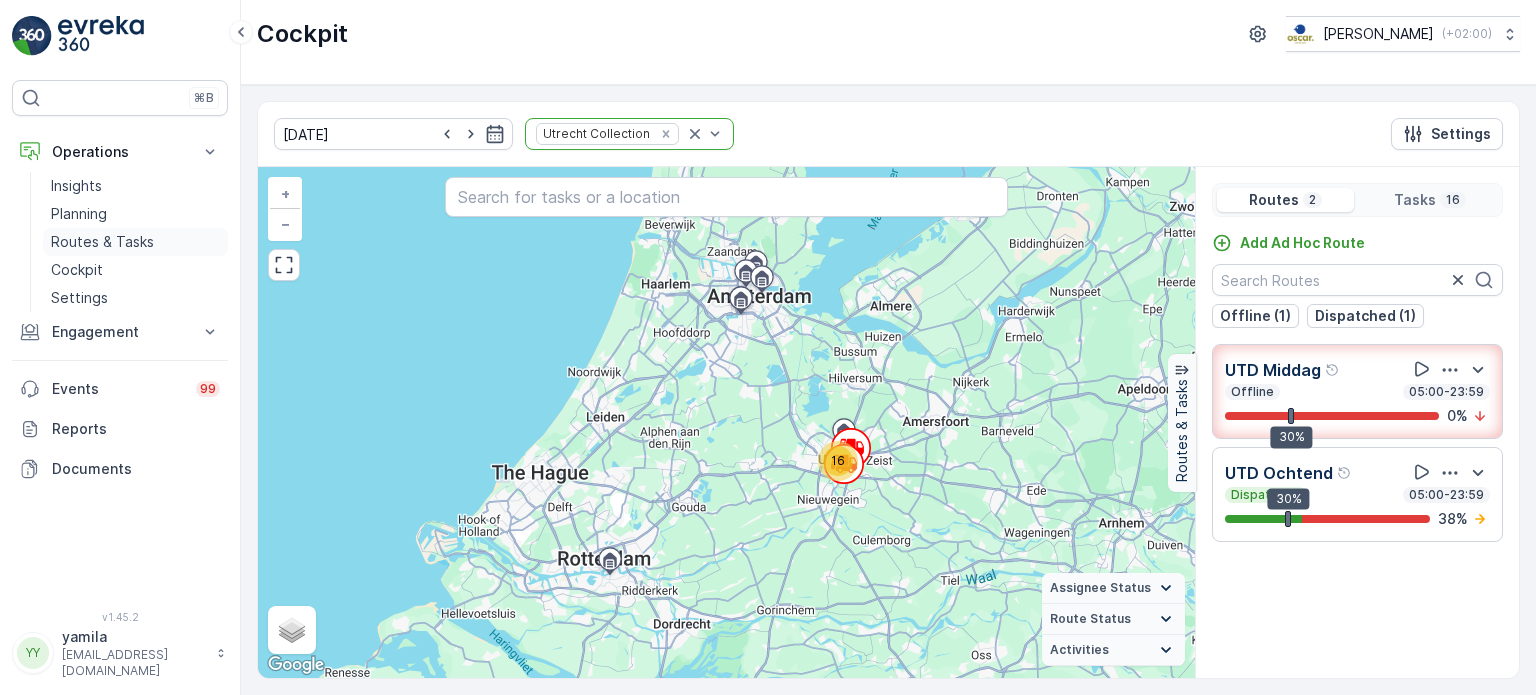 scroll, scrollTop: 0, scrollLeft: 0, axis: both 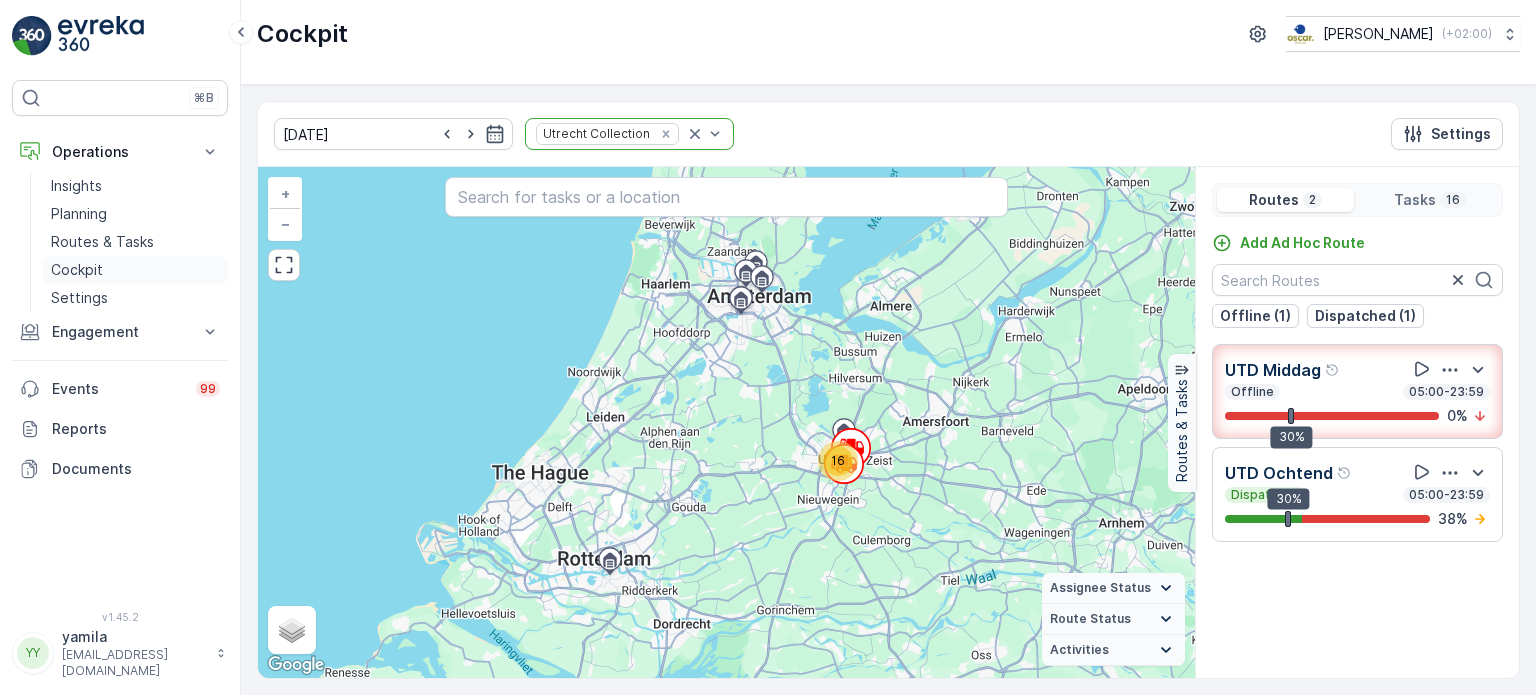 click on "Cockpit" at bounding box center [77, 270] 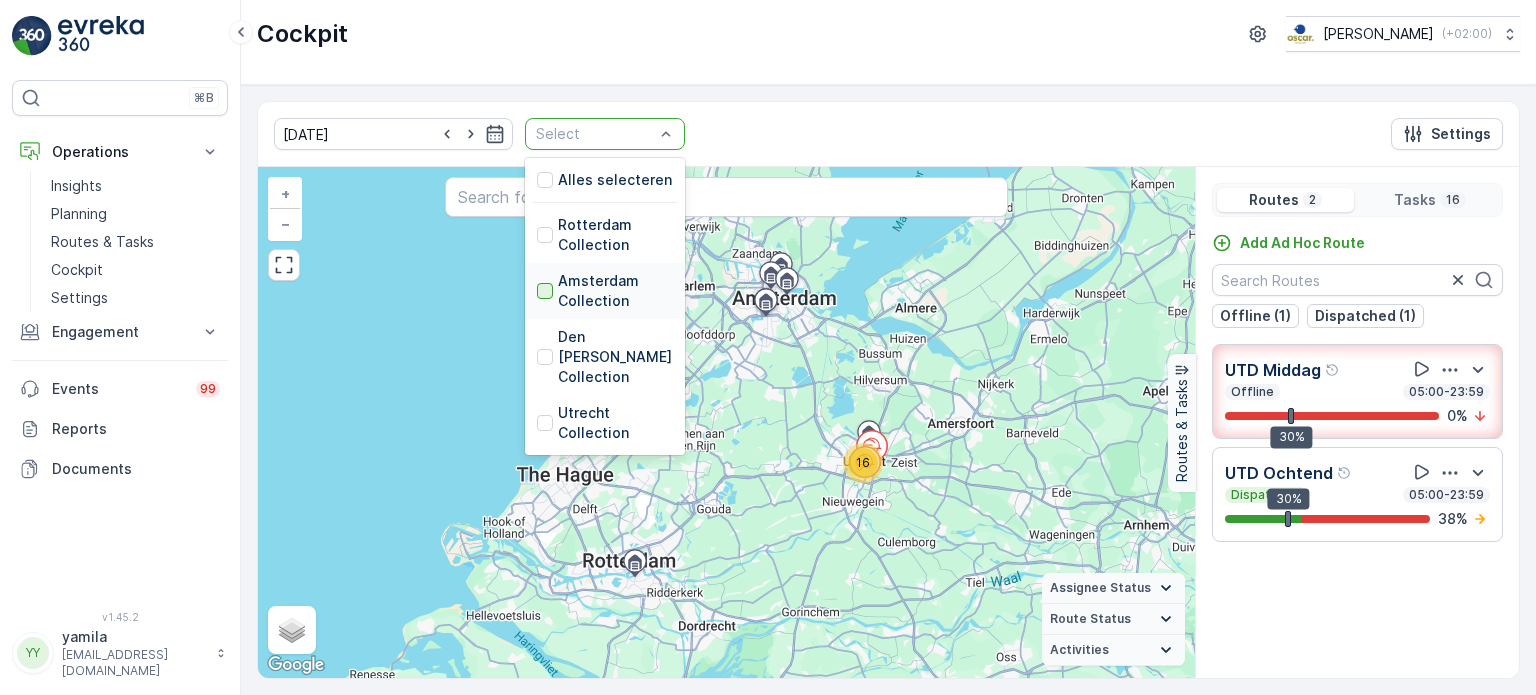 click at bounding box center (545, 291) 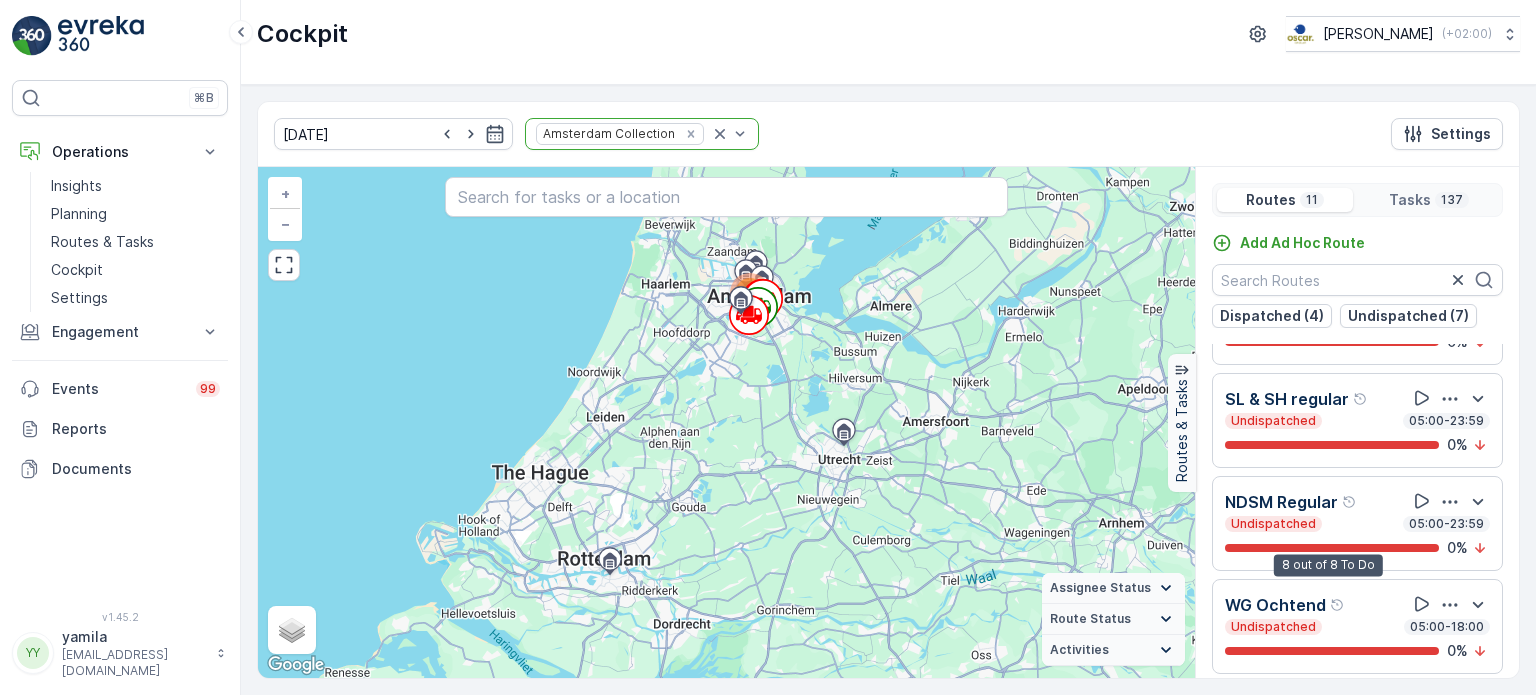 scroll, scrollTop: 758, scrollLeft: 0, axis: vertical 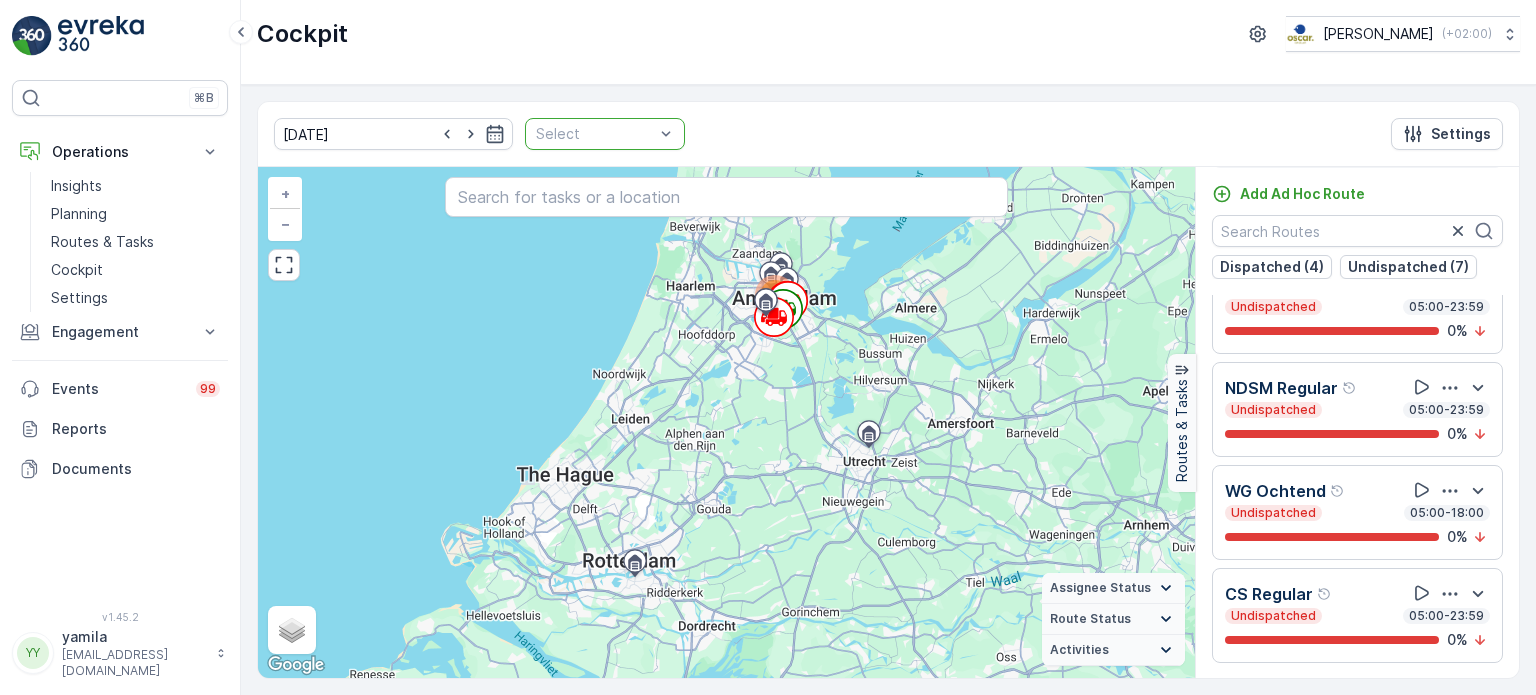 drag, startPoint x: 680, startPoint y: 131, endPoint x: 632, endPoint y: 140, distance: 48.83646 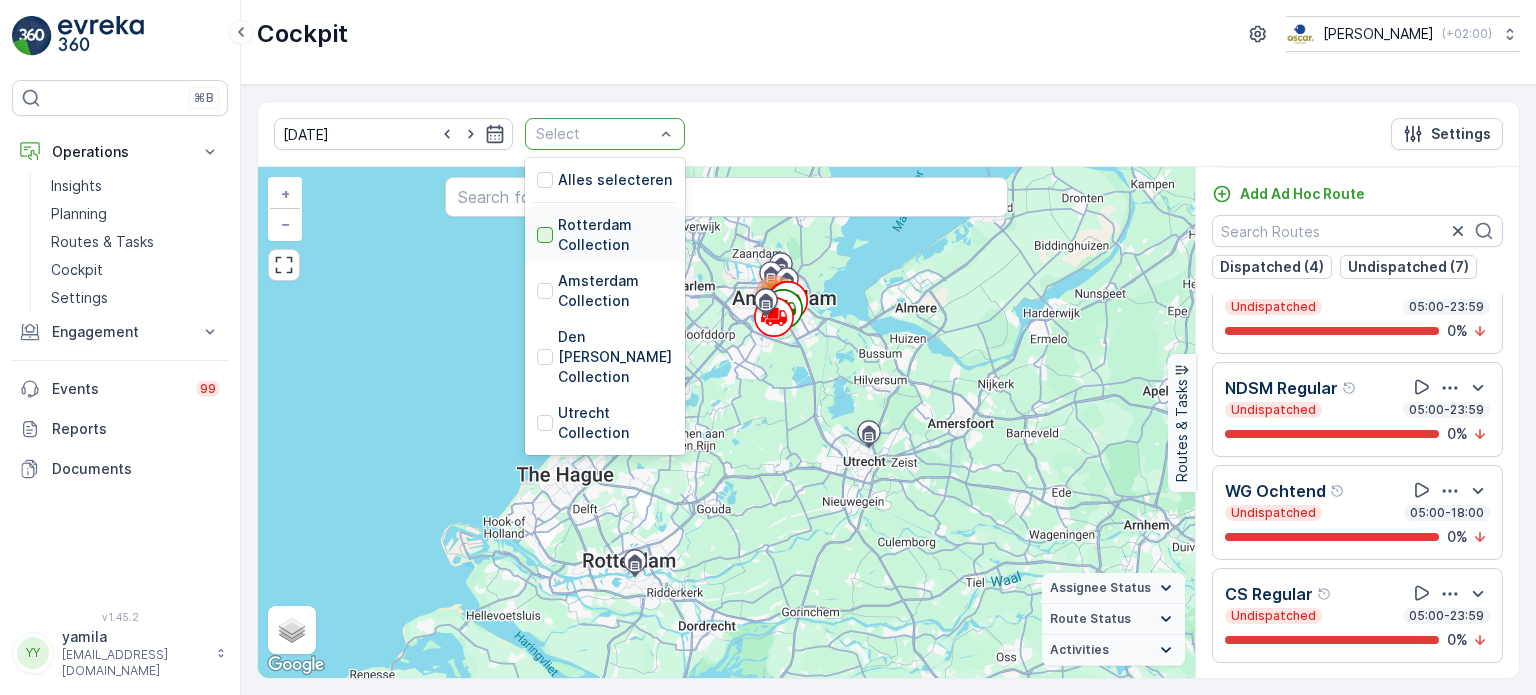 click at bounding box center (545, 235) 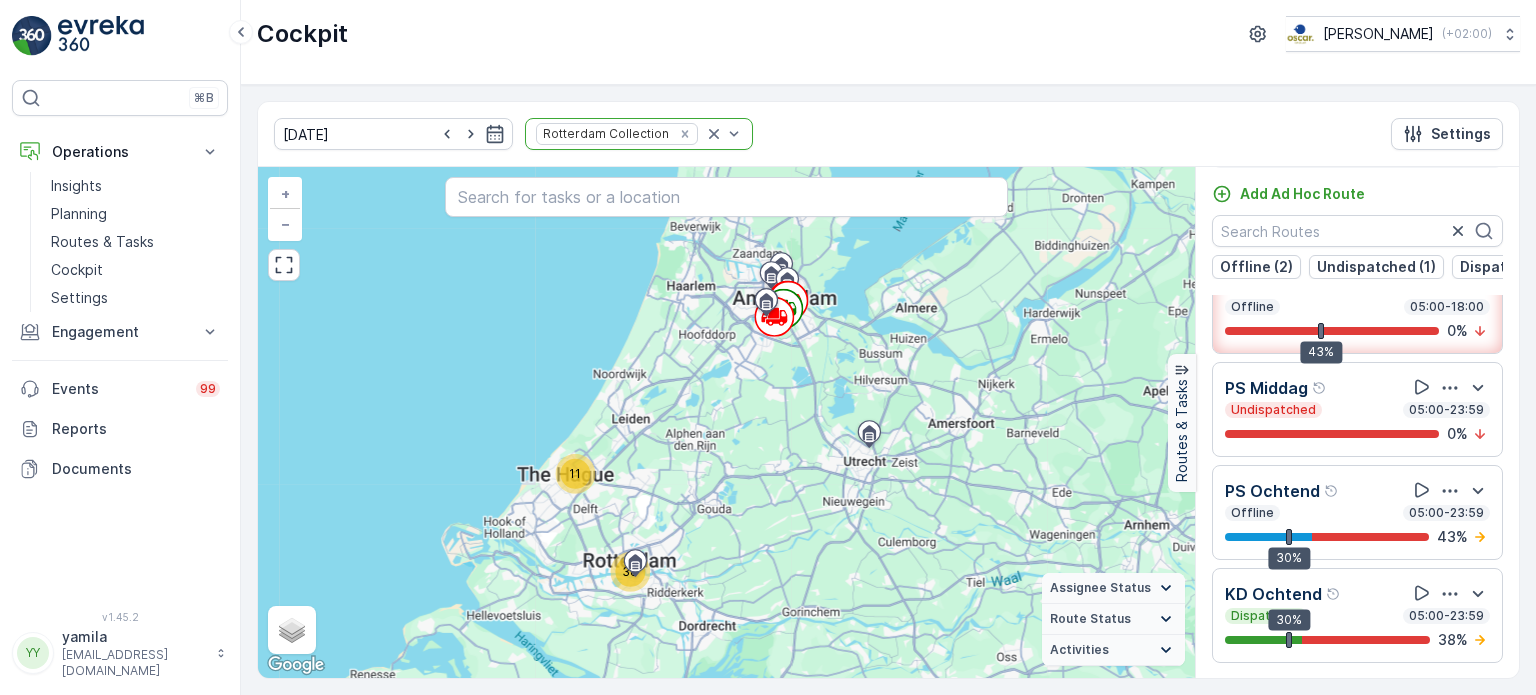 scroll, scrollTop: 0, scrollLeft: 0, axis: both 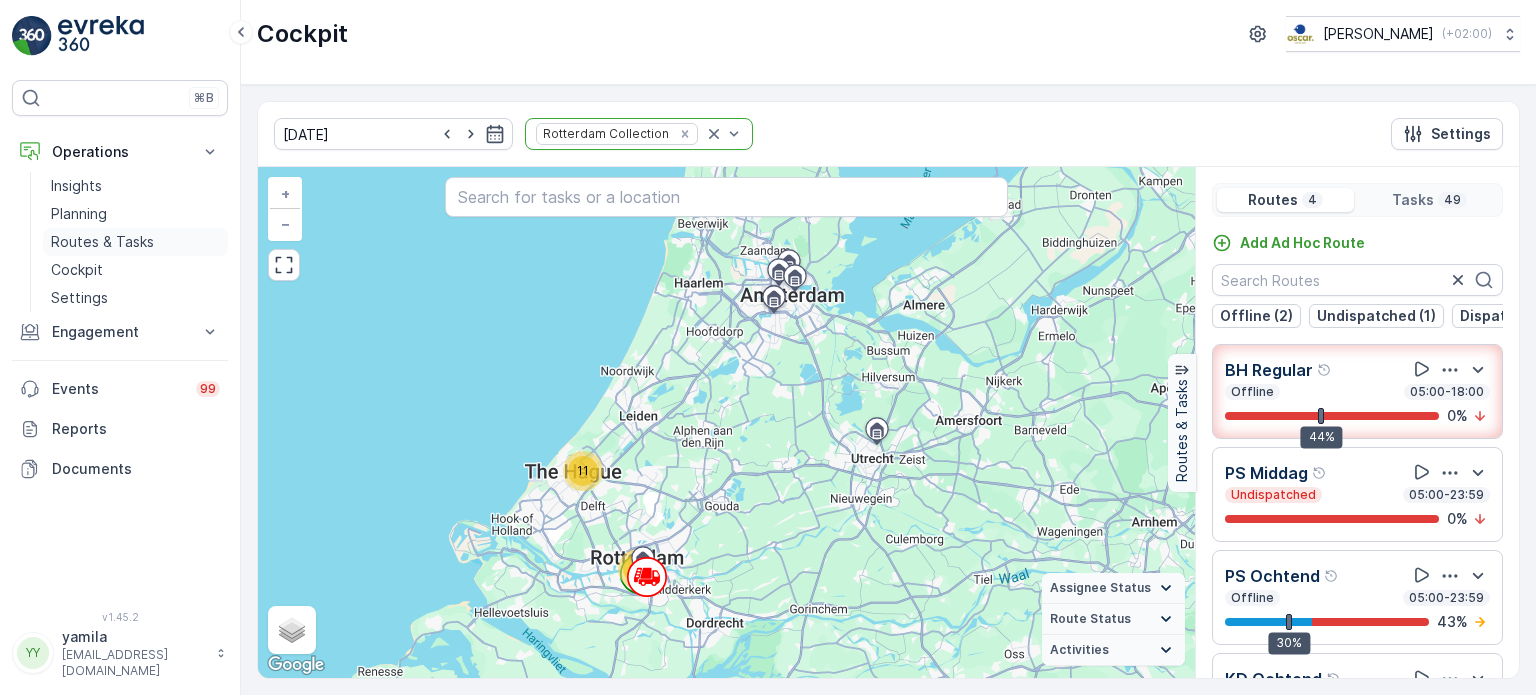 click on "Routes & Tasks" at bounding box center [135, 242] 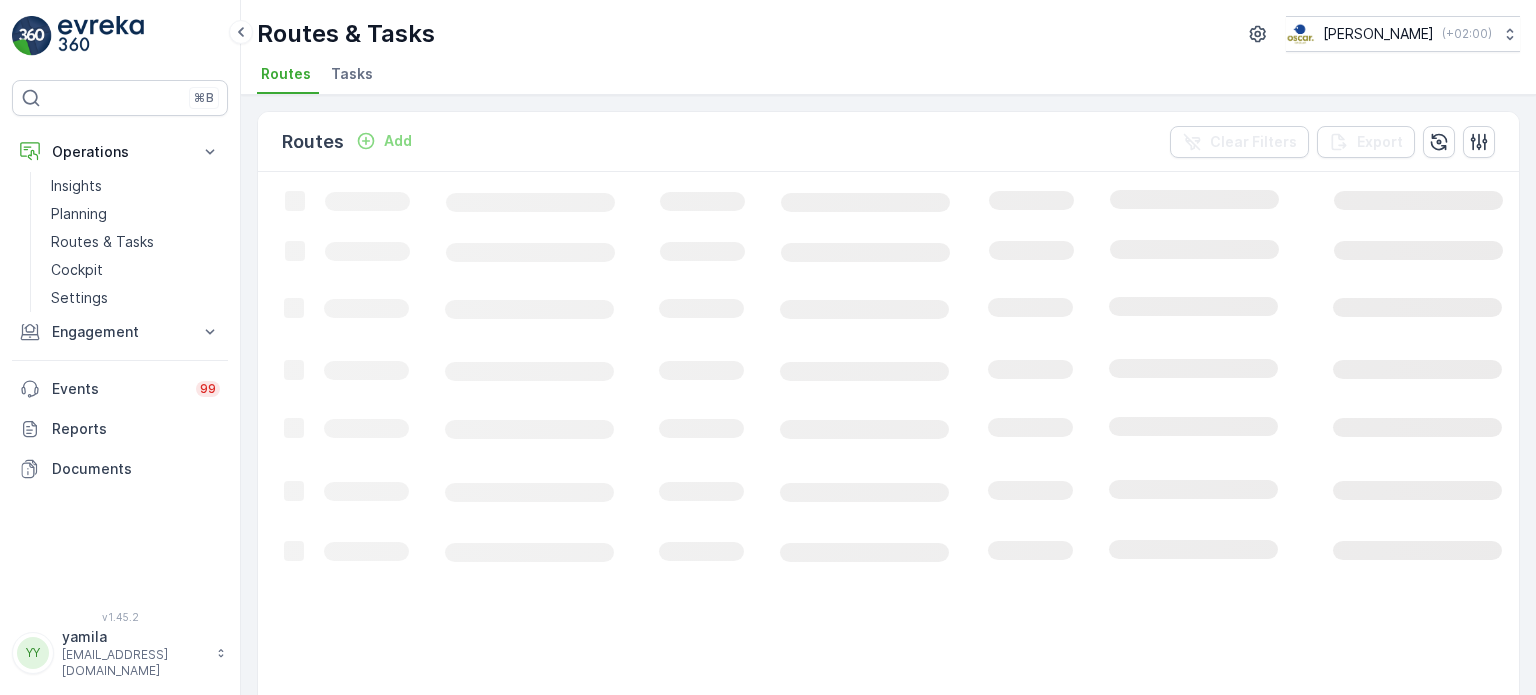click on "Tasks" at bounding box center (354, 77) 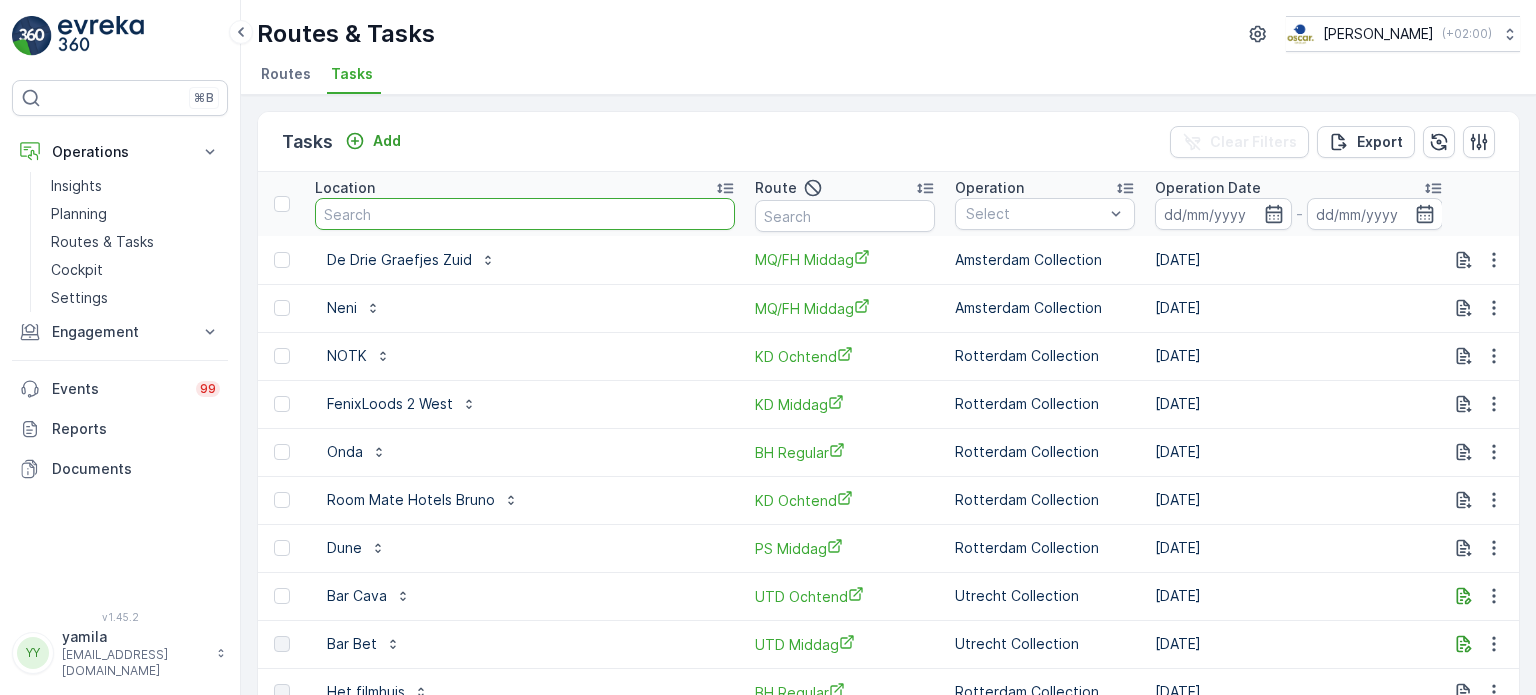 click at bounding box center [525, 214] 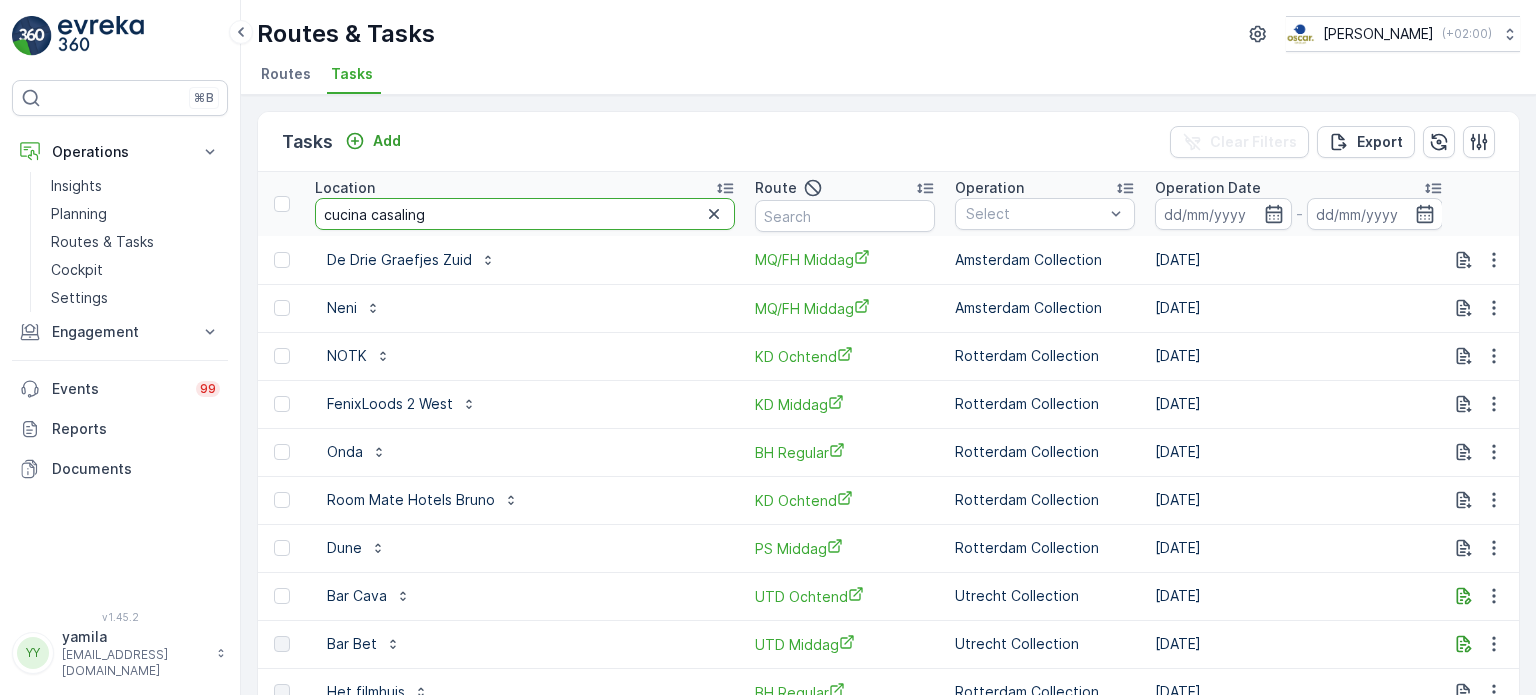 type on "cucina casalinga" 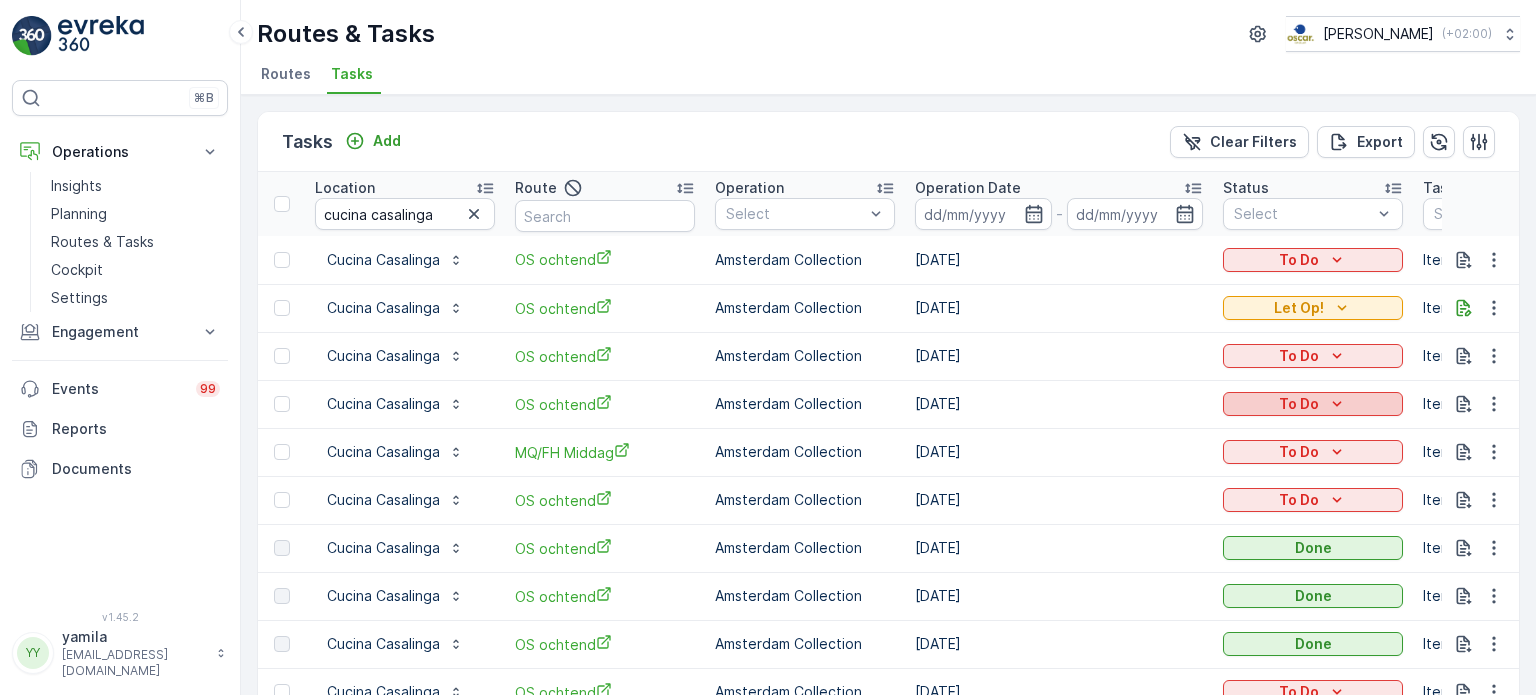 scroll, scrollTop: 23, scrollLeft: 0, axis: vertical 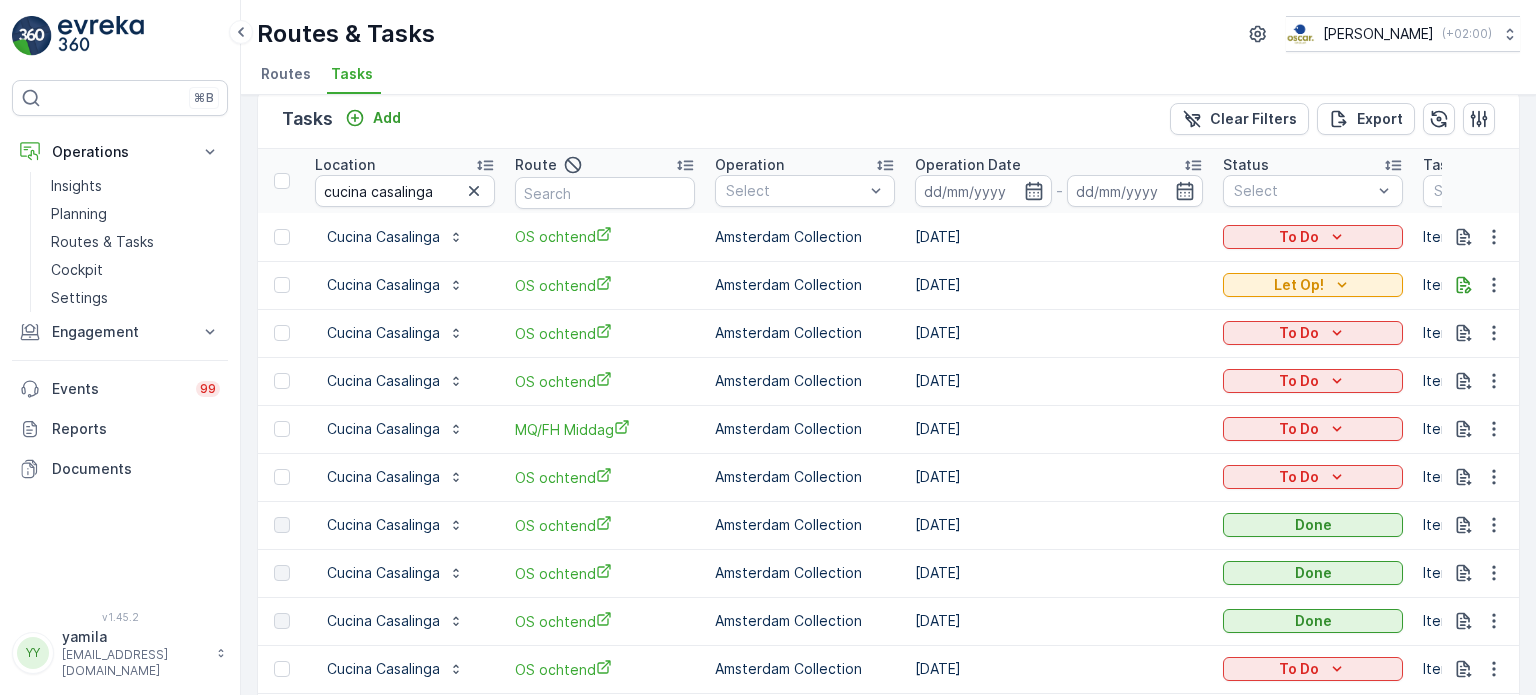click on "Routes" at bounding box center (286, 74) 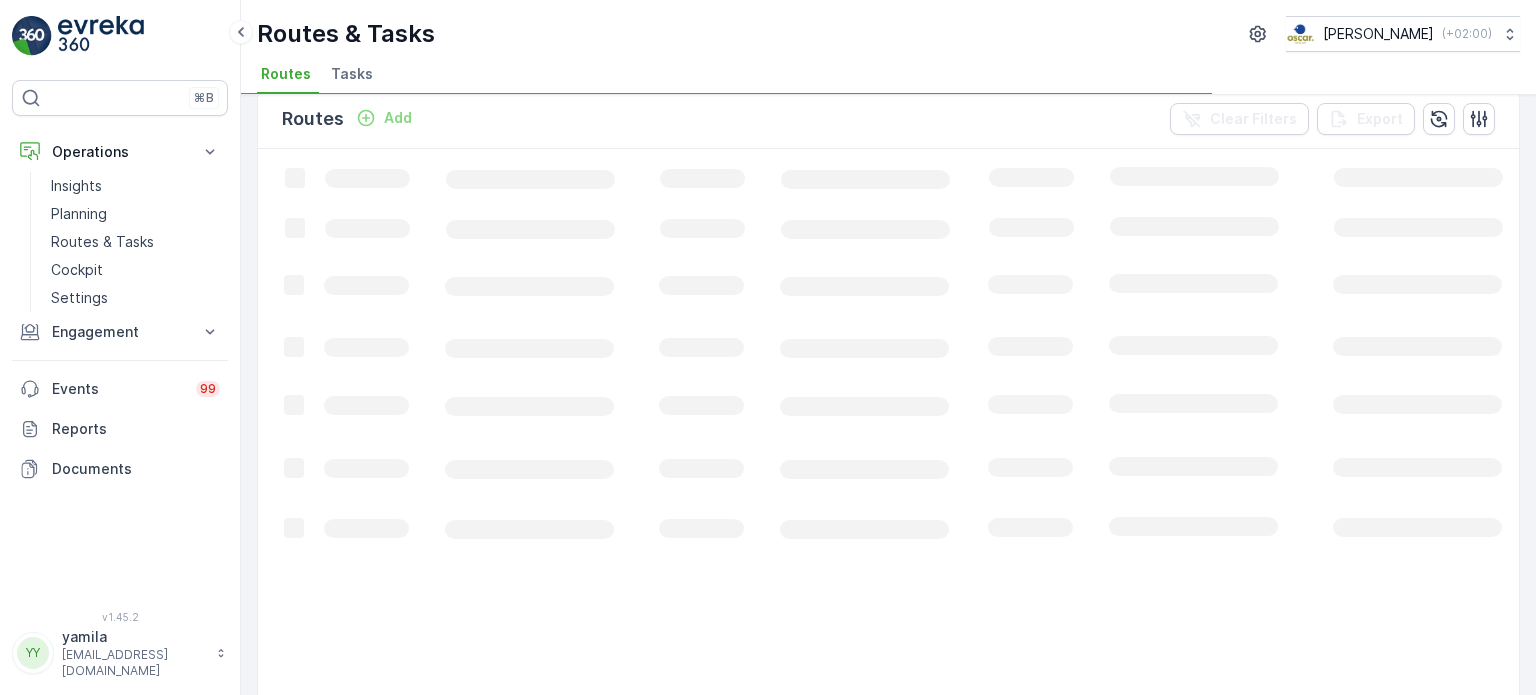 scroll, scrollTop: 0, scrollLeft: 0, axis: both 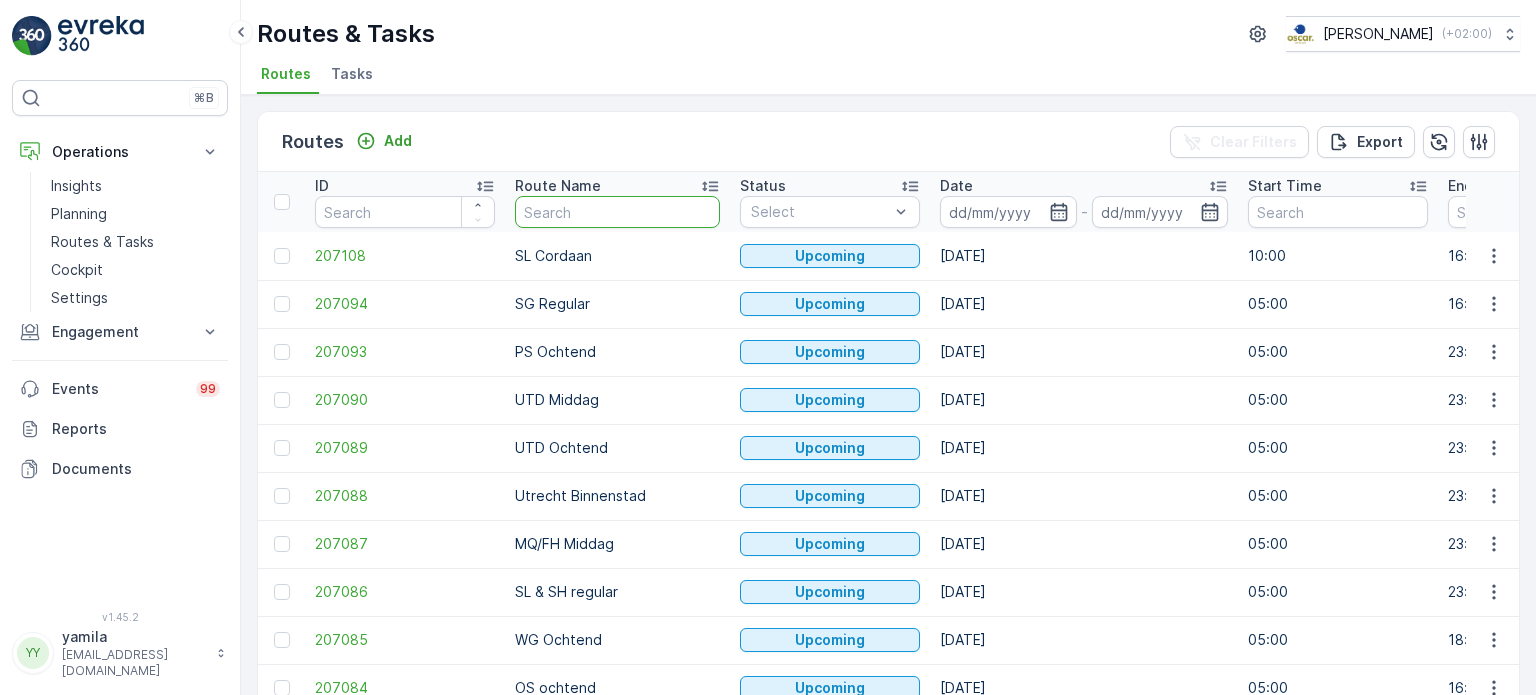 click at bounding box center (617, 212) 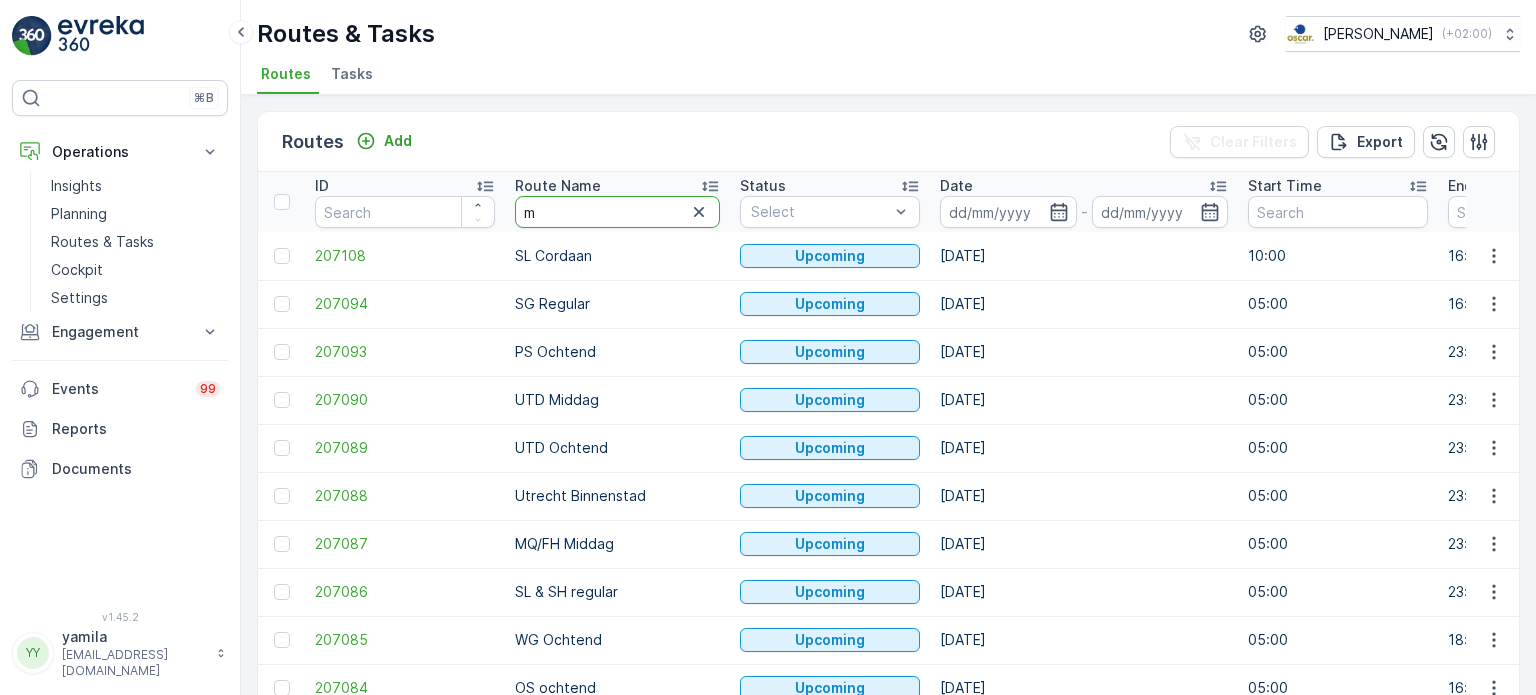 type on "mq" 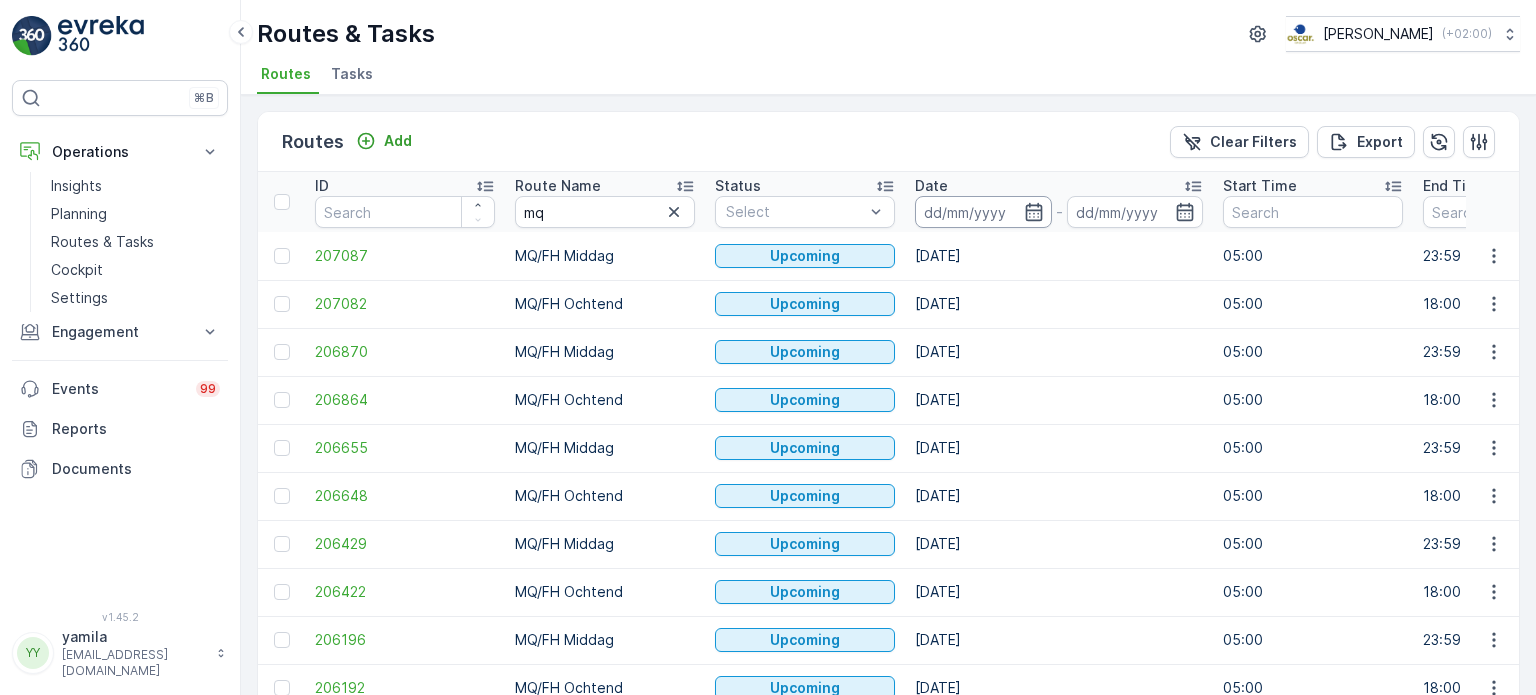 click at bounding box center (983, 212) 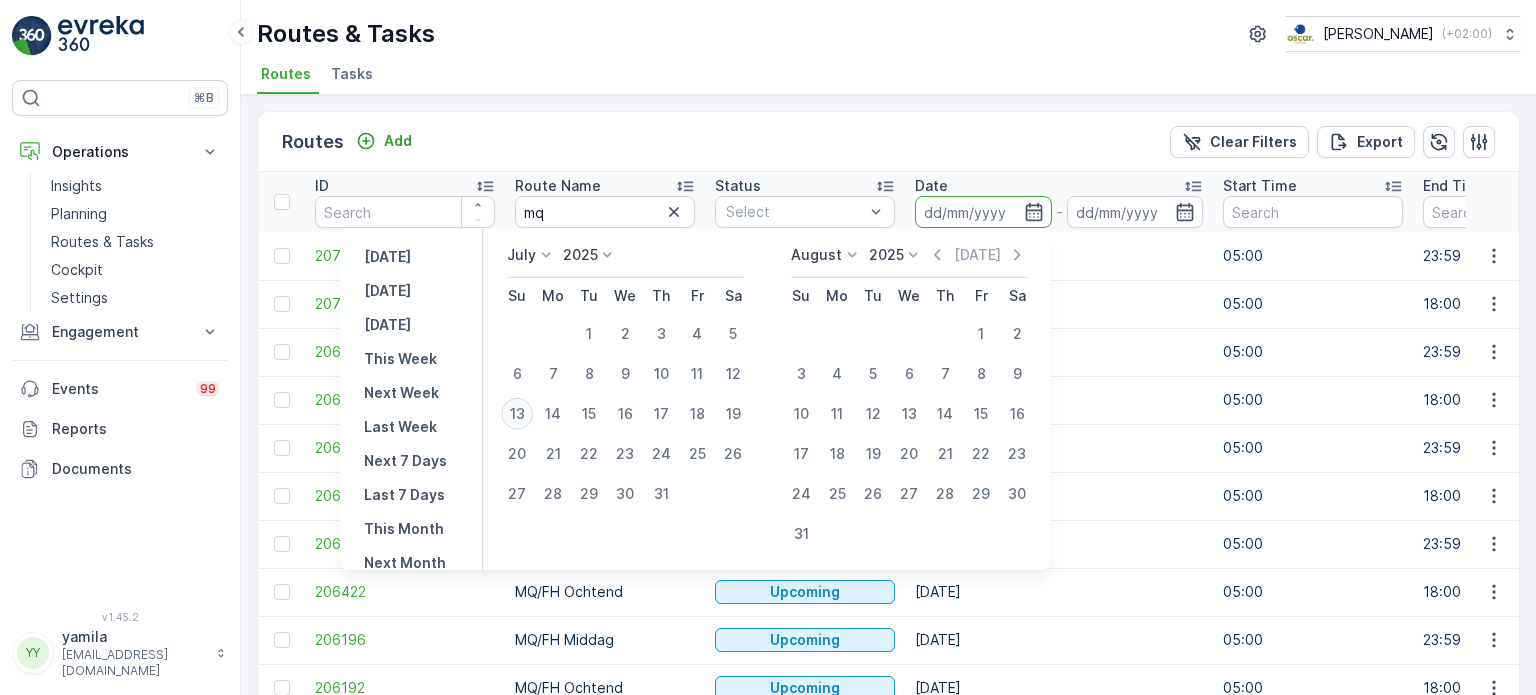 click on "13" at bounding box center [517, 414] 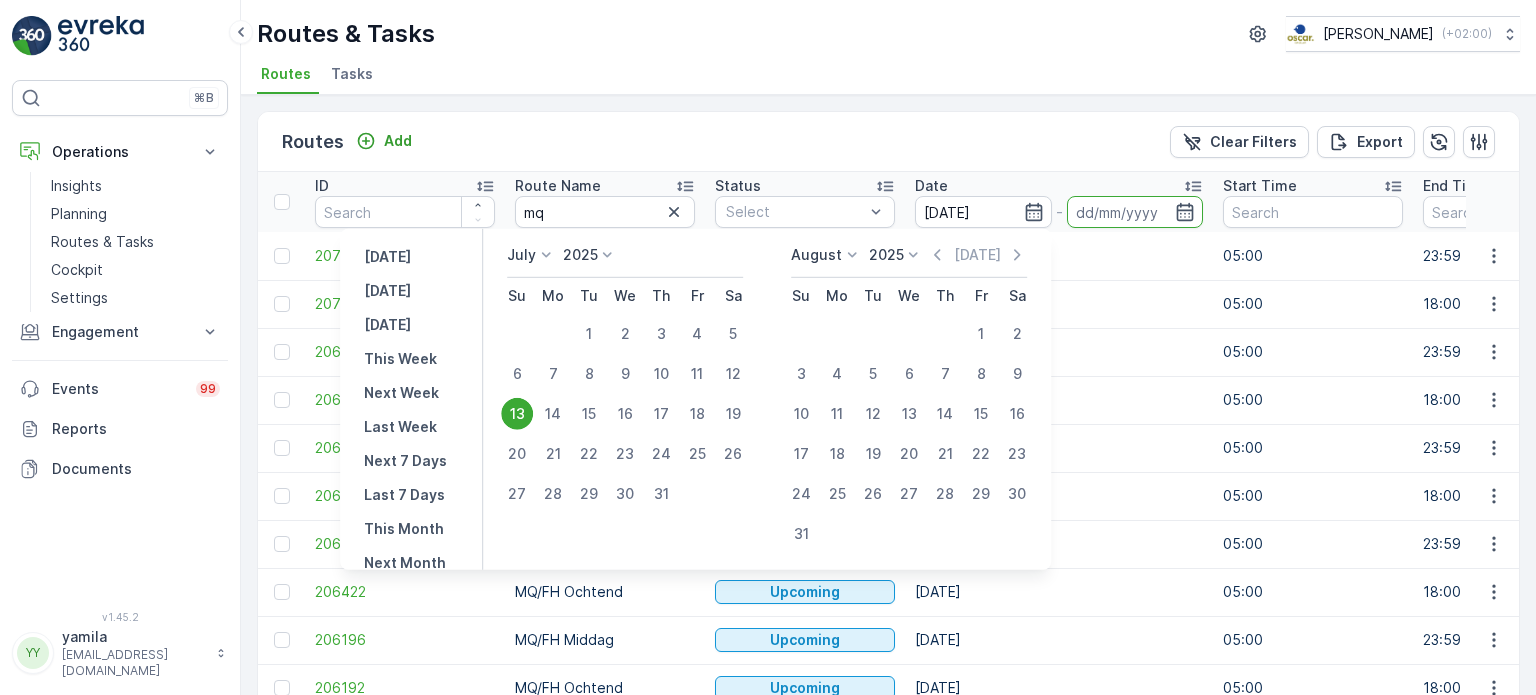 click on "13" at bounding box center (517, 414) 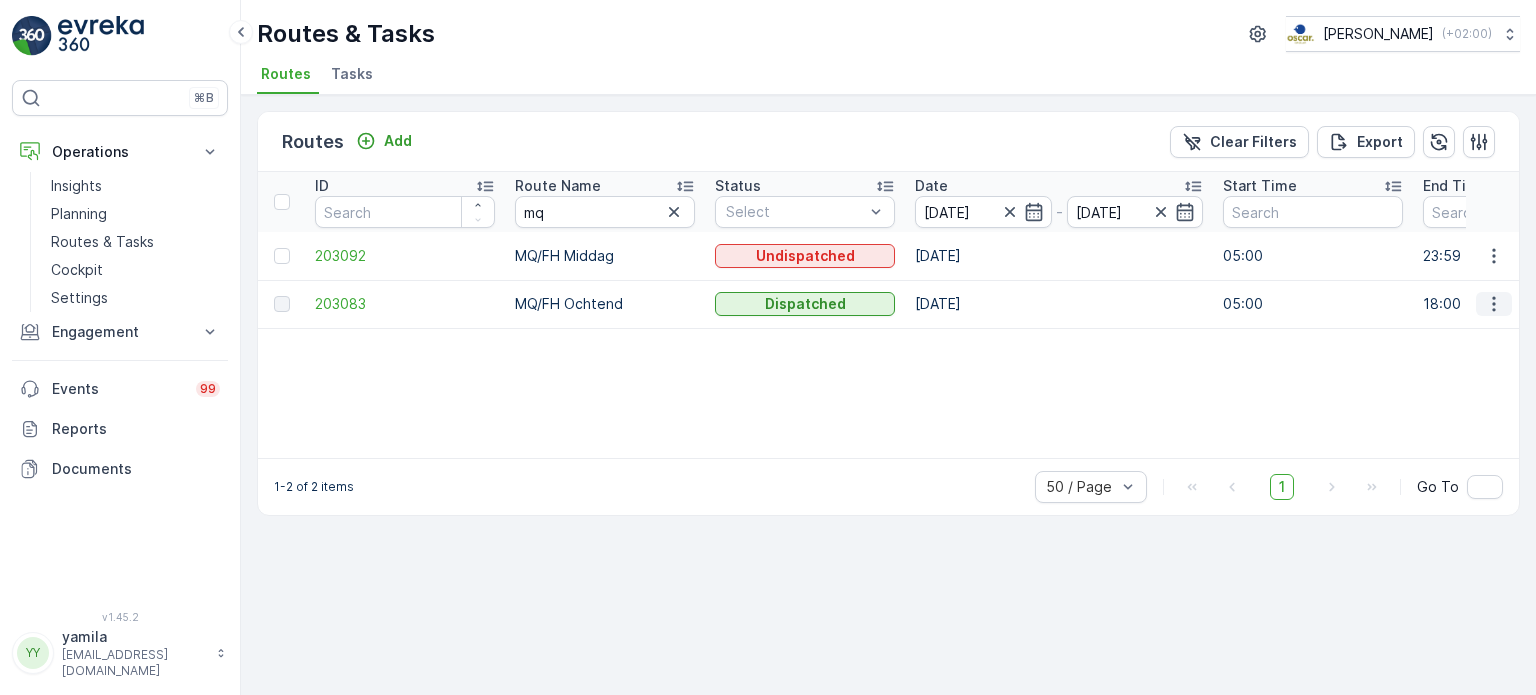 click at bounding box center [1494, 304] 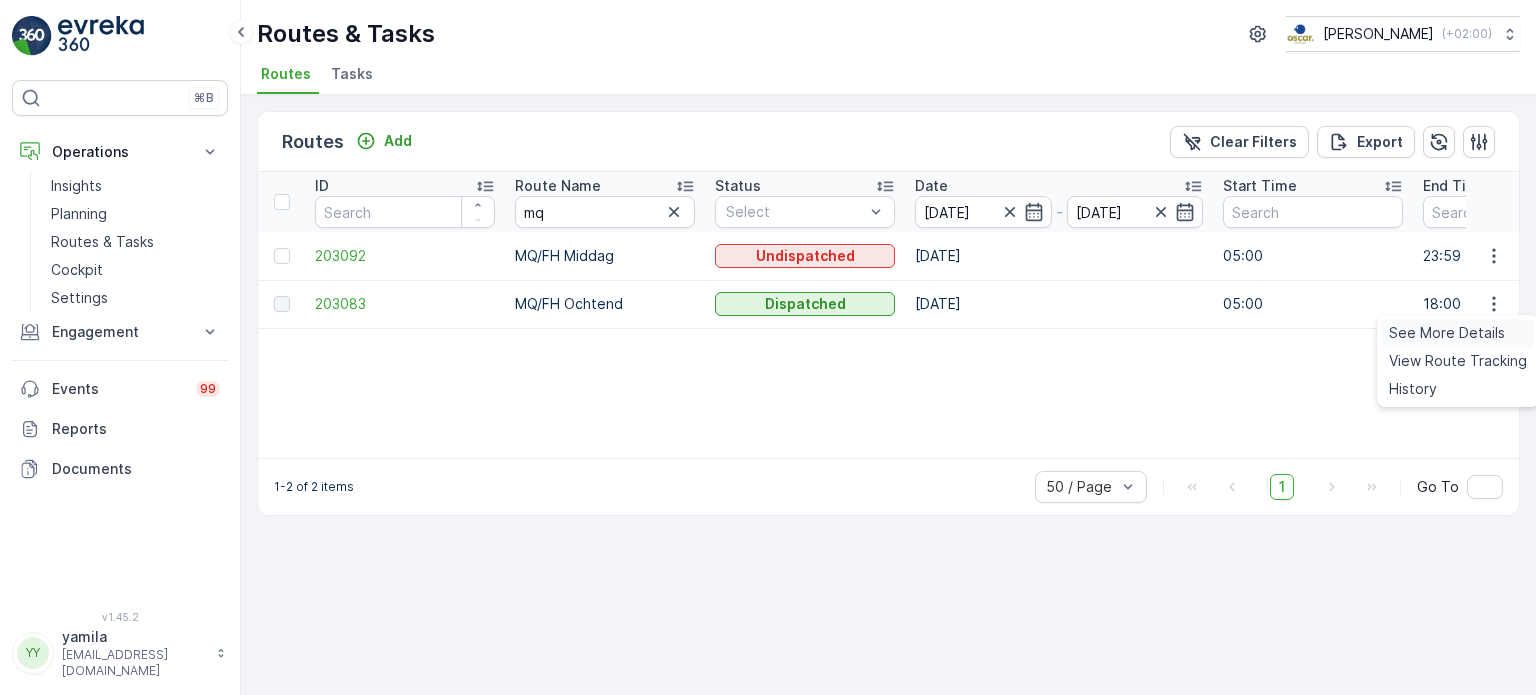 drag, startPoint x: 1486, startPoint y: 316, endPoint x: 1463, endPoint y: 334, distance: 29.206163 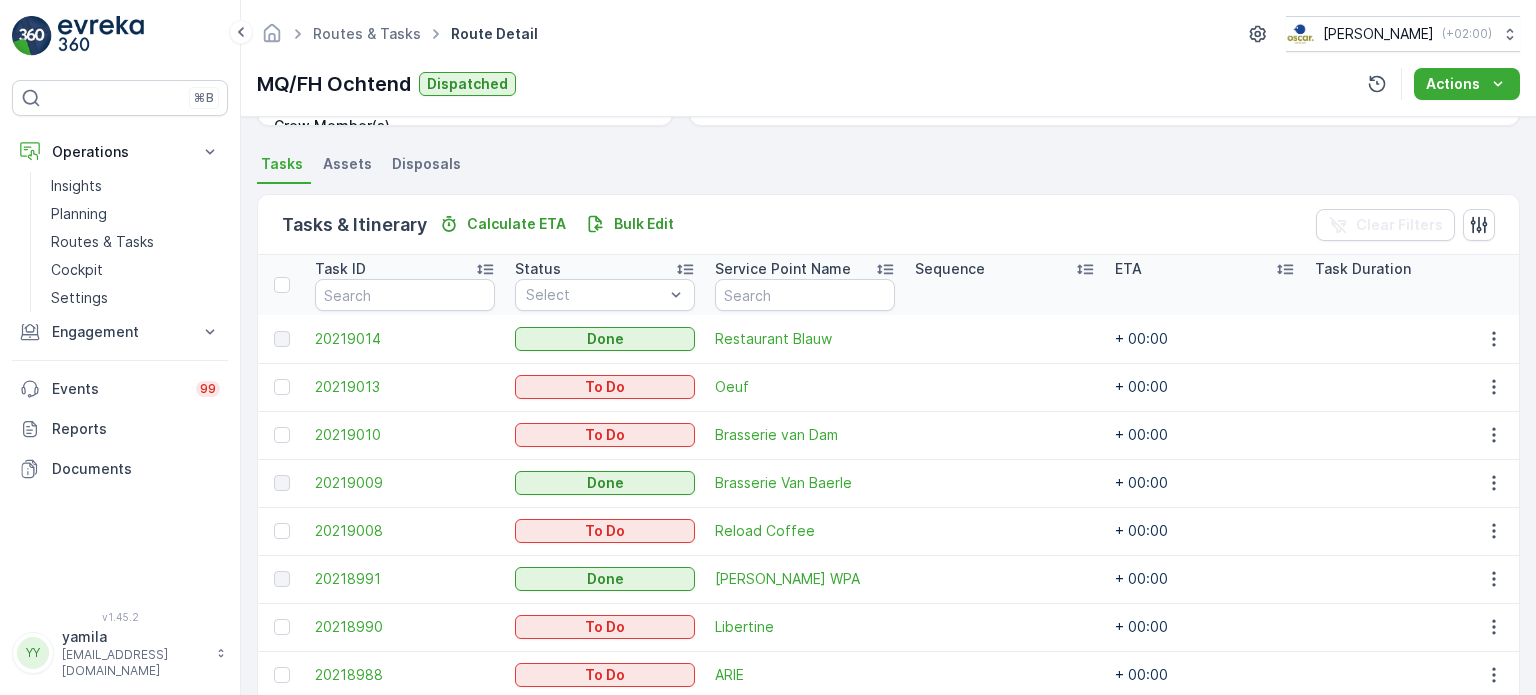 scroll, scrollTop: 388, scrollLeft: 0, axis: vertical 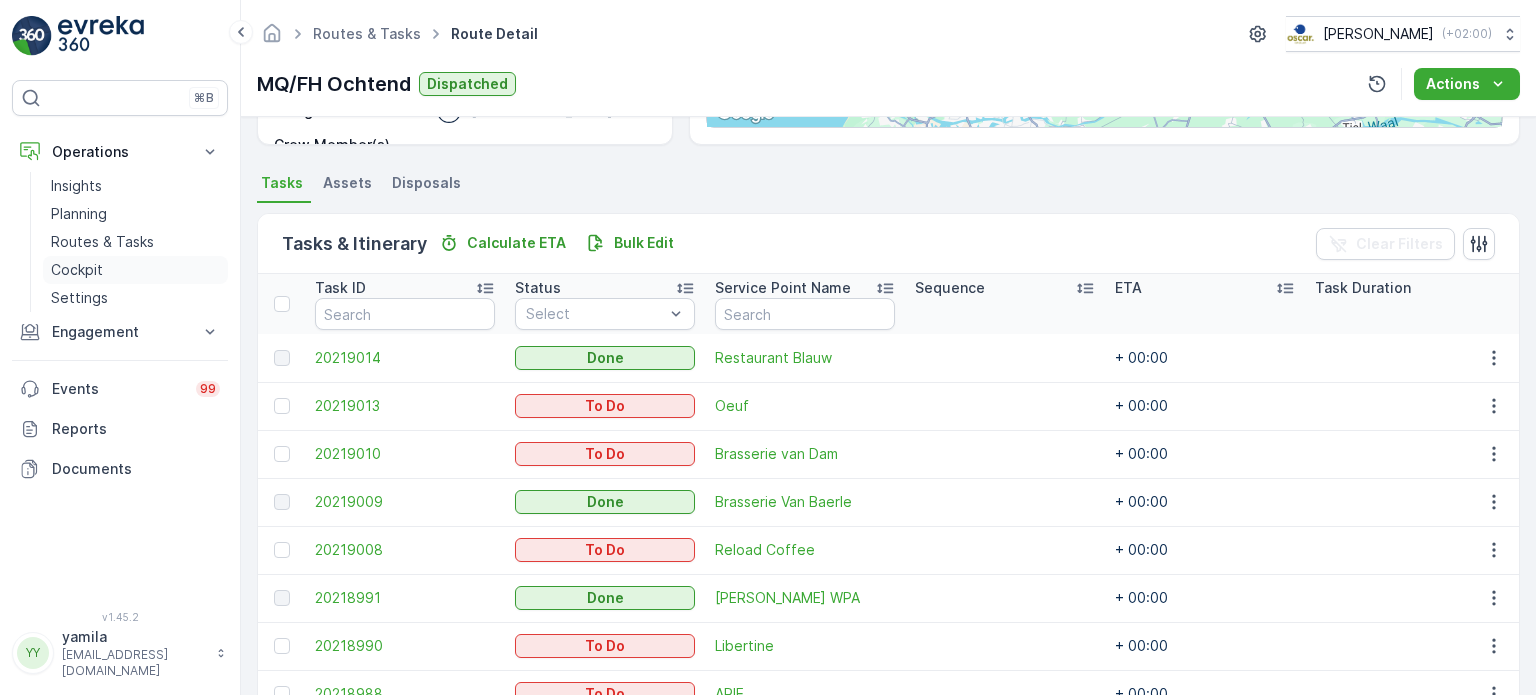 click on "Cockpit" at bounding box center (77, 270) 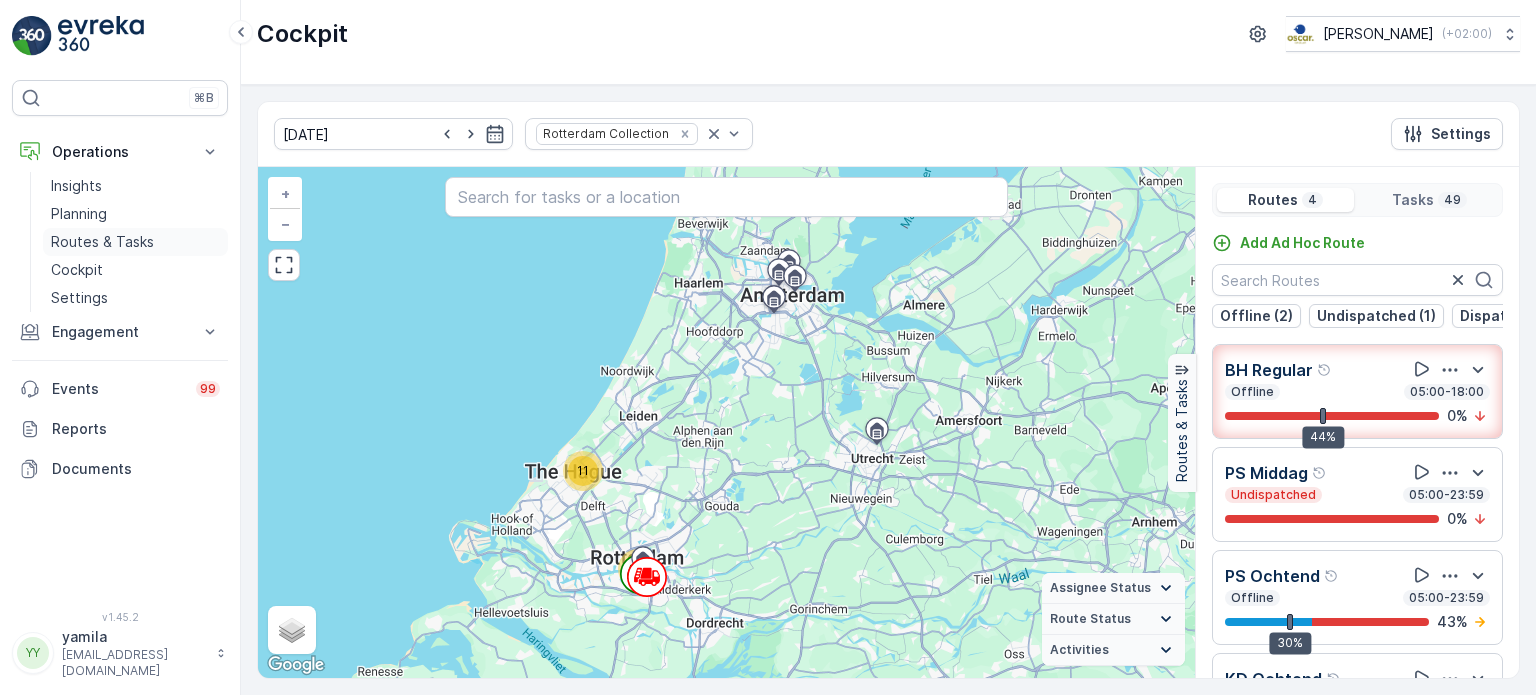 click on "Routes & Tasks" at bounding box center (102, 242) 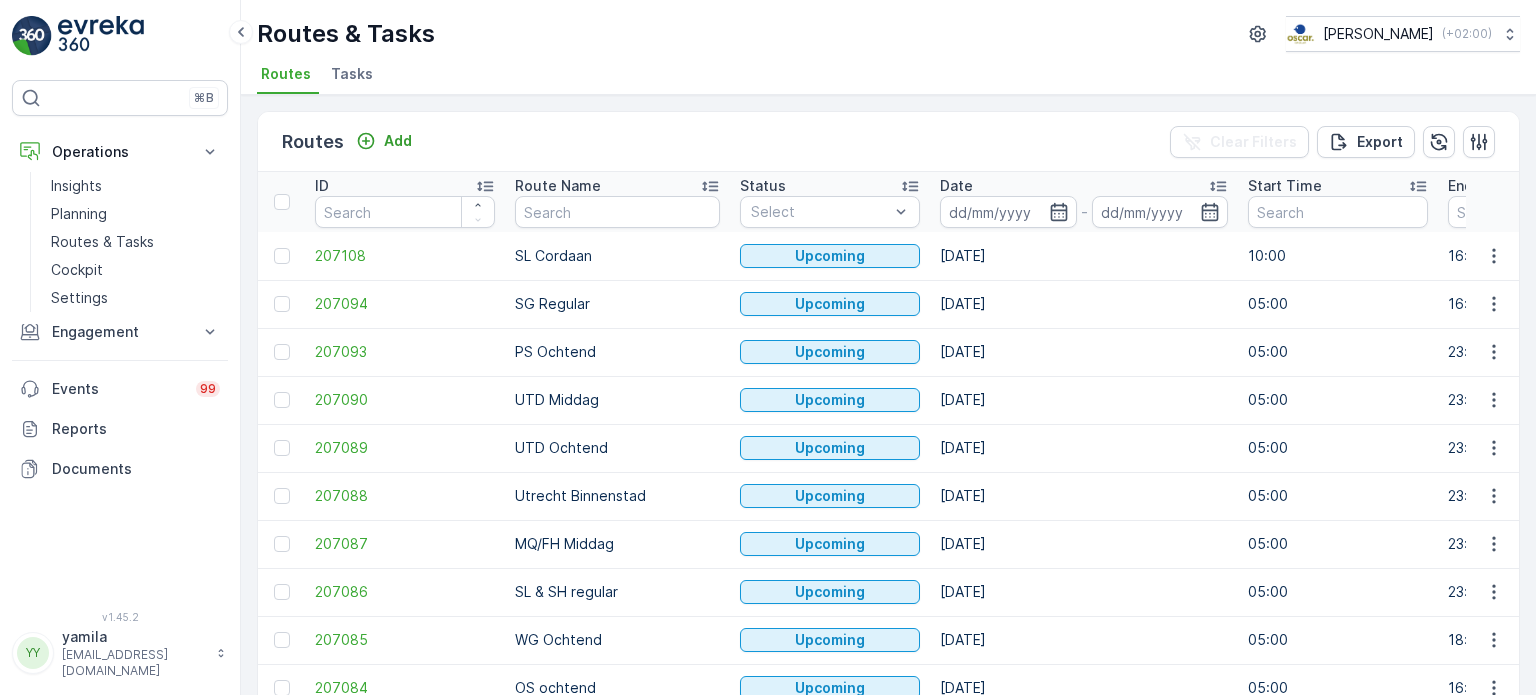 click on "Tasks" at bounding box center [354, 77] 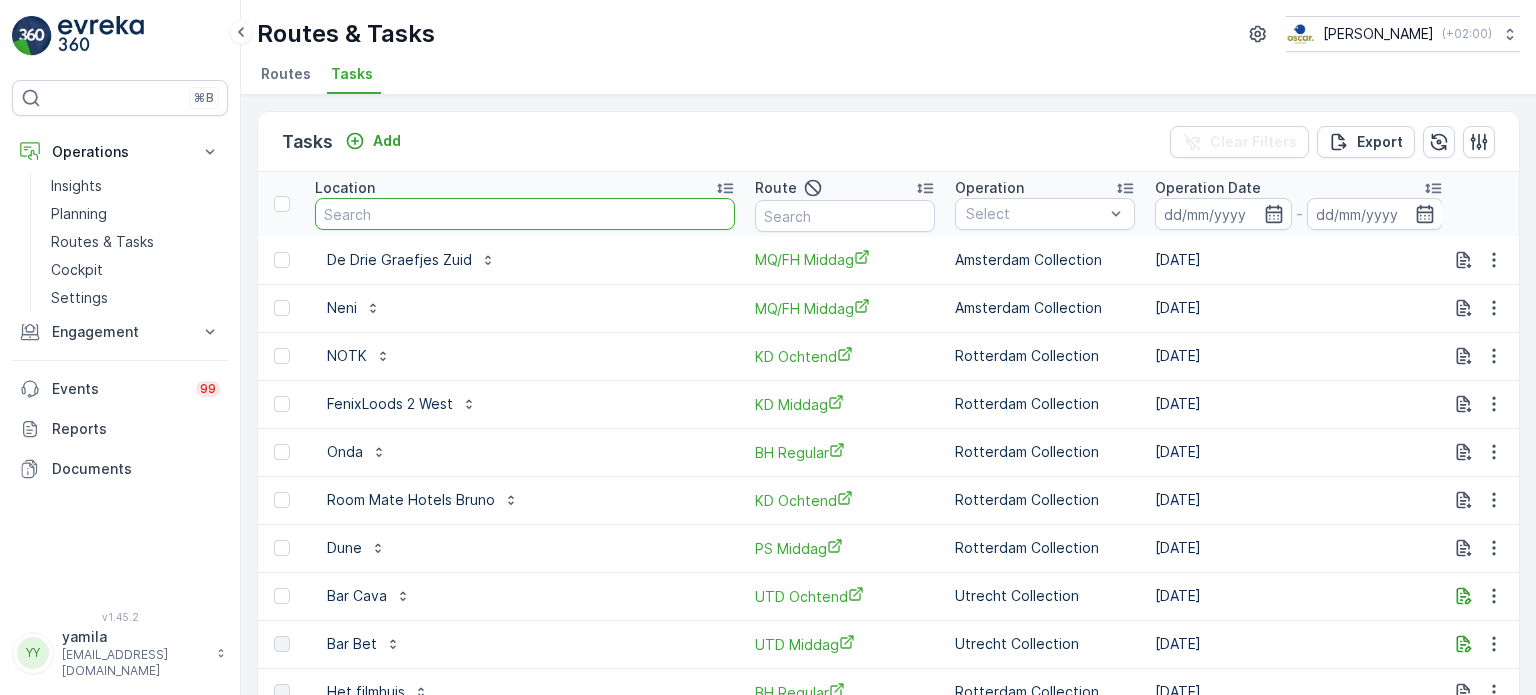 click at bounding box center (525, 214) 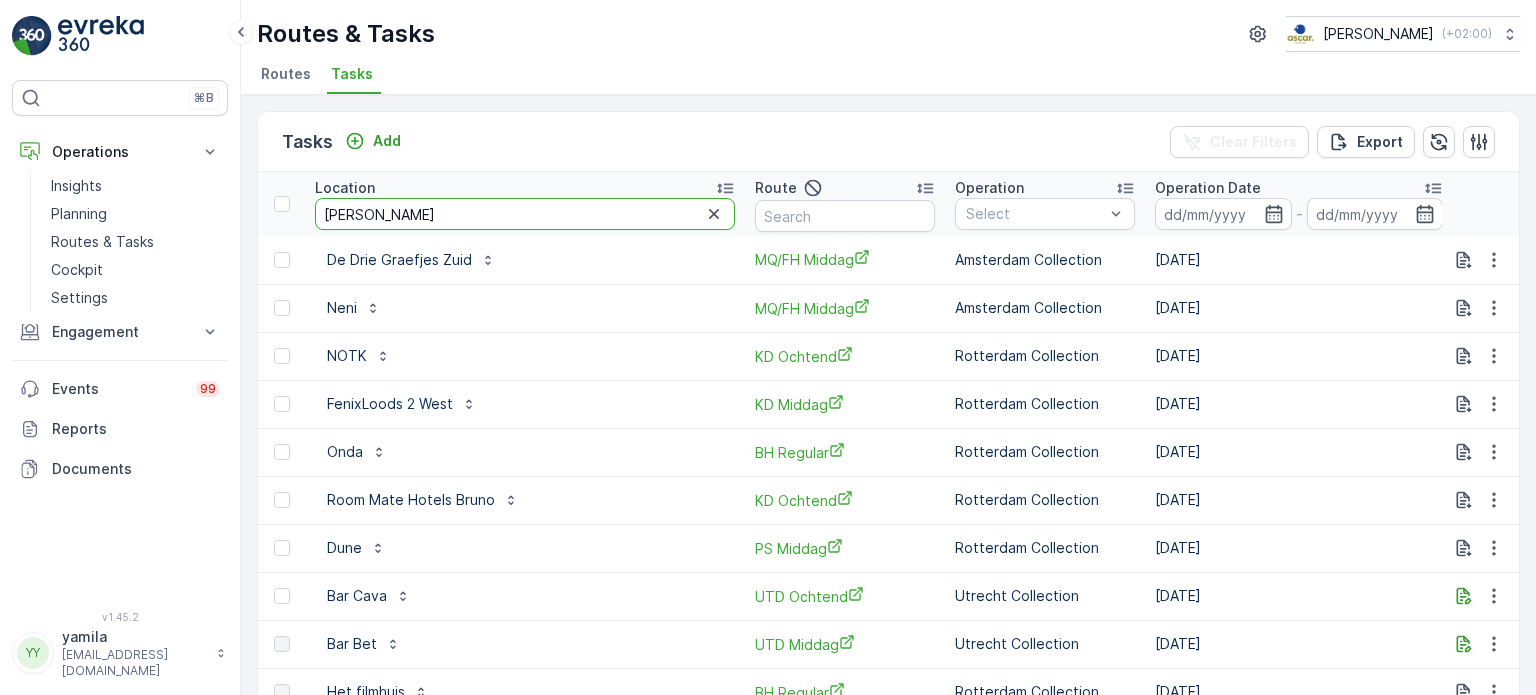type on "brasseri" 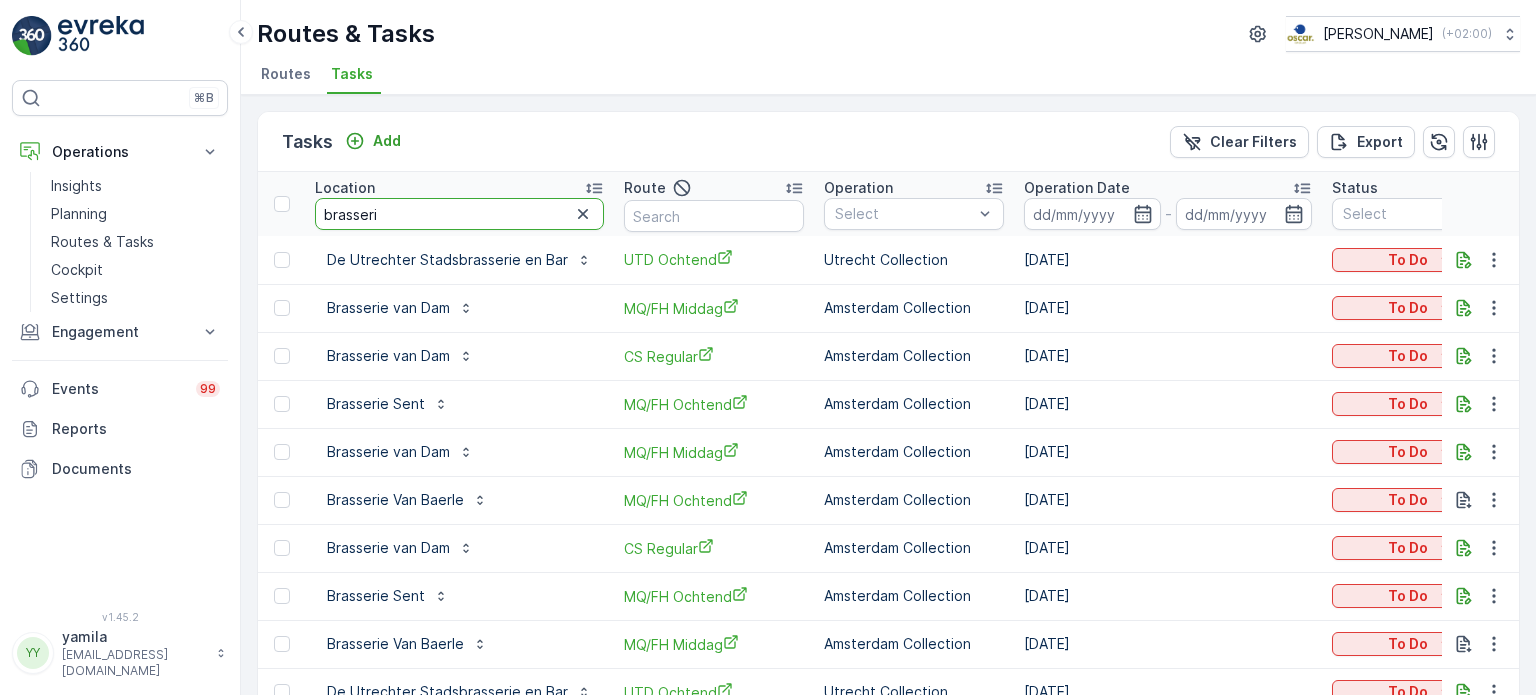 click on "brasseri" at bounding box center (459, 214) 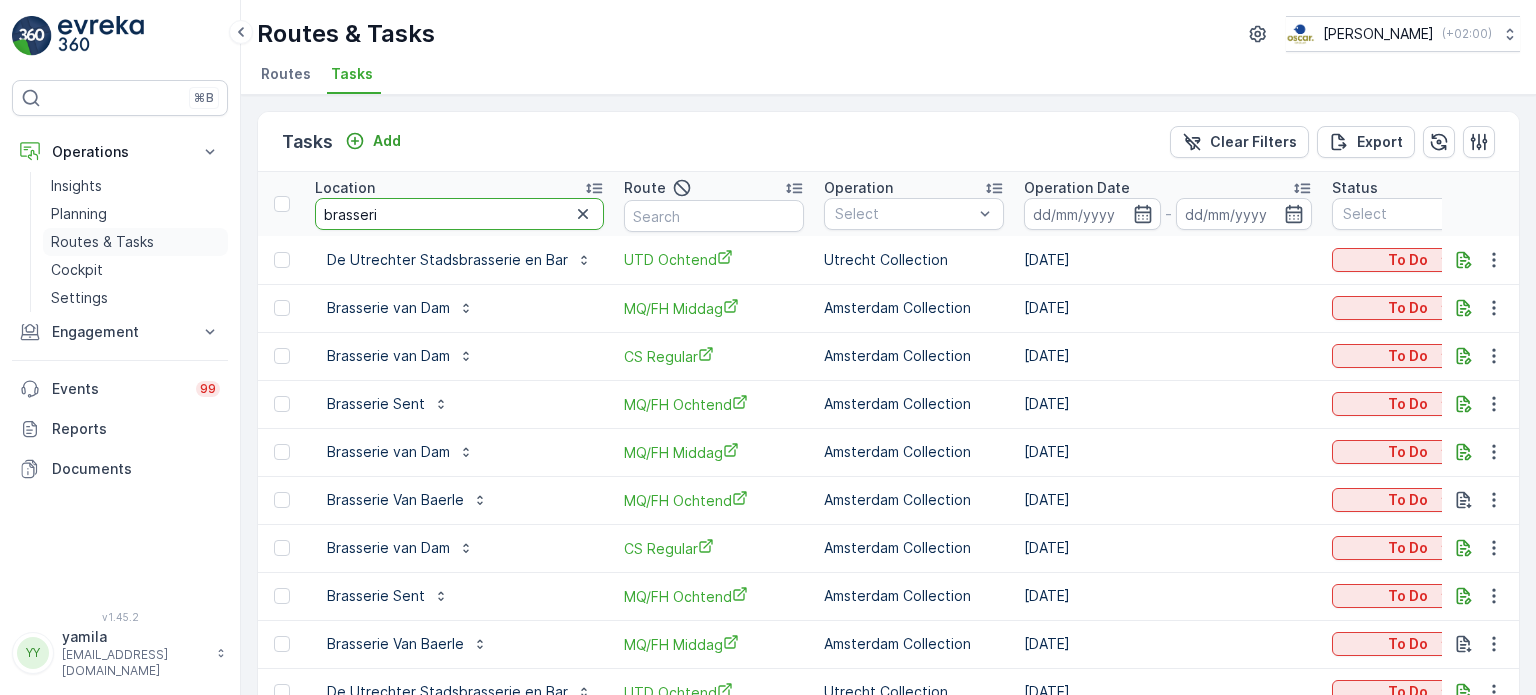 click on "Routes & Tasks" at bounding box center (102, 242) 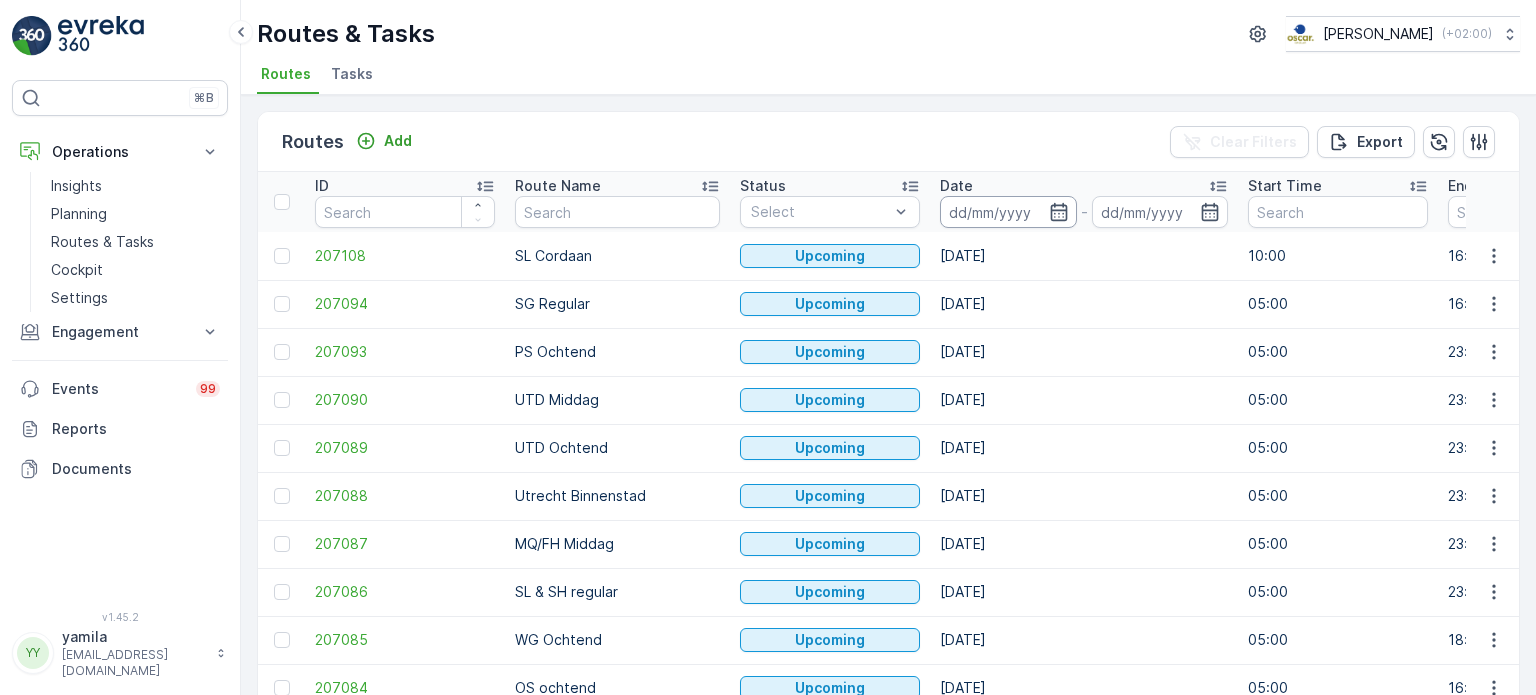 click at bounding box center (1008, 212) 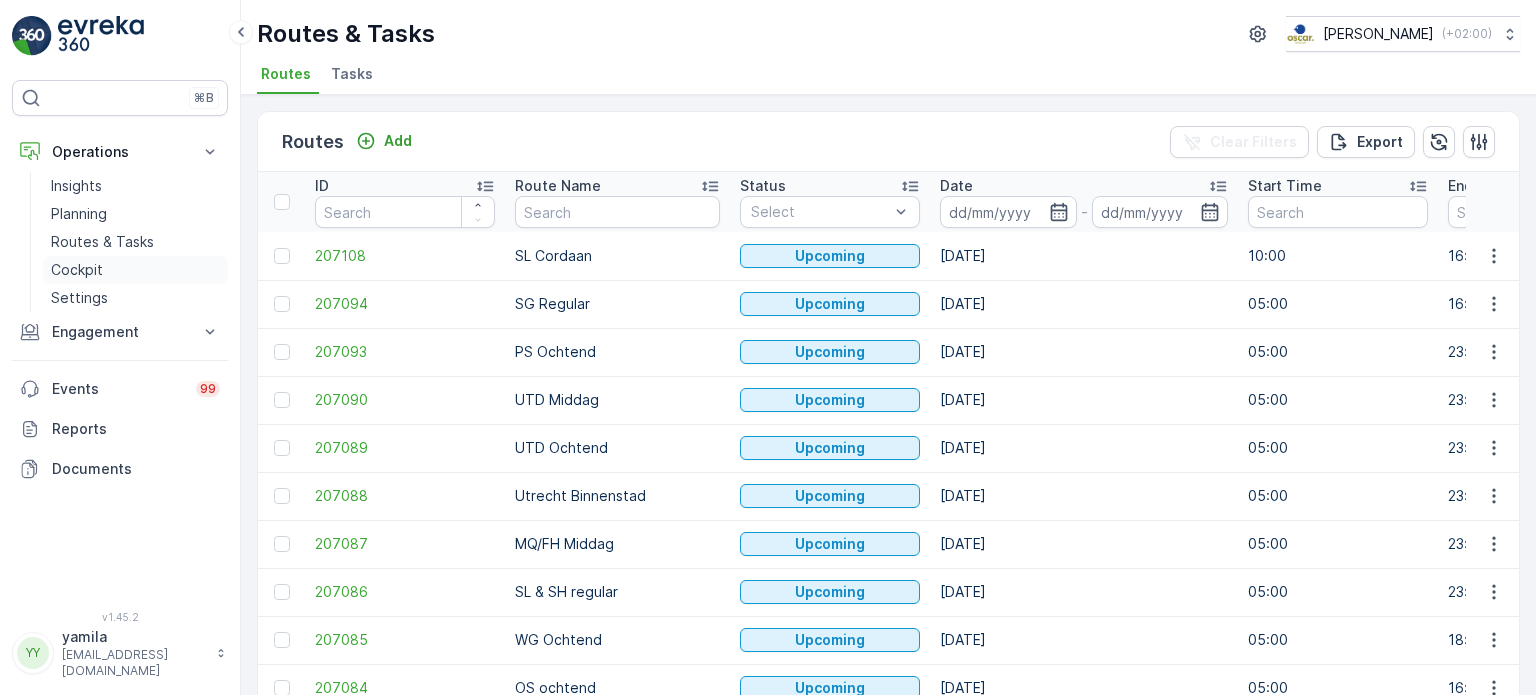 click on "Cockpit" at bounding box center [135, 270] 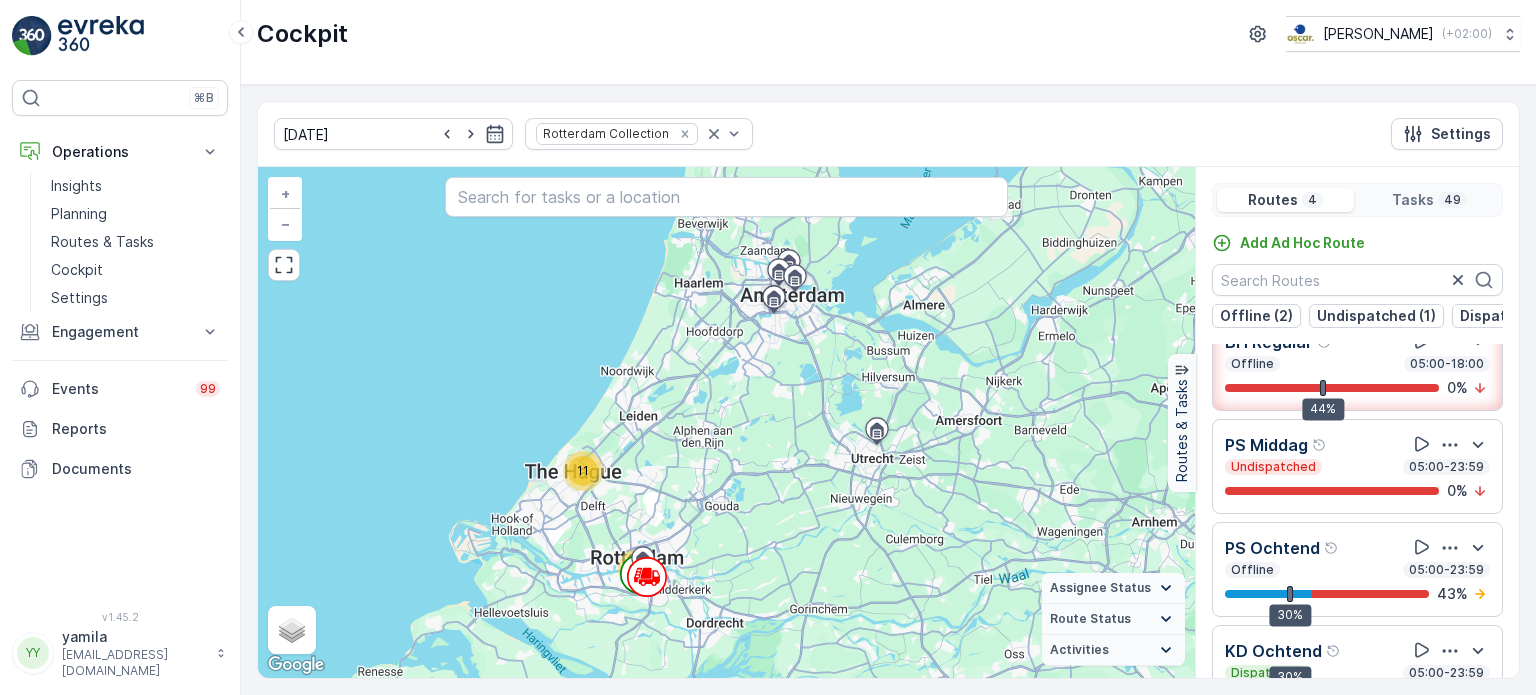 scroll, scrollTop: 46, scrollLeft: 0, axis: vertical 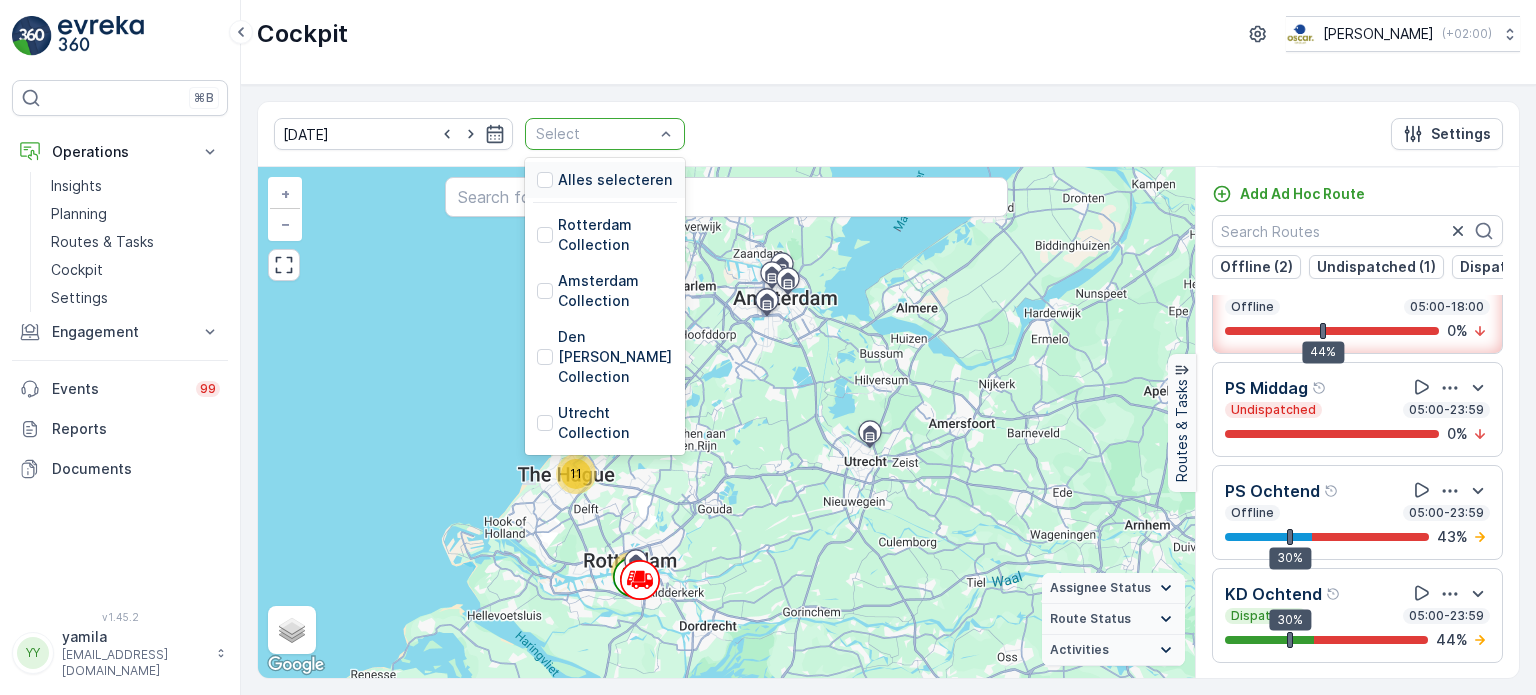 click at bounding box center (595, 134) 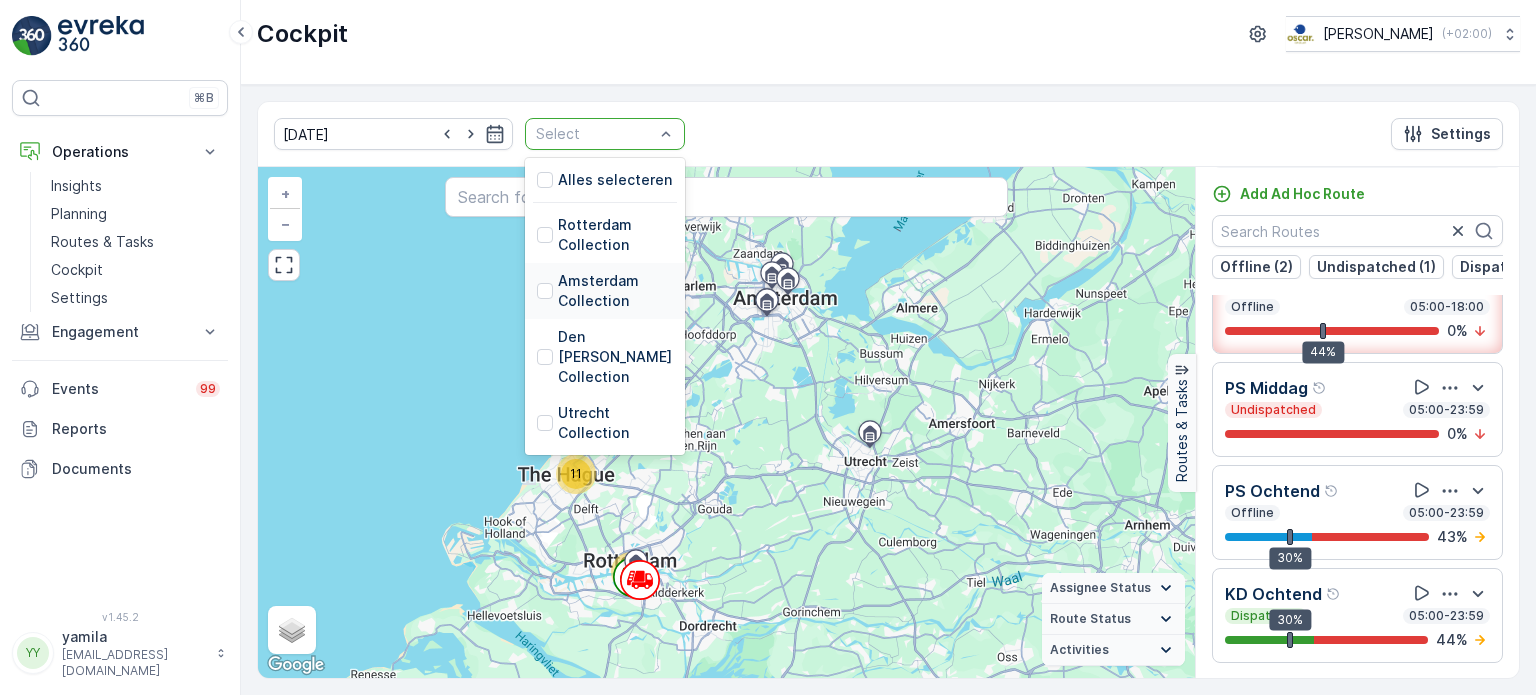 click on "Amsterdam Collection" at bounding box center (605, 291) 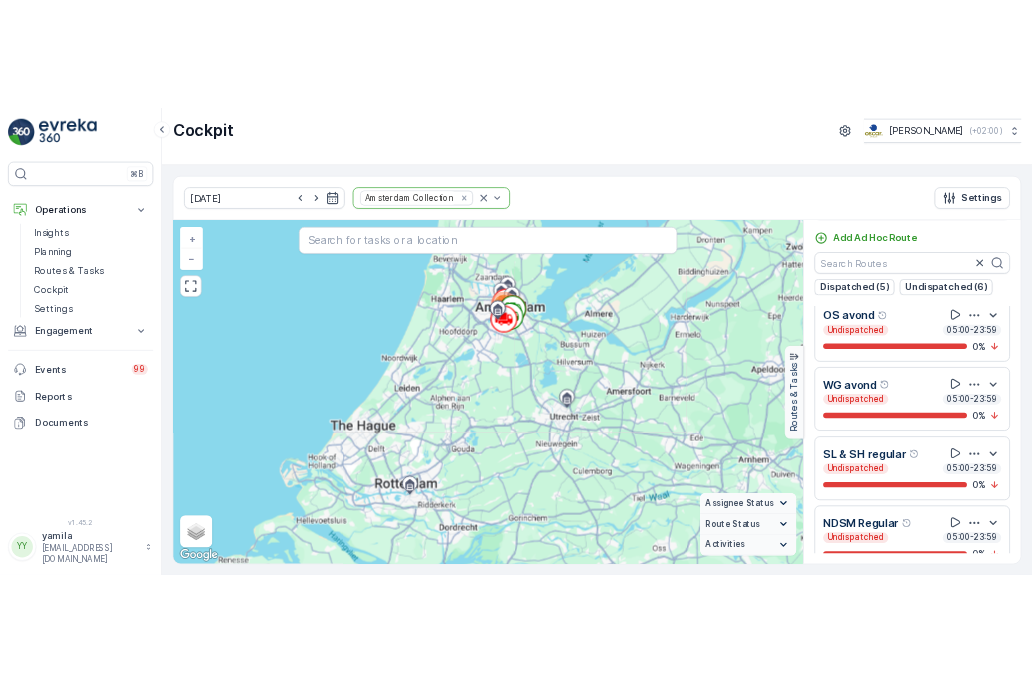 scroll, scrollTop: 758, scrollLeft: 0, axis: vertical 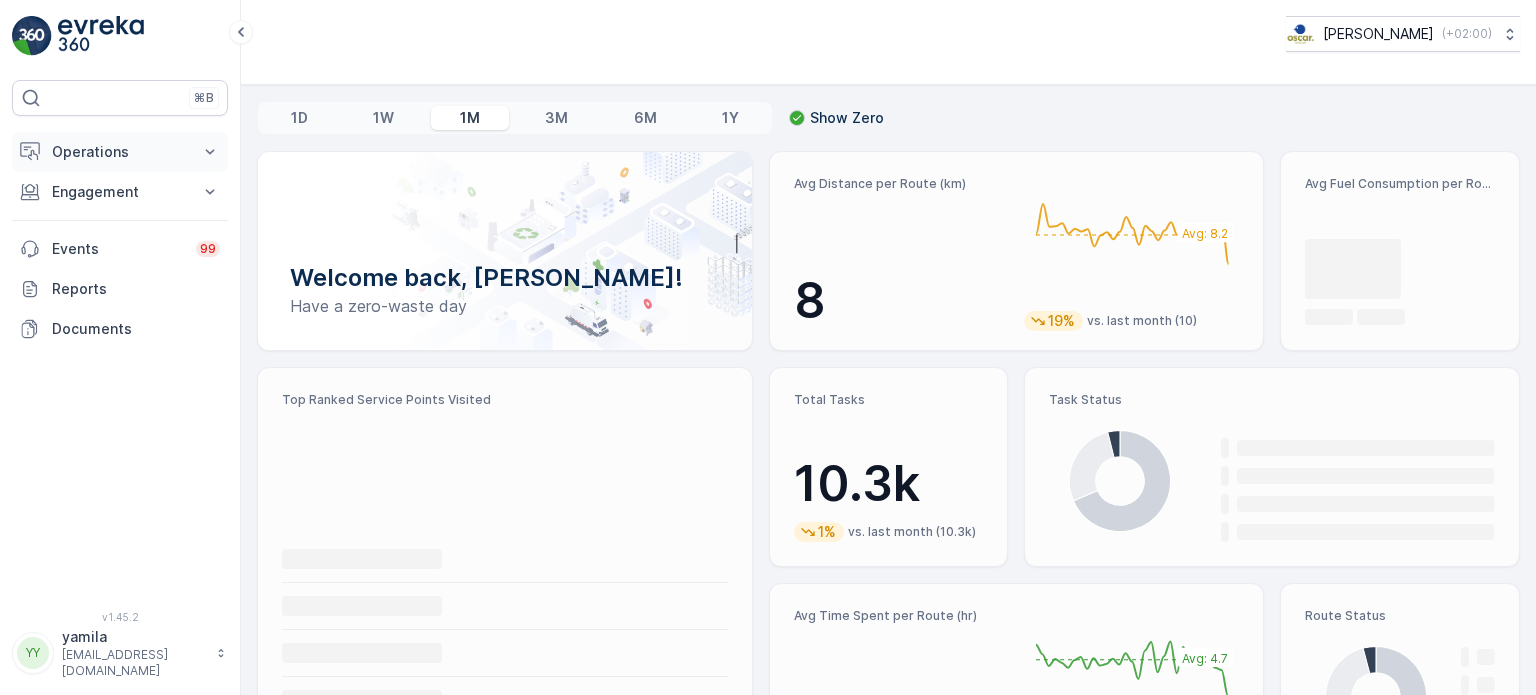 click on "Operations" at bounding box center [120, 152] 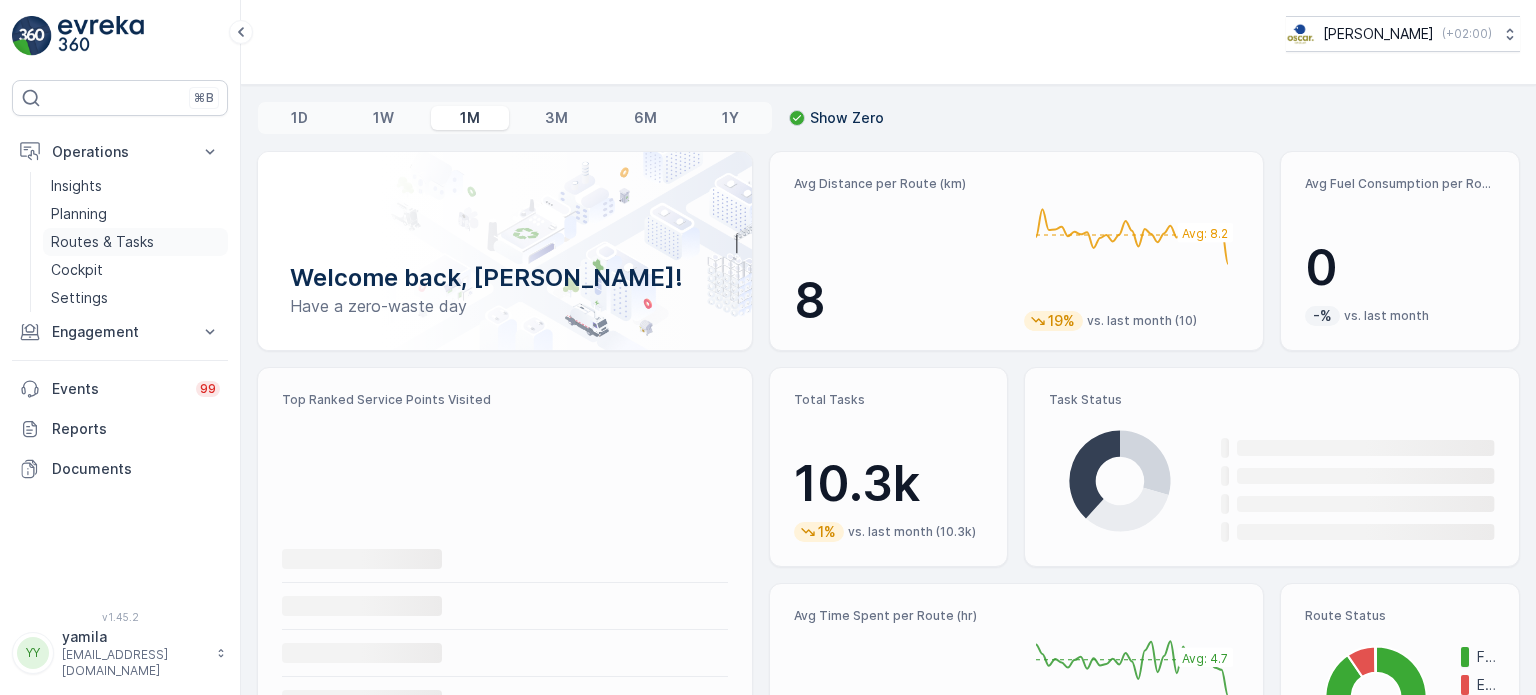click on "Routes & Tasks" at bounding box center (102, 242) 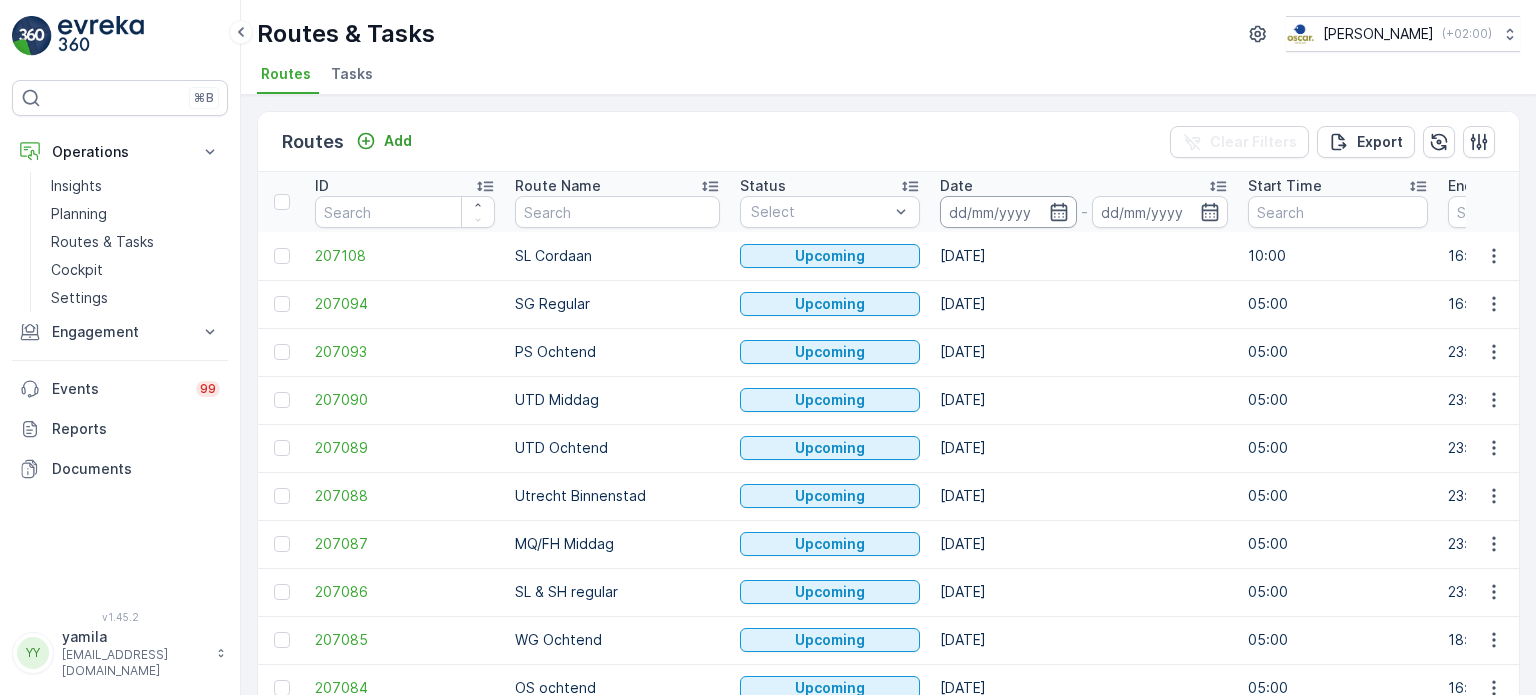 click at bounding box center [1008, 212] 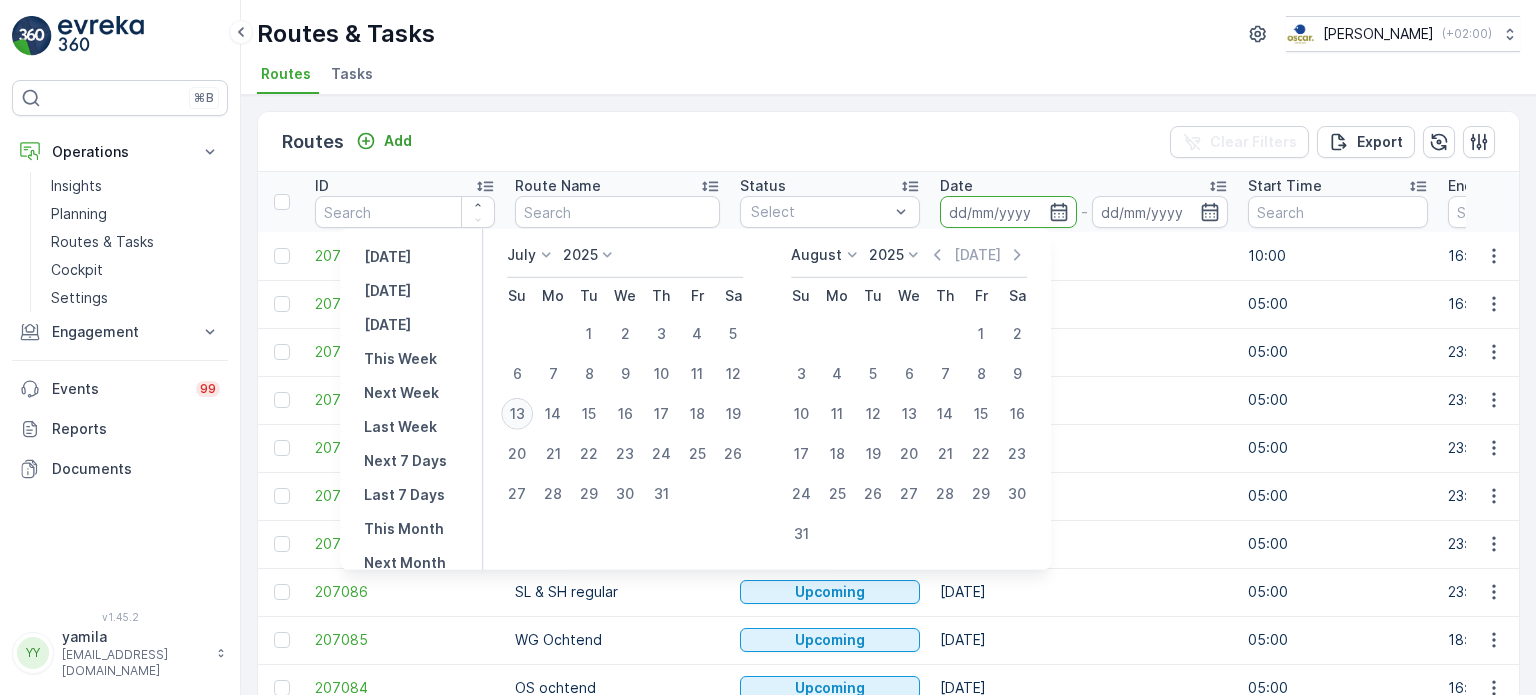 click on "13" at bounding box center [517, 414] 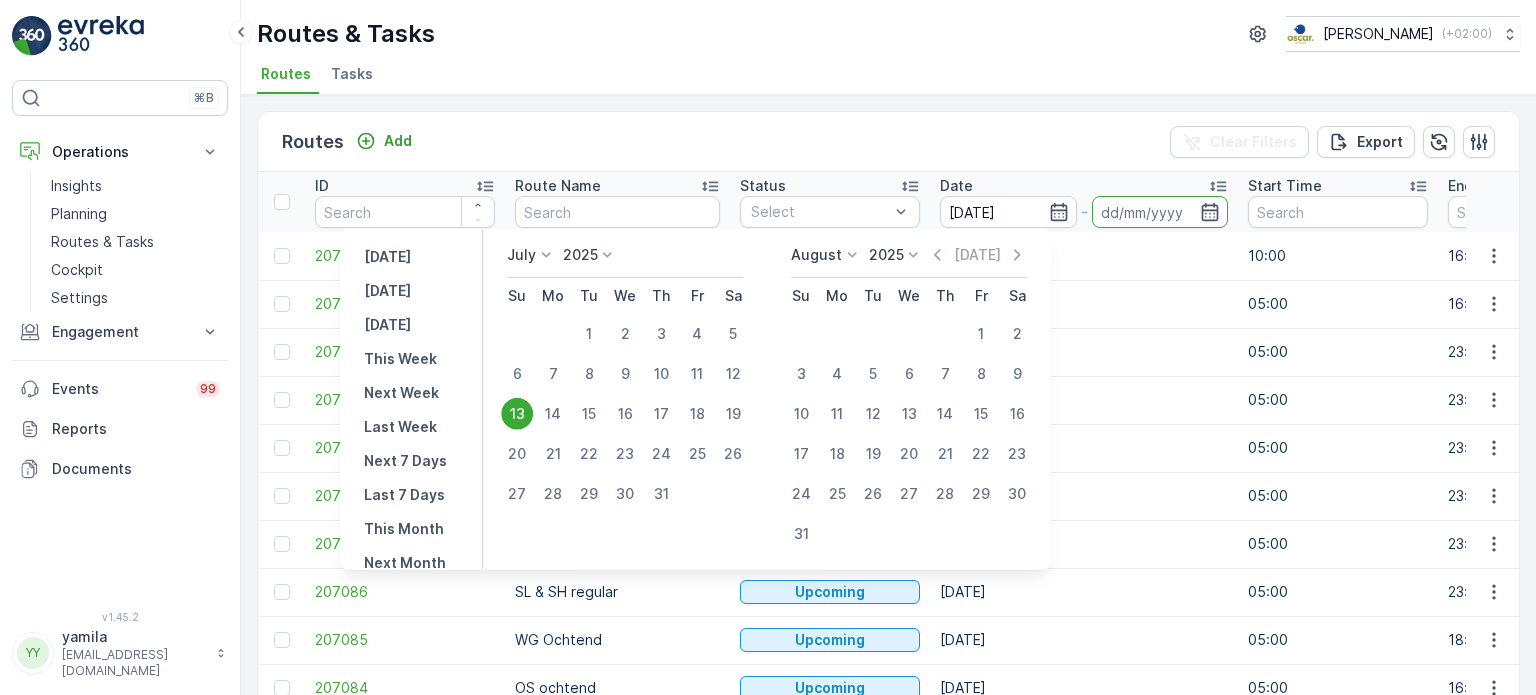 click on "13" at bounding box center [517, 414] 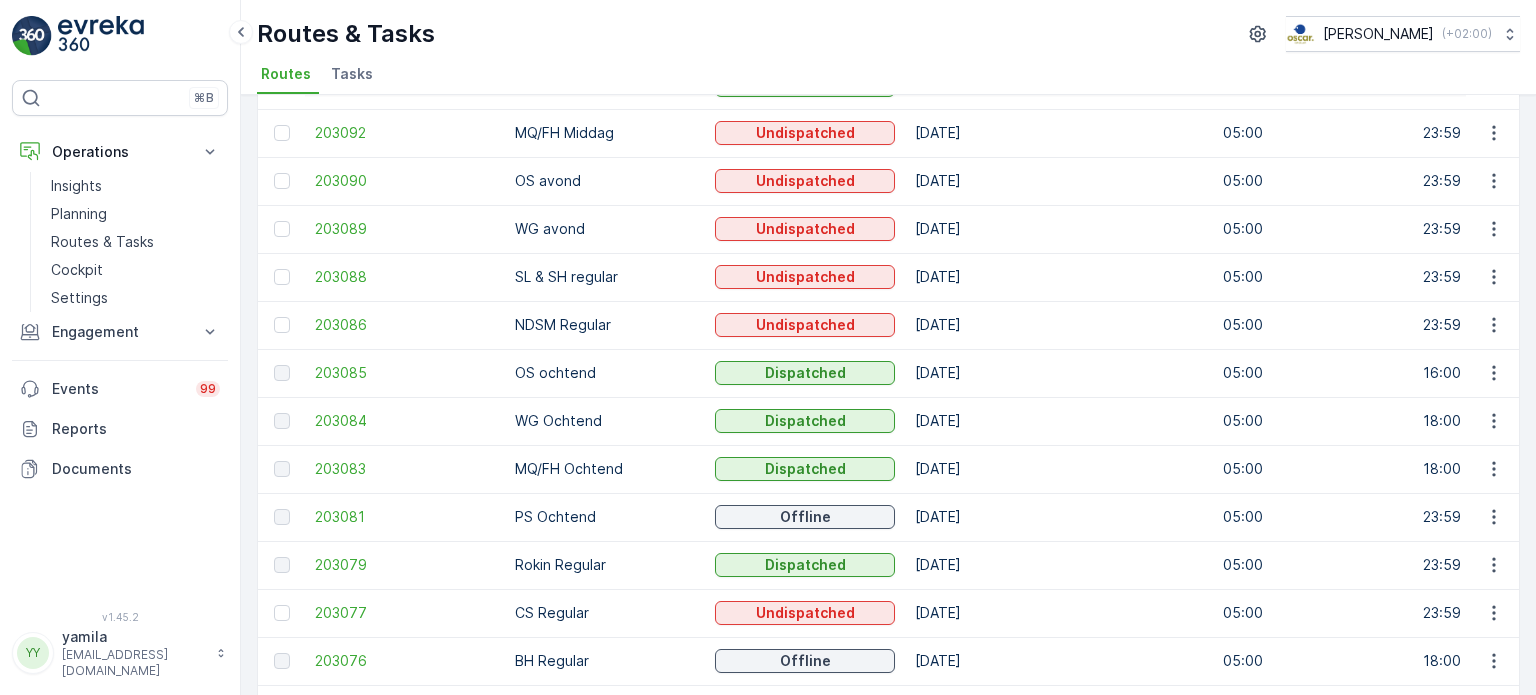scroll, scrollTop: 268, scrollLeft: 0, axis: vertical 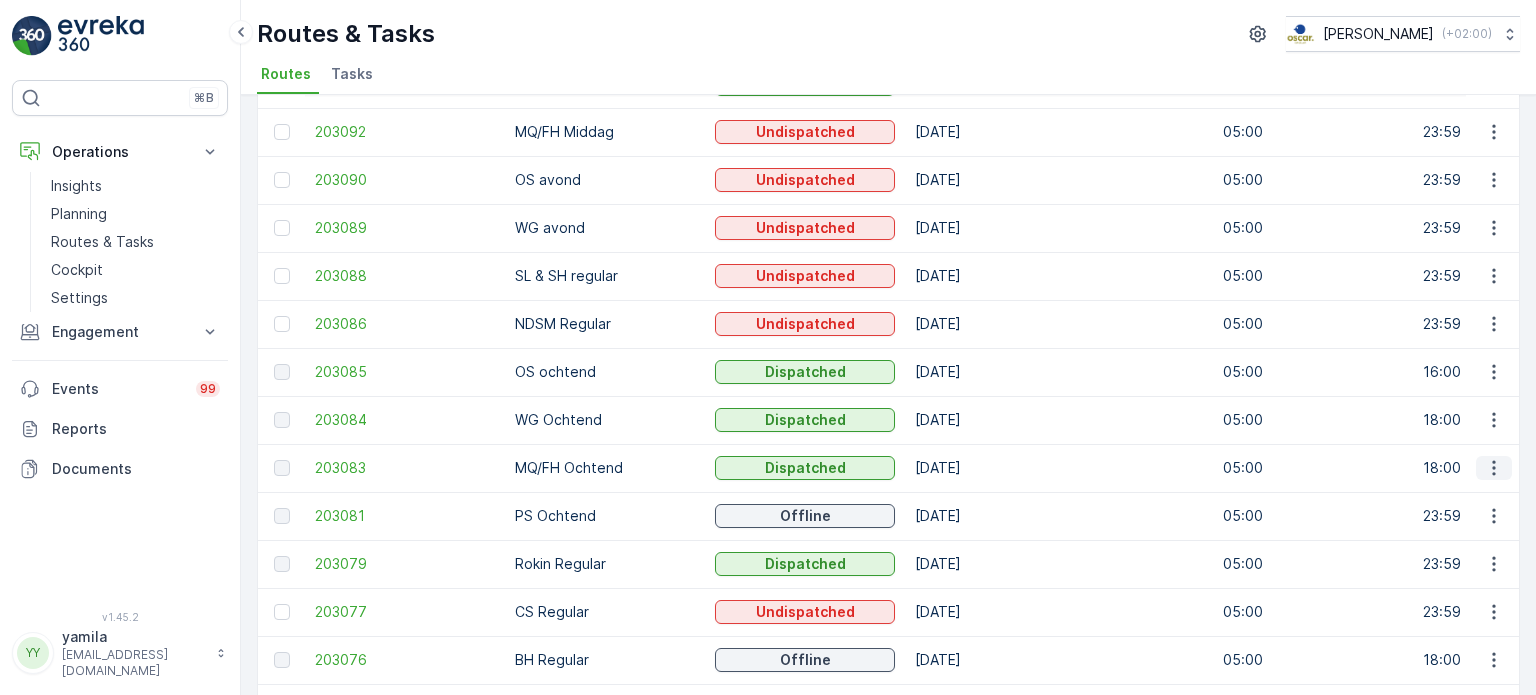 click at bounding box center (1494, 468) 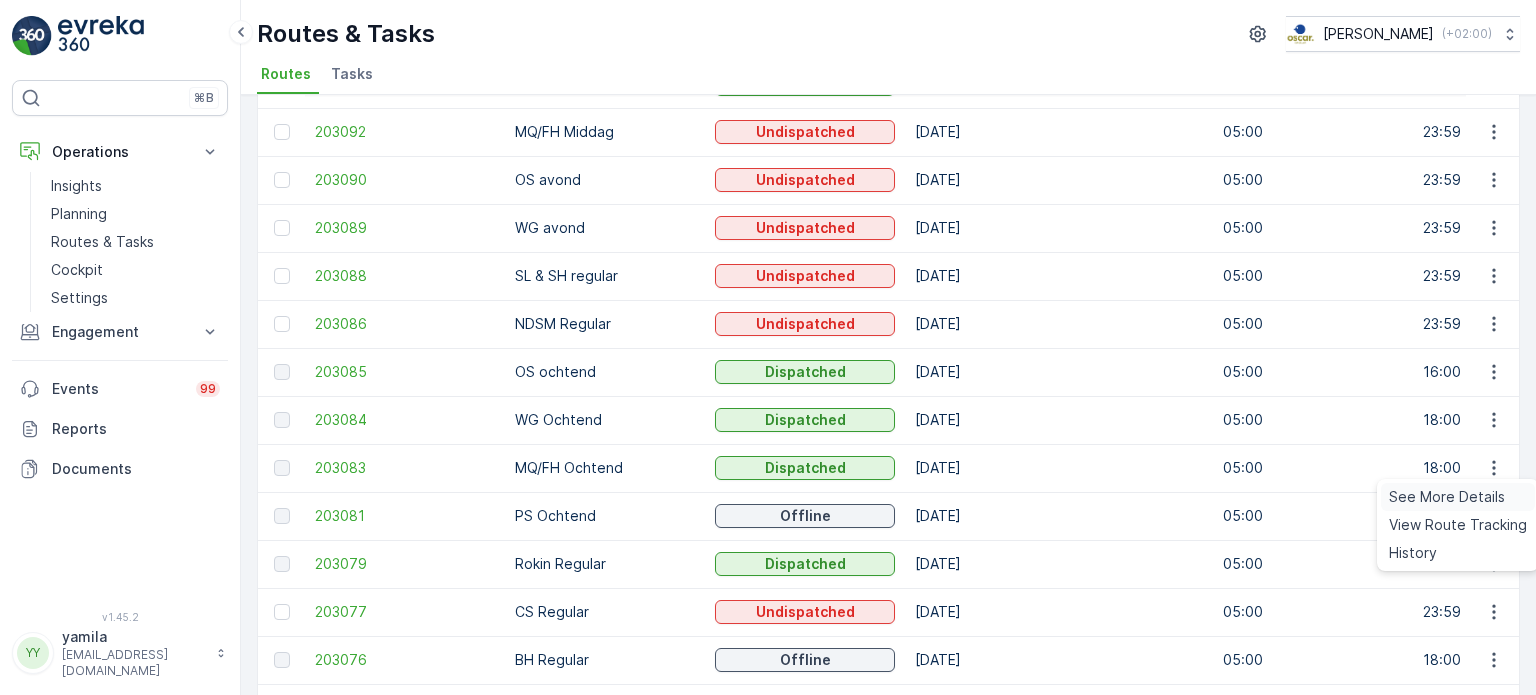 click on "See More Details" at bounding box center (1447, 497) 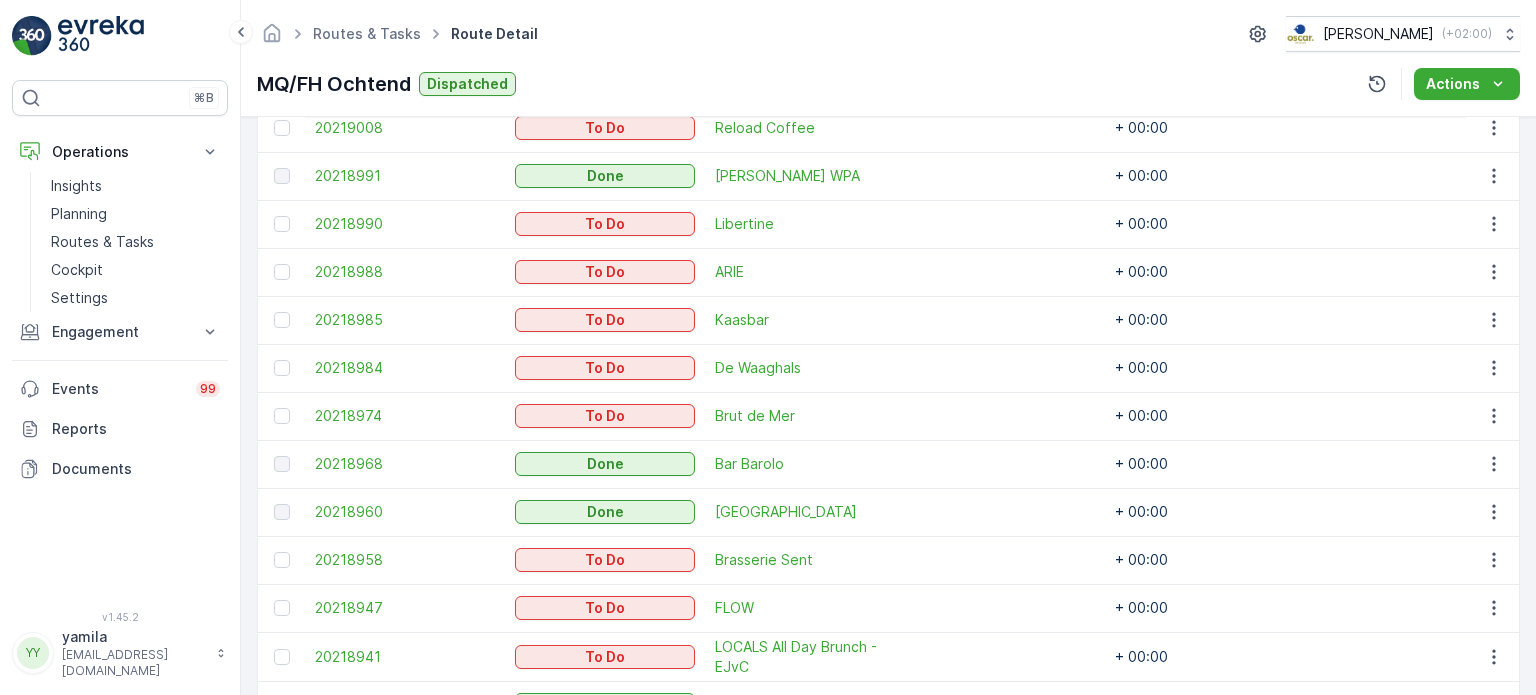 scroll, scrollTop: 984, scrollLeft: 0, axis: vertical 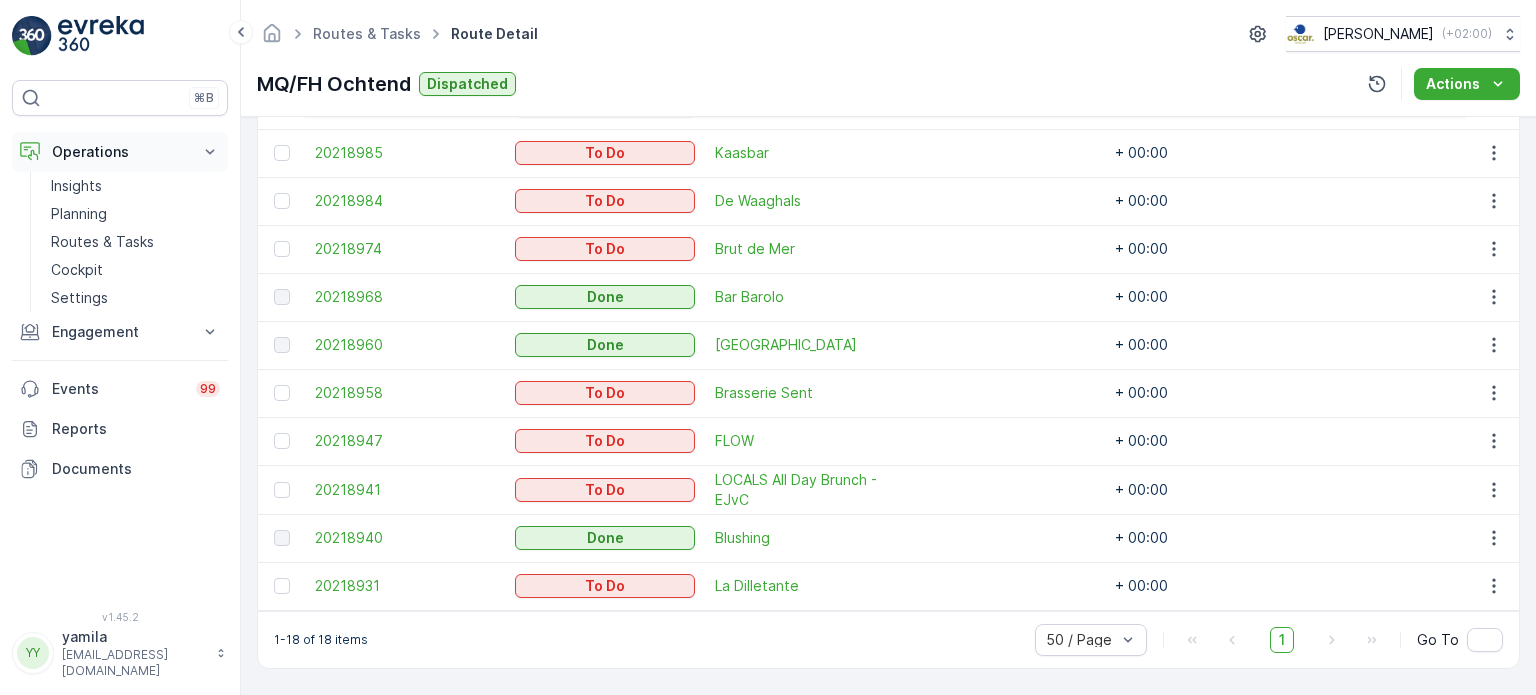 click on "Operations" at bounding box center [120, 152] 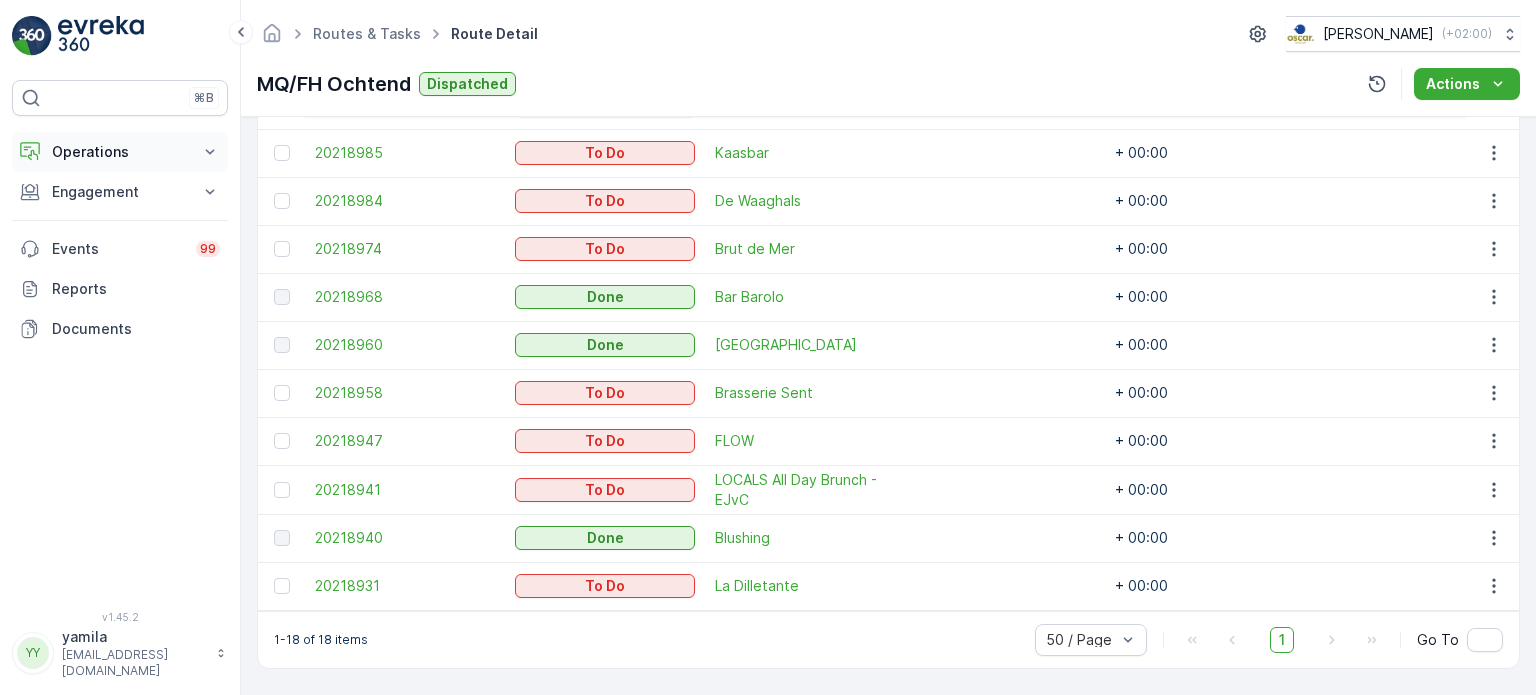 click on "Operations" at bounding box center [120, 152] 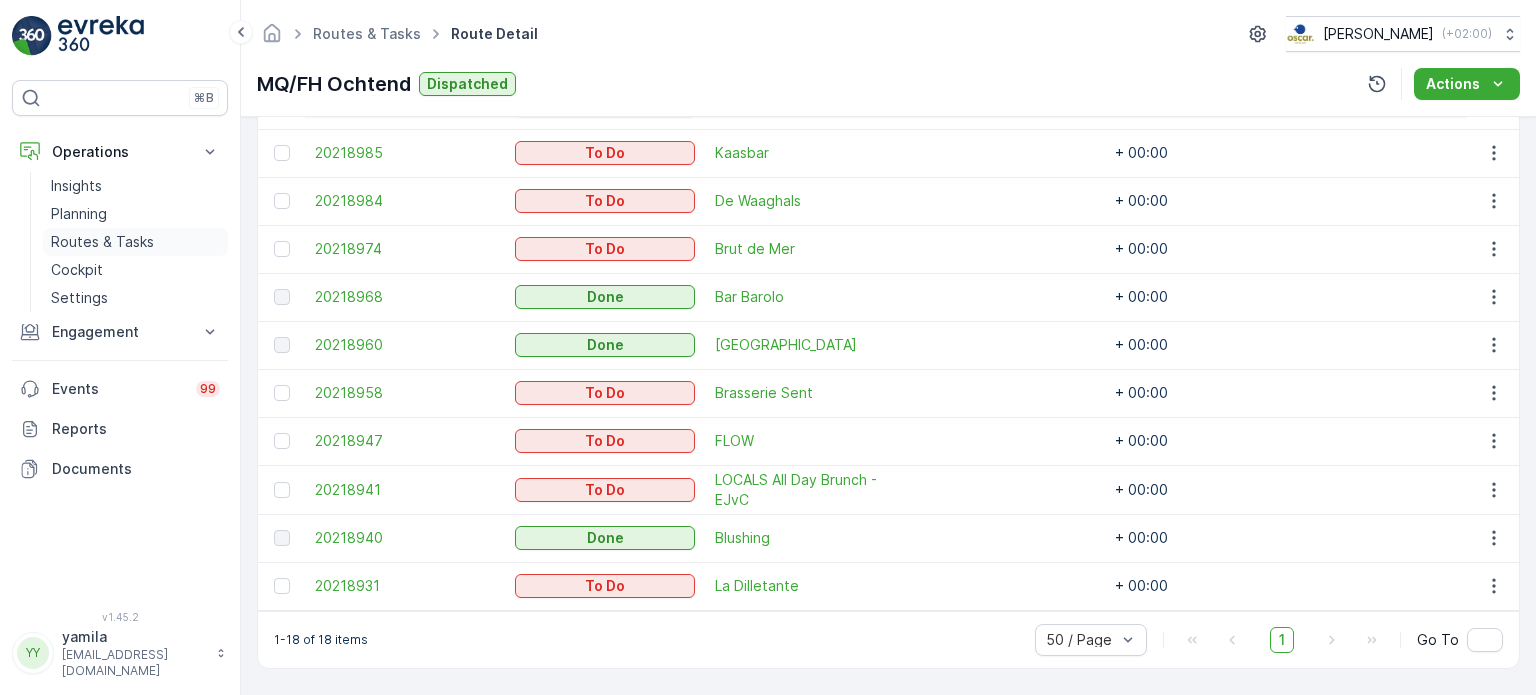click on "Routes & Tasks" at bounding box center [102, 242] 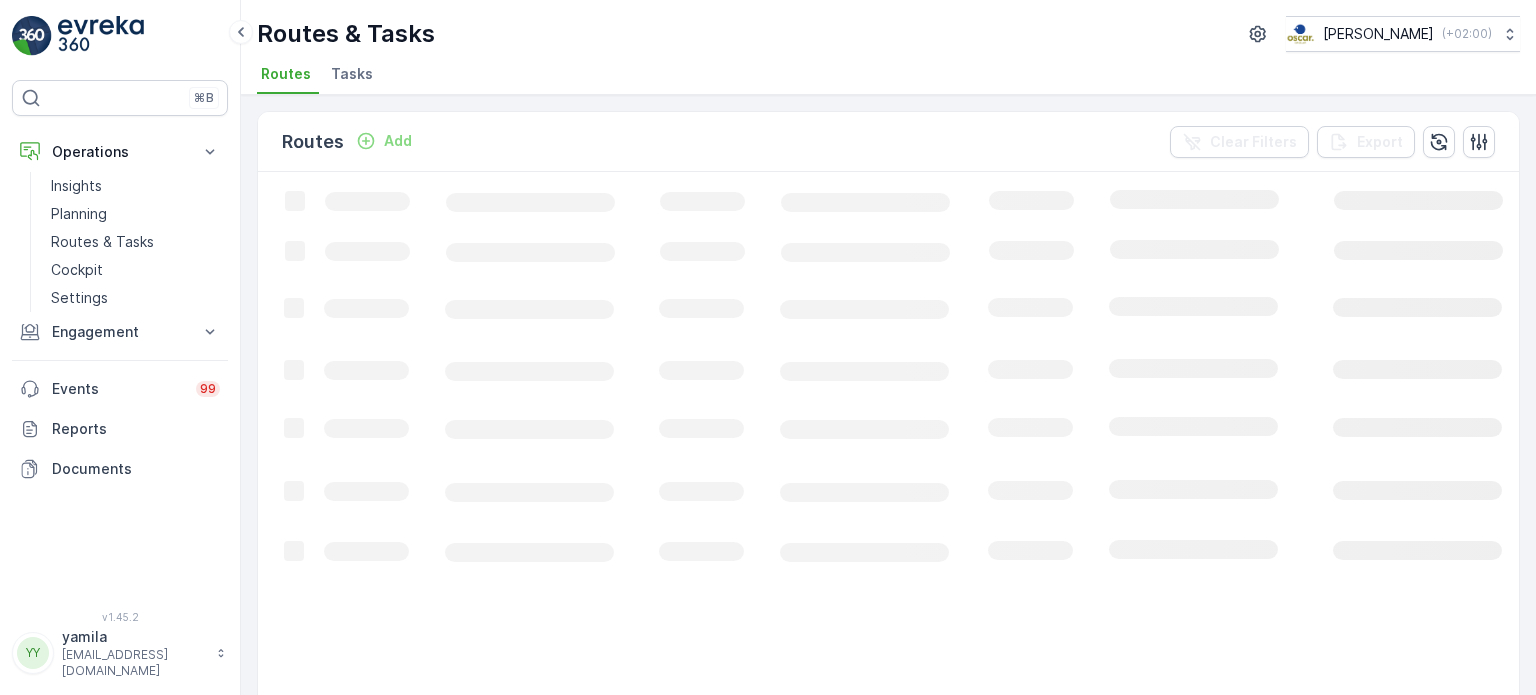 click on "Tasks" at bounding box center (352, 74) 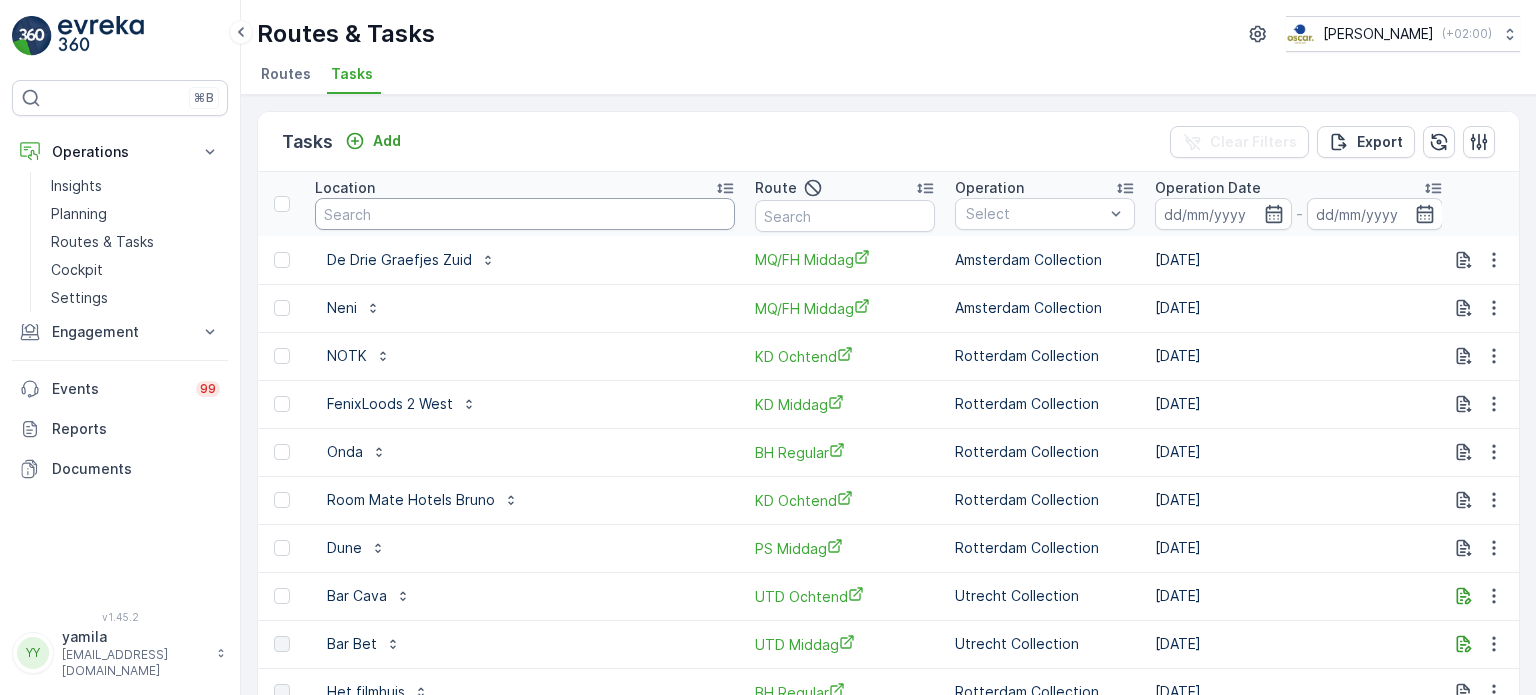 click at bounding box center (525, 214) 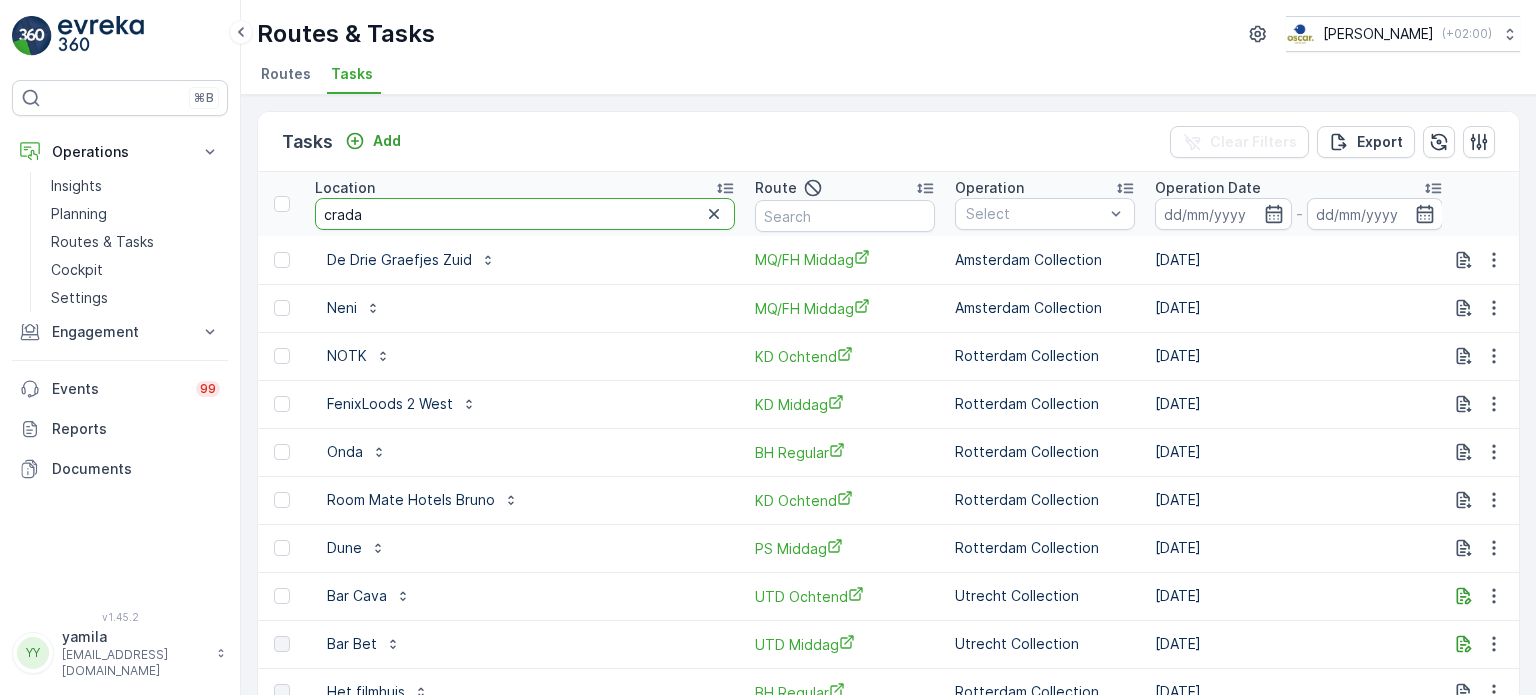 type on "cradam" 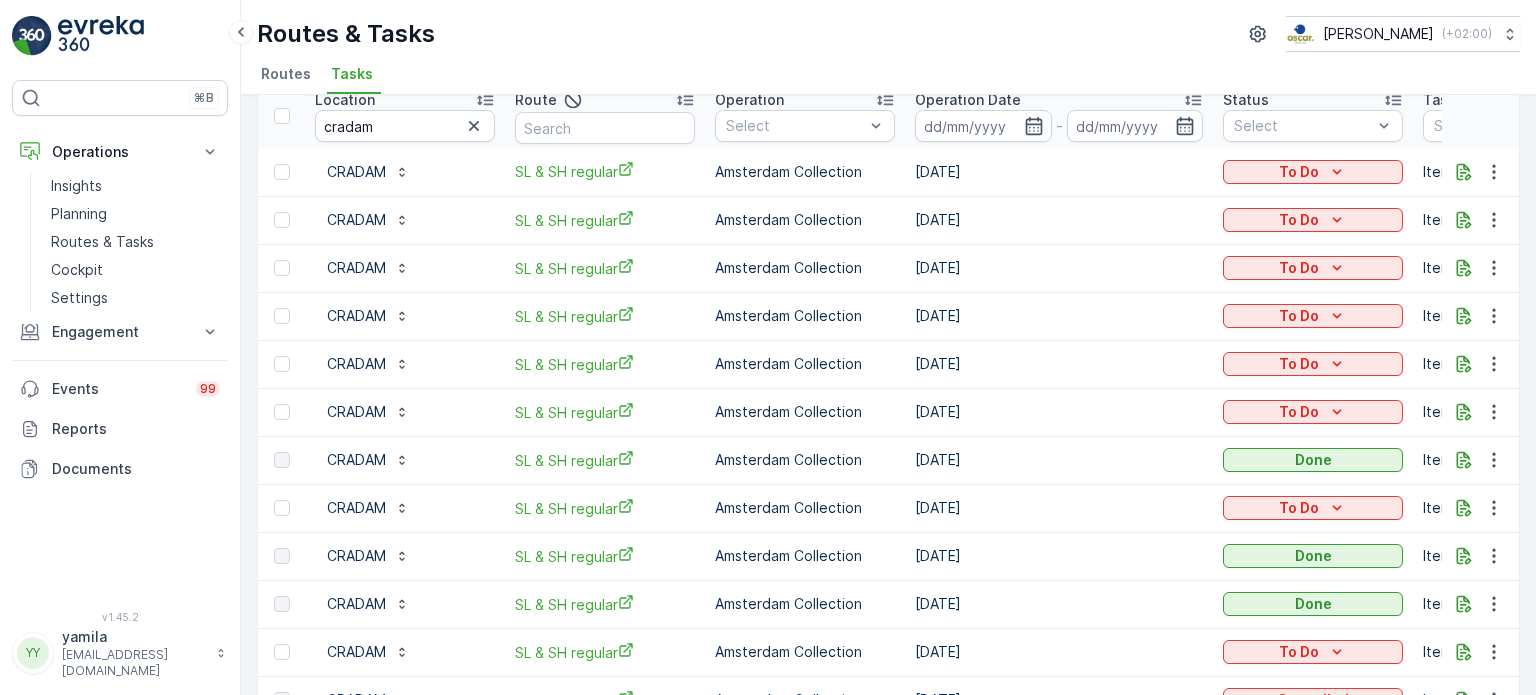 scroll, scrollTop: 0, scrollLeft: 0, axis: both 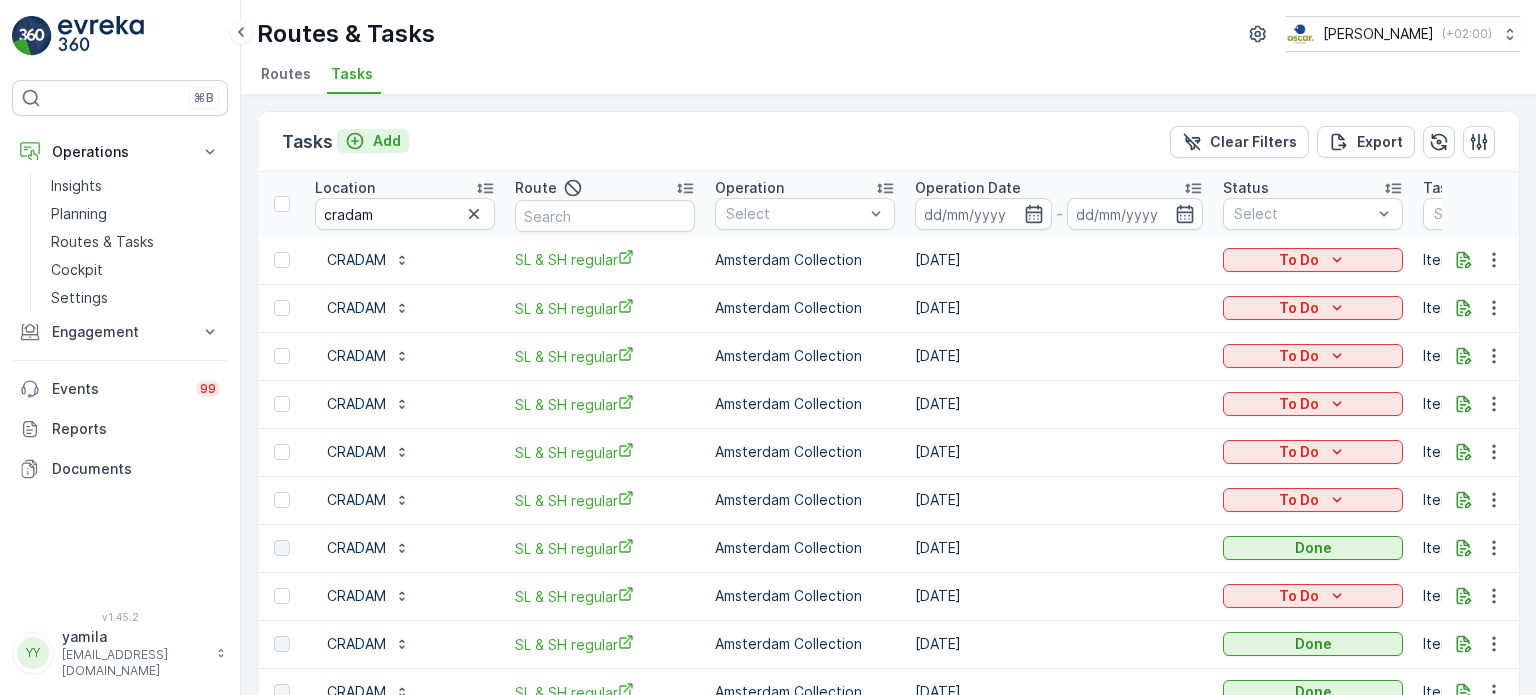 click on "Add" at bounding box center (387, 141) 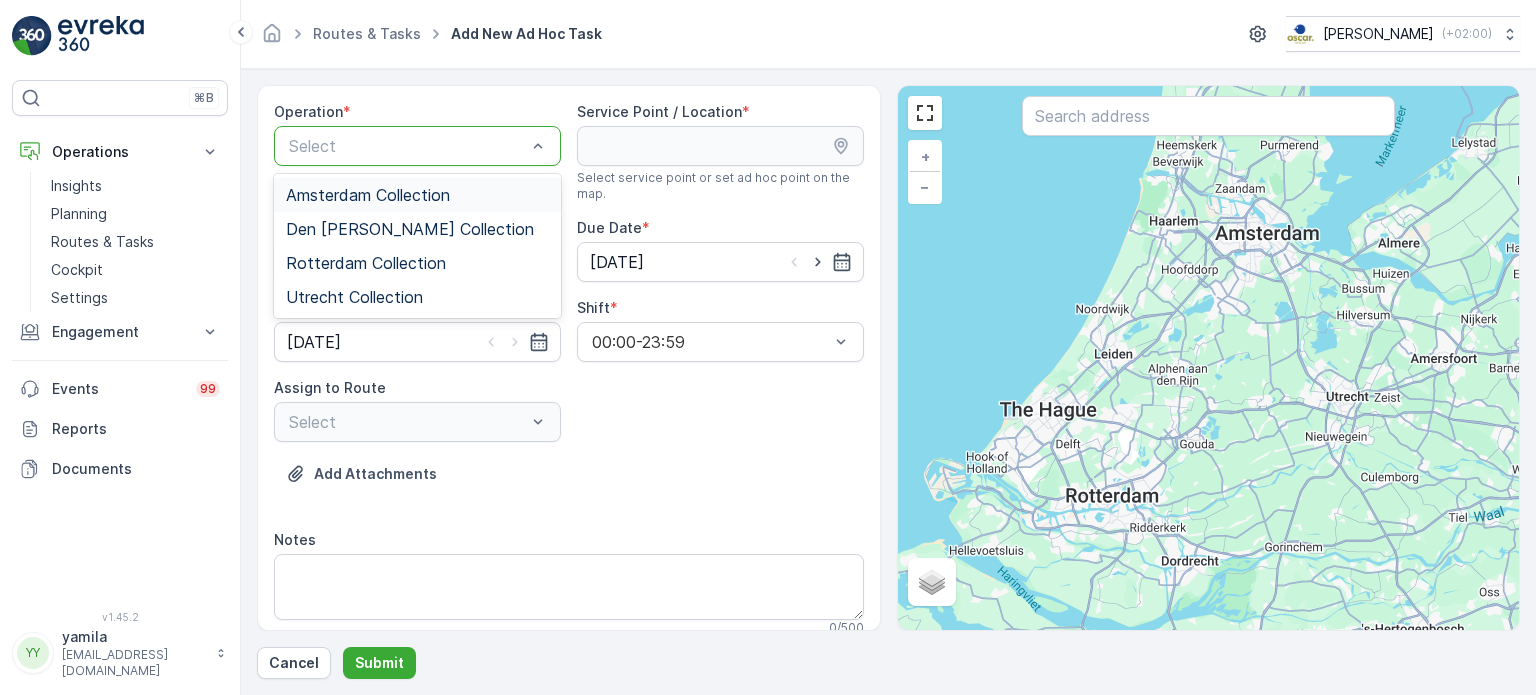drag, startPoint x: 377, startPoint y: 136, endPoint x: 362, endPoint y: 196, distance: 61.846584 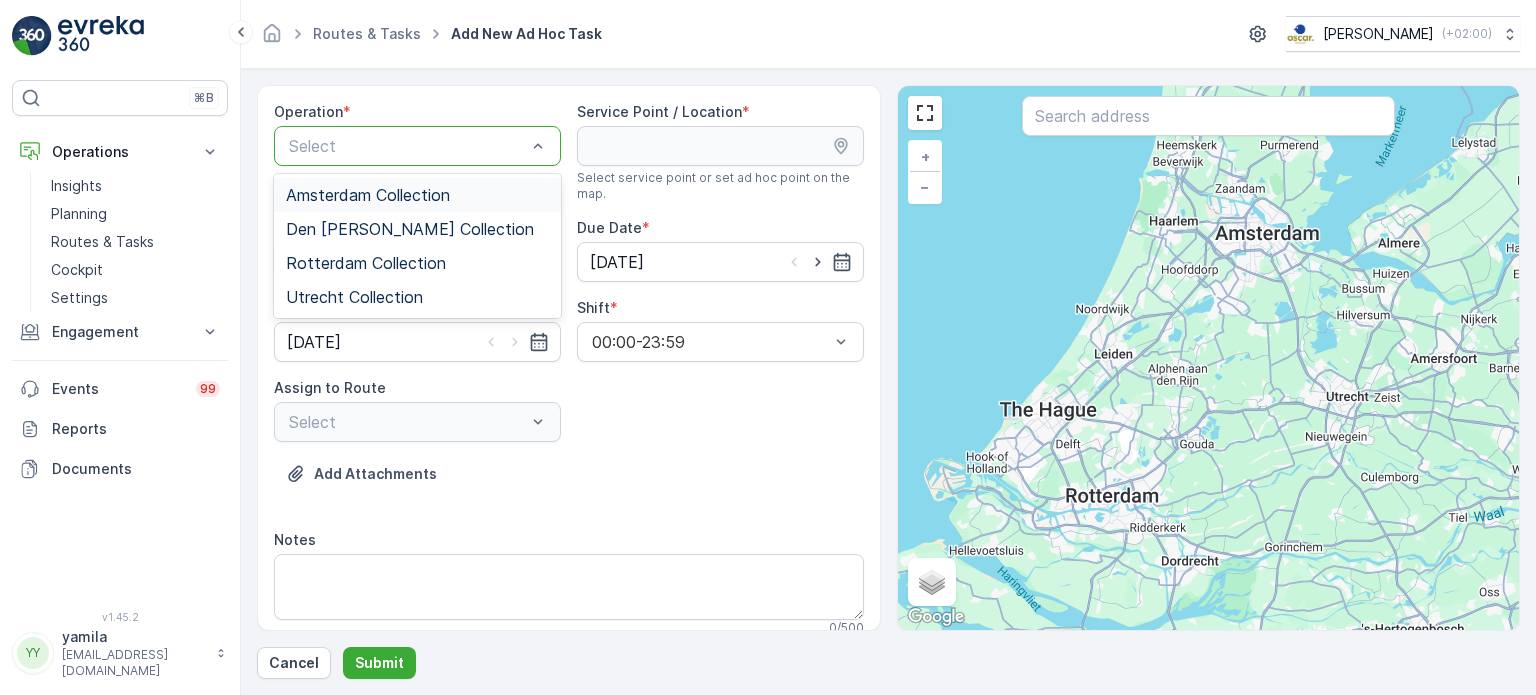 click on "Amsterdam Collection" at bounding box center [368, 195] 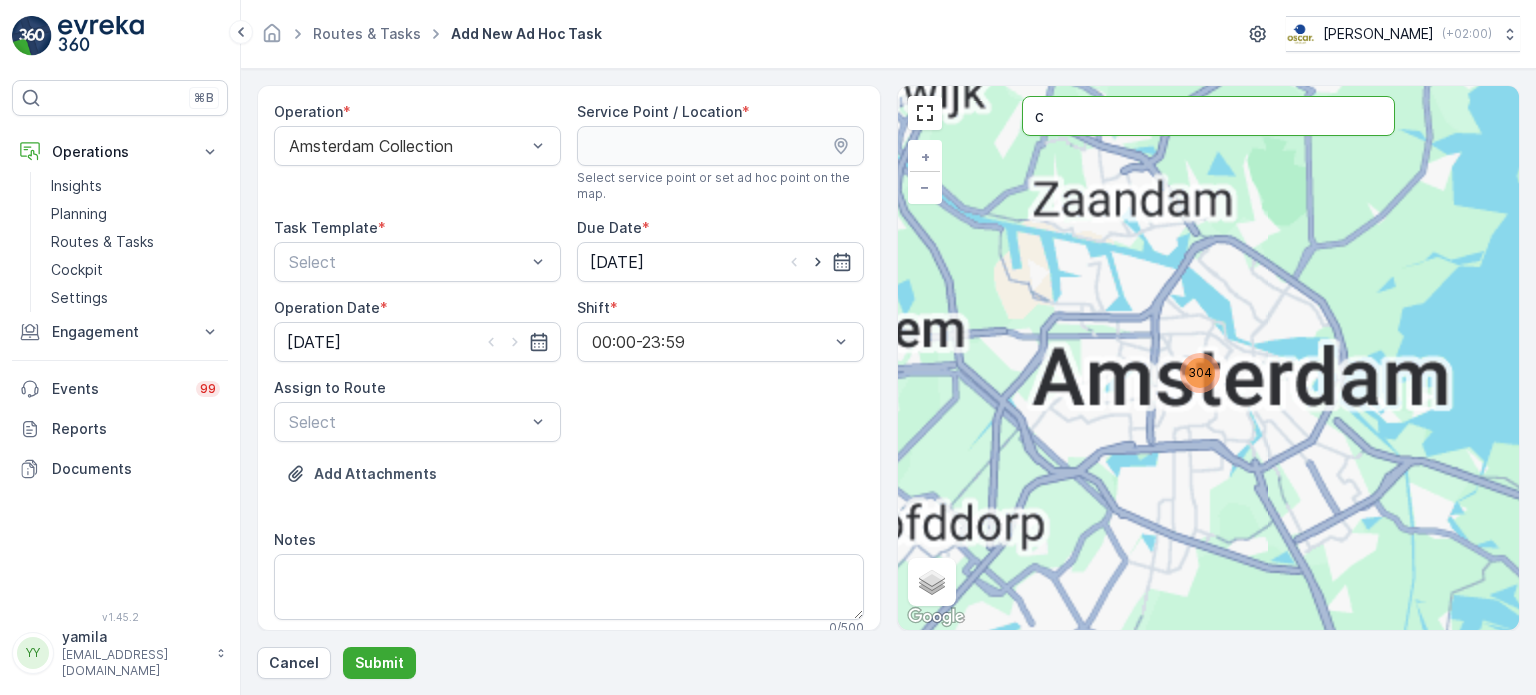 click on "c" at bounding box center [1208, 116] 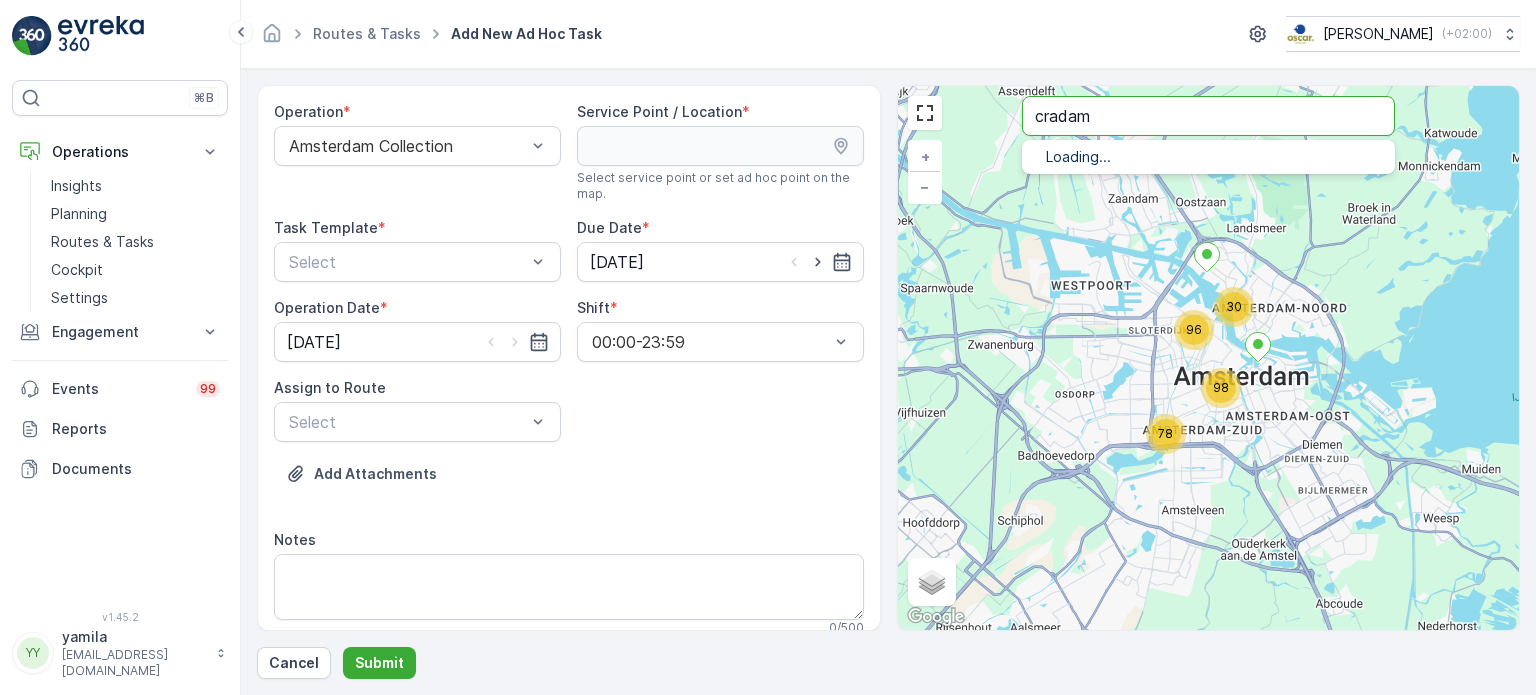 type on "cradam" 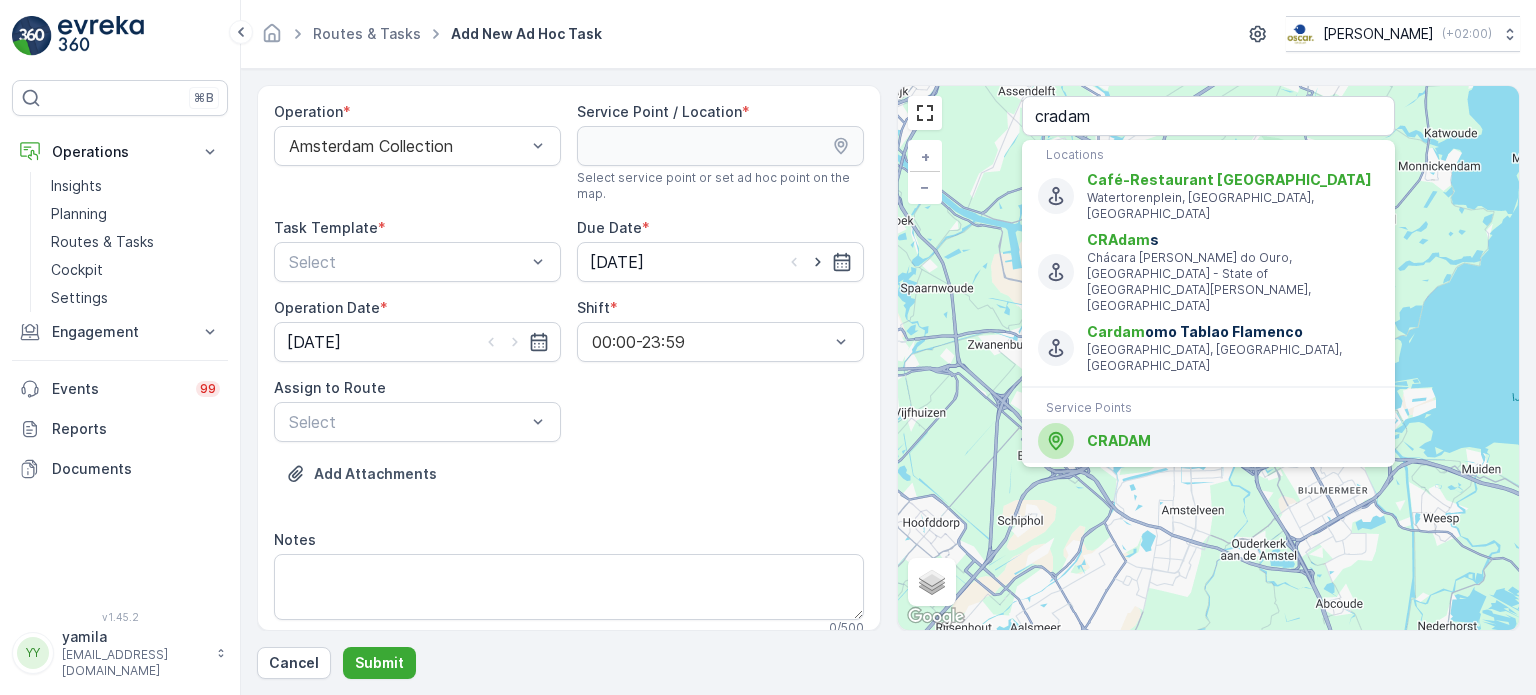 click on "CRADAM" at bounding box center (1119, 440) 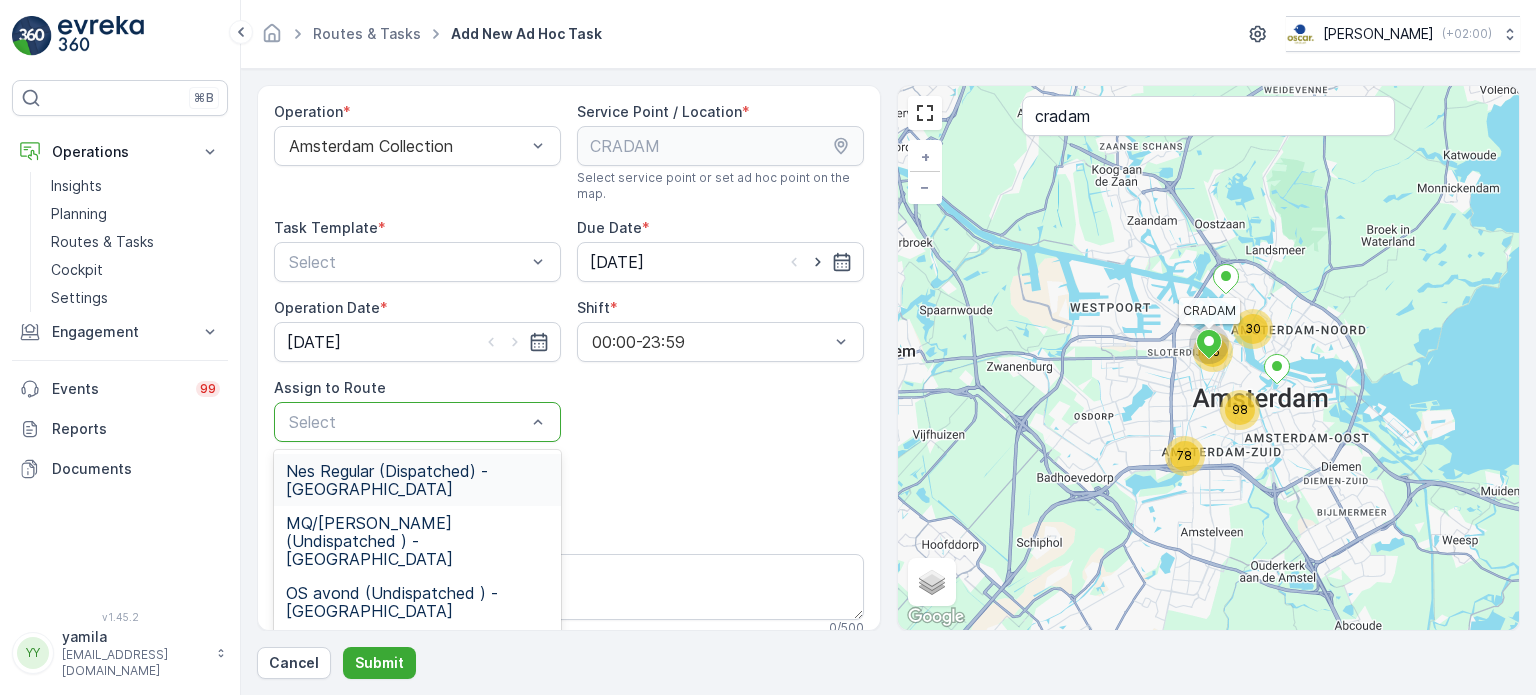 click on "Select" at bounding box center [417, 422] 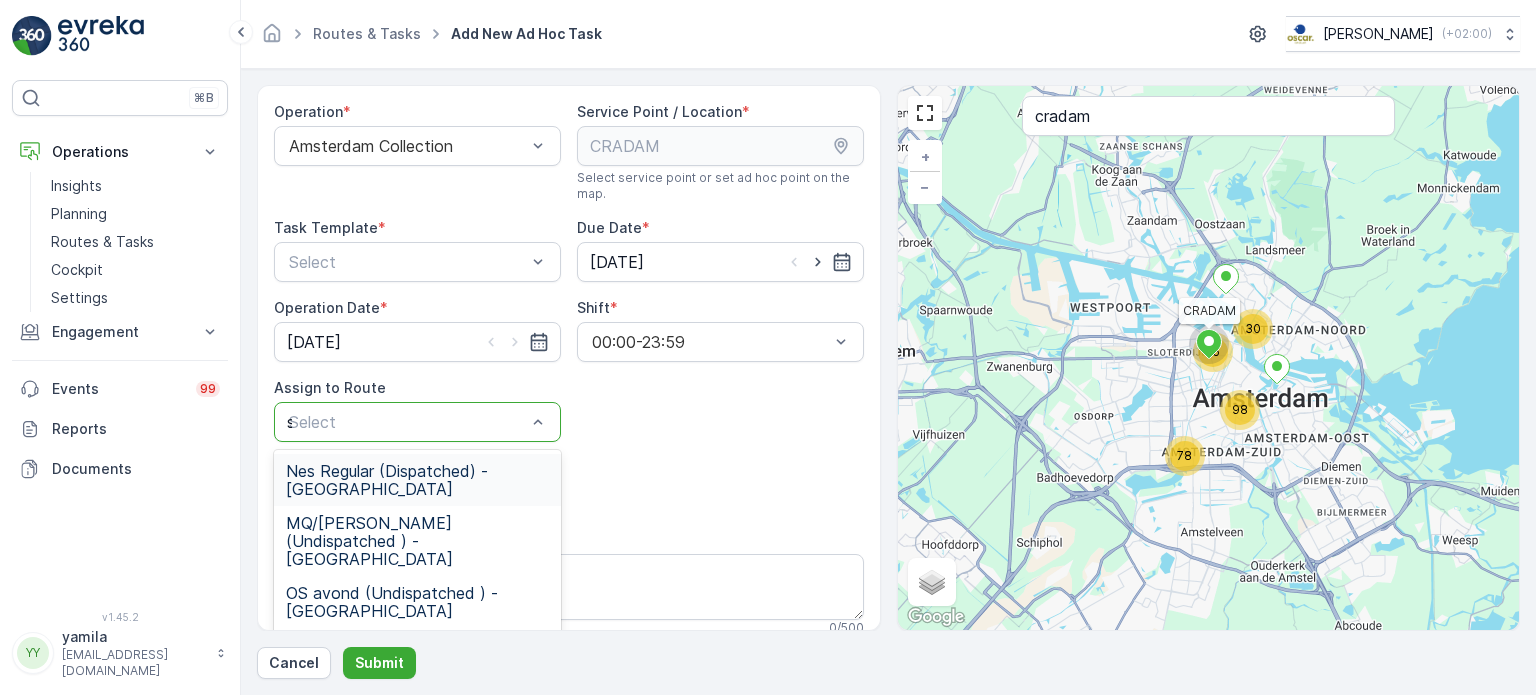 type on "sl" 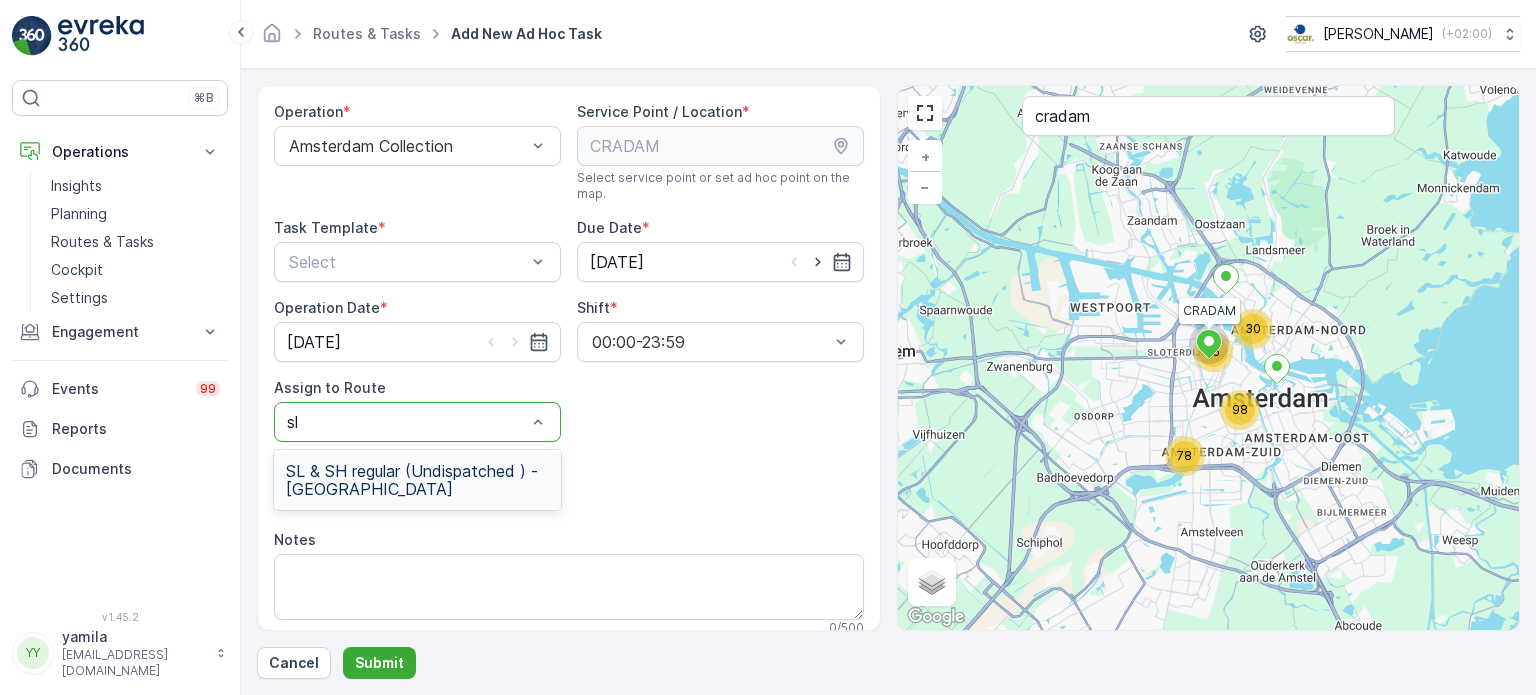 click on "SL & SH regular (Undispatched ) - [GEOGRAPHIC_DATA]" at bounding box center [417, 480] 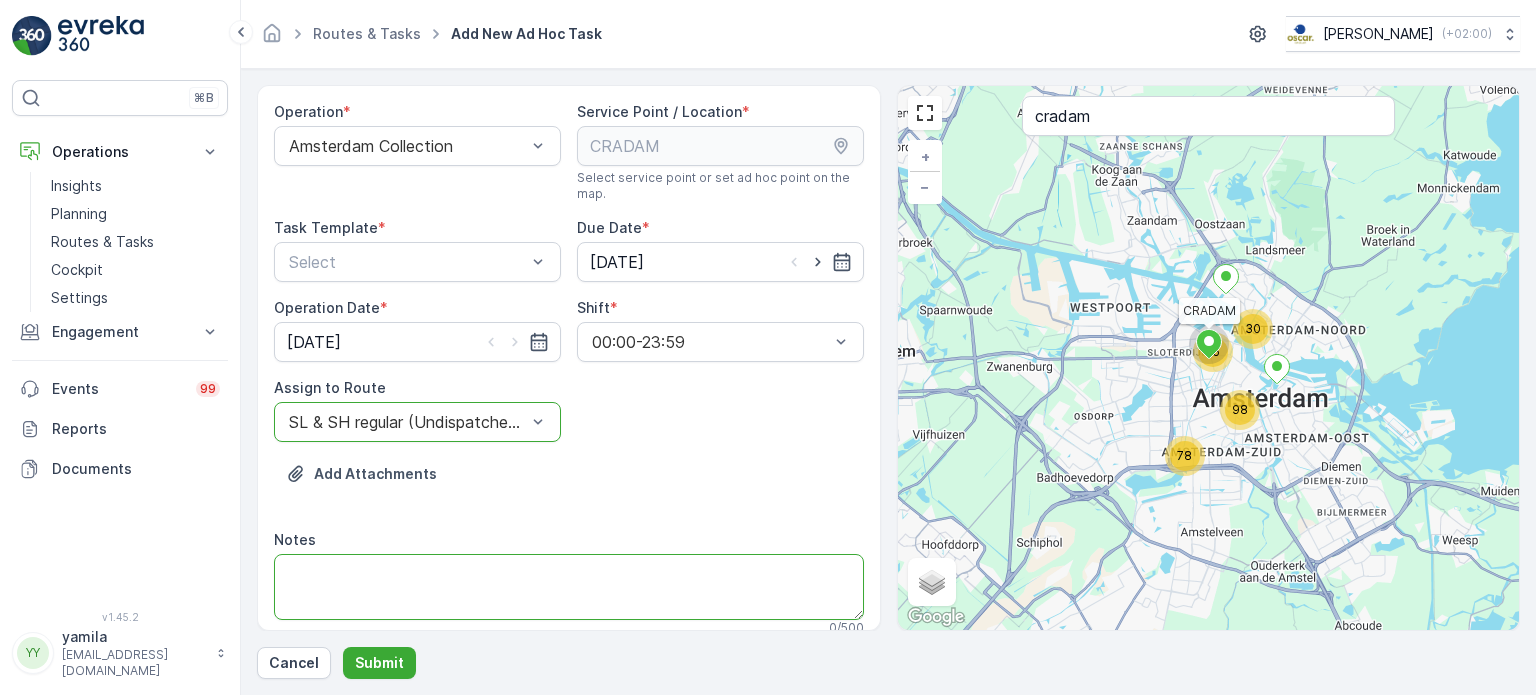 click on "Notes" at bounding box center (569, 587) 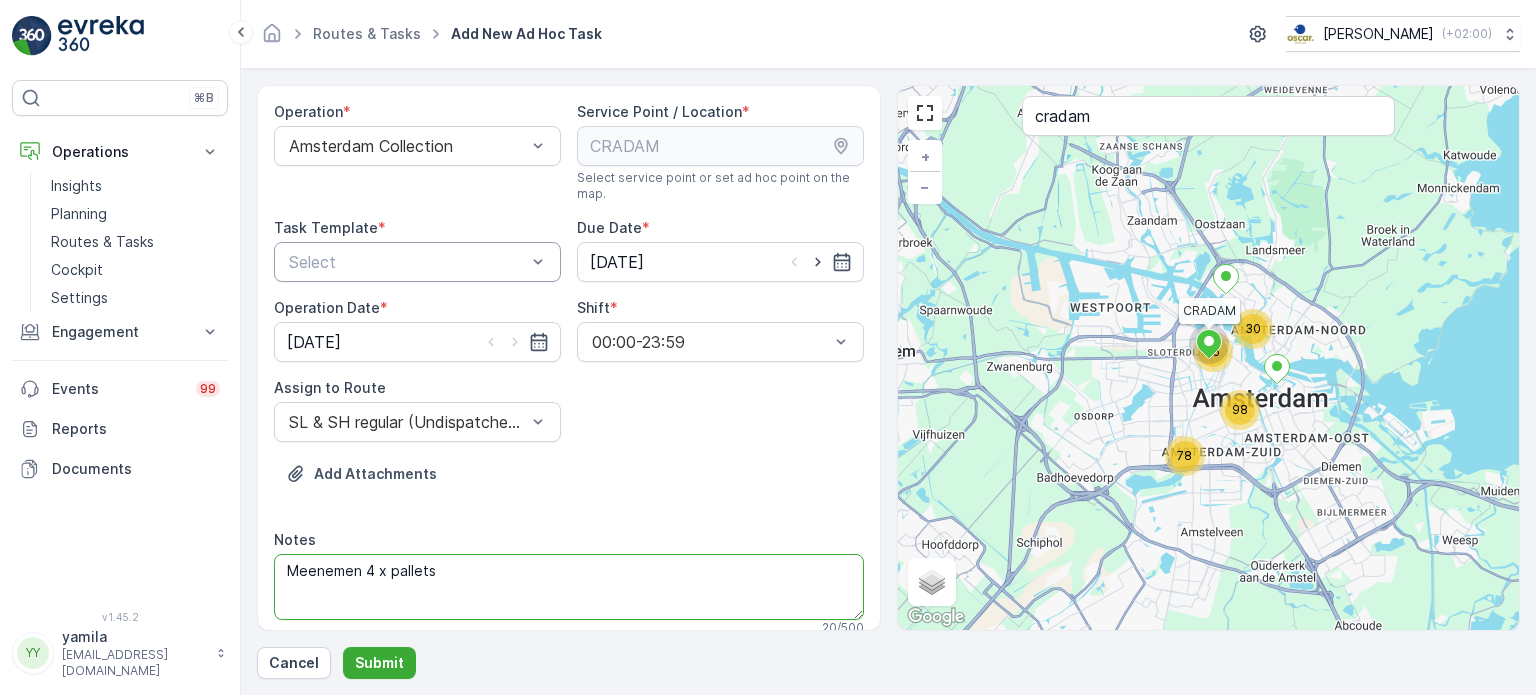 type on "Meenemen 4 x pallets" 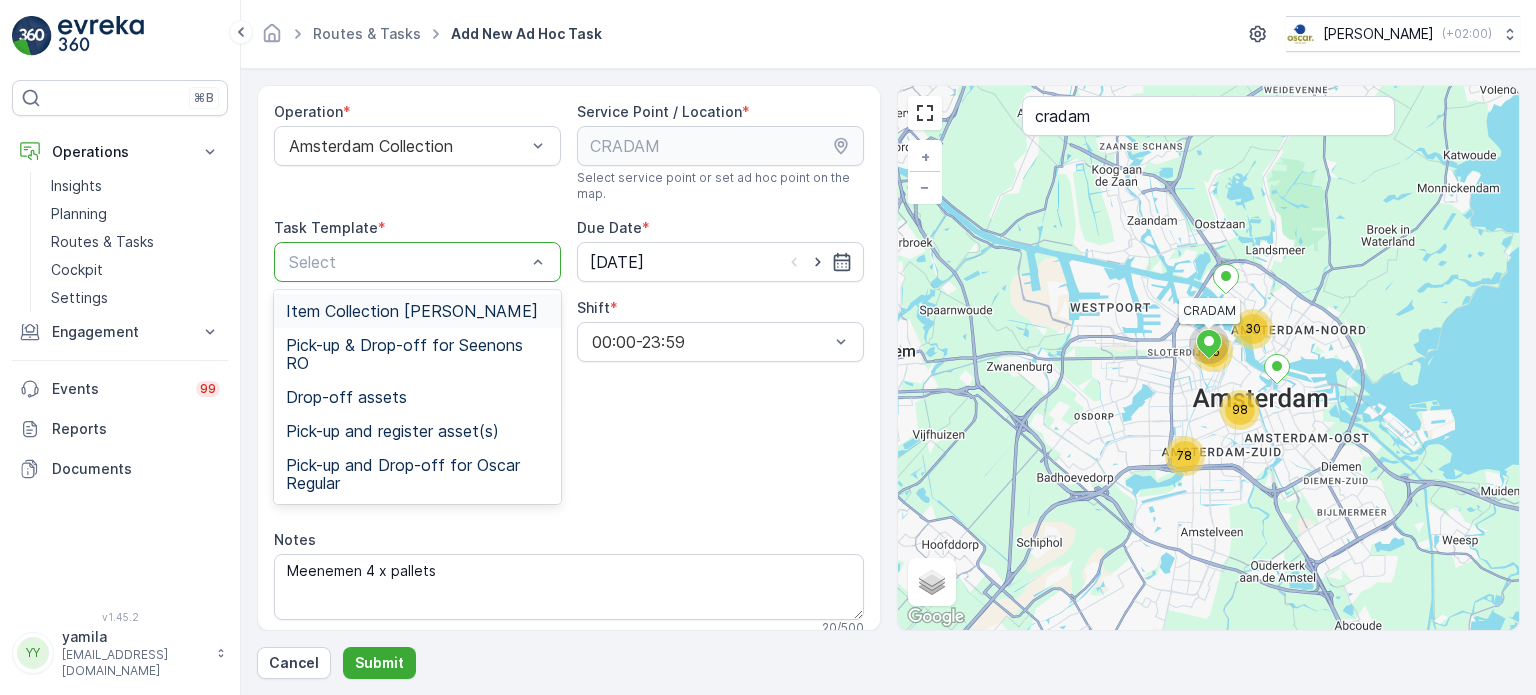 drag, startPoint x: 344, startPoint y: 259, endPoint x: 340, endPoint y: 310, distance: 51.156624 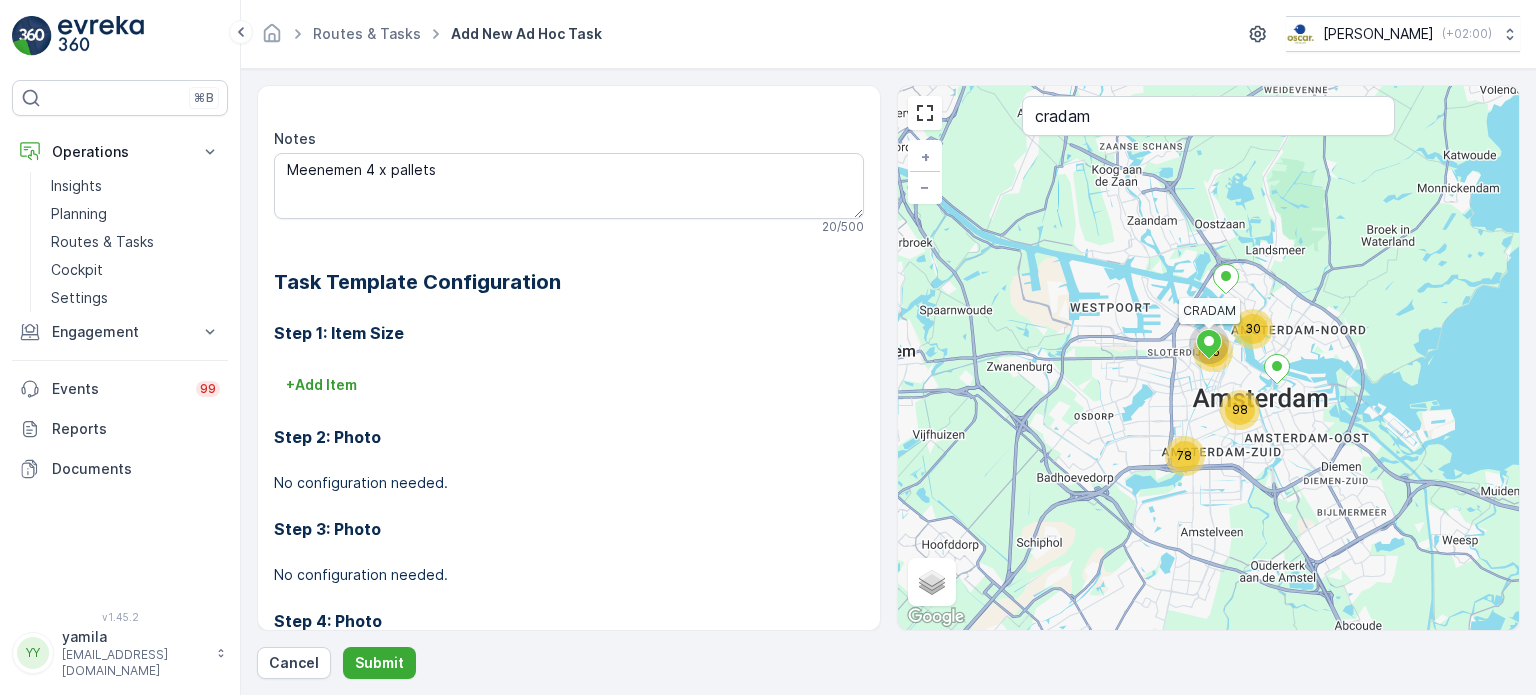 scroll, scrollTop: 404, scrollLeft: 0, axis: vertical 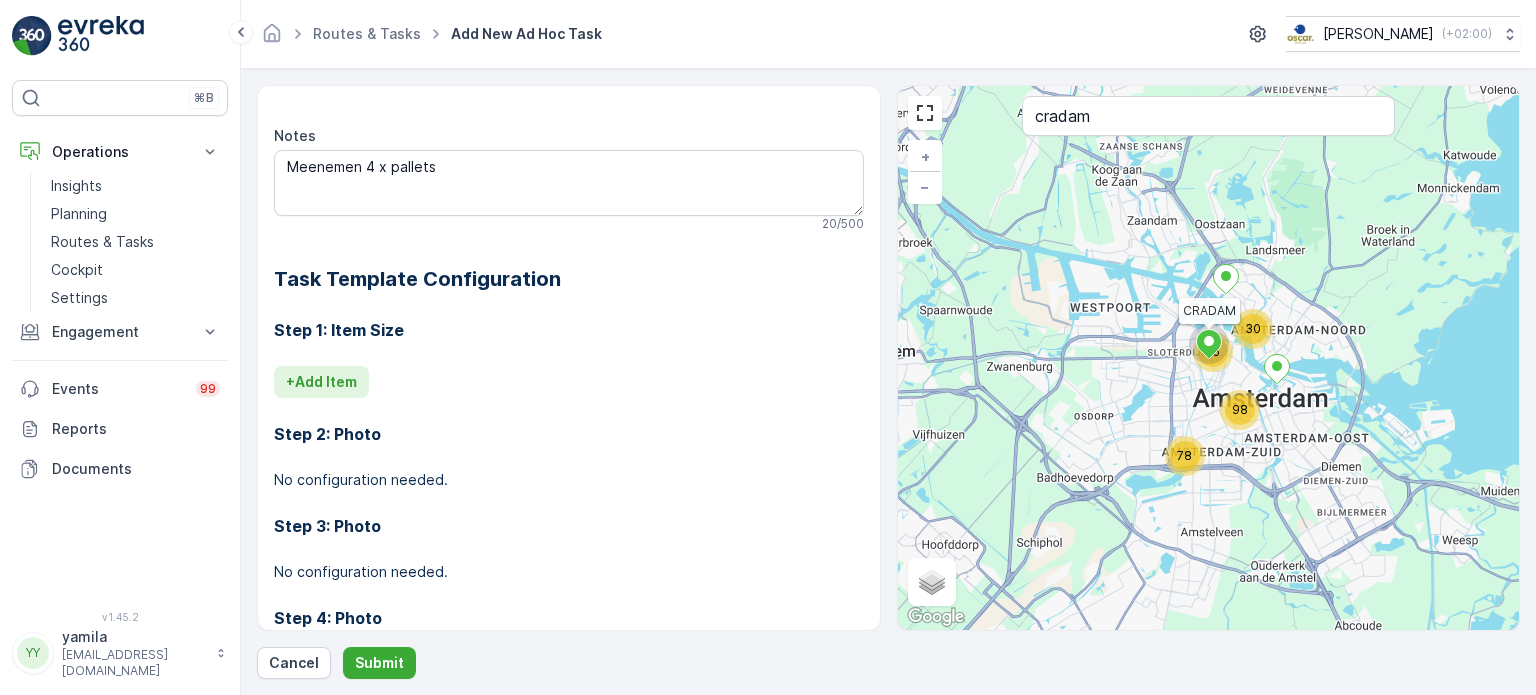 click on "+  Add Item" at bounding box center (321, 382) 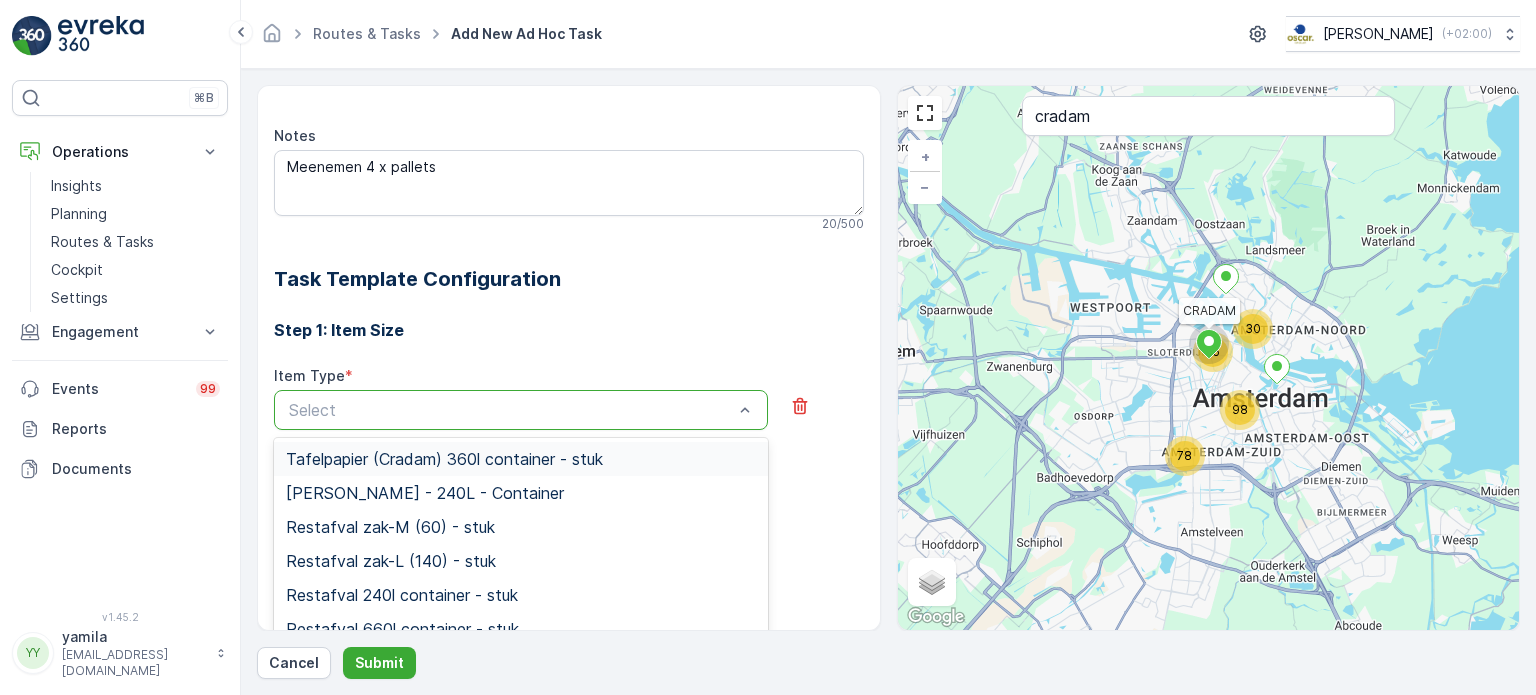 click at bounding box center (511, 410) 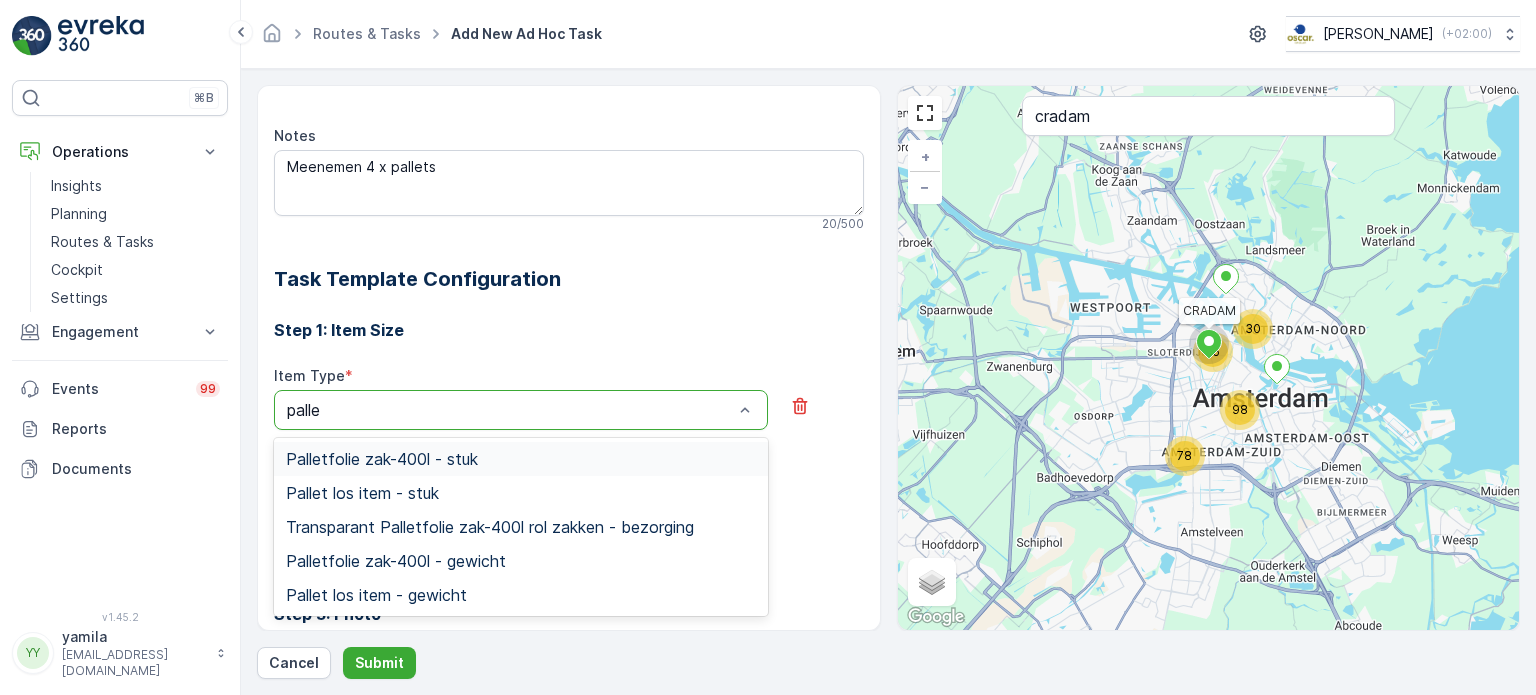 type on "pallet" 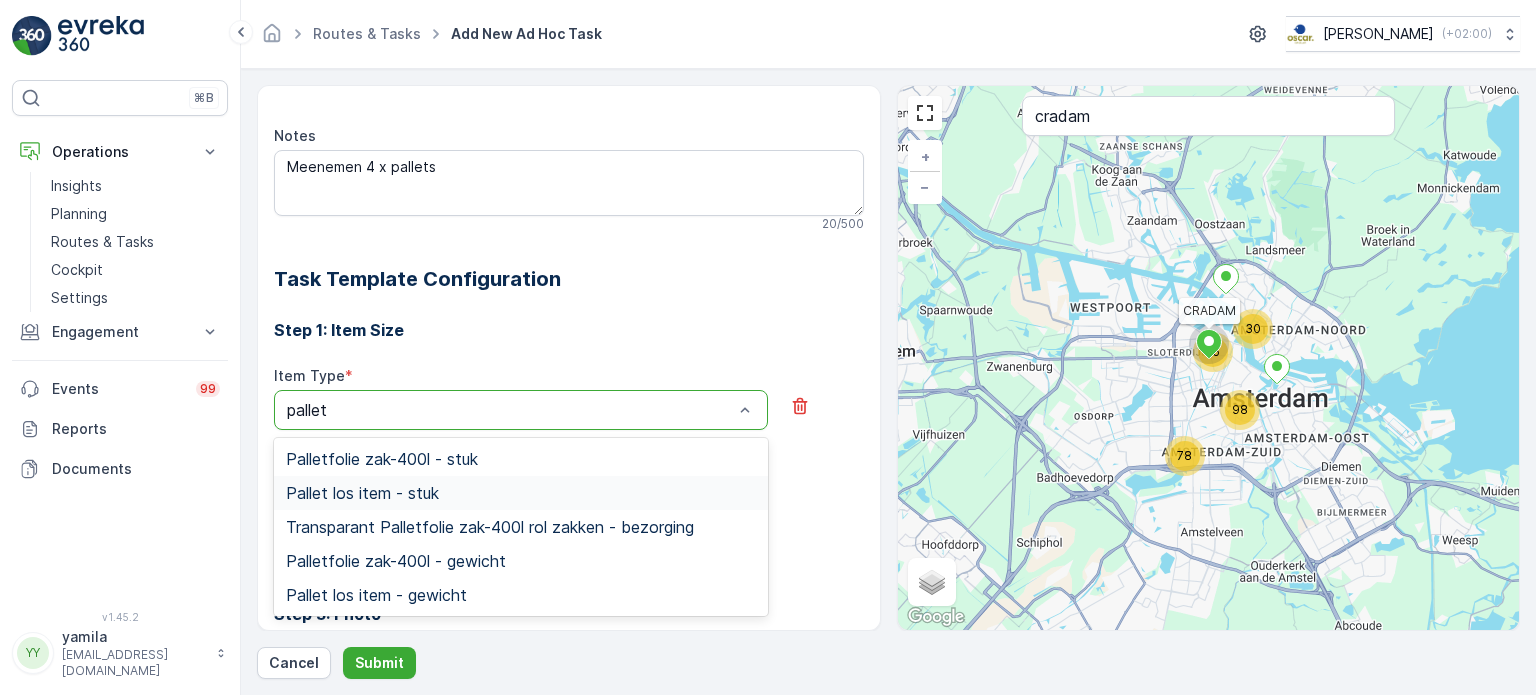 click on "Pallet los item - stuk" at bounding box center [362, 493] 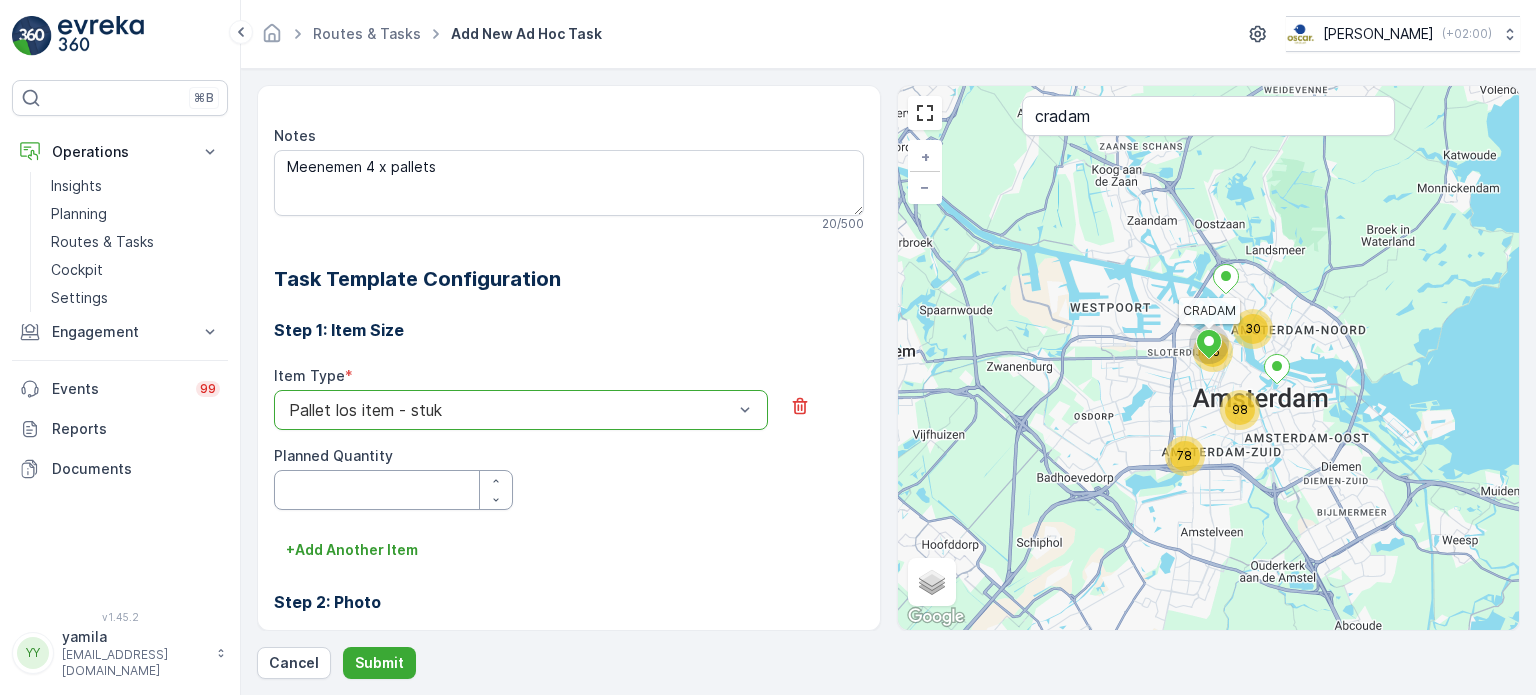 click on "Planned Quantity" at bounding box center (393, 490) 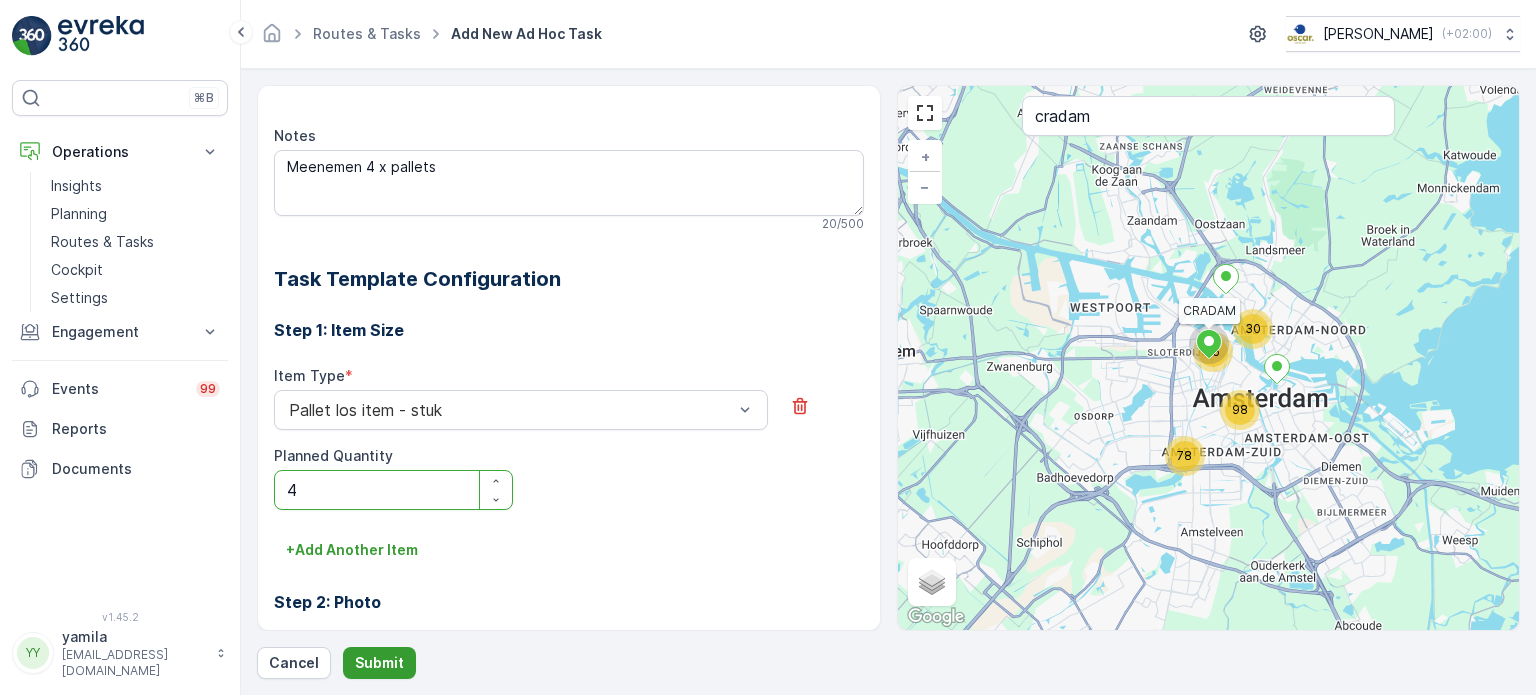 type on "4" 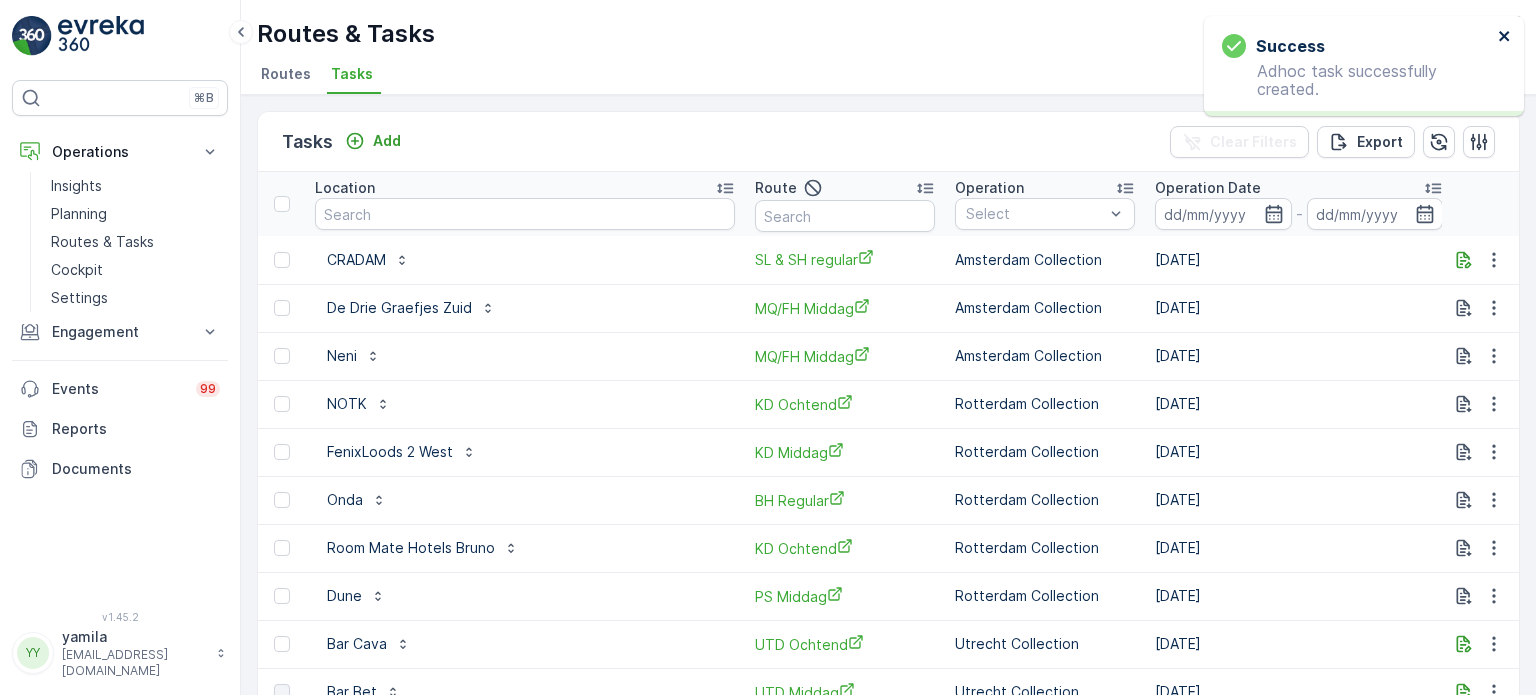 click 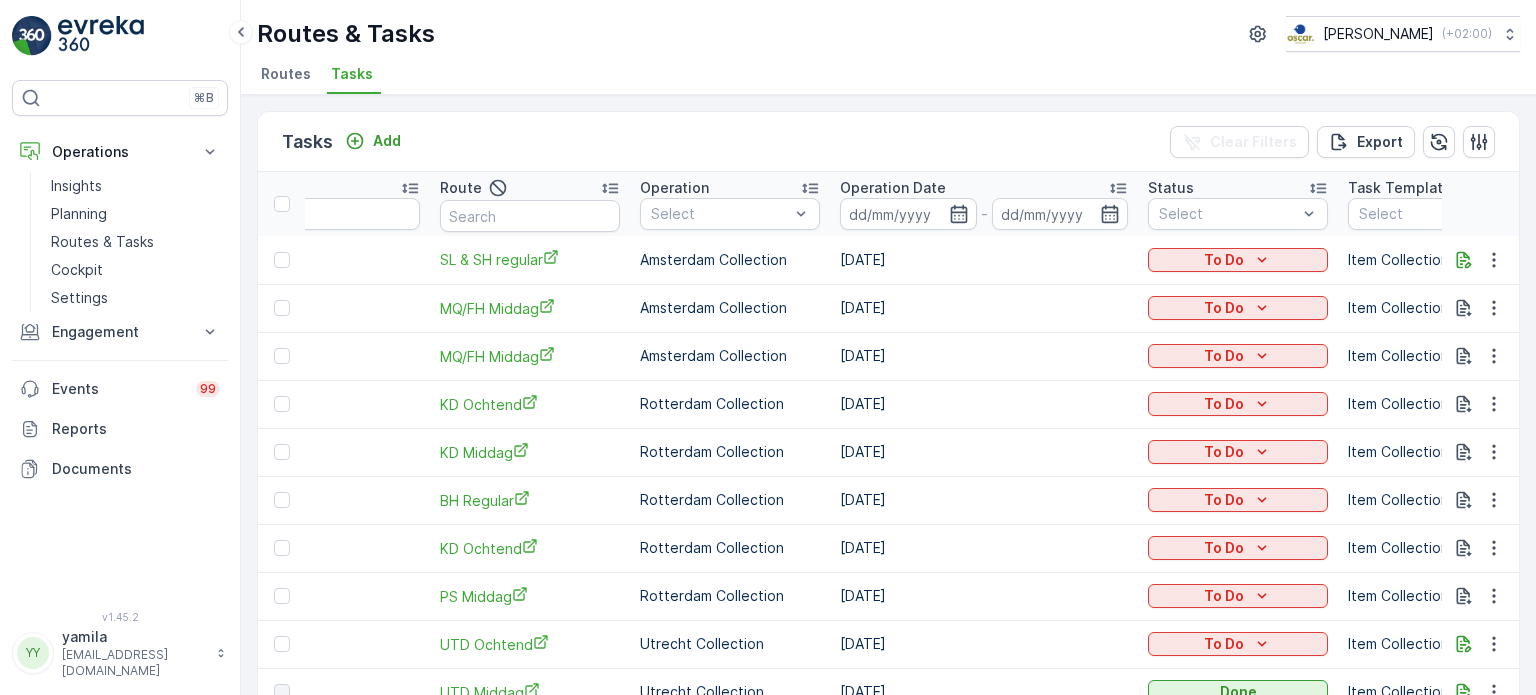 scroll, scrollTop: 0, scrollLeft: 356, axis: horizontal 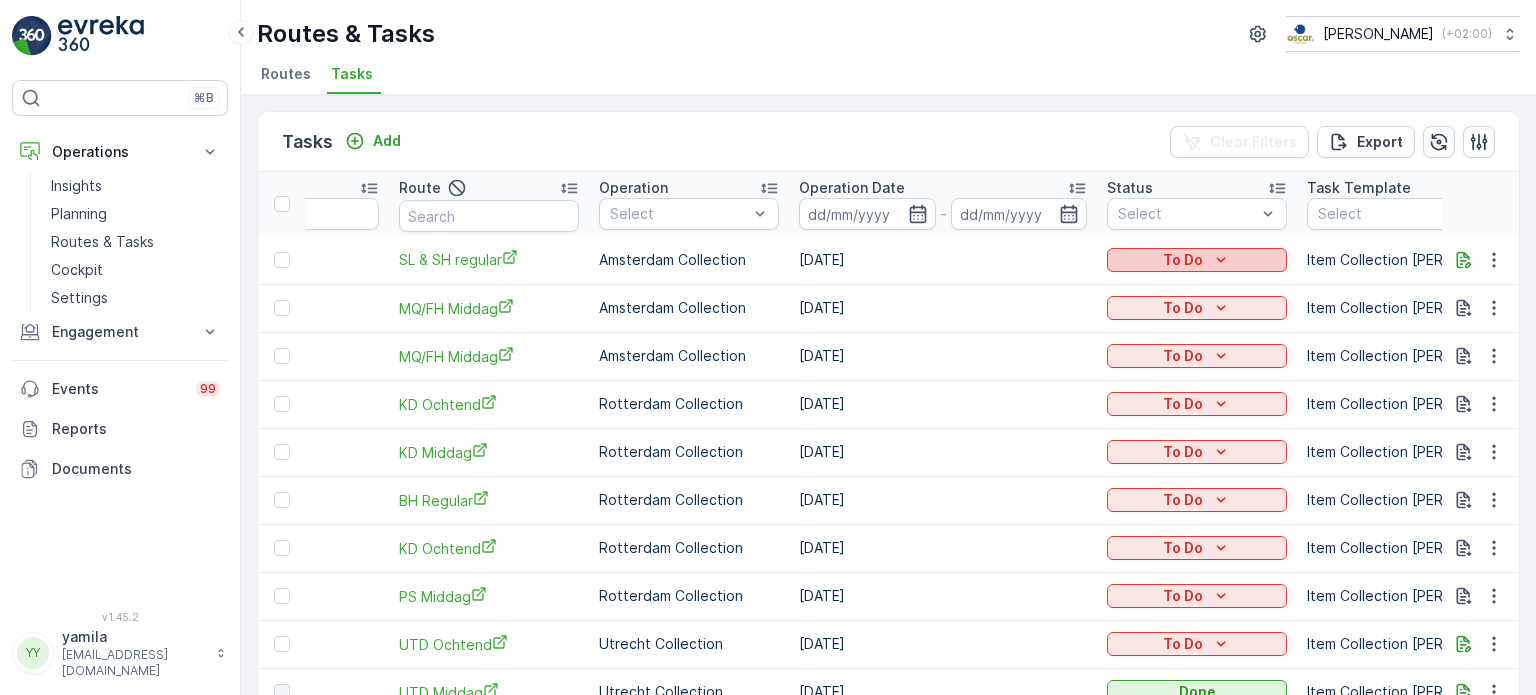 click on "To Do" at bounding box center (1183, 260) 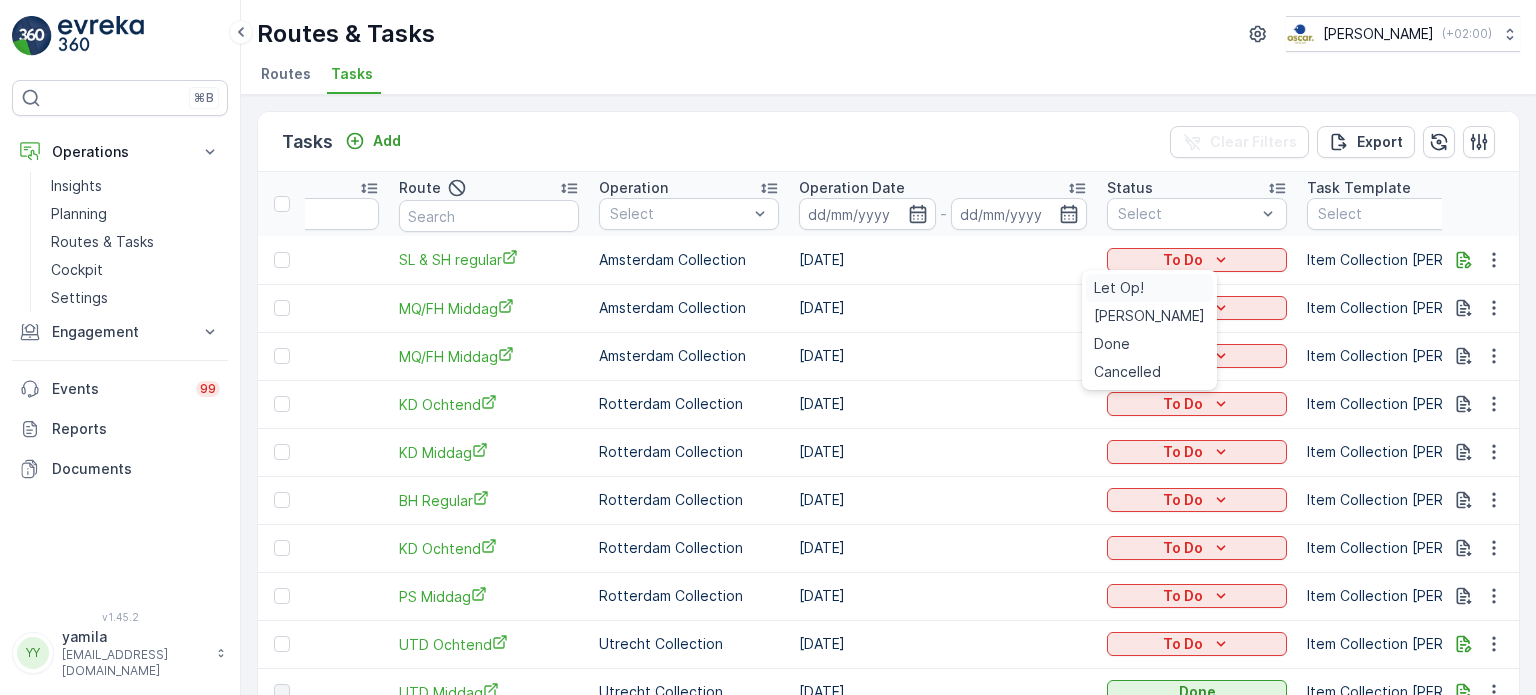 click on "Let Op!" at bounding box center [1119, 288] 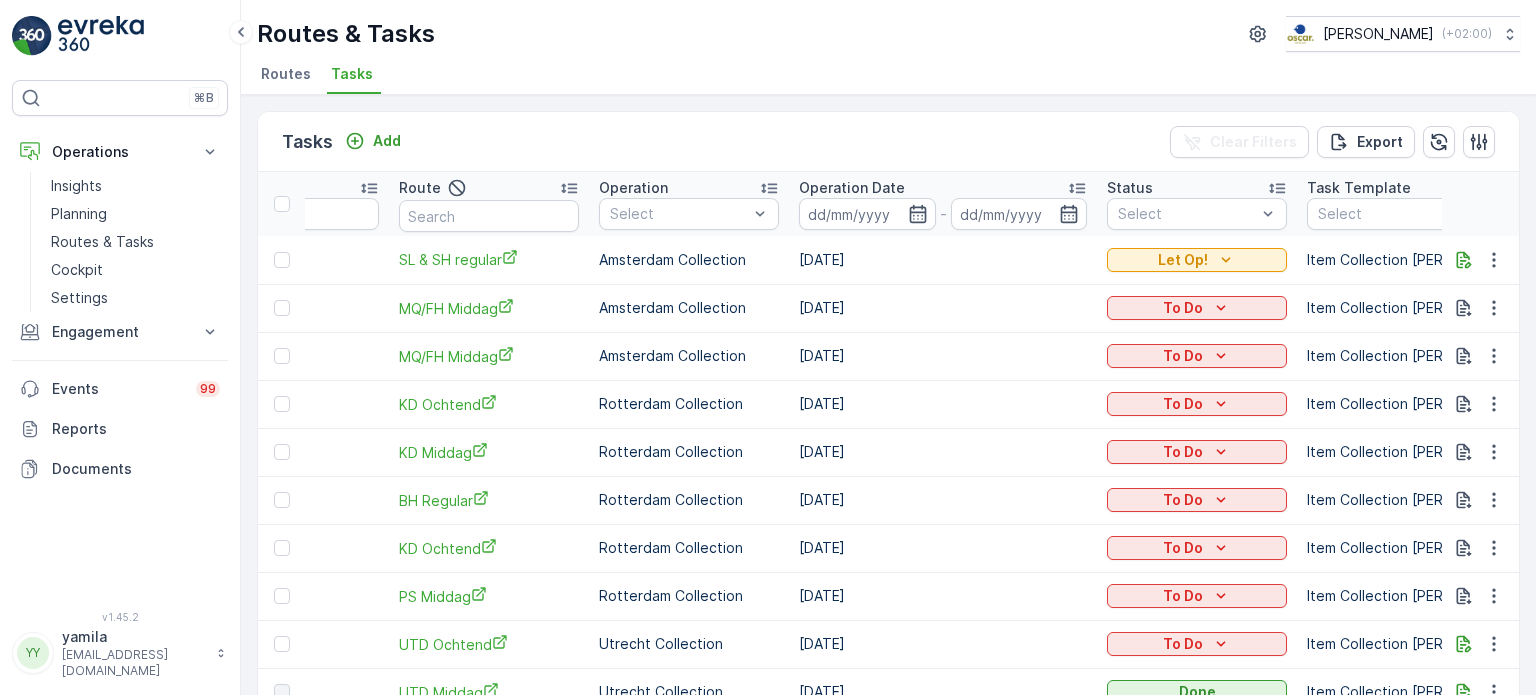 click on "Tasks" at bounding box center (354, 77) 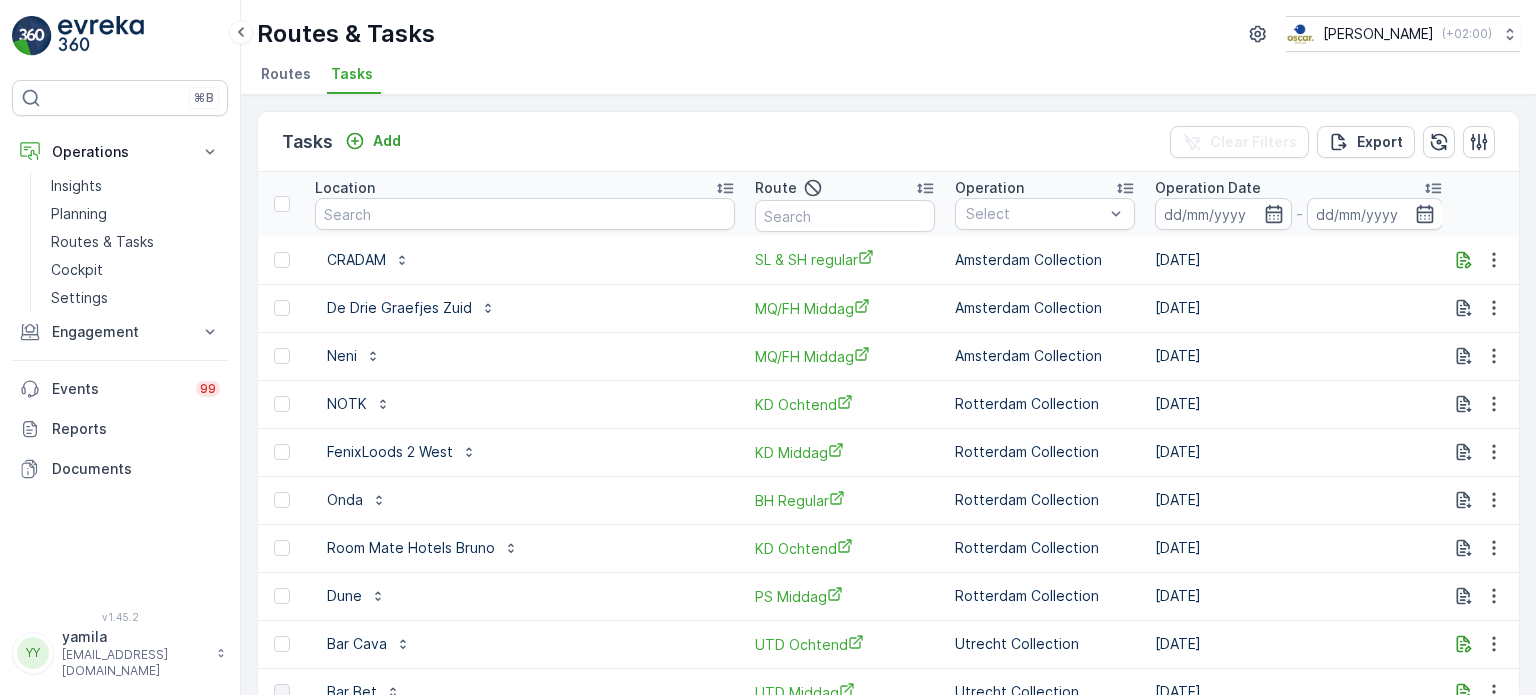 click on "Location" at bounding box center [525, 188] 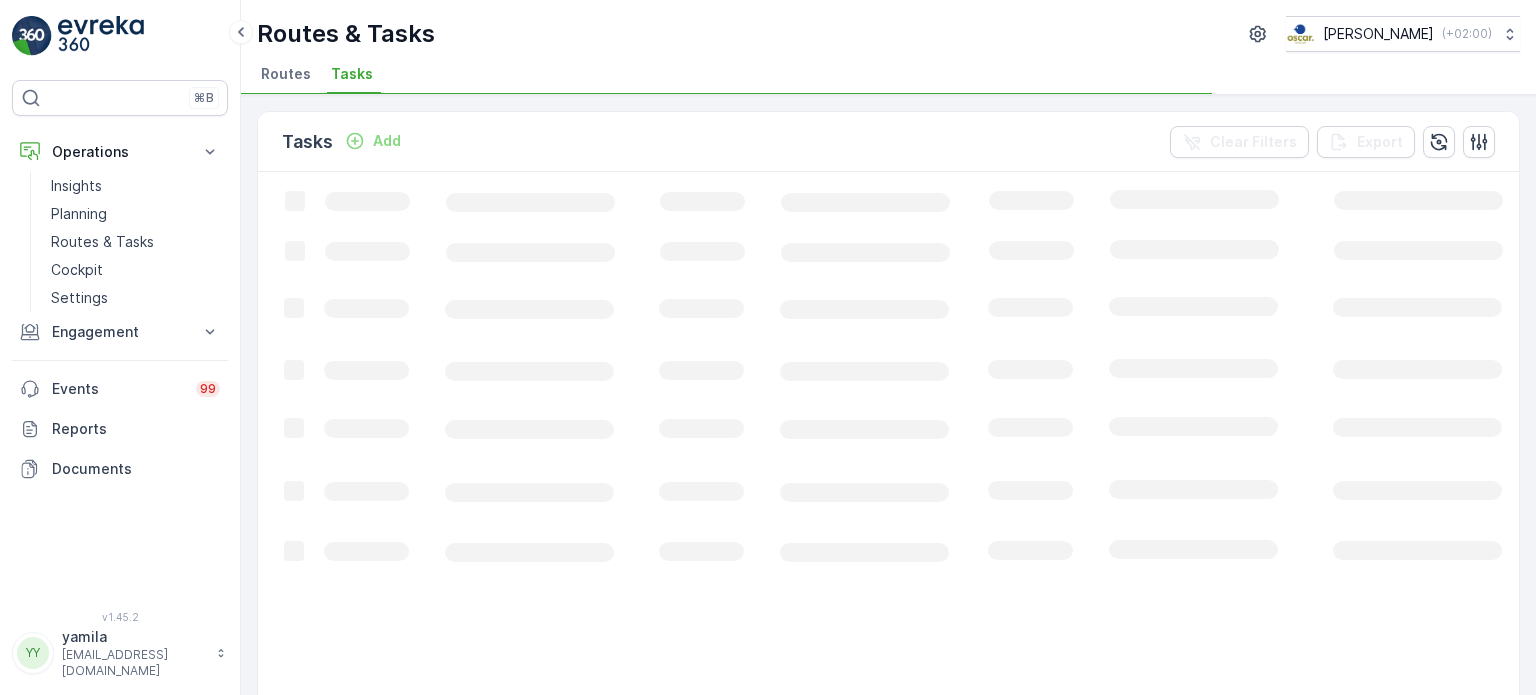 click on "Loading..." 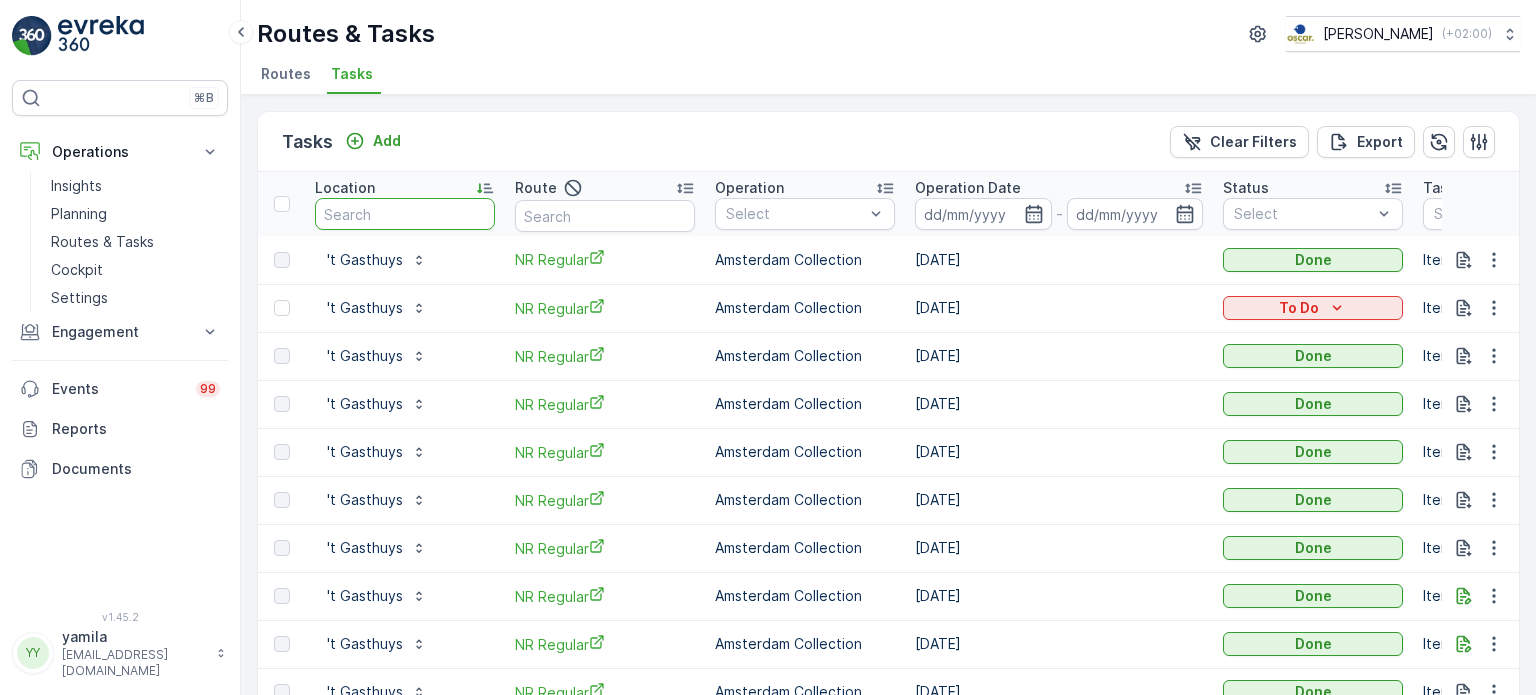 click at bounding box center (405, 214) 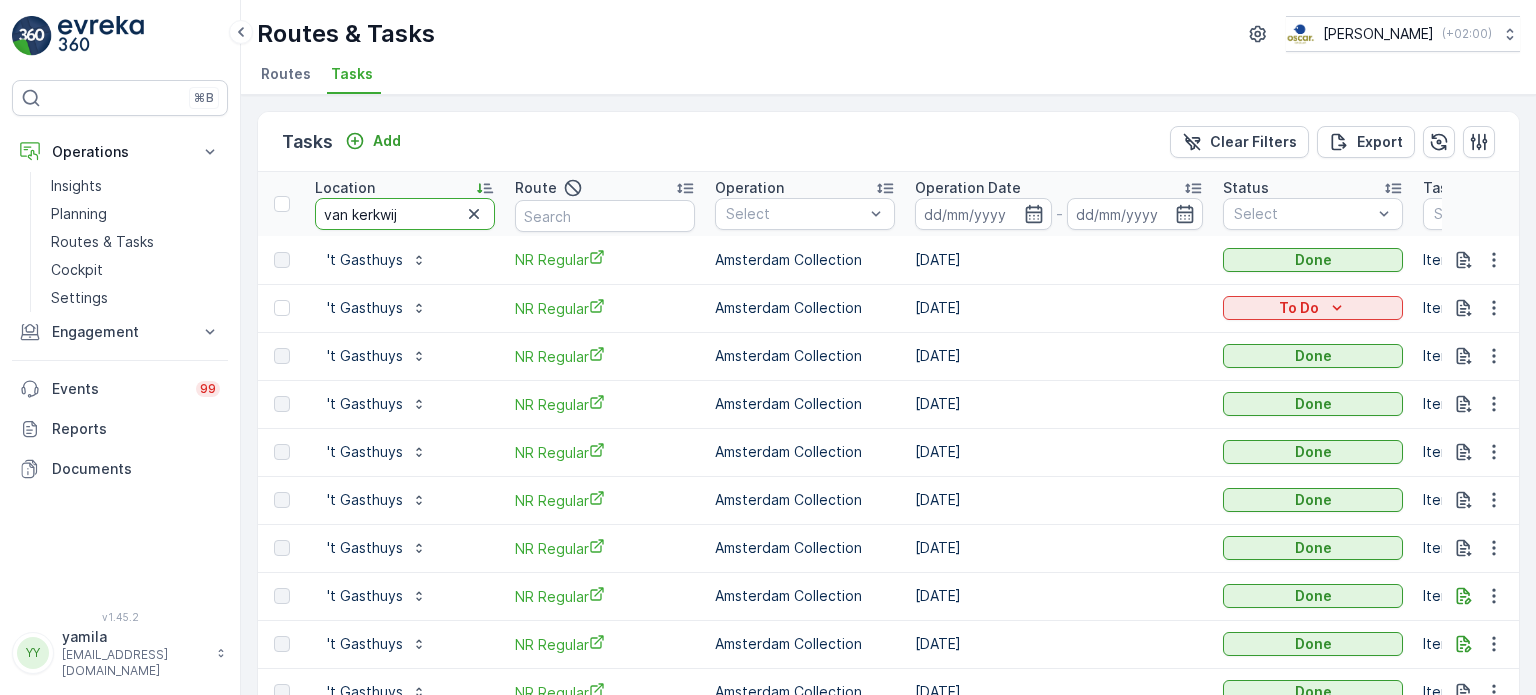 type on "van kerkwijk" 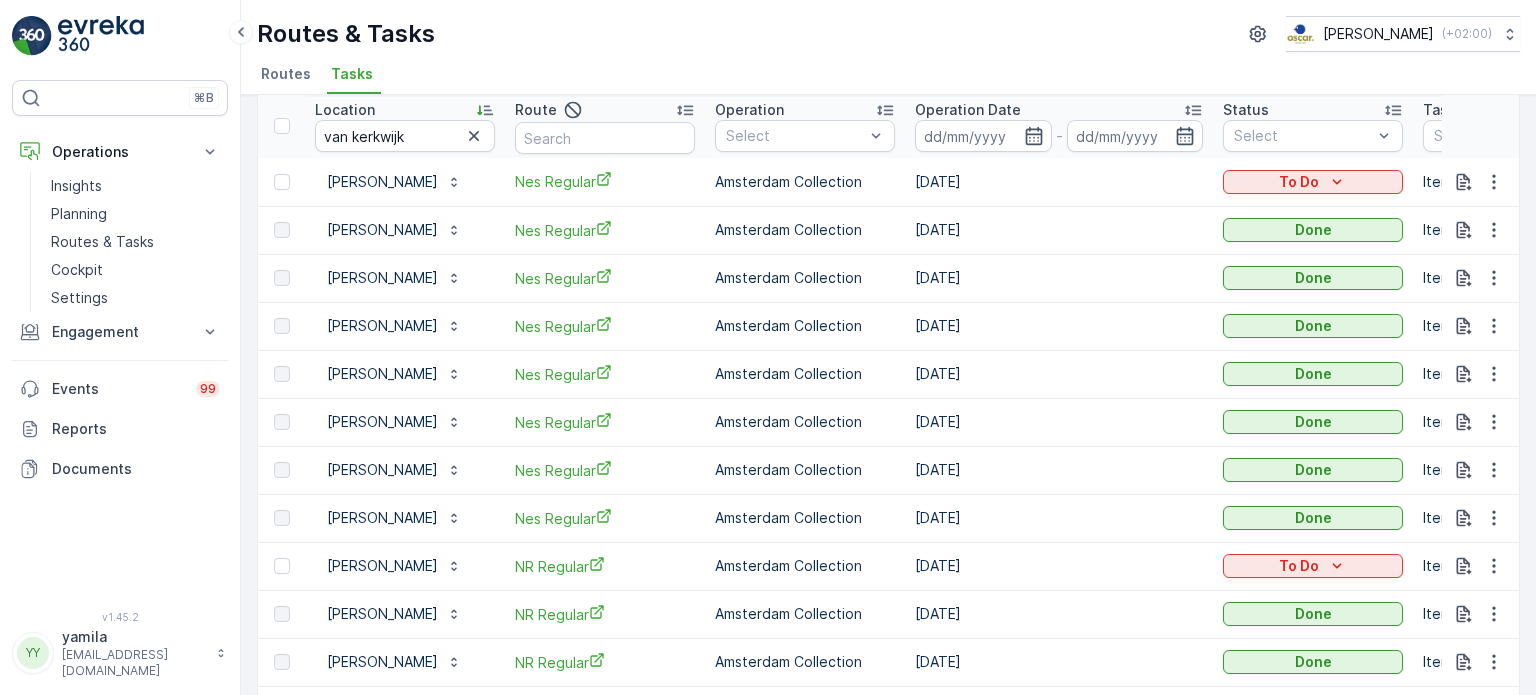 scroll, scrollTop: 0, scrollLeft: 0, axis: both 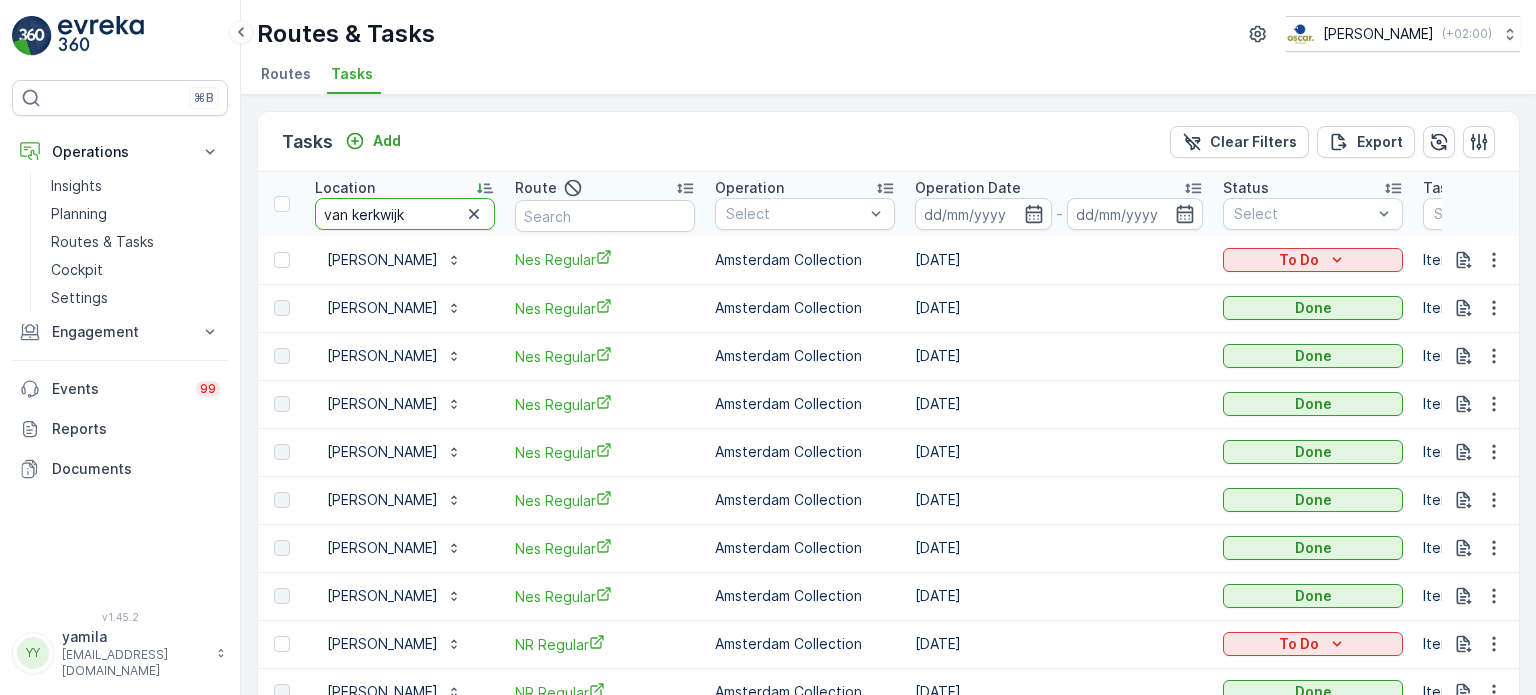 click on "van kerkwijk" at bounding box center (405, 214) 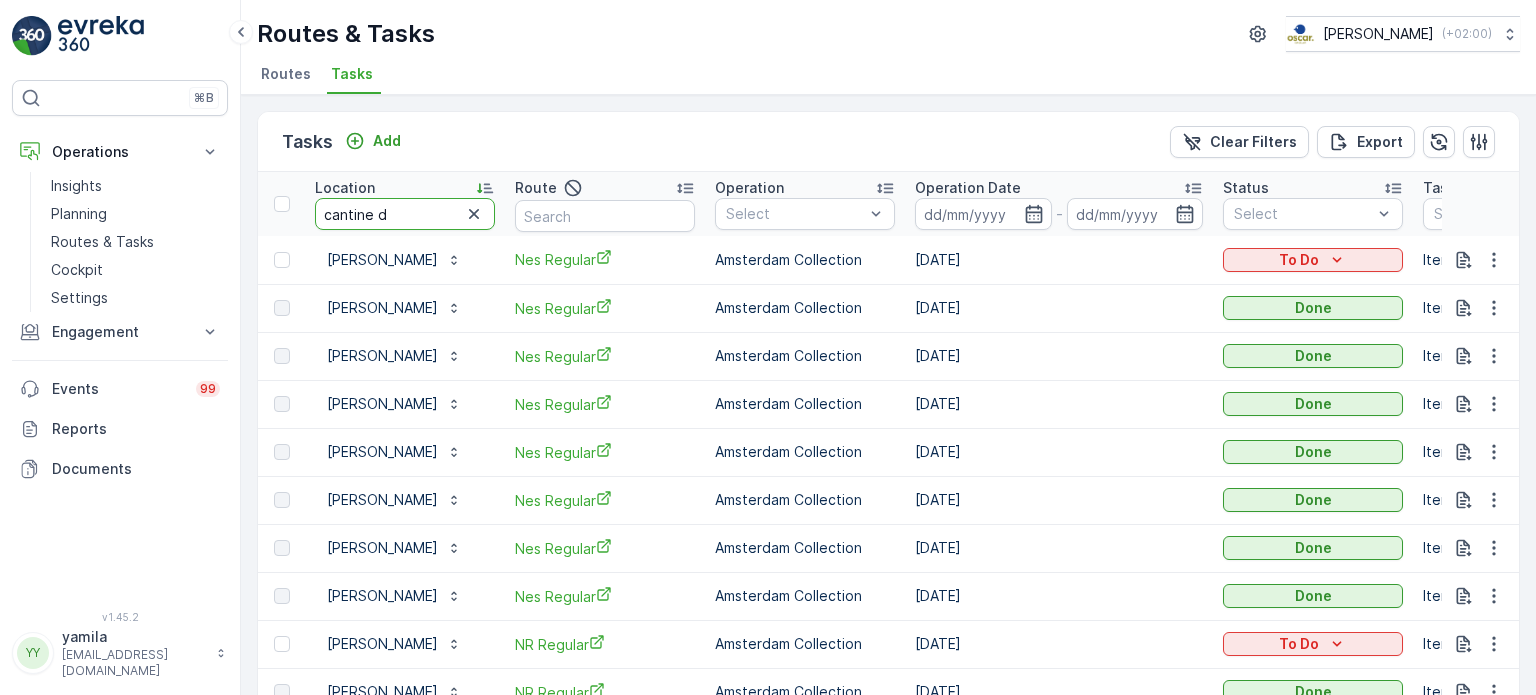 type on "cantine de" 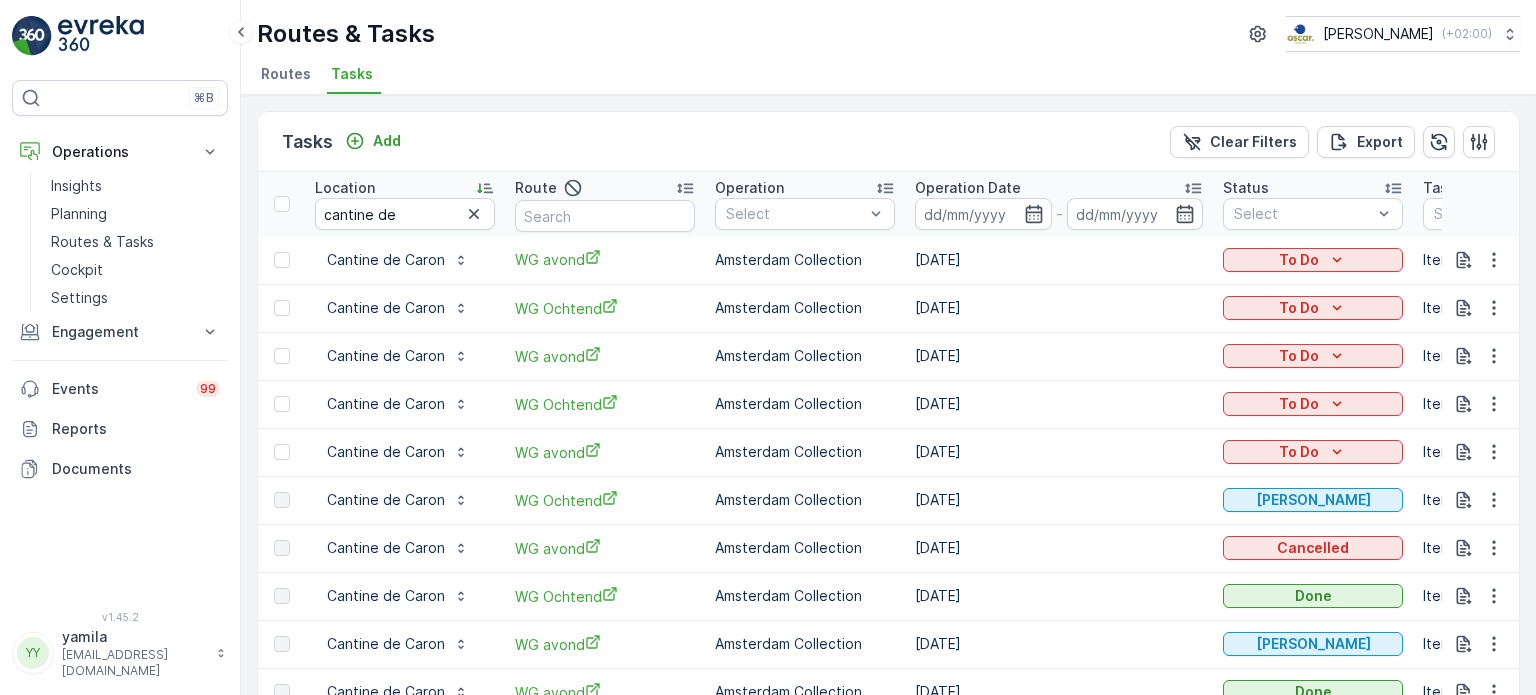 scroll, scrollTop: 60, scrollLeft: 0, axis: vertical 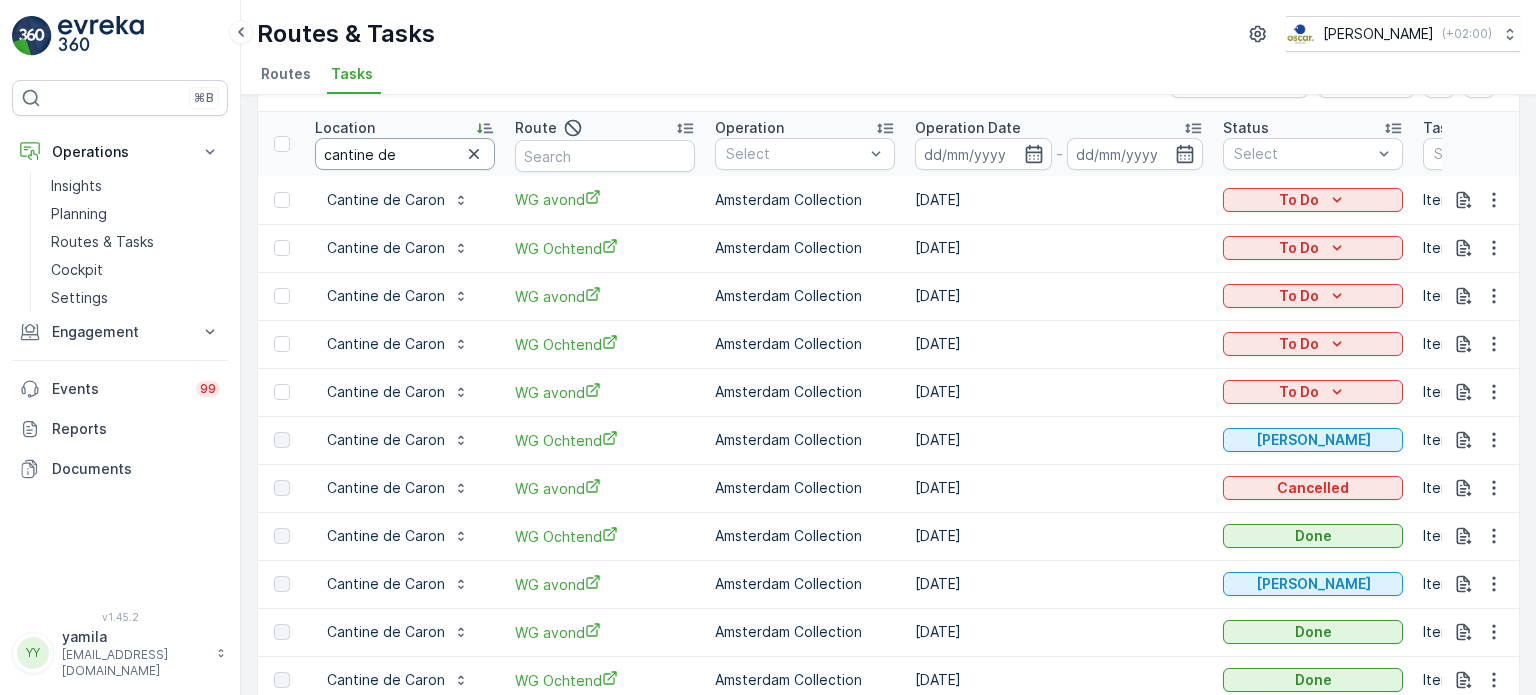 click on "cantine de" at bounding box center [405, 154] 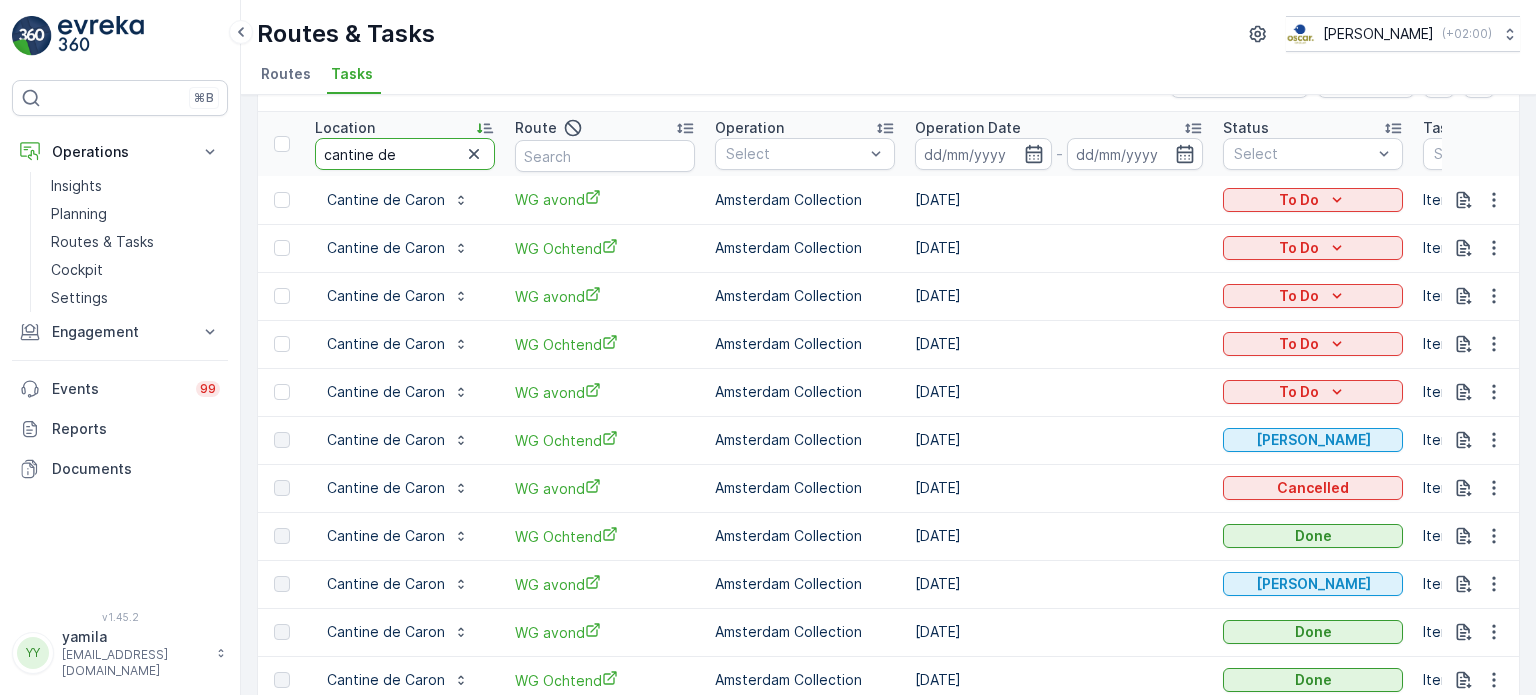 click on "cantine de" at bounding box center (405, 154) 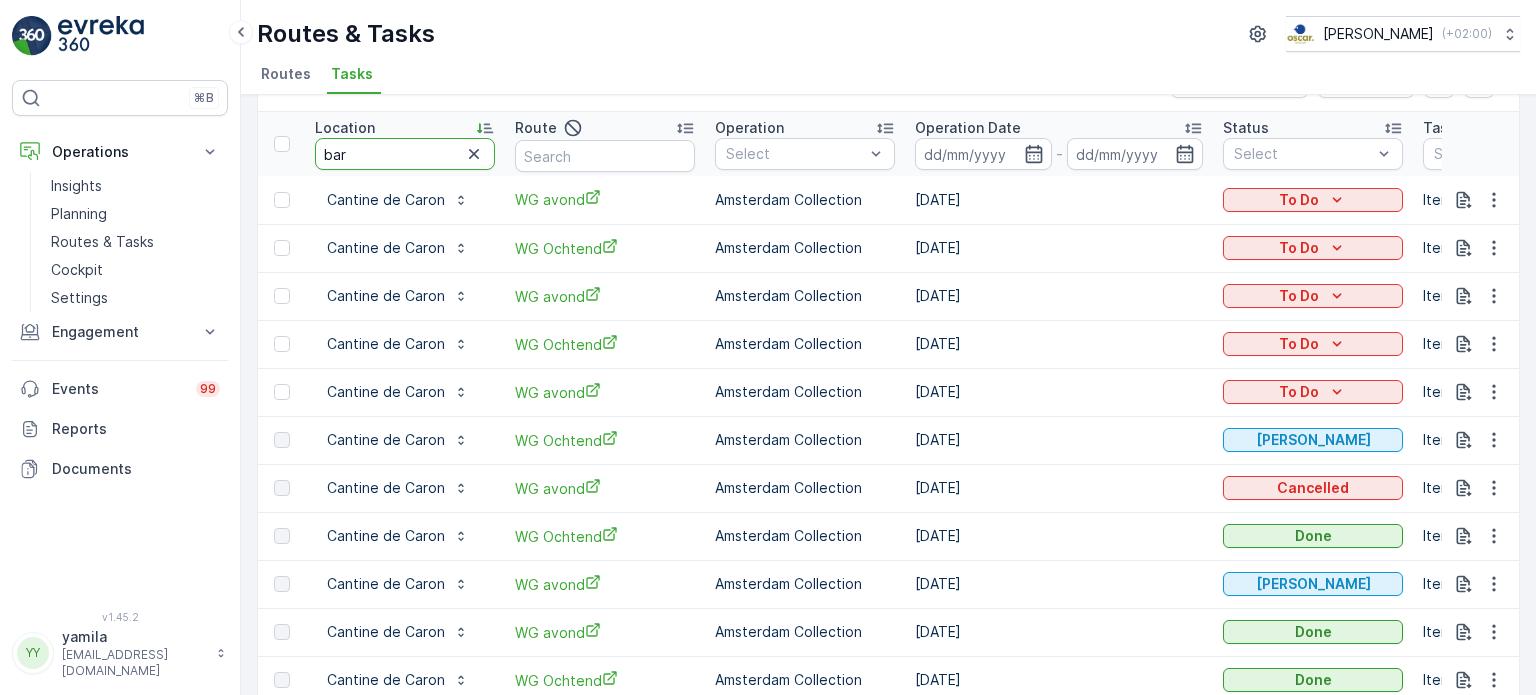 type on "bar g" 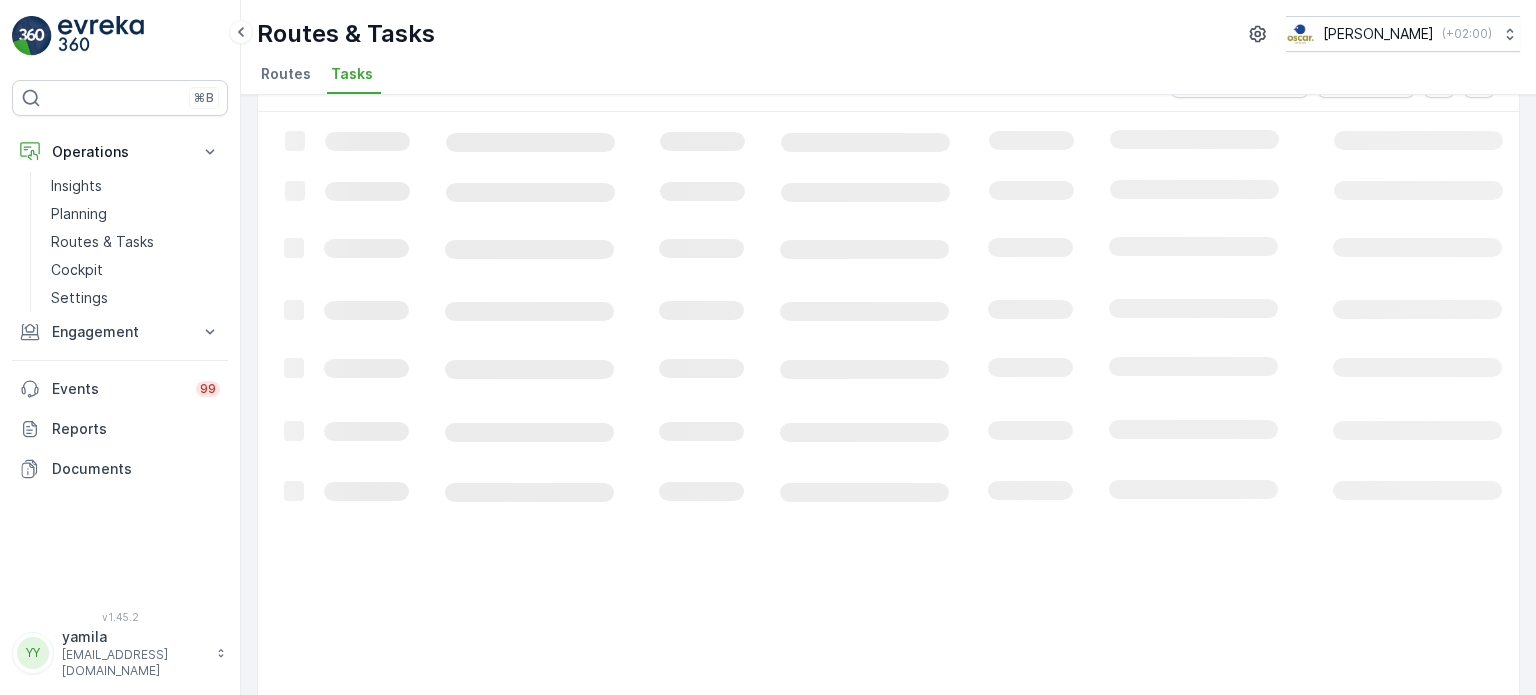 click on "Loading..." 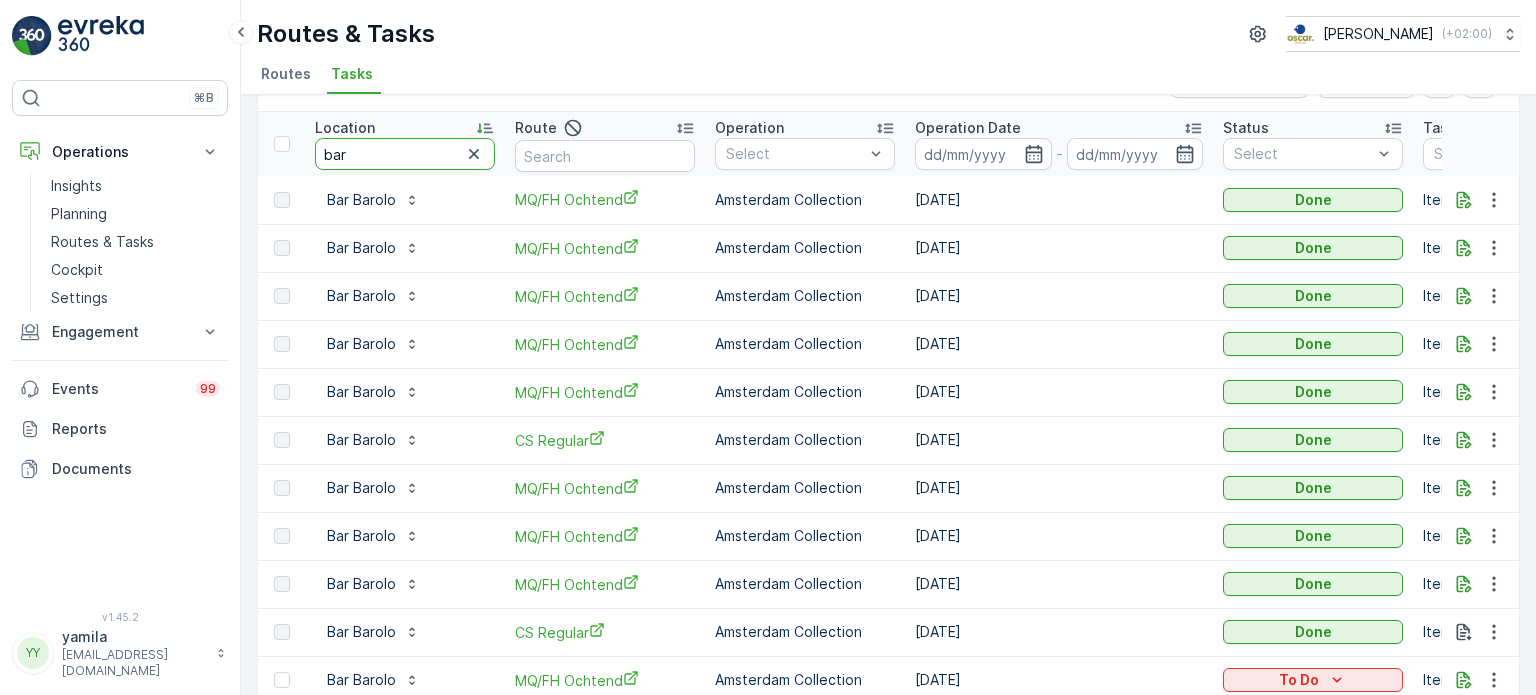 click on "bar" at bounding box center (405, 154) 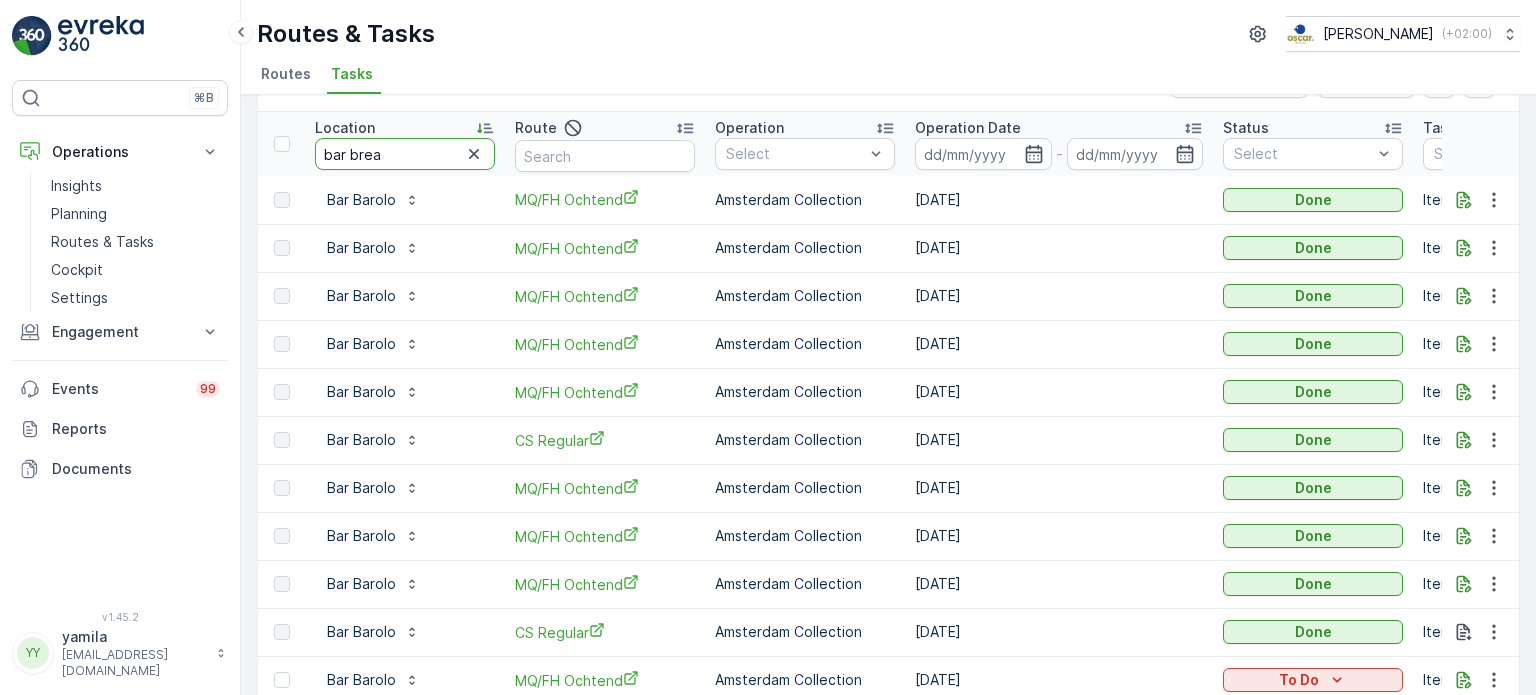 type on "bar break" 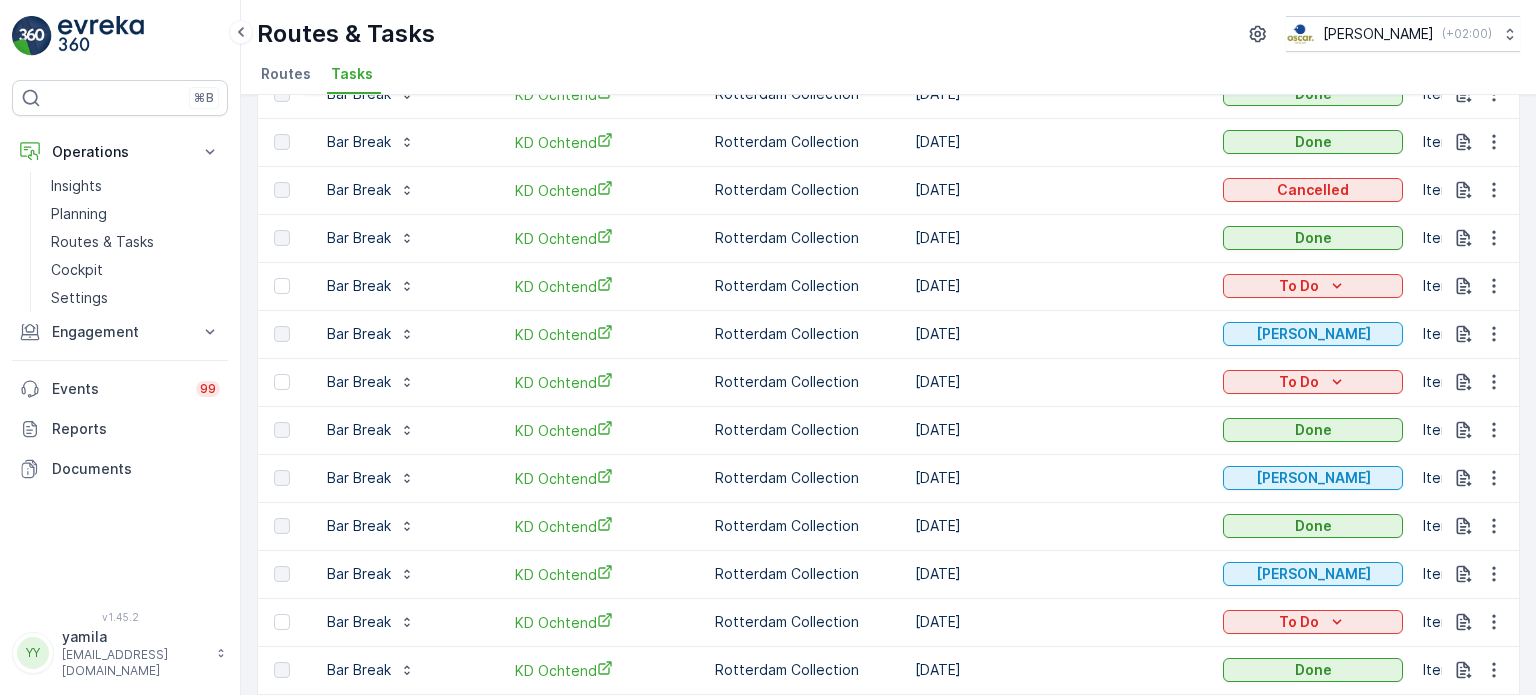 scroll, scrollTop: 0, scrollLeft: 0, axis: both 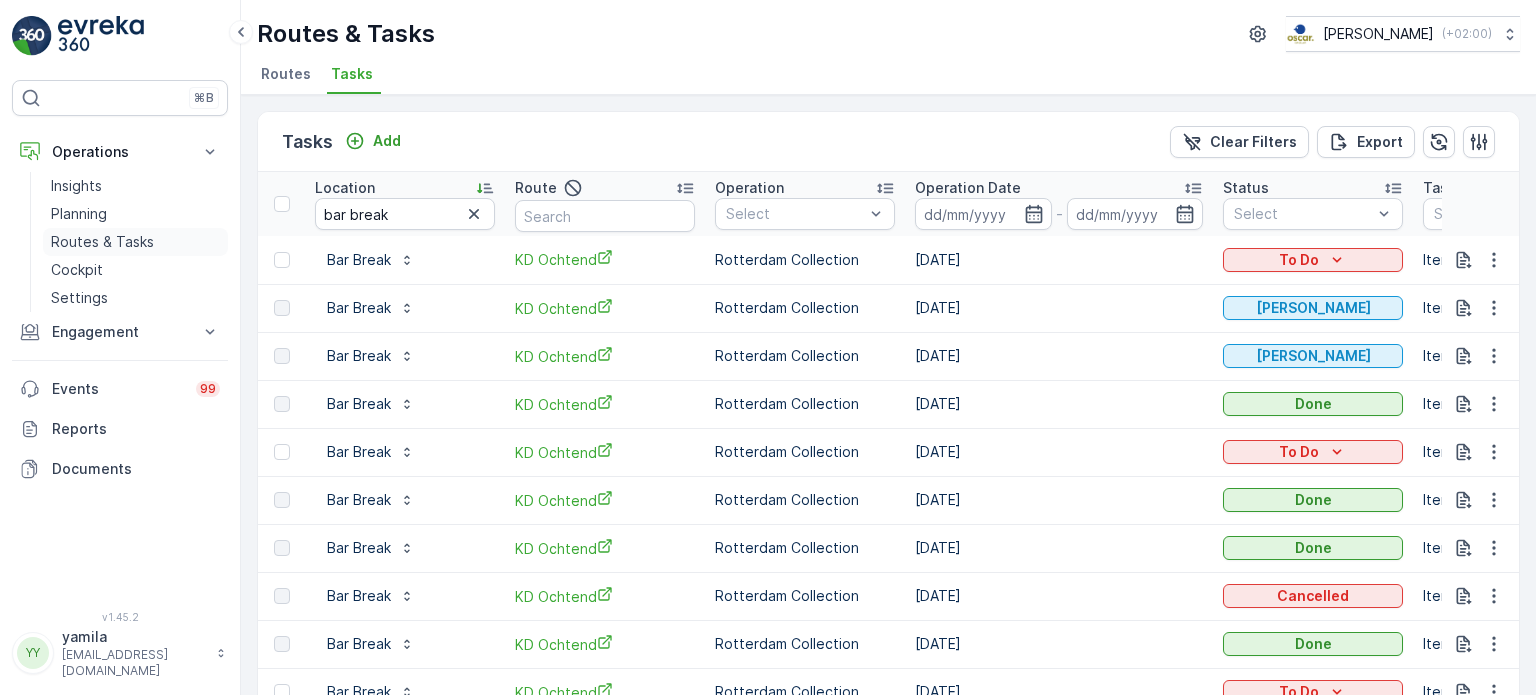click on "Routes & Tasks" at bounding box center [102, 242] 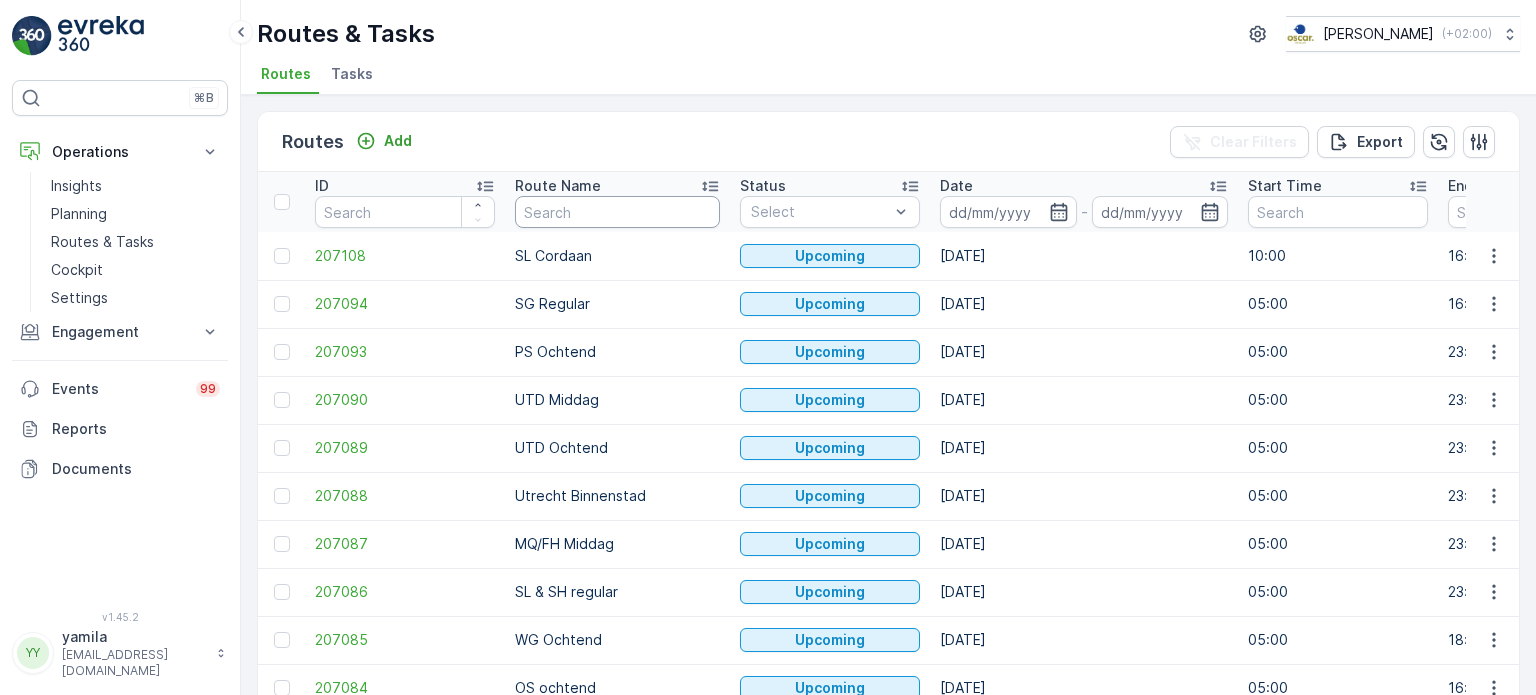 click at bounding box center (617, 212) 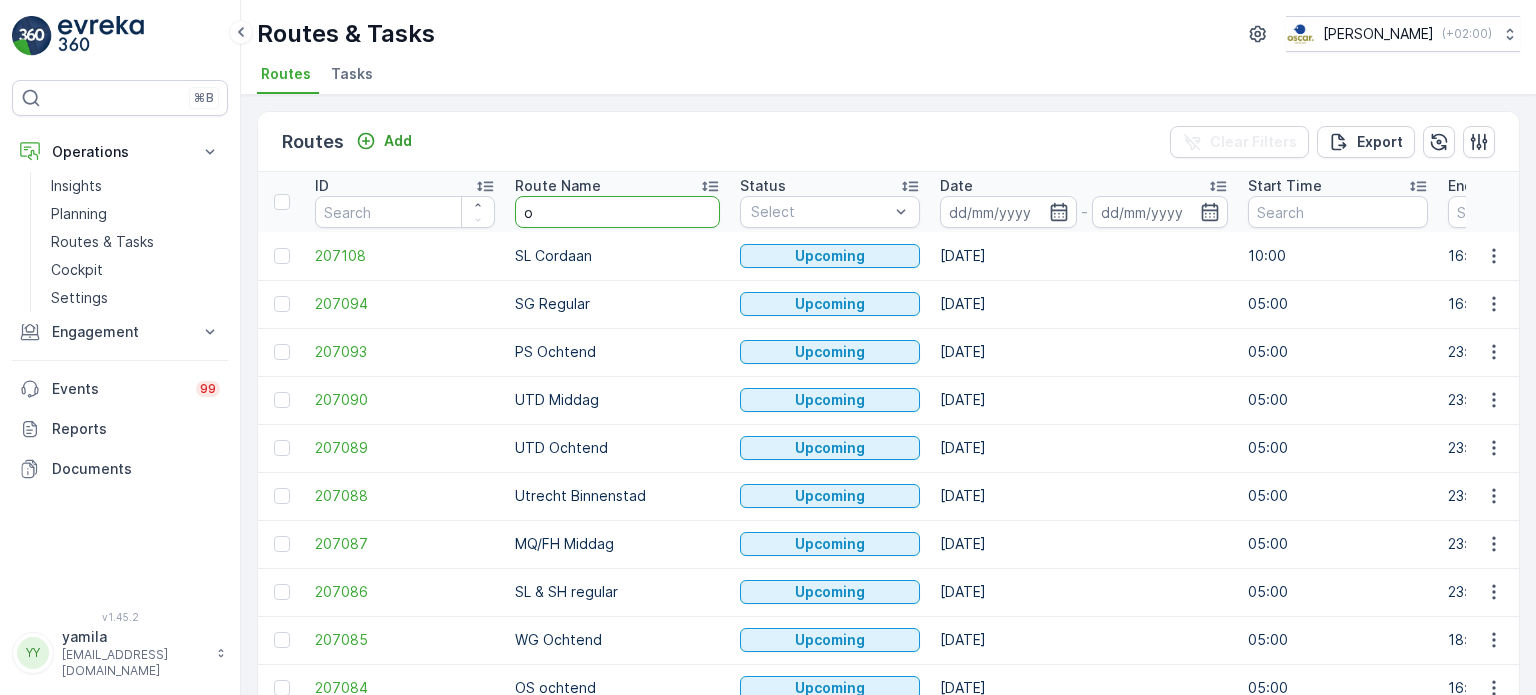 click on "o" at bounding box center (617, 212) 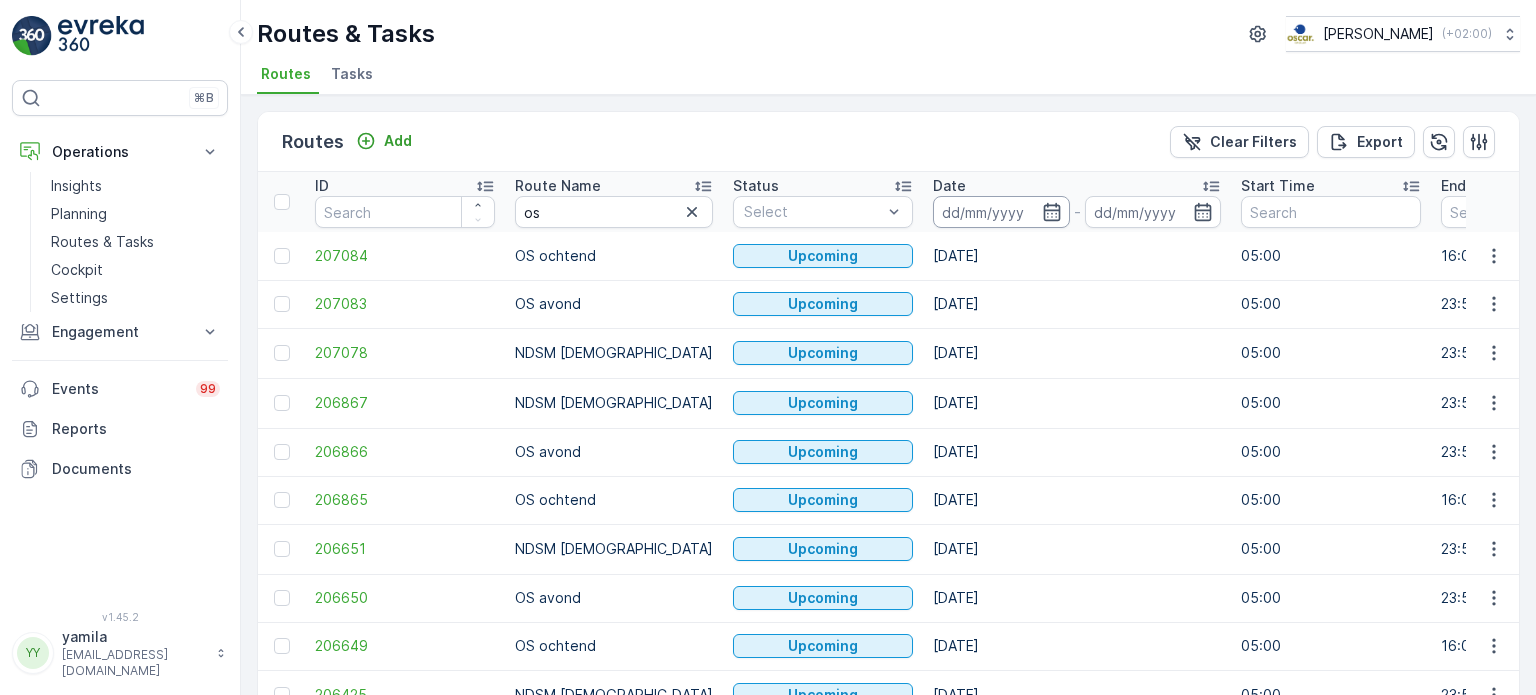 click at bounding box center [1001, 212] 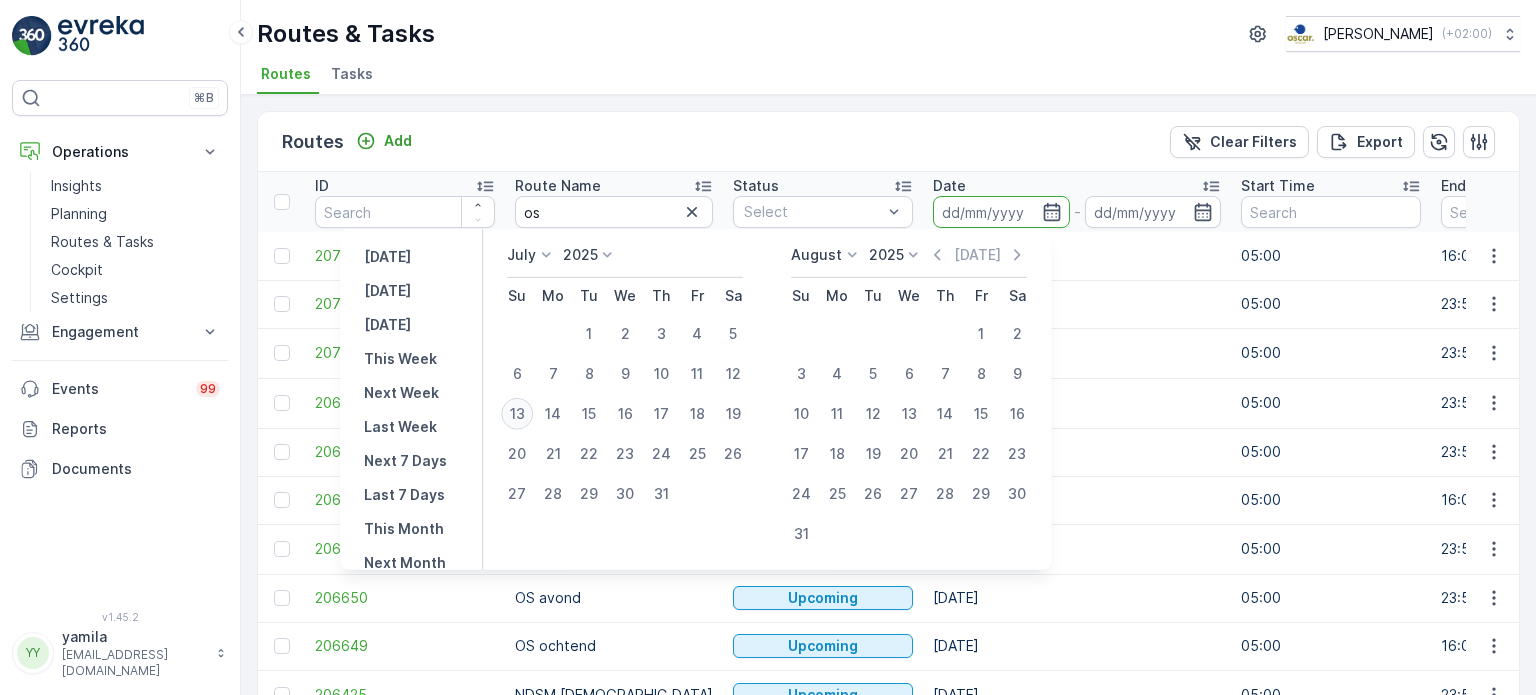 click on "13" at bounding box center [517, 414] 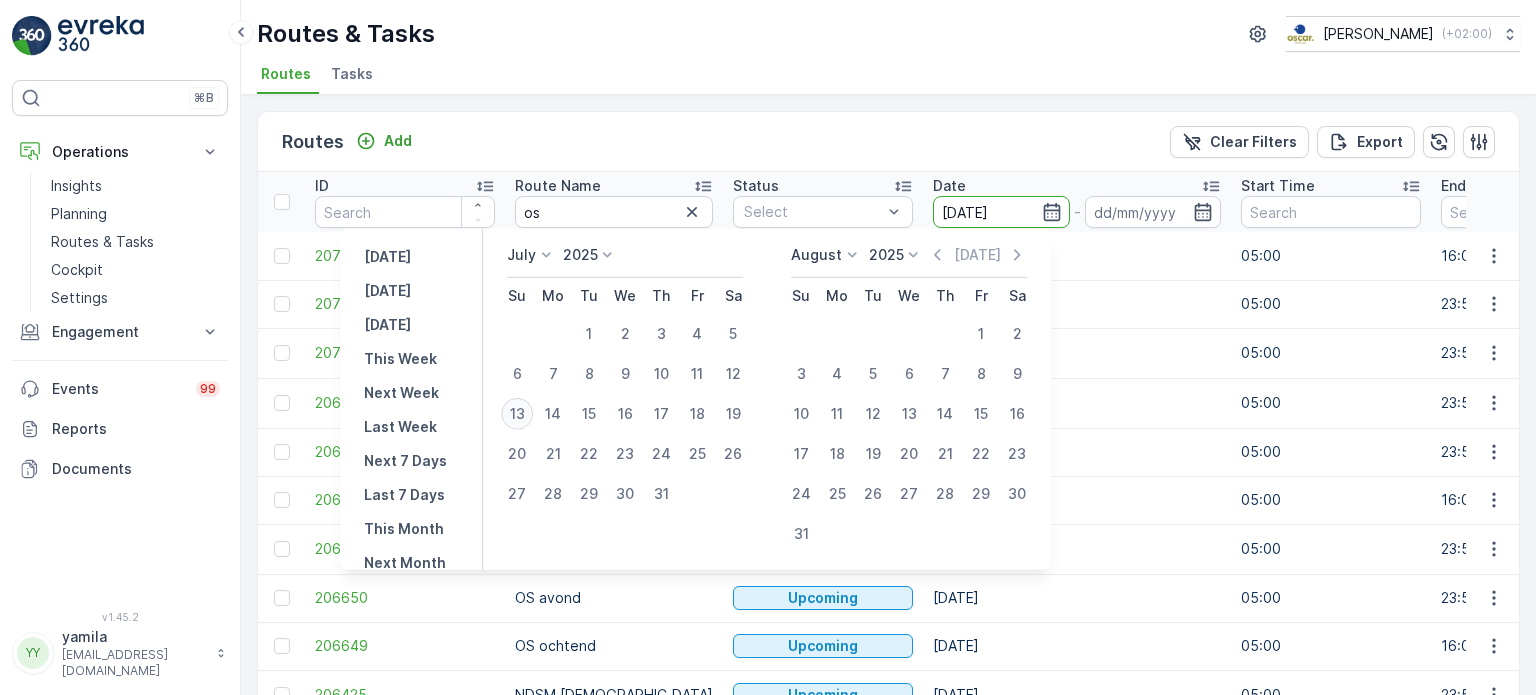 click on "13" at bounding box center (517, 414) 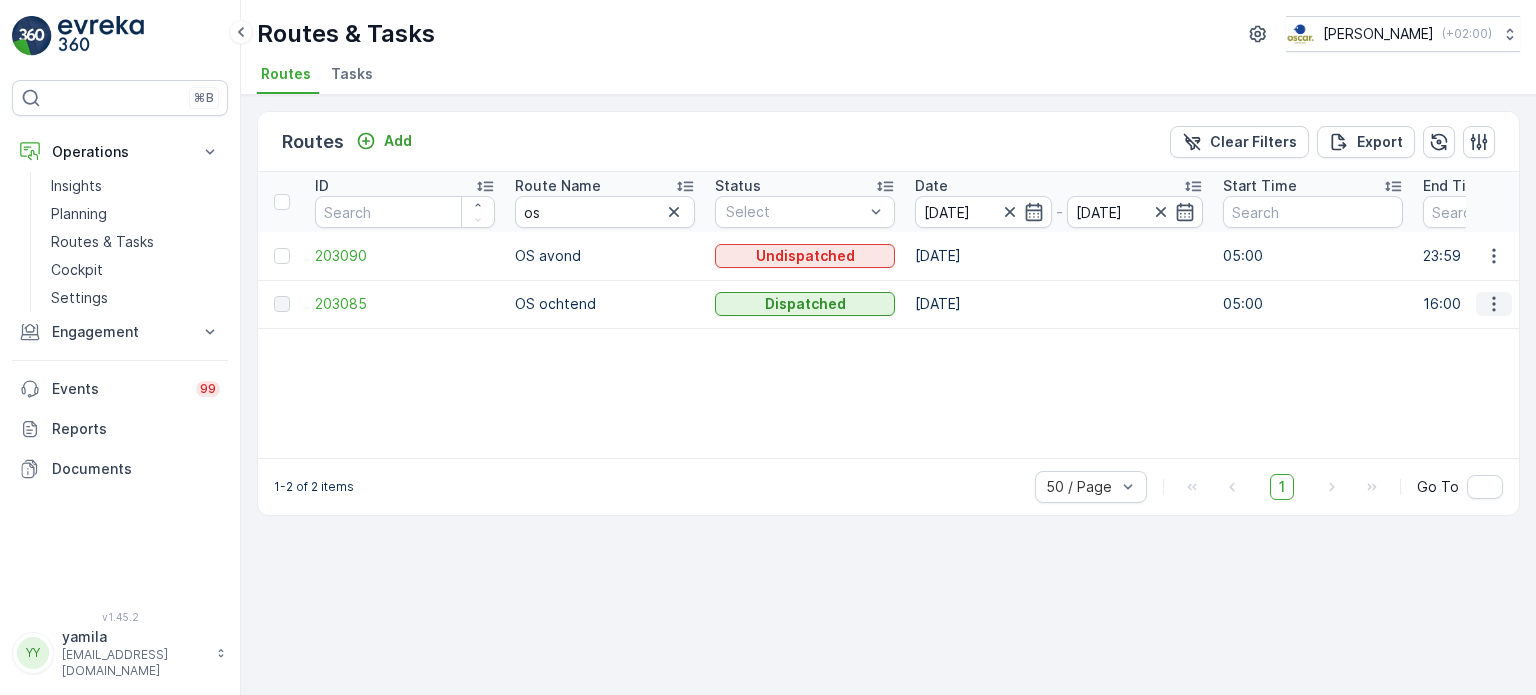 click 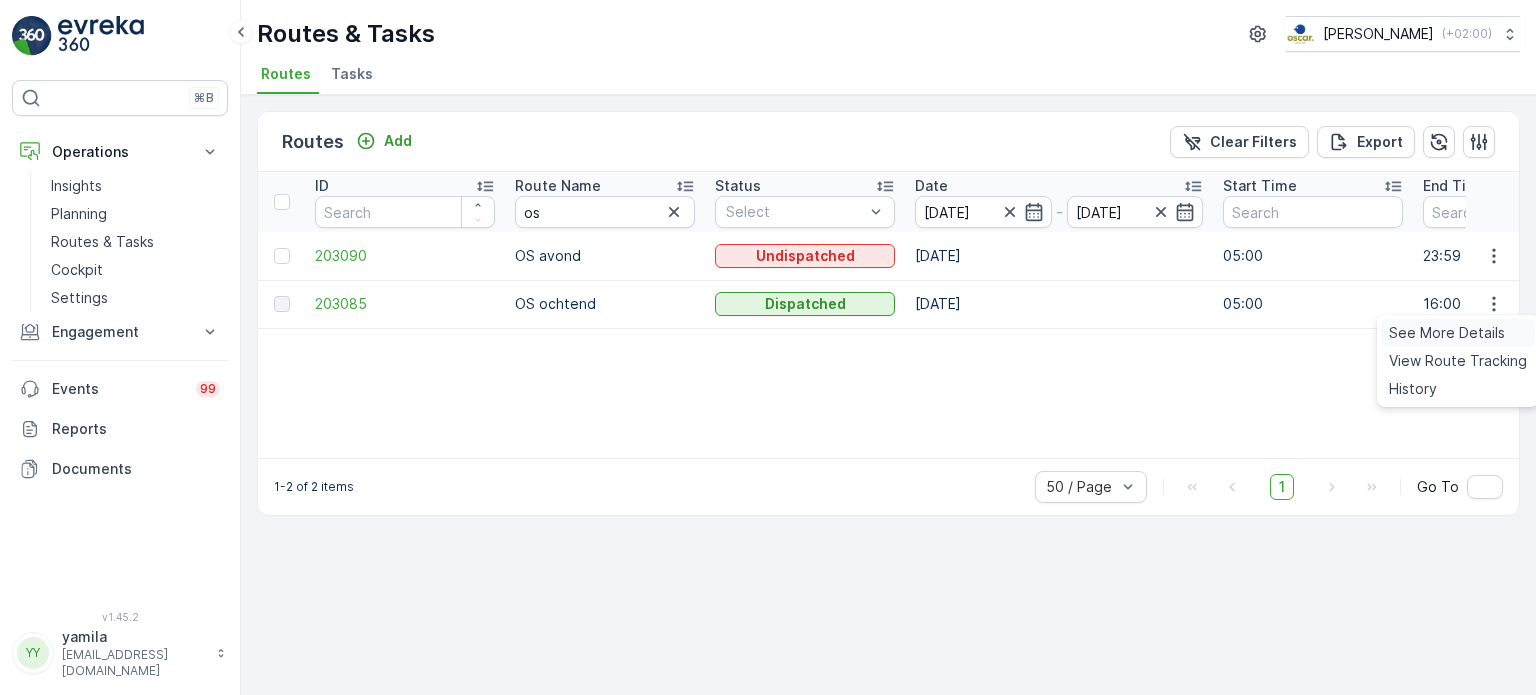 click on "See More Details" at bounding box center (1447, 333) 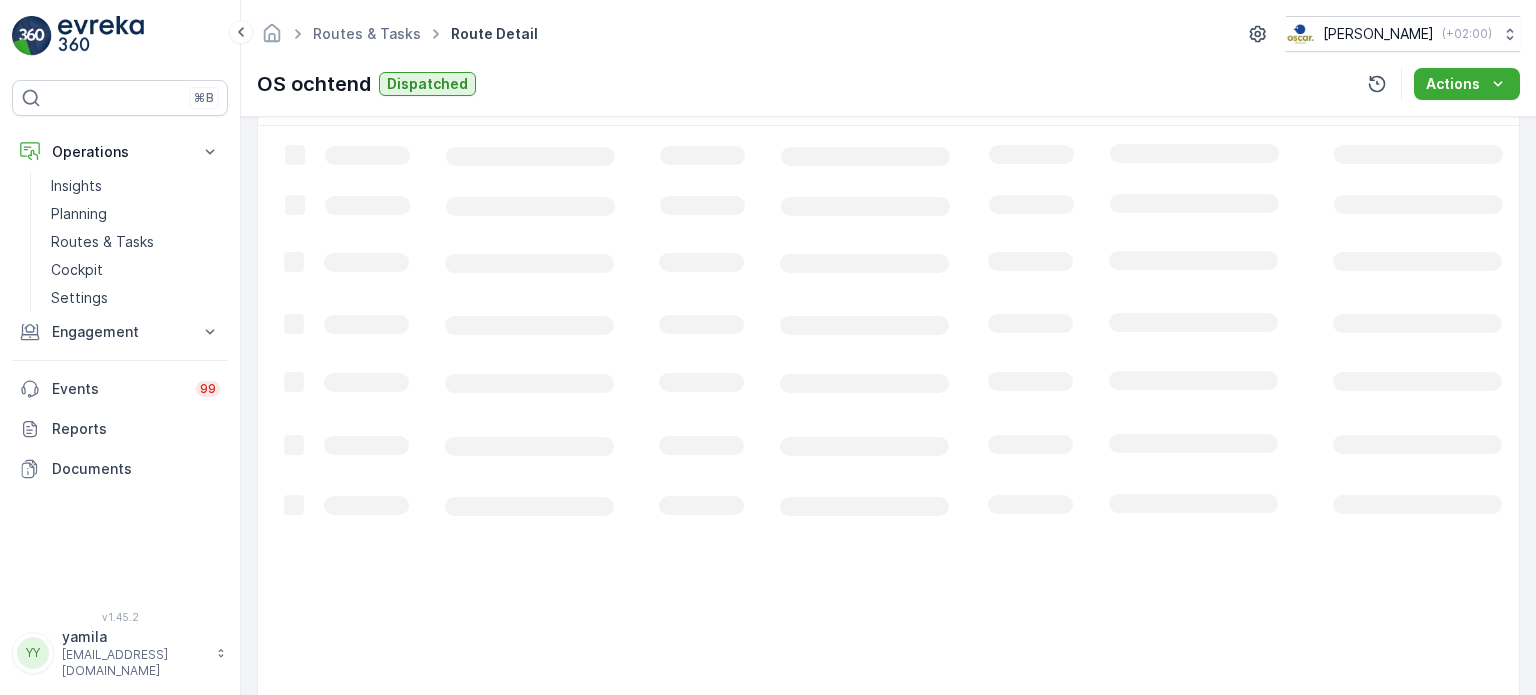scroll, scrollTop: 455, scrollLeft: 0, axis: vertical 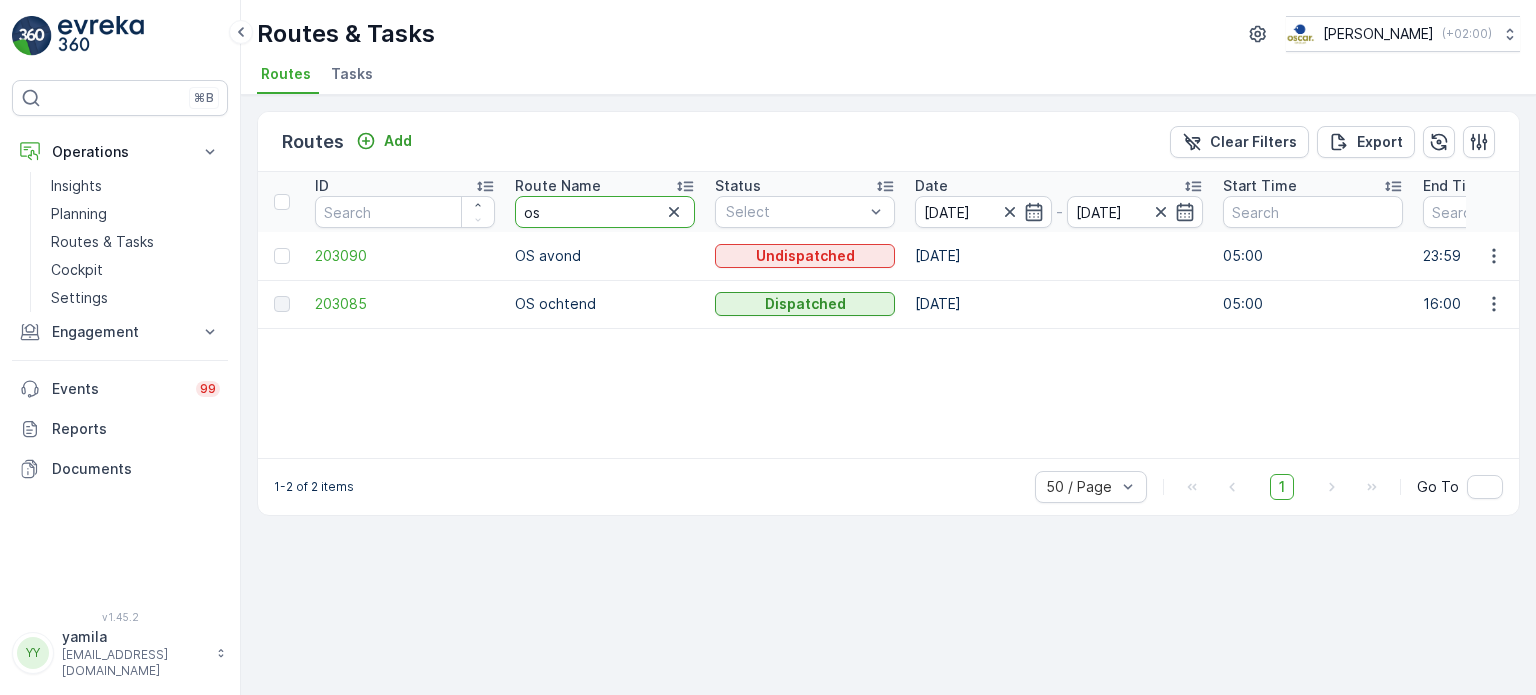 click on "os" at bounding box center [605, 212] 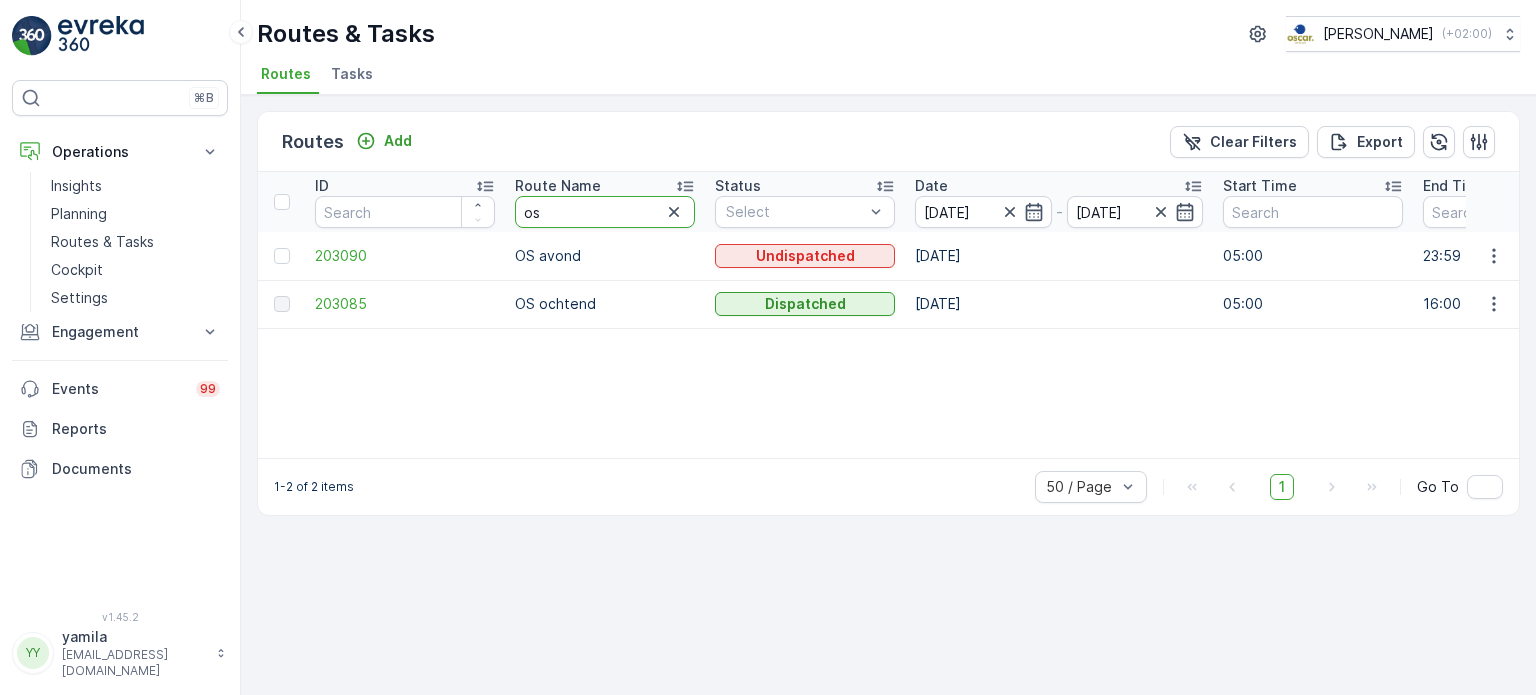 click on "os" at bounding box center [605, 212] 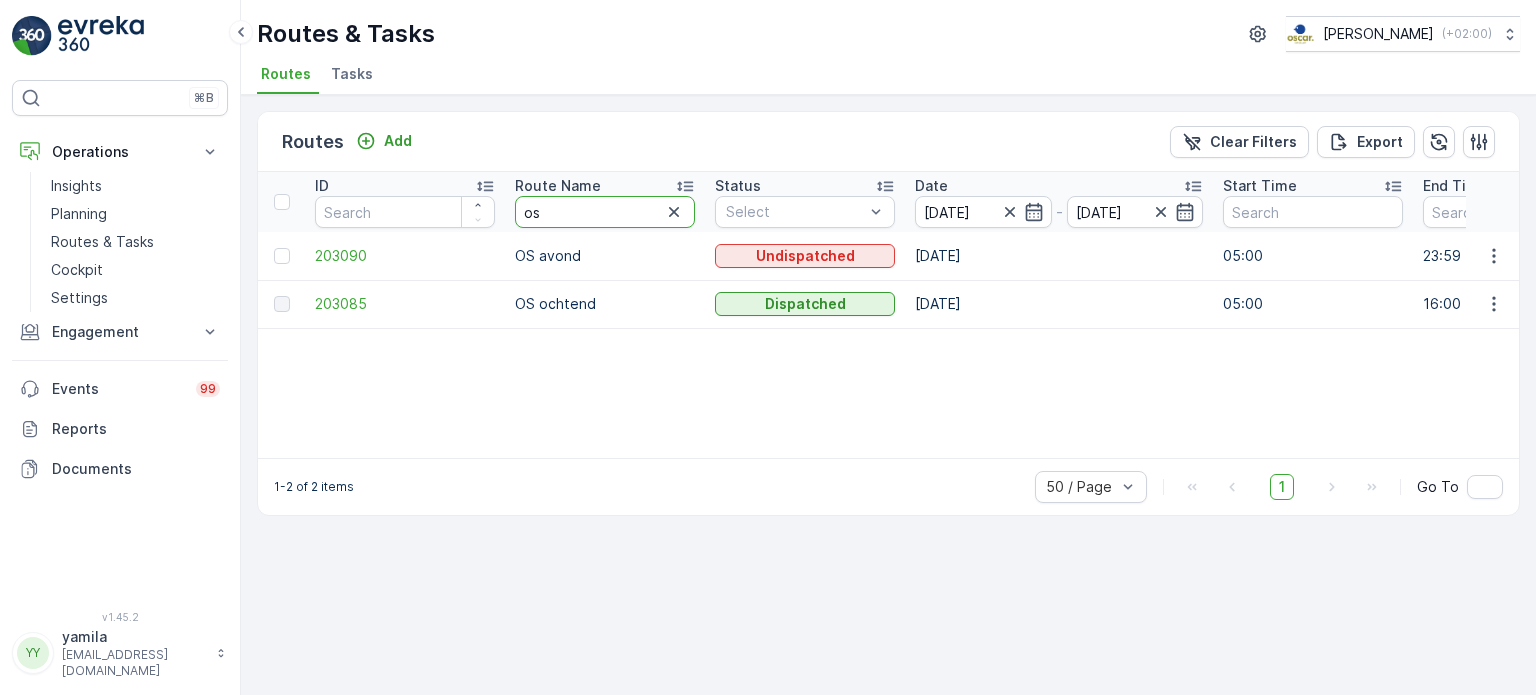click on "os" at bounding box center [605, 212] 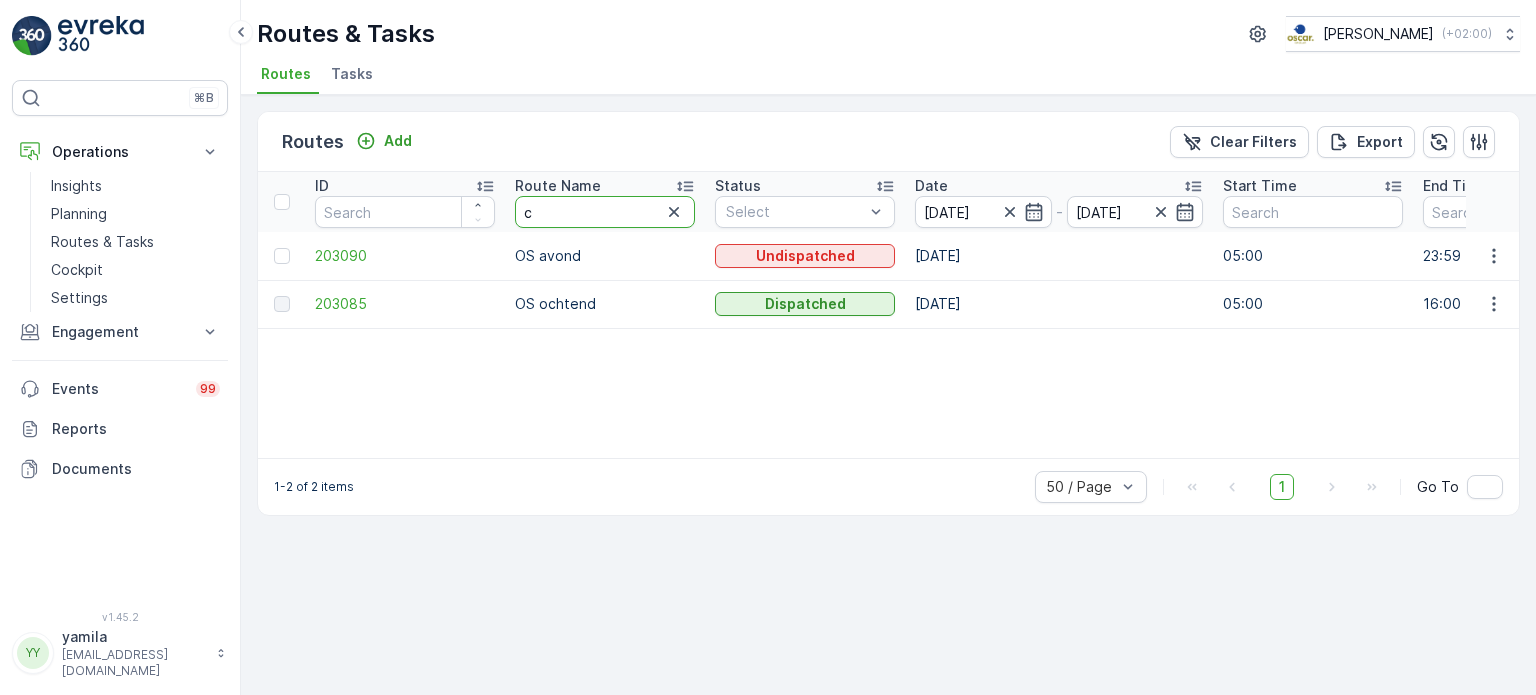 type on "cs" 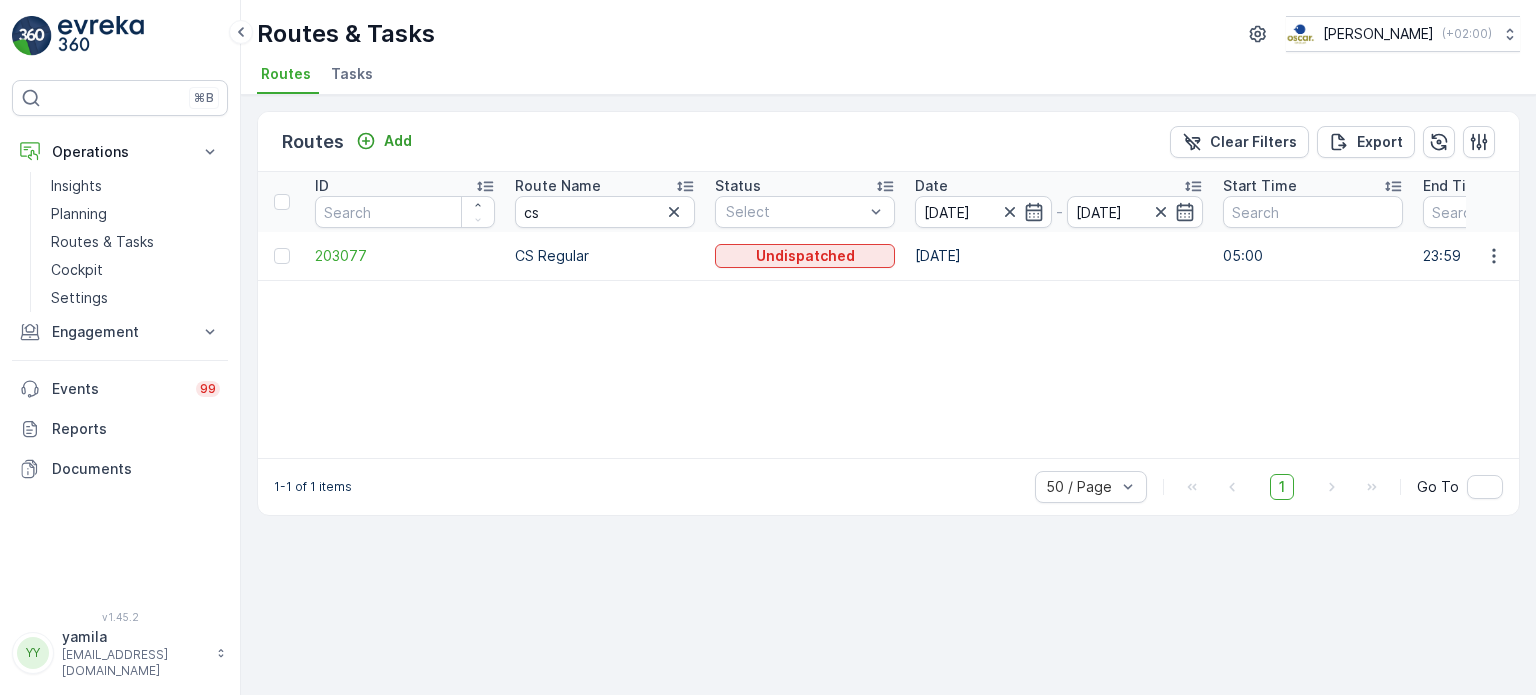 click on "Tasks" at bounding box center (352, 74) 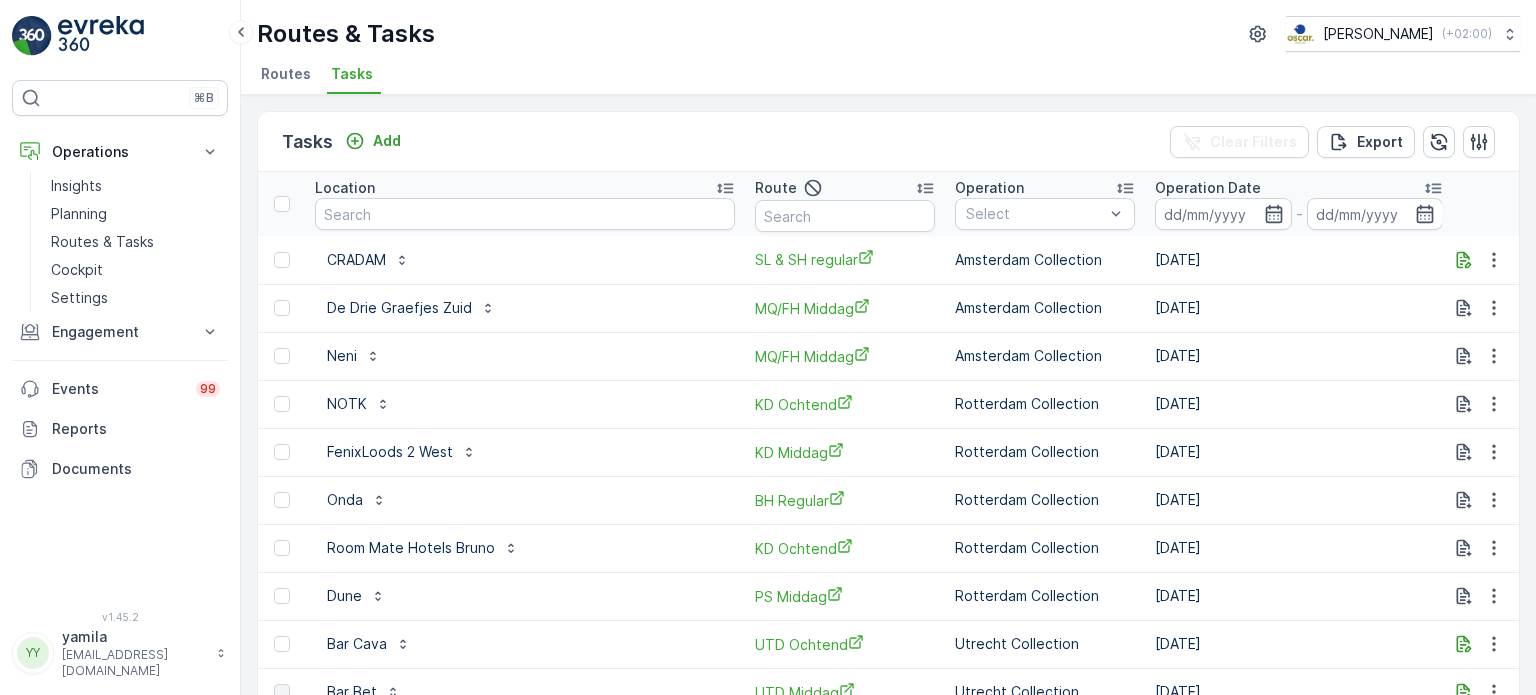 click at bounding box center (525, 214) 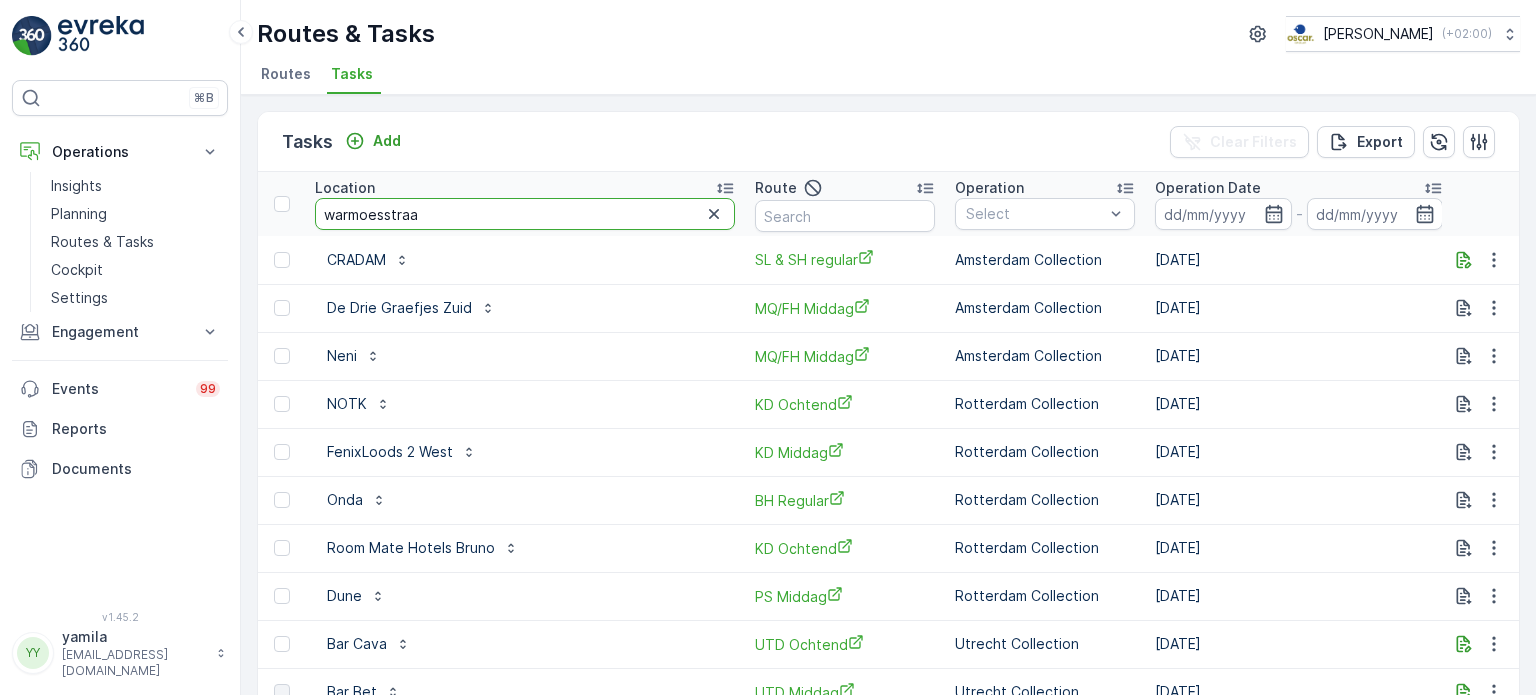 type on "warmoesstraat" 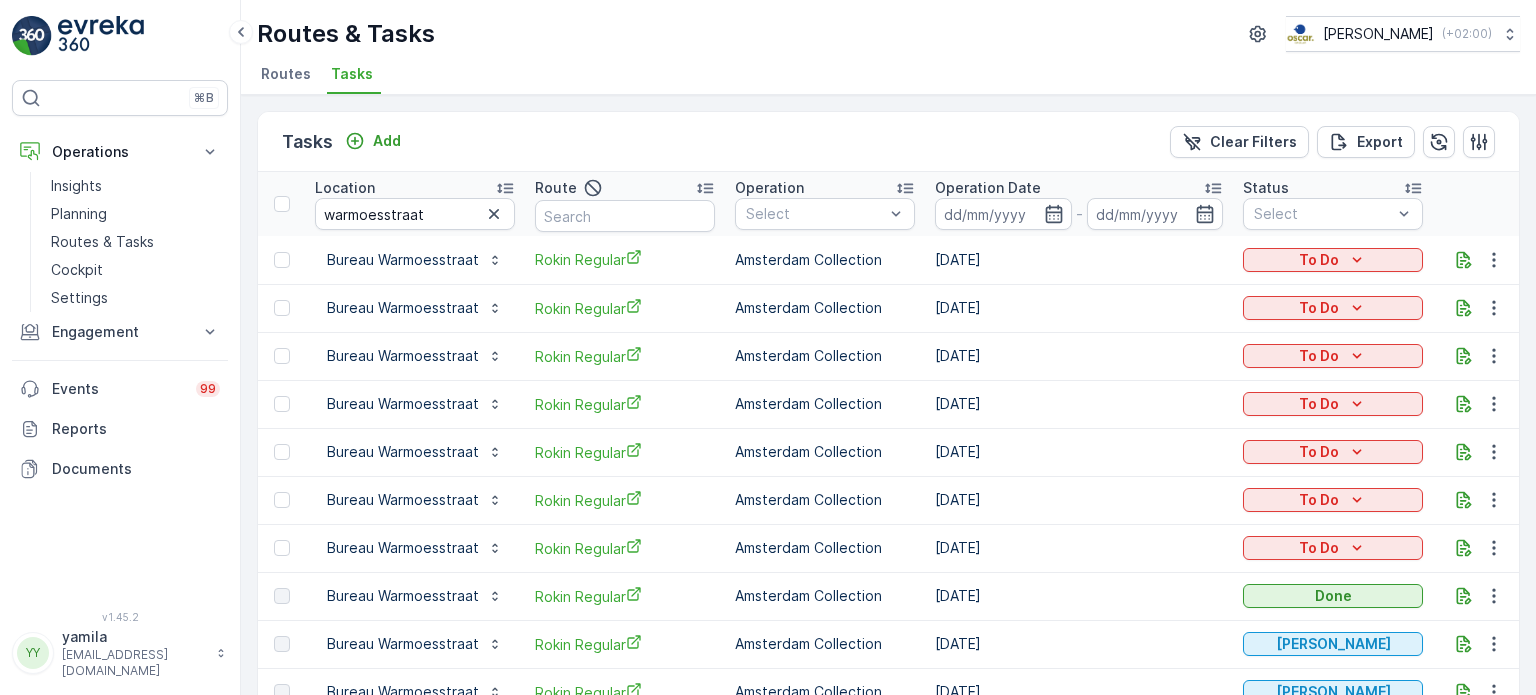 click on "Location" at bounding box center (415, 188) 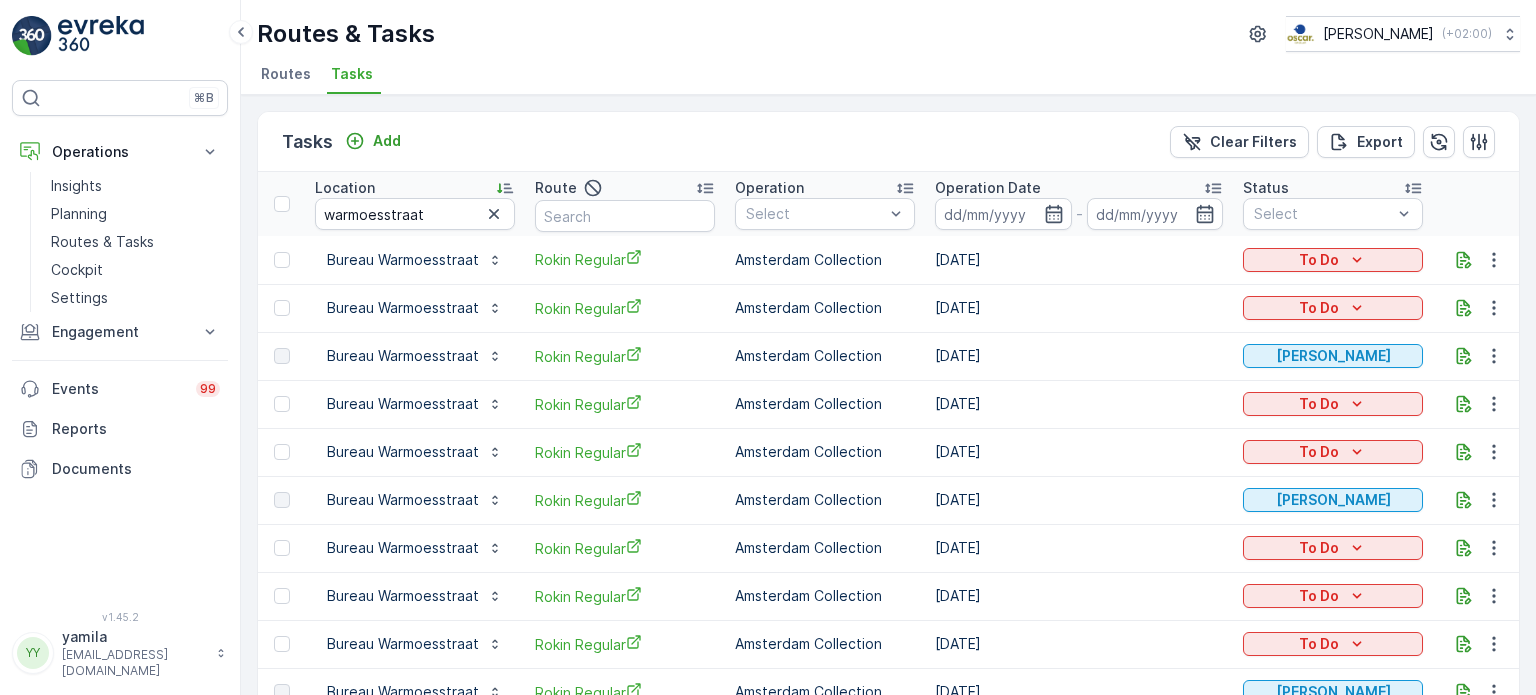 click on "Location" at bounding box center [345, 188] 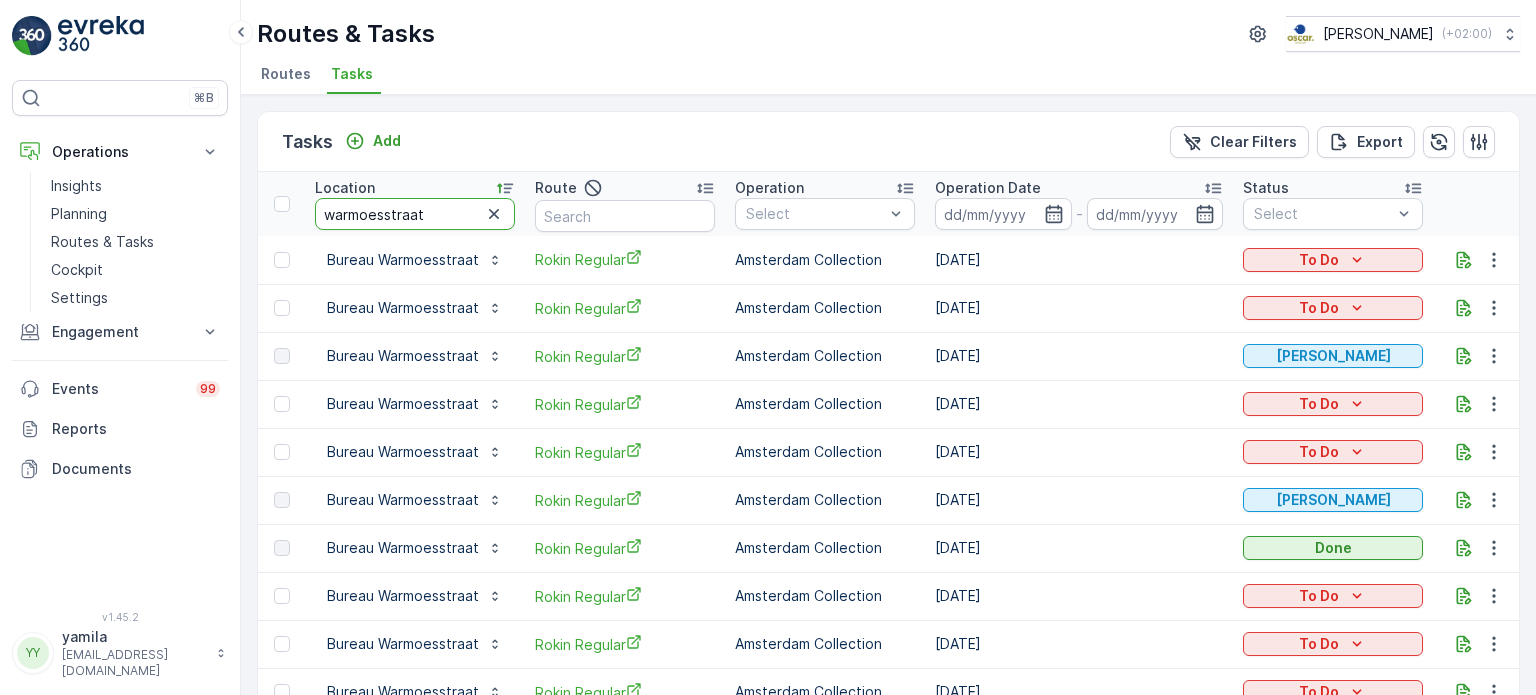 click on "warmoesstraat" at bounding box center (415, 214) 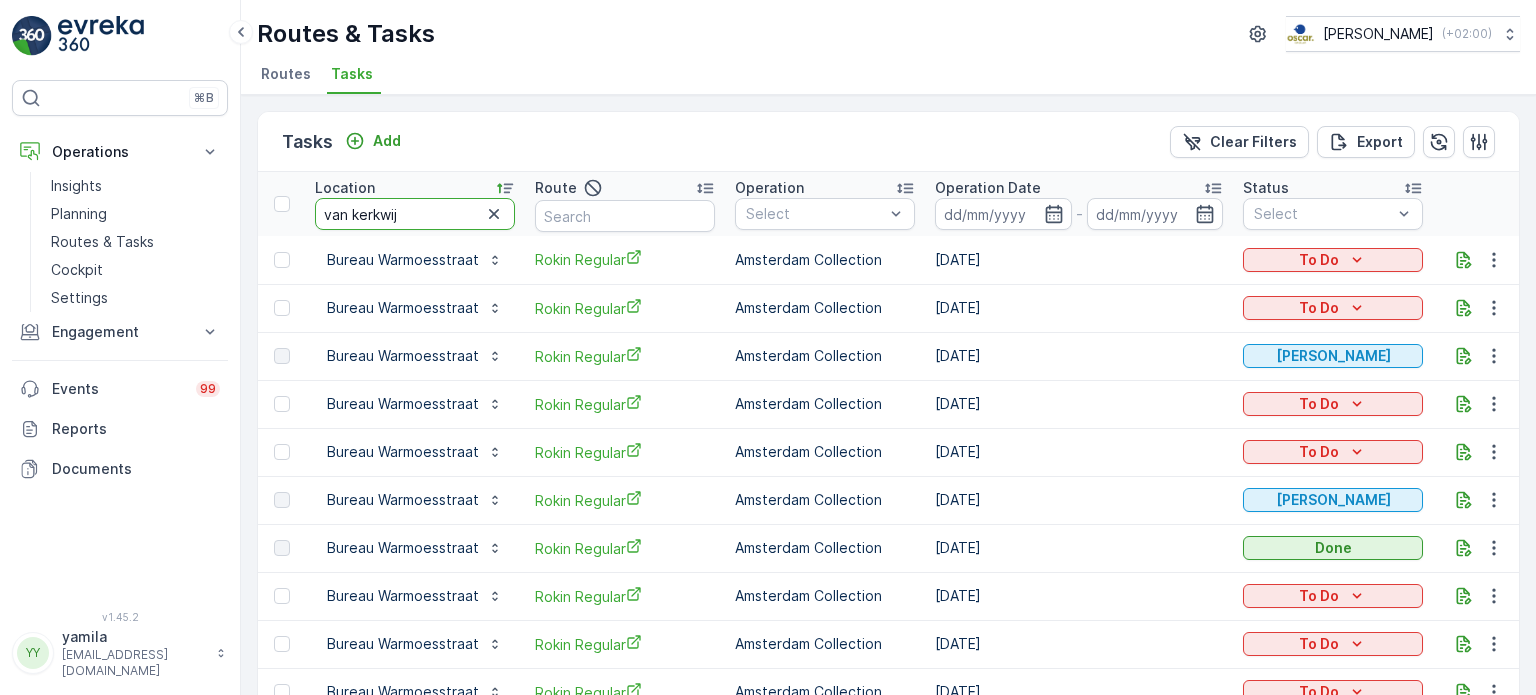 type on "van kerkwijk" 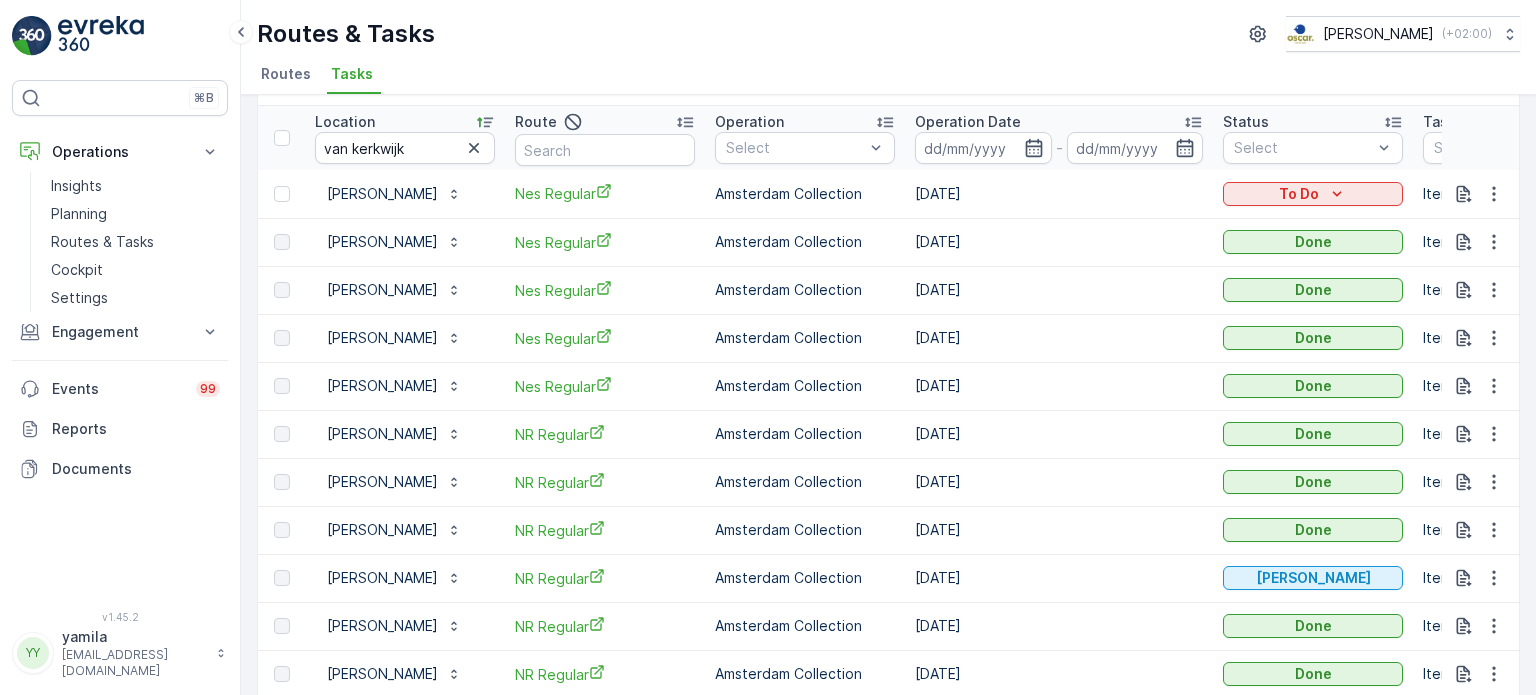 scroll, scrollTop: 0, scrollLeft: 0, axis: both 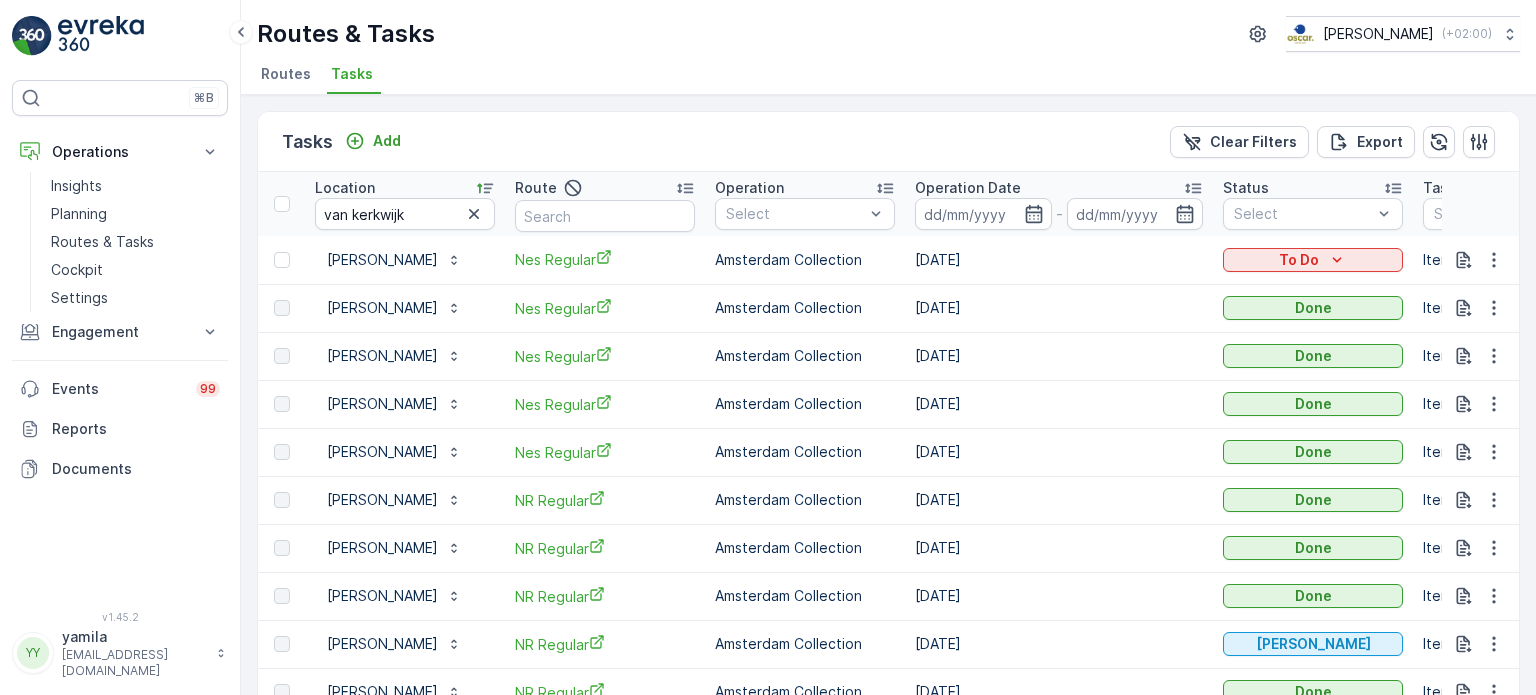 click on "Operation Date" at bounding box center [968, 188] 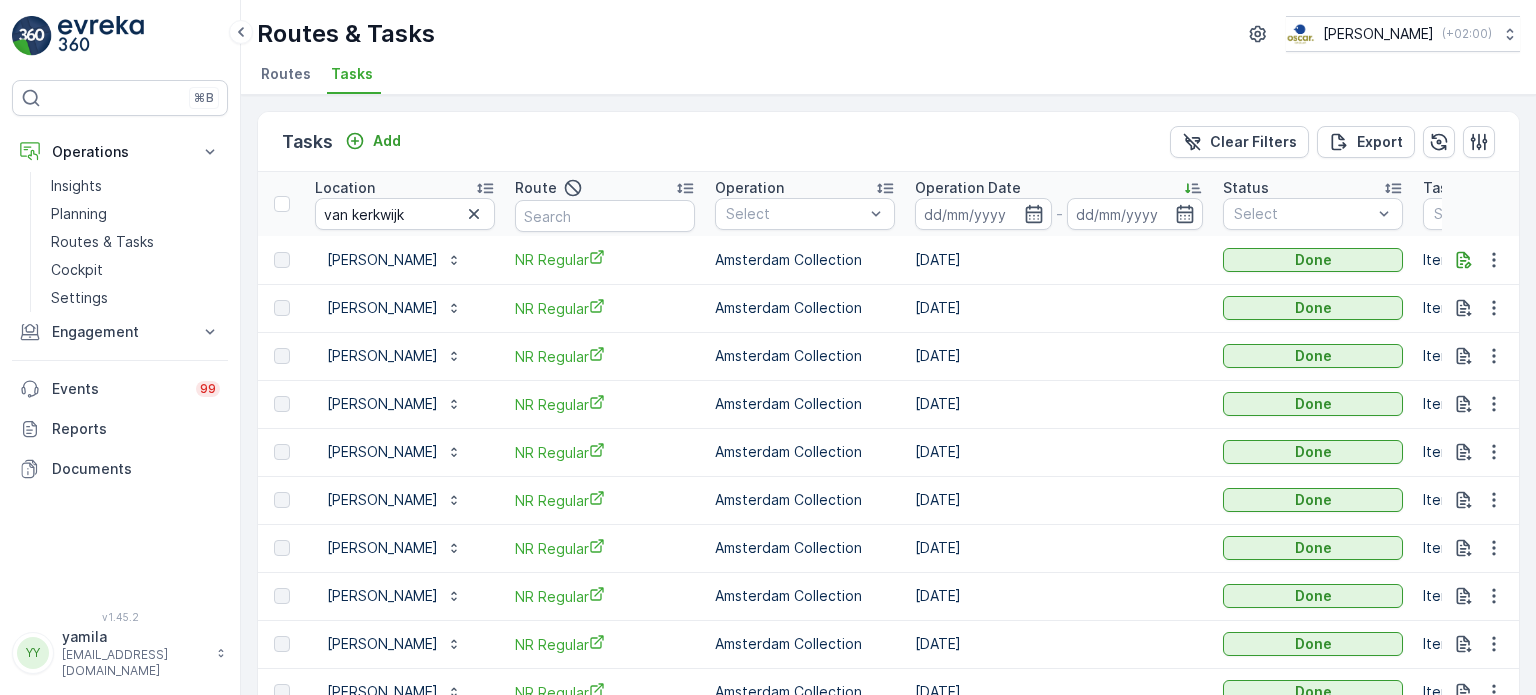 click on "Operation Date" at bounding box center (968, 188) 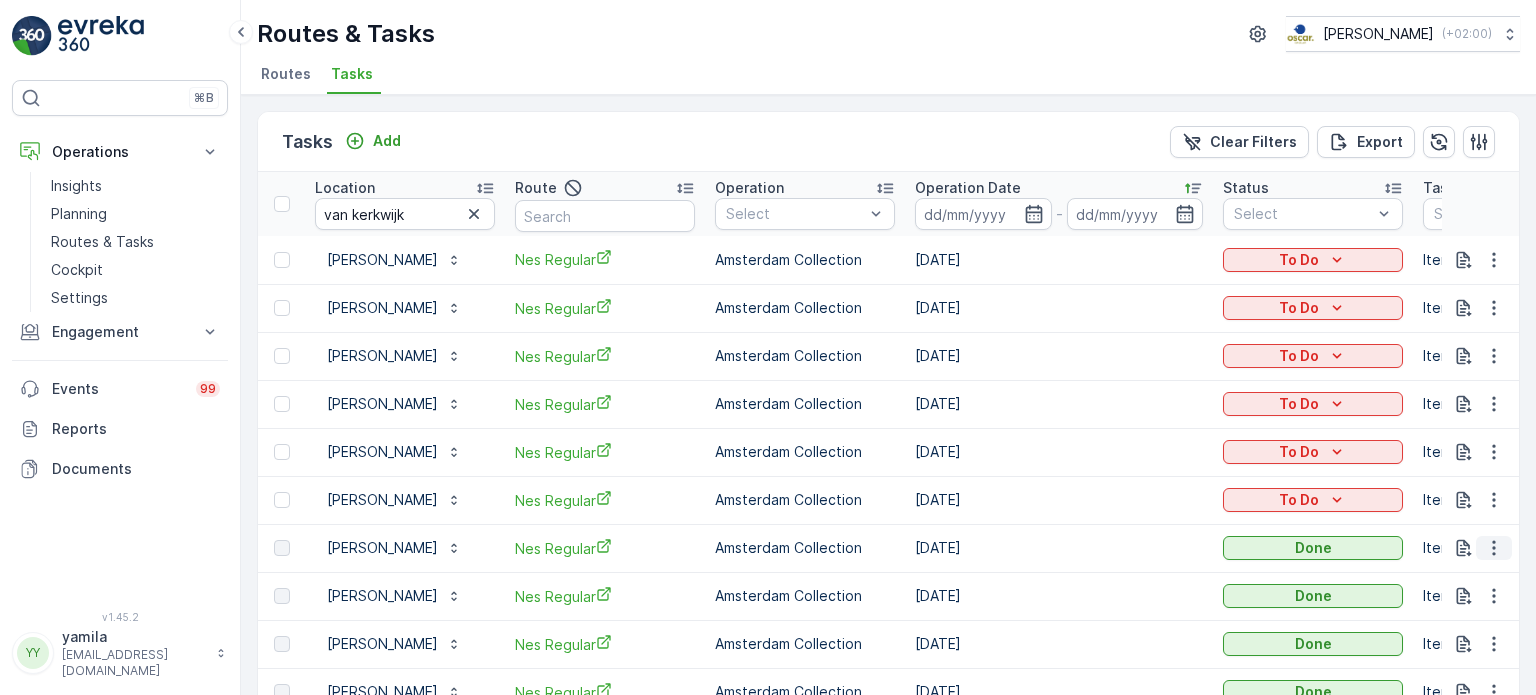 click 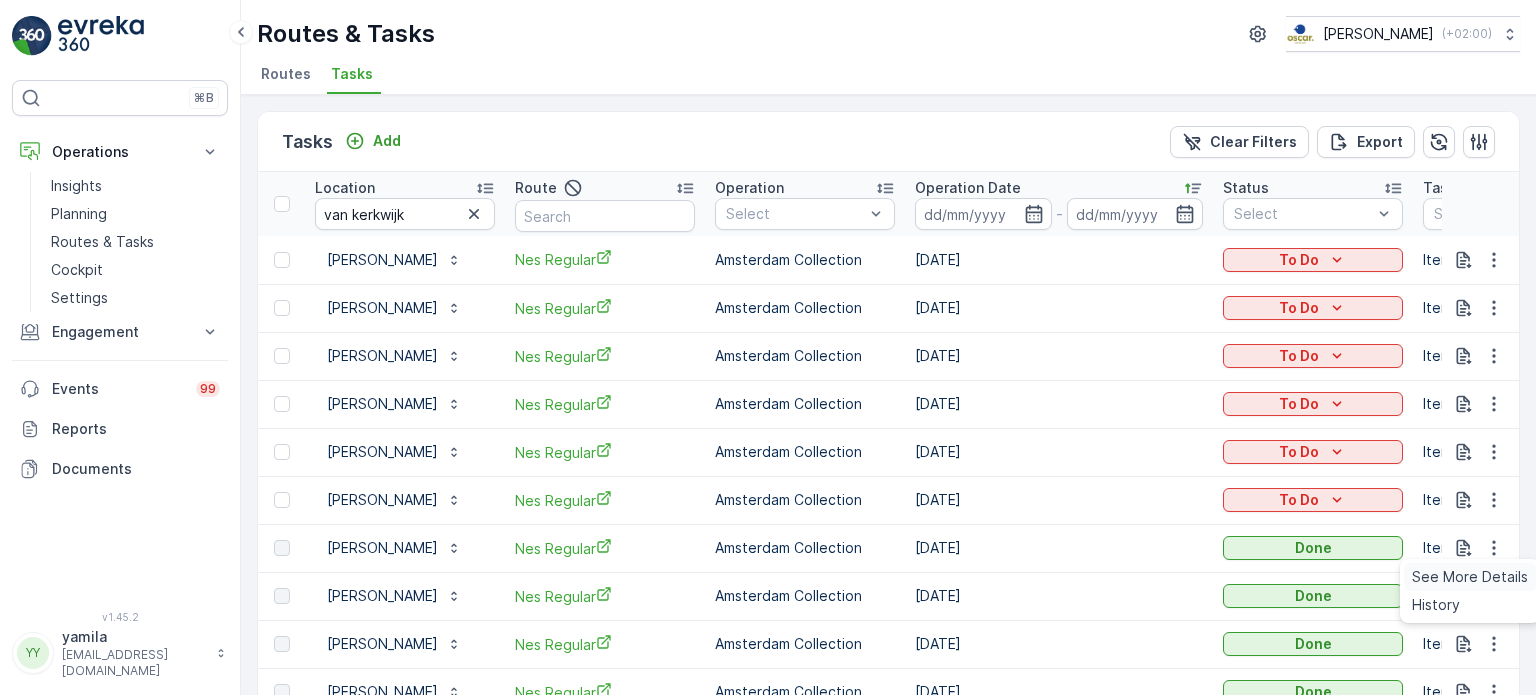 click on "See More Details" at bounding box center (1470, 577) 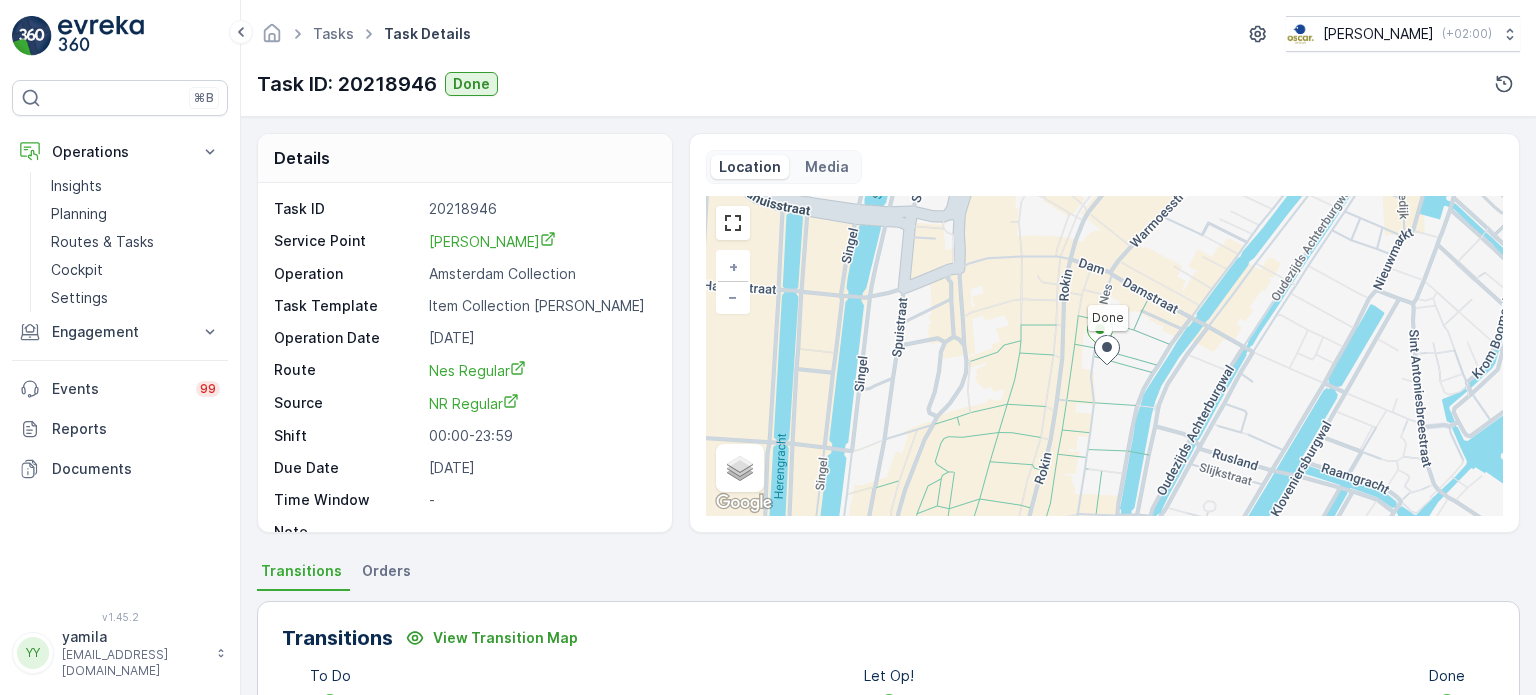 scroll, scrollTop: 328, scrollLeft: 0, axis: vertical 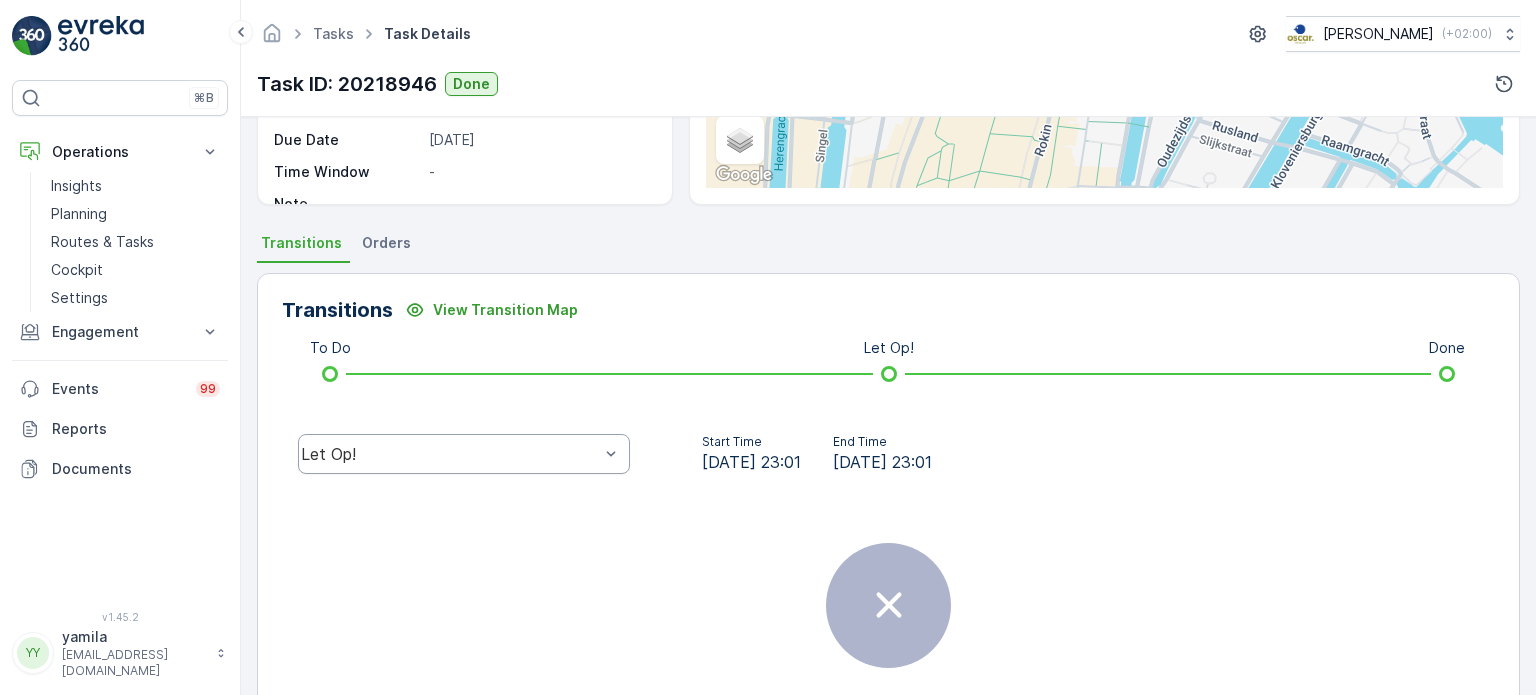 click on "Let Op!" at bounding box center [450, 454] 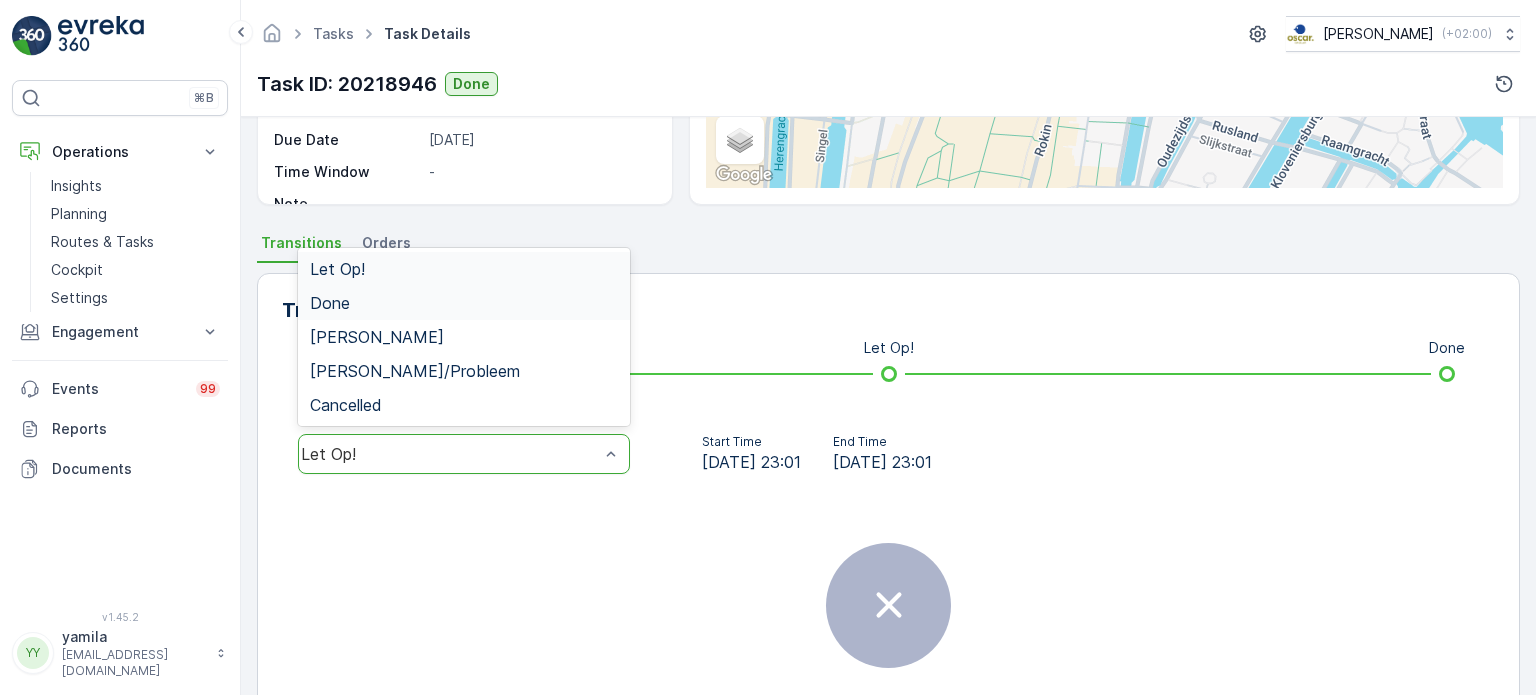 click on "Done" at bounding box center (464, 303) 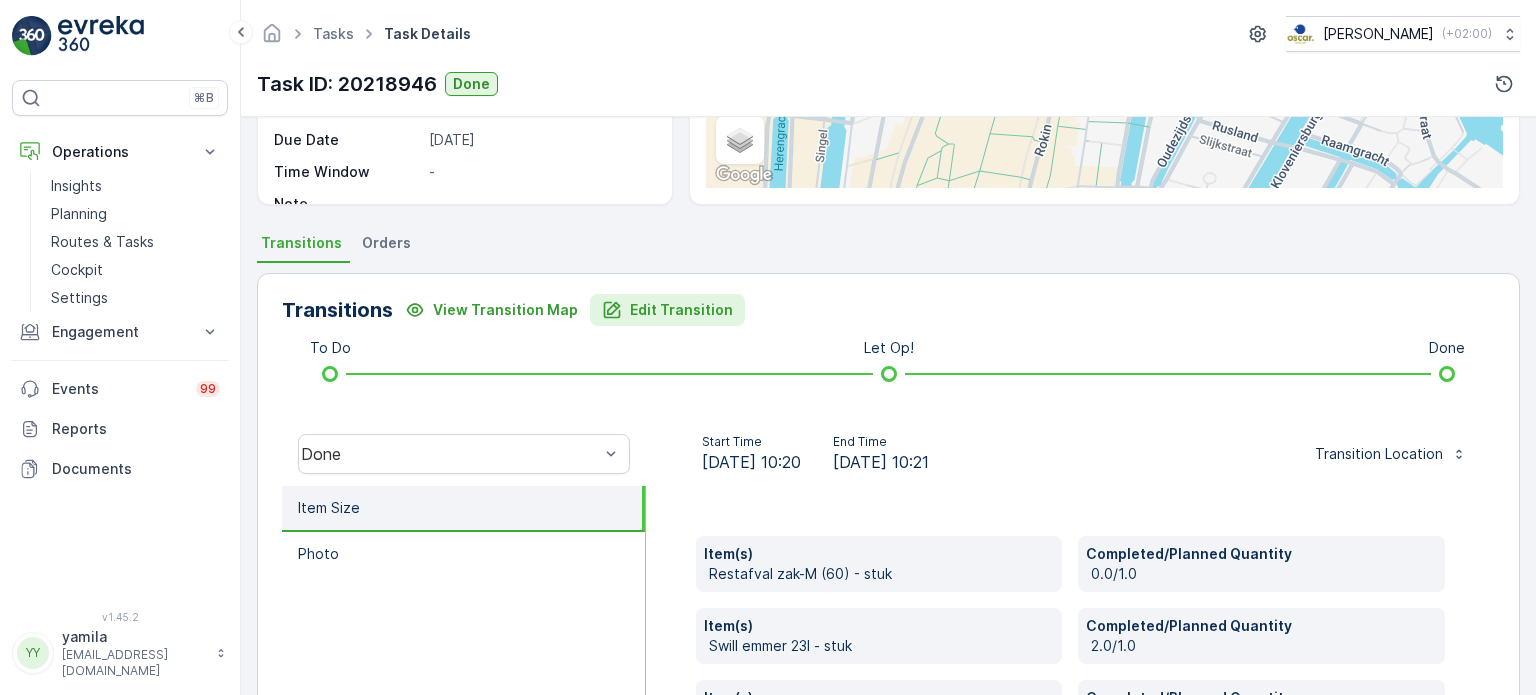 click on "Edit Transition" at bounding box center (681, 310) 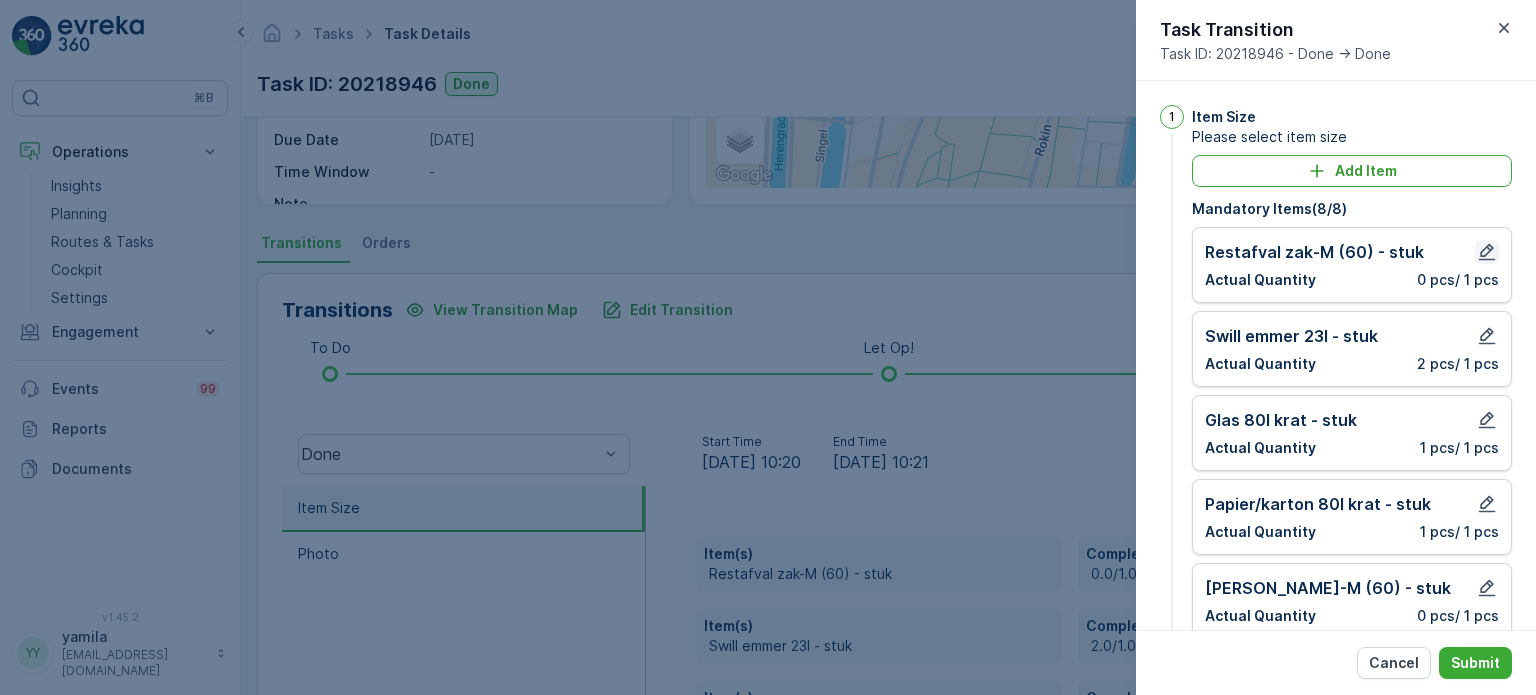click 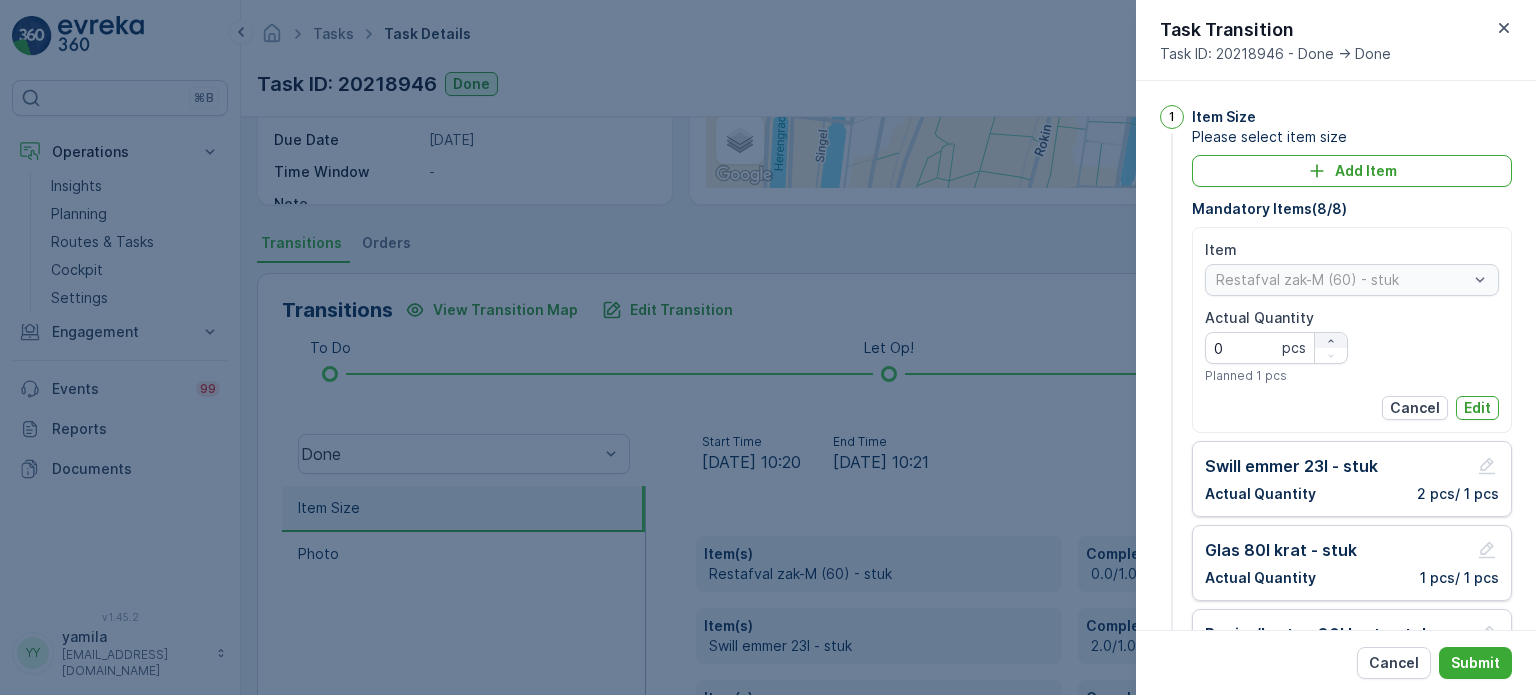 click 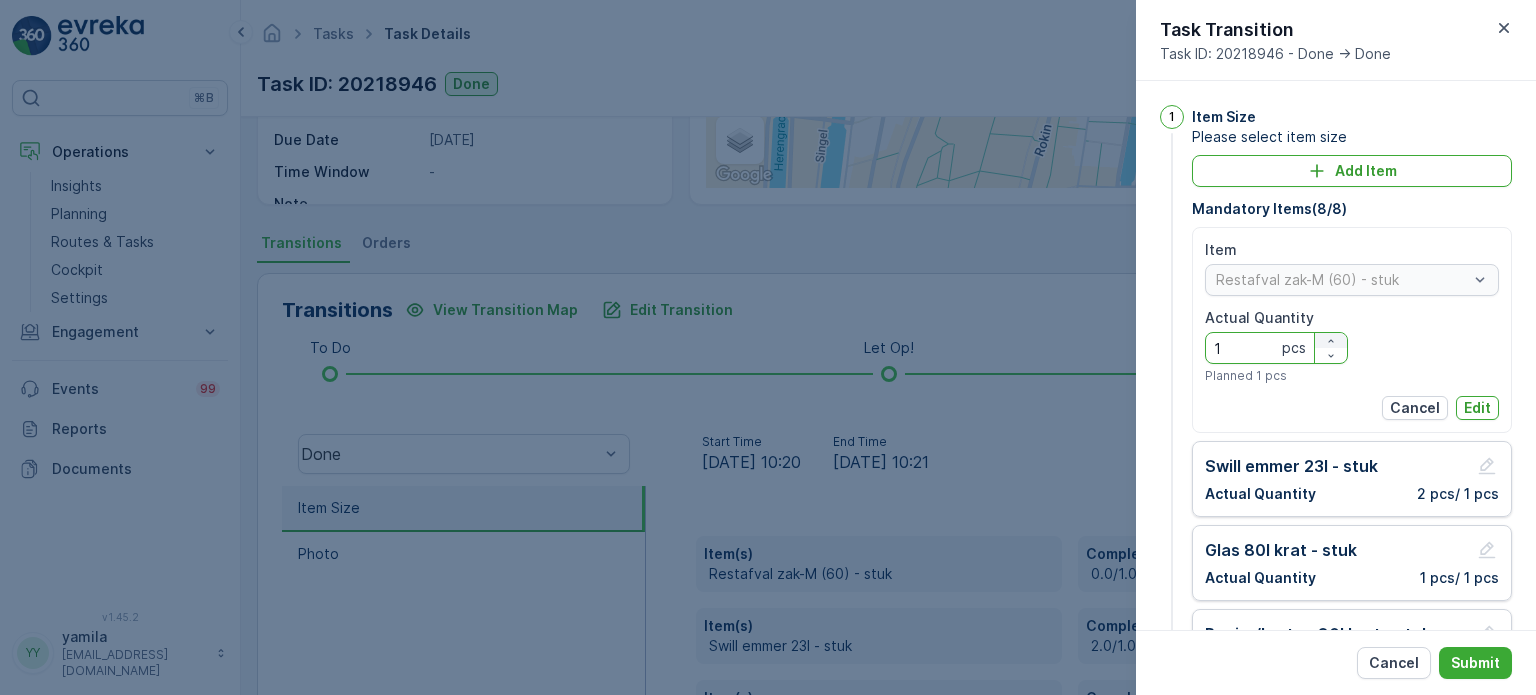 click 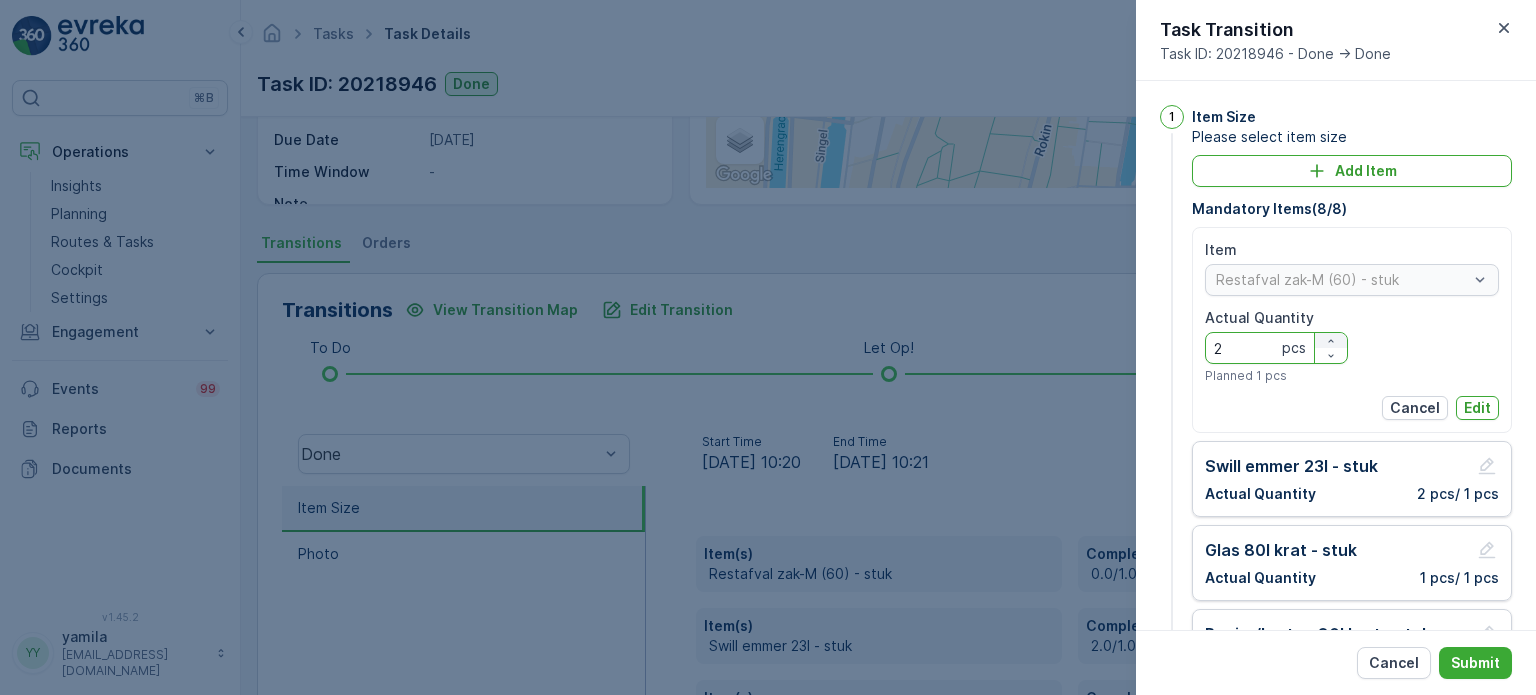 click 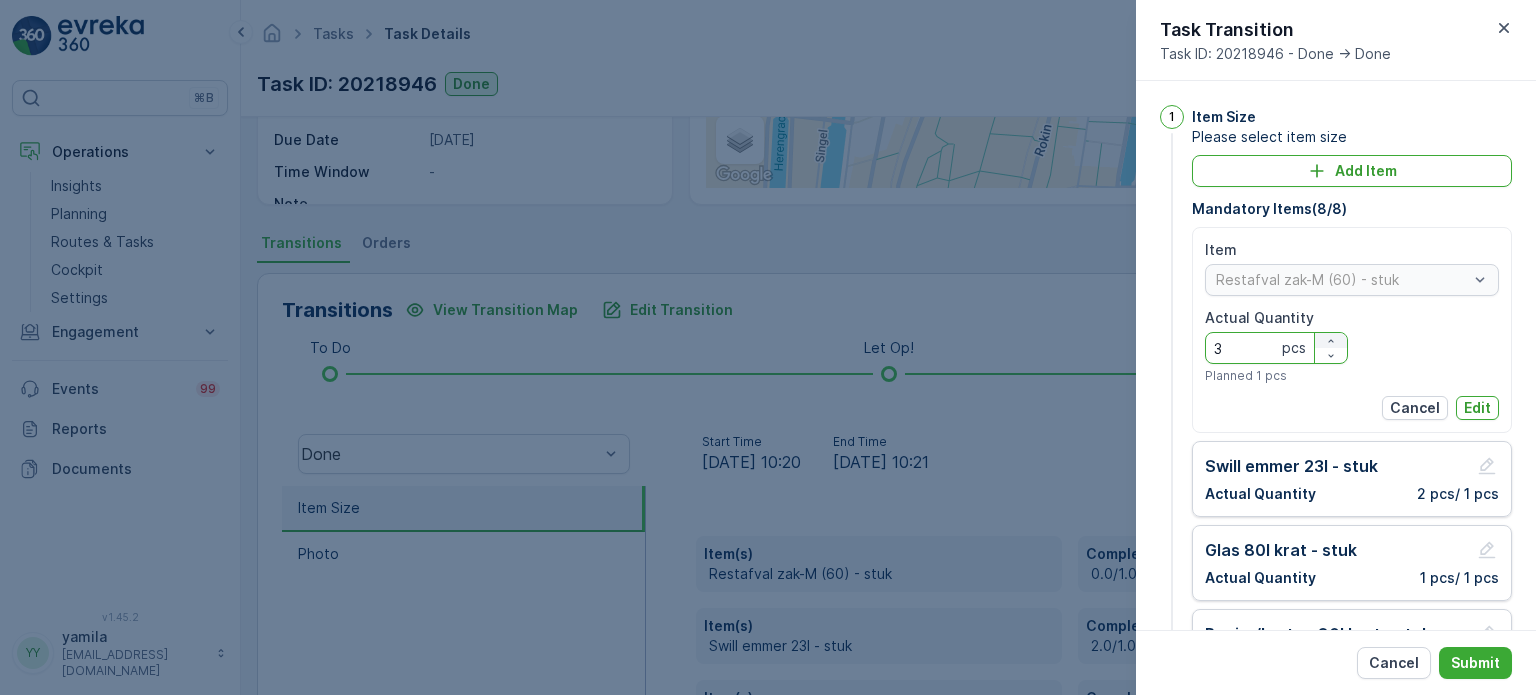 click 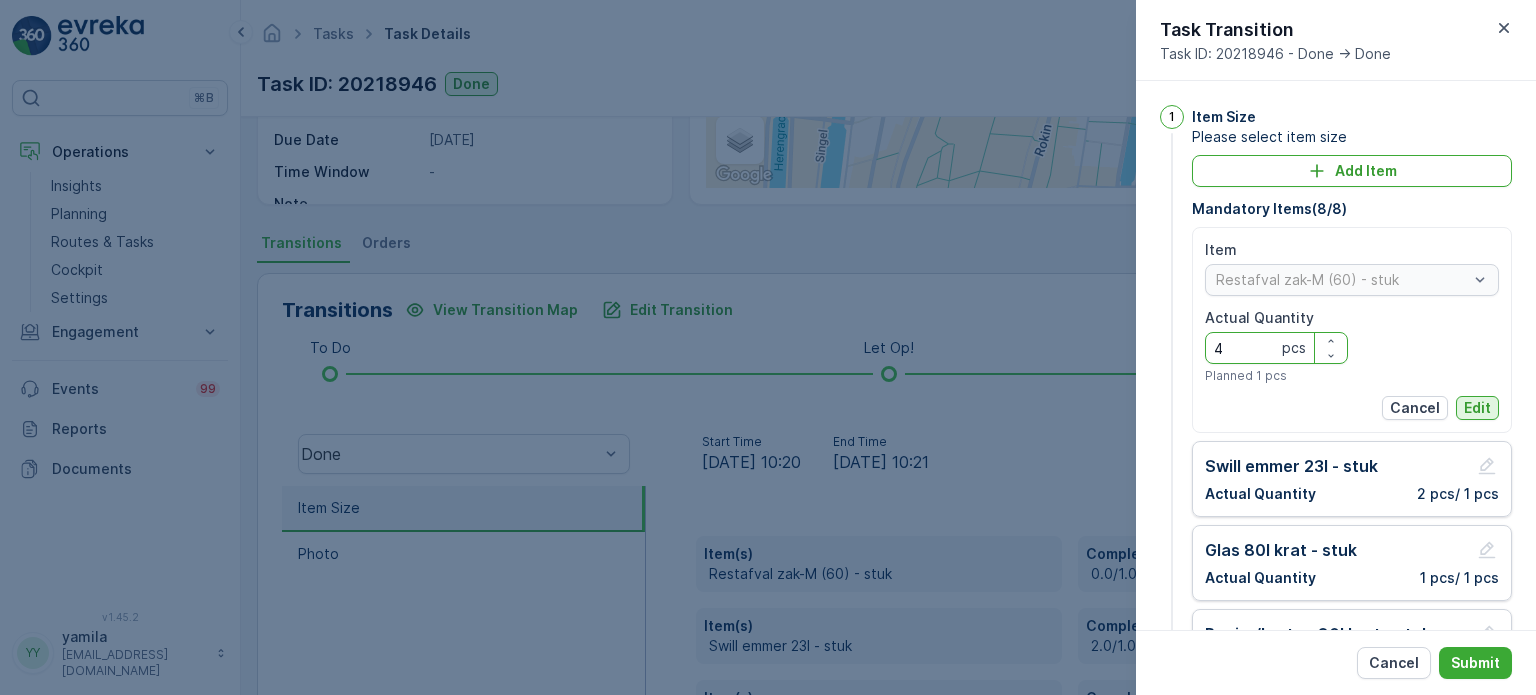 click on "Edit" at bounding box center [1477, 408] 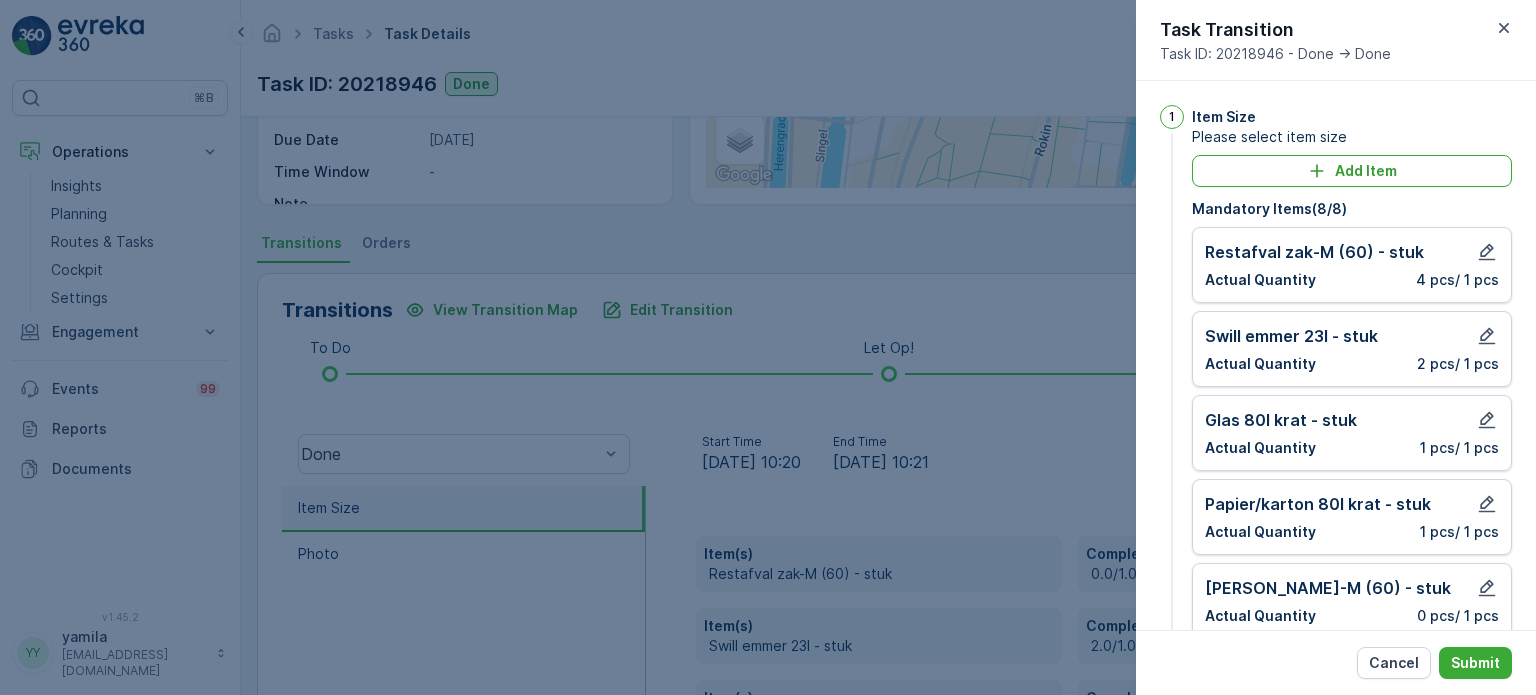 scroll, scrollTop: 36, scrollLeft: 0, axis: vertical 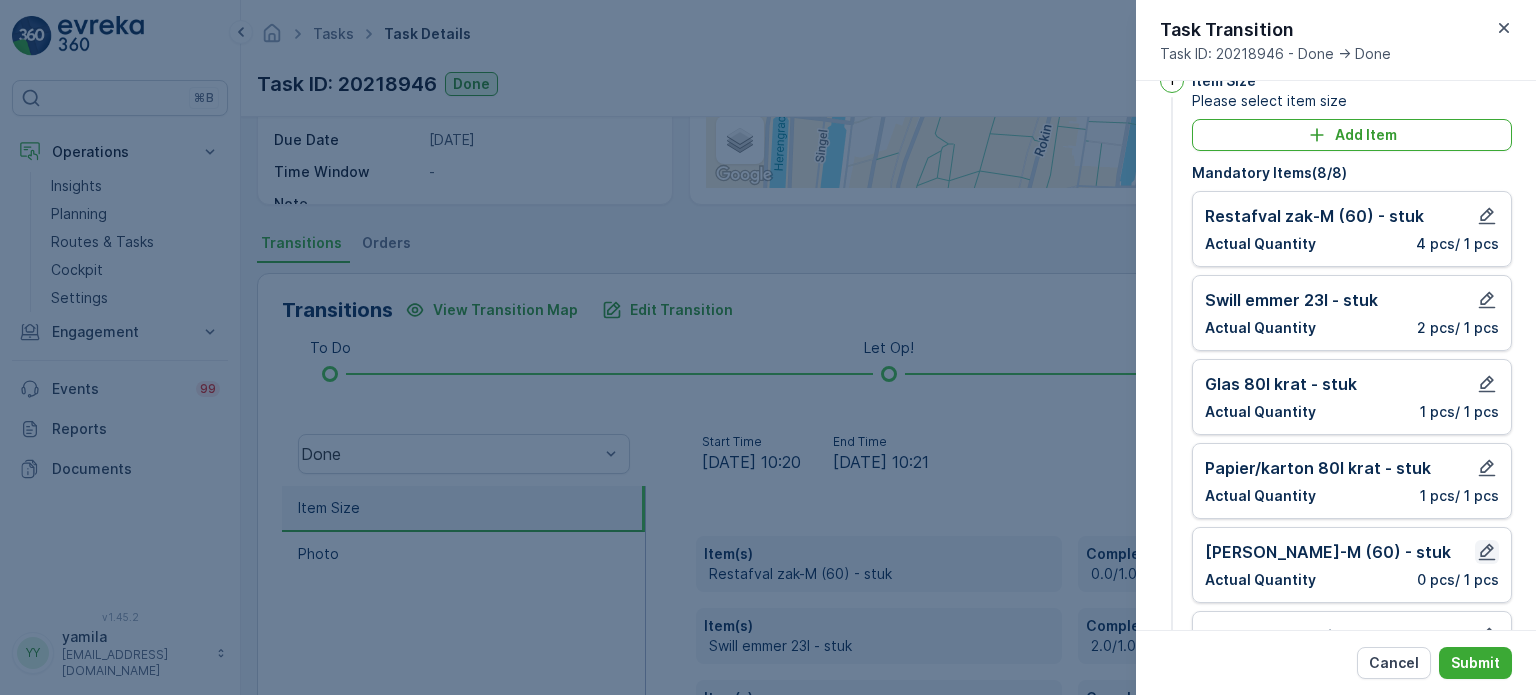 click 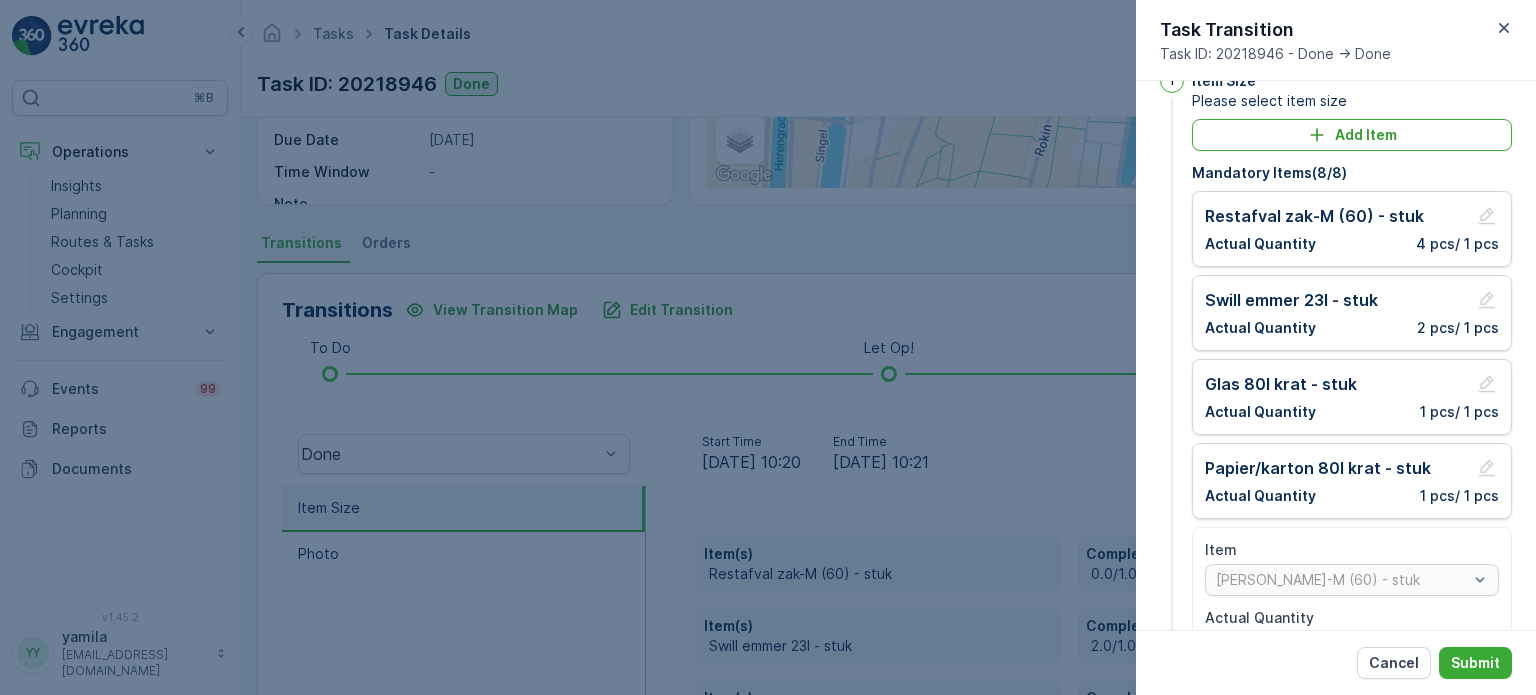 scroll, scrollTop: 131, scrollLeft: 0, axis: vertical 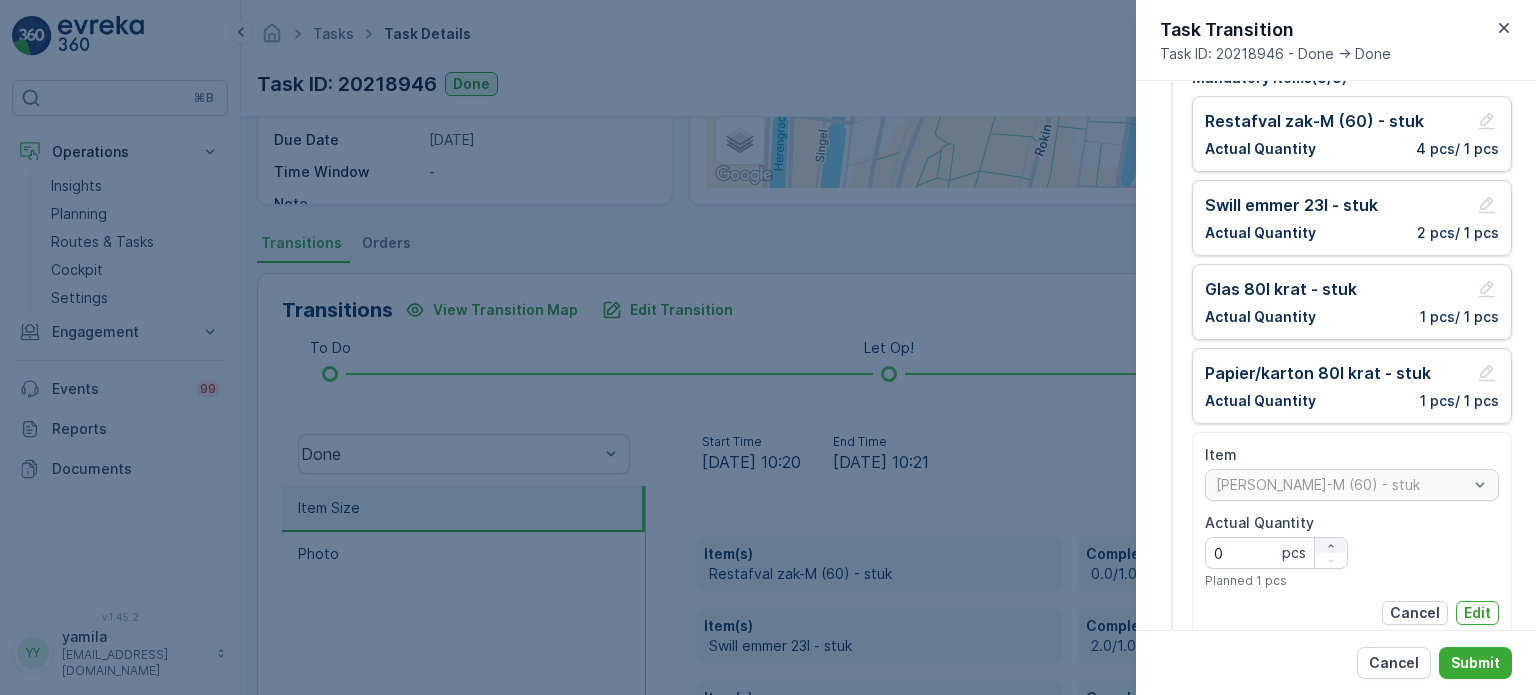 click 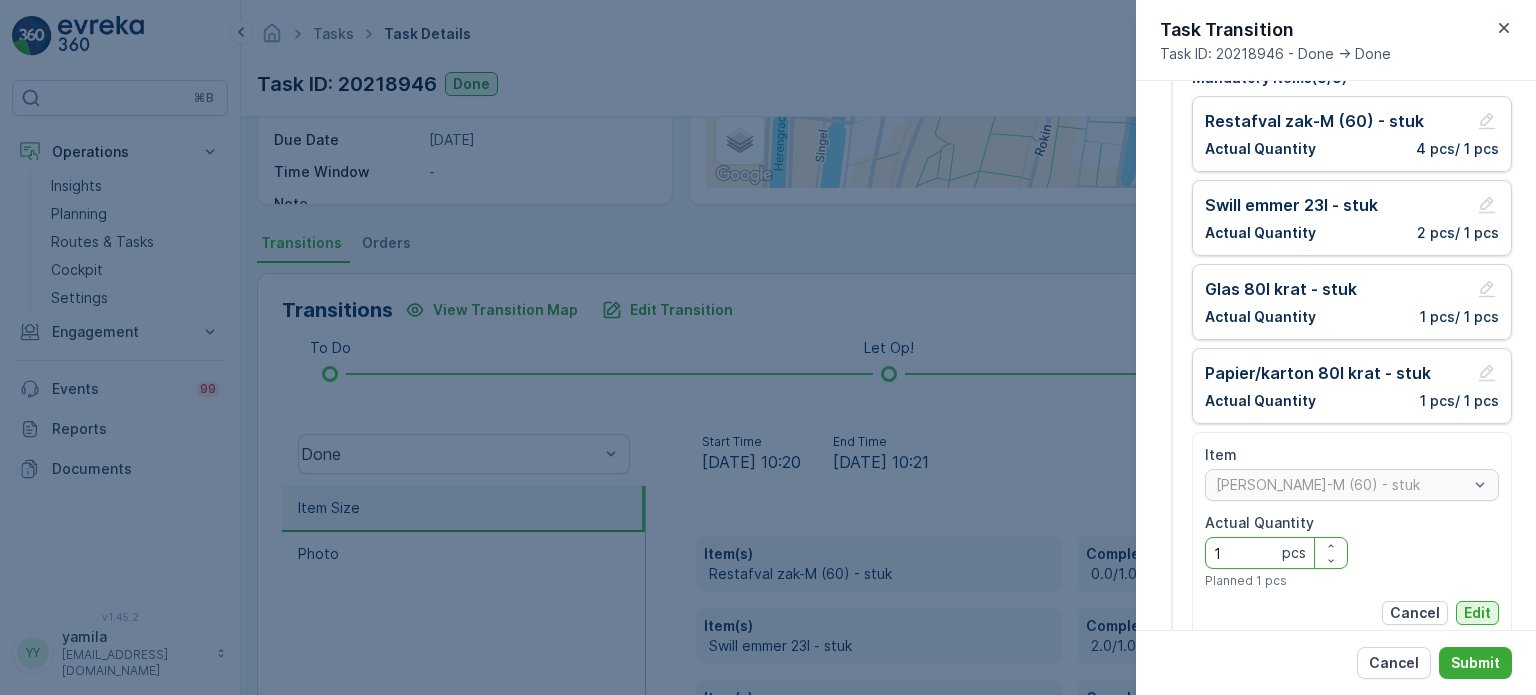 click on "Edit" at bounding box center (1477, 613) 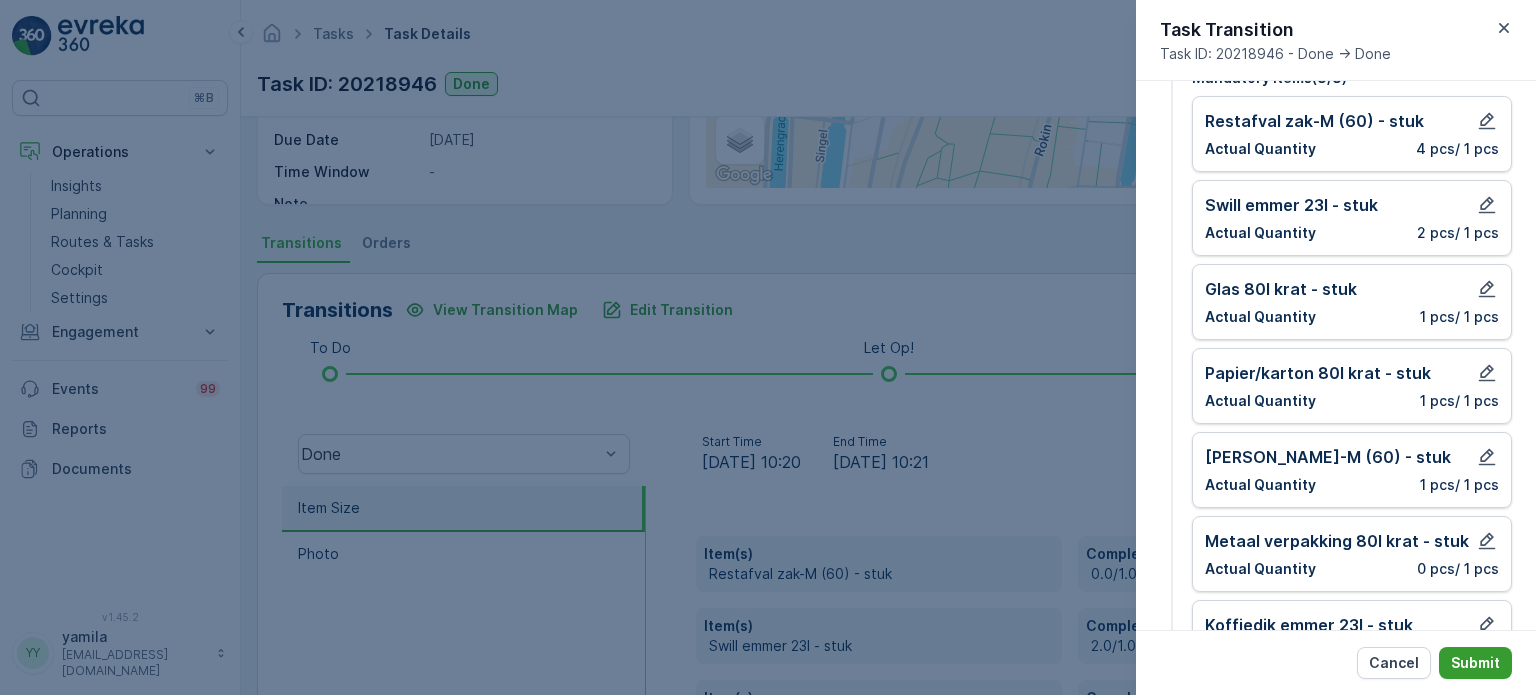 click on "Submit" at bounding box center (1475, 663) 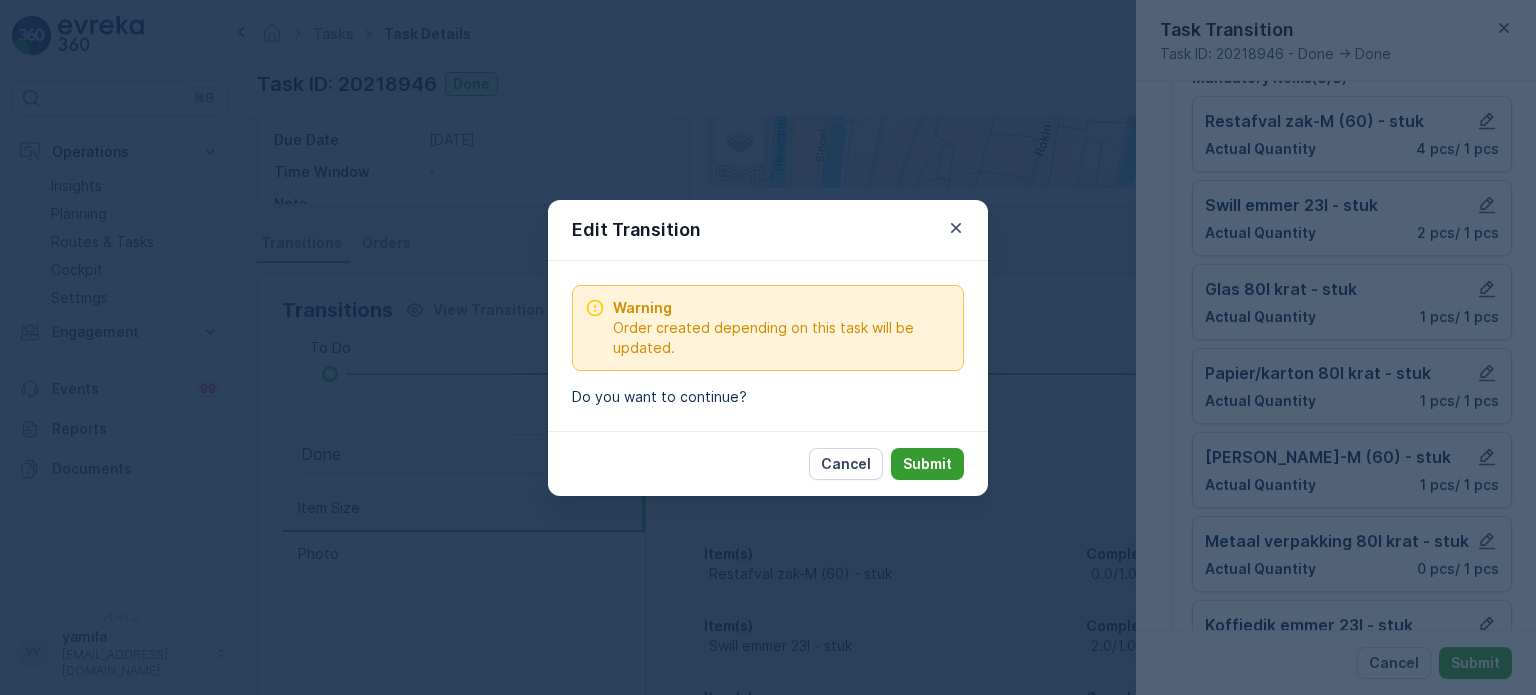 click on "Submit" at bounding box center (927, 464) 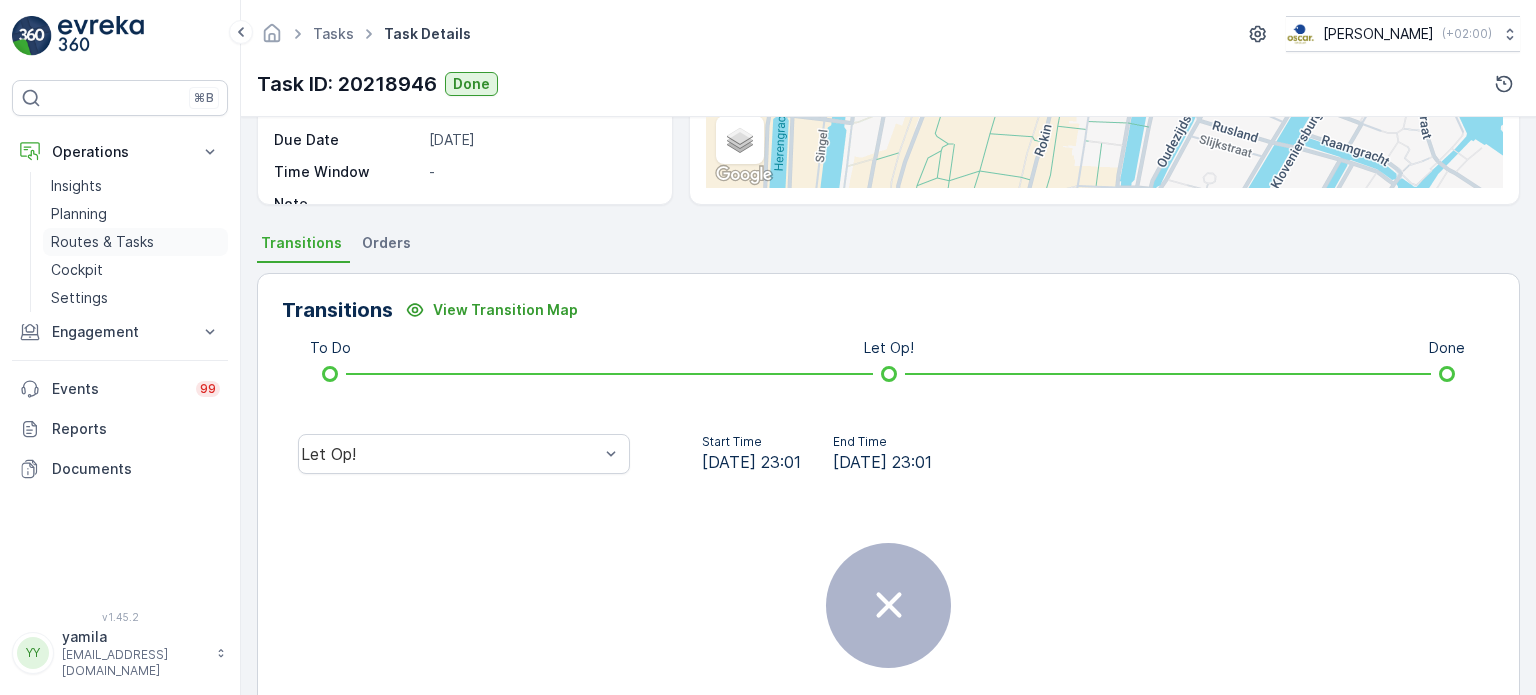 click on "Routes & Tasks" at bounding box center [102, 242] 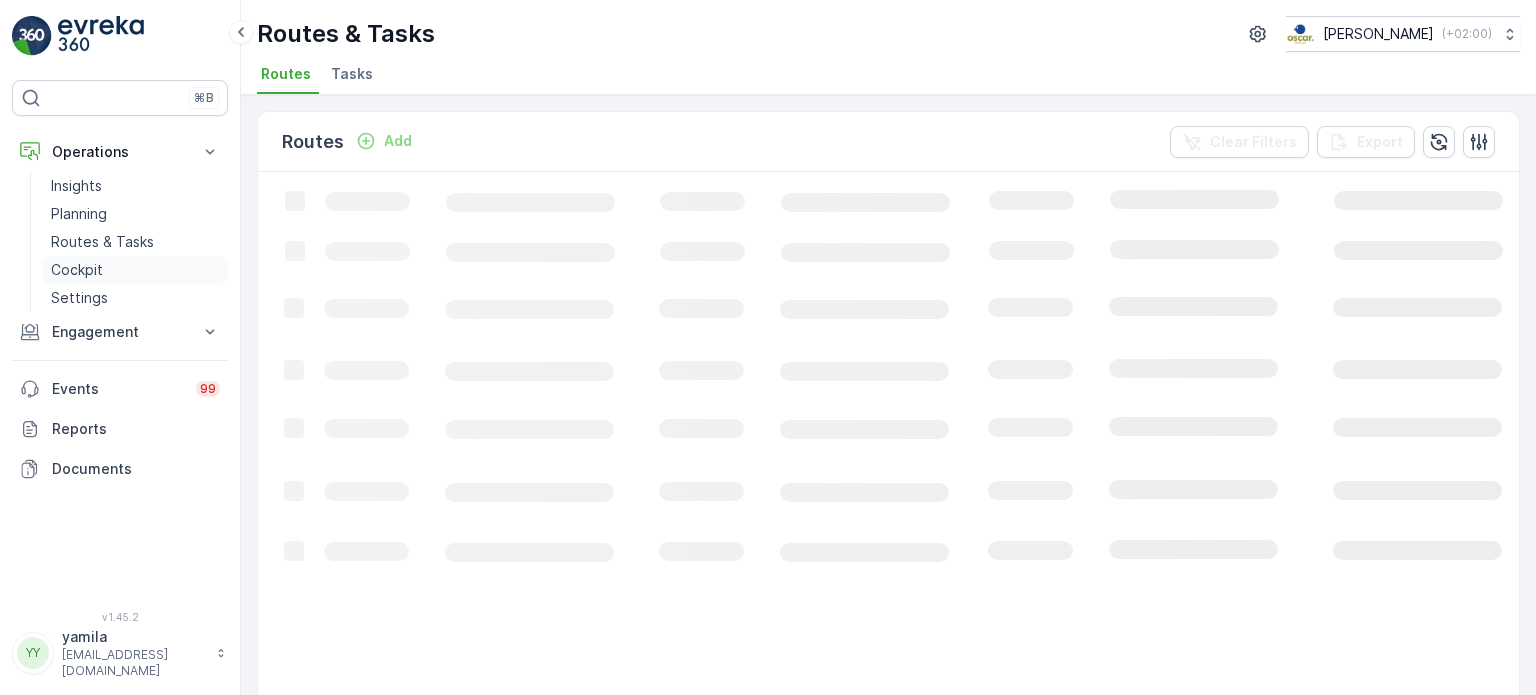 click on "Cockpit" at bounding box center (77, 270) 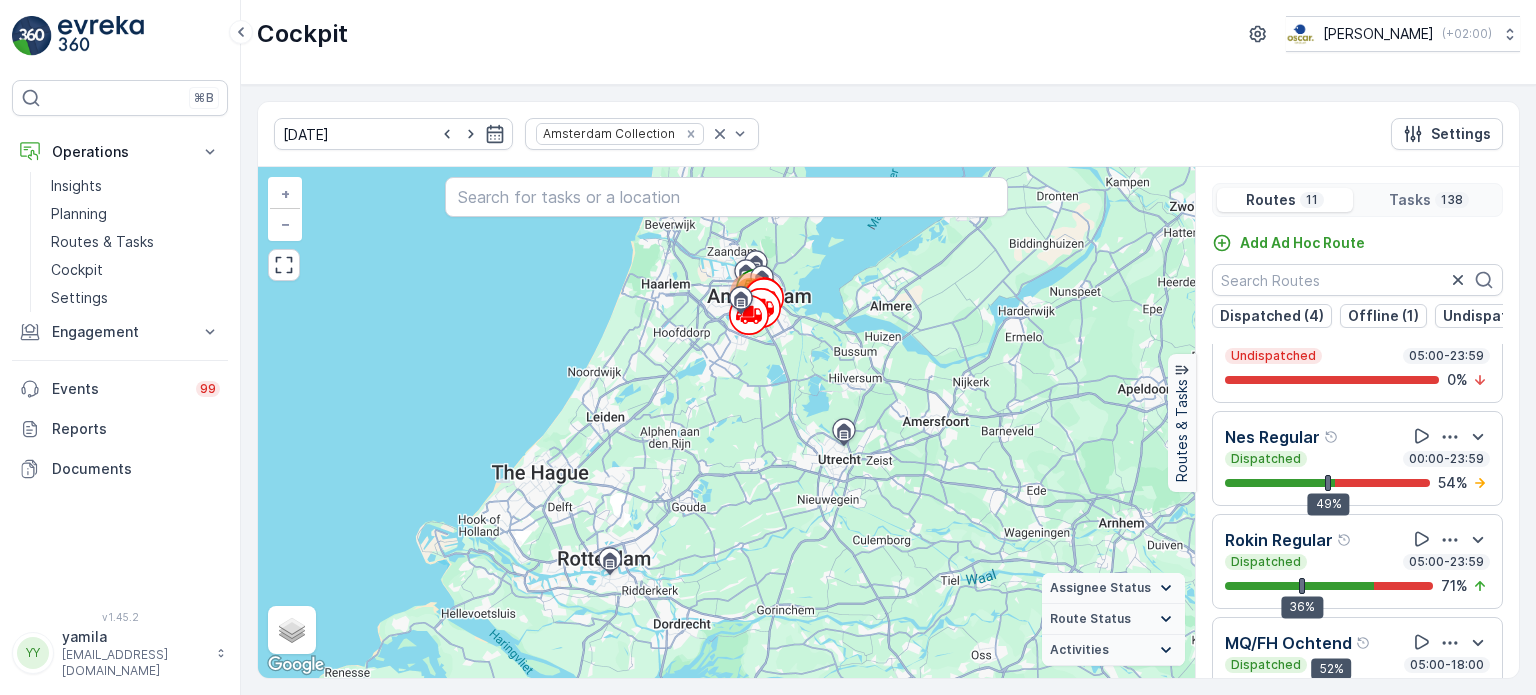 scroll, scrollTop: 768, scrollLeft: 0, axis: vertical 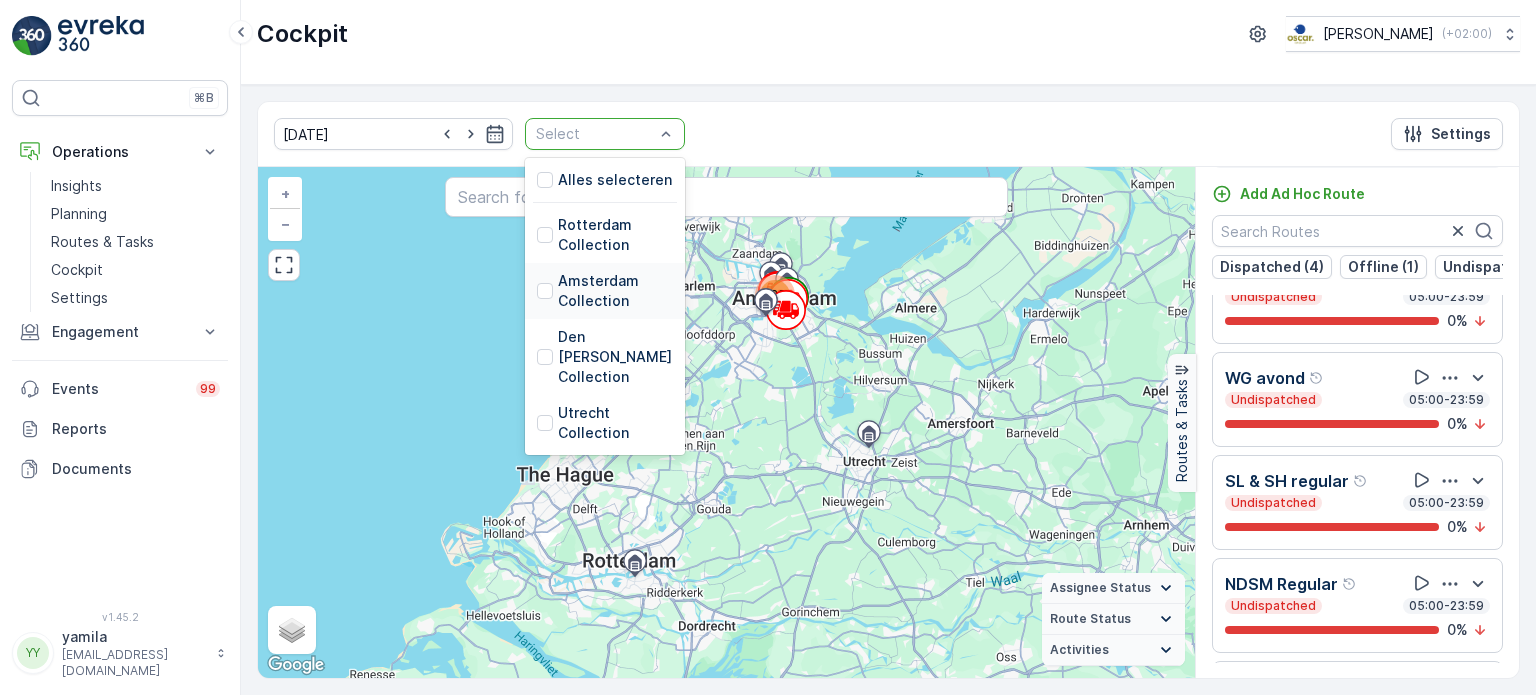 click on "Amsterdam Collection" at bounding box center [615, 291] 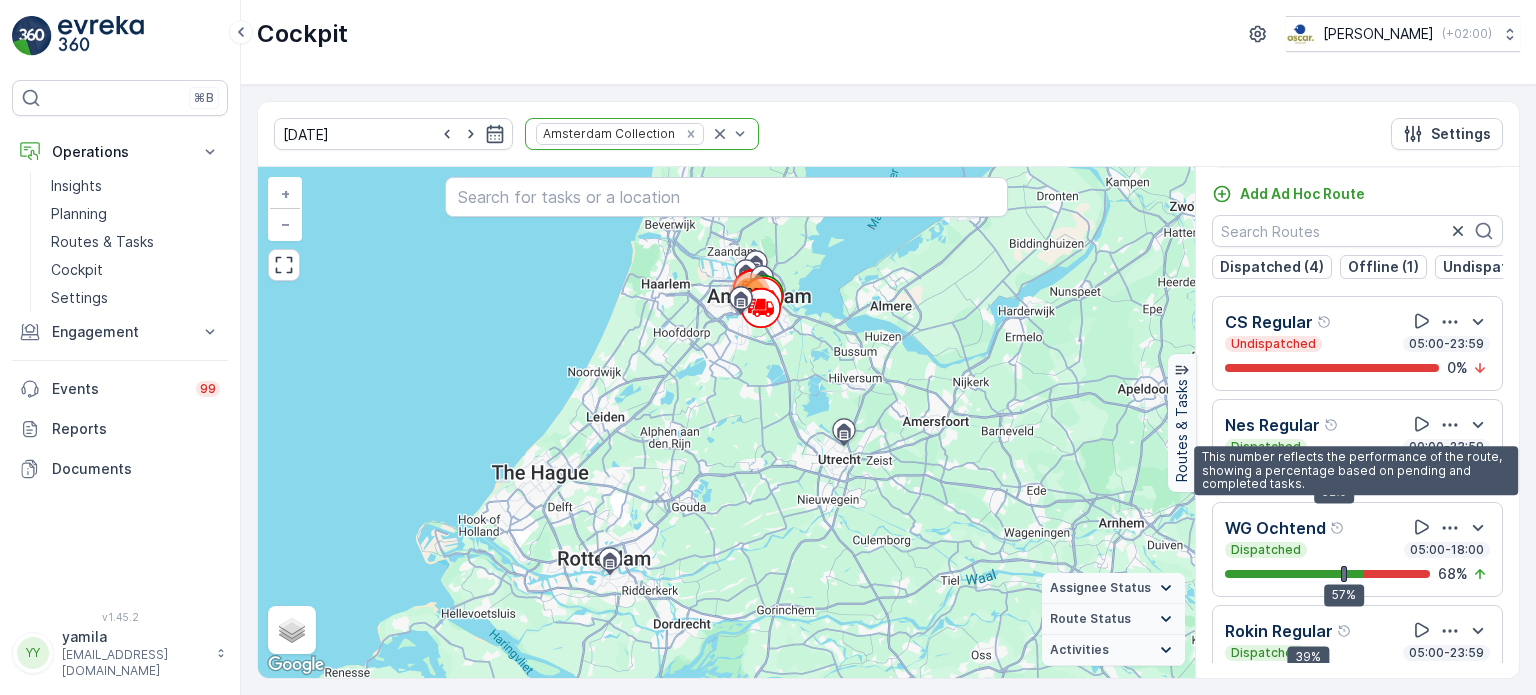 scroll, scrollTop: 768, scrollLeft: 0, axis: vertical 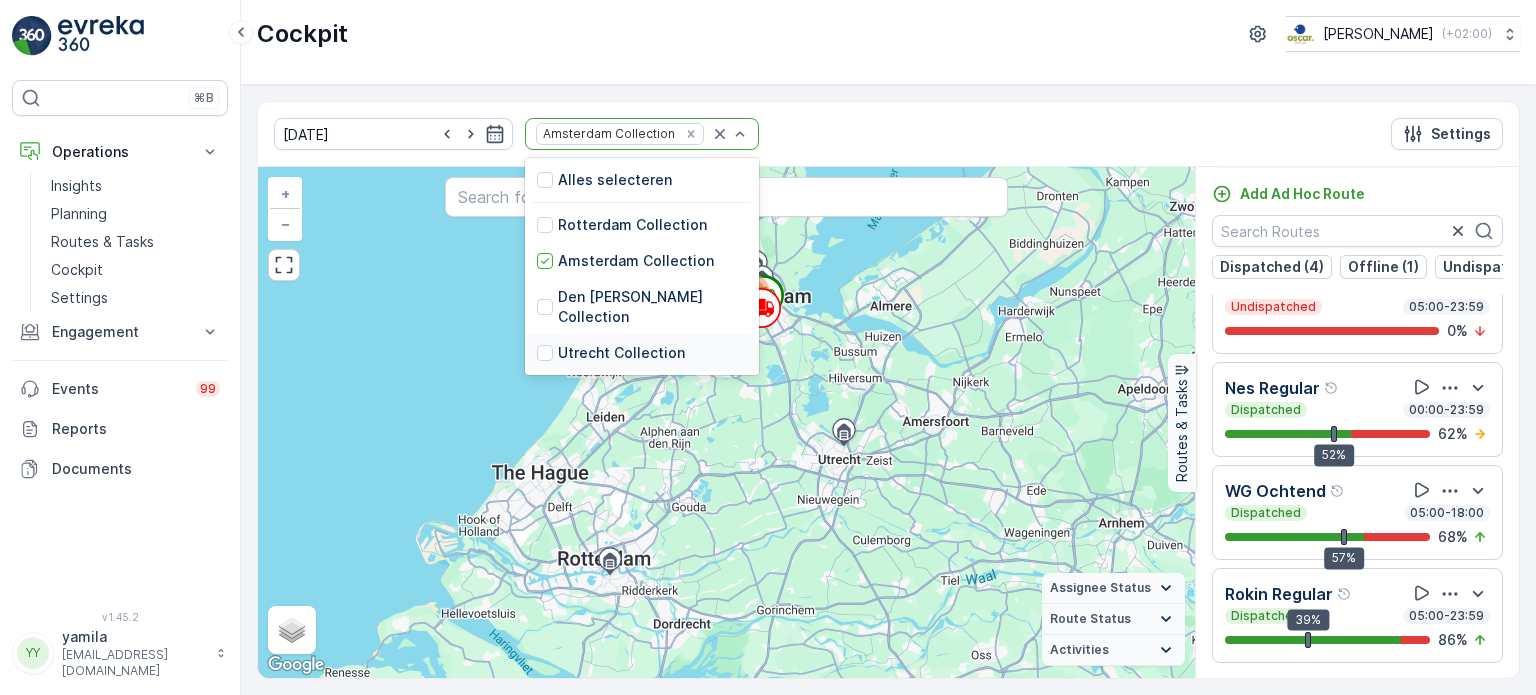 click on "Utrecht Collection" at bounding box center [621, 353] 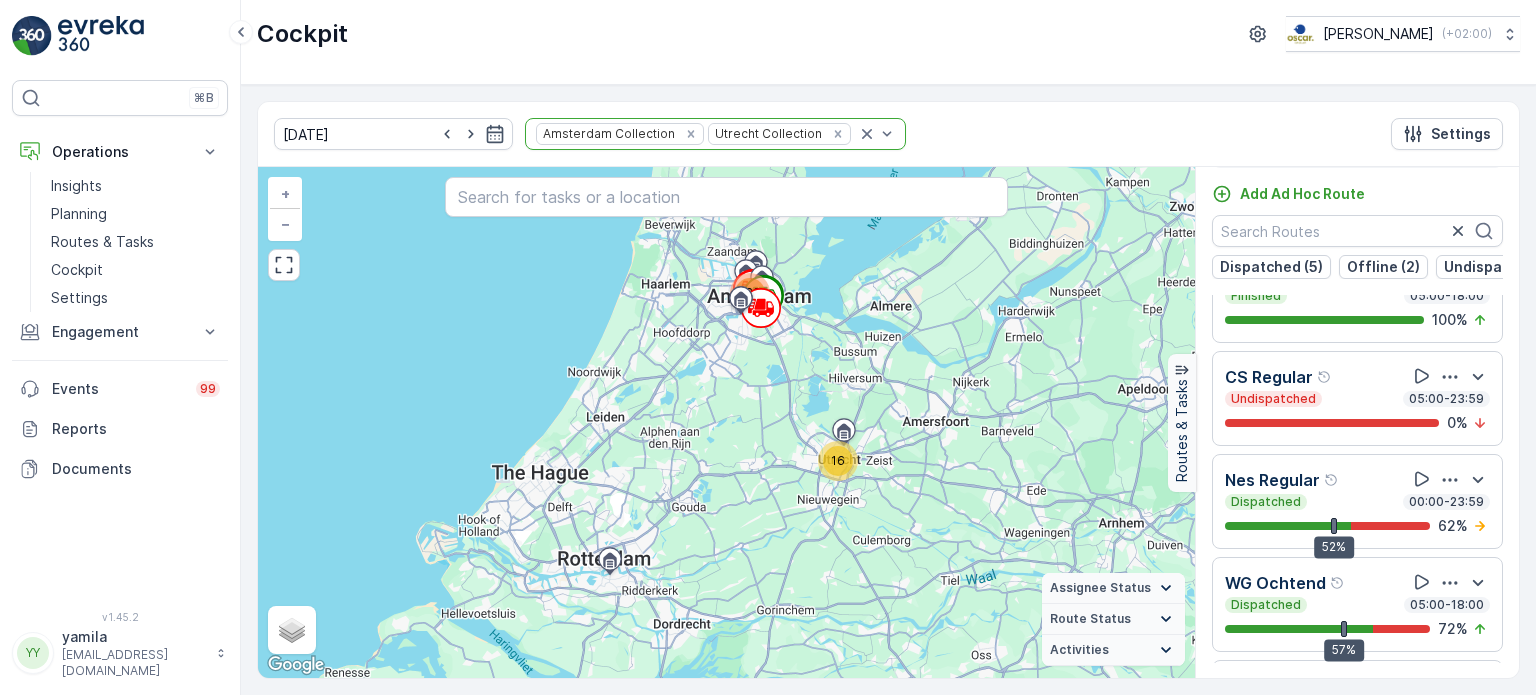 scroll, scrollTop: 872, scrollLeft: 0, axis: vertical 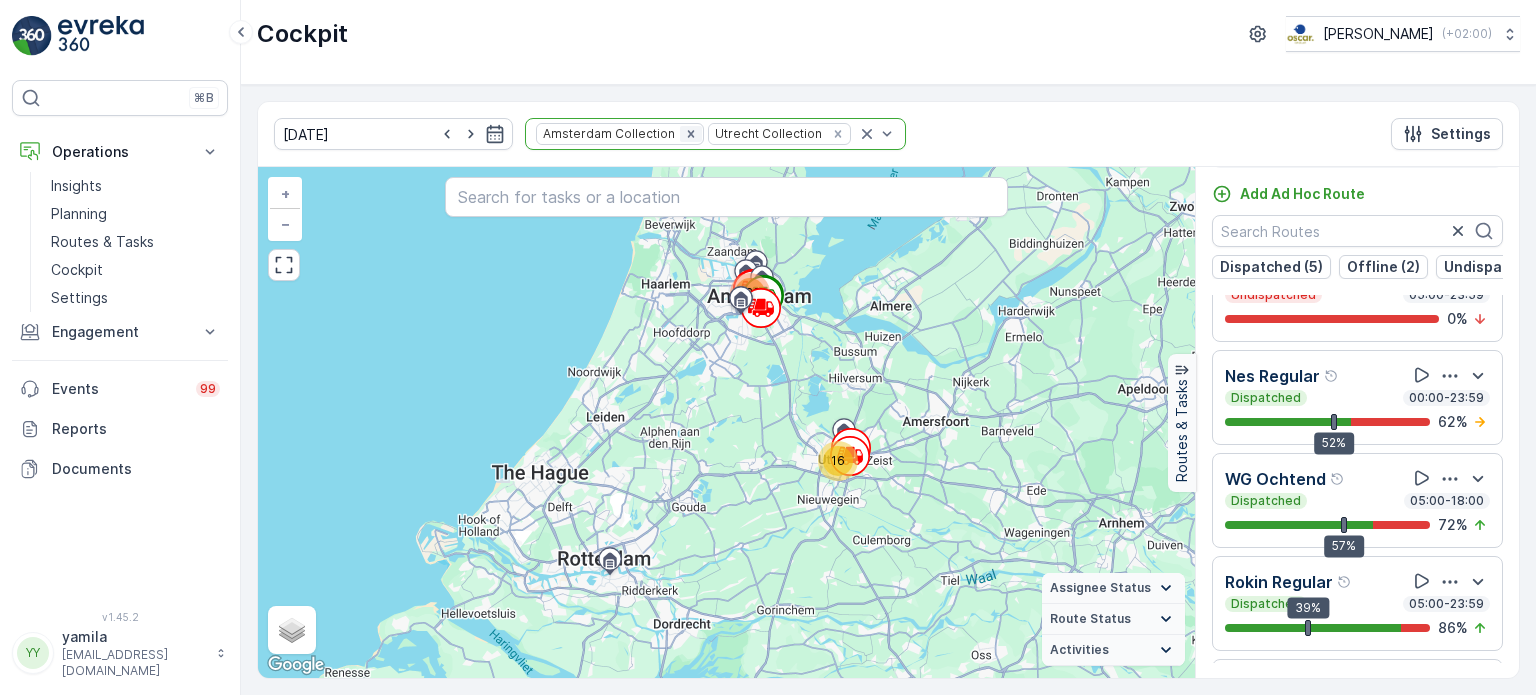click 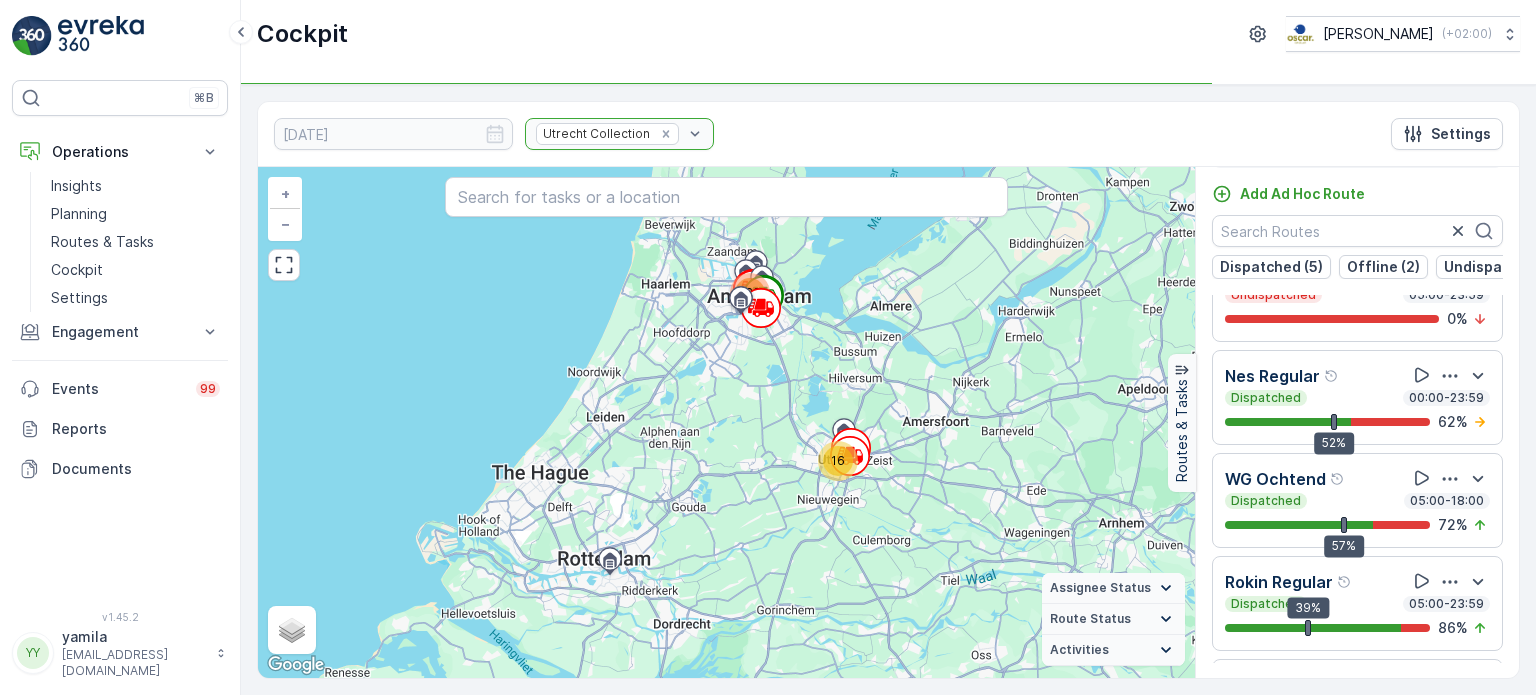 scroll, scrollTop: 0, scrollLeft: 0, axis: both 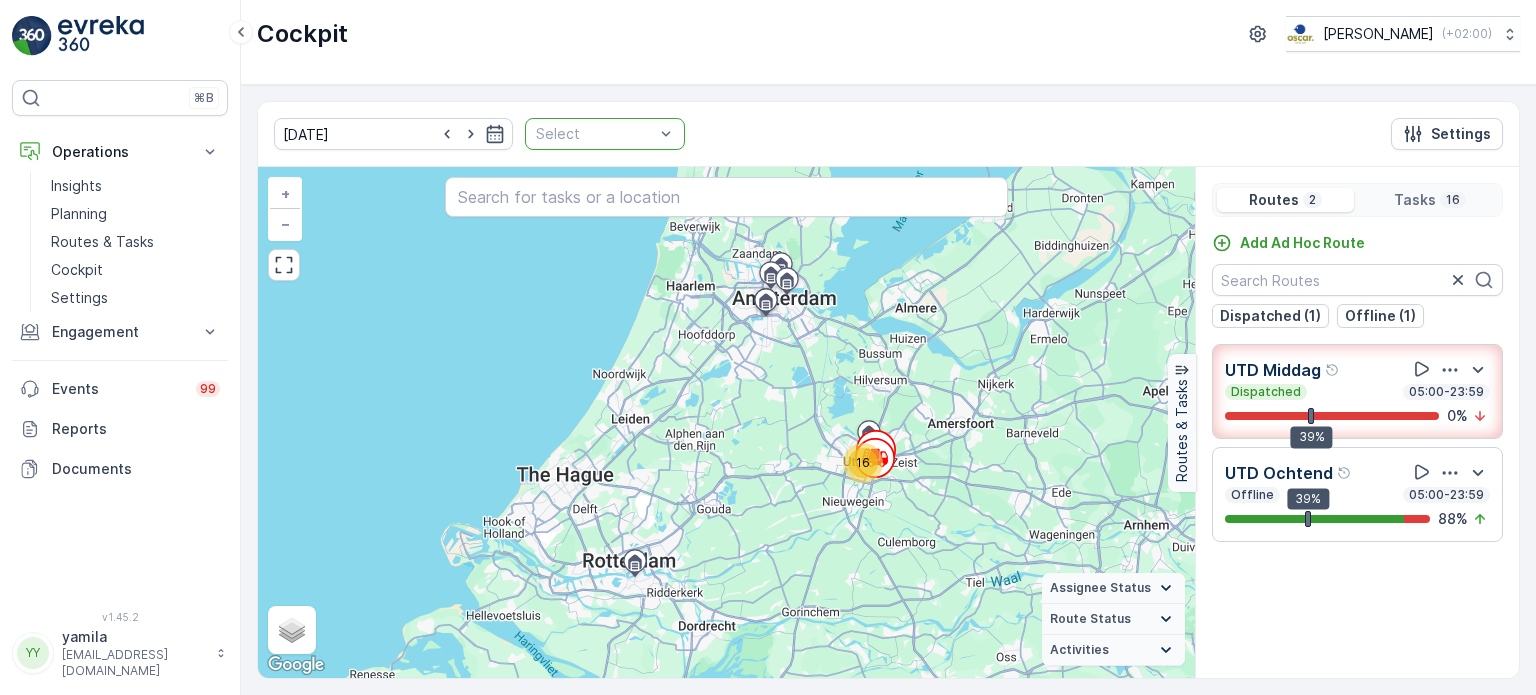 click at bounding box center (595, 134) 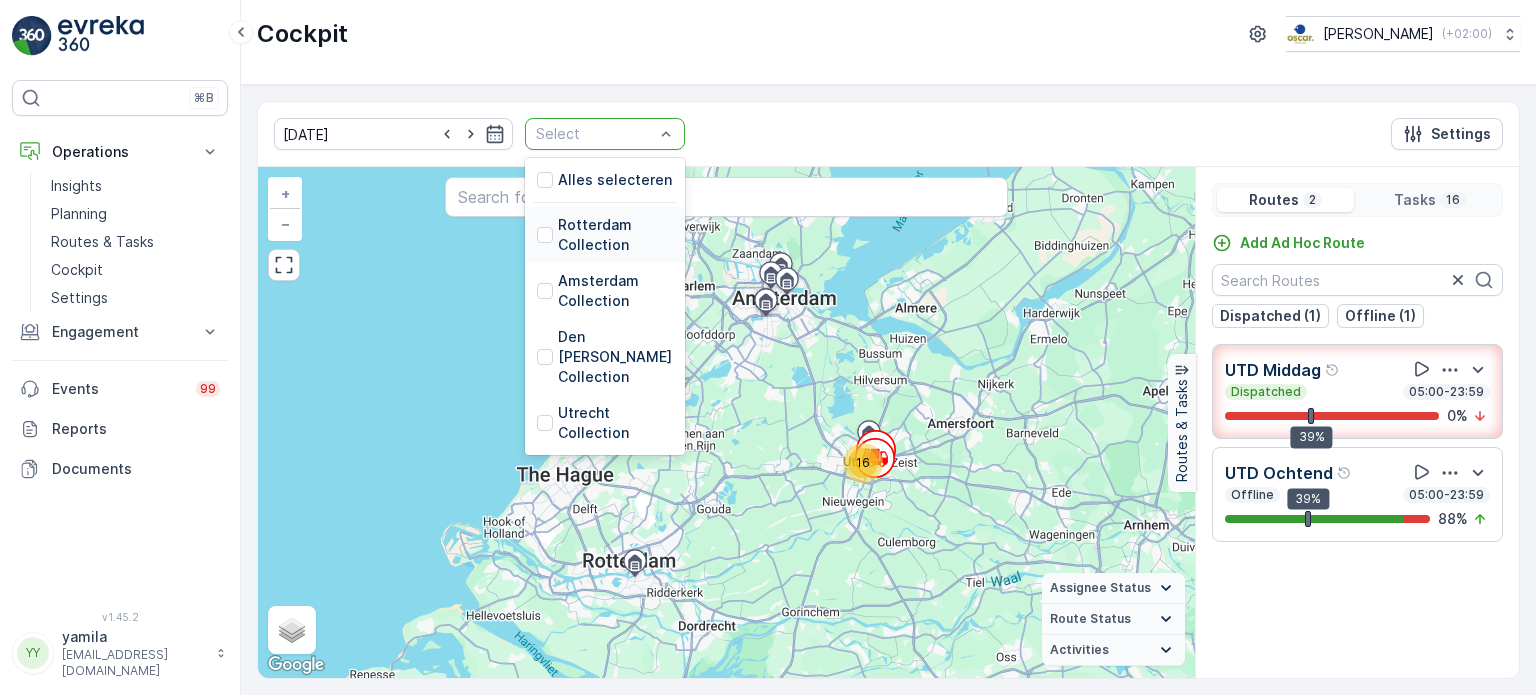 click on "Rotterdam Collection" at bounding box center (615, 235) 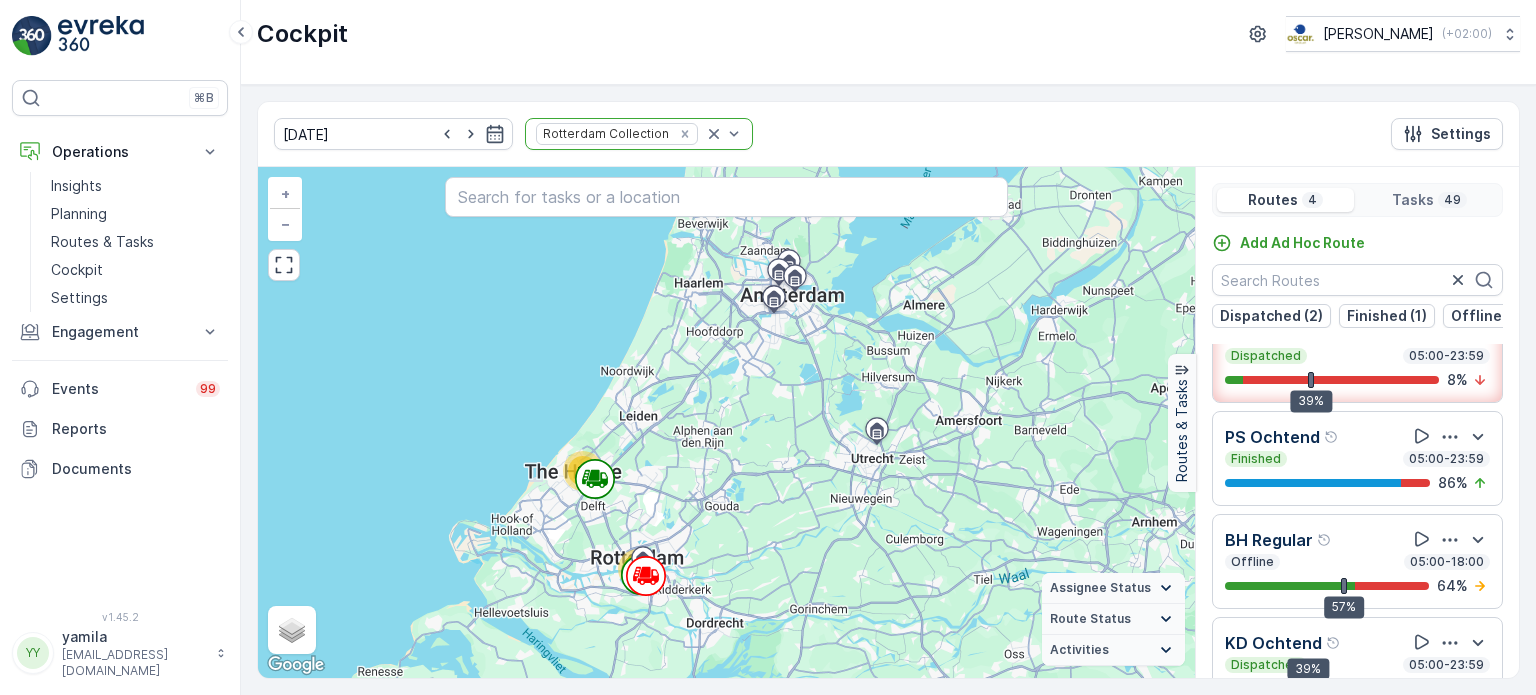 scroll, scrollTop: 46, scrollLeft: 0, axis: vertical 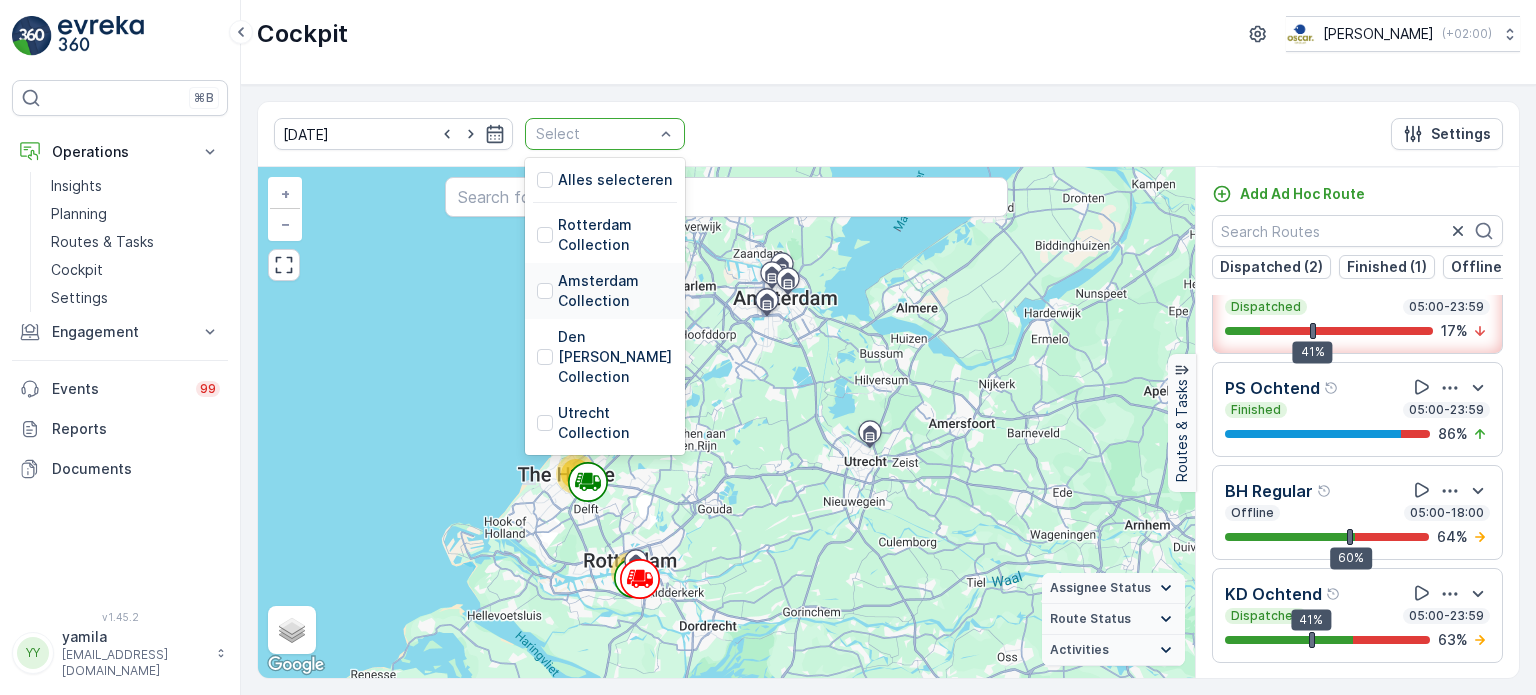 click at bounding box center (545, 291) 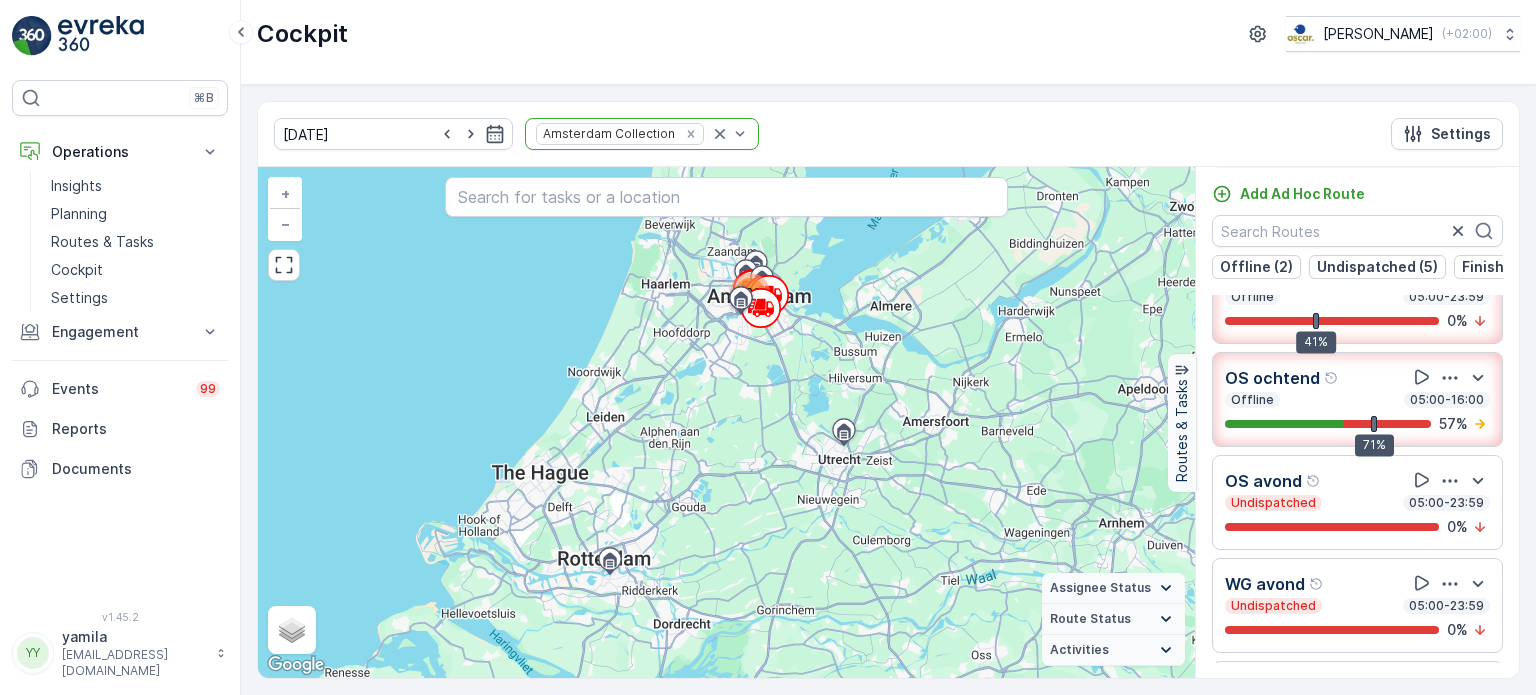 scroll, scrollTop: 0, scrollLeft: 0, axis: both 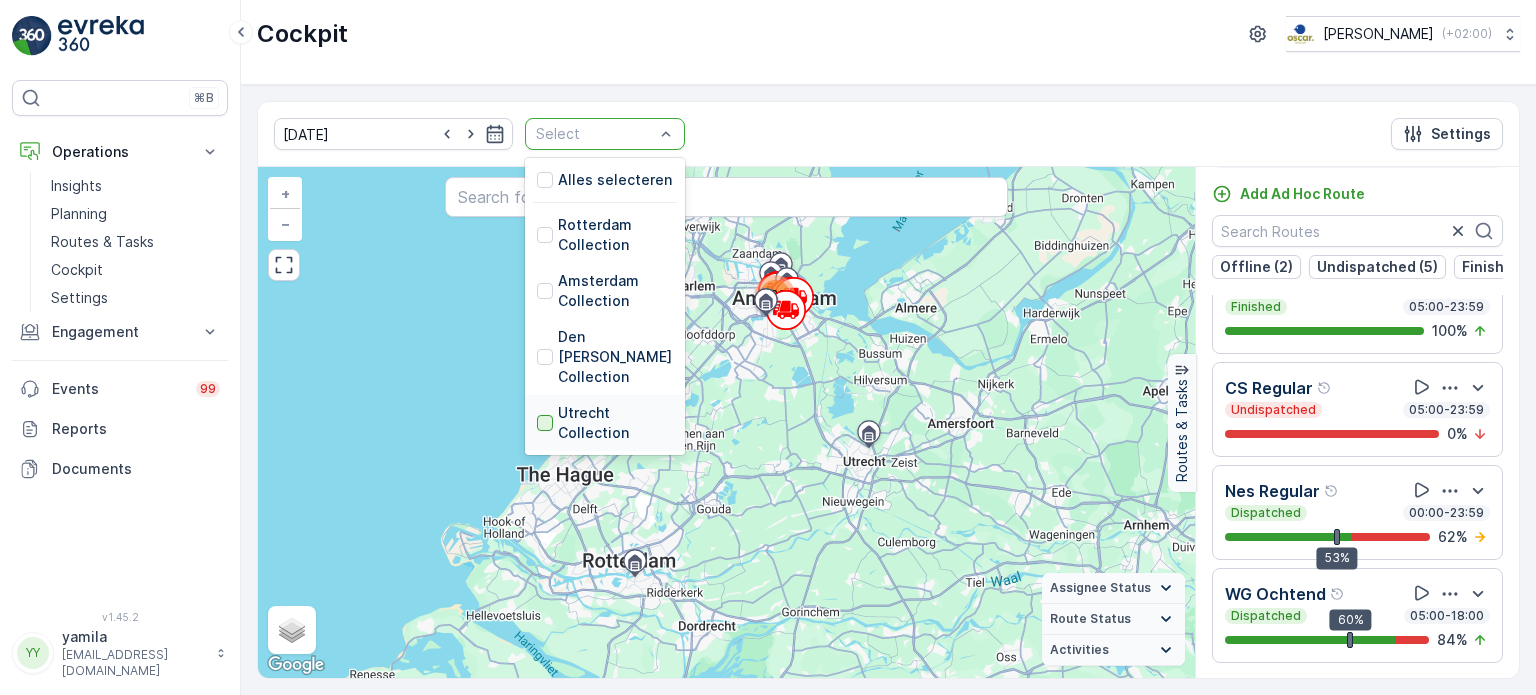 click at bounding box center [545, 423] 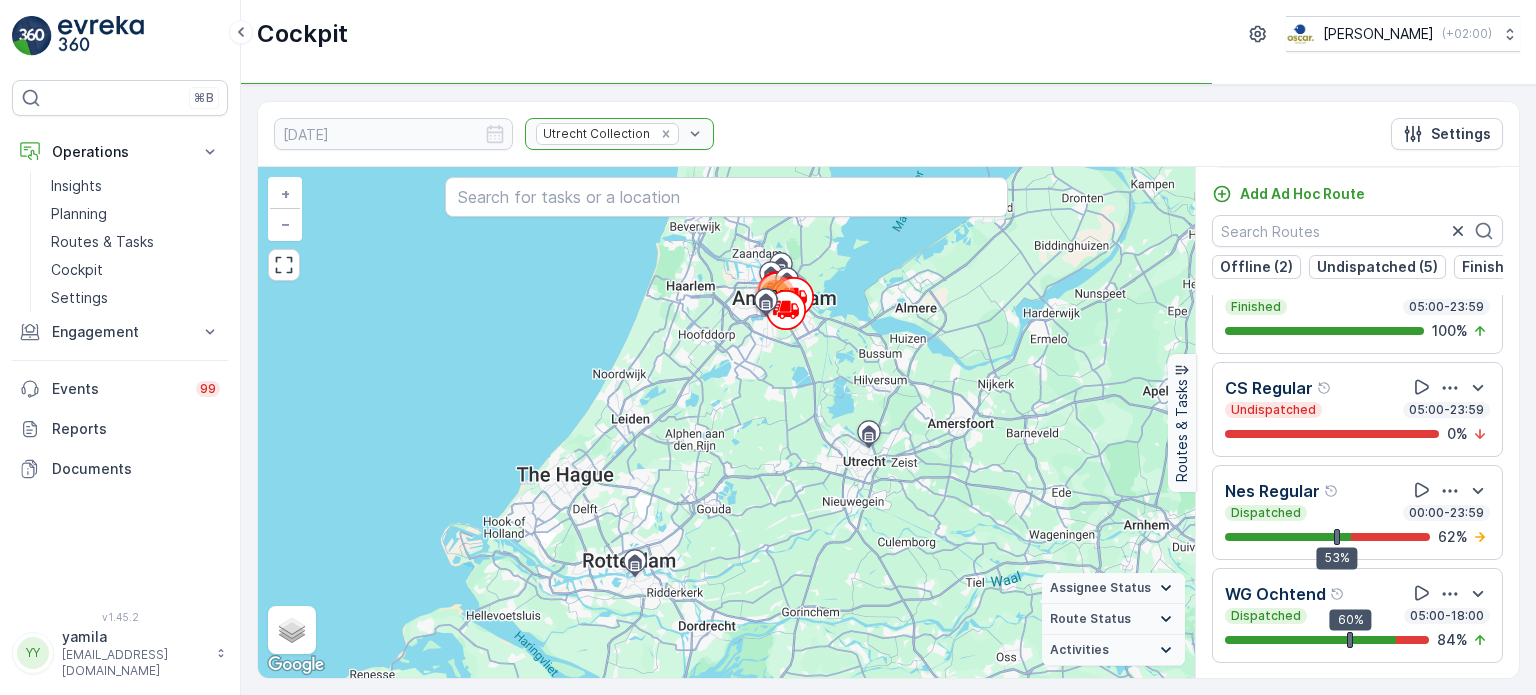 scroll, scrollTop: 0, scrollLeft: 0, axis: both 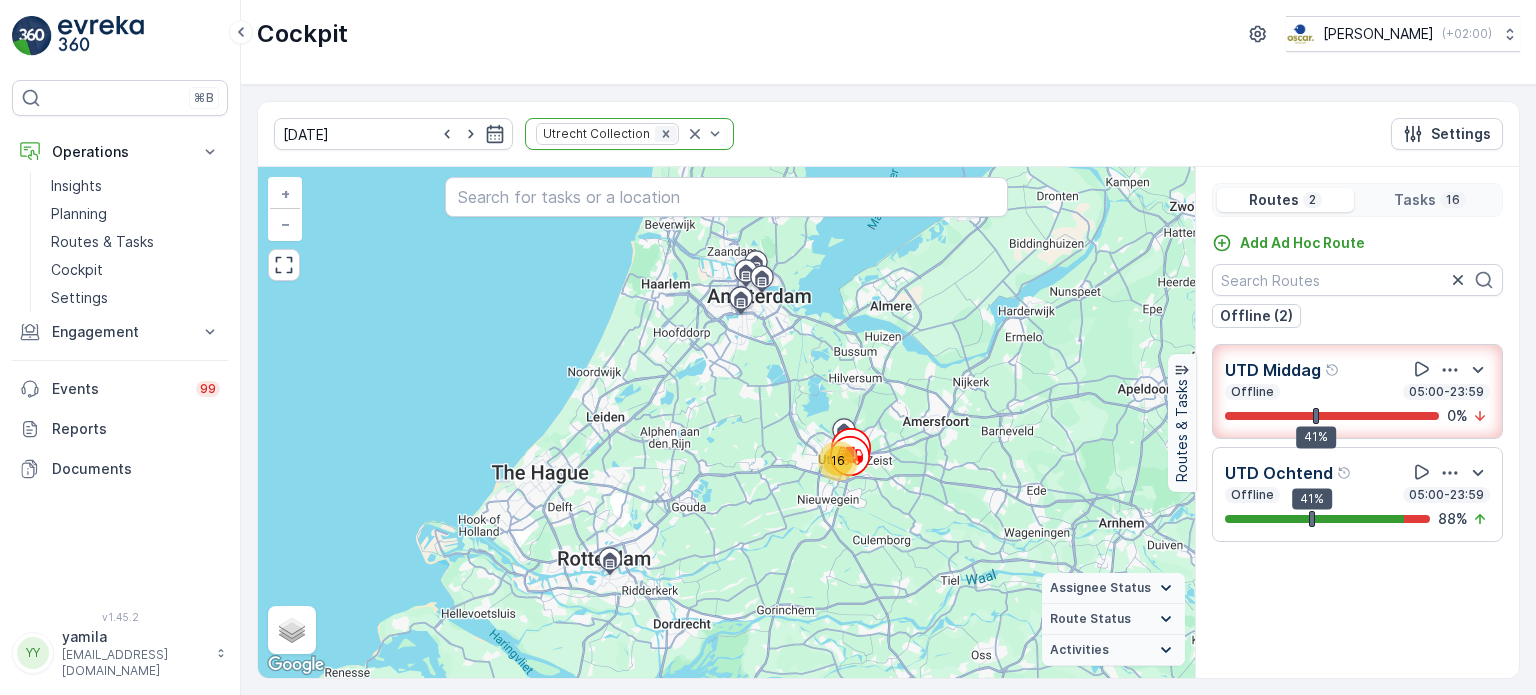 click 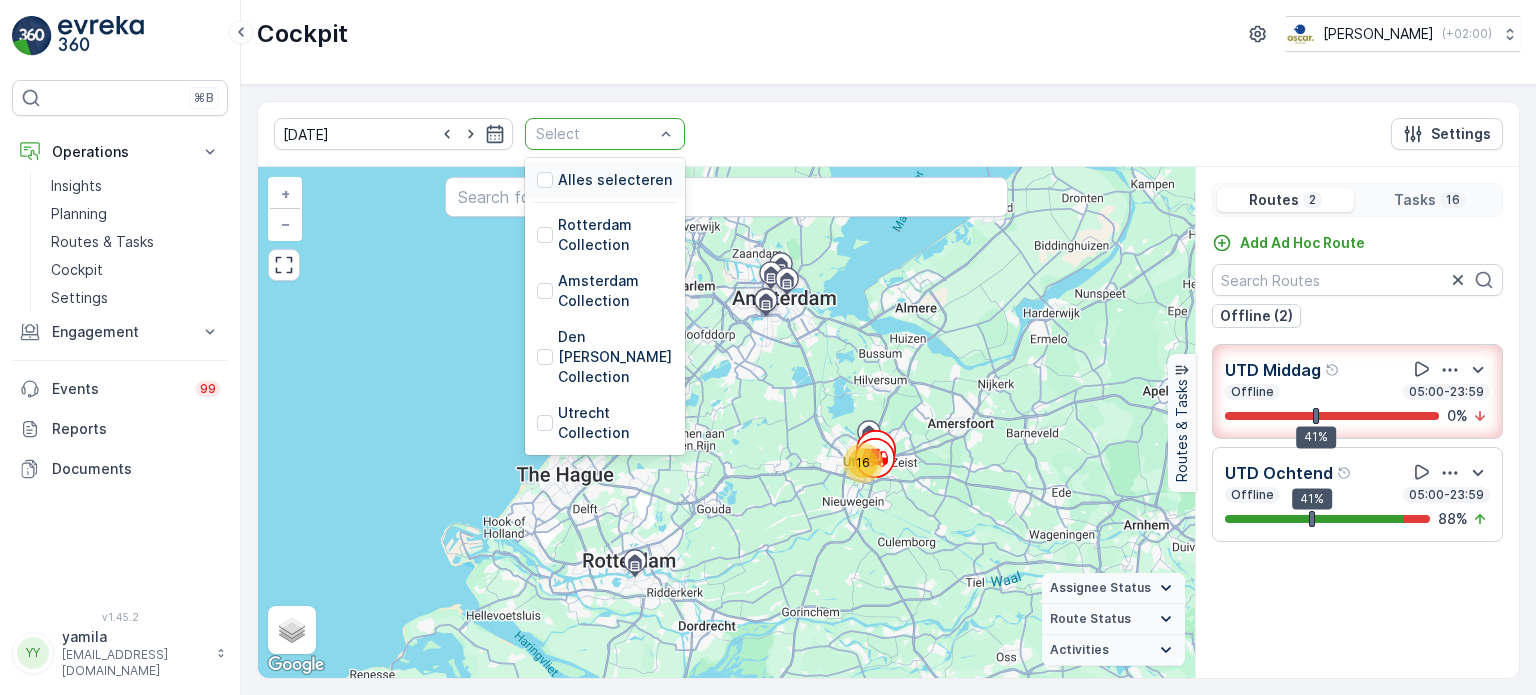 click on "Select" at bounding box center (605, 134) 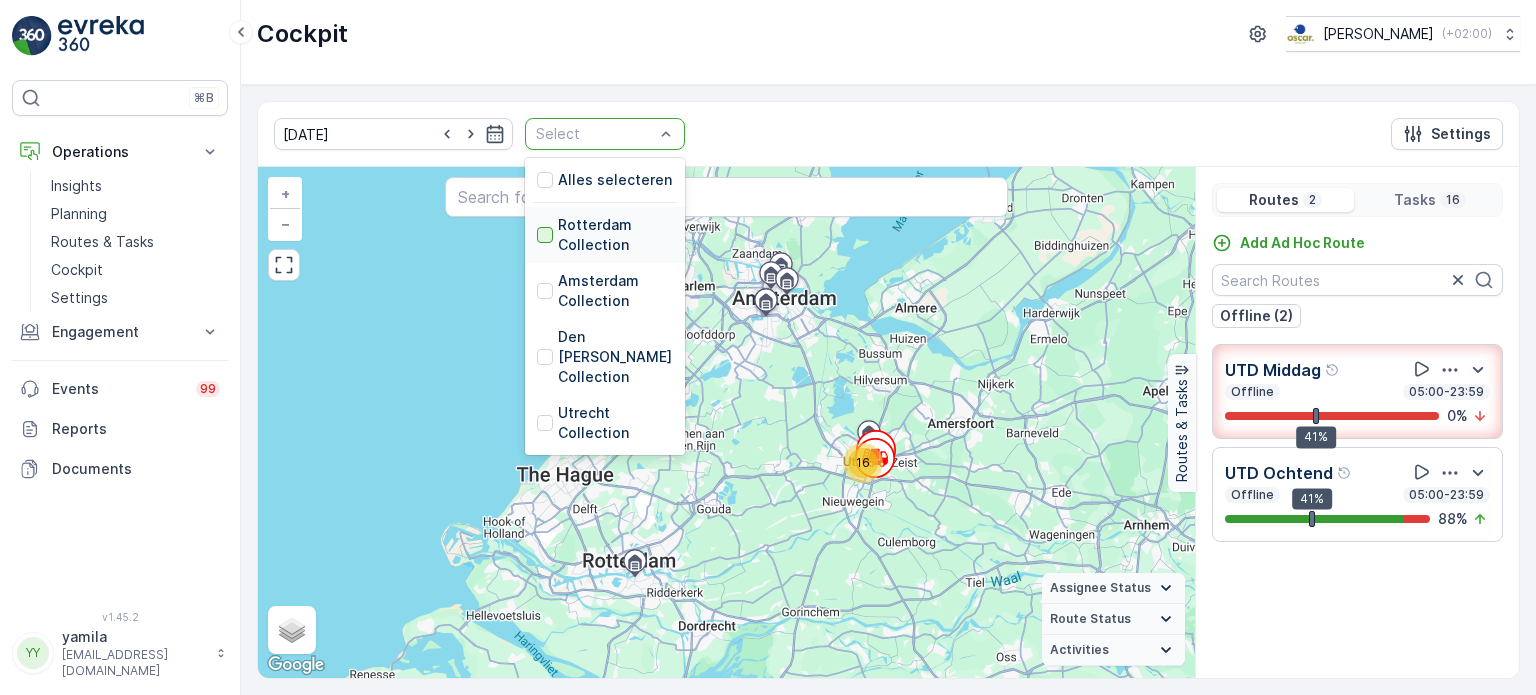 click at bounding box center (545, 235) 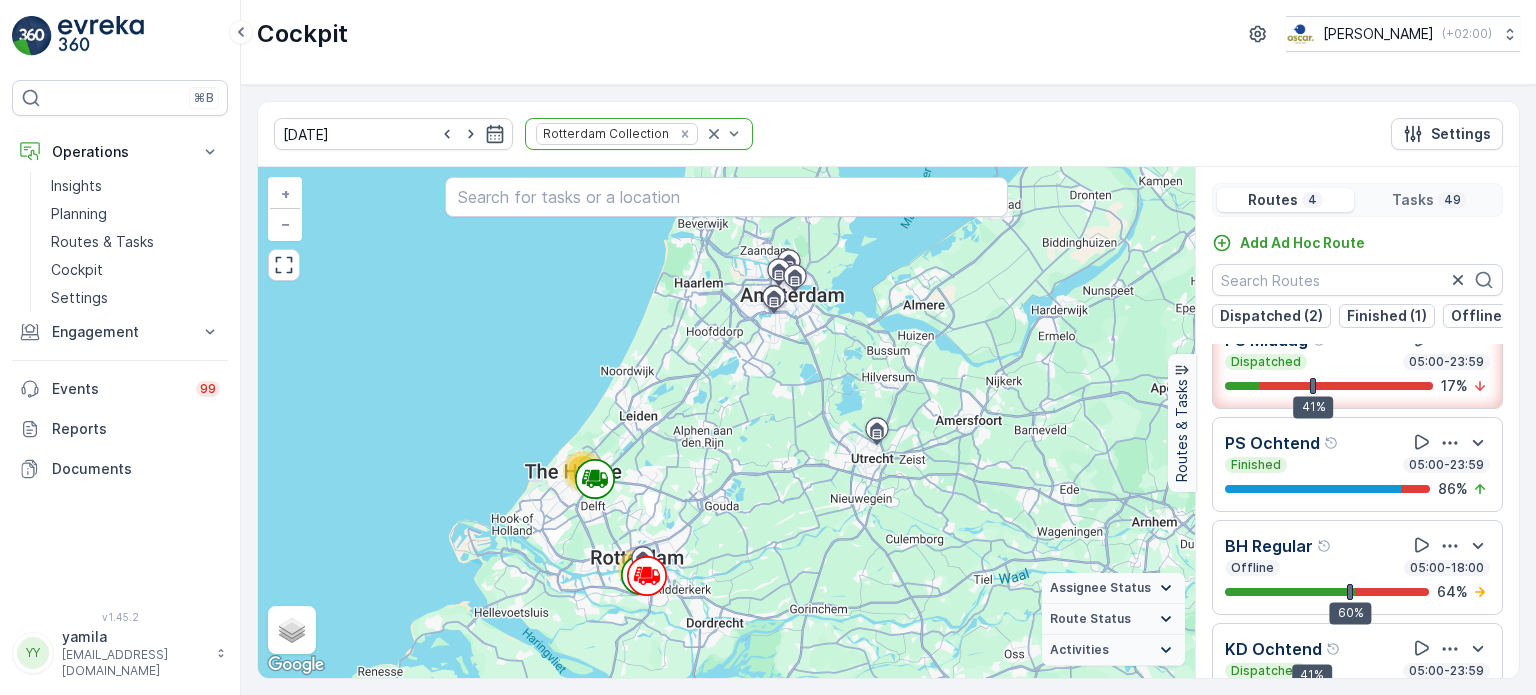 scroll, scrollTop: 46, scrollLeft: 0, axis: vertical 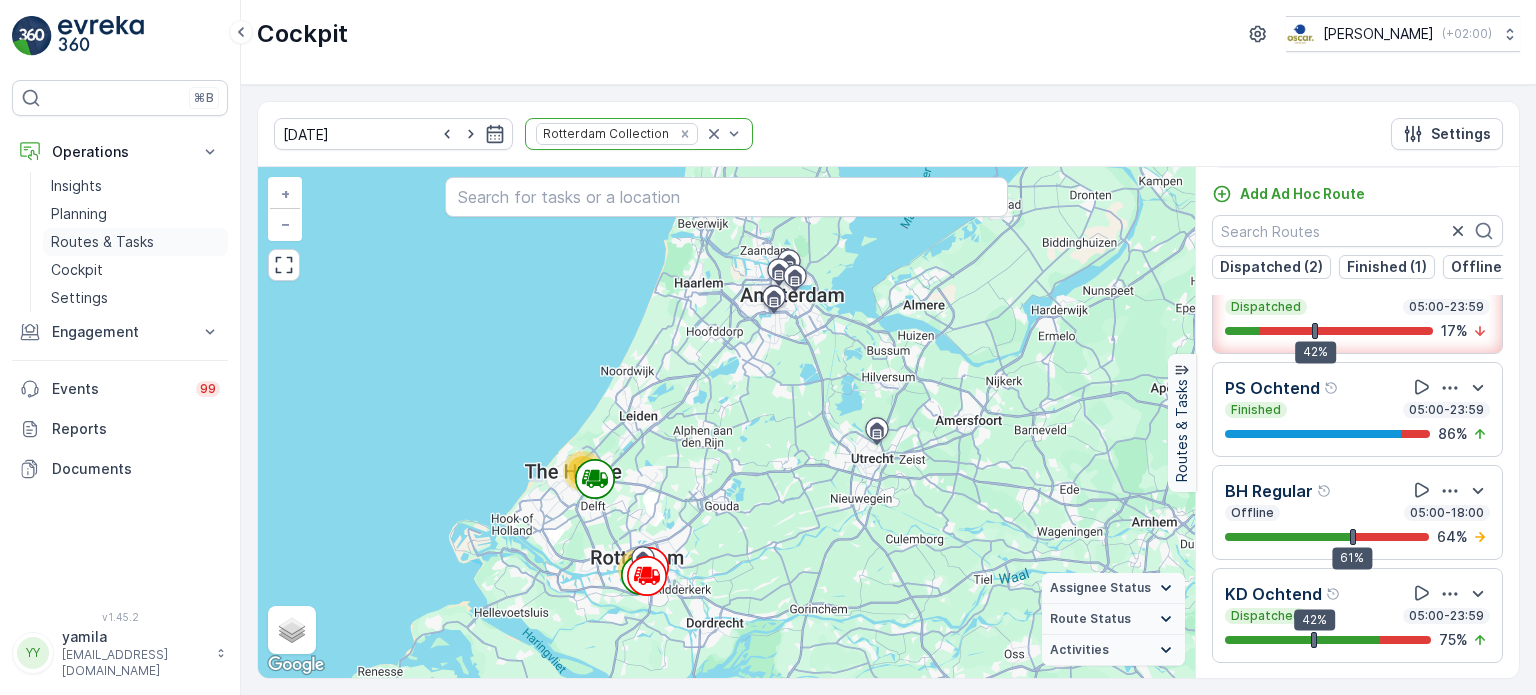 click on "Routes & Tasks" at bounding box center (102, 242) 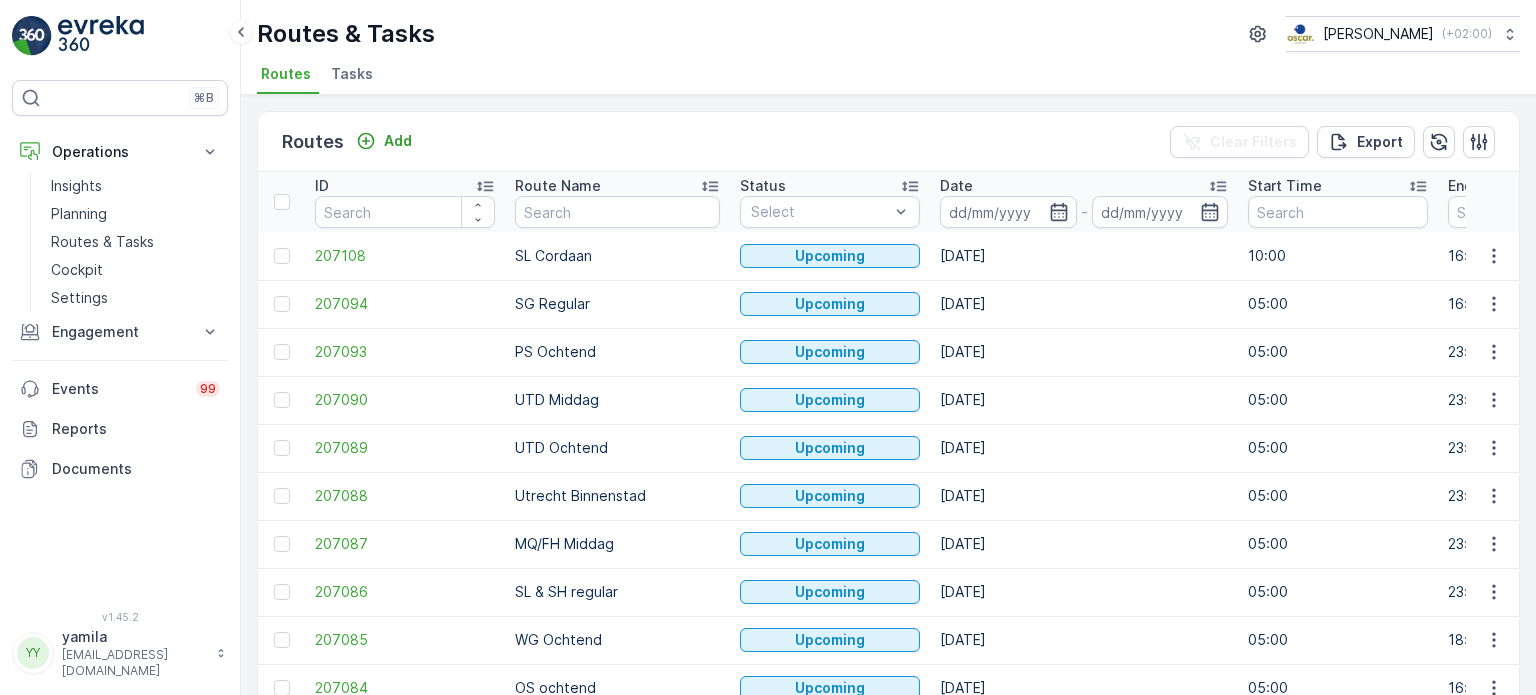 click at bounding box center [617, 212] 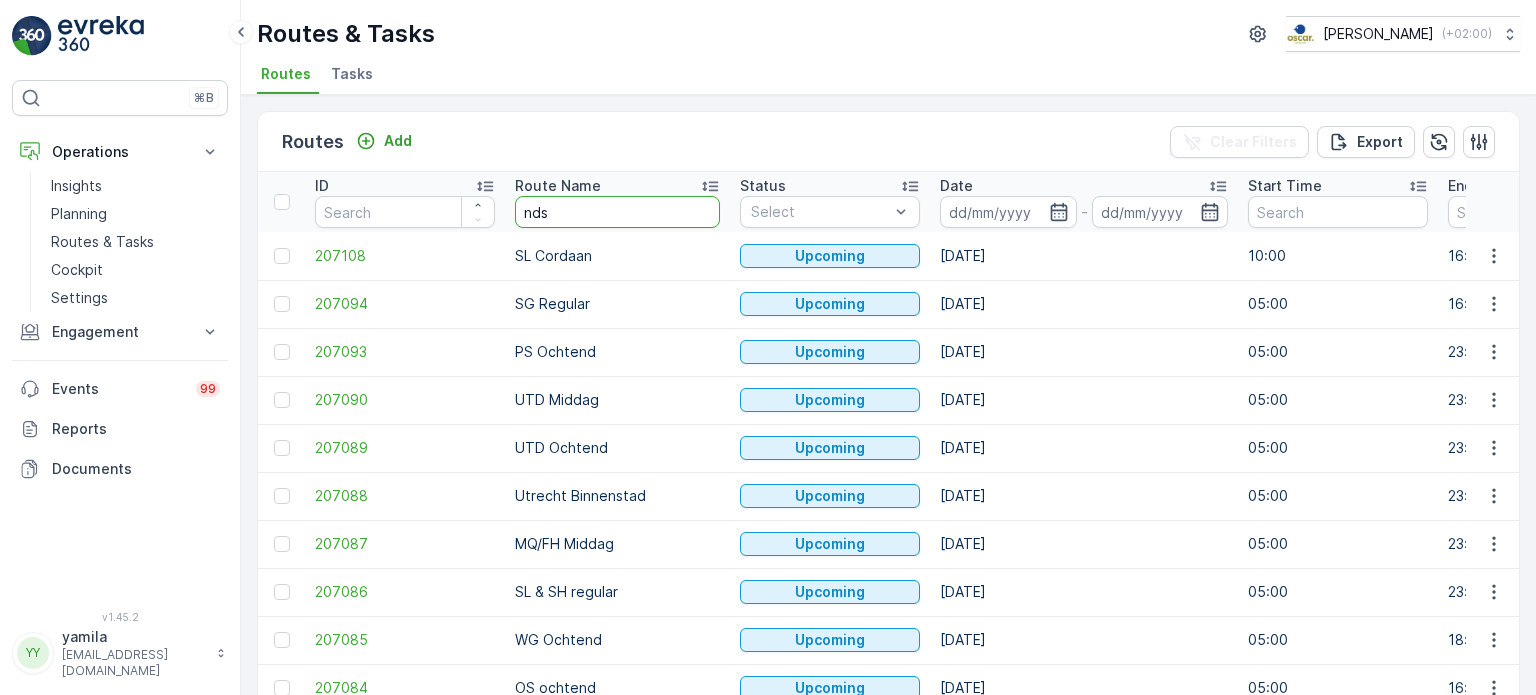 type on "ndsm" 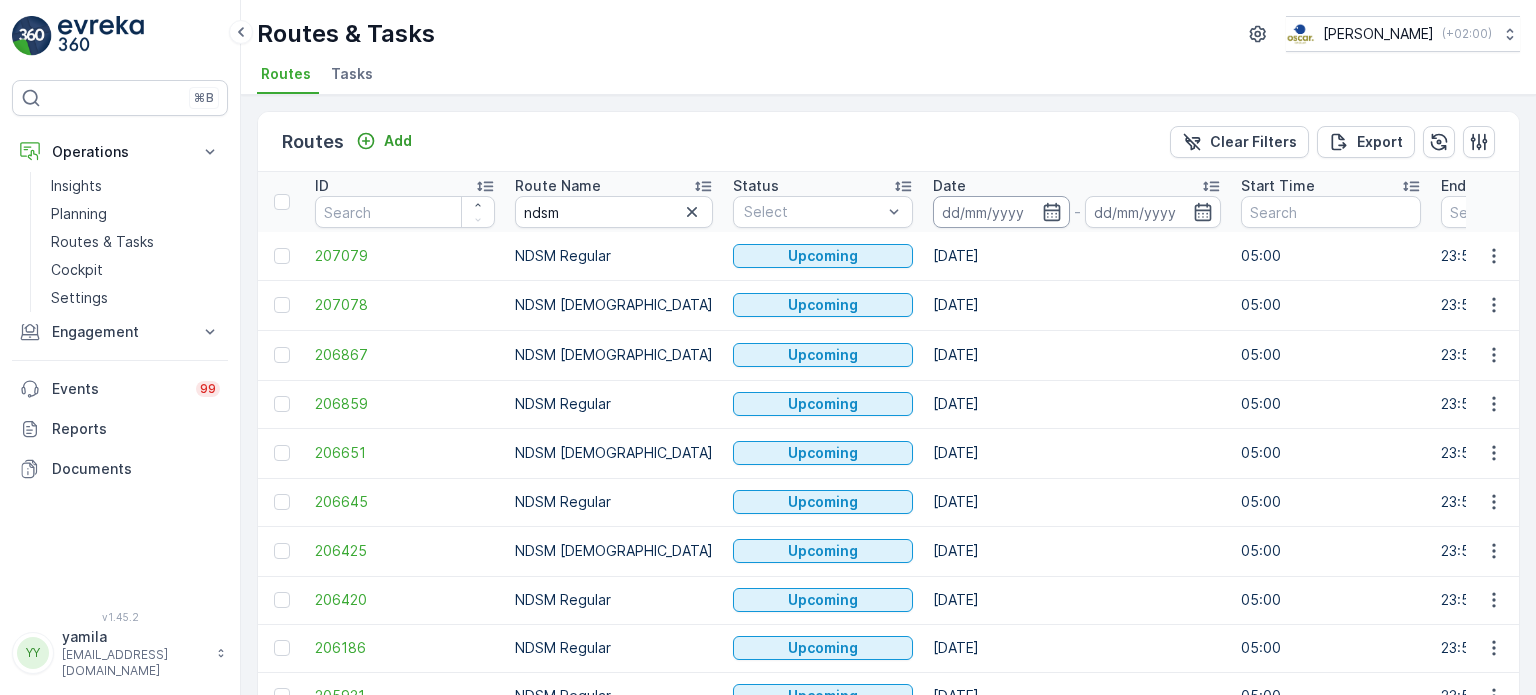 click at bounding box center [1001, 212] 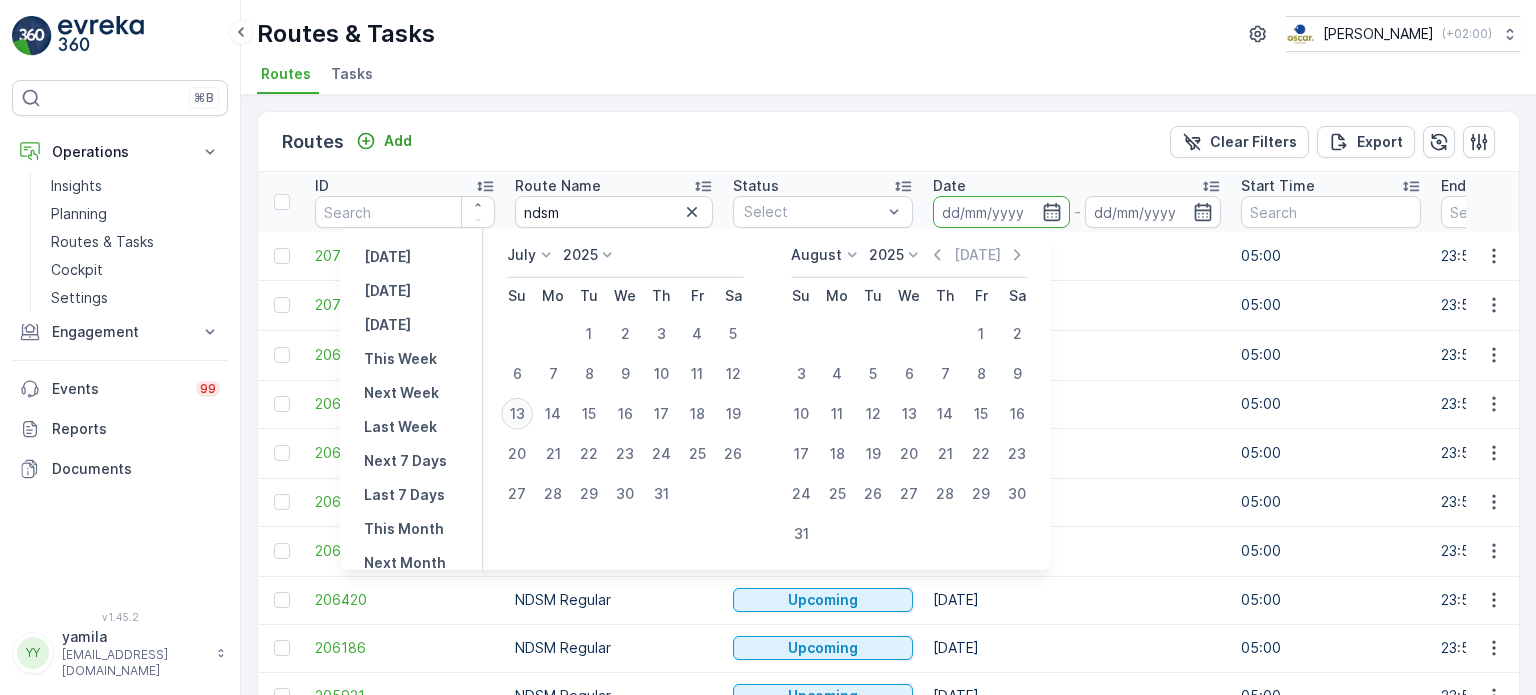 click on "13" at bounding box center (517, 414) 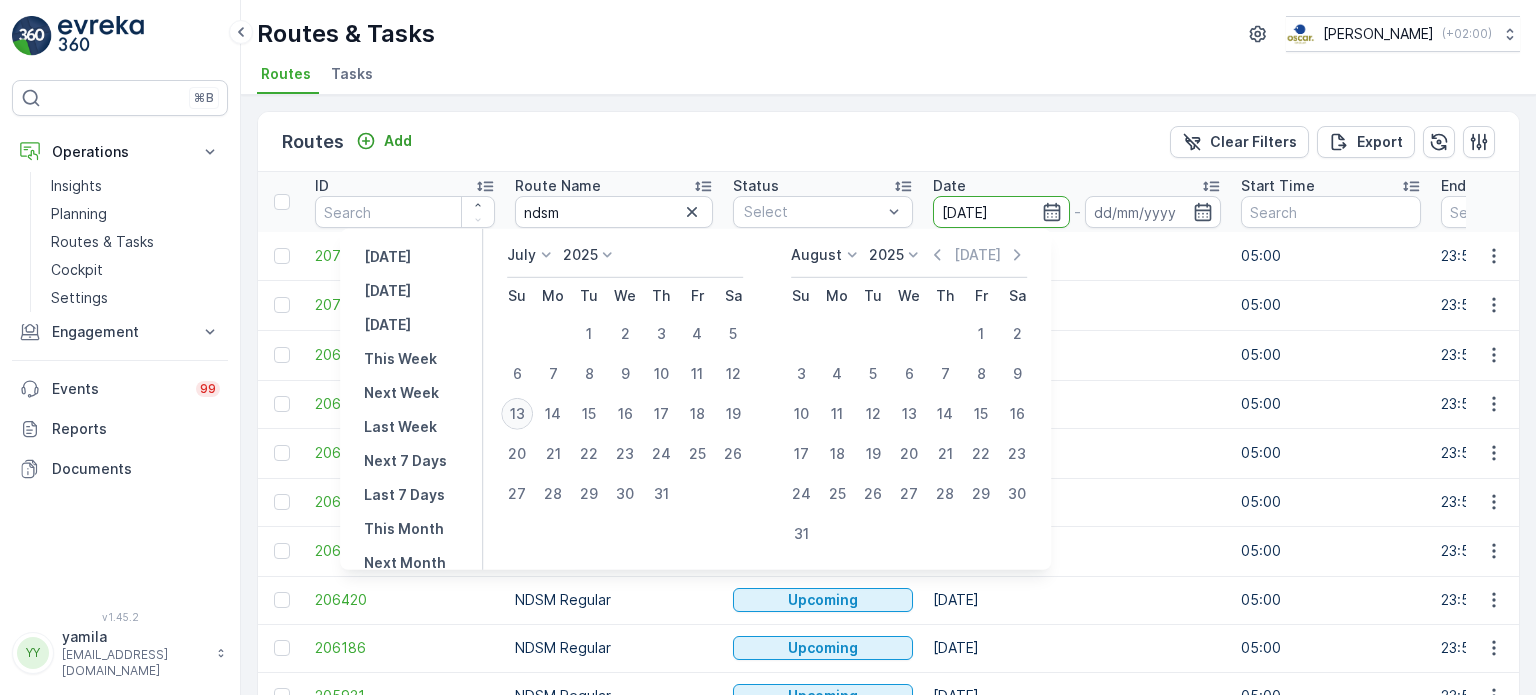 click on "13" at bounding box center [517, 414] 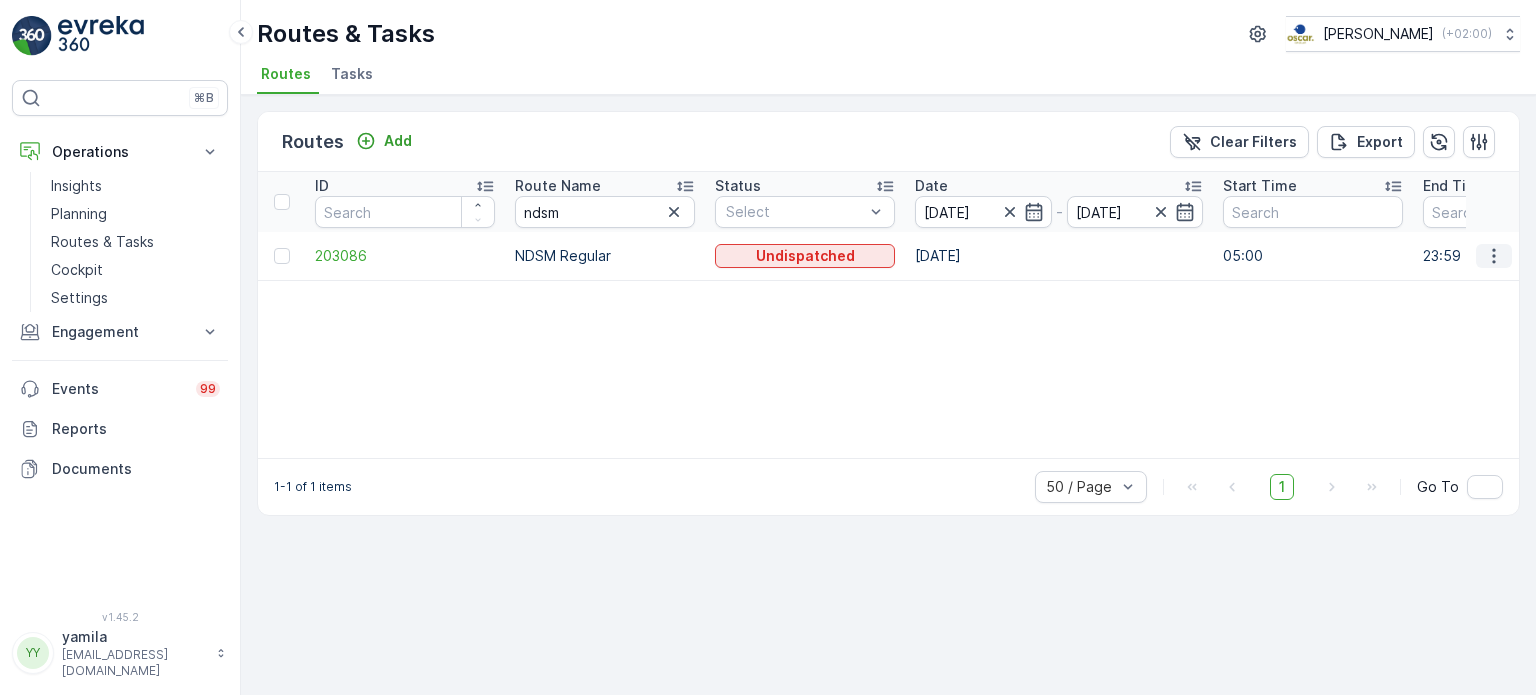 click 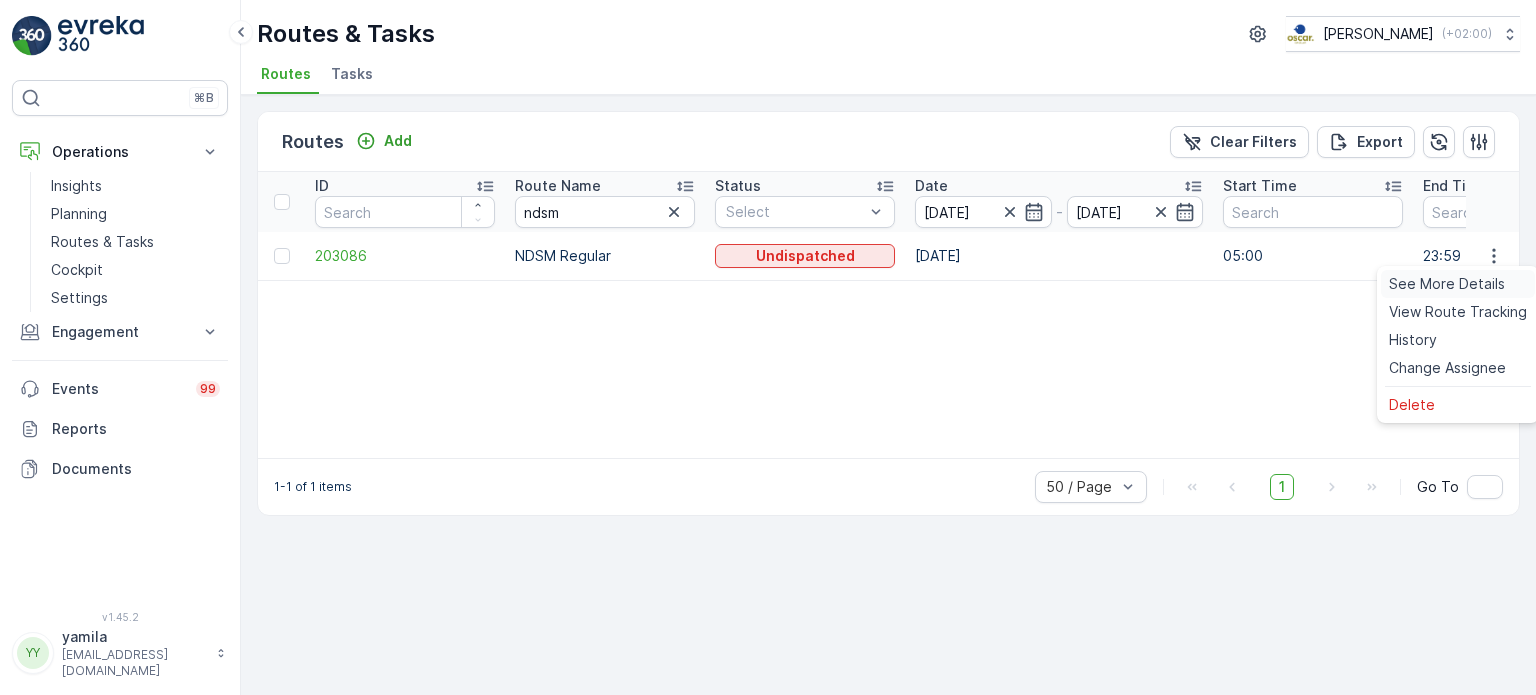 click on "See More Details" at bounding box center (1447, 284) 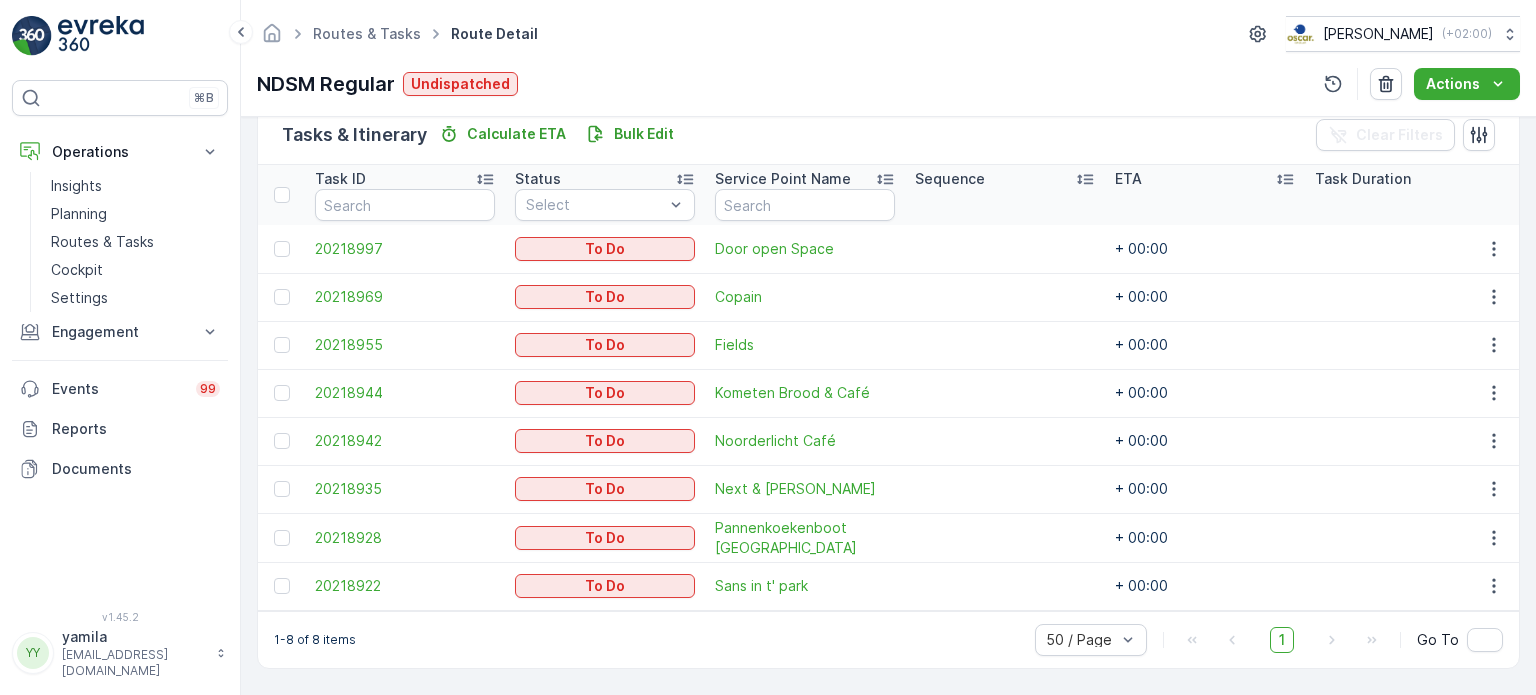 scroll, scrollTop: 504, scrollLeft: 0, axis: vertical 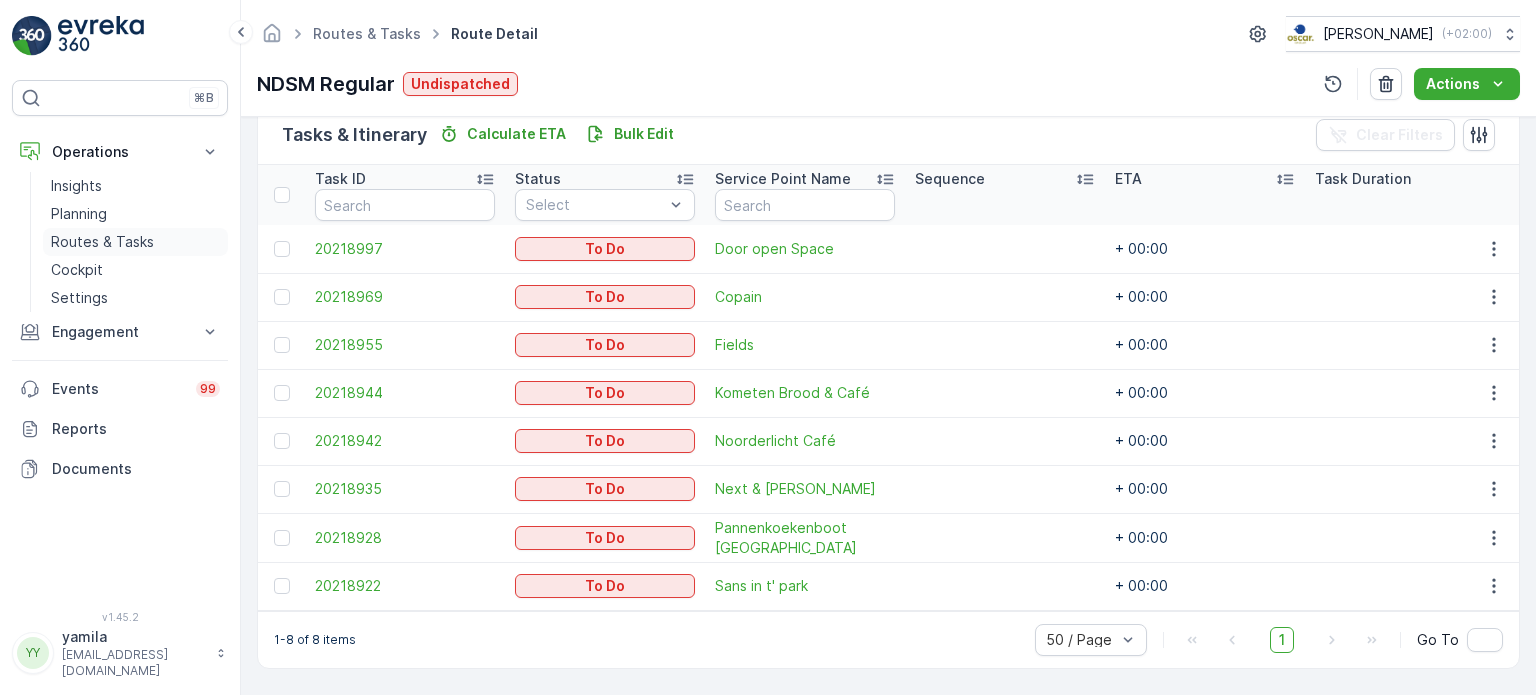 click on "Routes & Tasks" at bounding box center [102, 242] 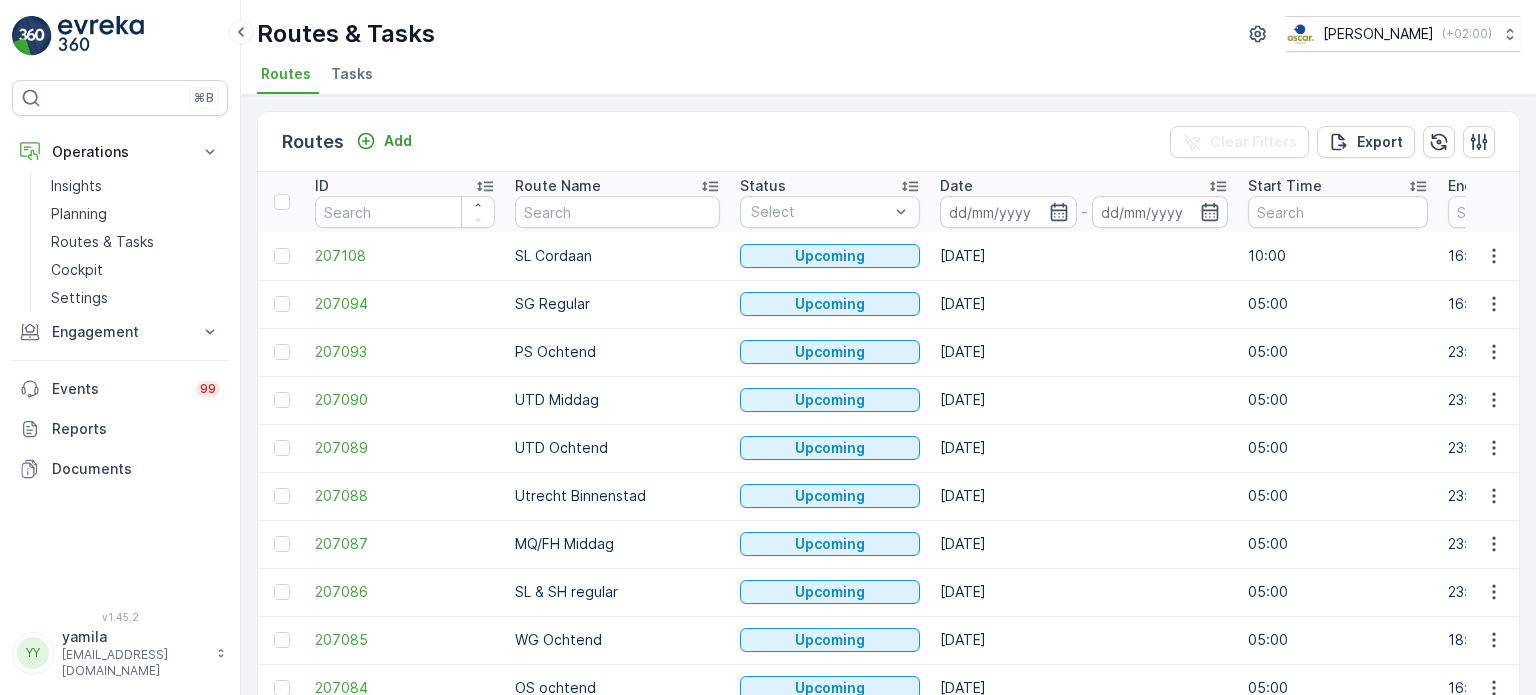 click on "Tasks" at bounding box center [354, 77] 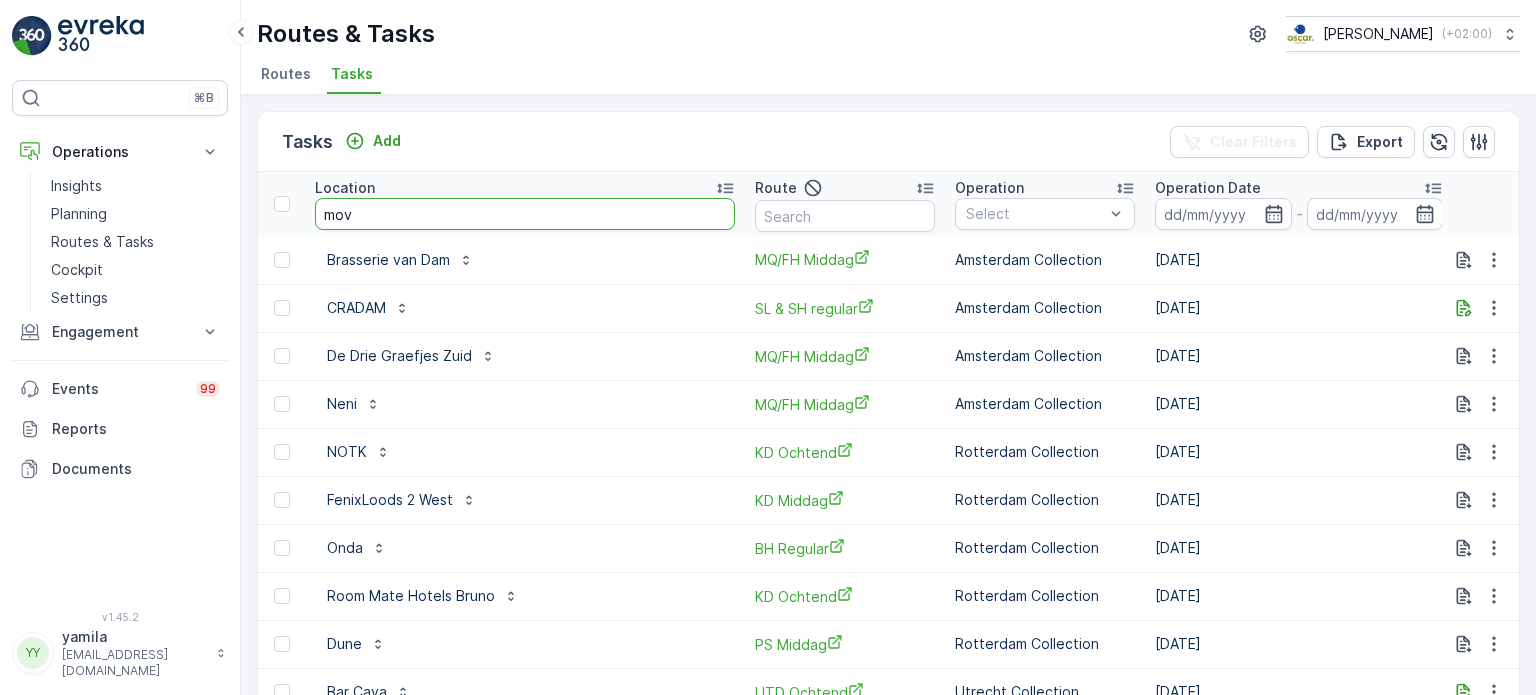 type on "move" 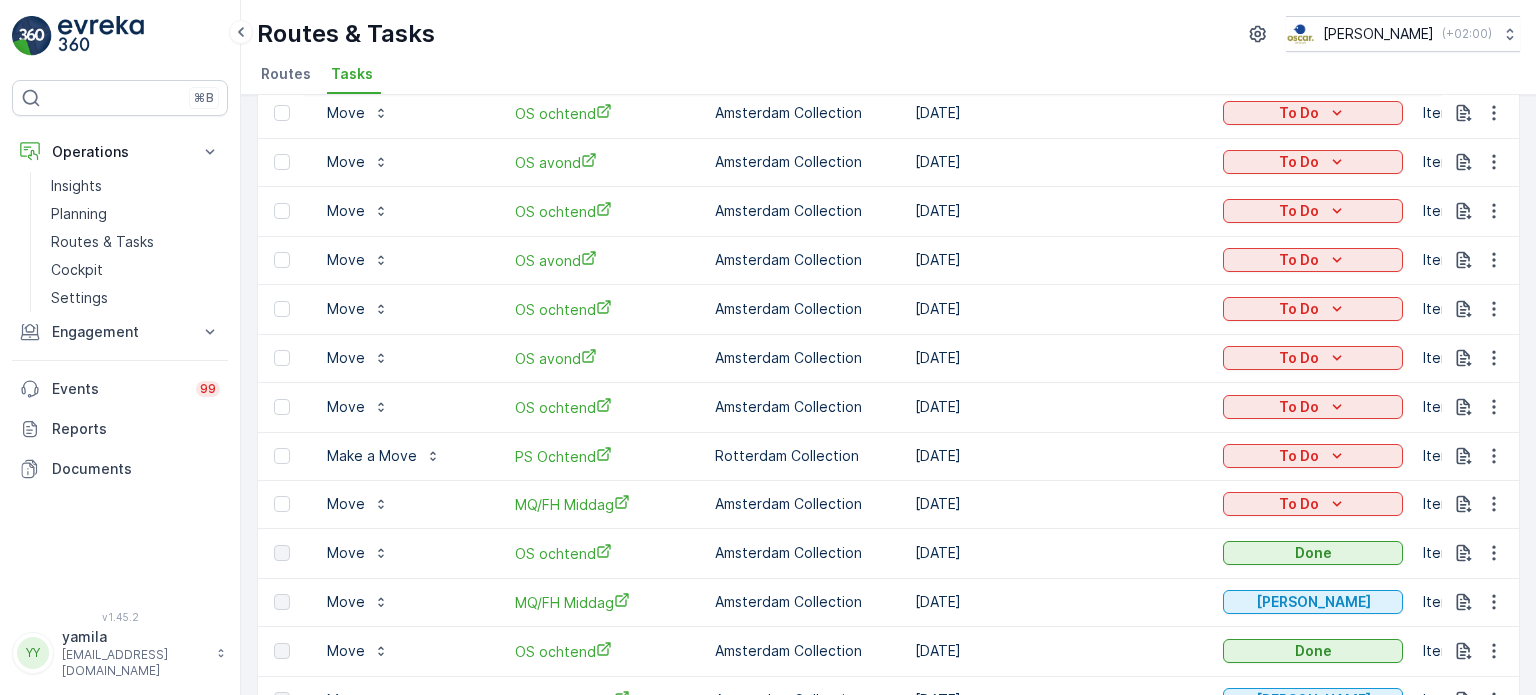 scroll, scrollTop: 500, scrollLeft: 0, axis: vertical 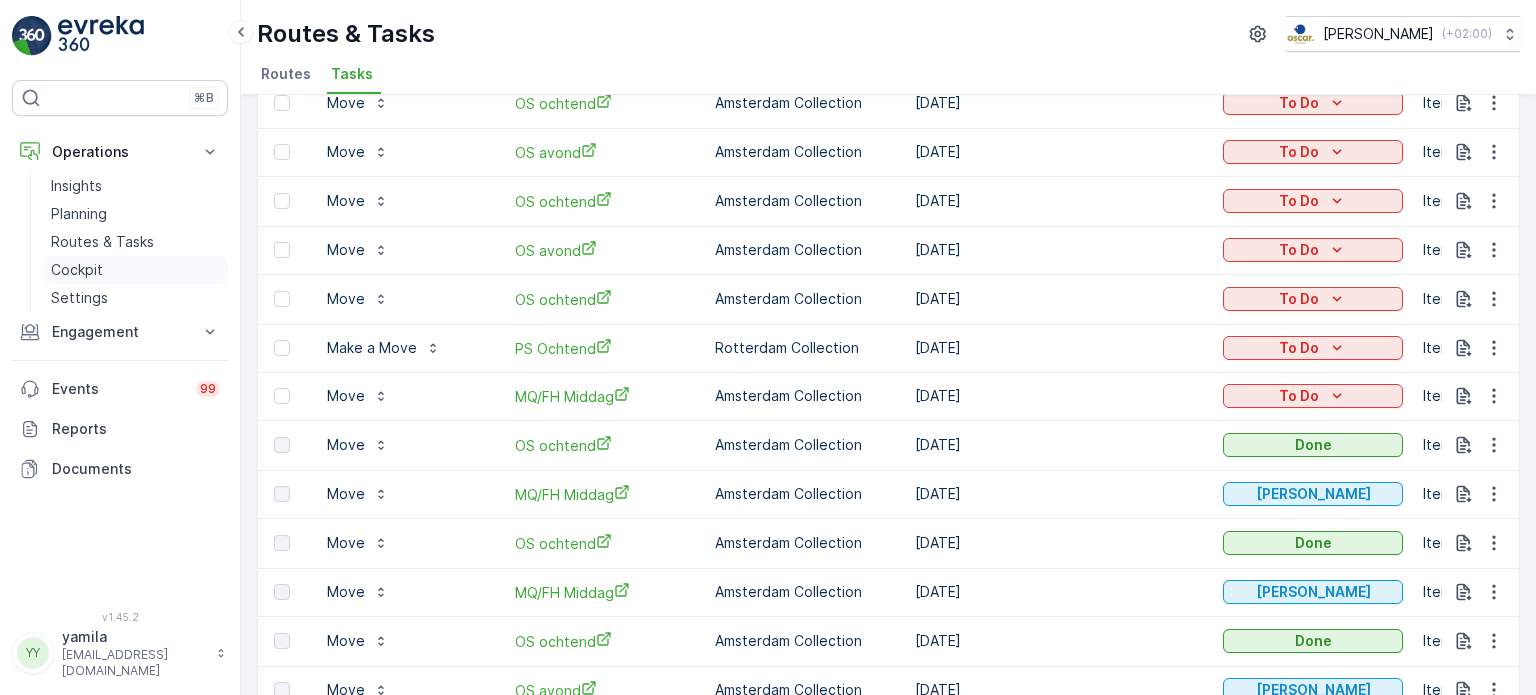 click on "Cockpit" at bounding box center [135, 270] 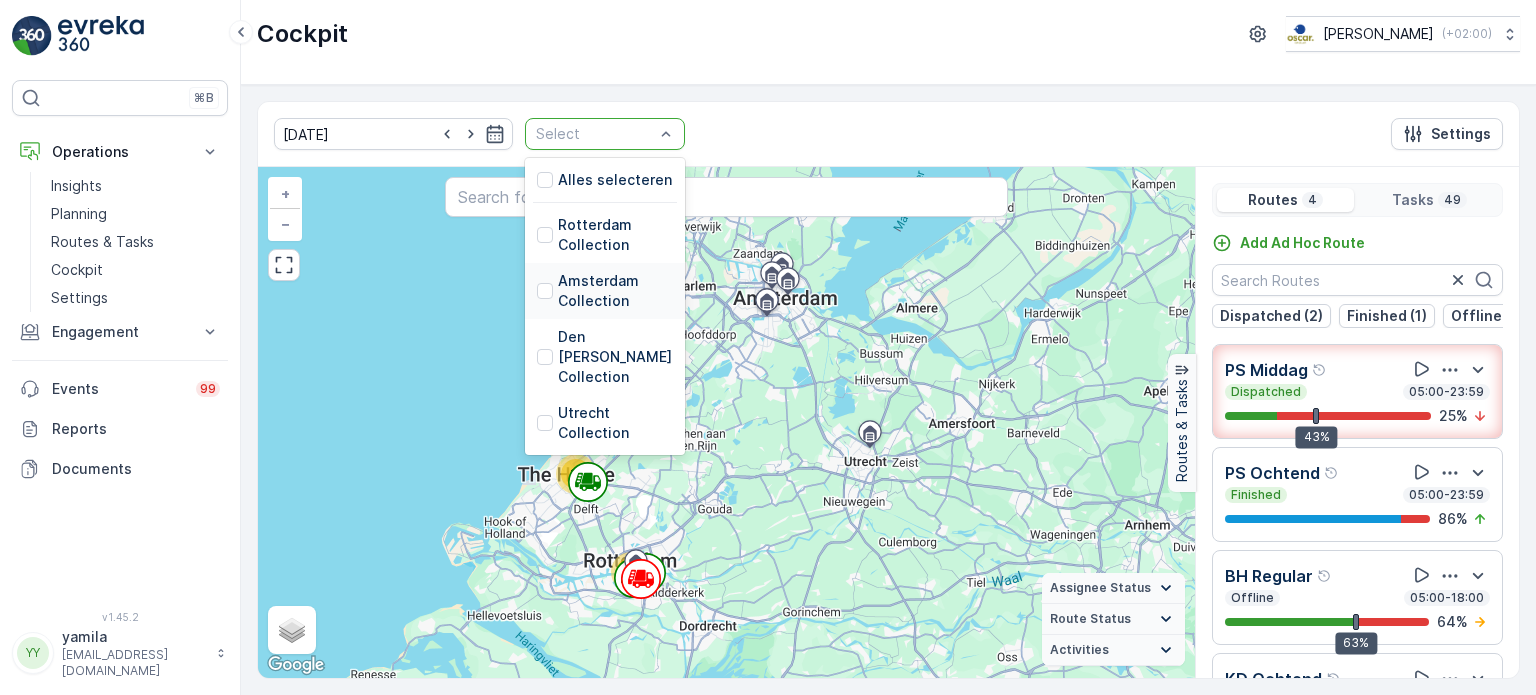 click on "Amsterdam Collection" at bounding box center (605, 291) 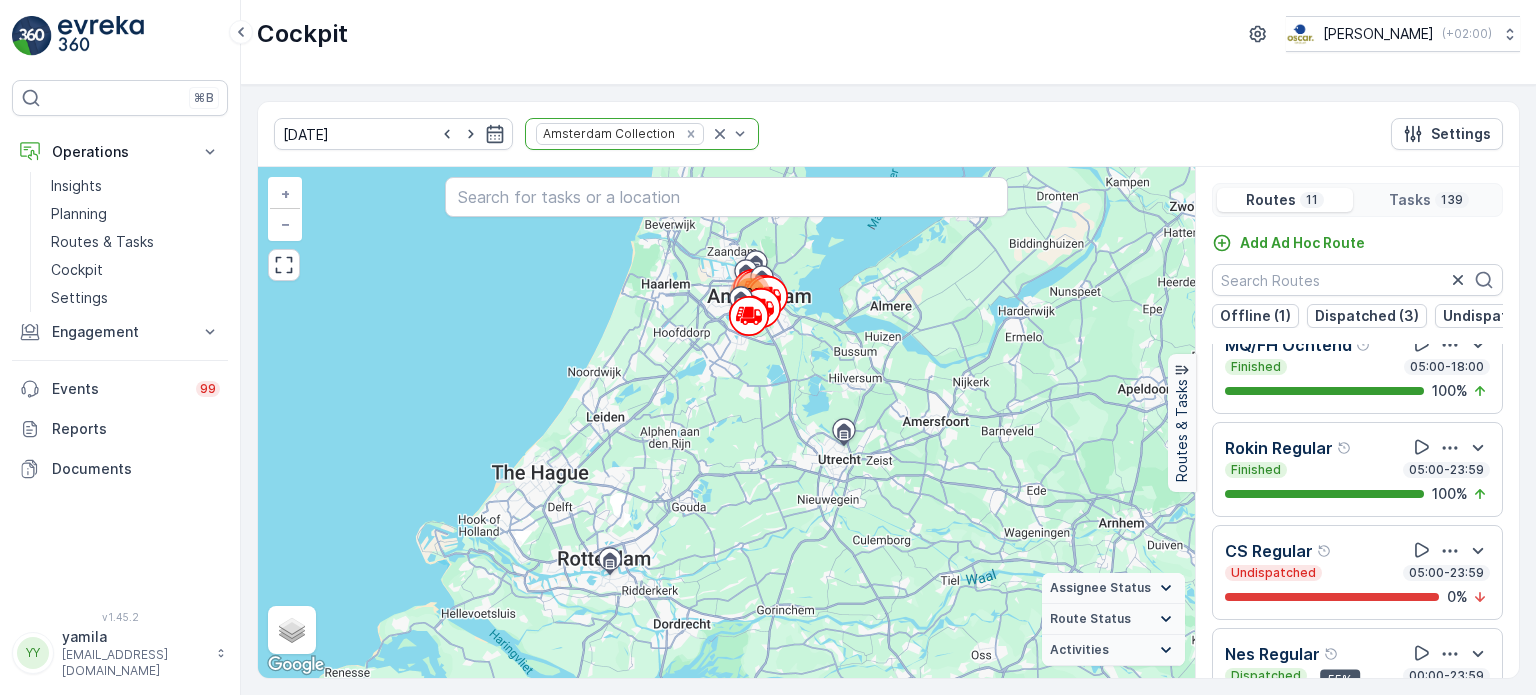 scroll, scrollTop: 768, scrollLeft: 0, axis: vertical 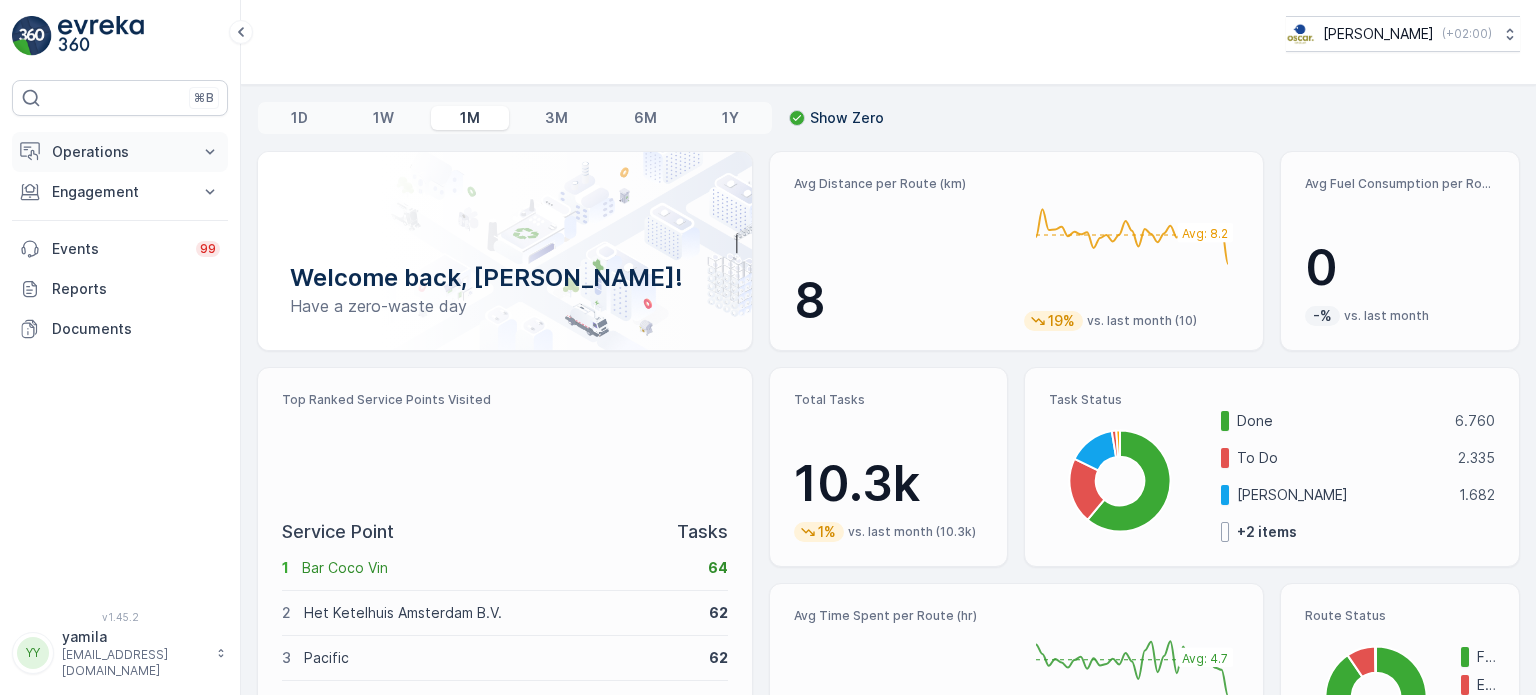 click on "Operations" at bounding box center [120, 152] 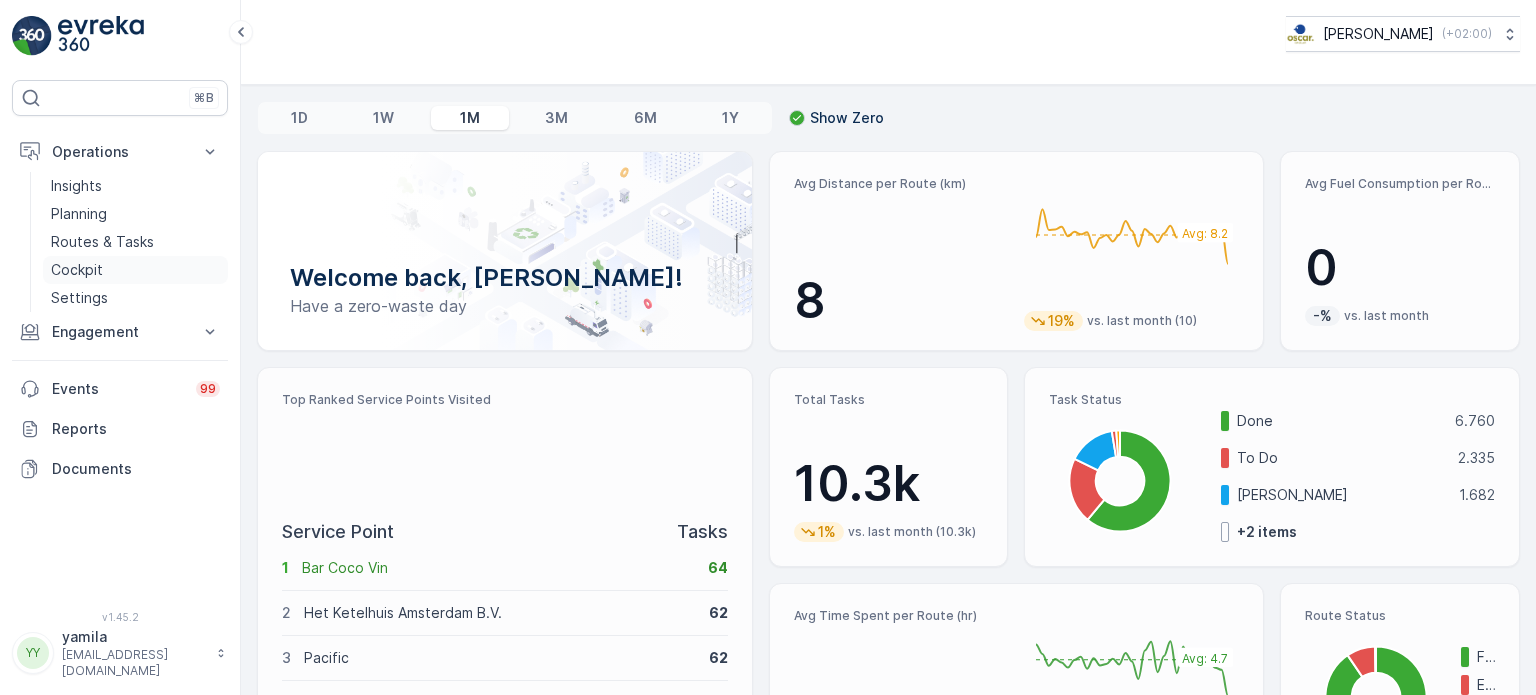 click on "Cockpit" at bounding box center (77, 270) 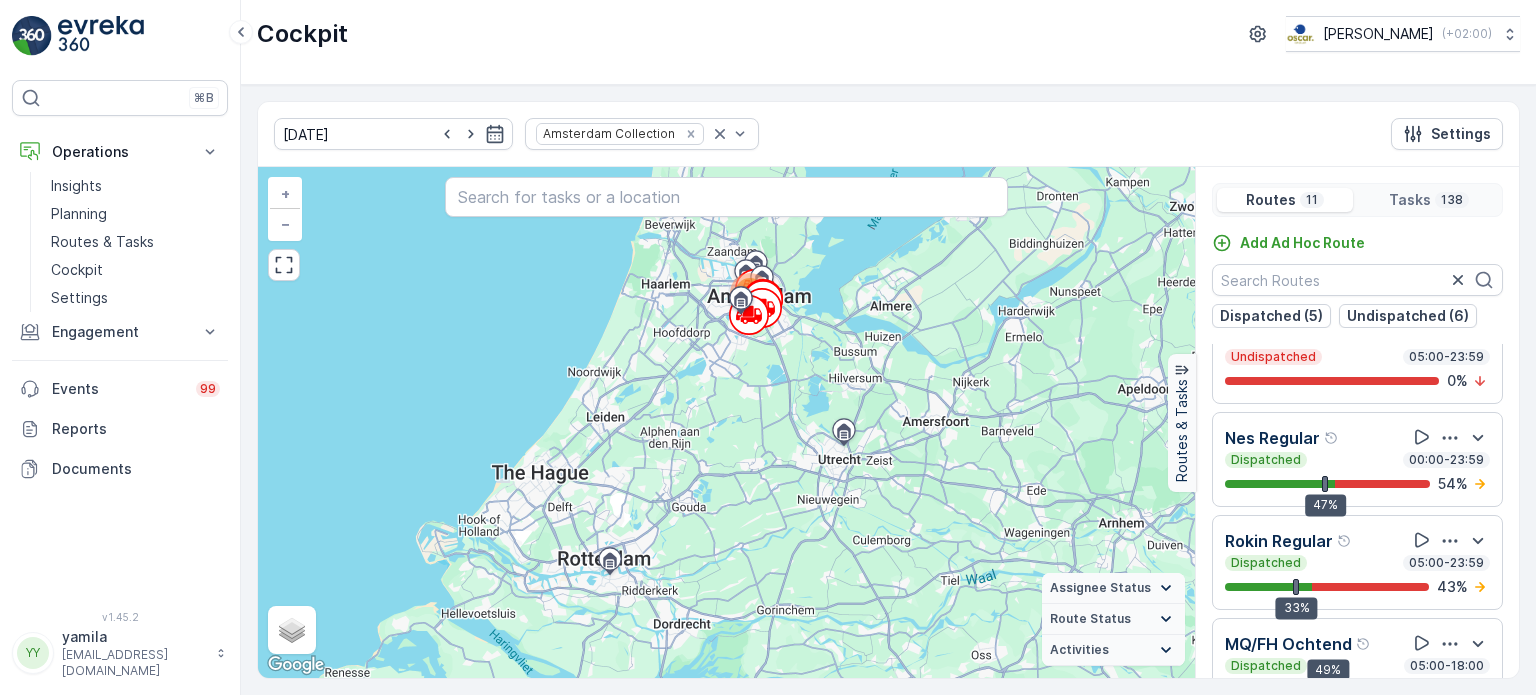 scroll, scrollTop: 758, scrollLeft: 0, axis: vertical 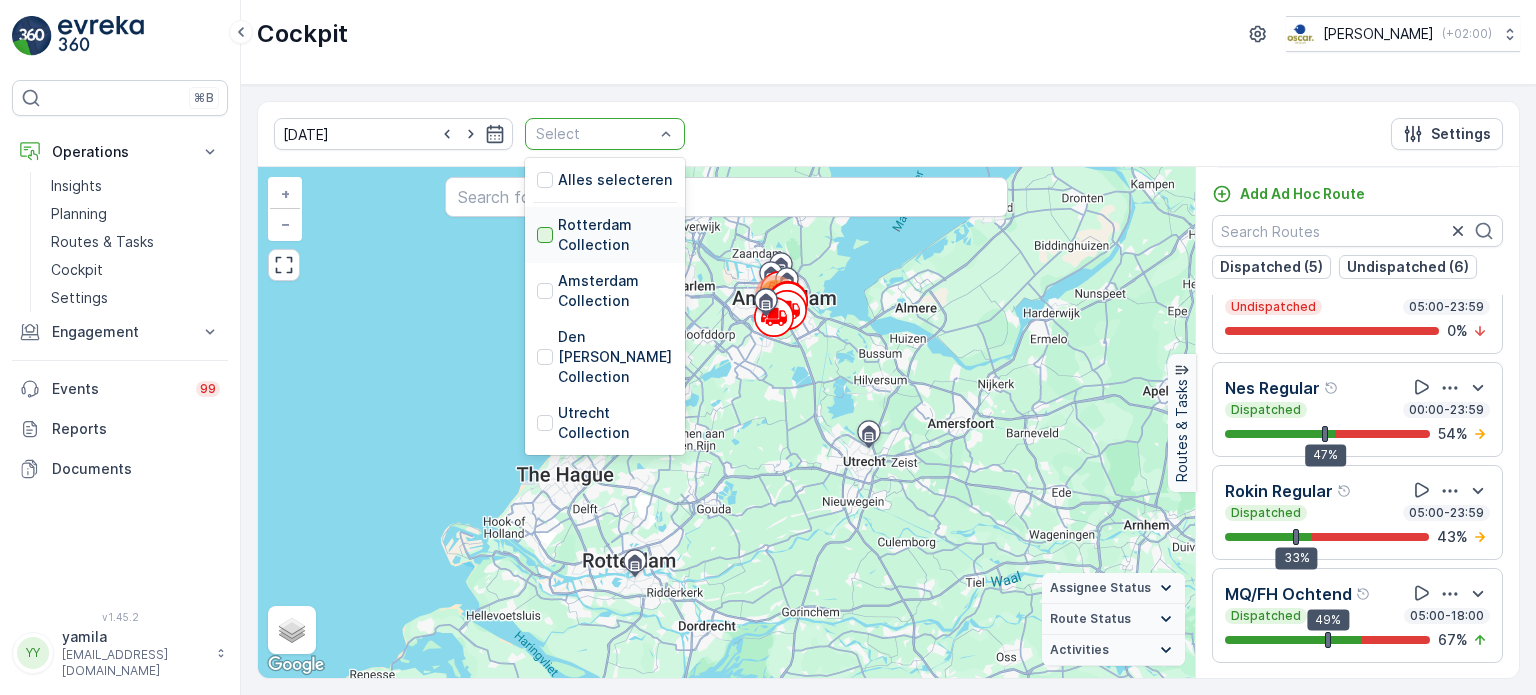 click at bounding box center [545, 235] 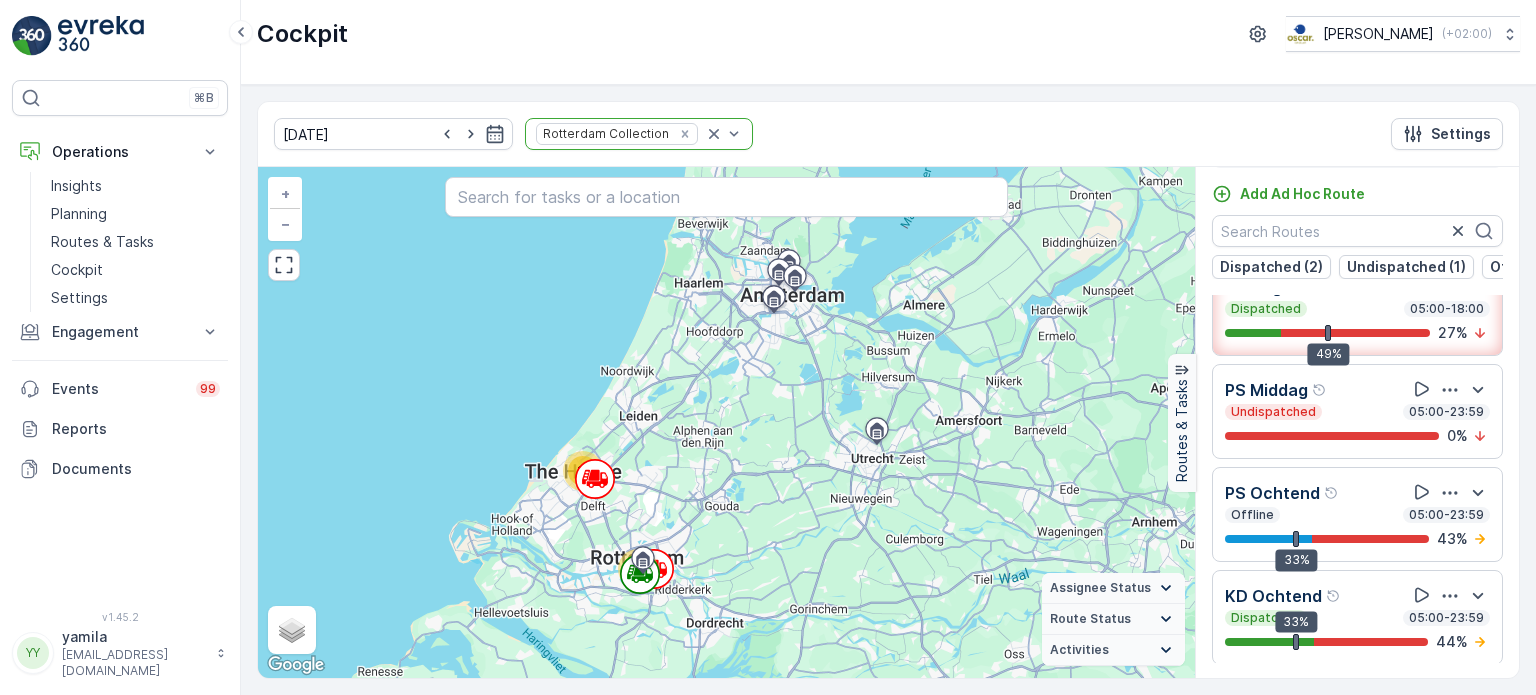 scroll, scrollTop: 0, scrollLeft: 0, axis: both 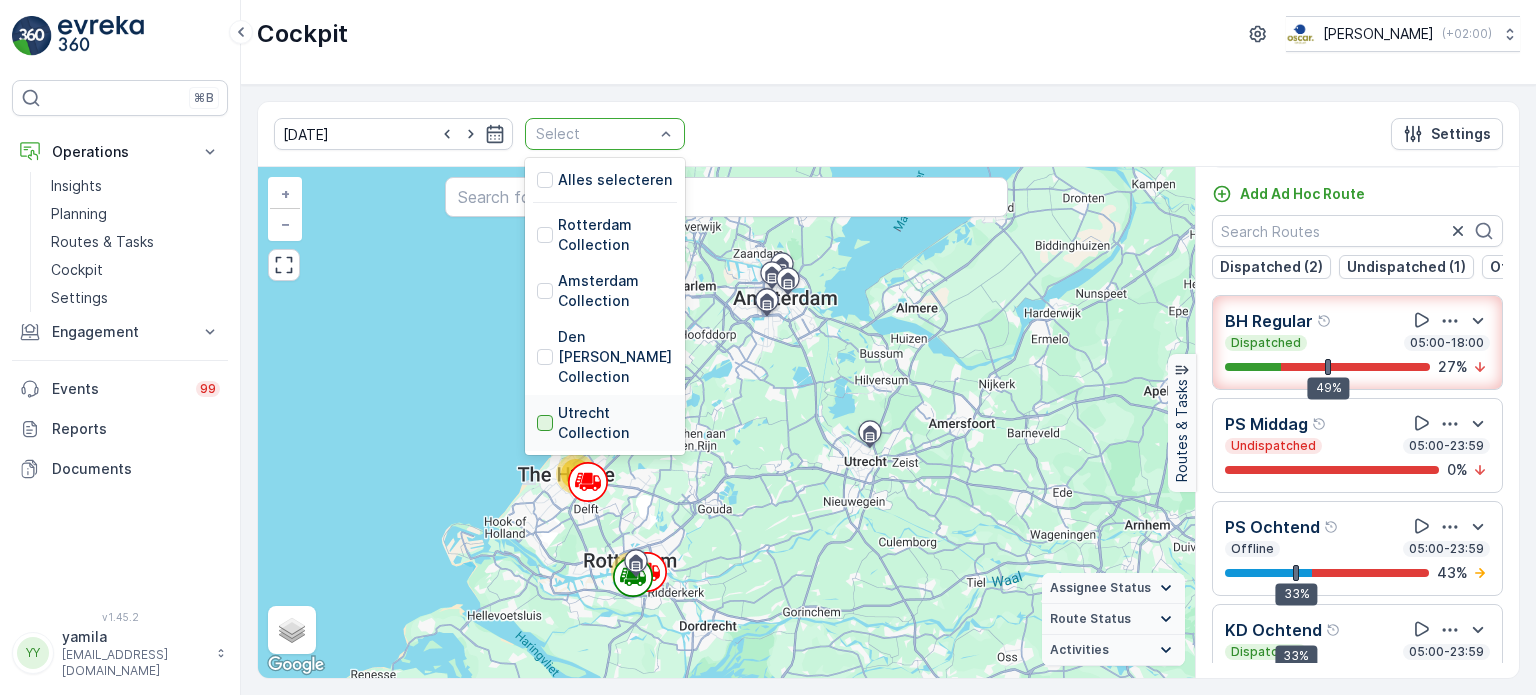 click at bounding box center (545, 423) 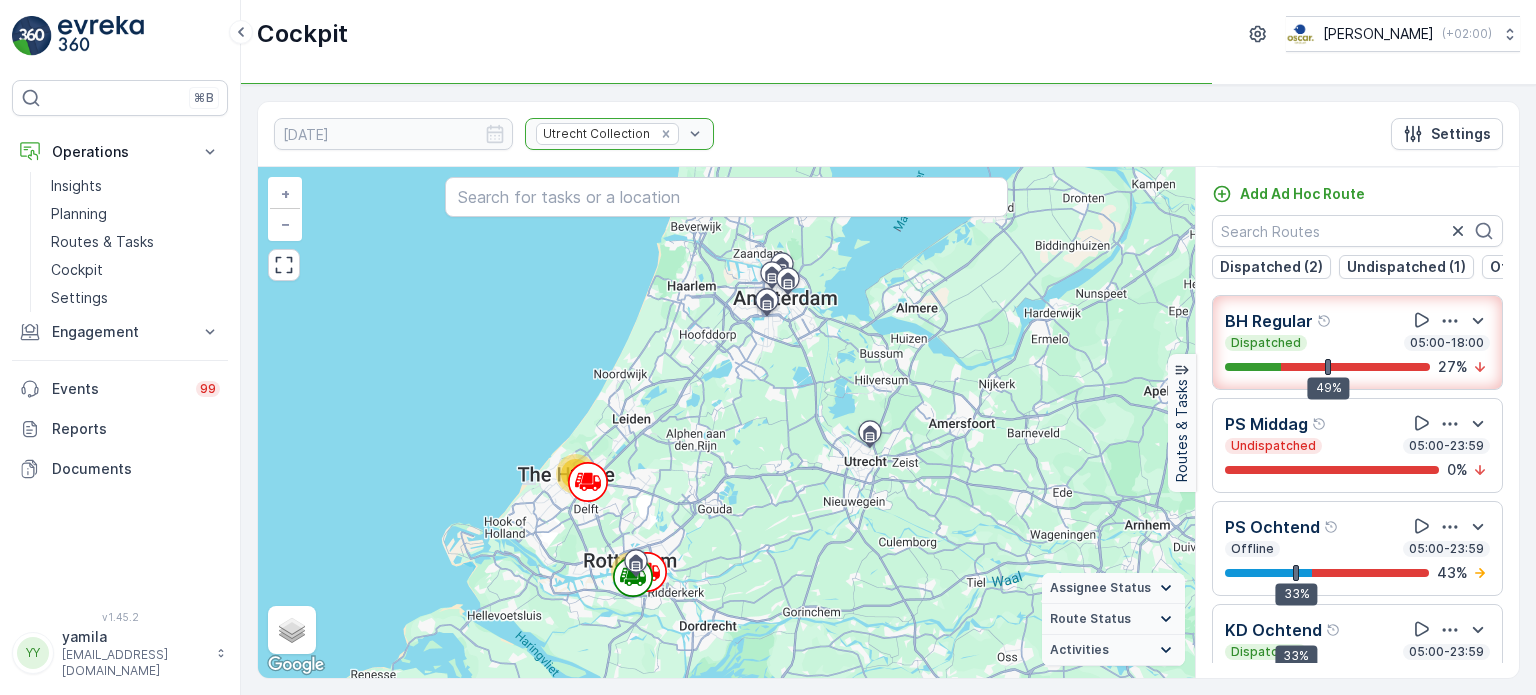 scroll, scrollTop: 0, scrollLeft: 0, axis: both 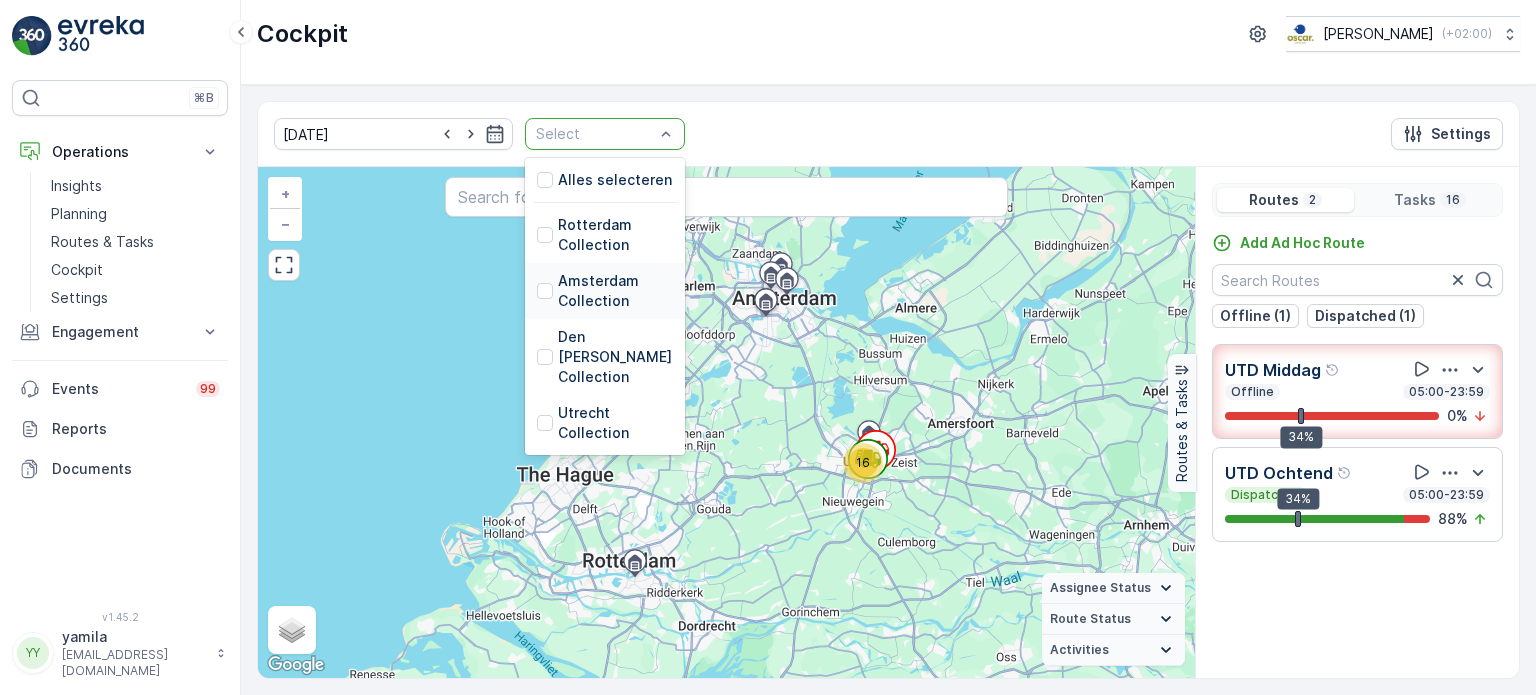 click on "Amsterdam Collection" at bounding box center (605, 291) 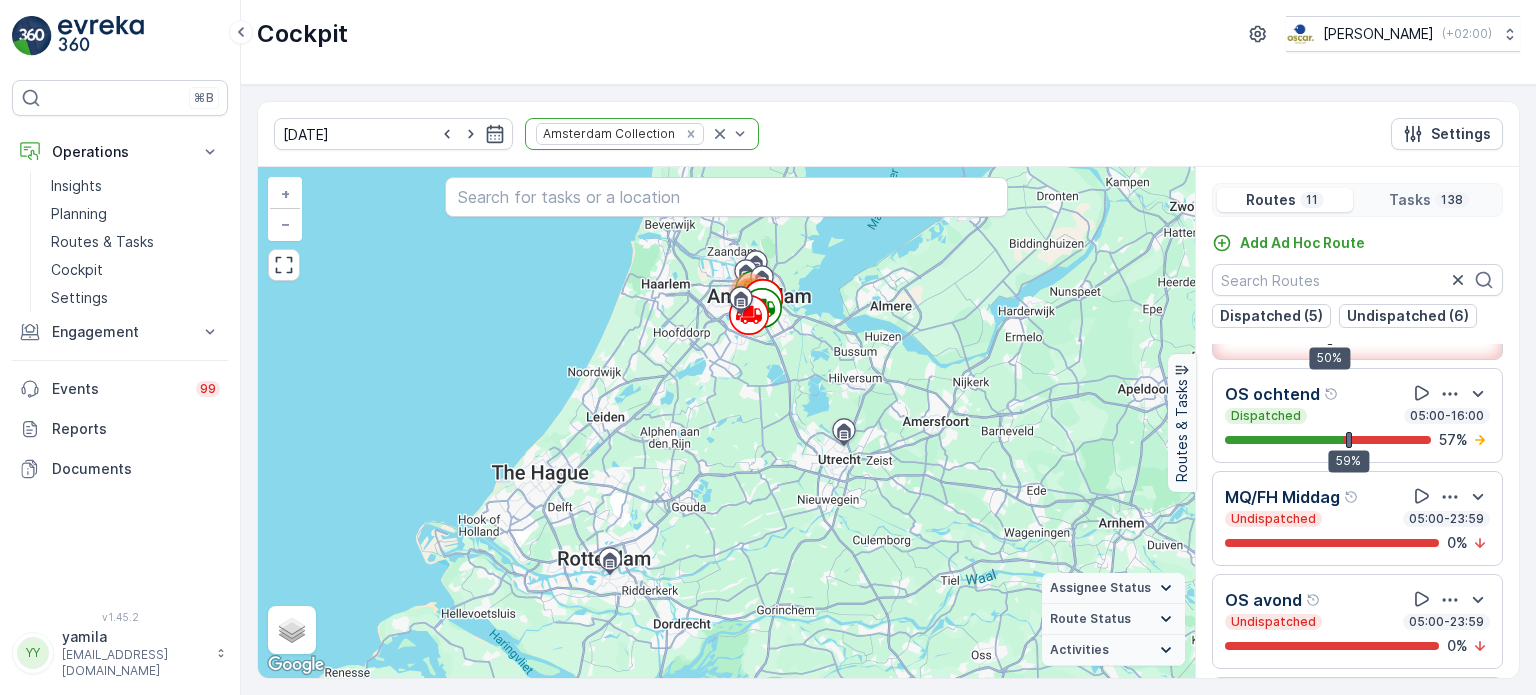 scroll, scrollTop: 79, scrollLeft: 0, axis: vertical 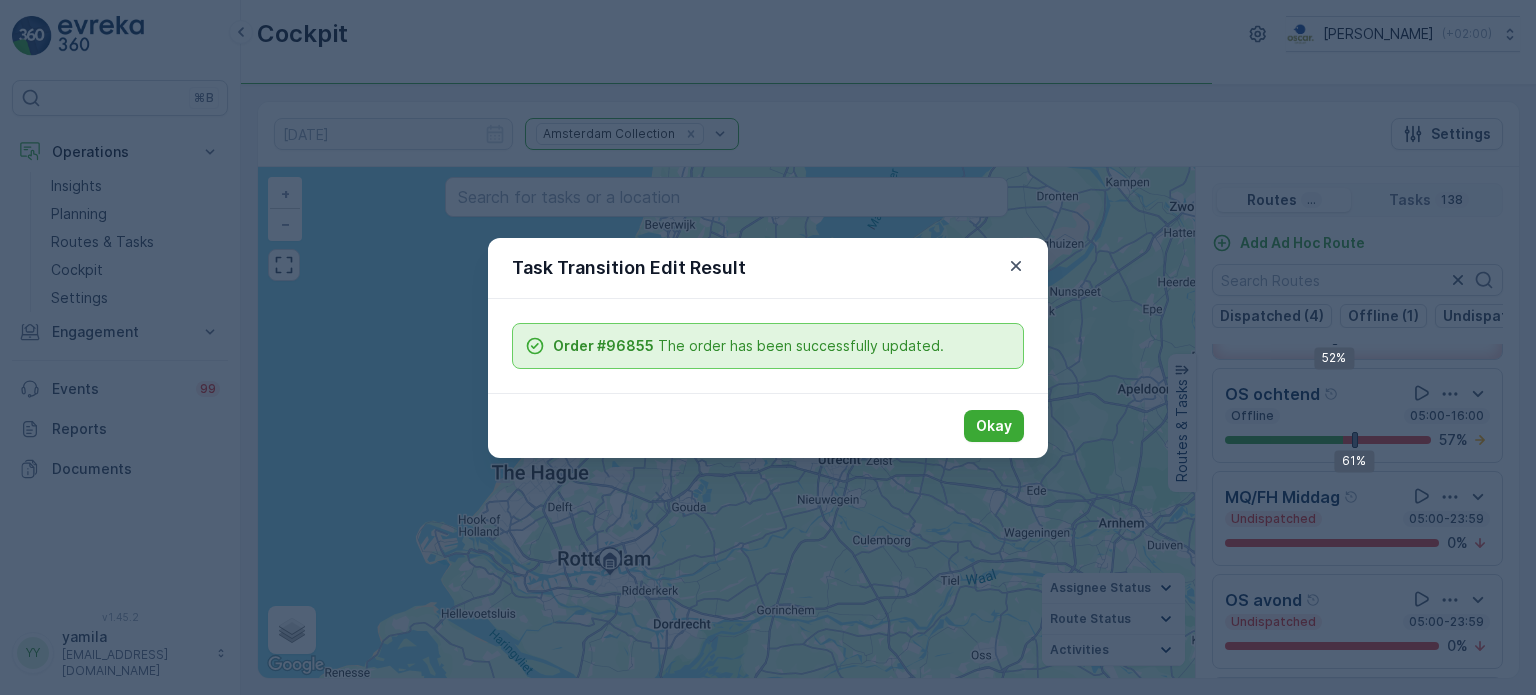 click on "Task Transition Edit Result" at bounding box center (768, 268) 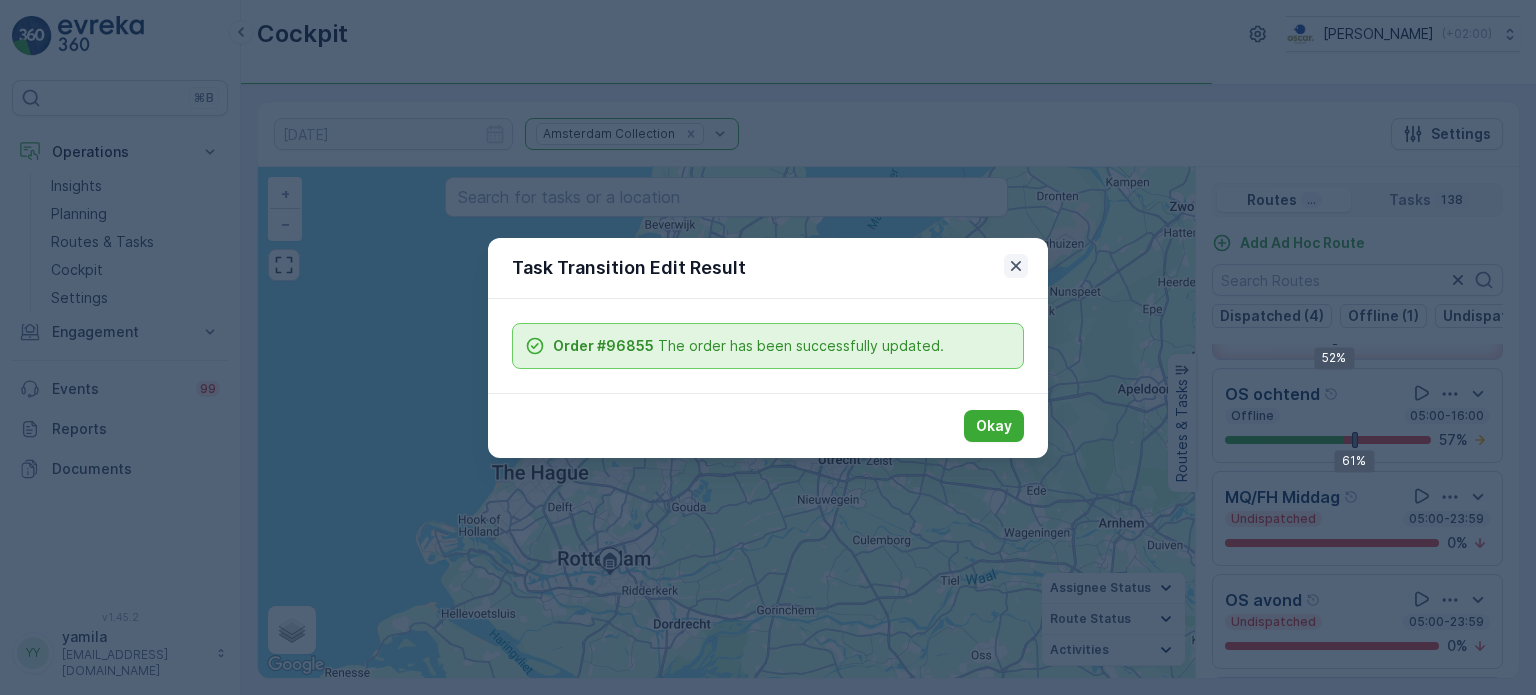 click at bounding box center [1016, 266] 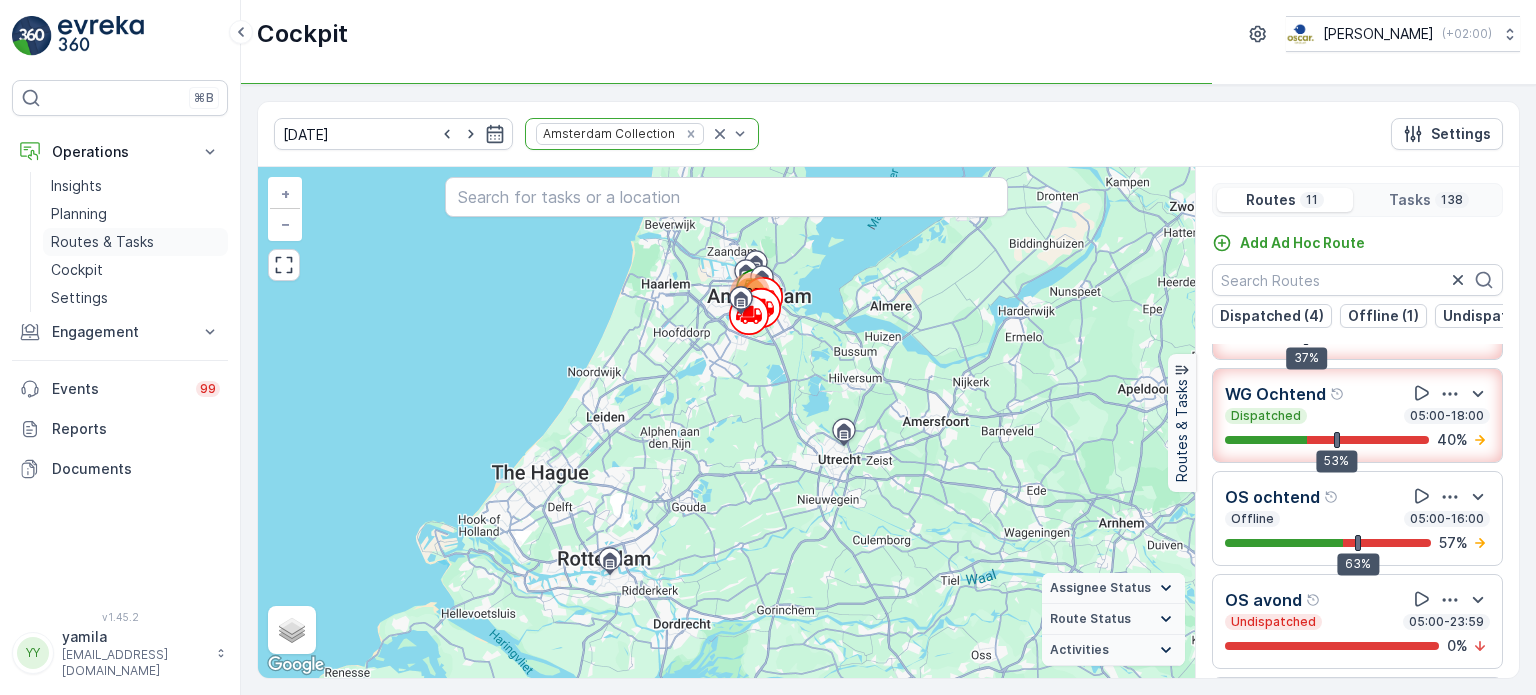 scroll, scrollTop: 0, scrollLeft: 0, axis: both 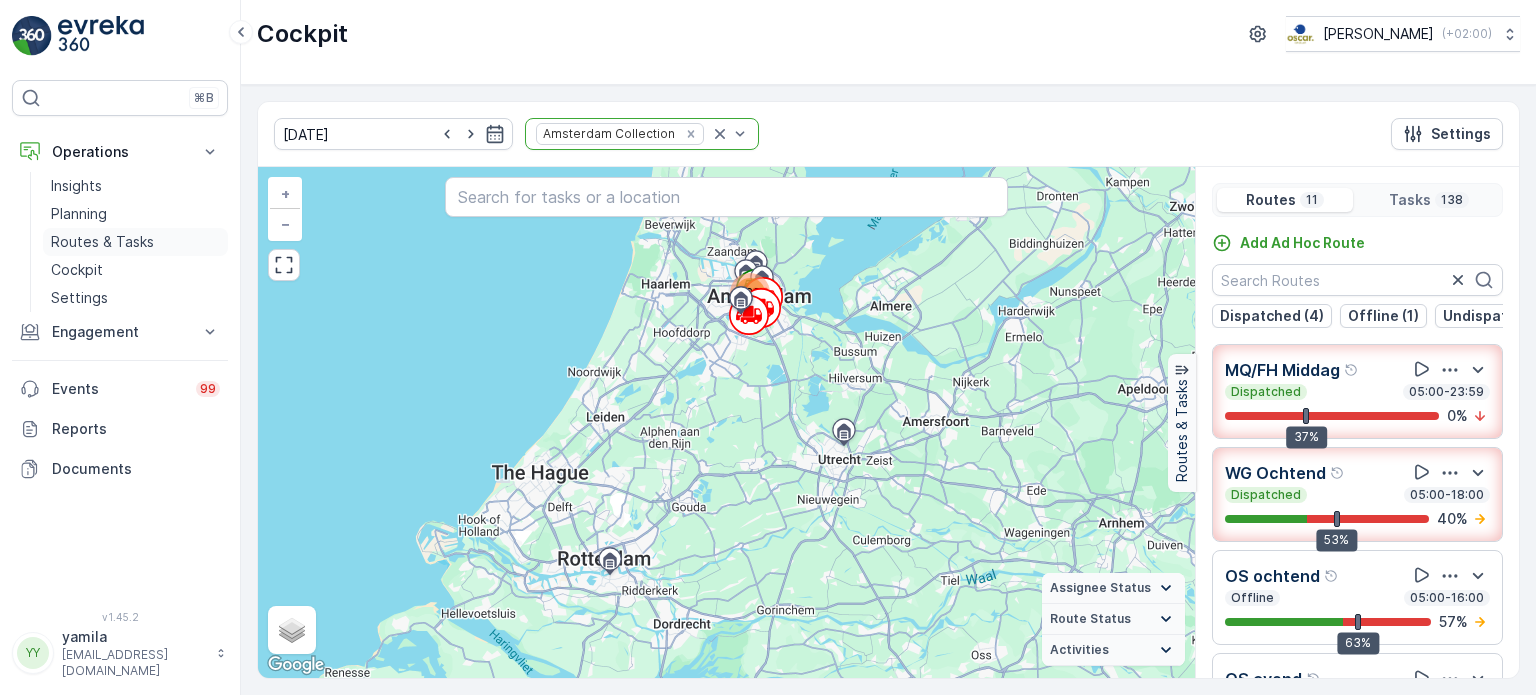 click on "Routes & Tasks" at bounding box center [102, 242] 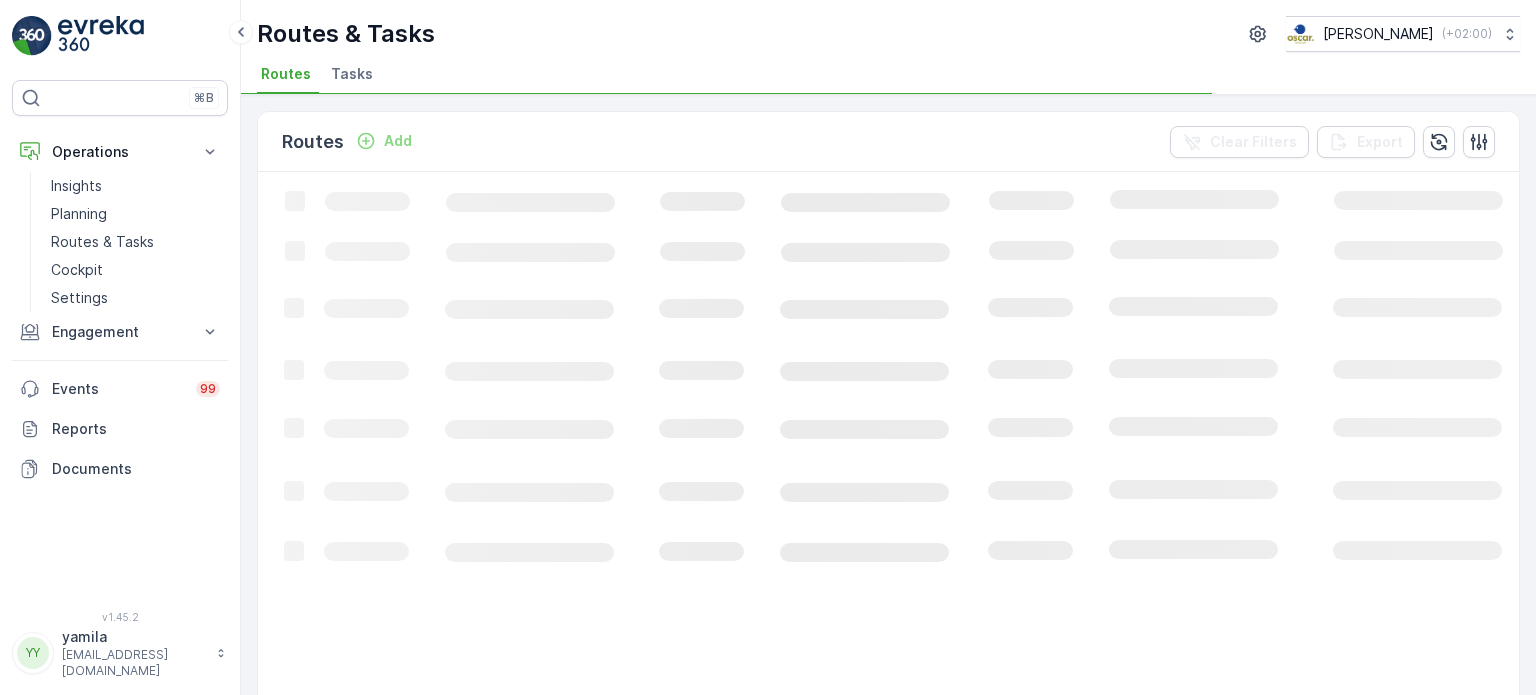 click on "Tasks" at bounding box center [354, 77] 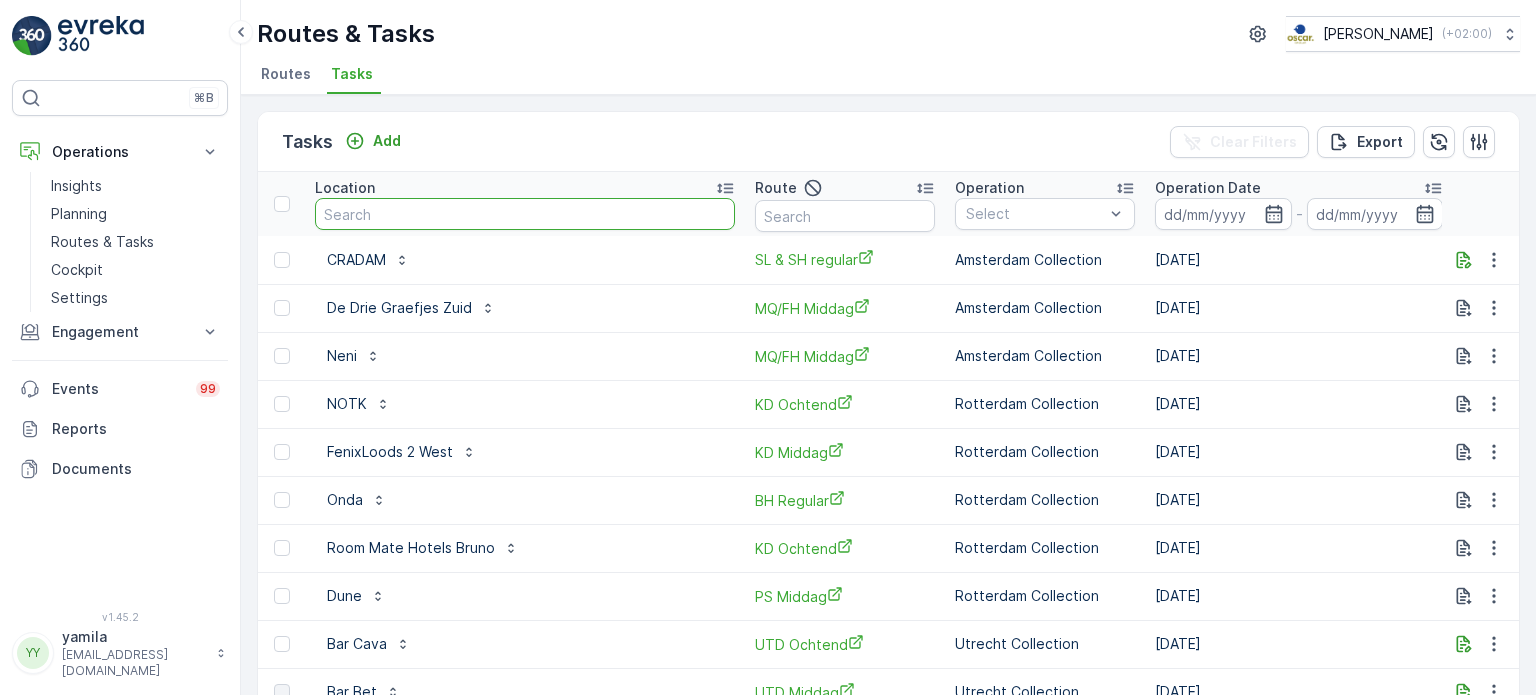 click at bounding box center (525, 214) 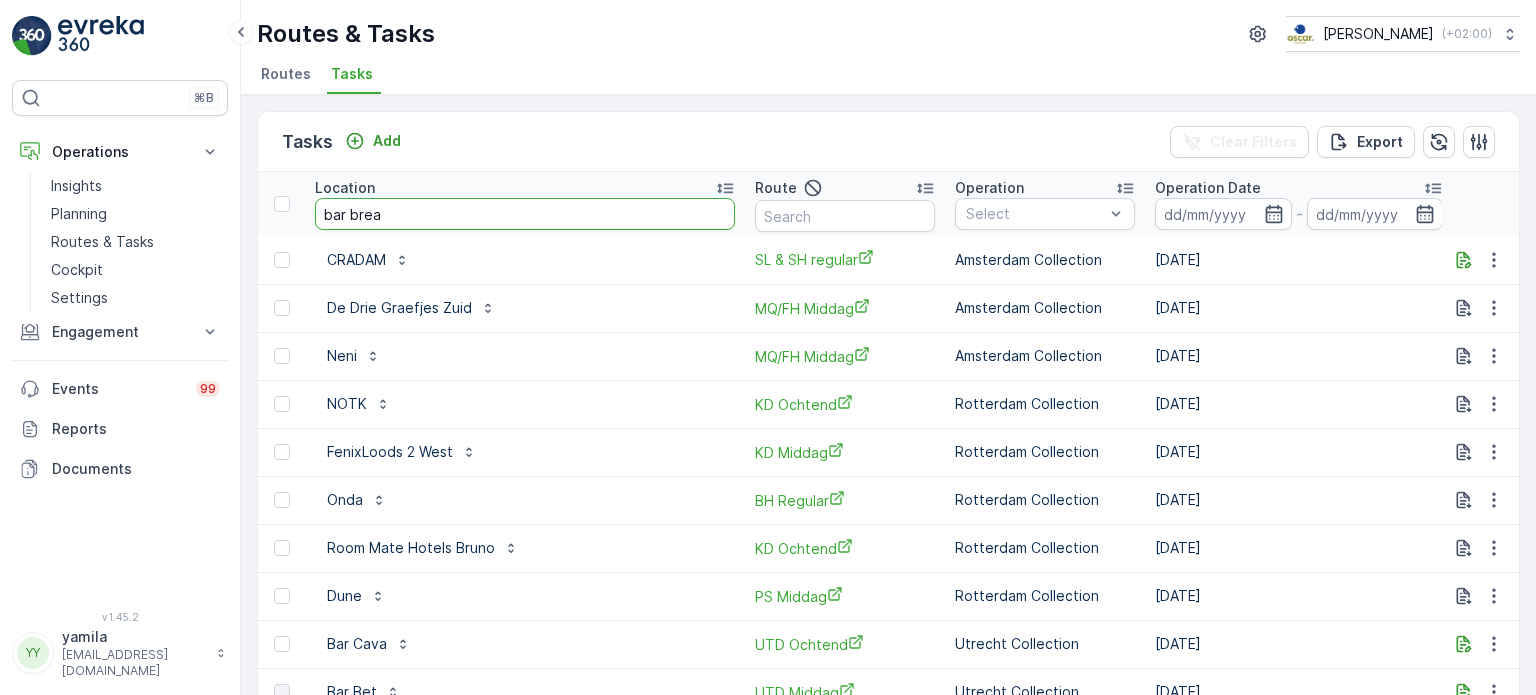 type on "bar break" 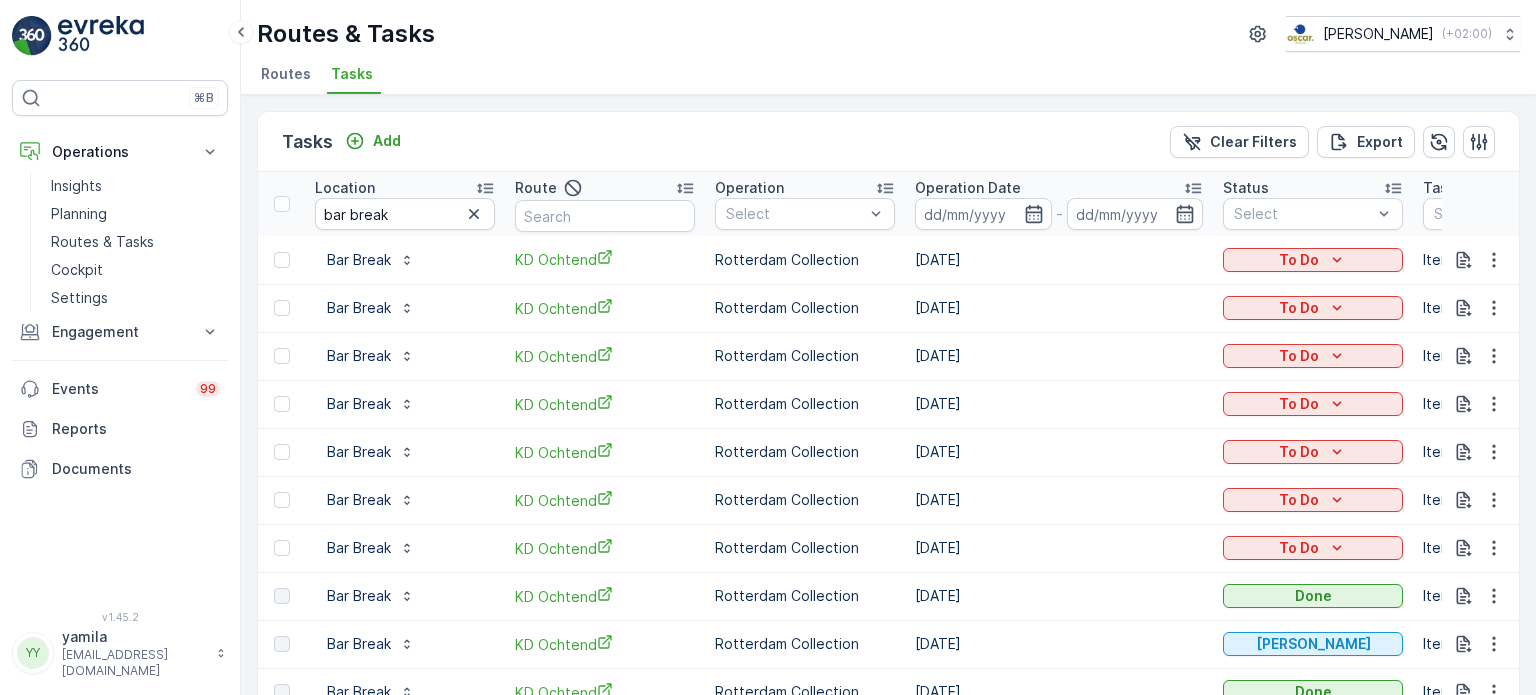 scroll, scrollTop: 36, scrollLeft: 0, axis: vertical 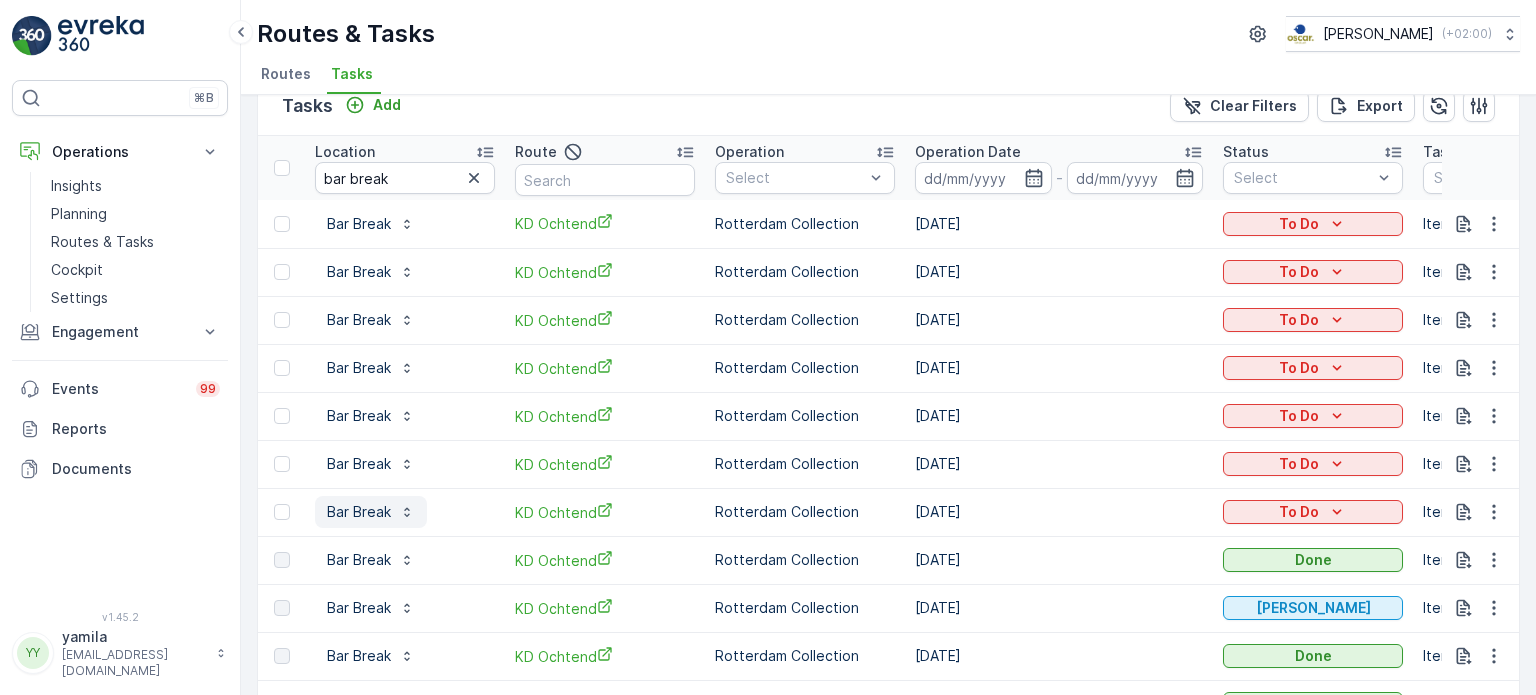 click on "Bar Break" at bounding box center (359, 512) 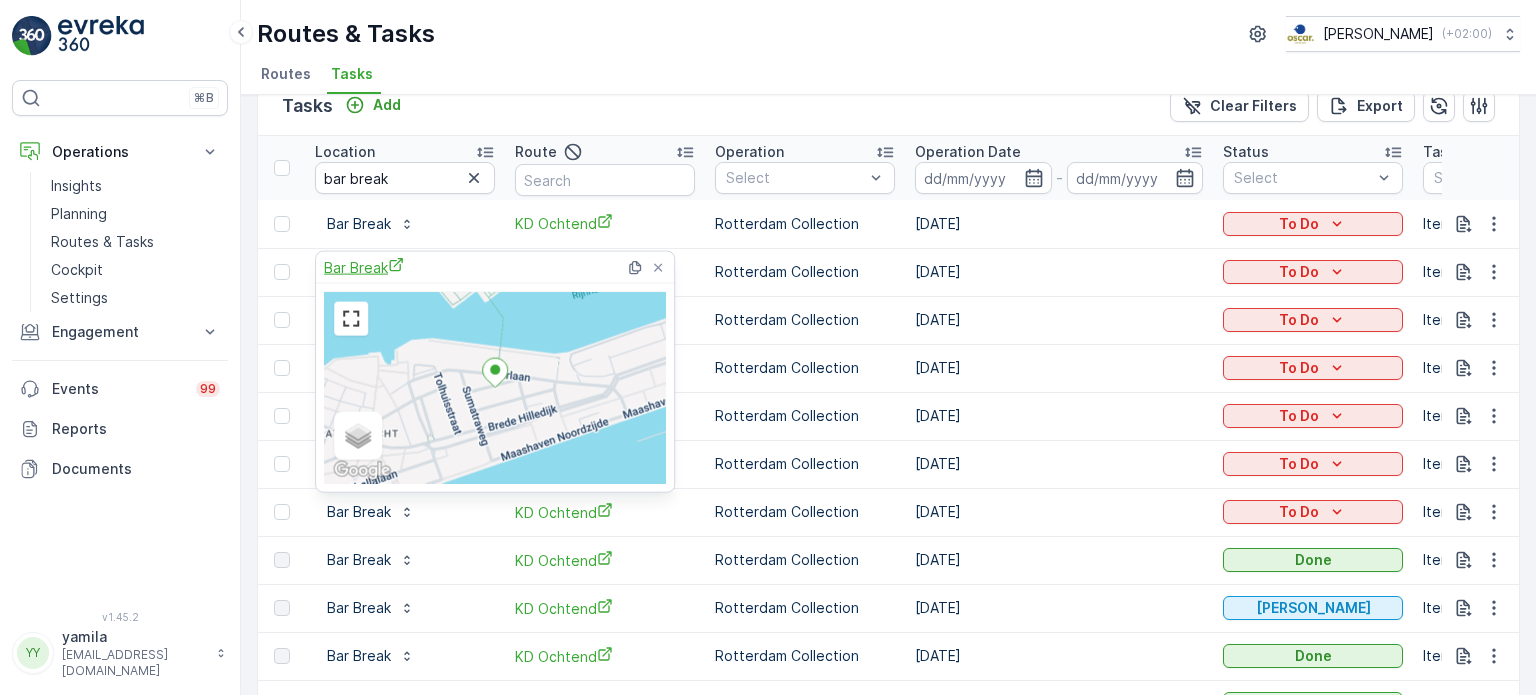 click on "Bar Break" at bounding box center (364, 267) 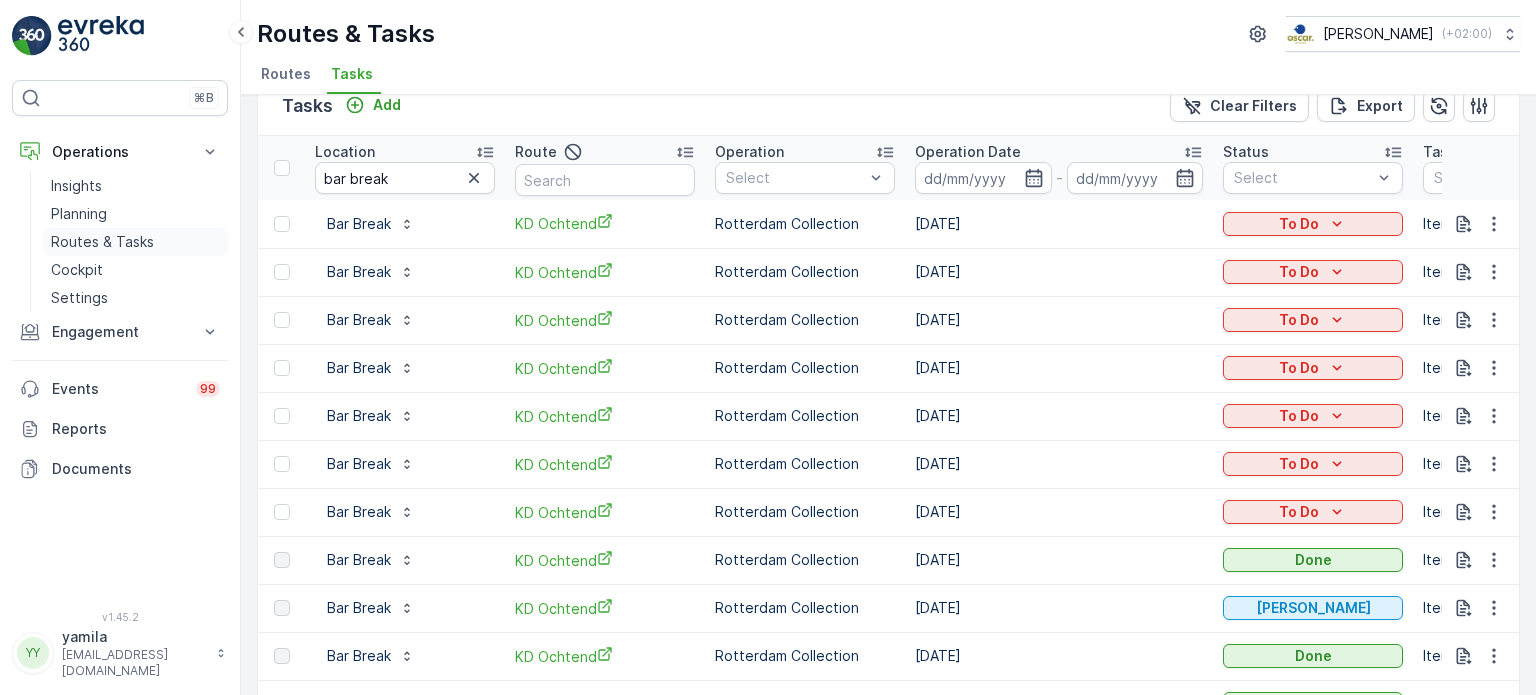 click on "Routes & Tasks" at bounding box center [102, 242] 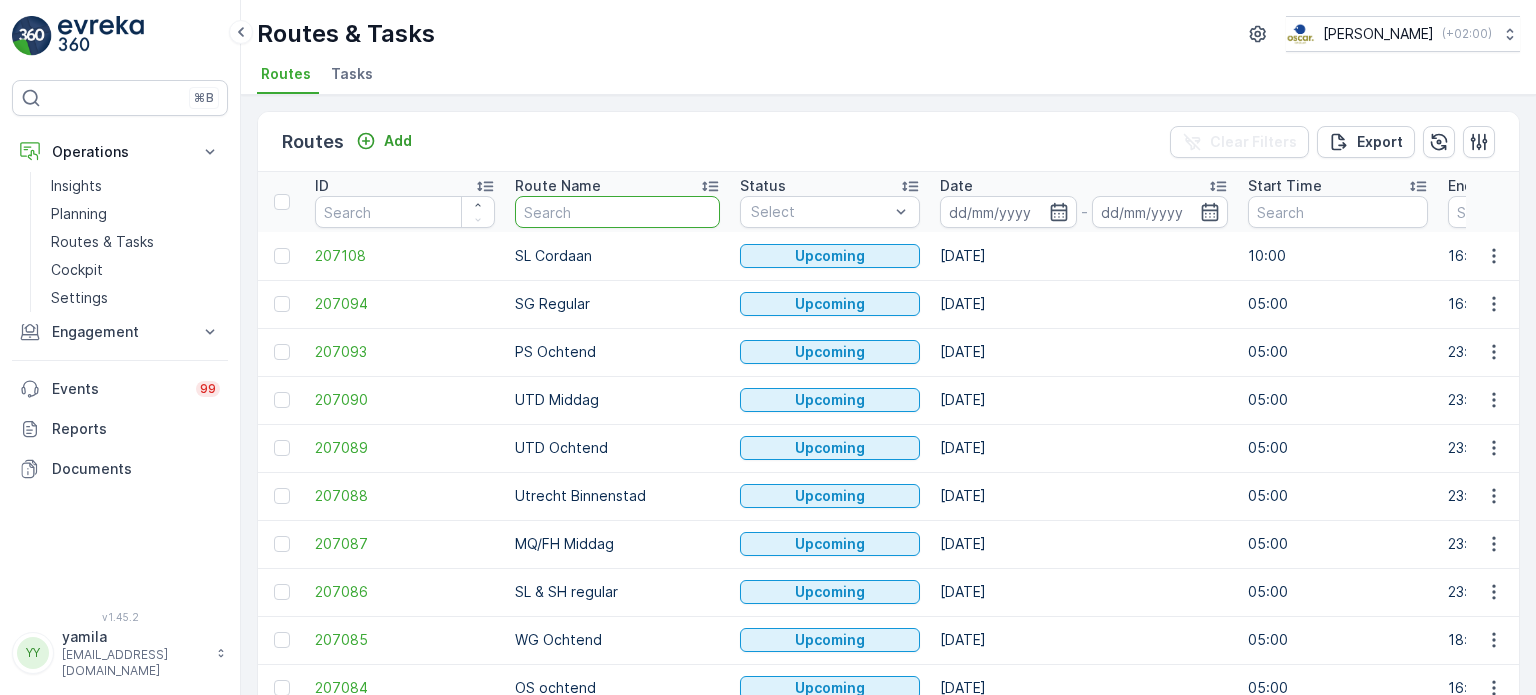 click at bounding box center [617, 212] 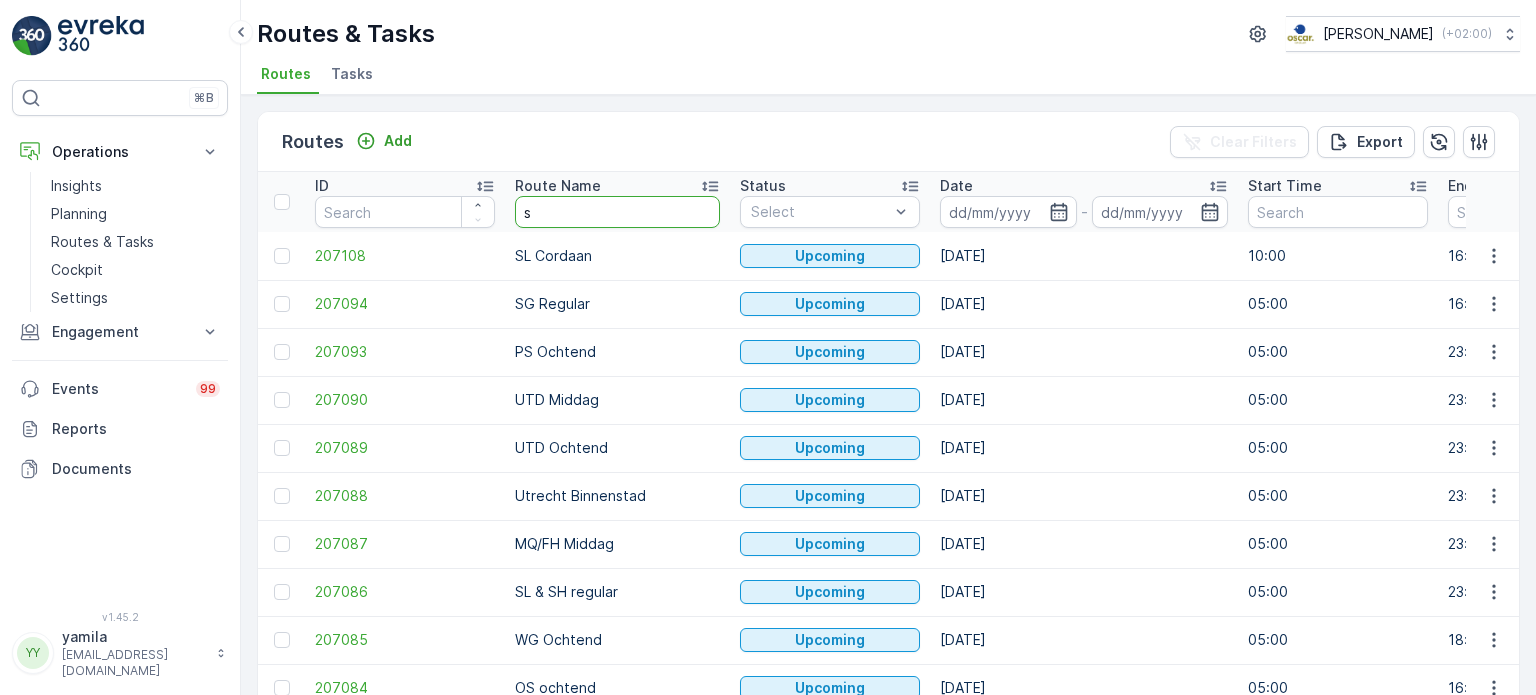 type on "sl" 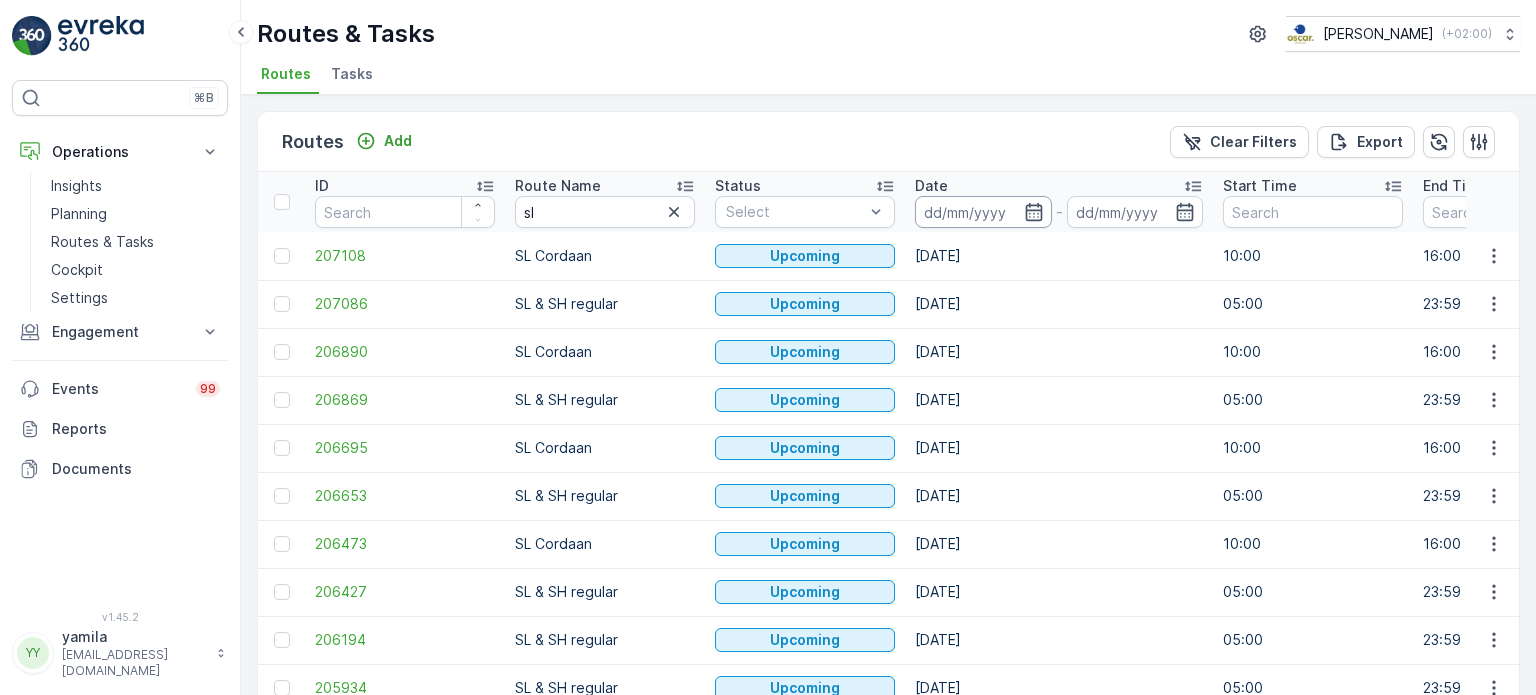 click at bounding box center (983, 212) 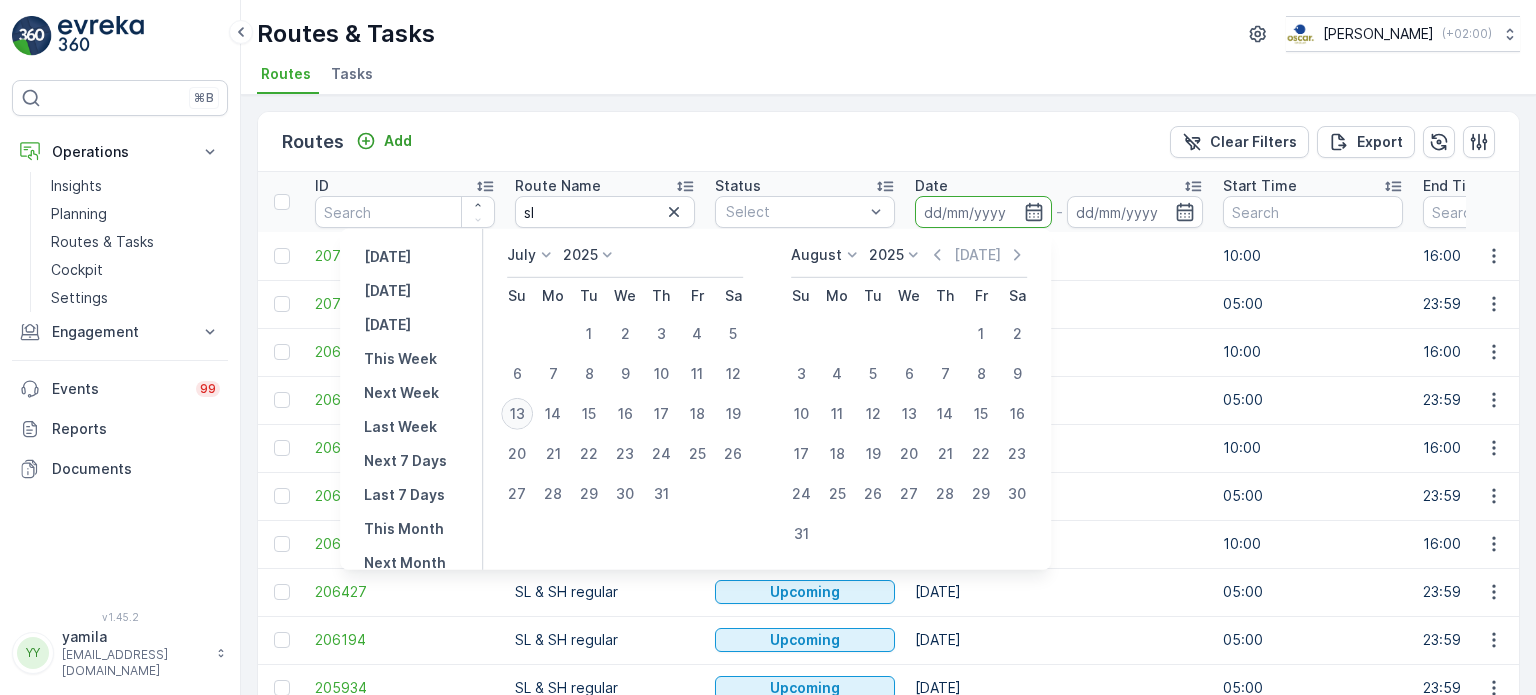 drag, startPoint x: 528, startPoint y: 415, endPoint x: 507, endPoint y: 411, distance: 21.377558 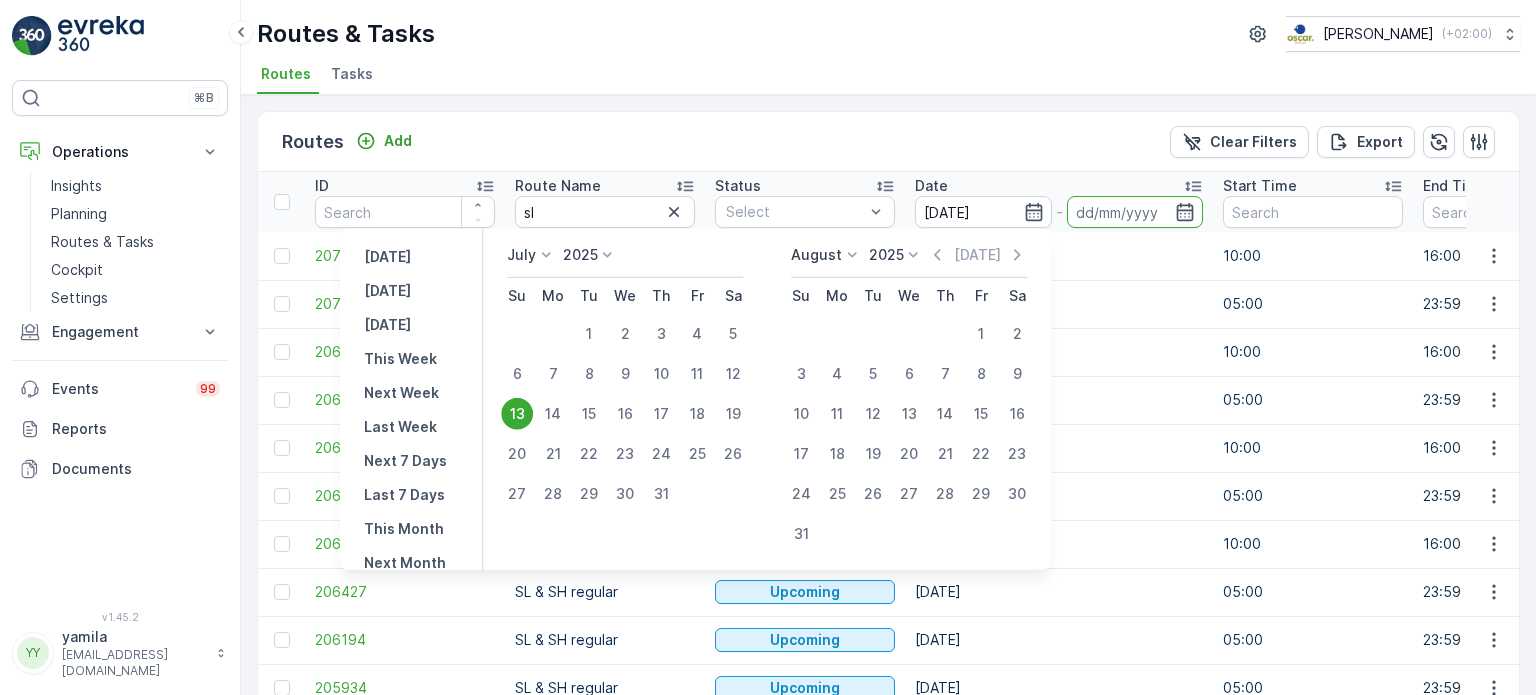 click on "13" at bounding box center [517, 414] 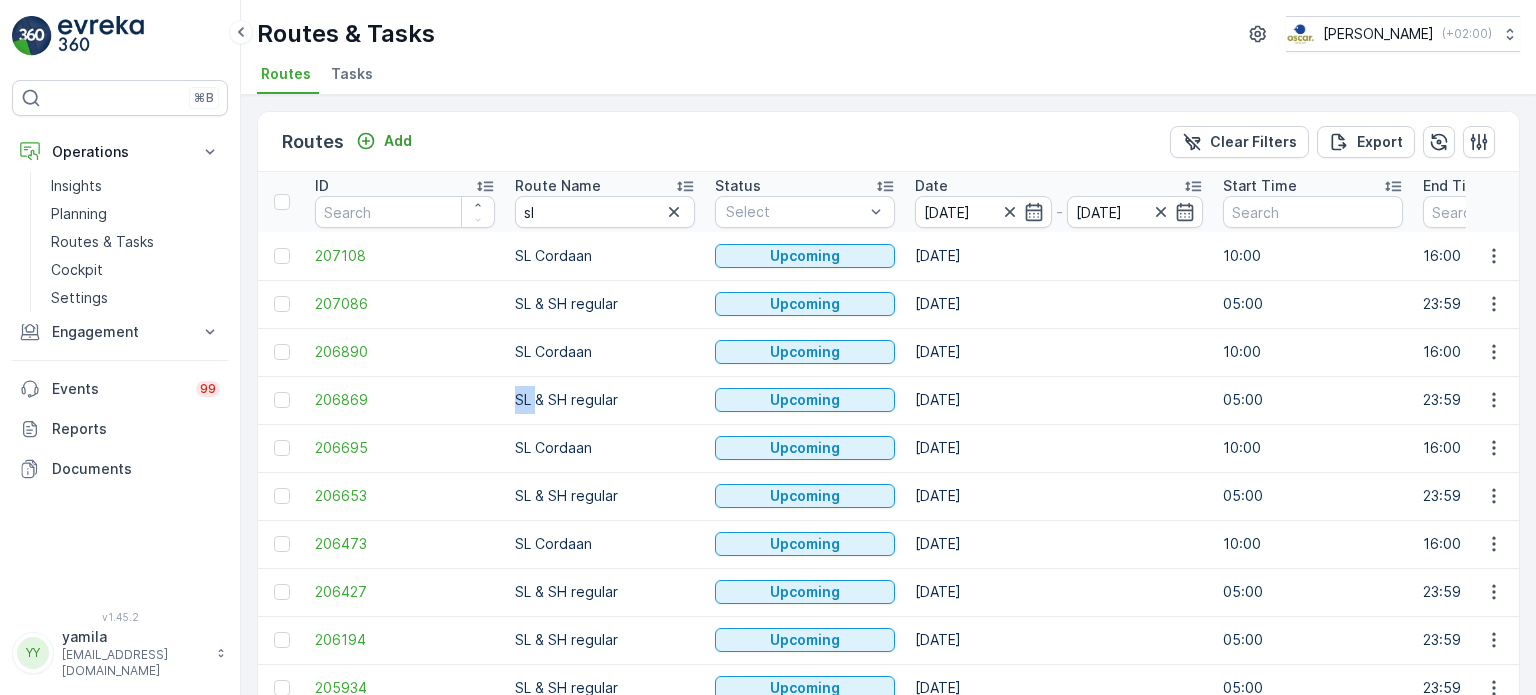 click on "SL & SH regular" at bounding box center (605, 400) 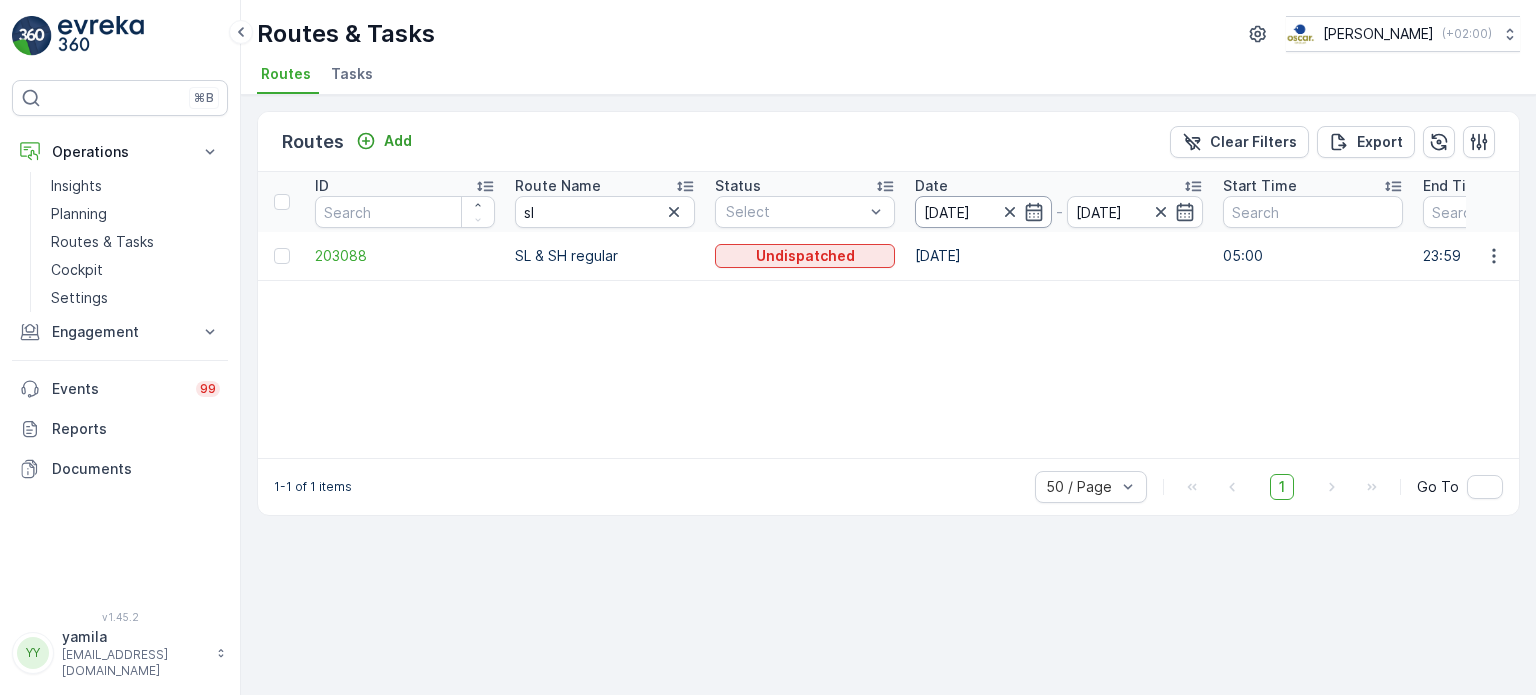 click on "[DATE]" at bounding box center [983, 212] 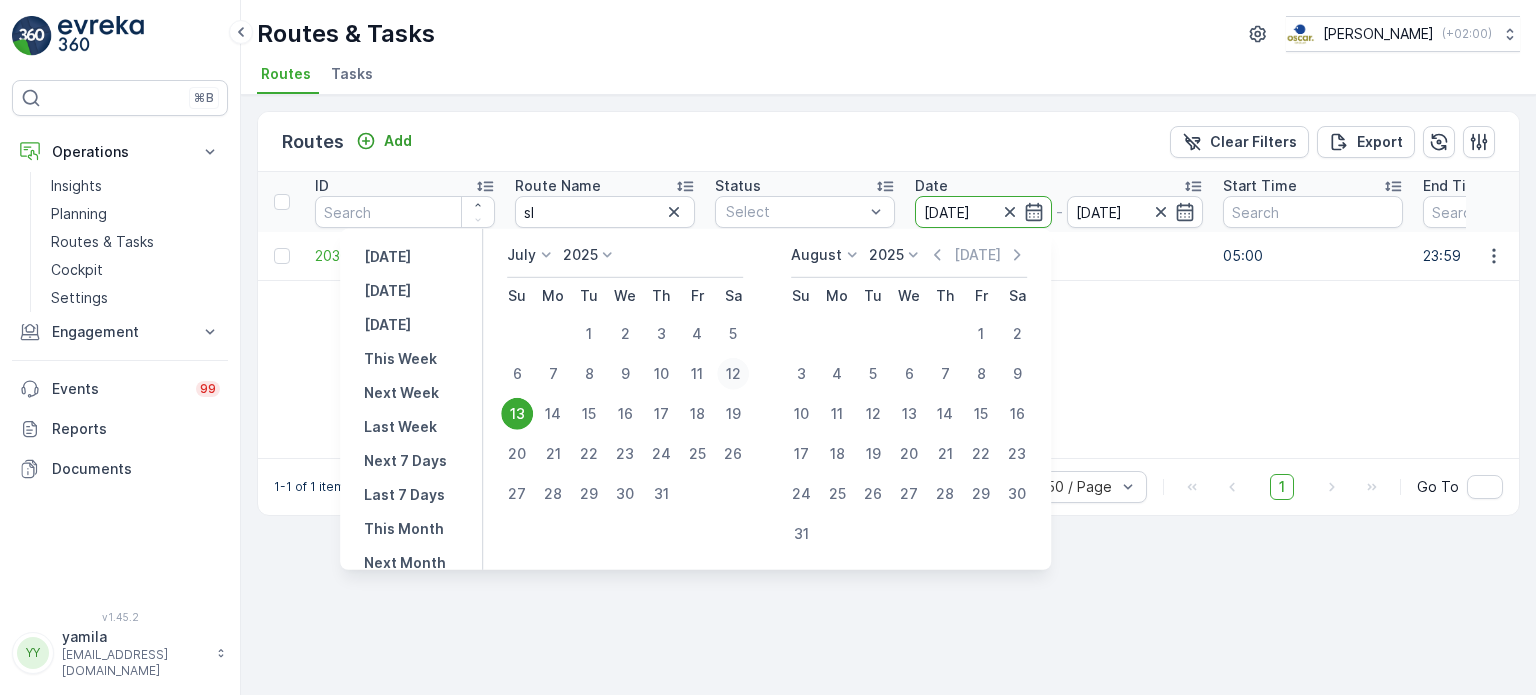click on "12" at bounding box center (733, 374) 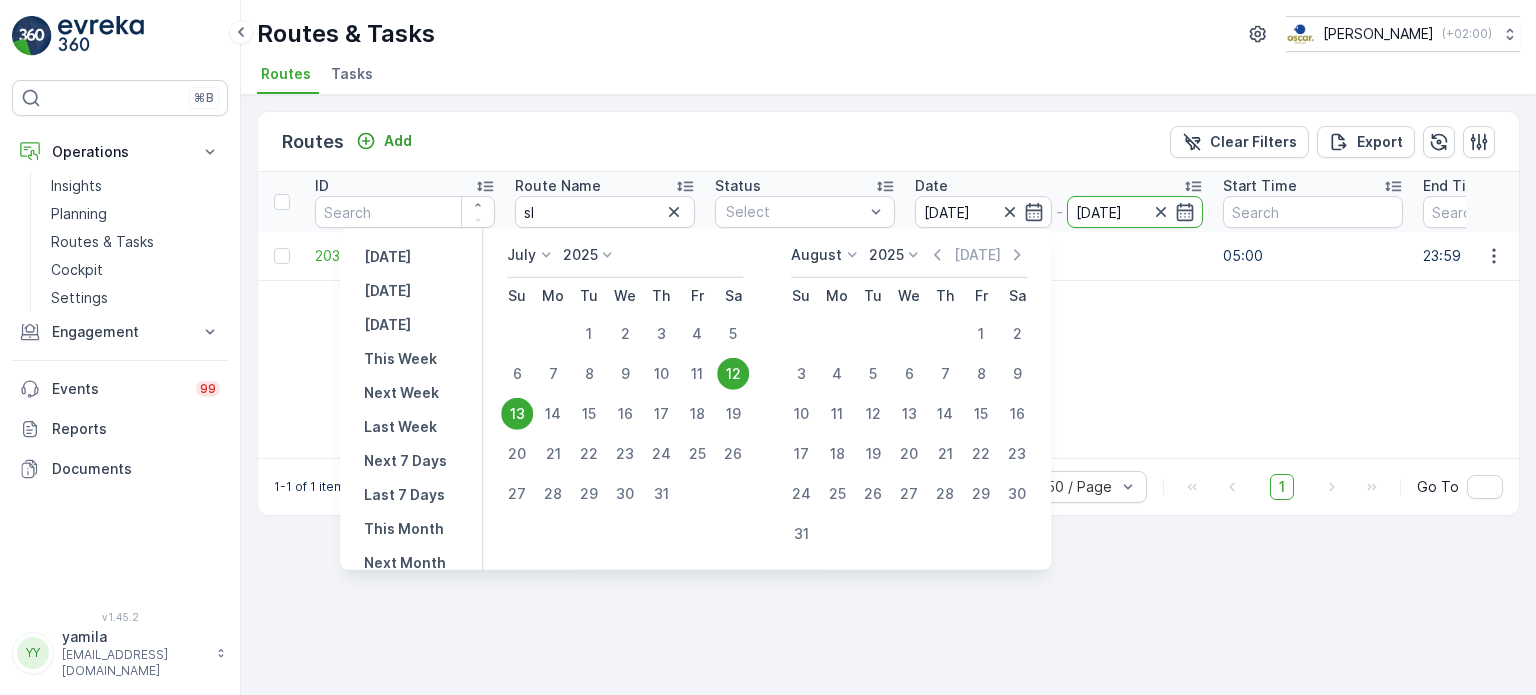 click on "12" at bounding box center (733, 374) 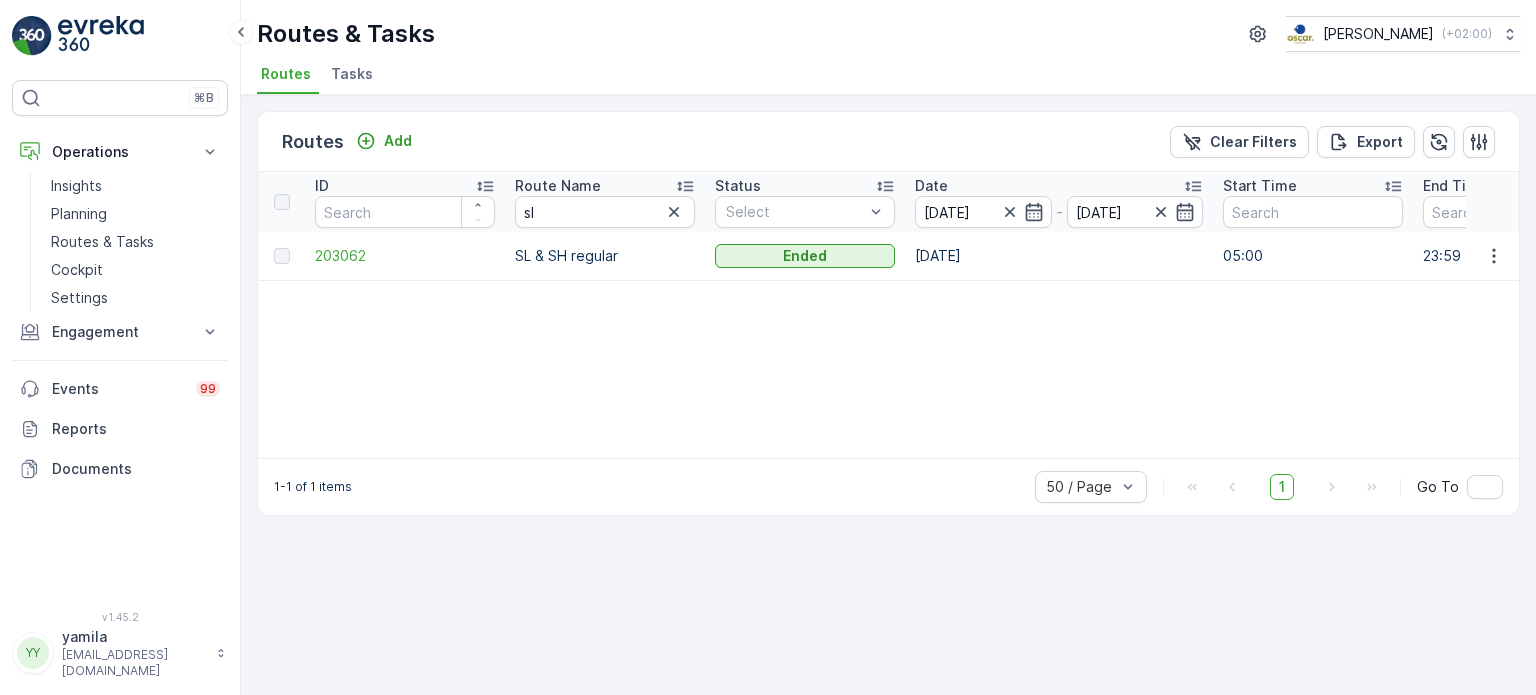 click at bounding box center [1493, 256] 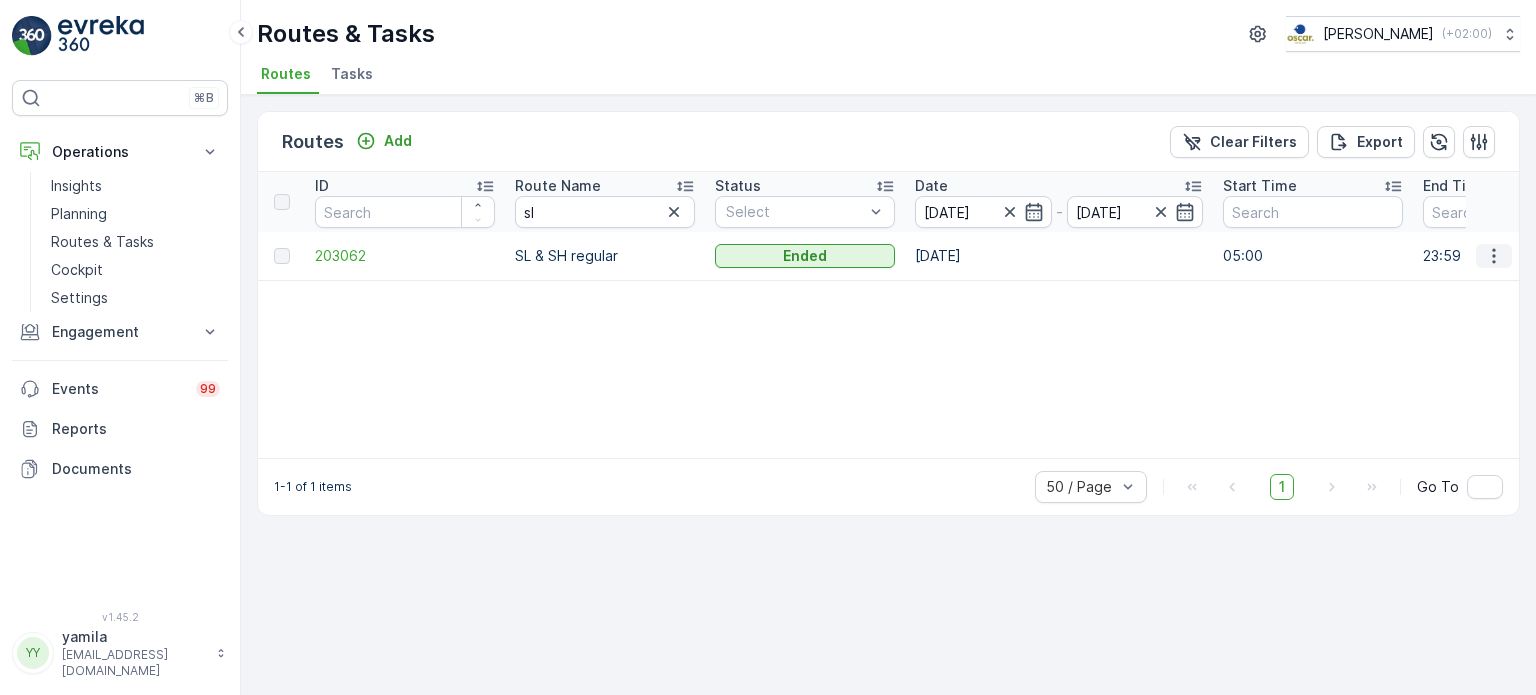 click 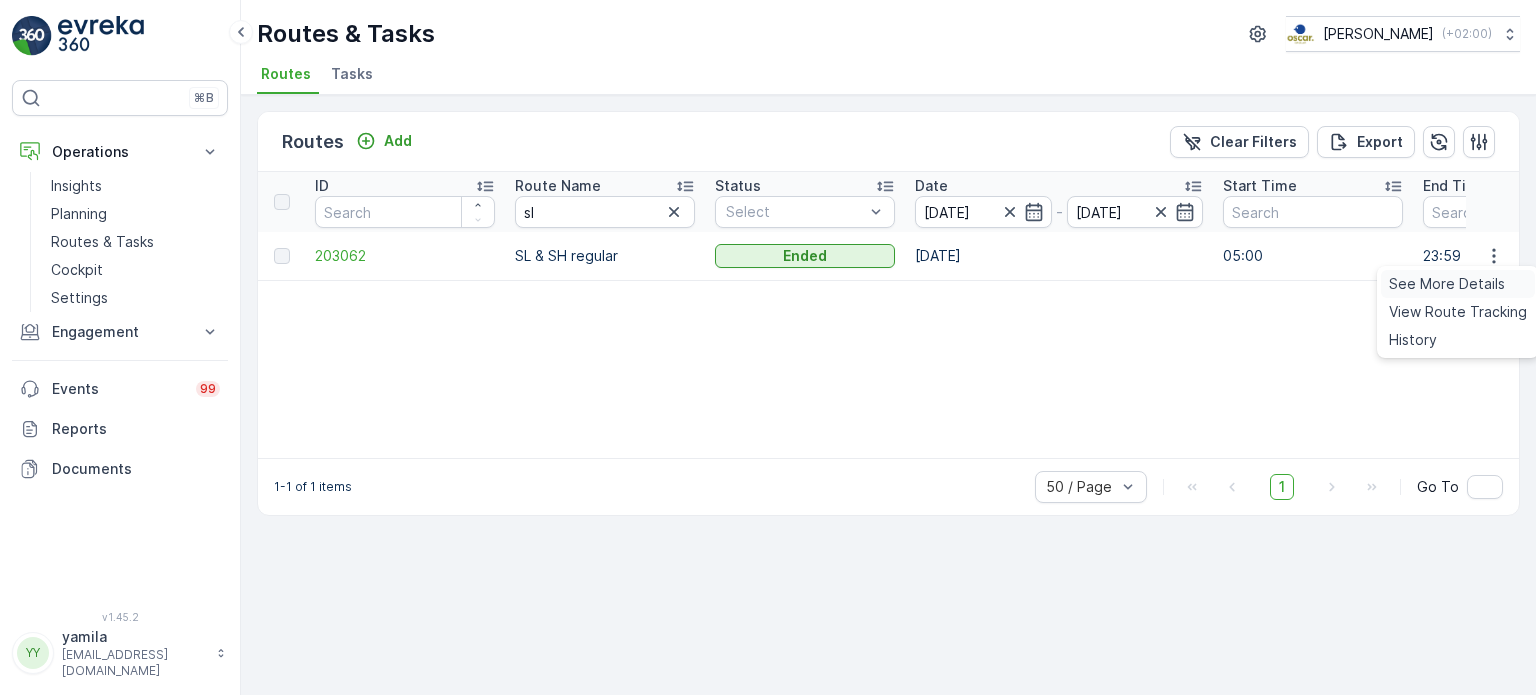 click on "See More Details" at bounding box center (1447, 284) 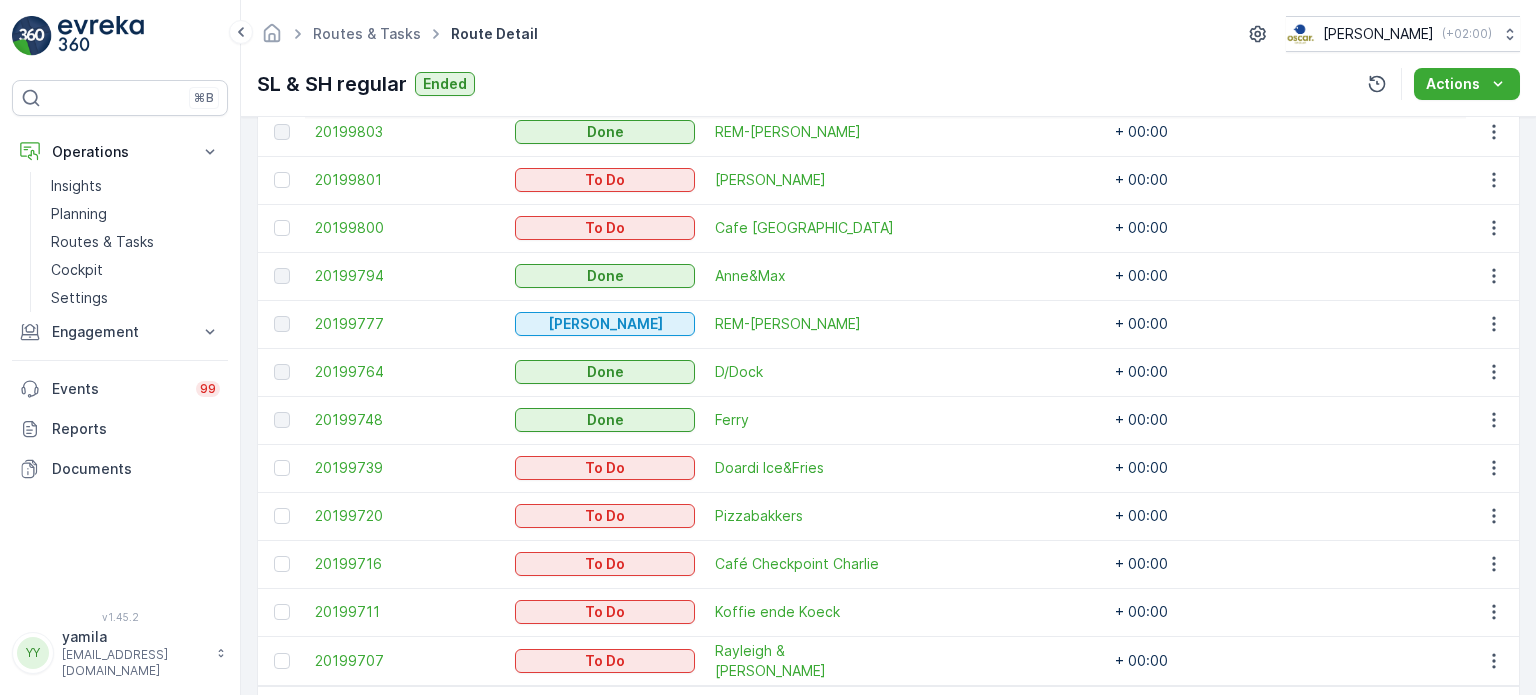 scroll, scrollTop: 1005, scrollLeft: 0, axis: vertical 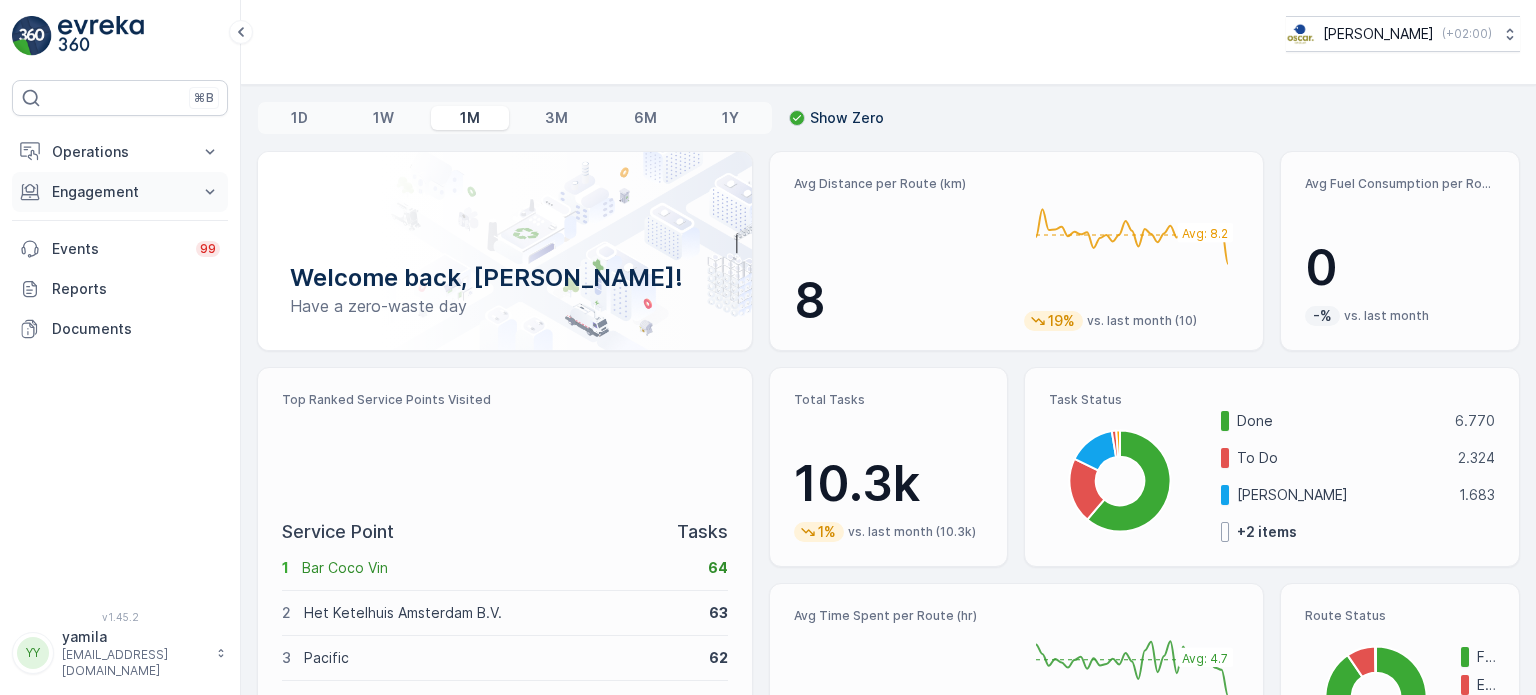 click on "Engagement" at bounding box center (120, 192) 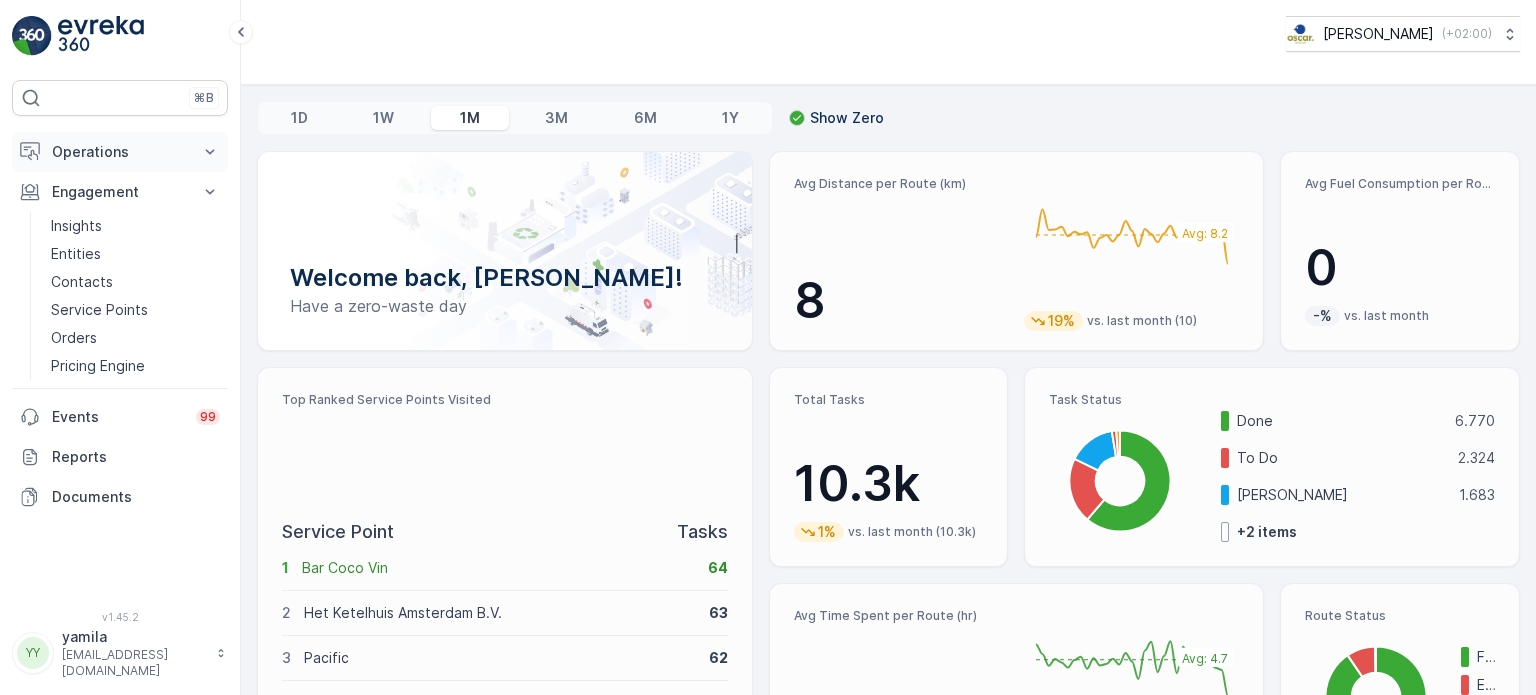 click on "Operations" at bounding box center [120, 152] 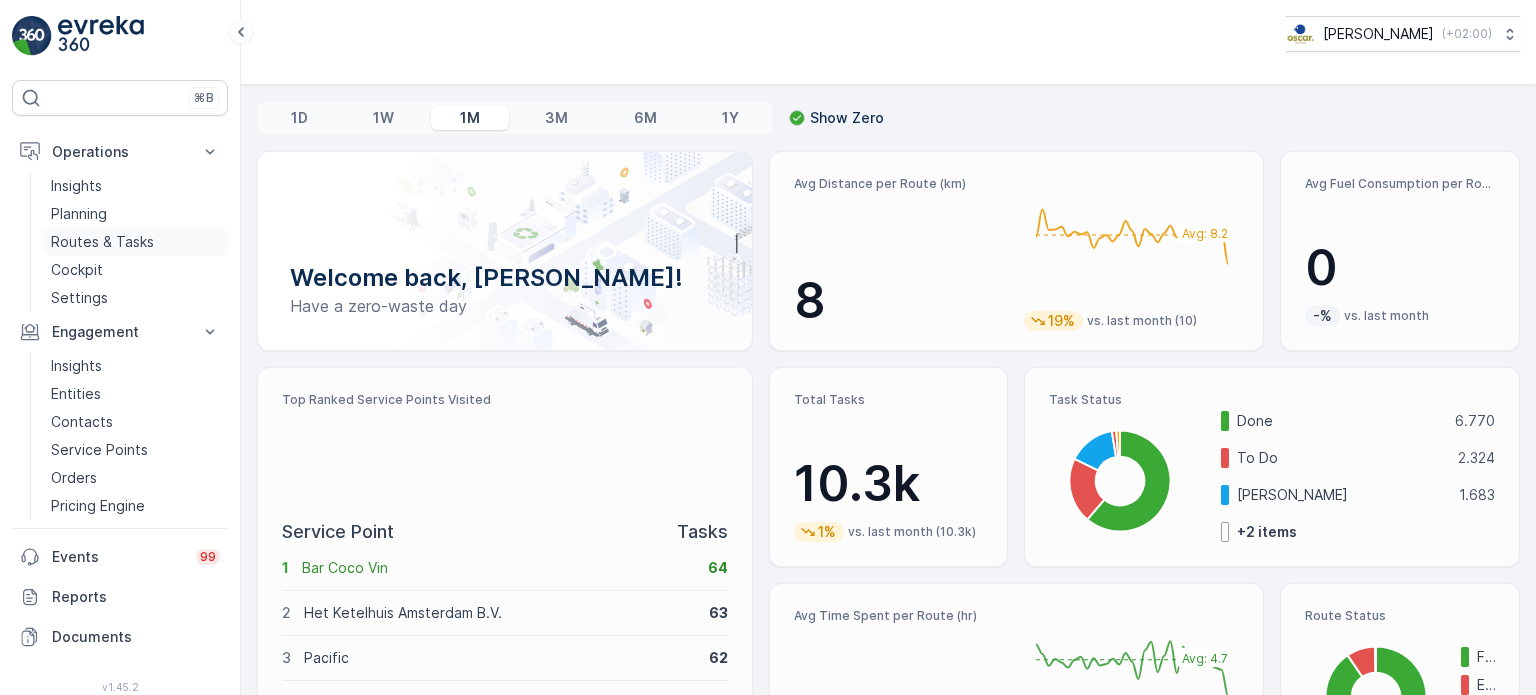 click on "Routes & Tasks" at bounding box center (102, 242) 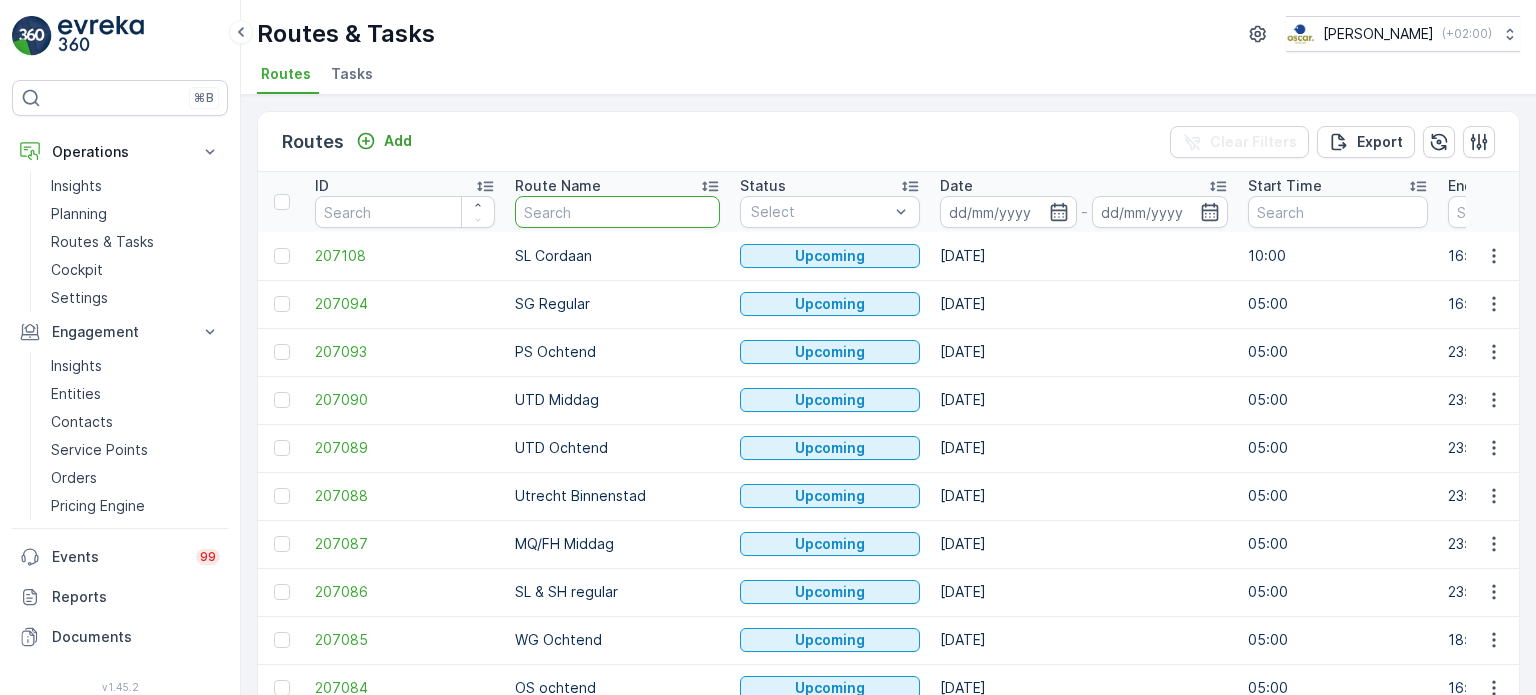 click at bounding box center [617, 212] 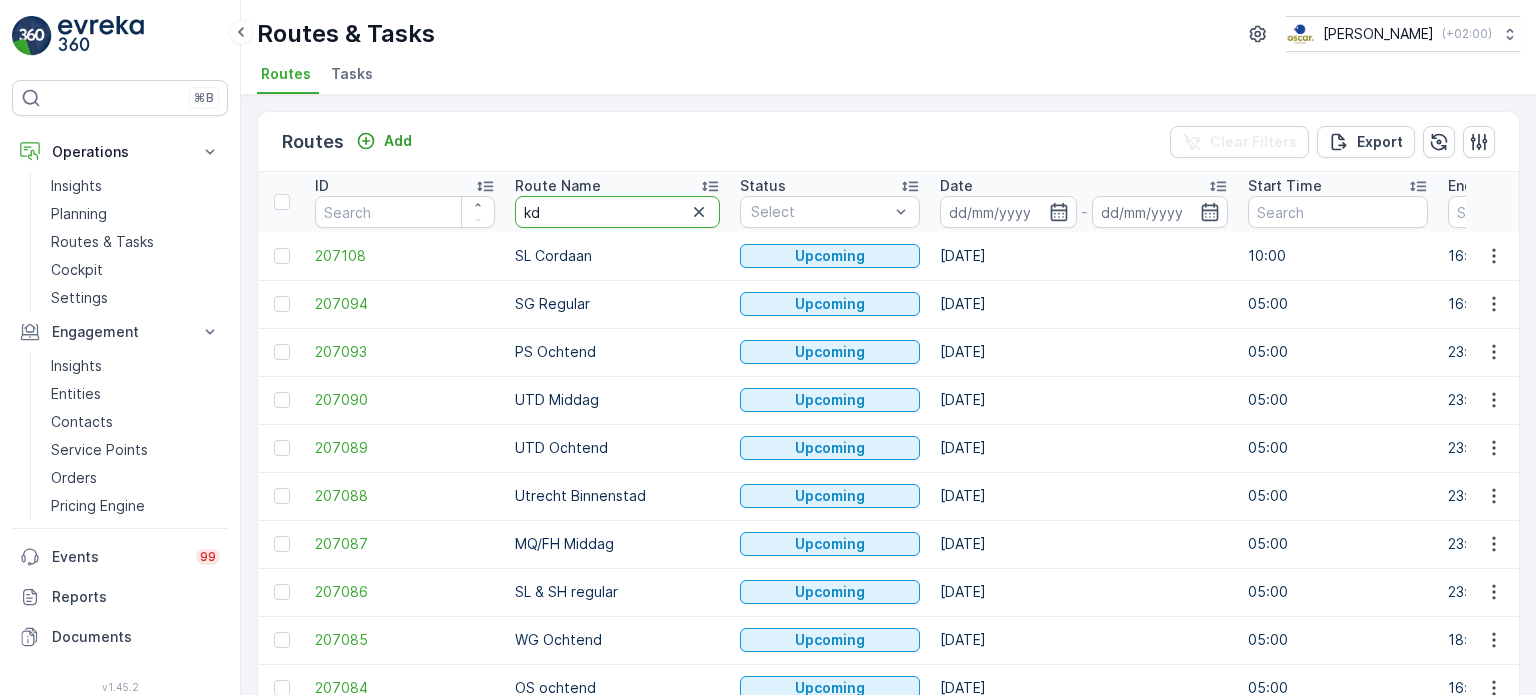 type on "kd" 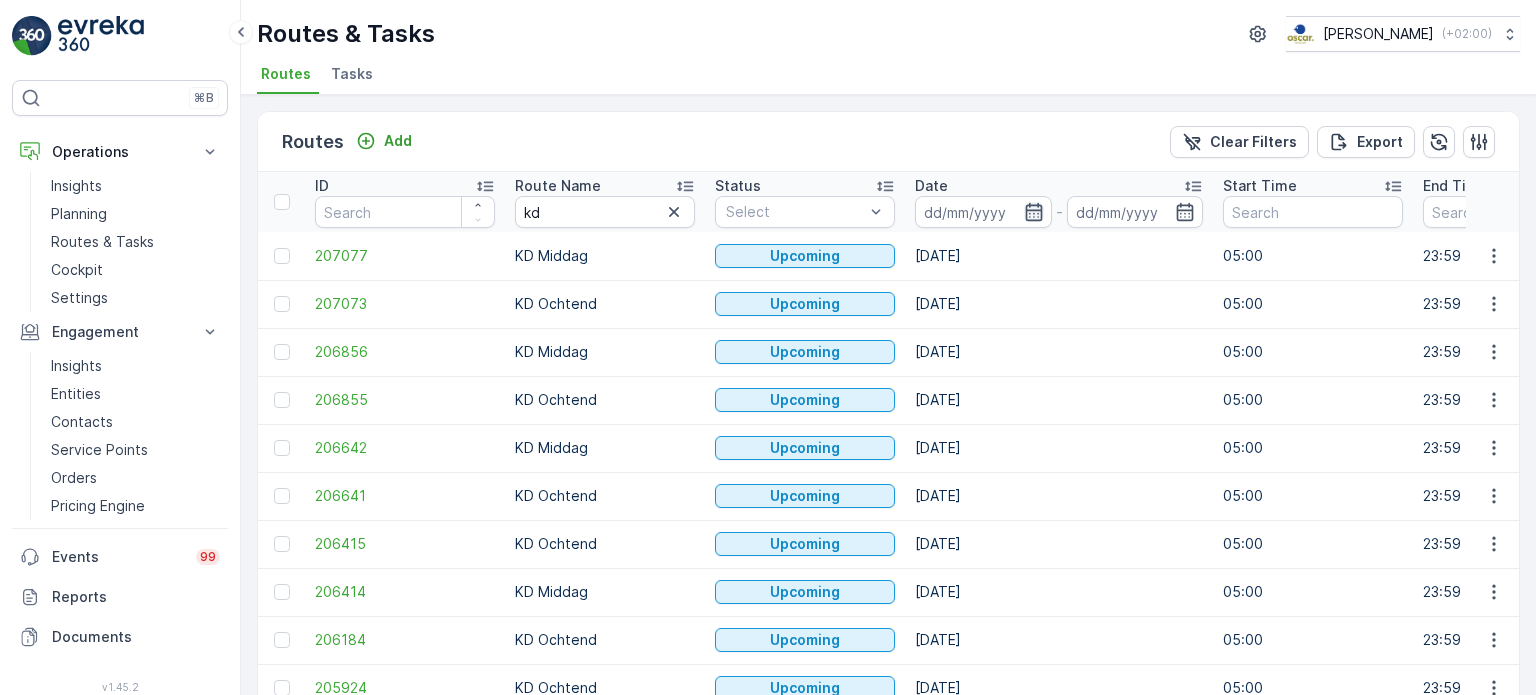 click 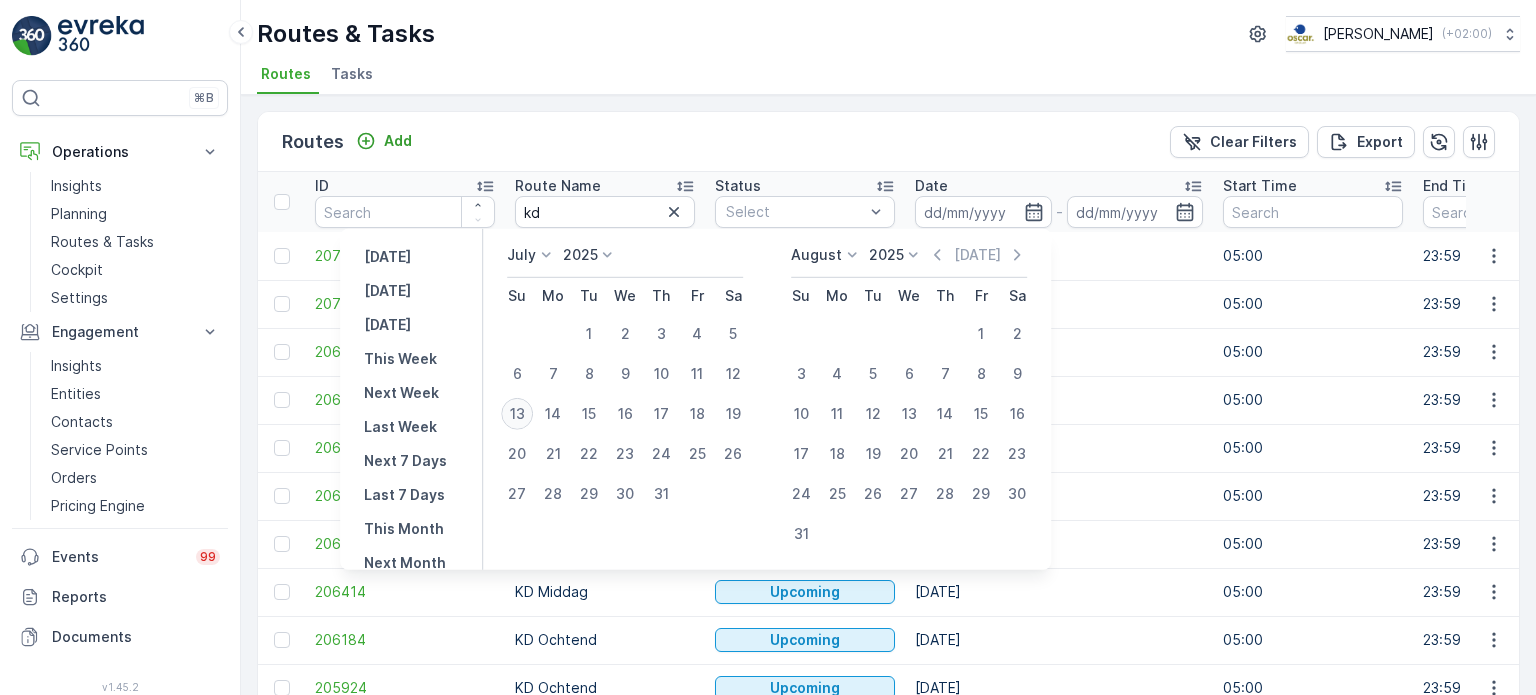 click on "13" at bounding box center [517, 414] 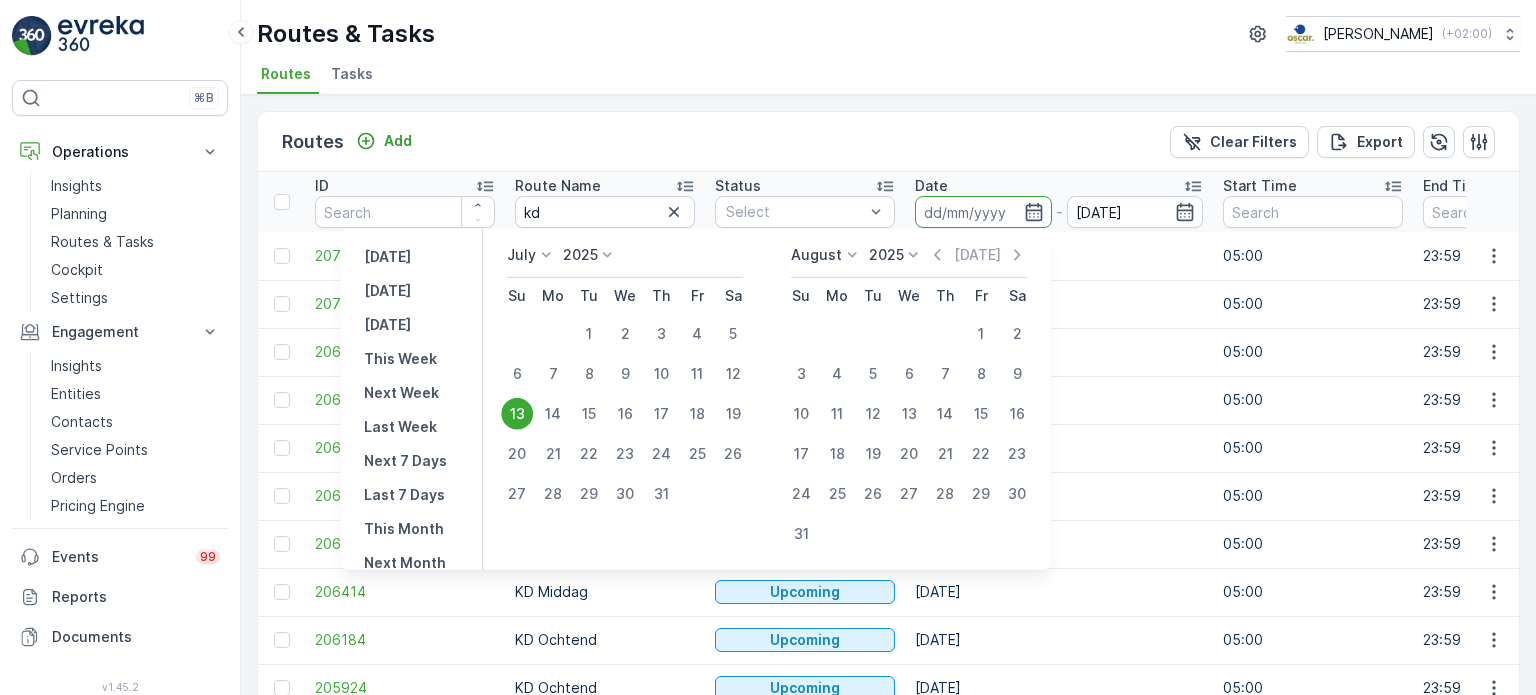 click on "13" at bounding box center (517, 414) 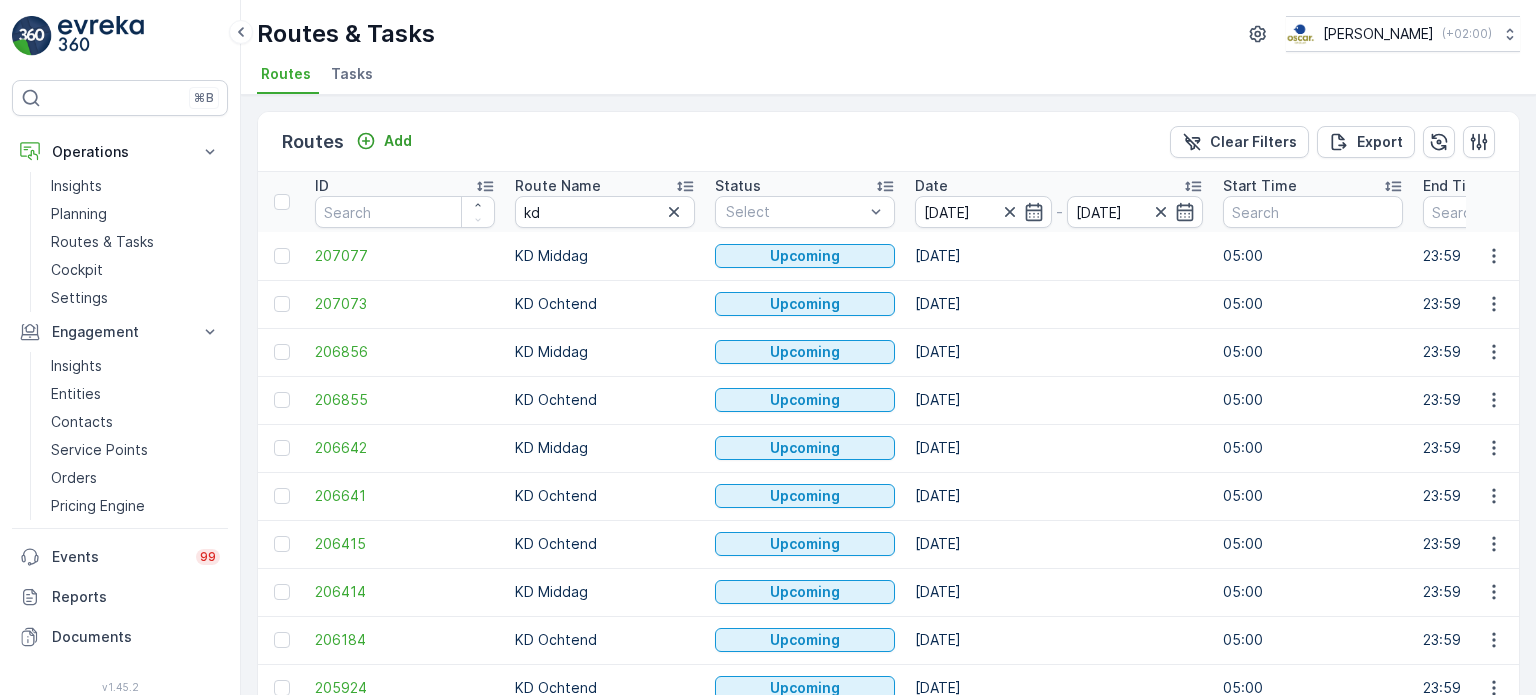 click on "Routes Add Clear Filters Export" at bounding box center (888, 142) 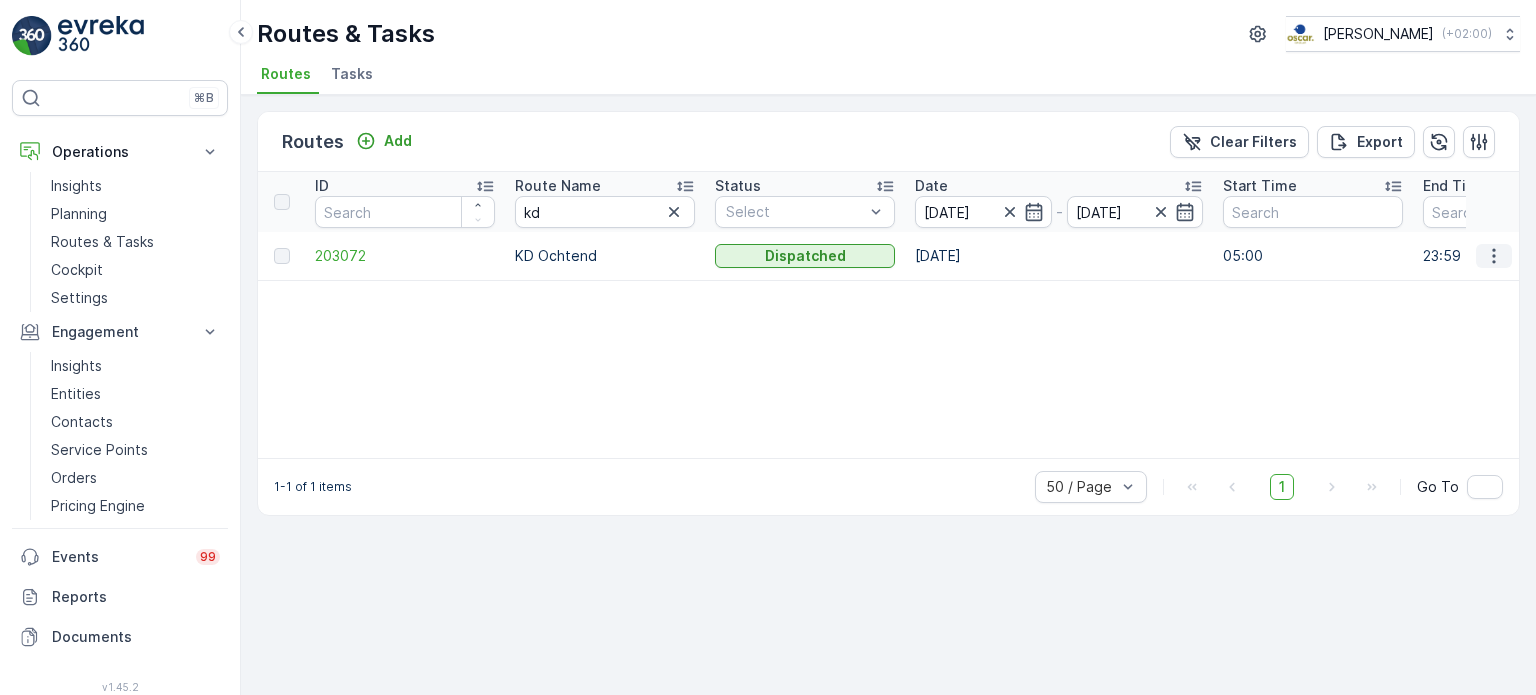 click at bounding box center (1494, 256) 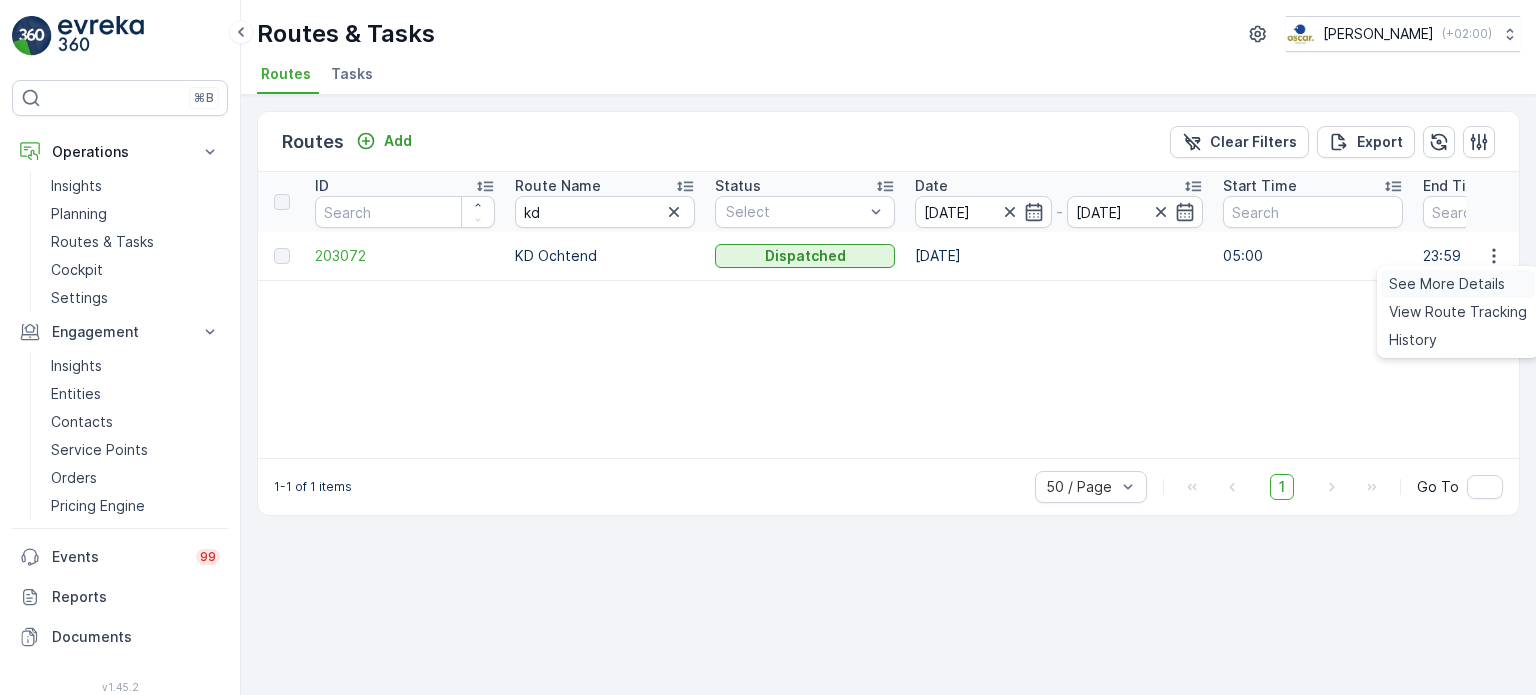 click on "See More Details" at bounding box center (1447, 284) 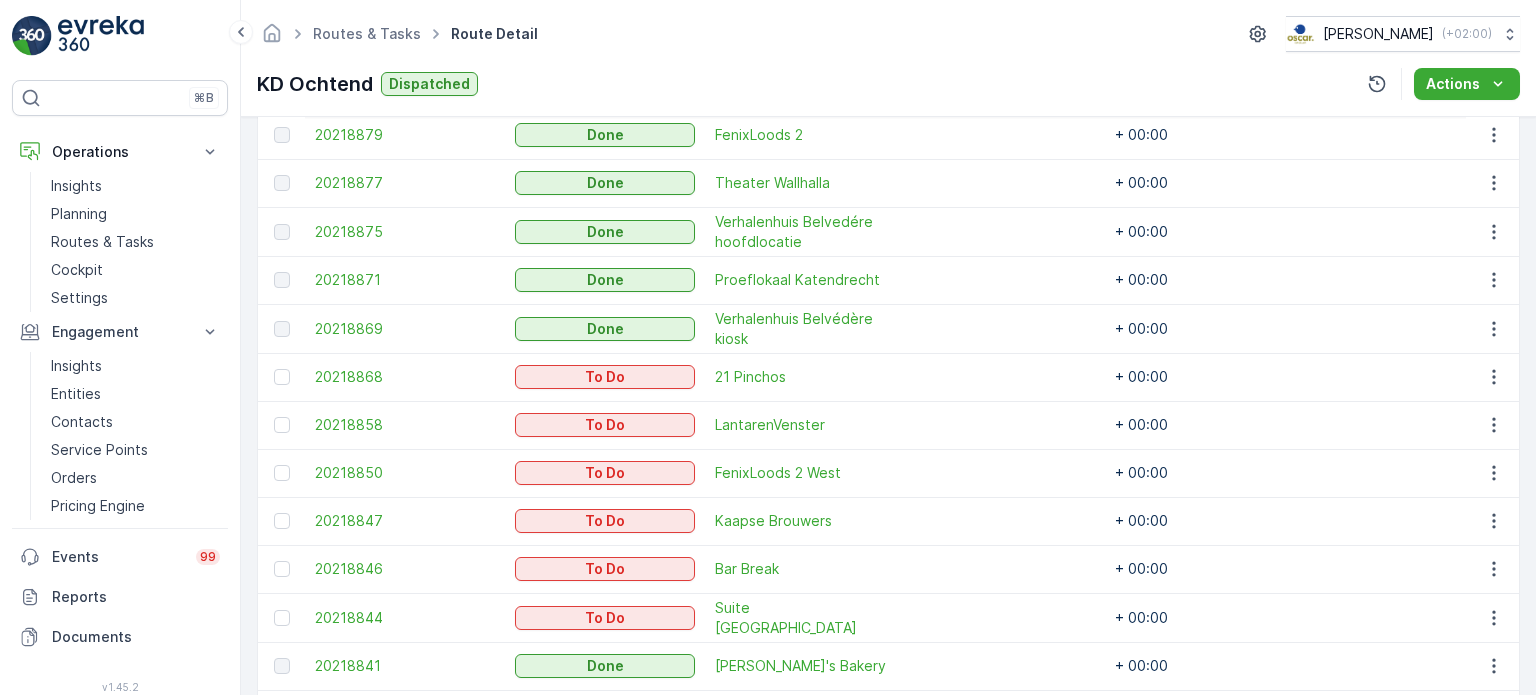 scroll, scrollTop: 660, scrollLeft: 0, axis: vertical 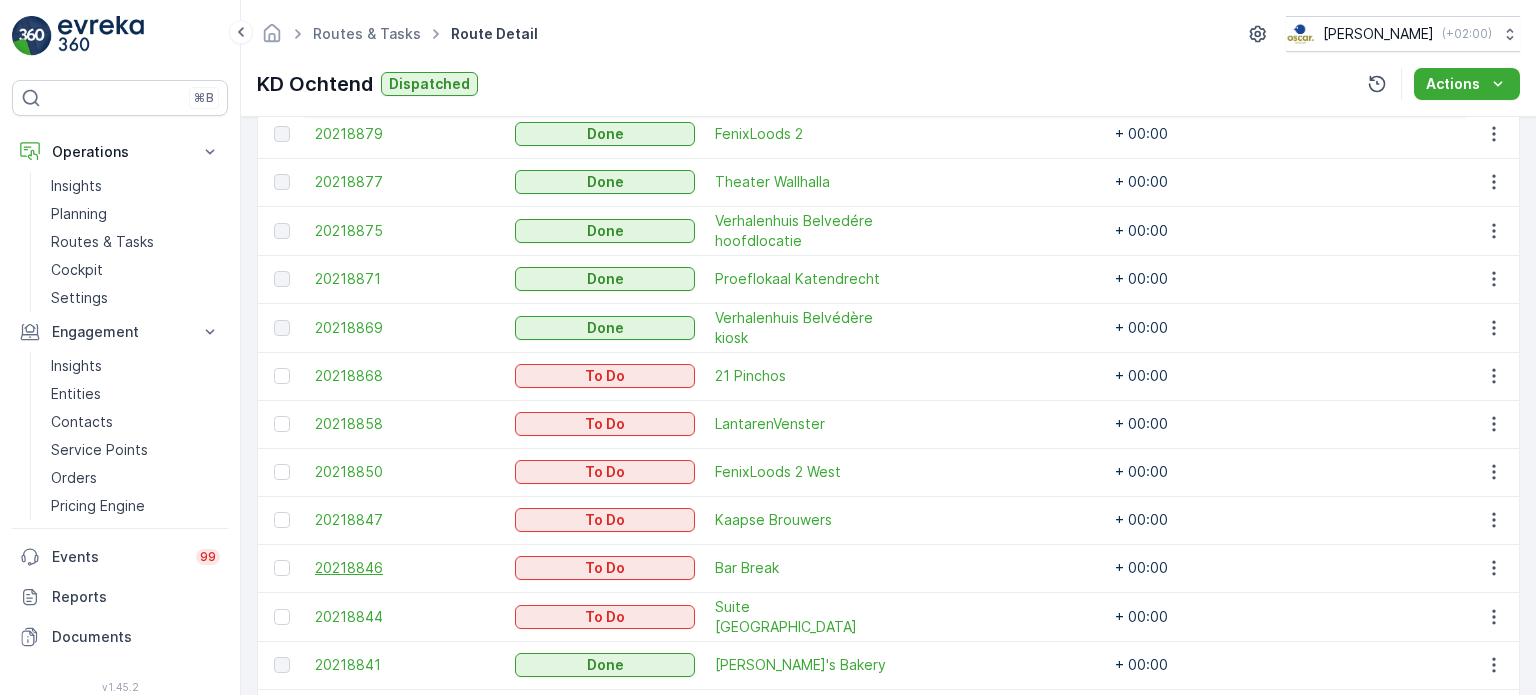 click on "20218846" at bounding box center (405, 568) 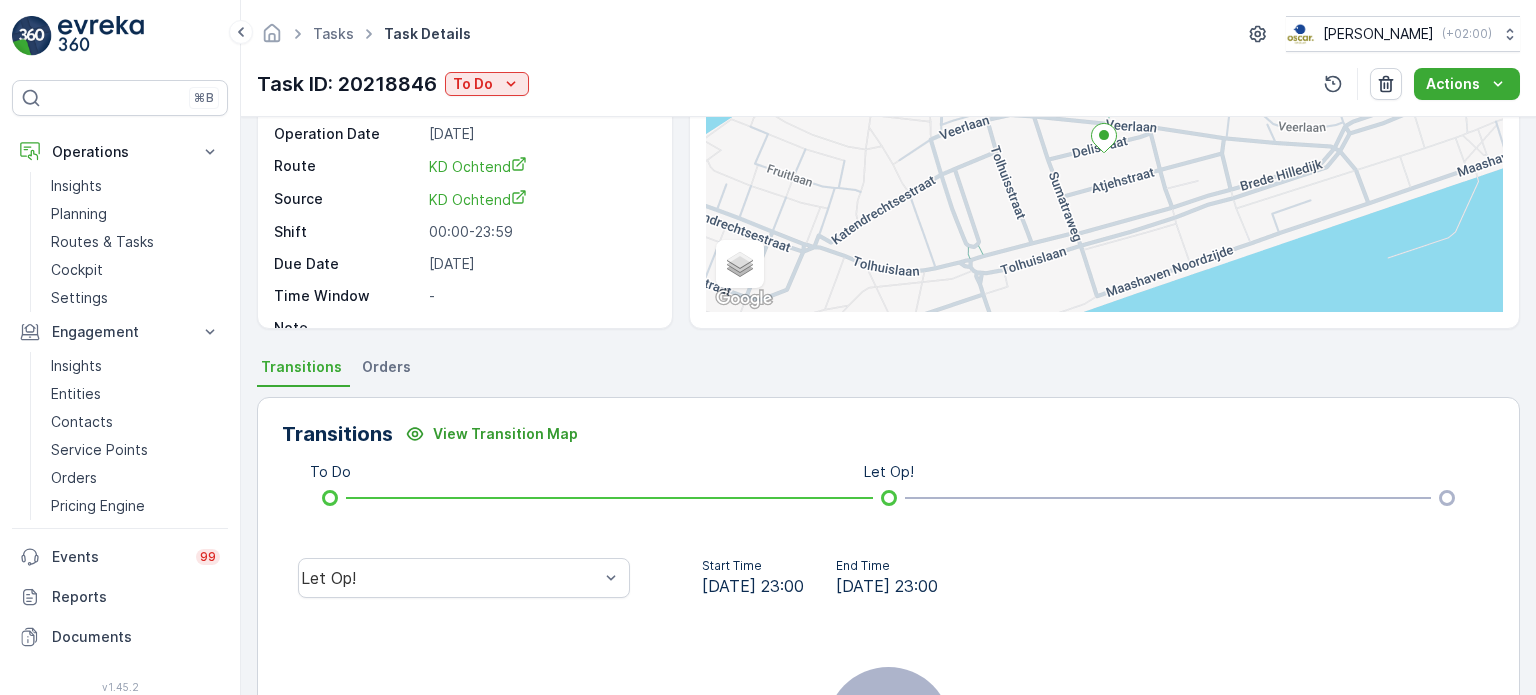 scroll, scrollTop: 0, scrollLeft: 0, axis: both 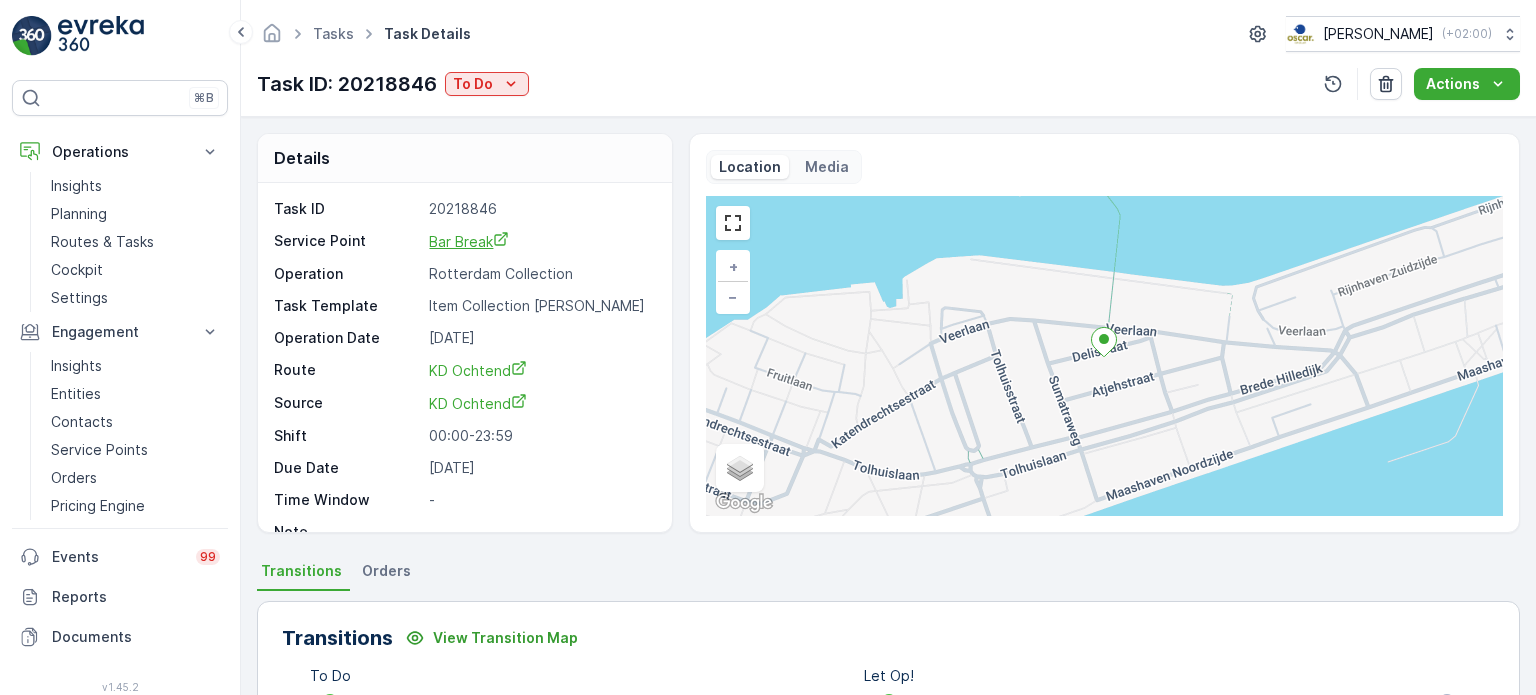 click on "Bar Break" at bounding box center [469, 241] 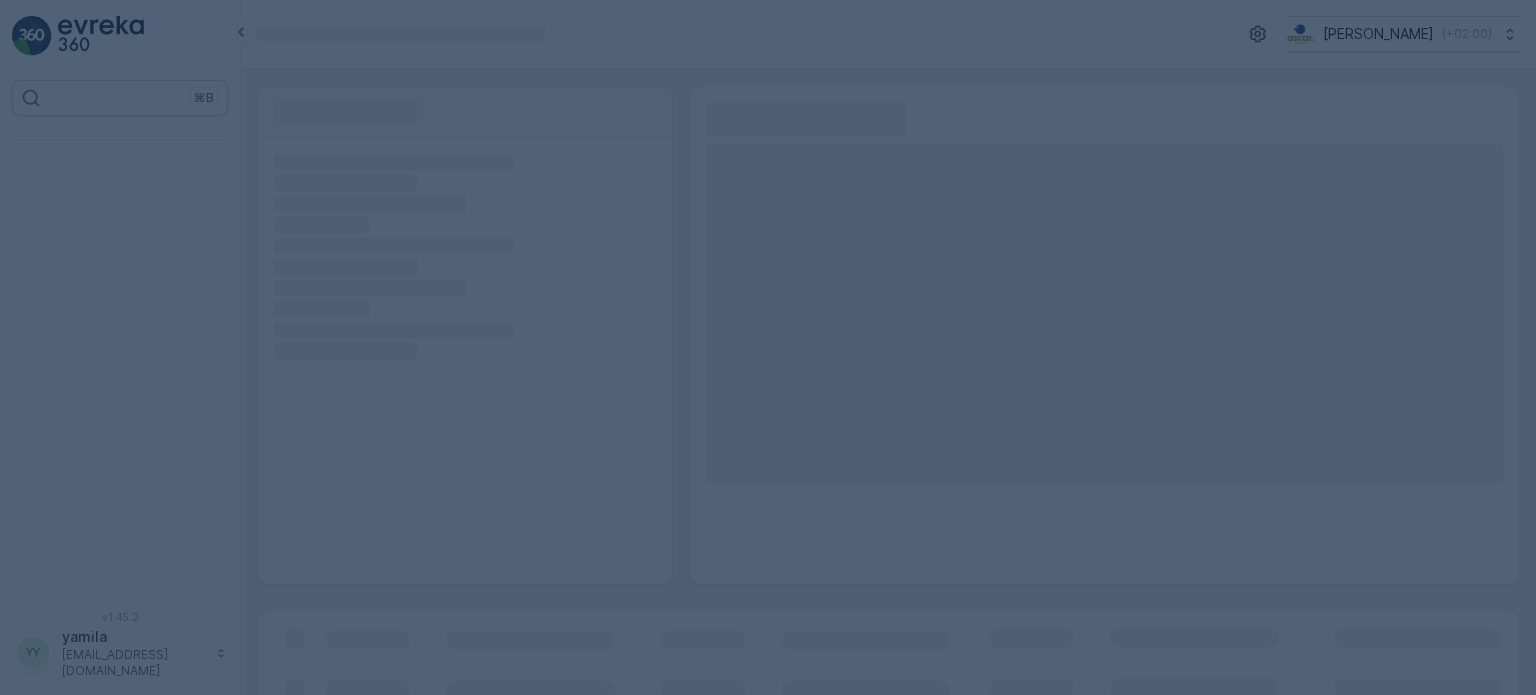 scroll, scrollTop: 0, scrollLeft: 0, axis: both 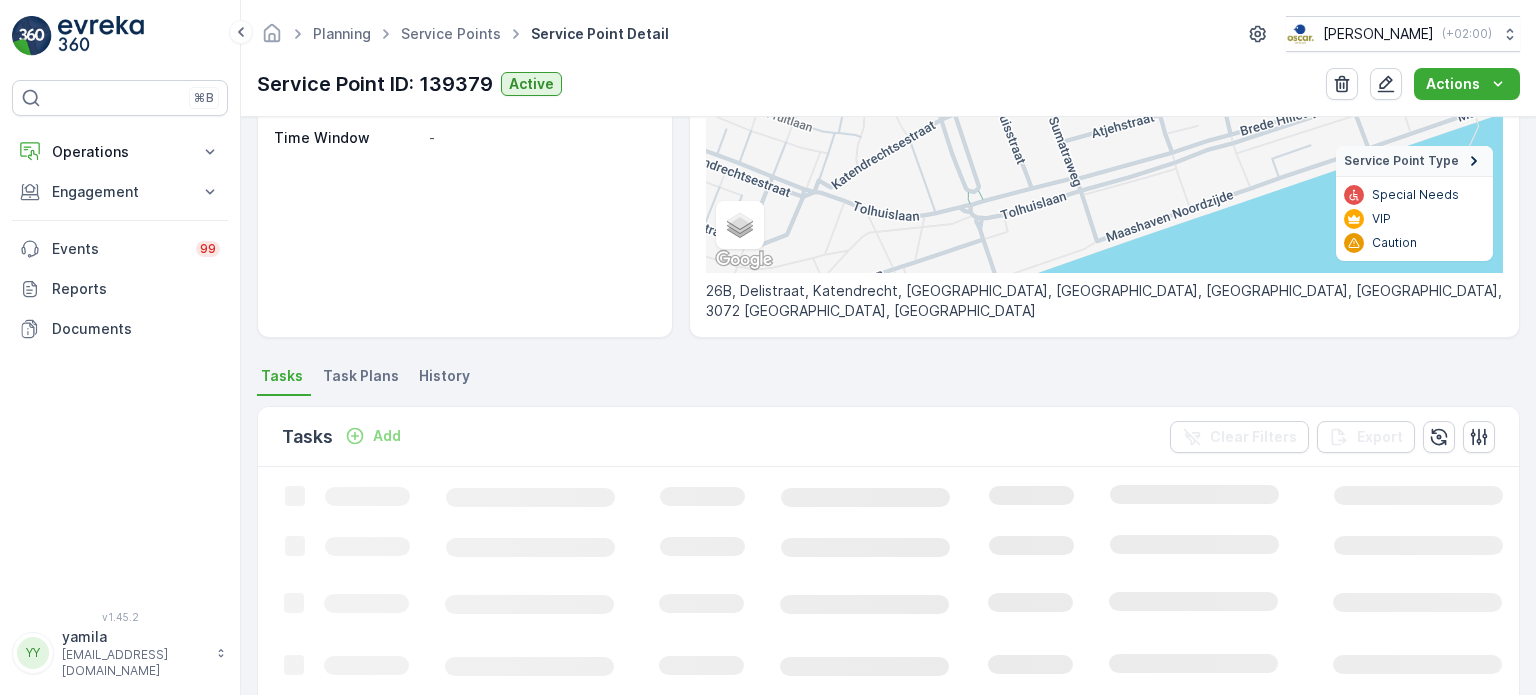 click on "Task Plans" at bounding box center (363, 379) 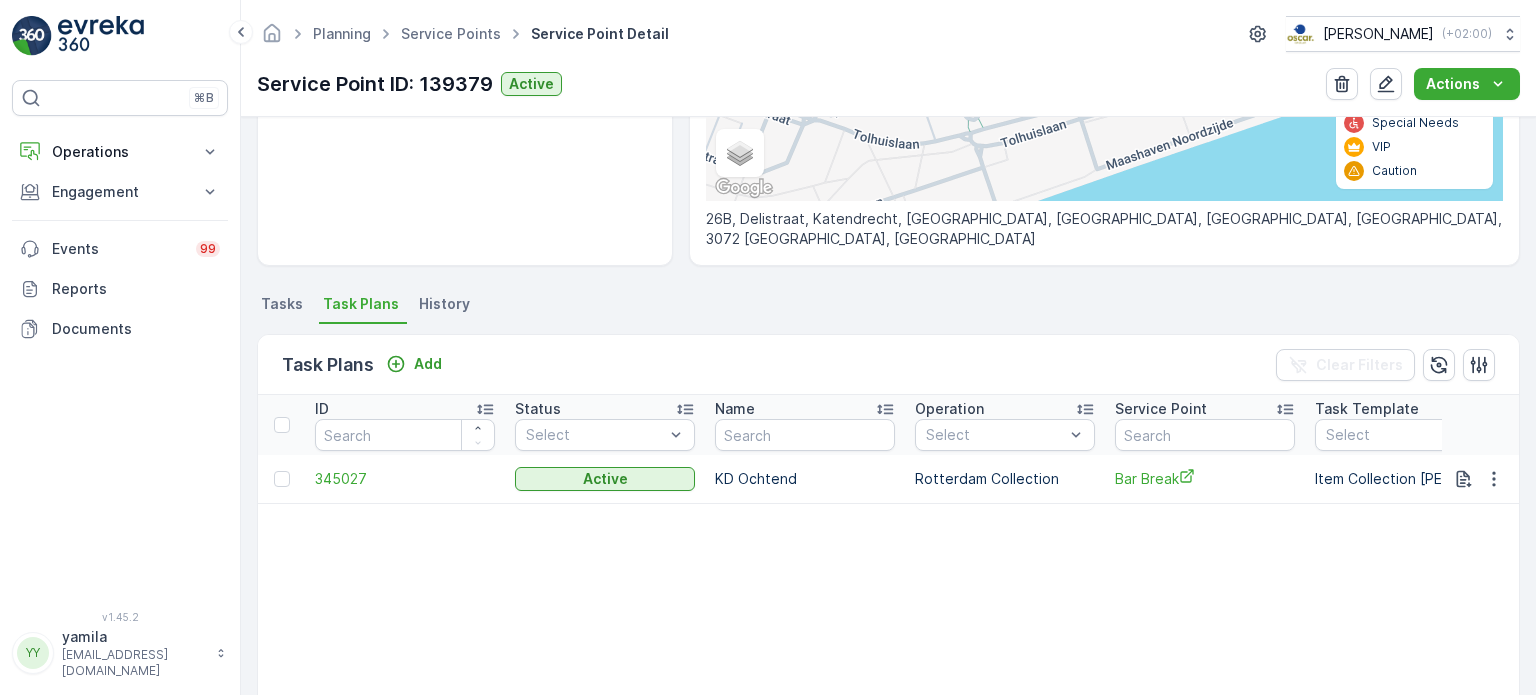 scroll, scrollTop: 368, scrollLeft: 0, axis: vertical 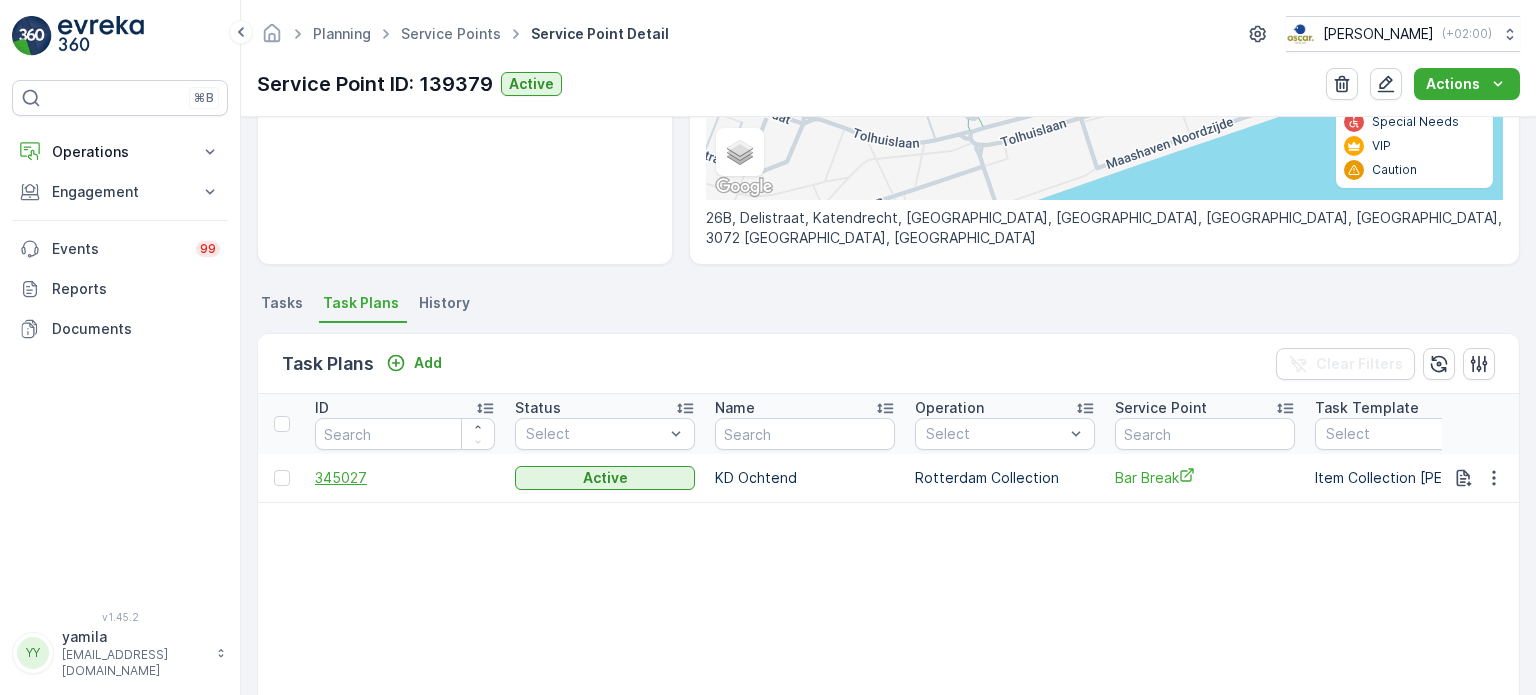 click on "345027" at bounding box center [405, 478] 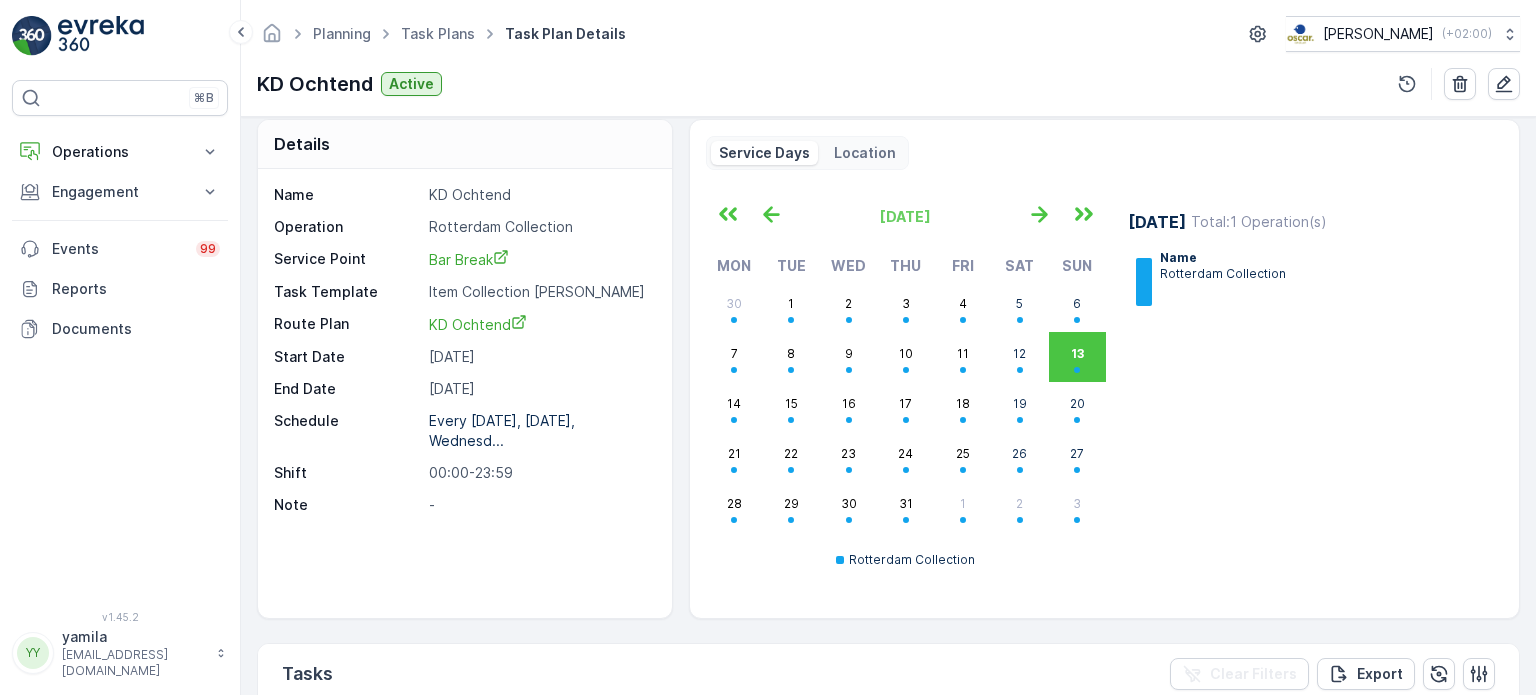 scroll, scrollTop: 58, scrollLeft: 0, axis: vertical 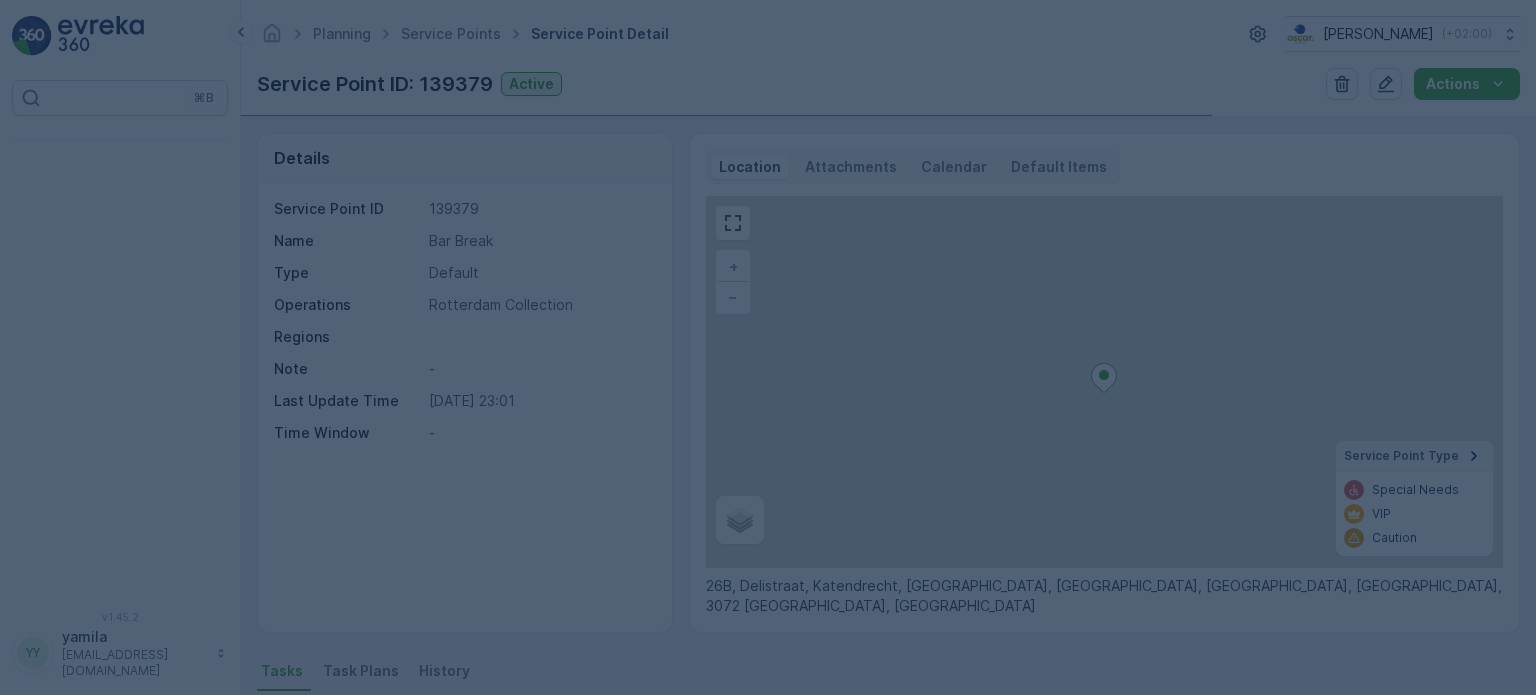 click at bounding box center [768, 347] 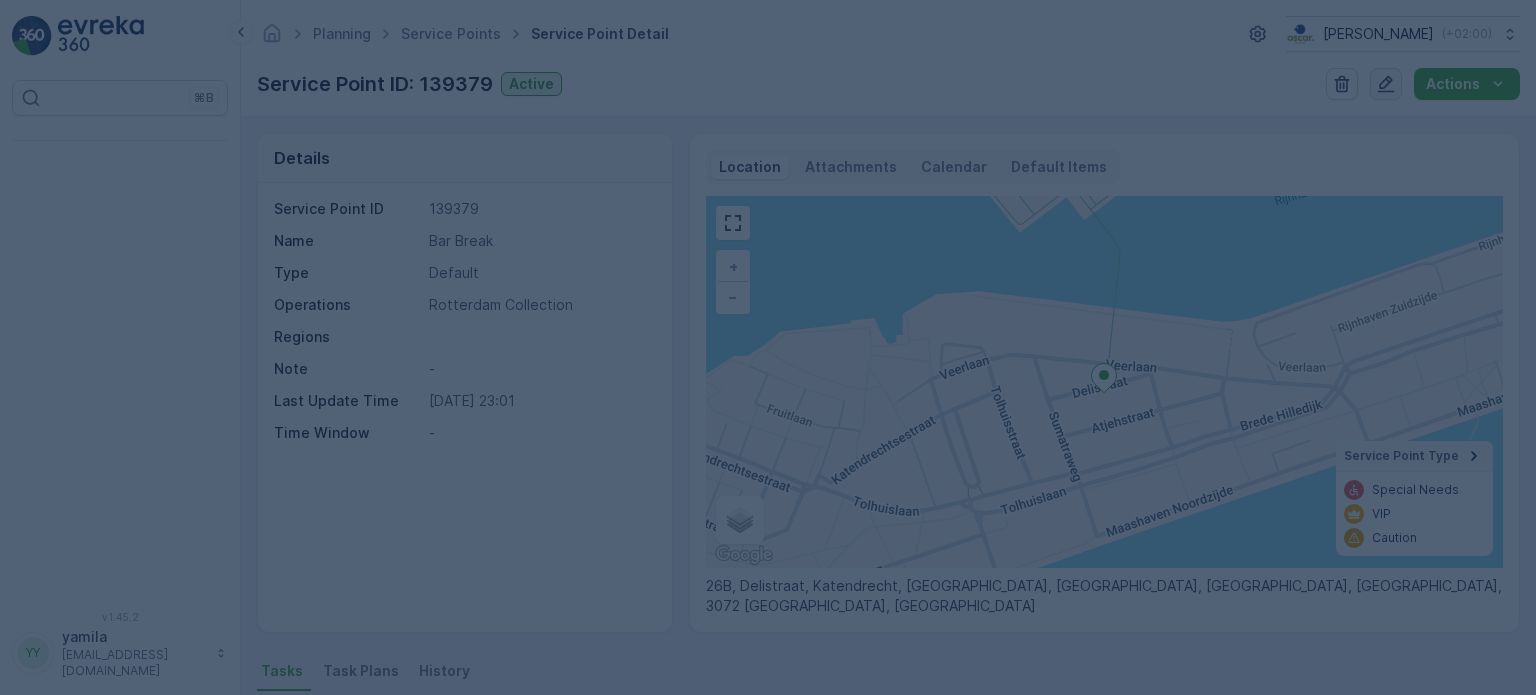 click 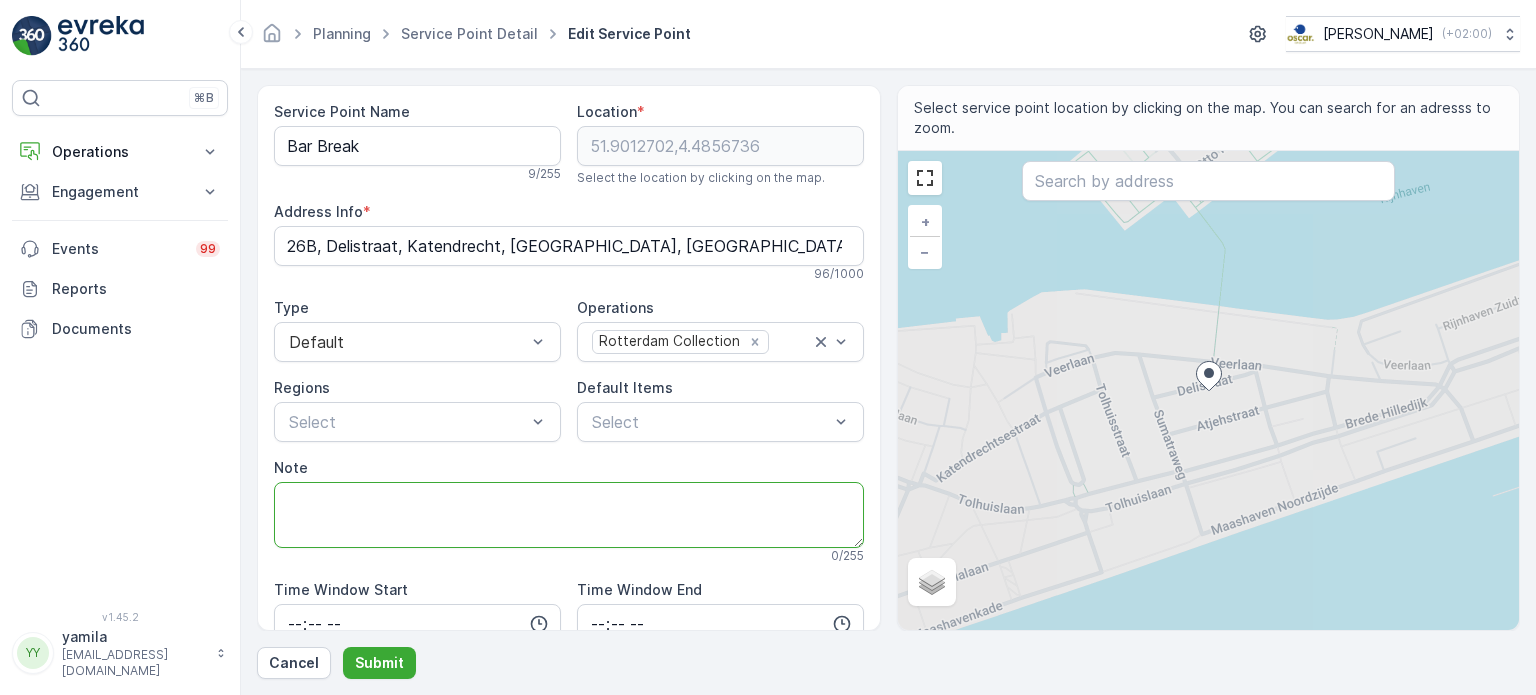 click on "Note" at bounding box center [569, 515] 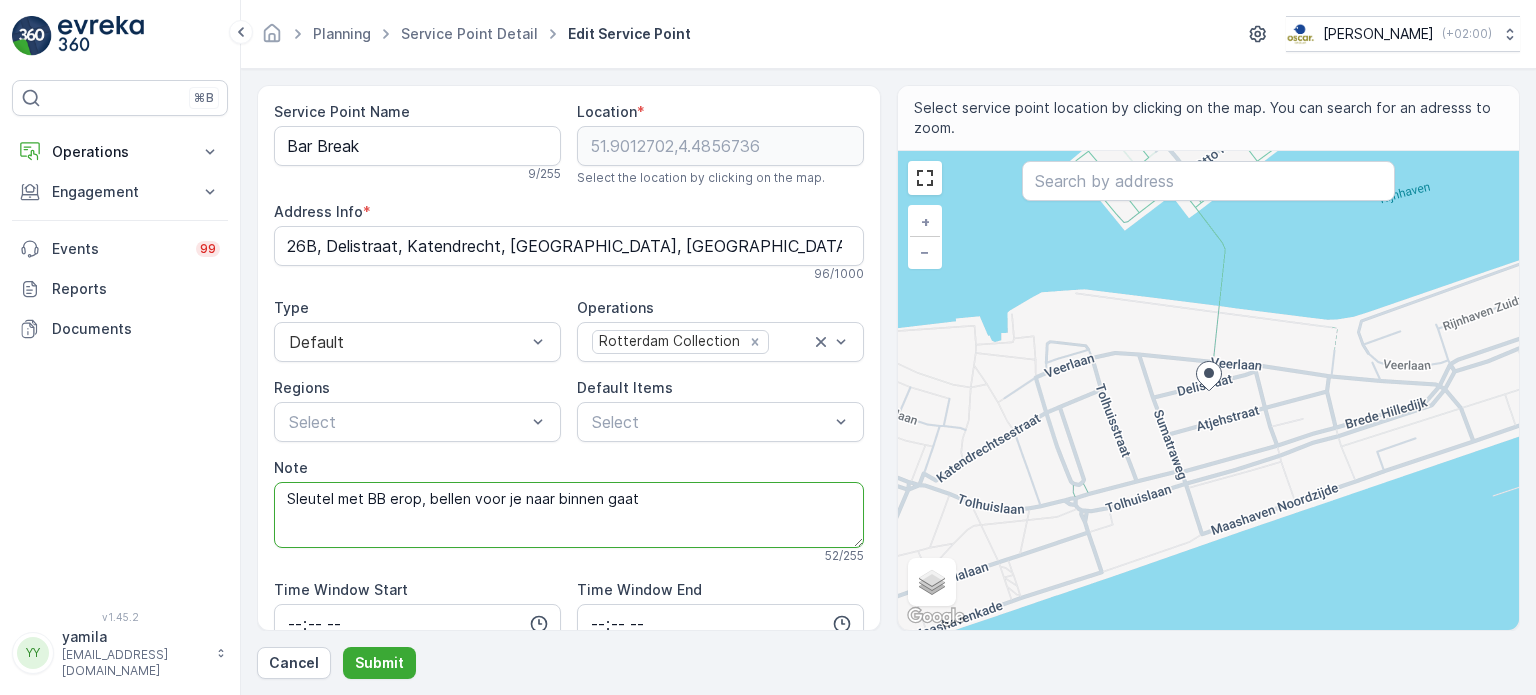 drag, startPoint x: 628, startPoint y: 491, endPoint x: 468, endPoint y: 503, distance: 160.44937 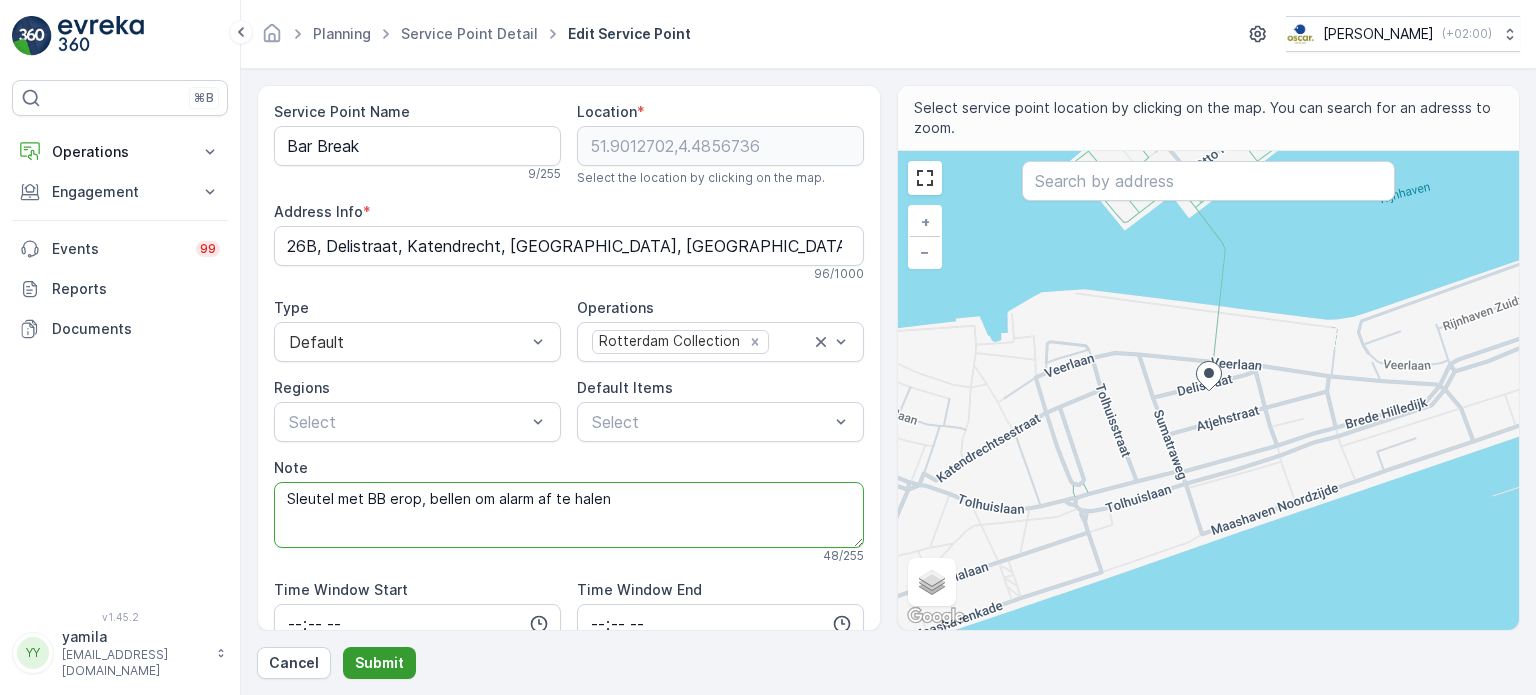 type on "Sleutel met BB erop, bellen om alarm af te halen" 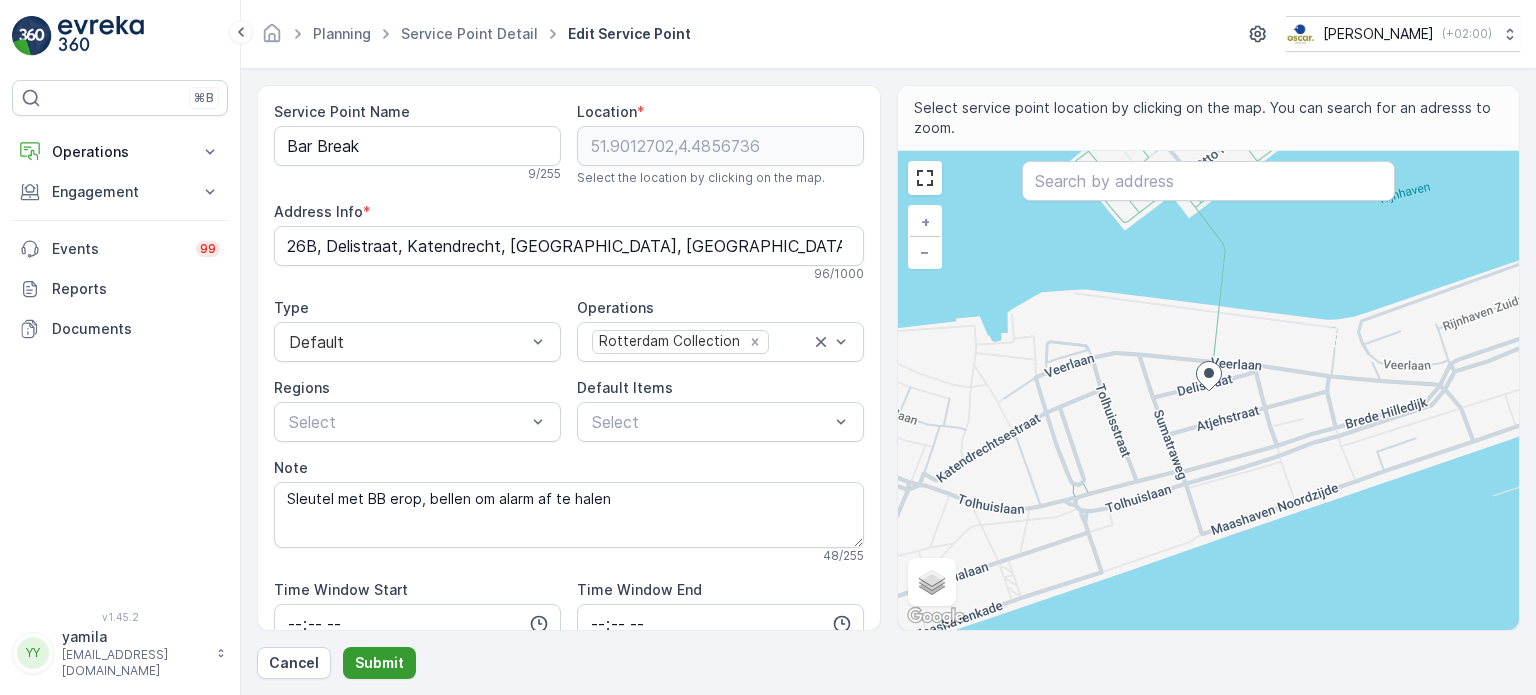 click on "Submit" at bounding box center [379, 663] 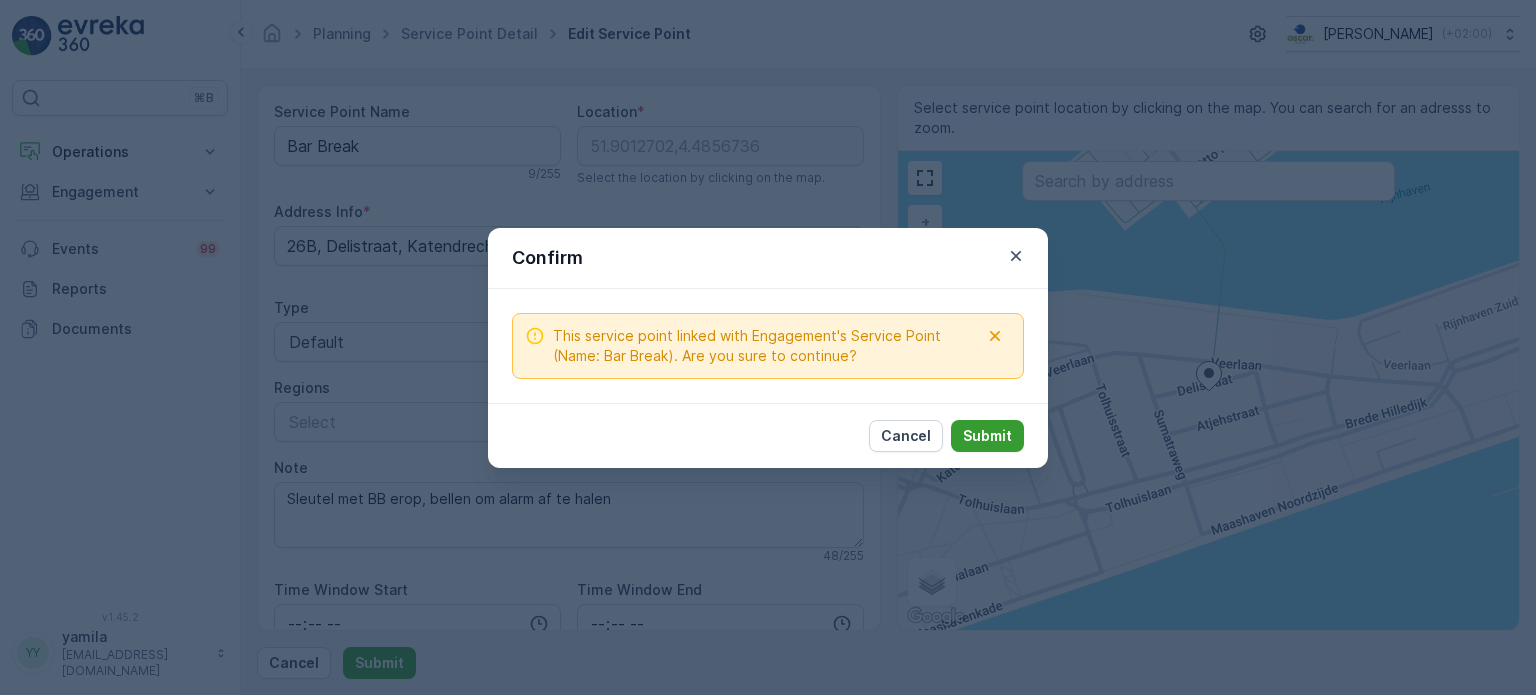 click on "Submit" at bounding box center [987, 436] 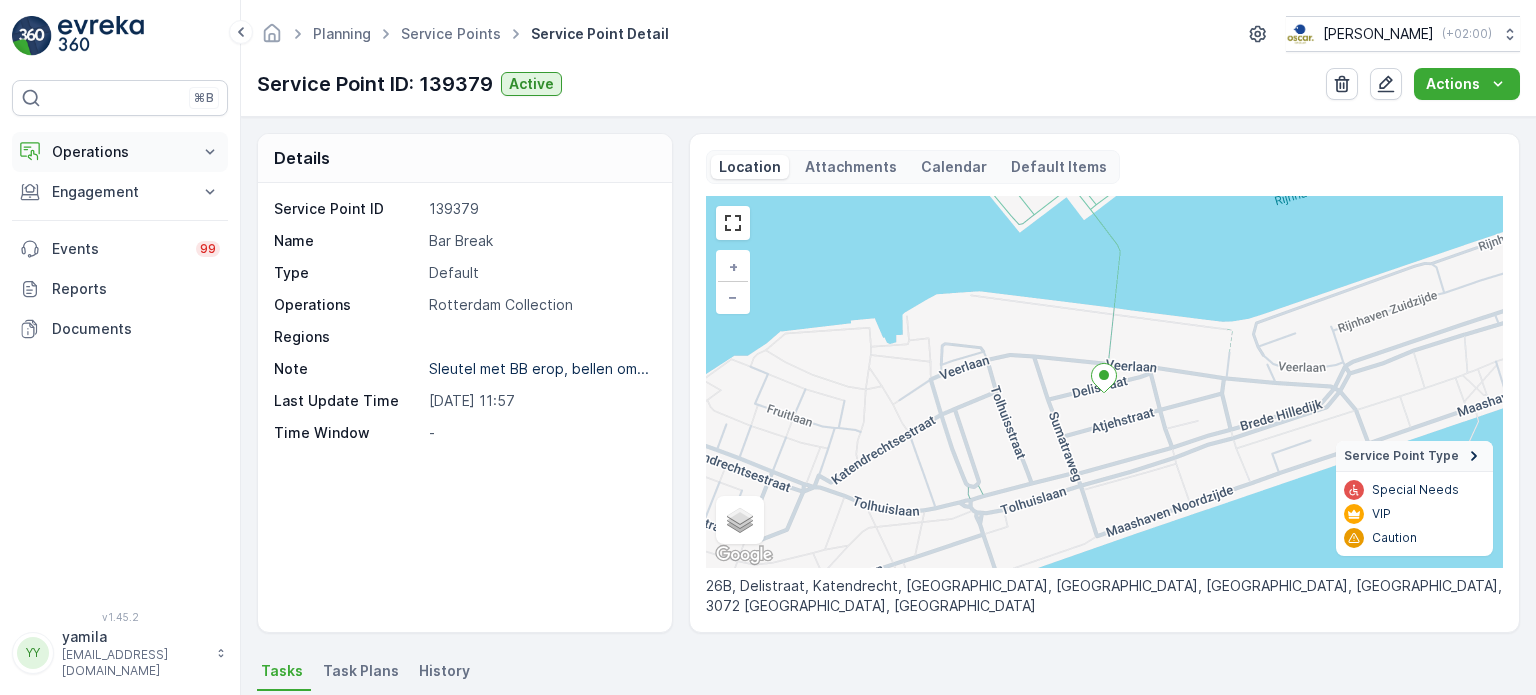 click on "Operations" at bounding box center [120, 152] 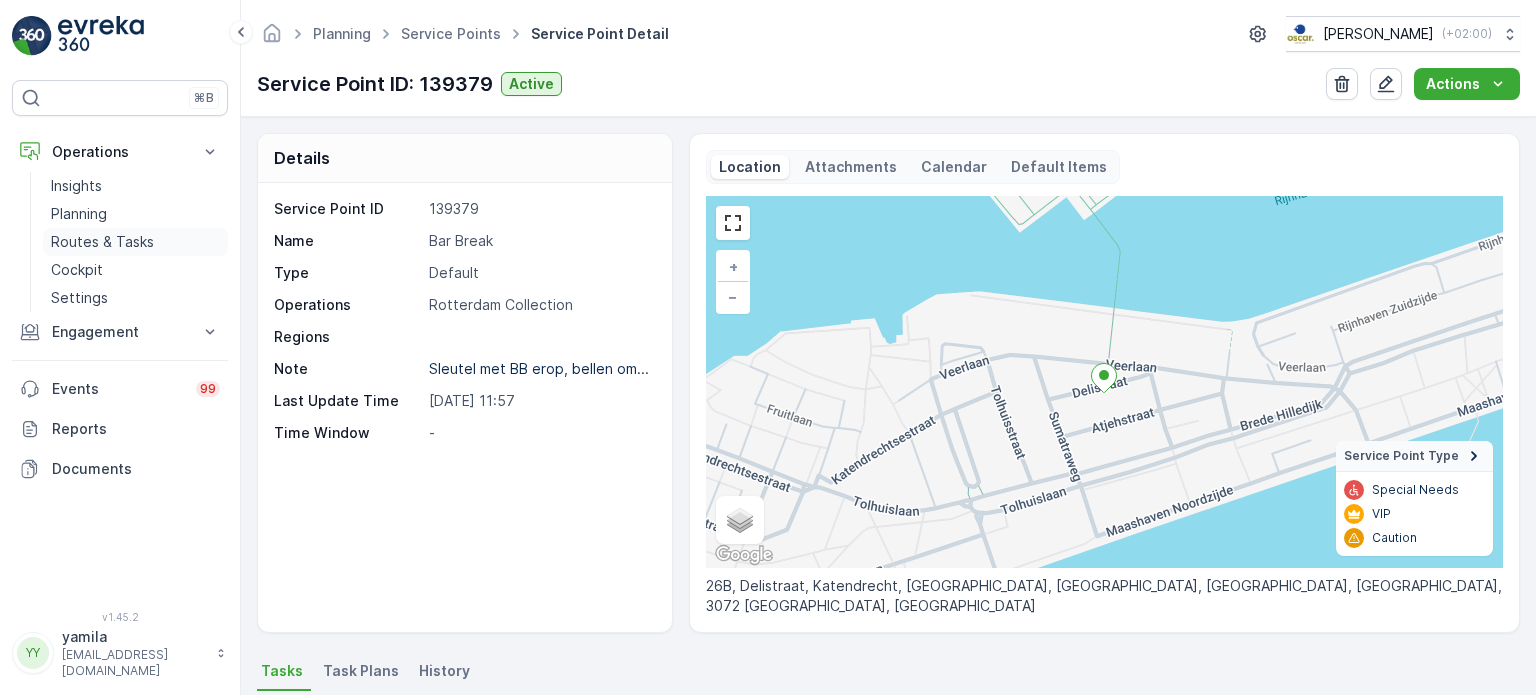 click on "Routes & Tasks" at bounding box center [135, 242] 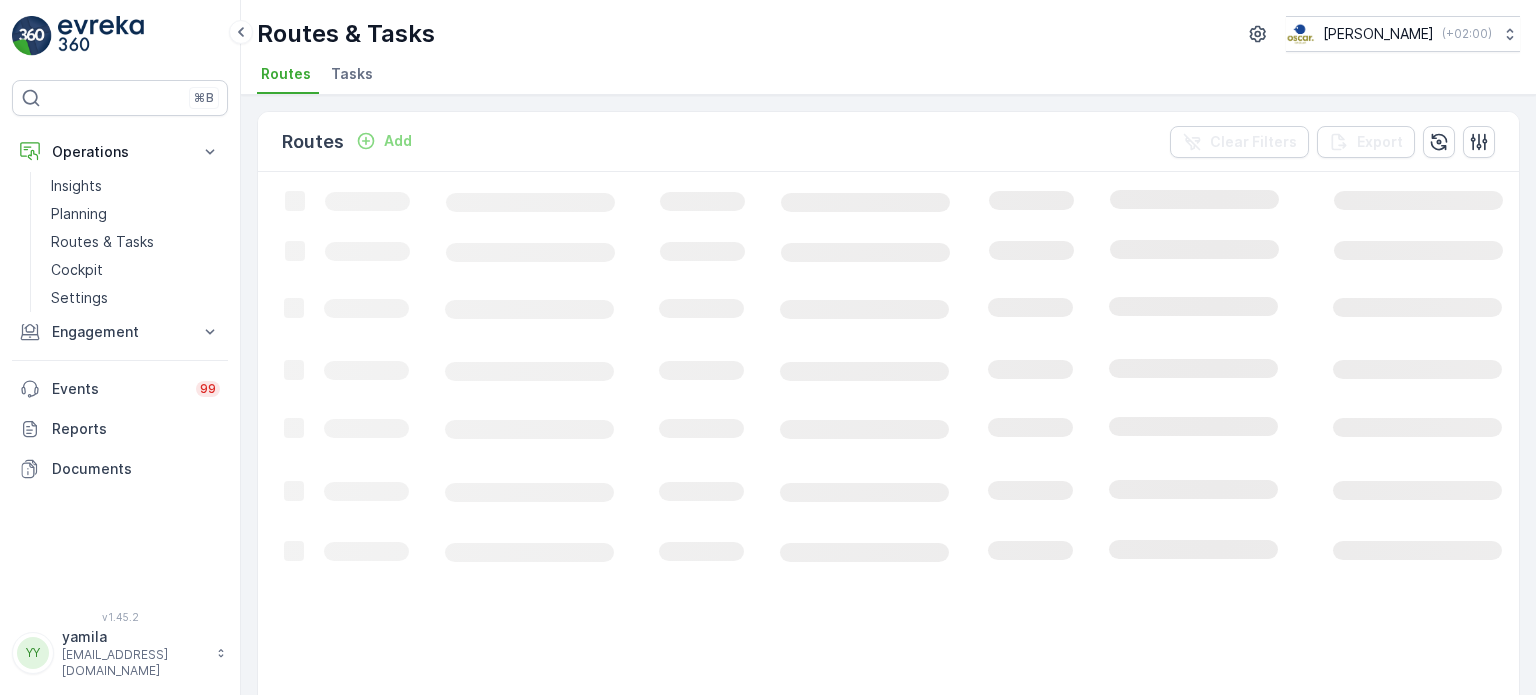 click on "Tasks" at bounding box center [352, 74] 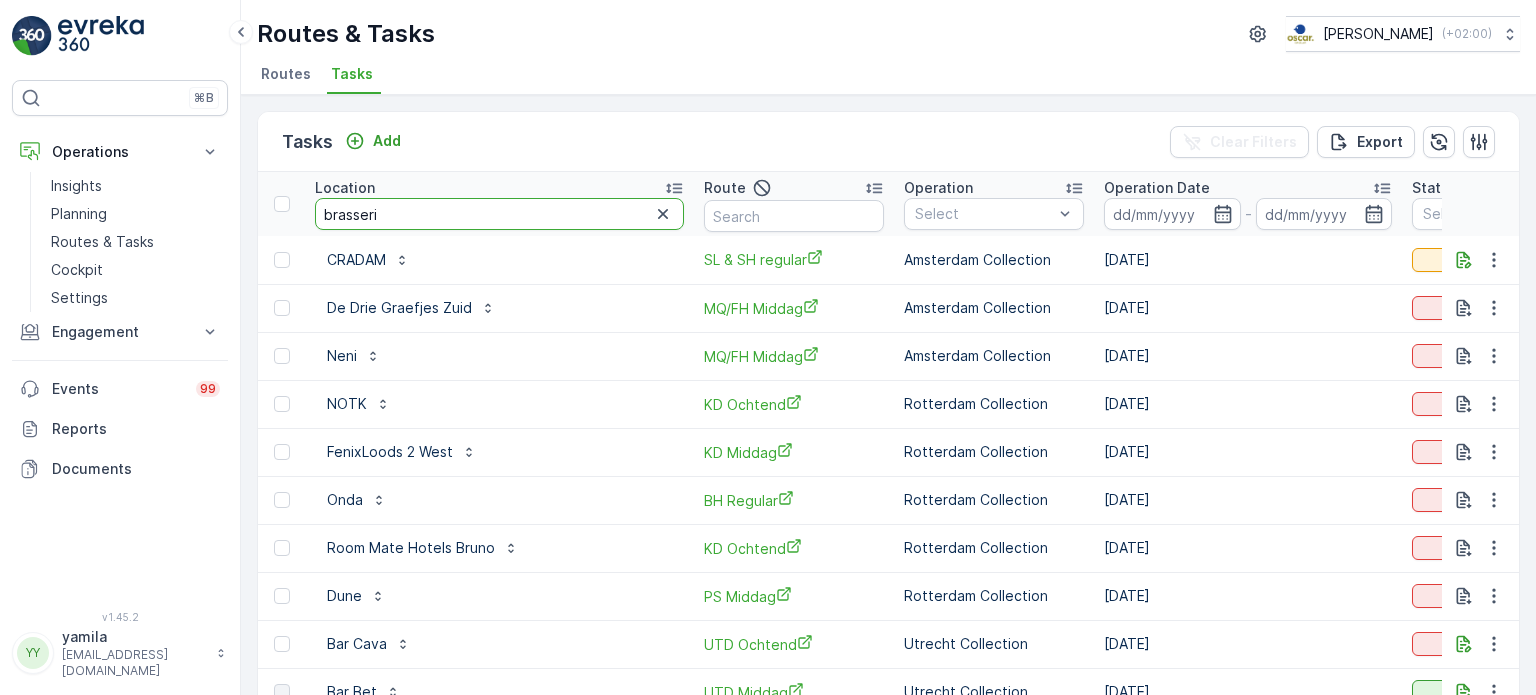 type on "brasserie" 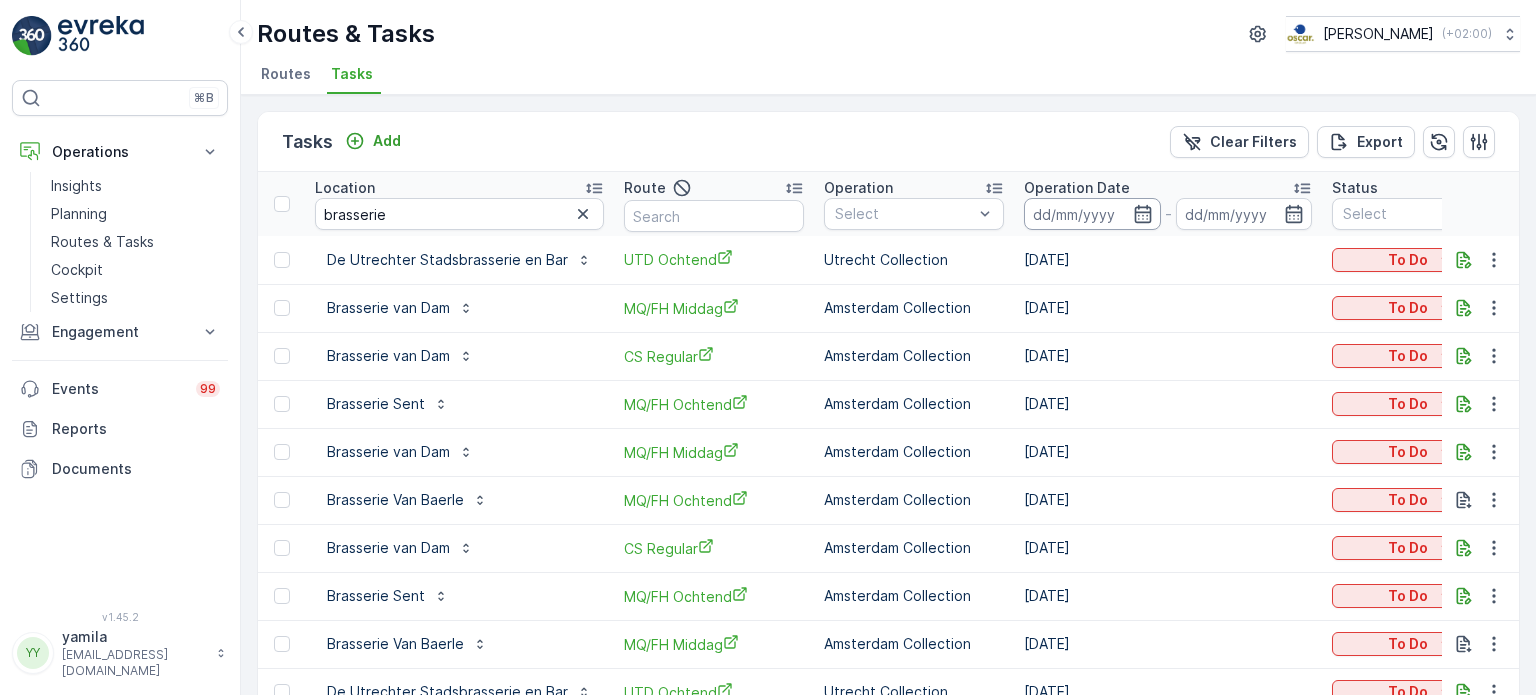 click at bounding box center [1092, 214] 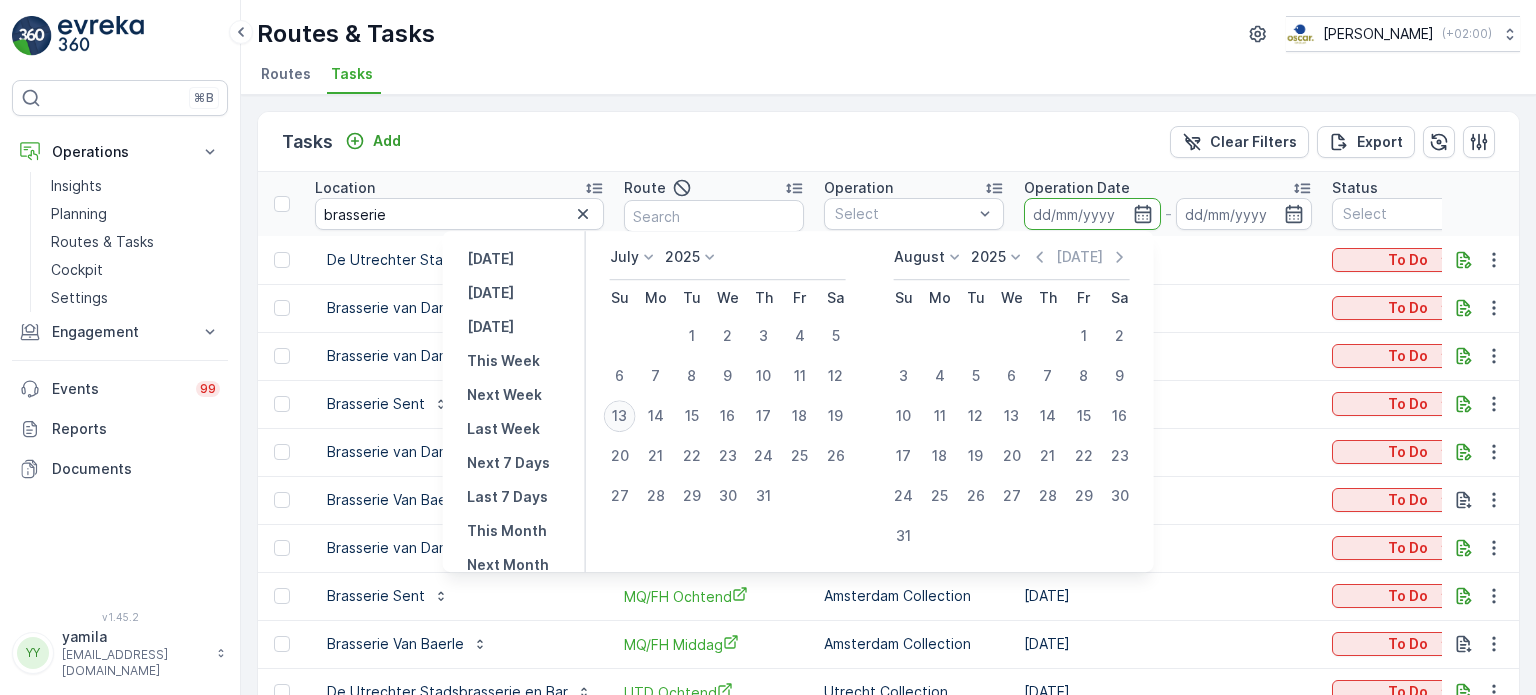 click on "13" at bounding box center (620, 416) 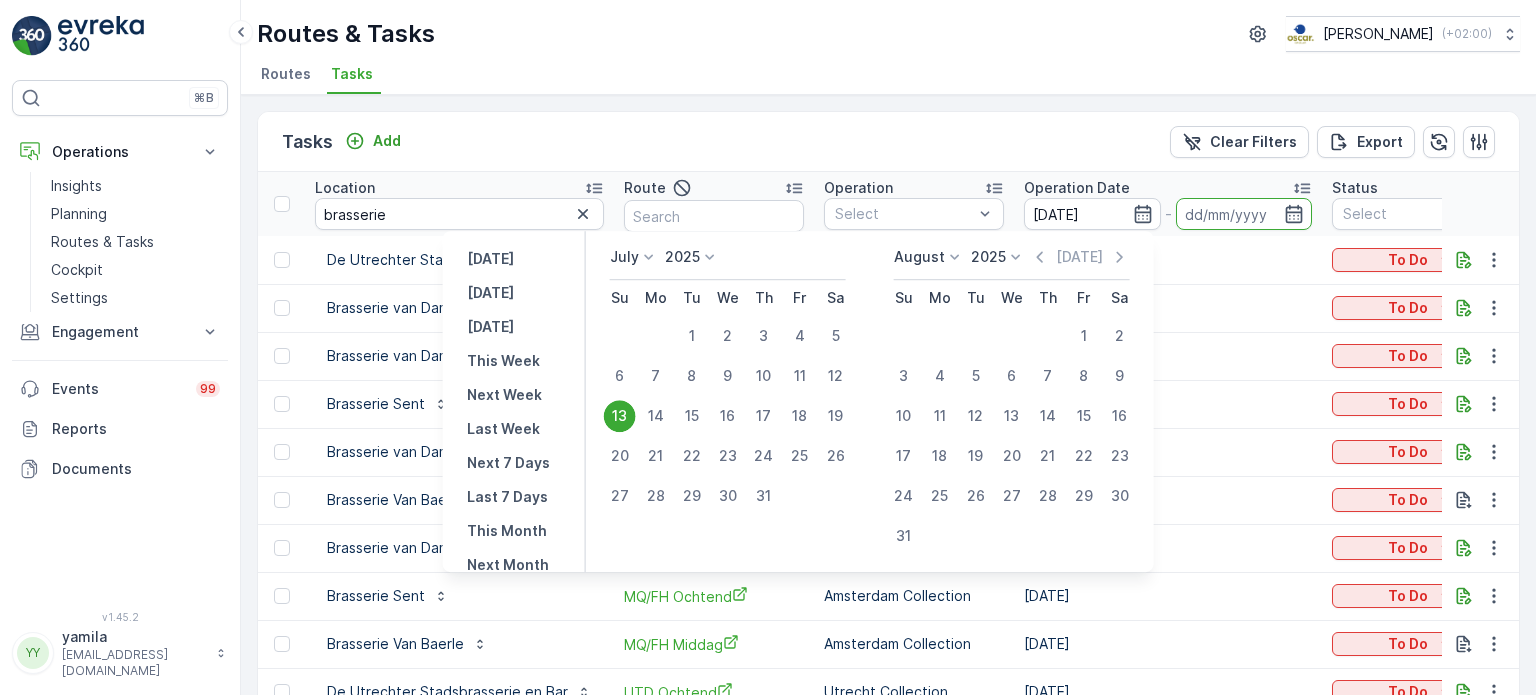 click on "13" at bounding box center [620, 416] 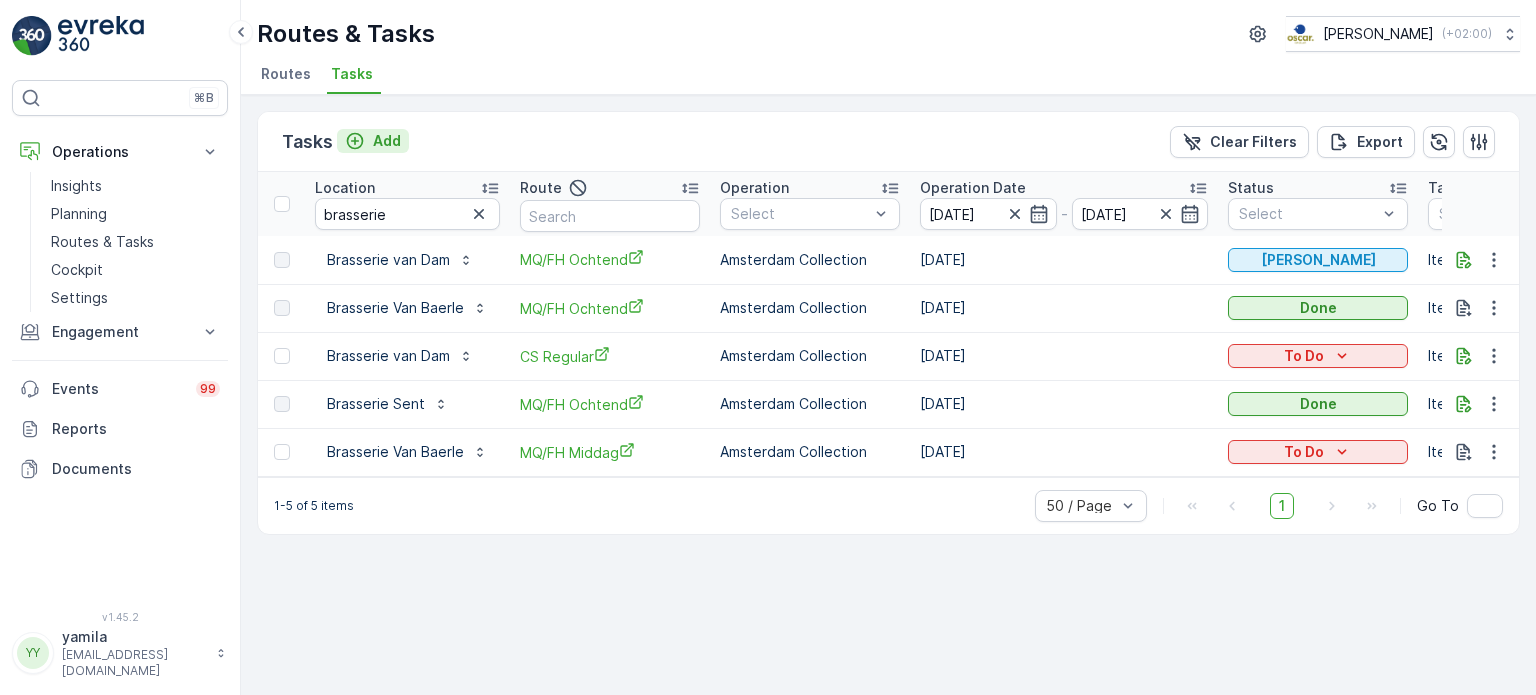 click on "Add" at bounding box center [387, 141] 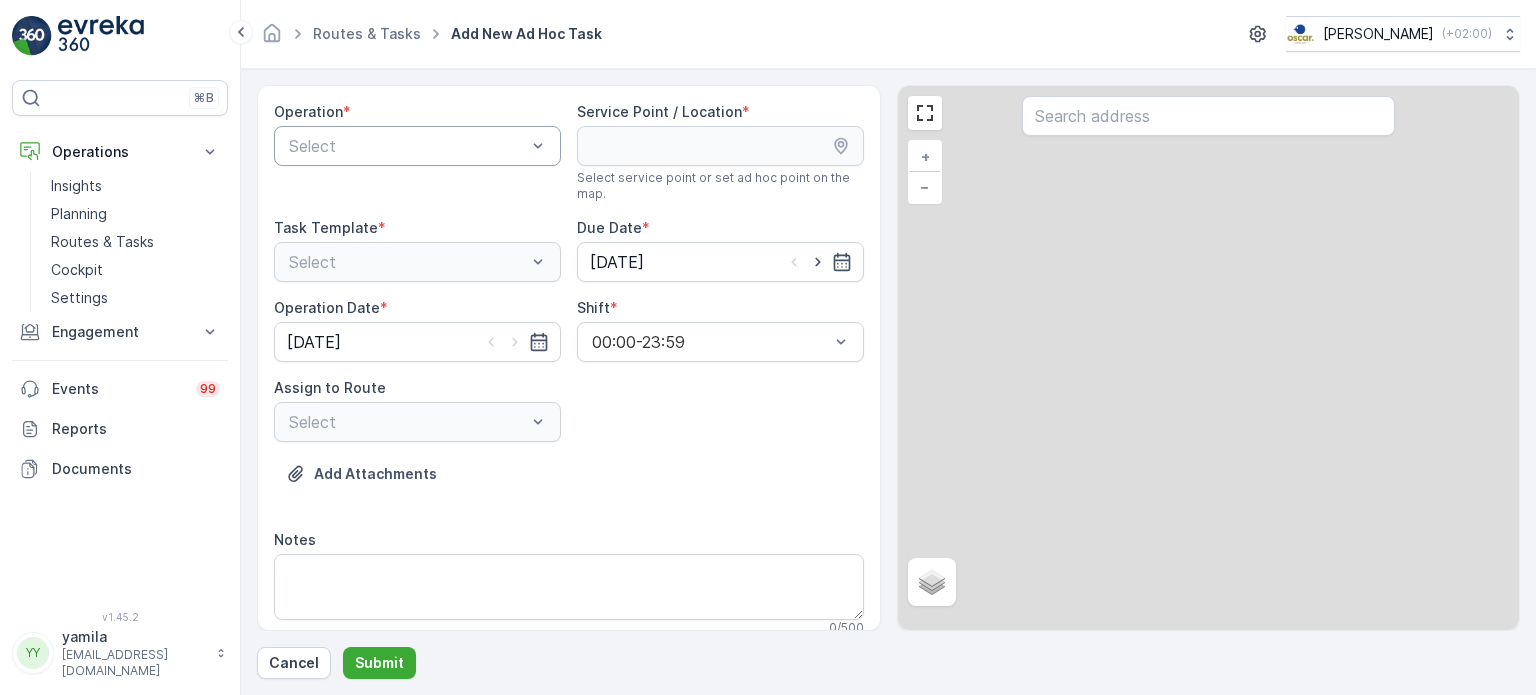 click on "Select" at bounding box center [417, 146] 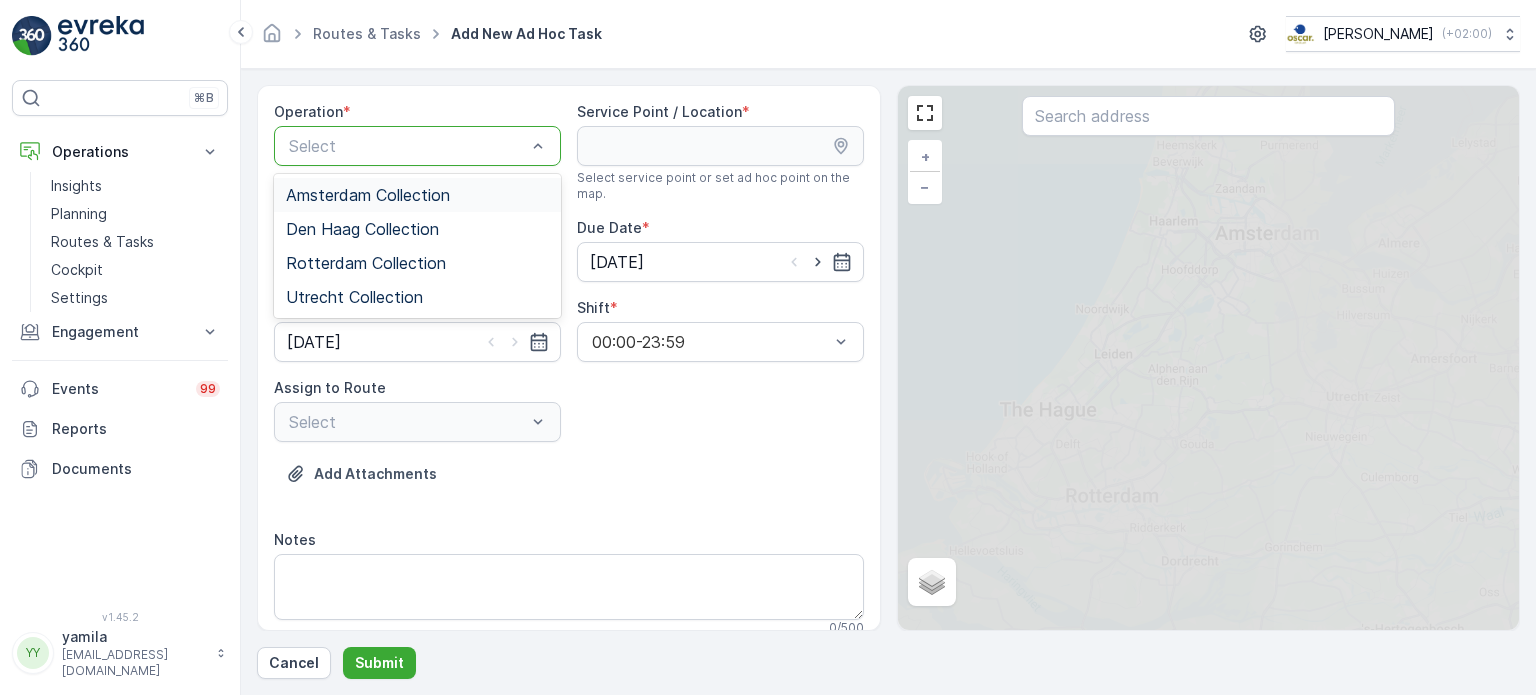 click on "Amsterdam Collection" at bounding box center (368, 195) 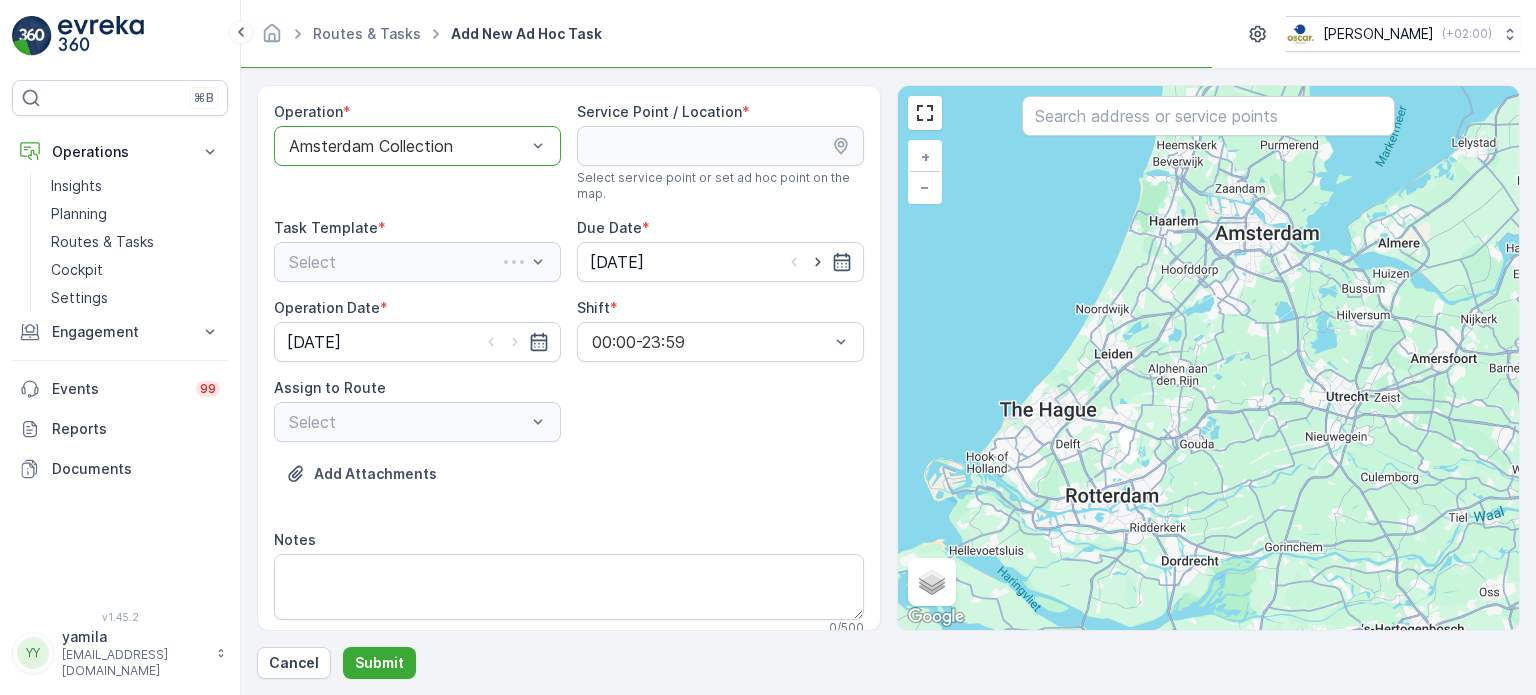 click at bounding box center [1208, 116] 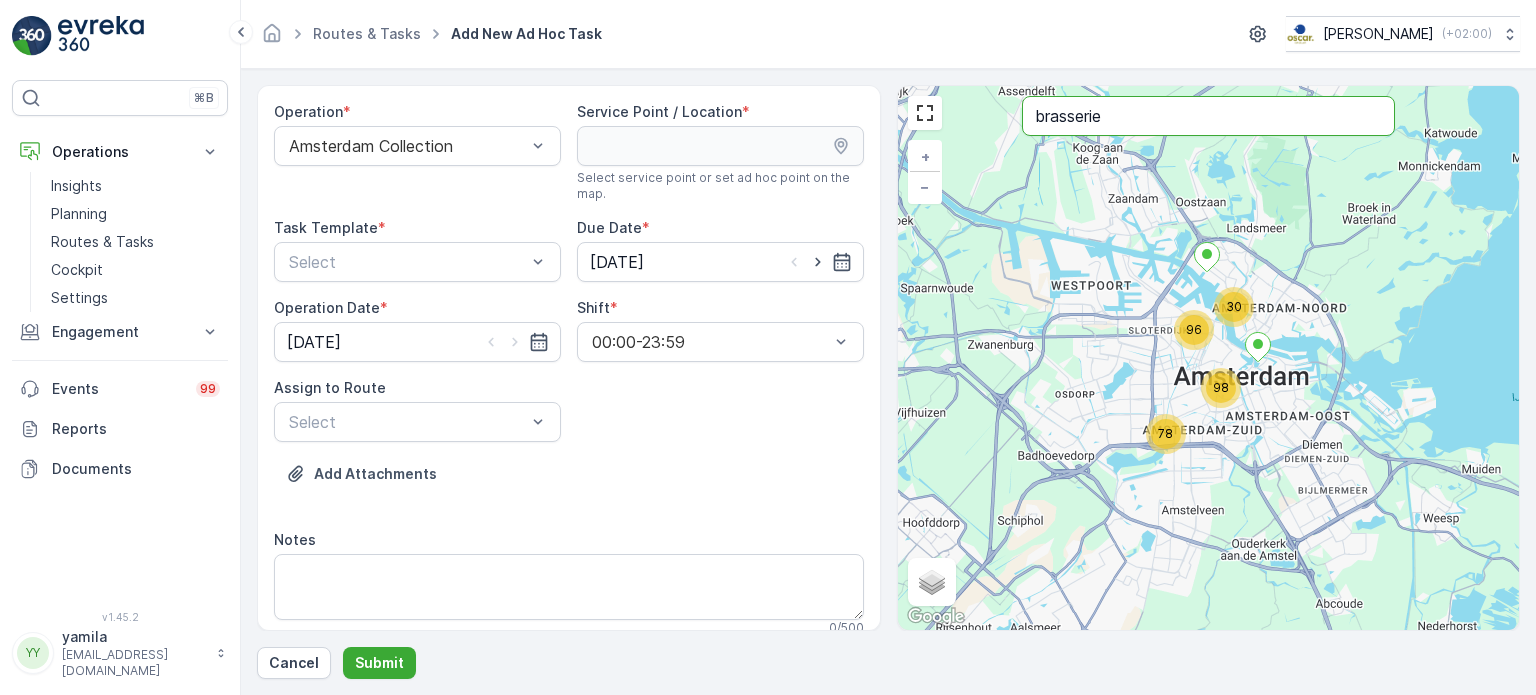 type on "brasserie" 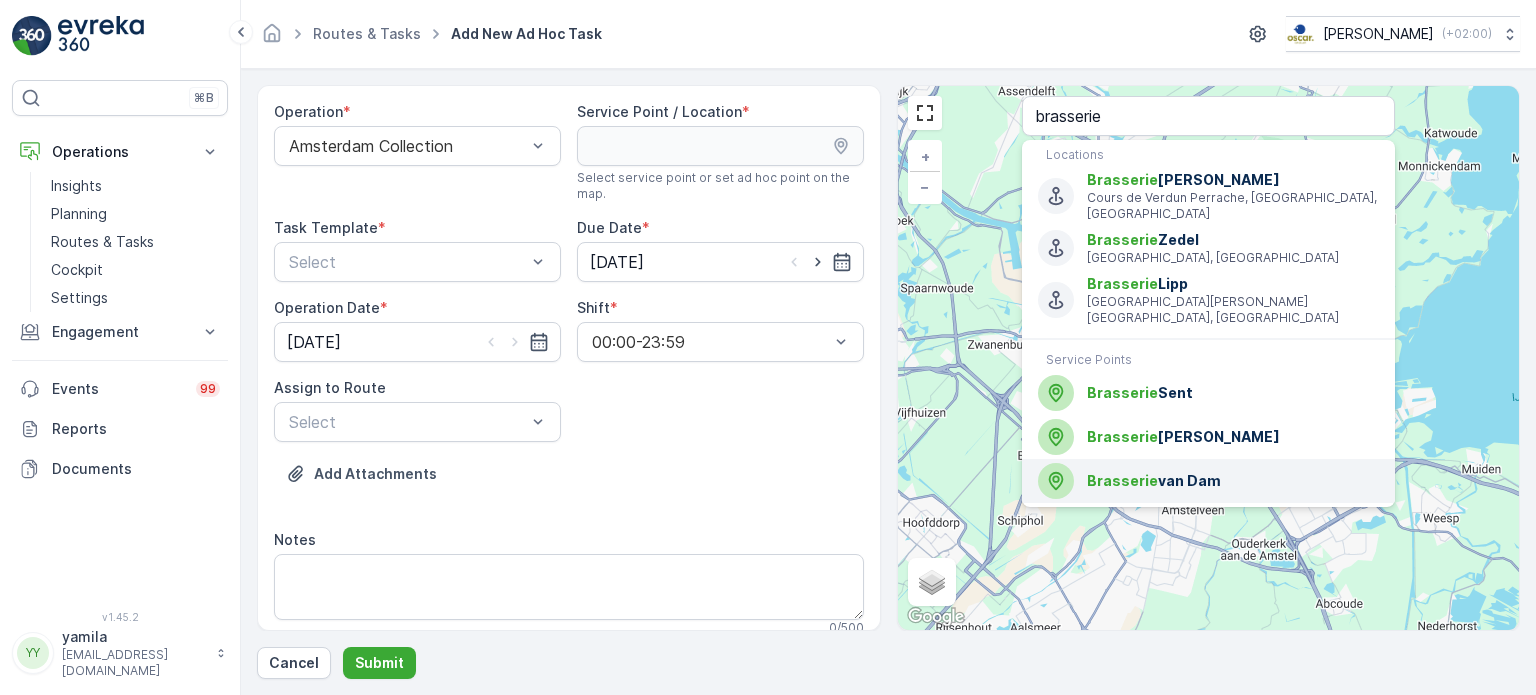click on "Brasserie" at bounding box center [1122, 480] 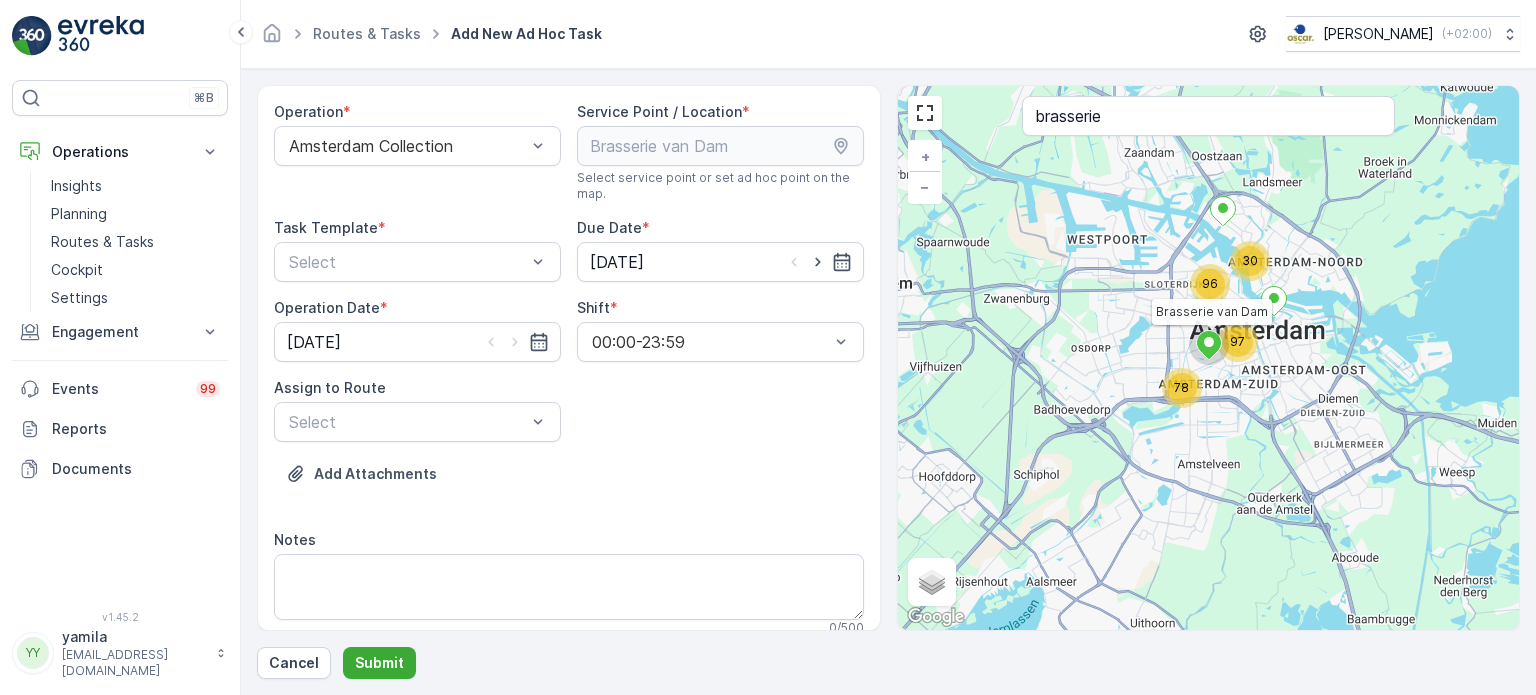click on "Operation * Amsterdam Collection Service Point / Location * Select service point or set ad hoc point on the map. pages.ops_management.service_points.add_task.add.service_point_name Brasserie van Dam pages.ops_management.service_points.add_task.add.service_point_helper_text pages.ops_management.service_points.add_task.add.location 52.355669,4.870665 pages.ops_management.service_points.add_task.add.location_helper_text Task Template * Select Due Date * 13.07.2025 Operation Date * 13.07.2025 Shift * 00:00-23:59 Assign to Route Select Add Attachments Notes 0  /  500" at bounding box center (569, 377) 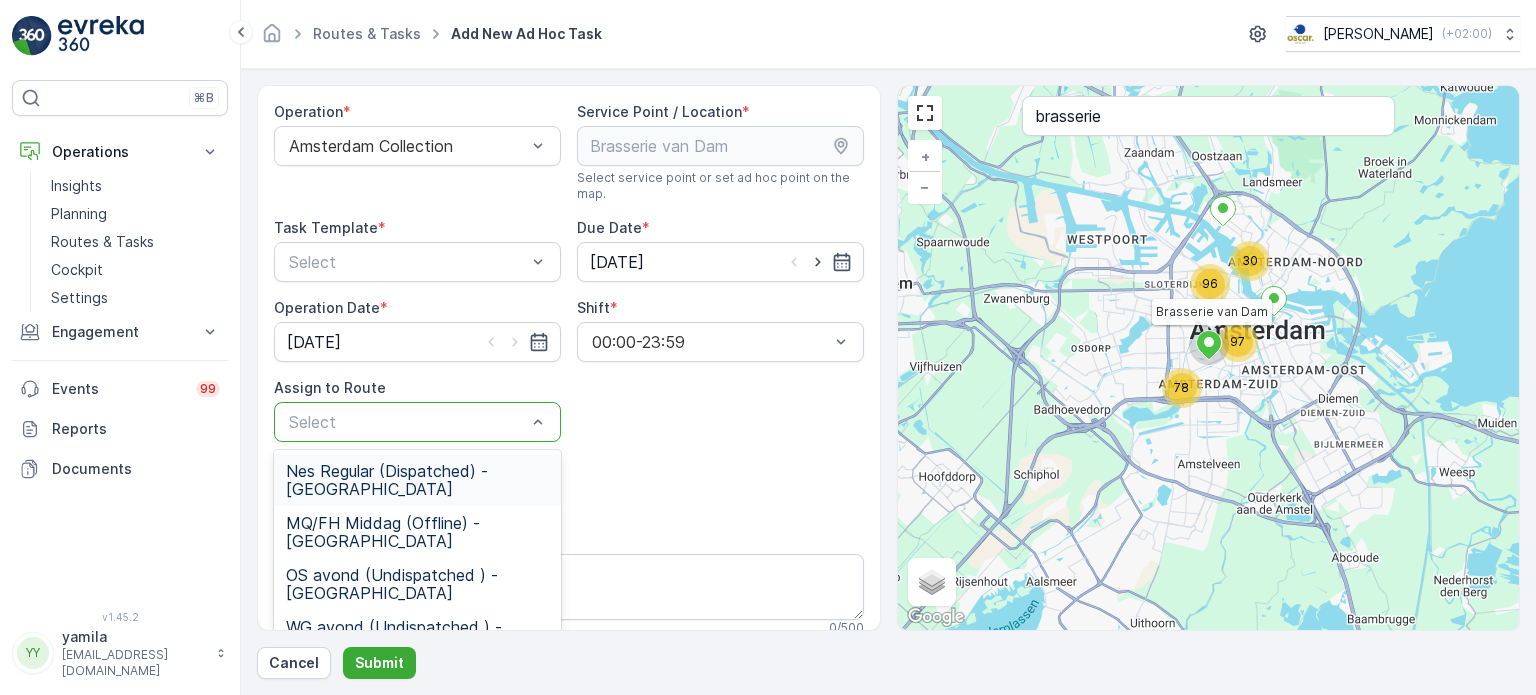 click on "Select" at bounding box center [417, 422] 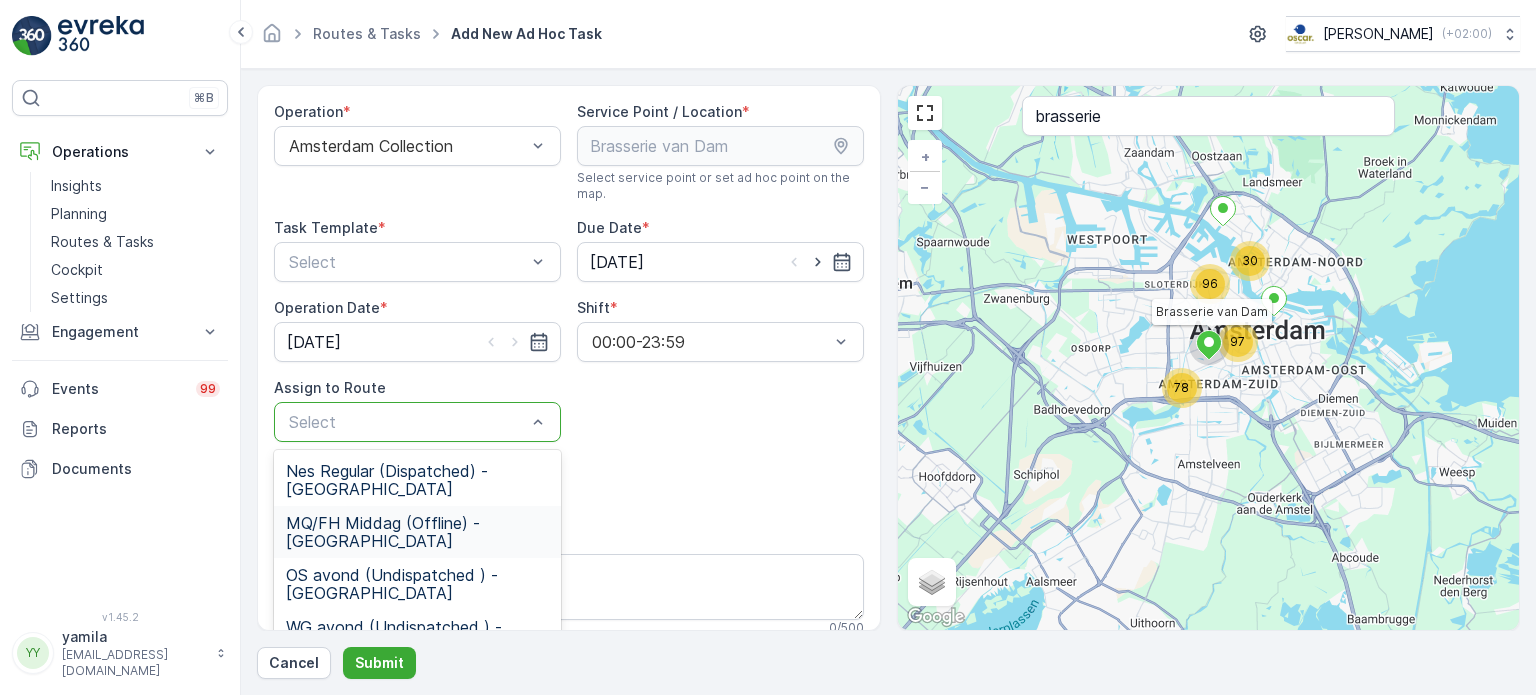 click on "MQ/FH Middag (Offline) - [GEOGRAPHIC_DATA]" at bounding box center (417, 532) 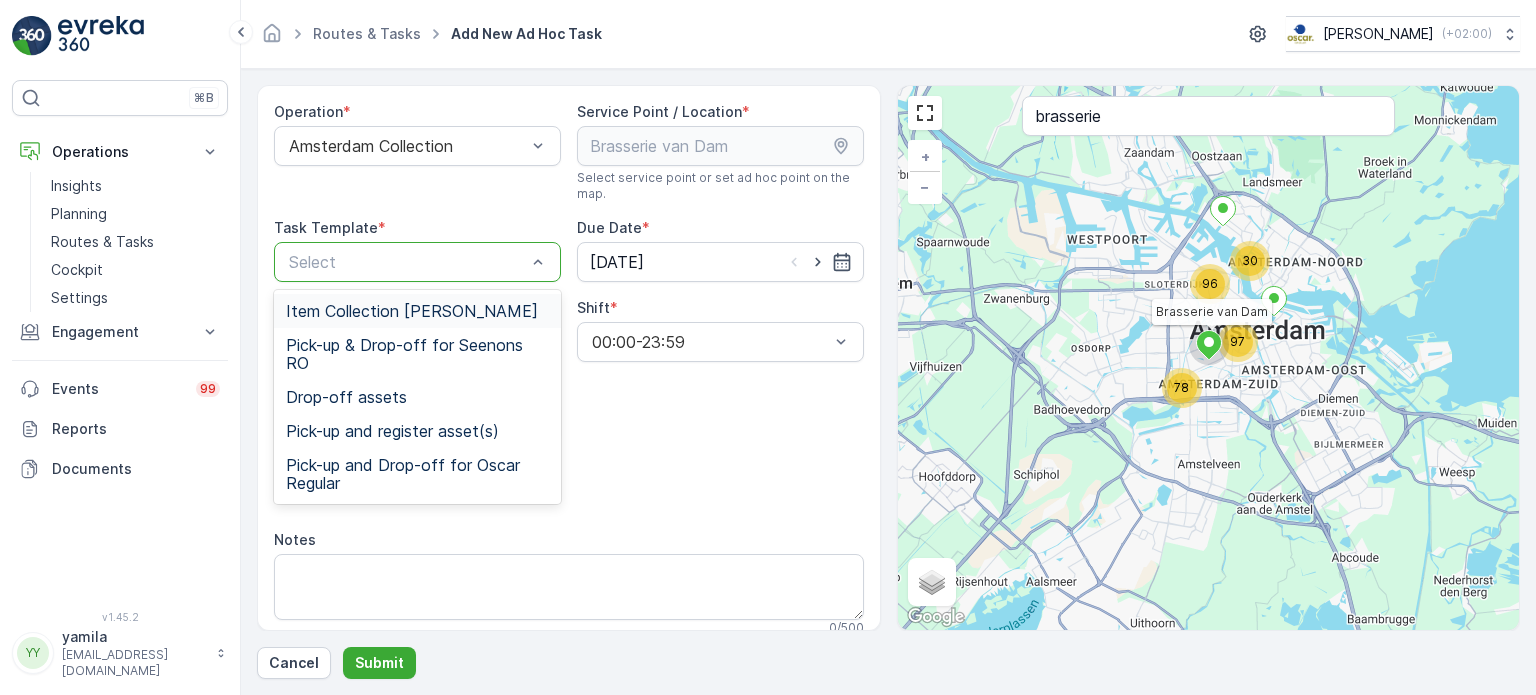 click on "Item Collection [PERSON_NAME]" at bounding box center [412, 311] 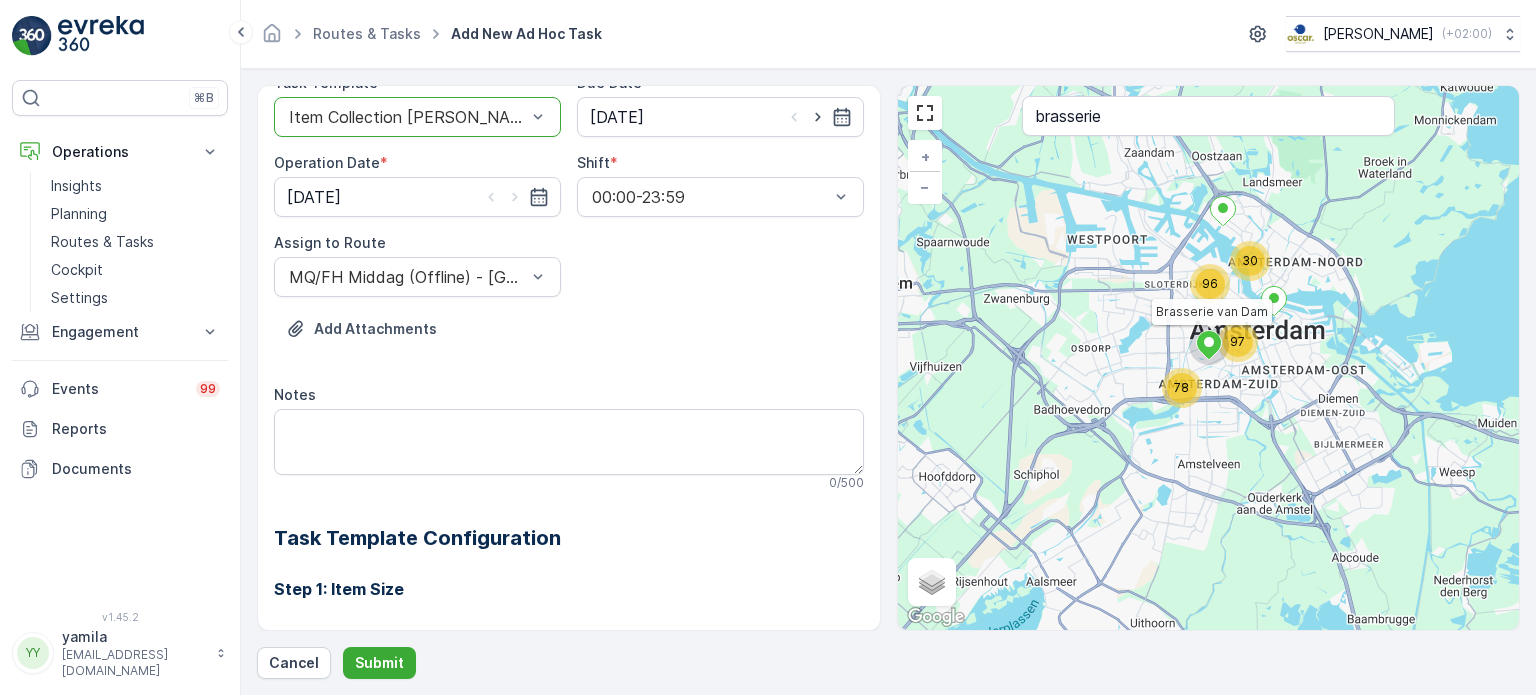 scroll, scrollTop: 100, scrollLeft: 0, axis: vertical 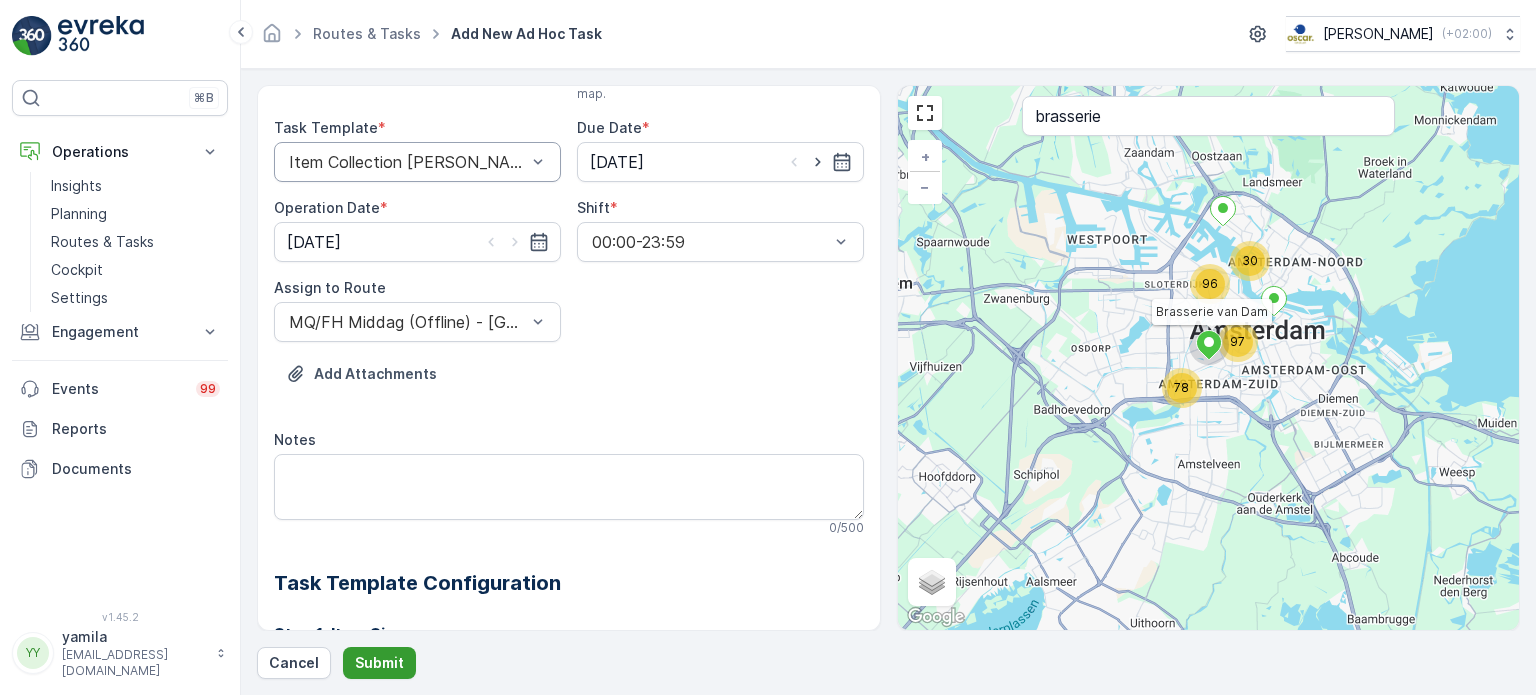 click on "Submit" at bounding box center [379, 663] 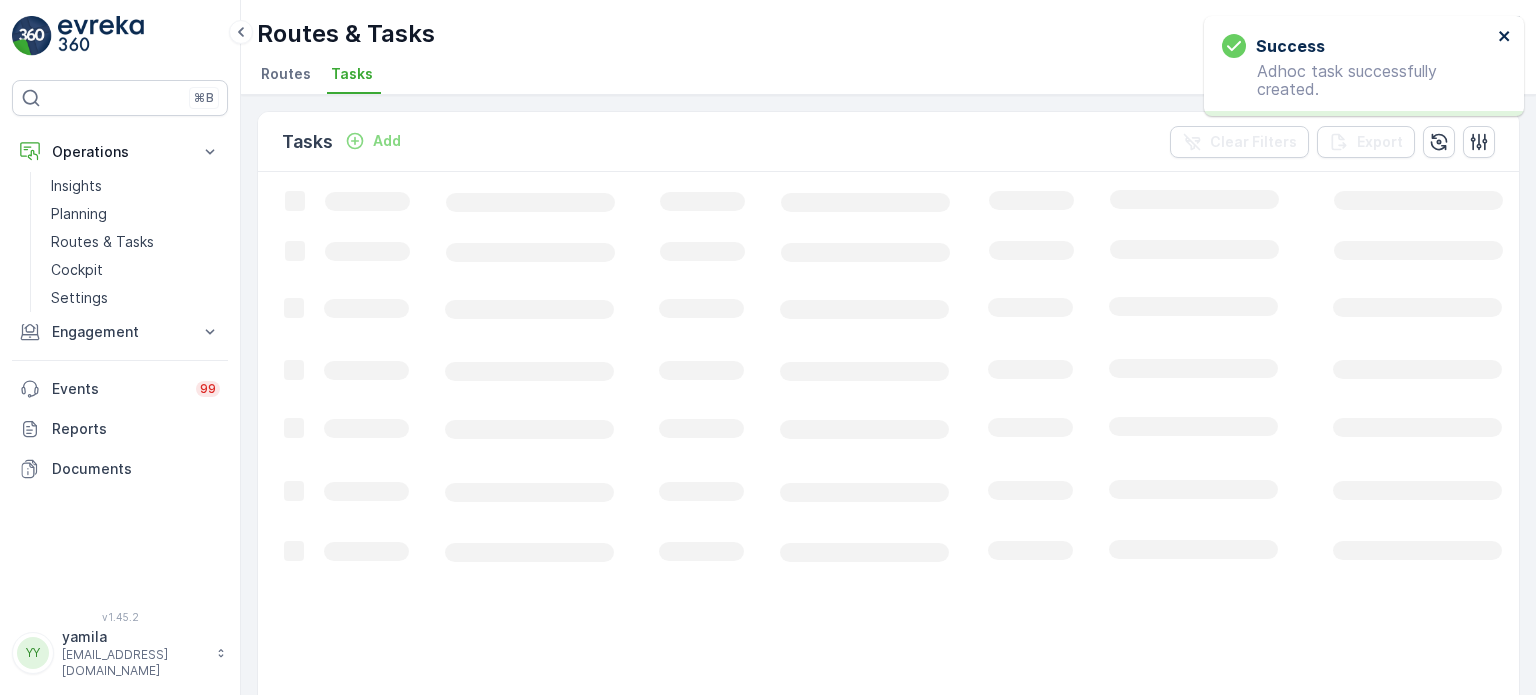 click 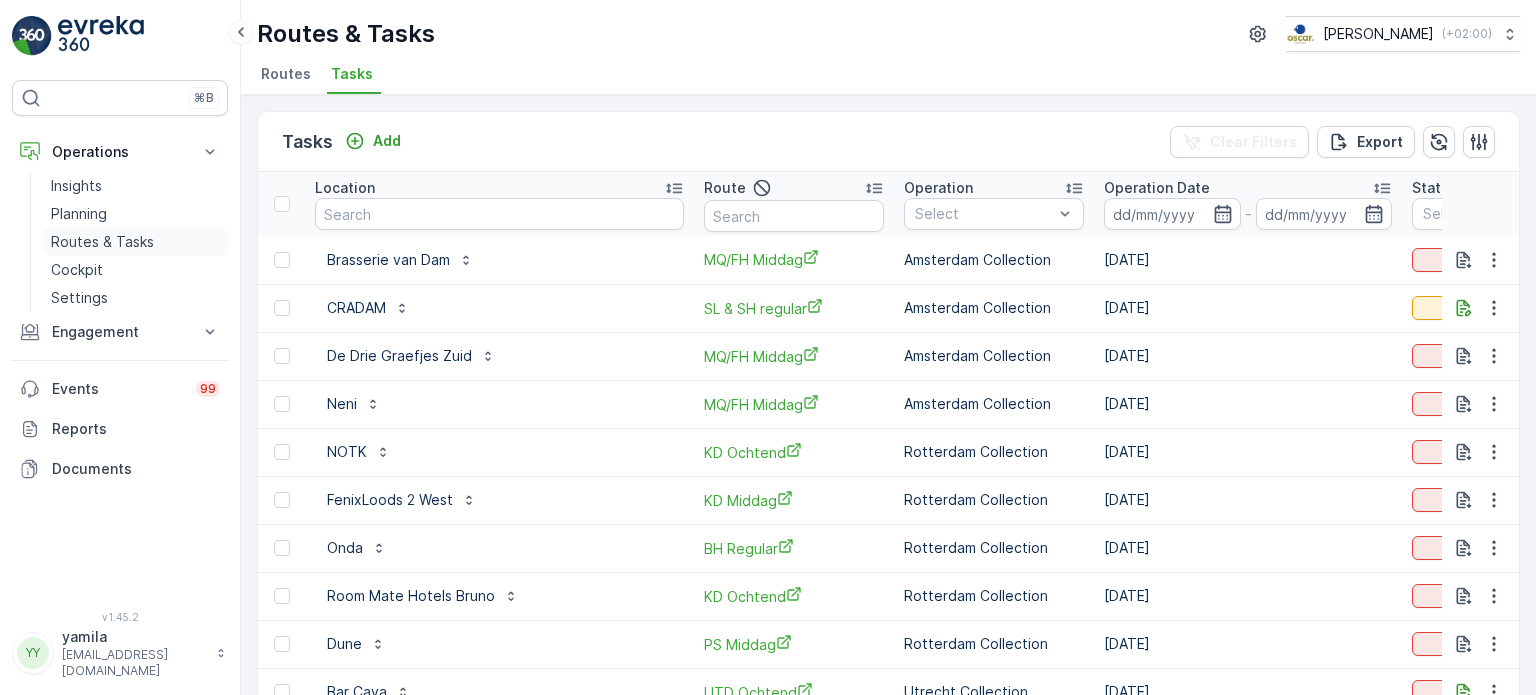 click on "Routes & Tasks" at bounding box center (102, 242) 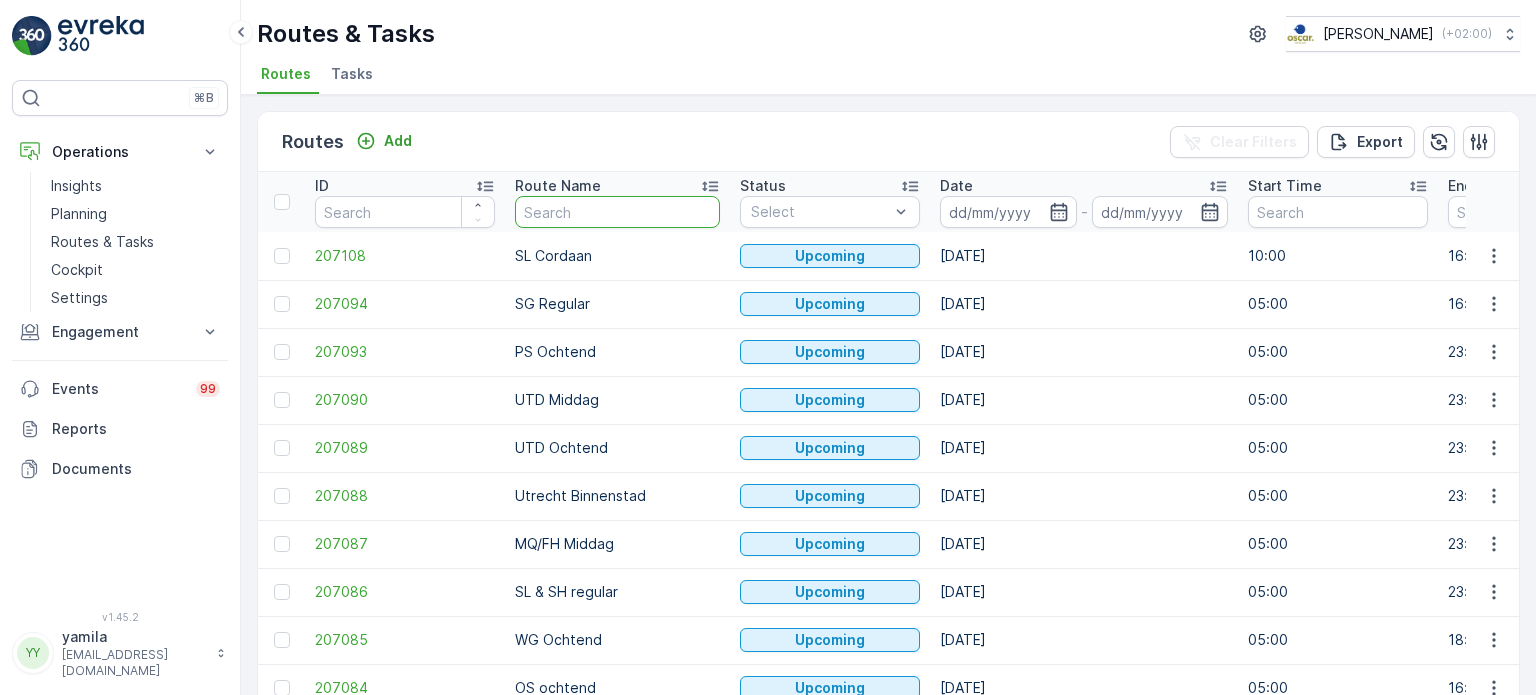 click at bounding box center [617, 212] 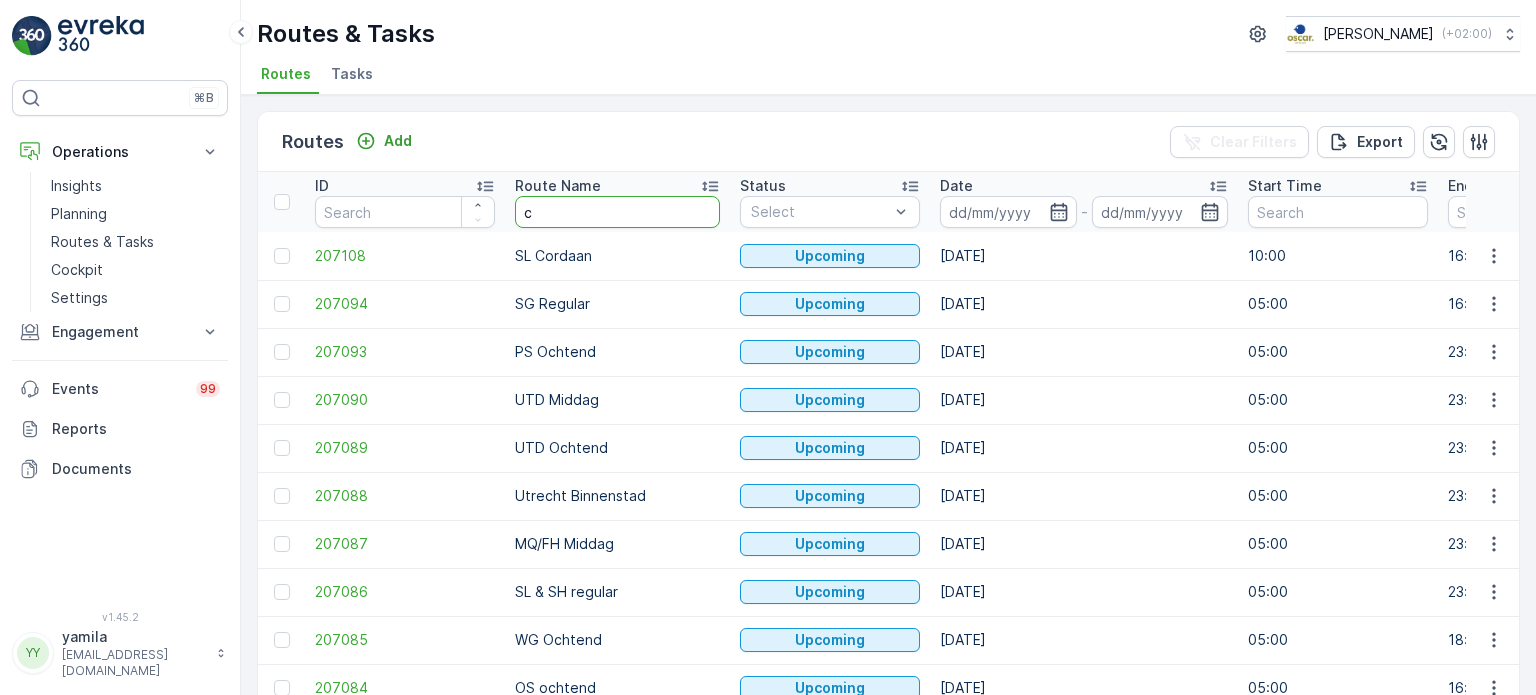 type on "cs" 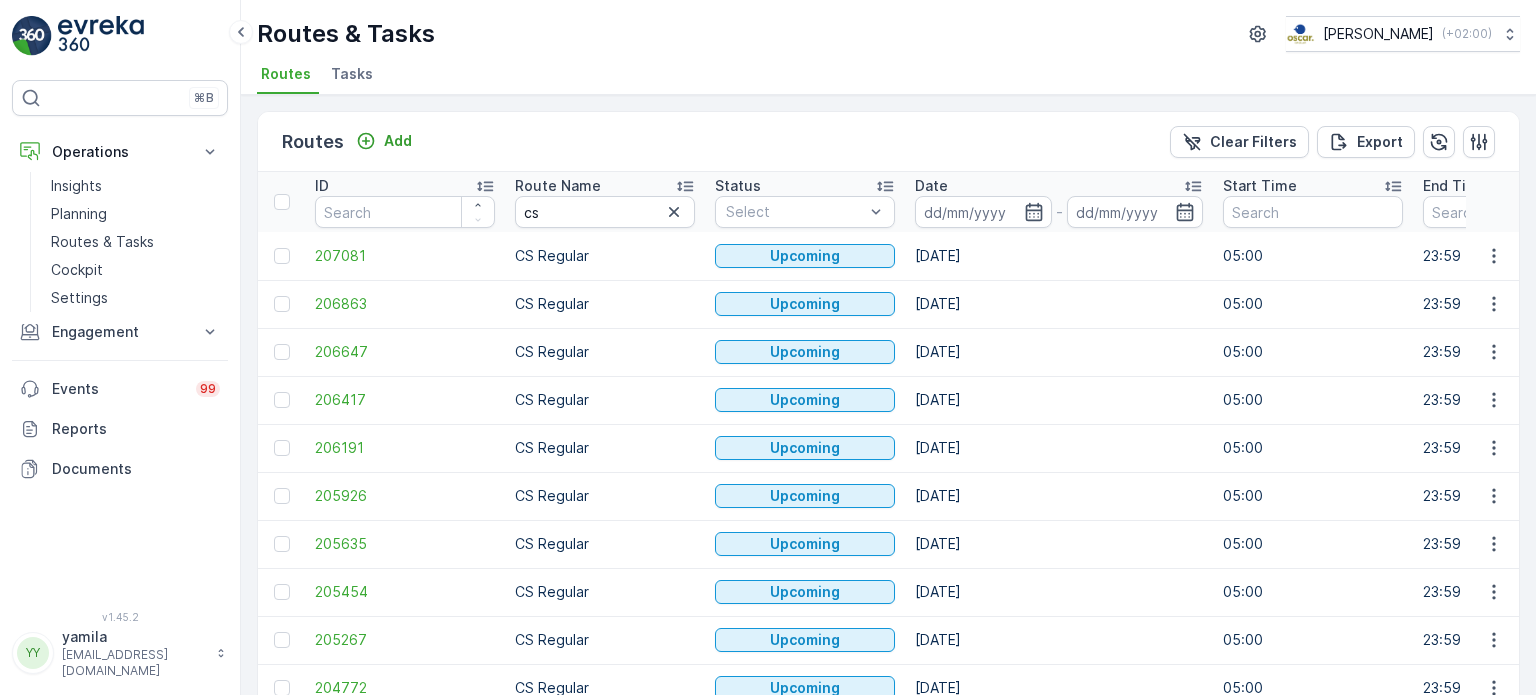 click on "Date -" at bounding box center (1059, 202) 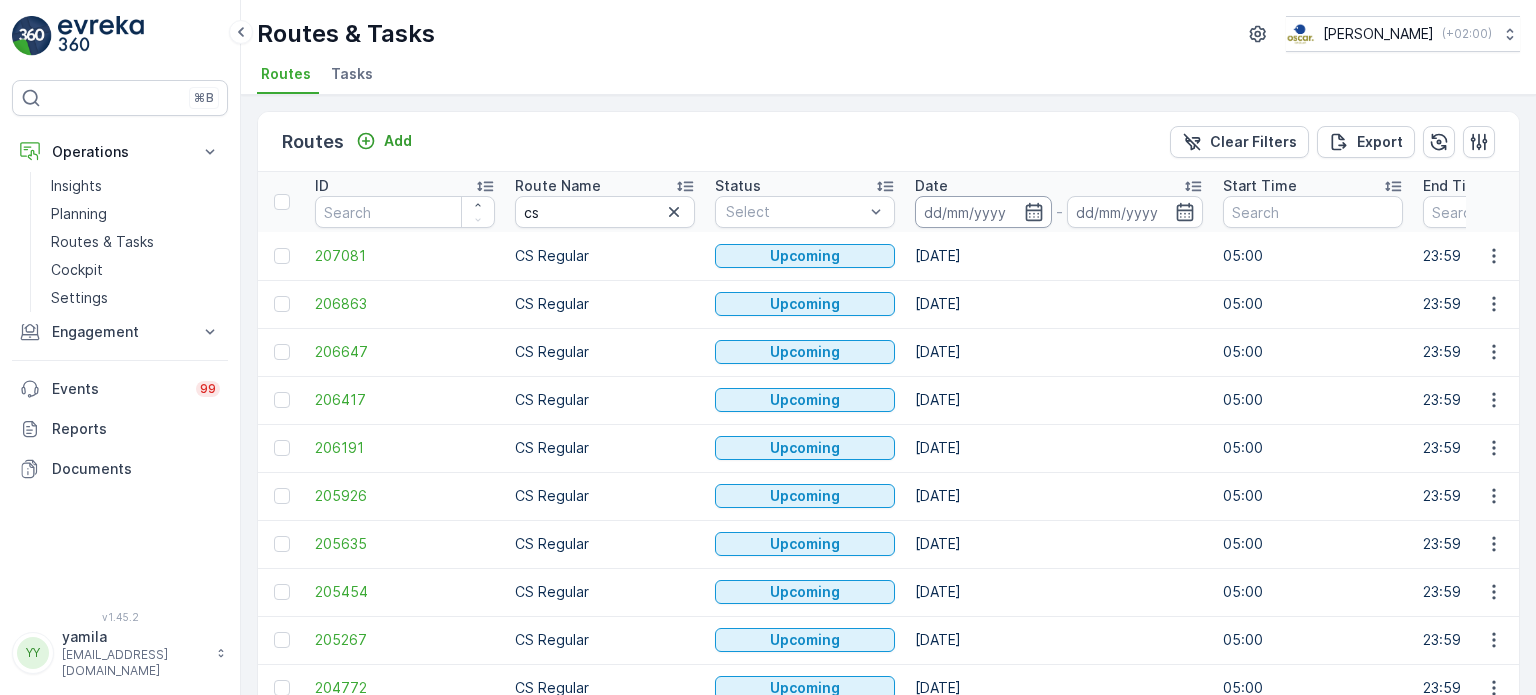 click at bounding box center [983, 212] 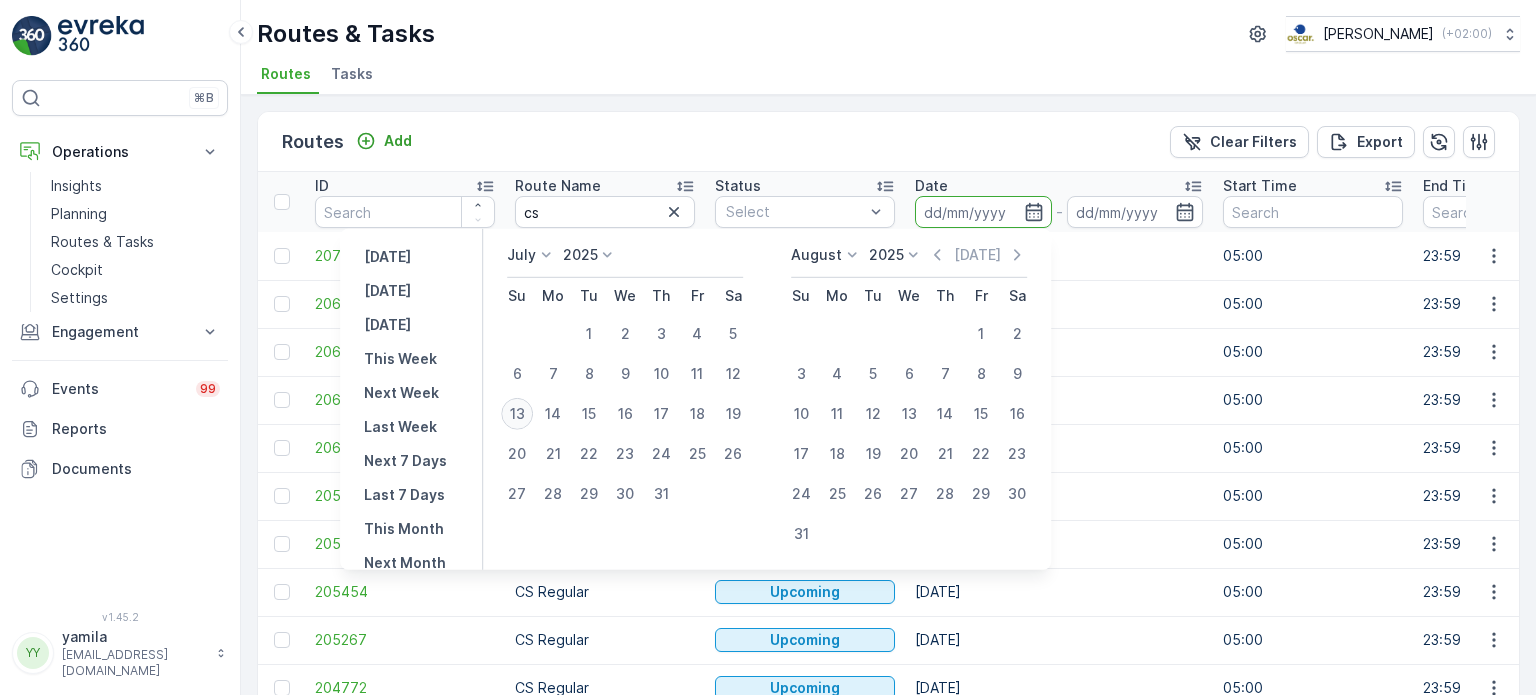 click on "13" at bounding box center (517, 414) 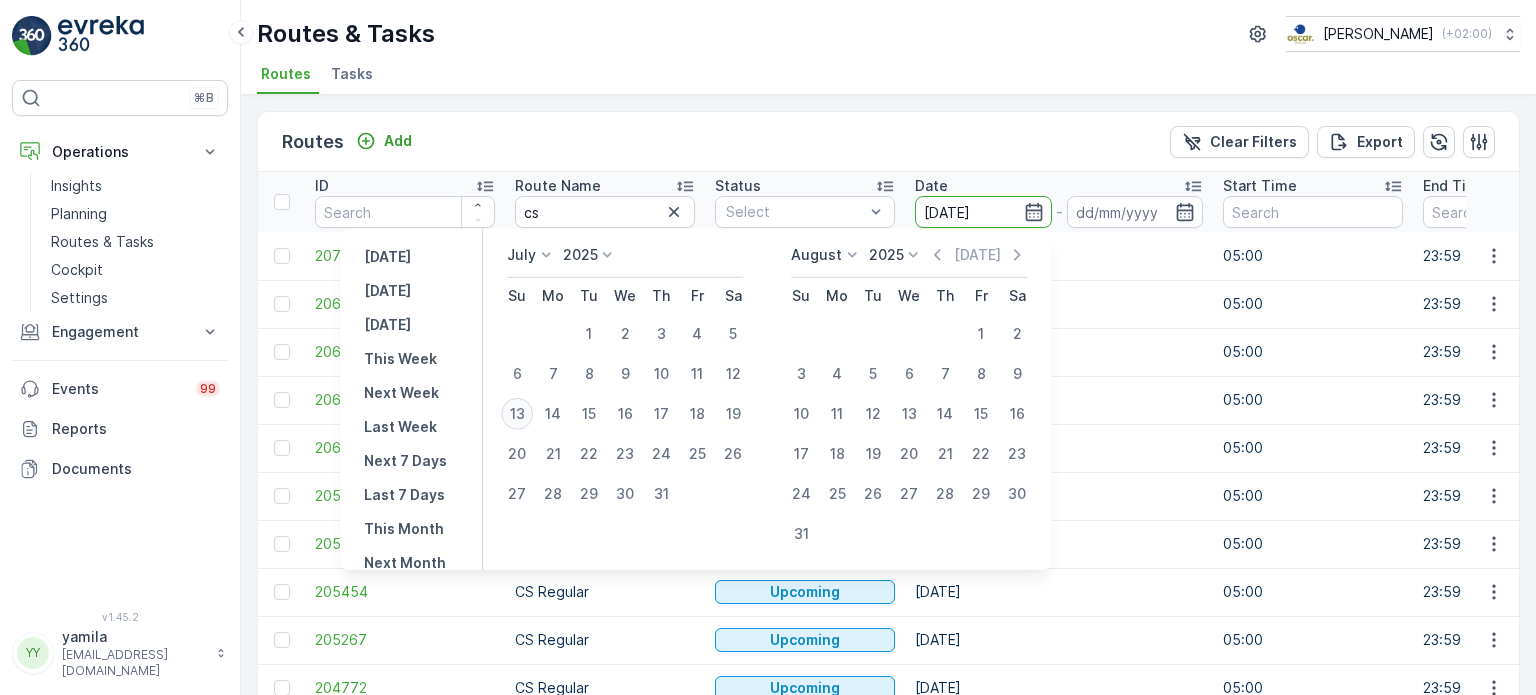 click on "13" at bounding box center (517, 414) 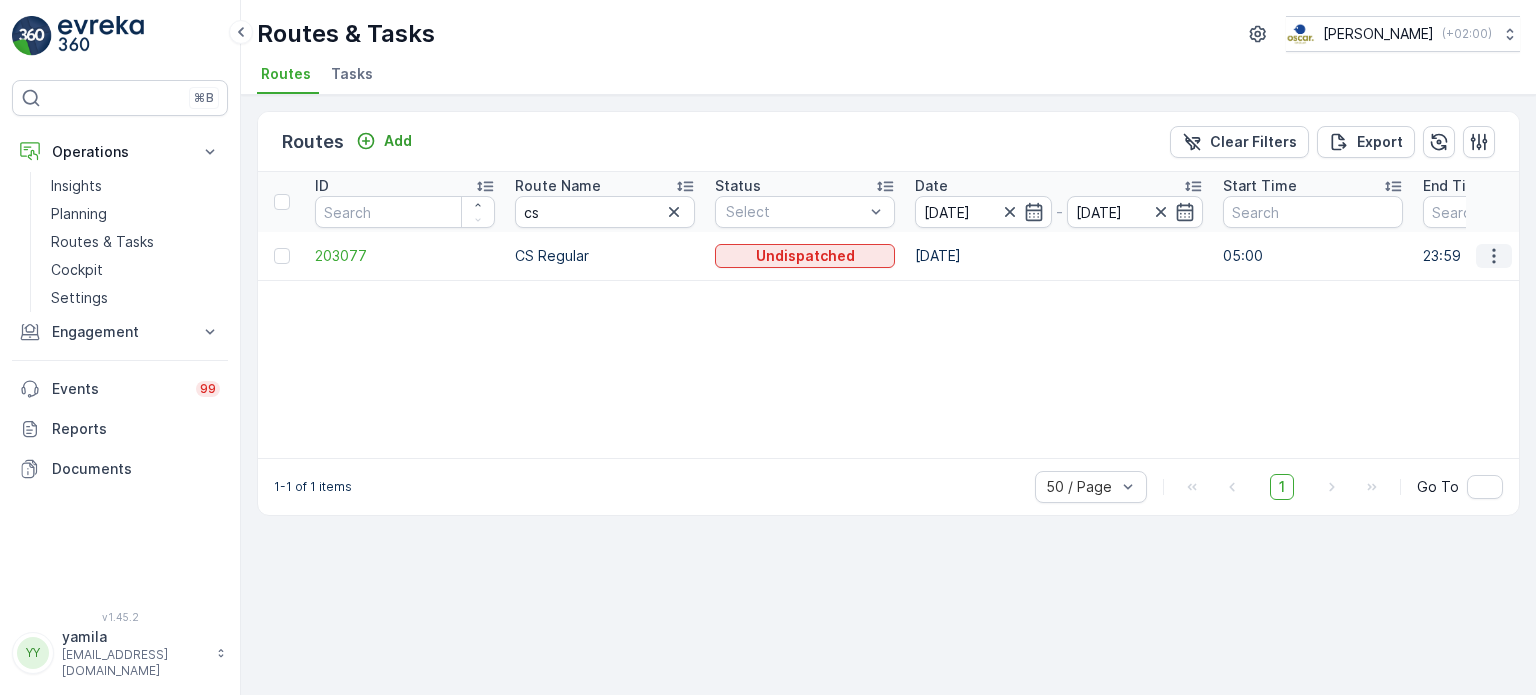 click 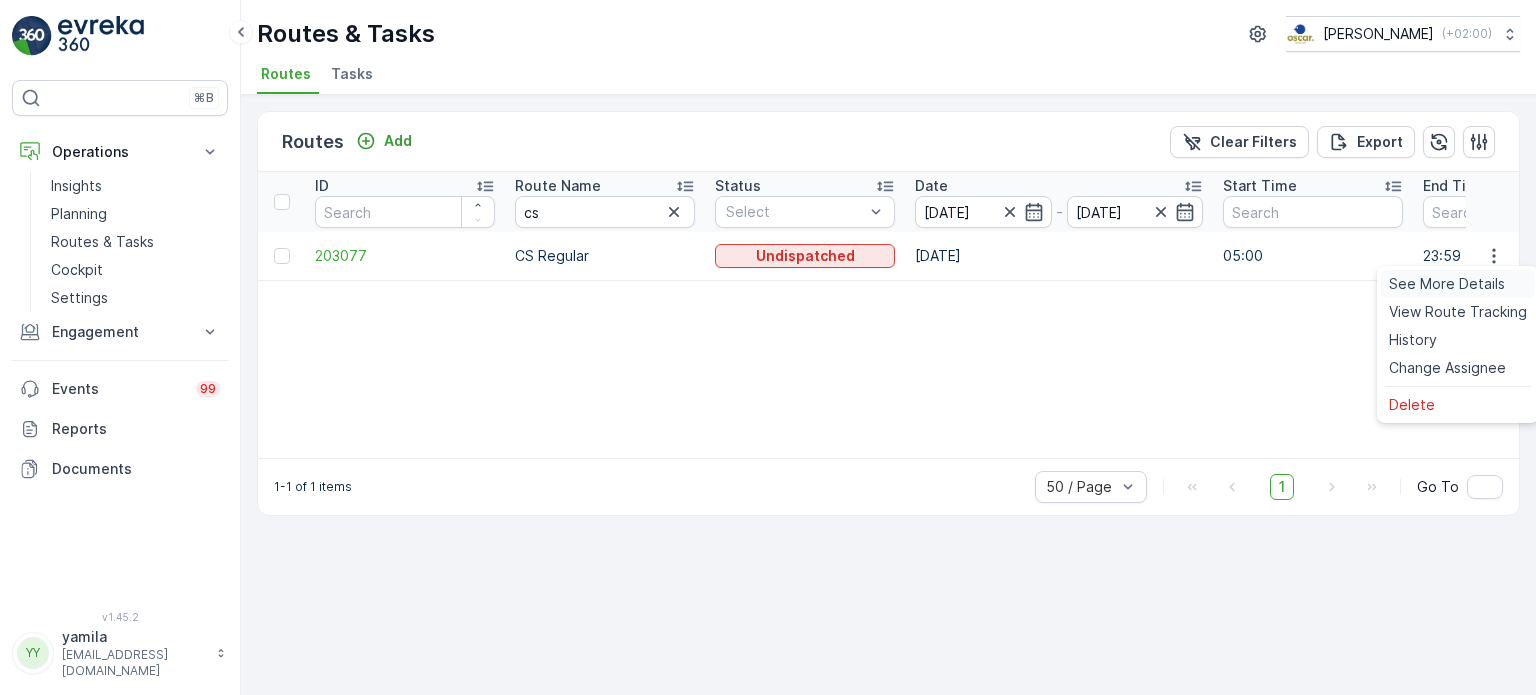 click on "See More Details" at bounding box center (1447, 284) 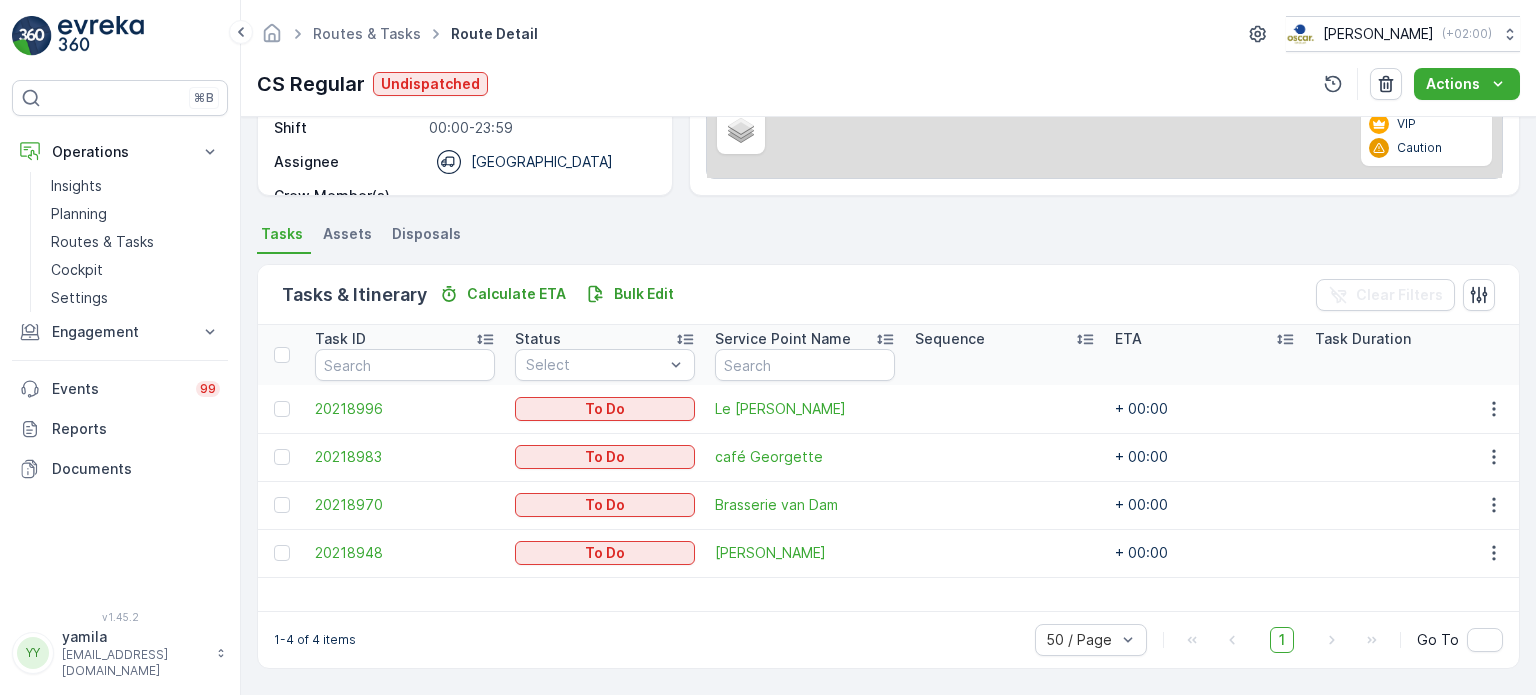 scroll, scrollTop: 335, scrollLeft: 0, axis: vertical 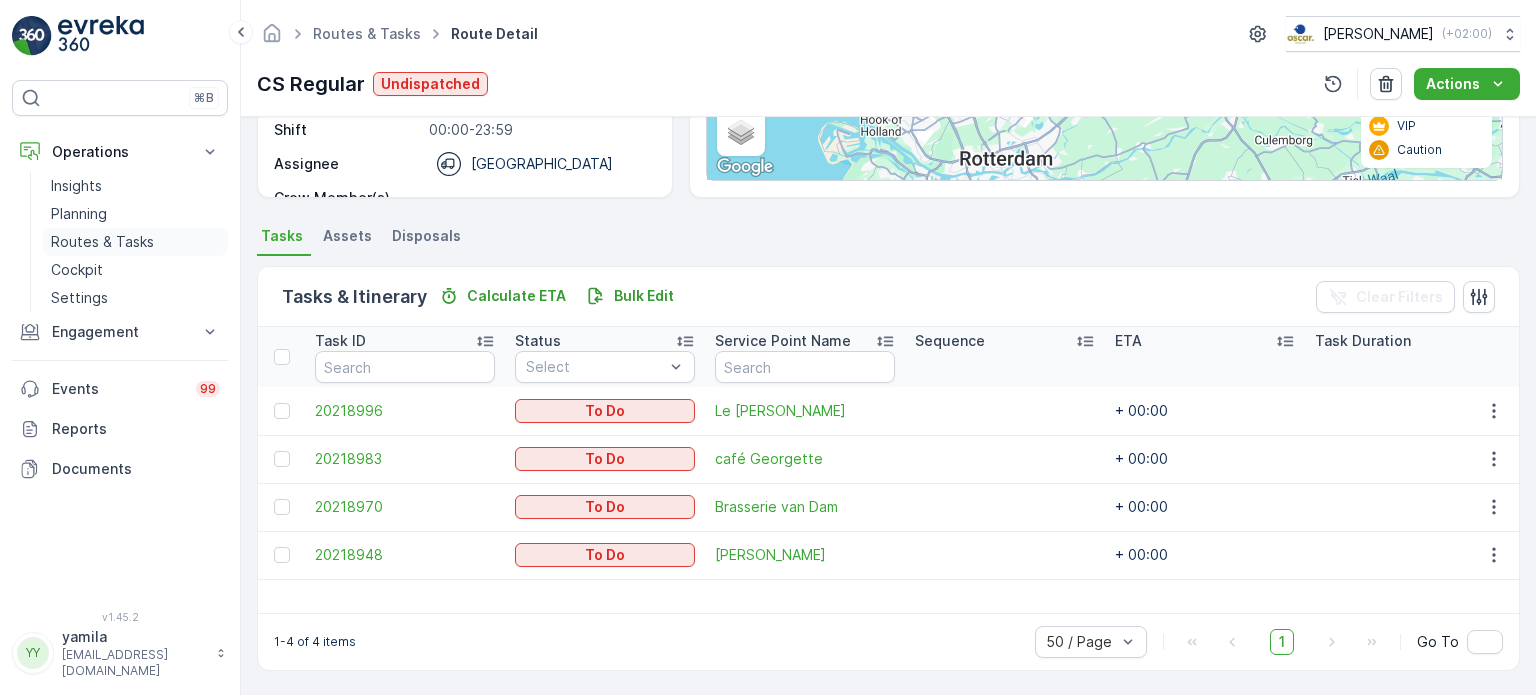 click on "Routes & Tasks" at bounding box center [102, 242] 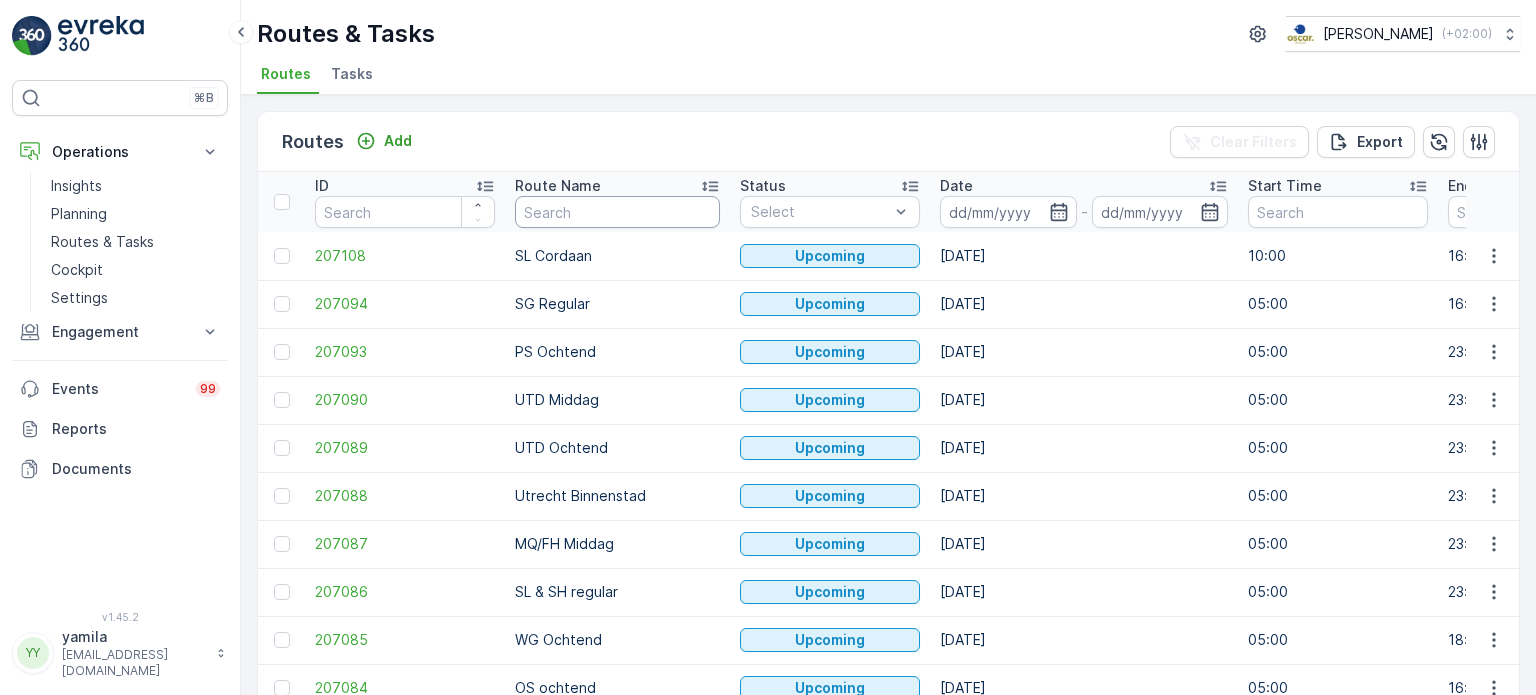 click at bounding box center (617, 212) 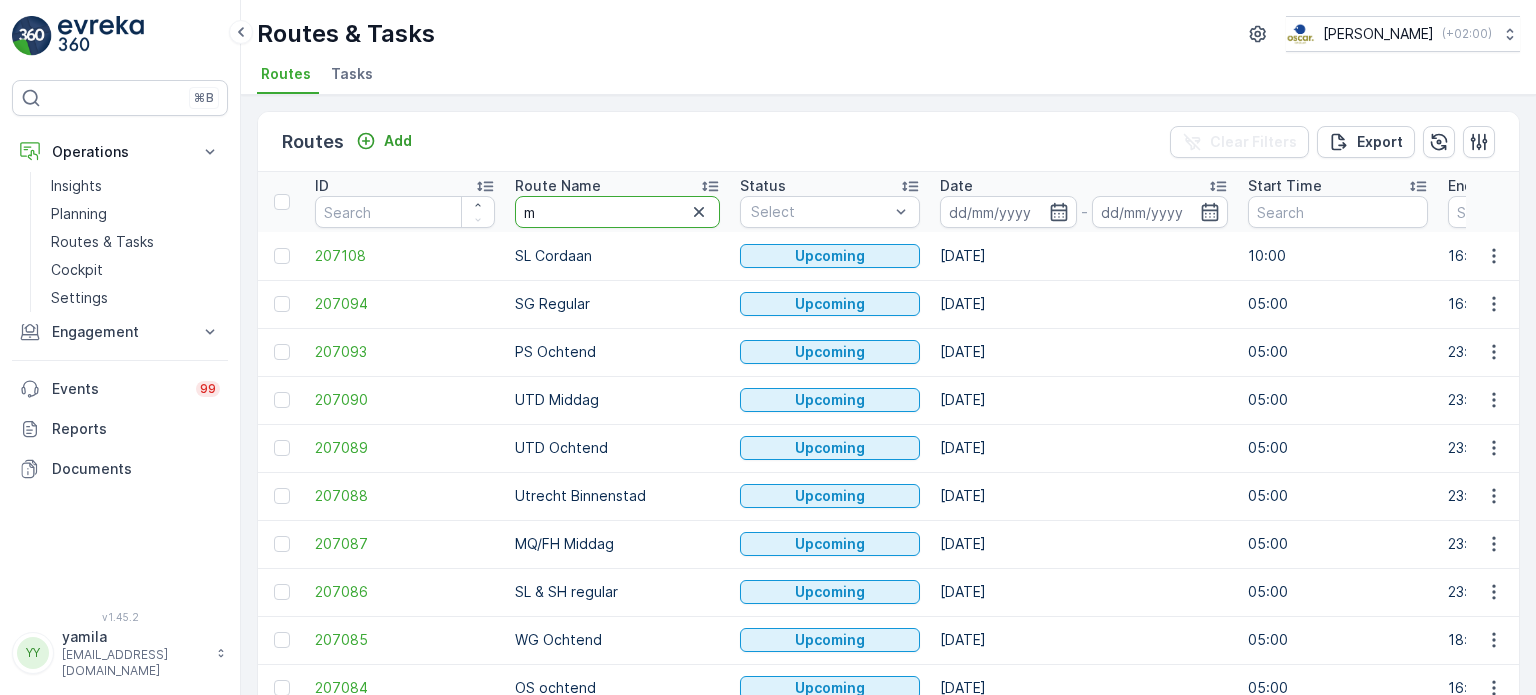 type on "mq" 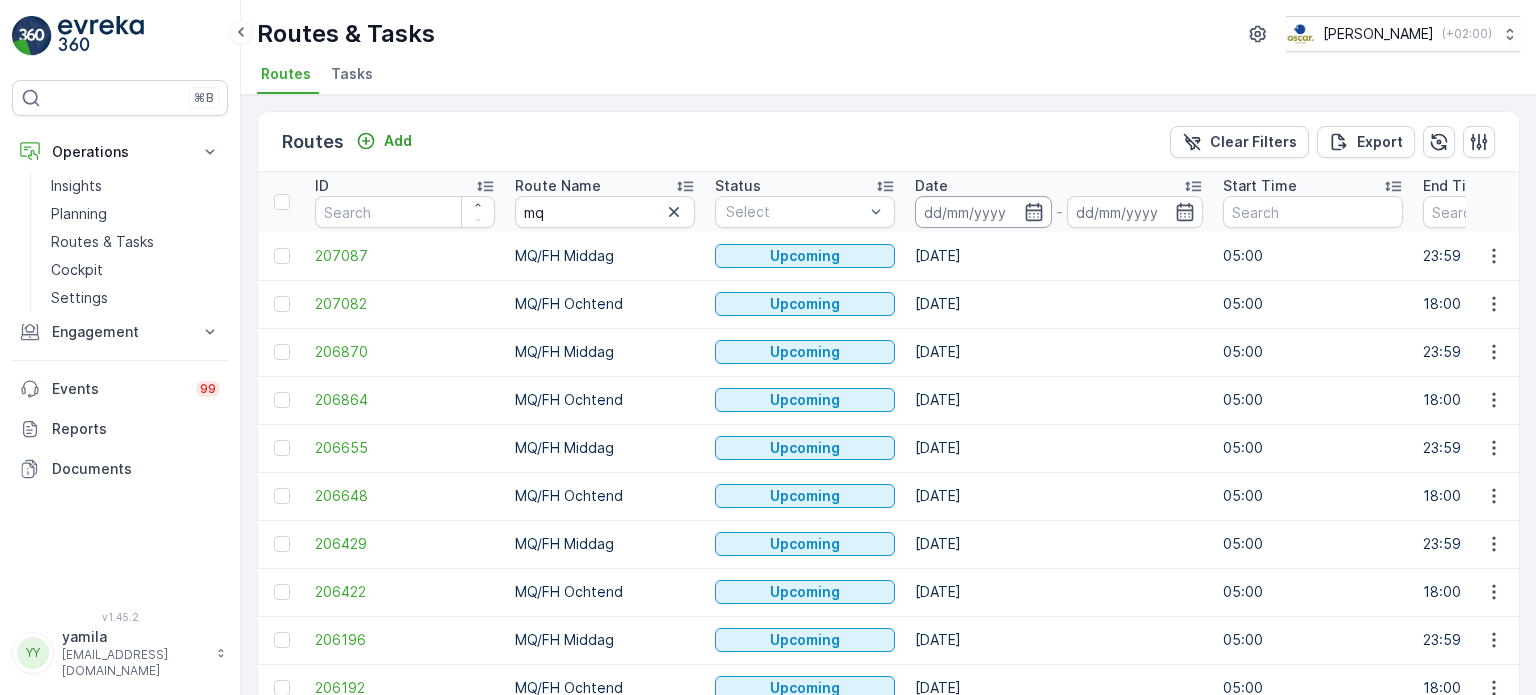 click at bounding box center (983, 212) 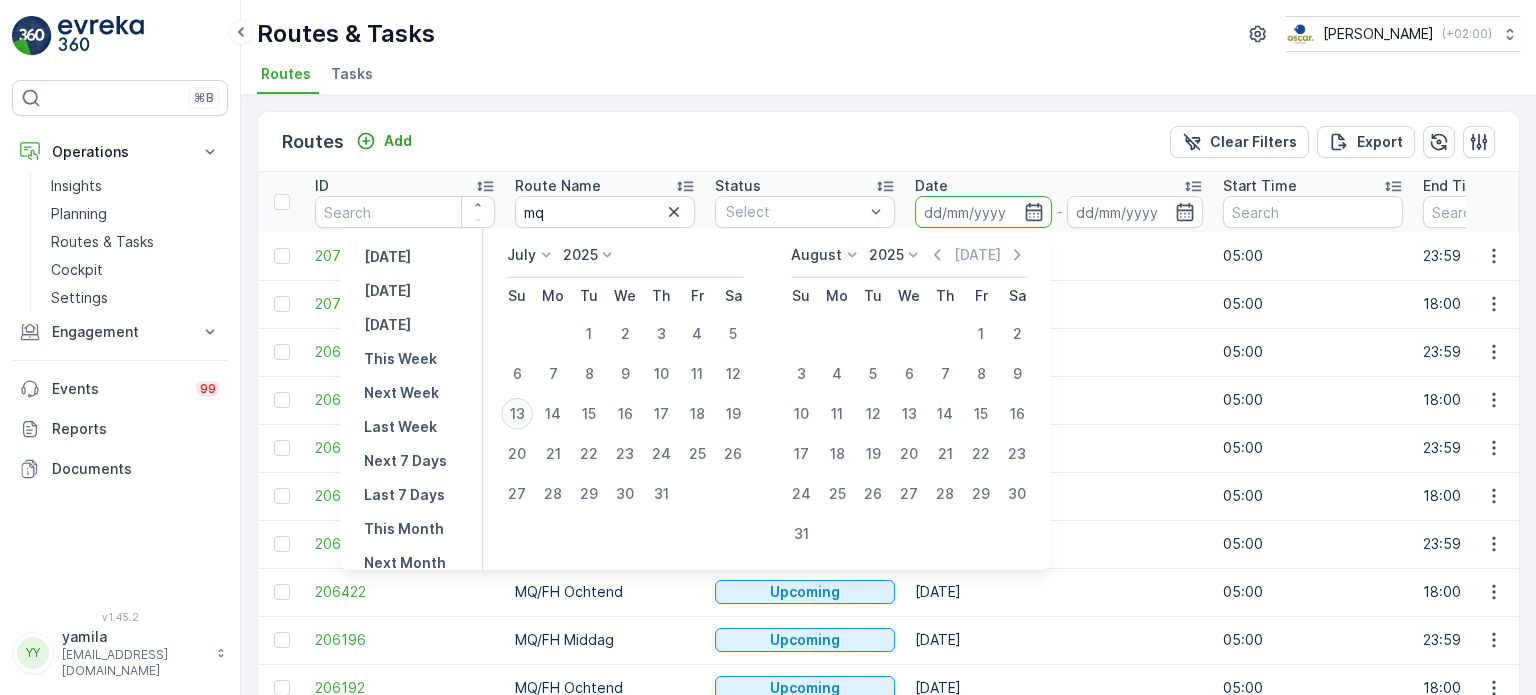 click on "13" at bounding box center (517, 414) 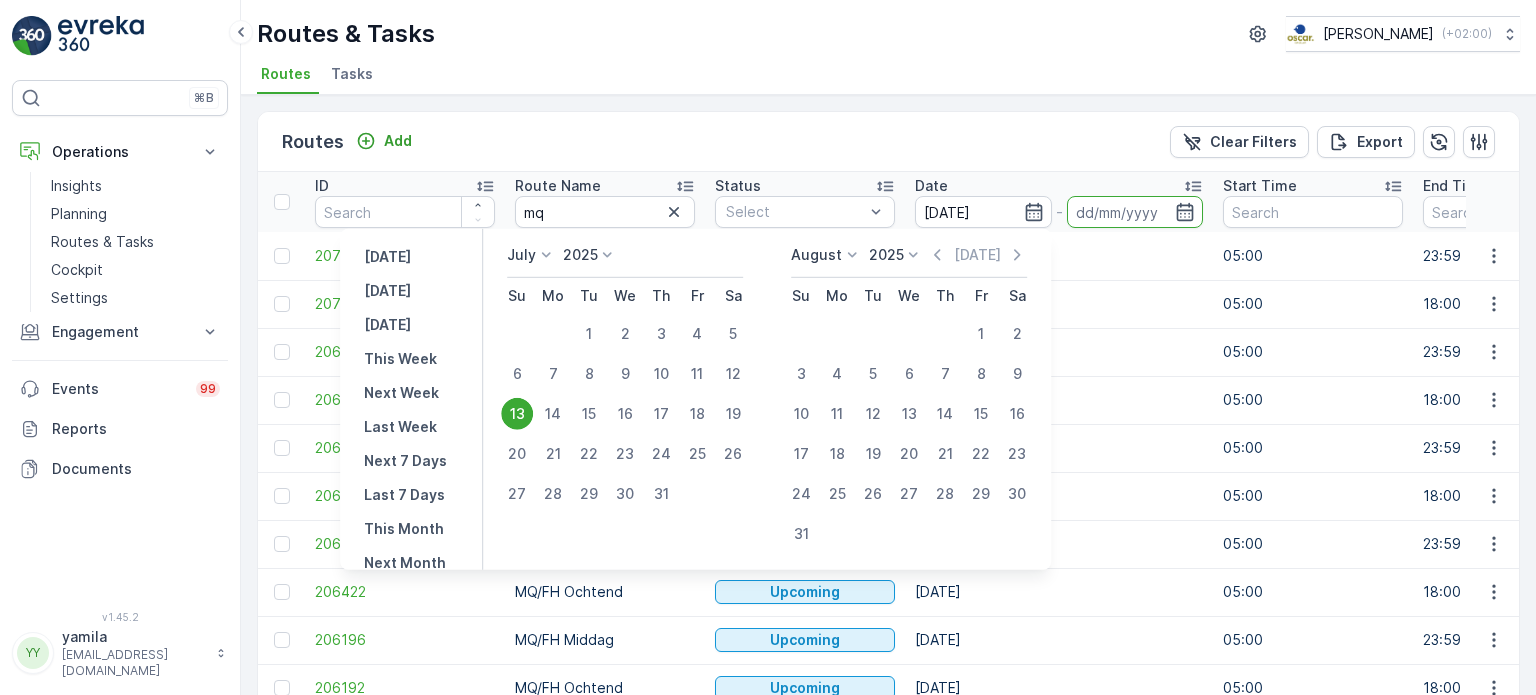 click on "13" at bounding box center (517, 414) 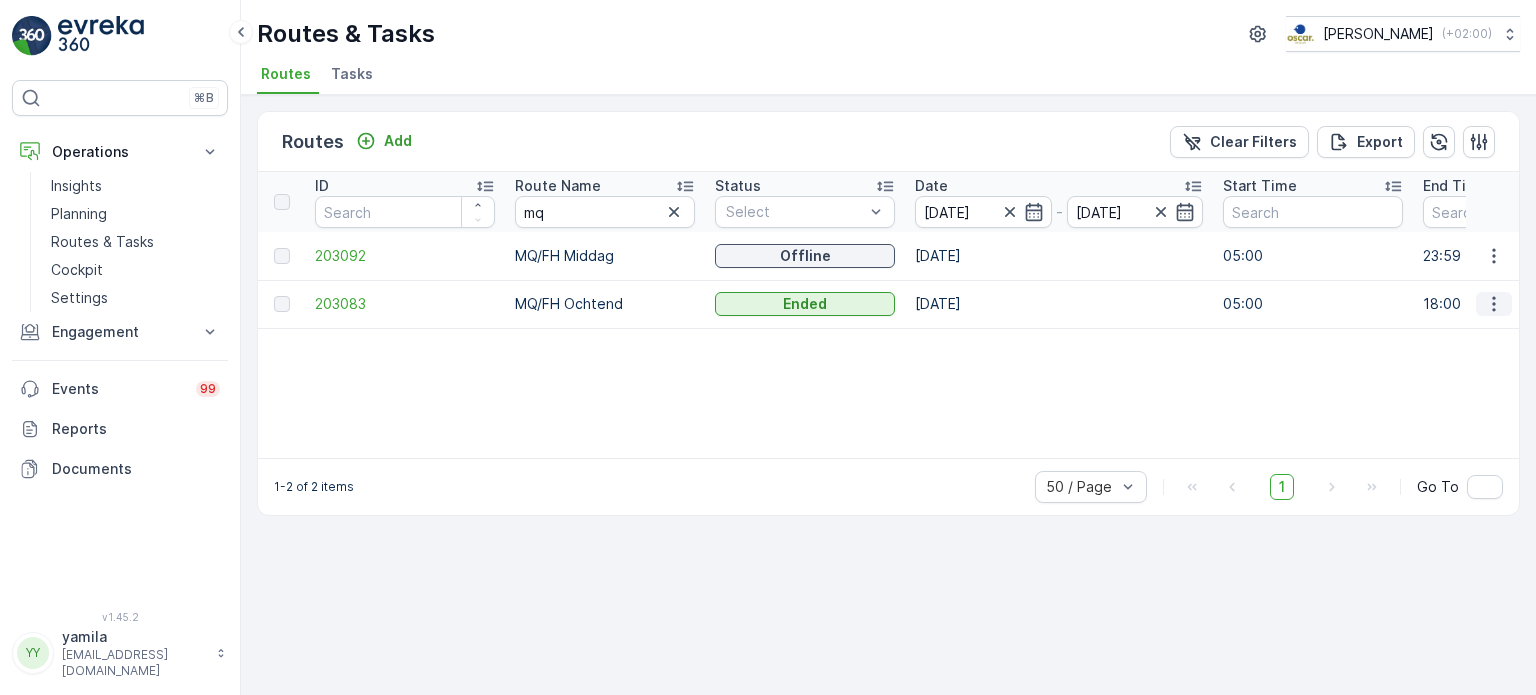 drag, startPoint x: 1492, startPoint y: 299, endPoint x: 1484, endPoint y: 313, distance: 16.124516 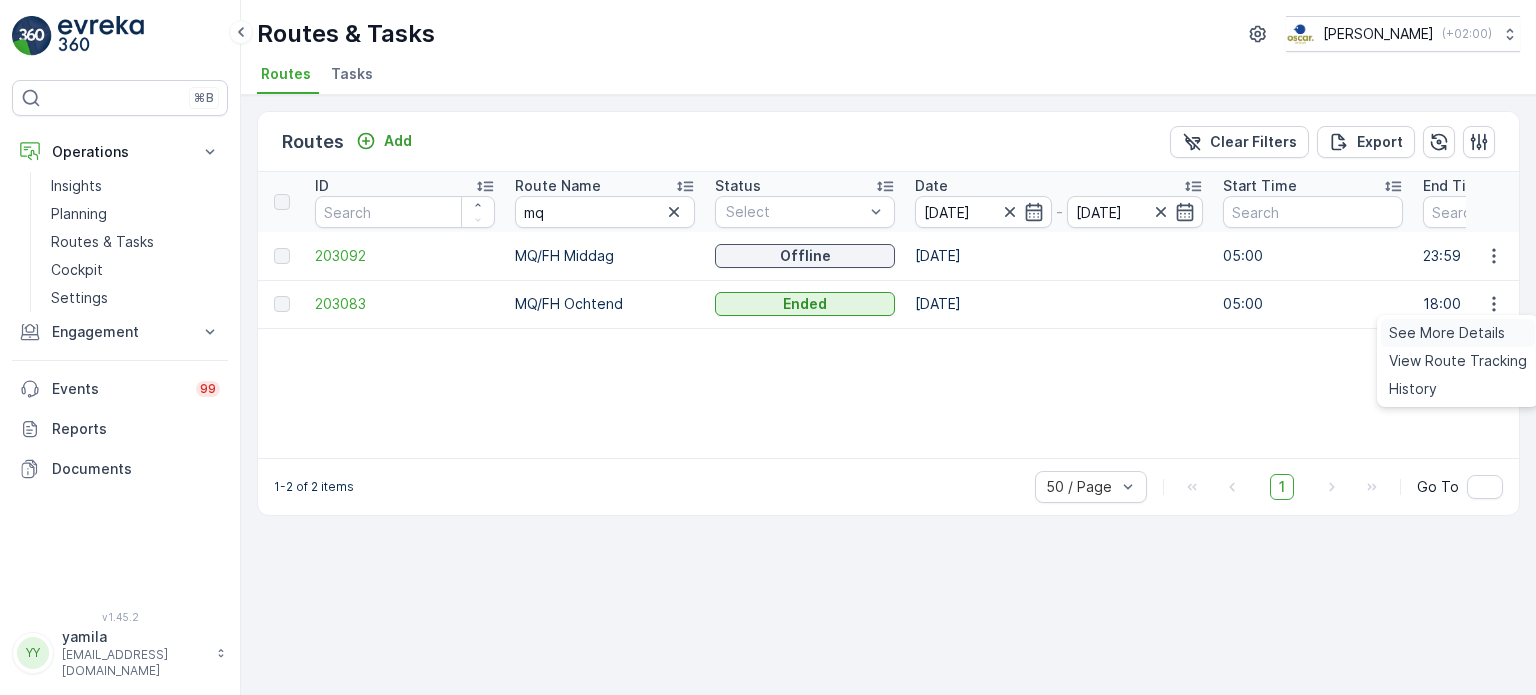click on "See More Details" at bounding box center [1447, 333] 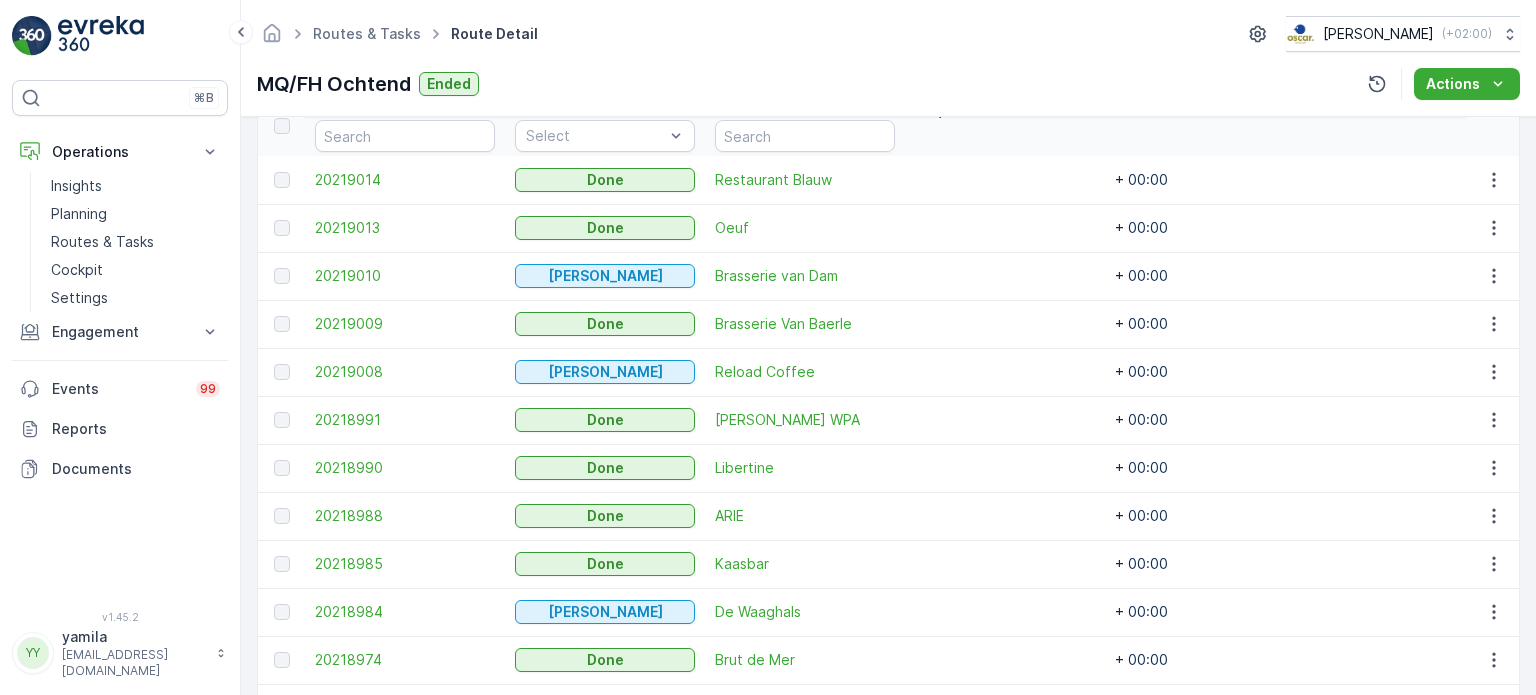 scroll, scrollTop: 284, scrollLeft: 0, axis: vertical 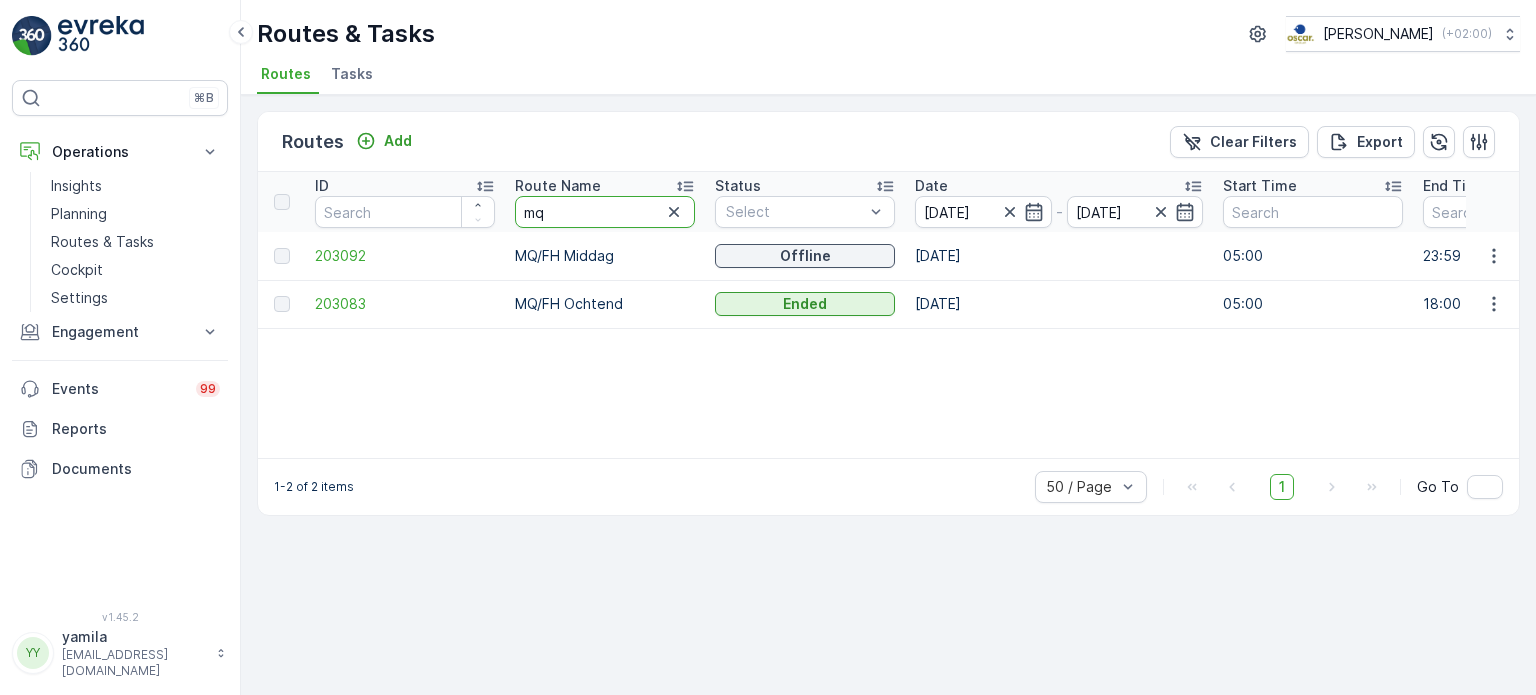 click on "mq" at bounding box center [605, 212] 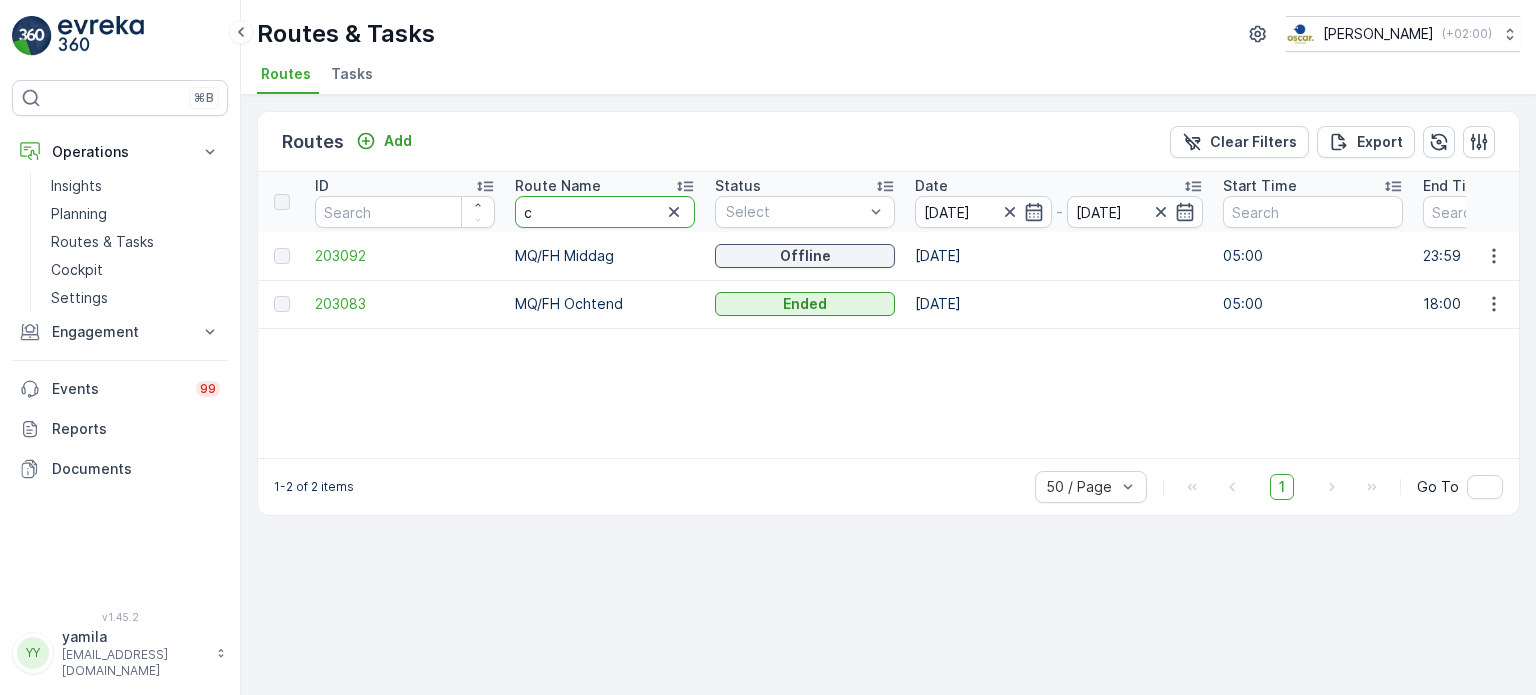 type on "cs" 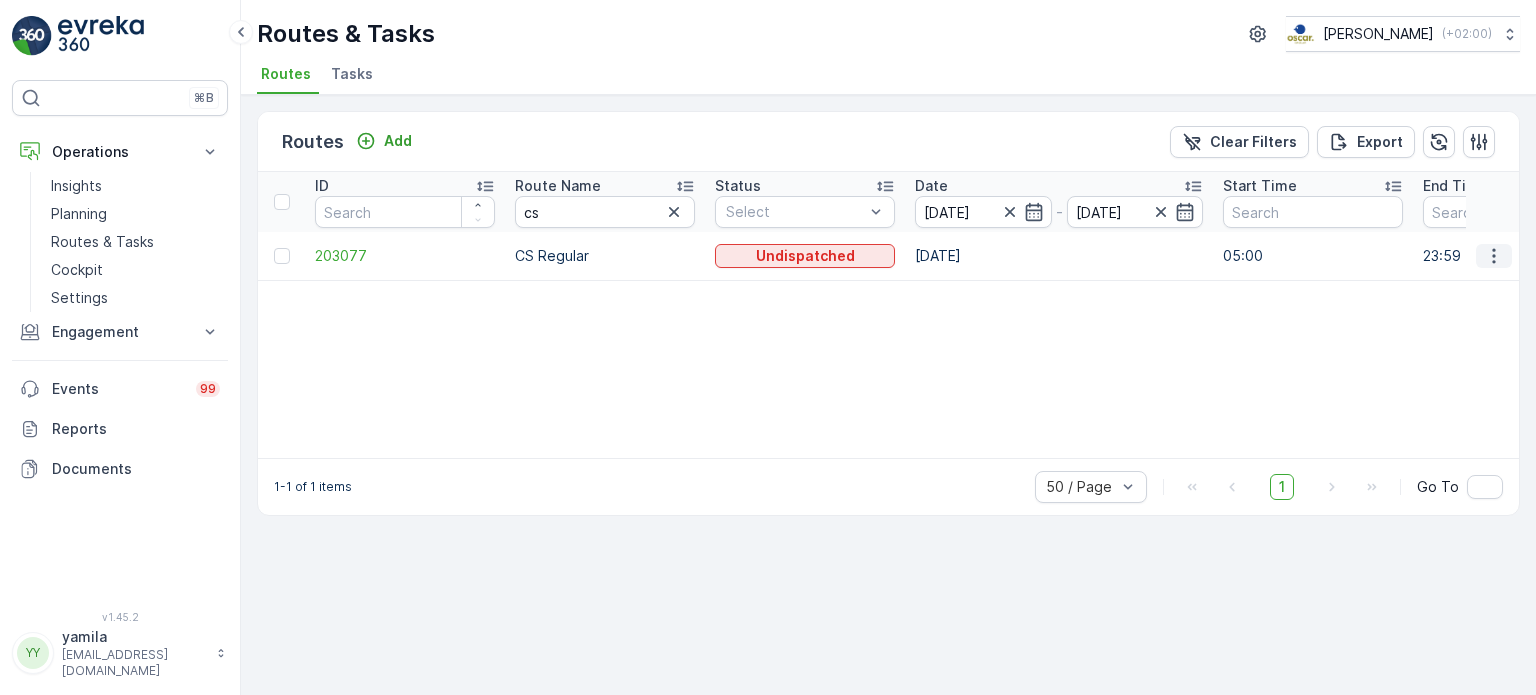 click at bounding box center (1494, 256) 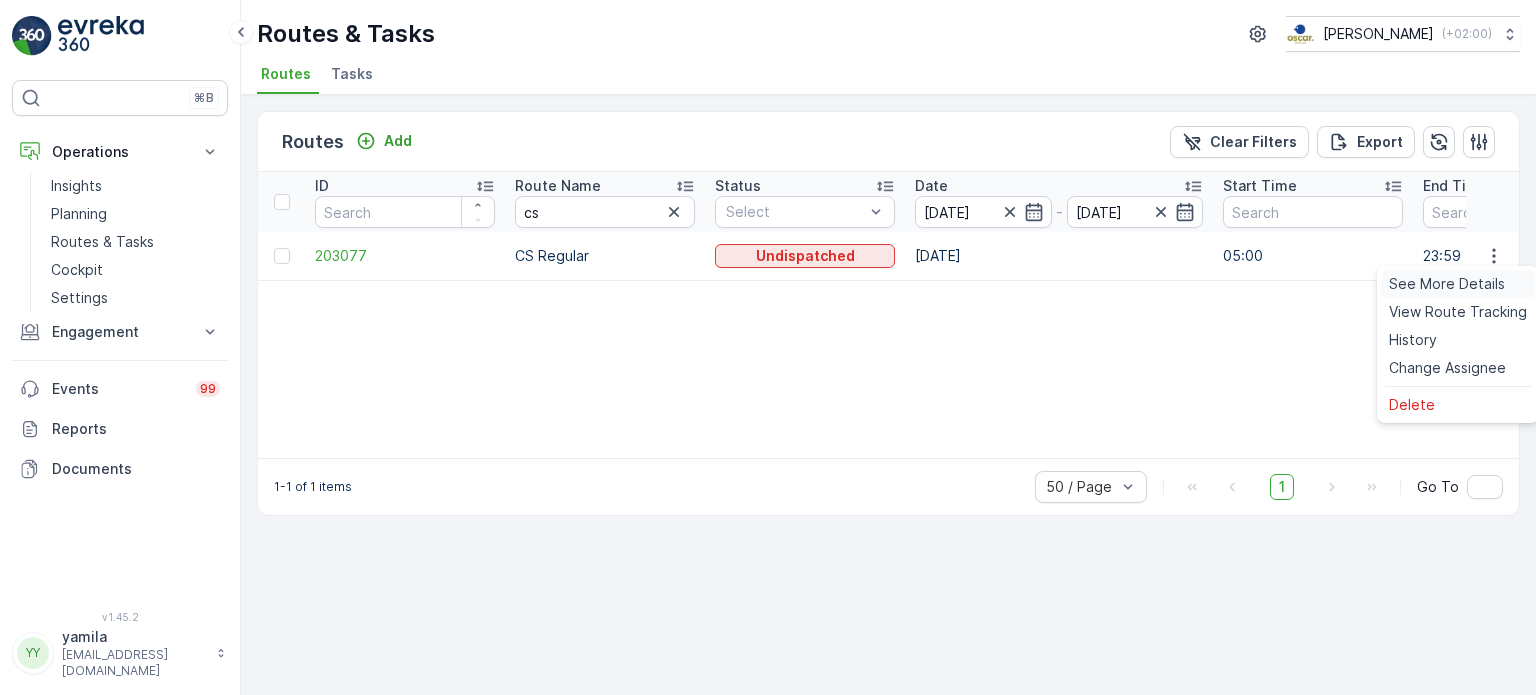 click on "See More Details" at bounding box center (1458, 284) 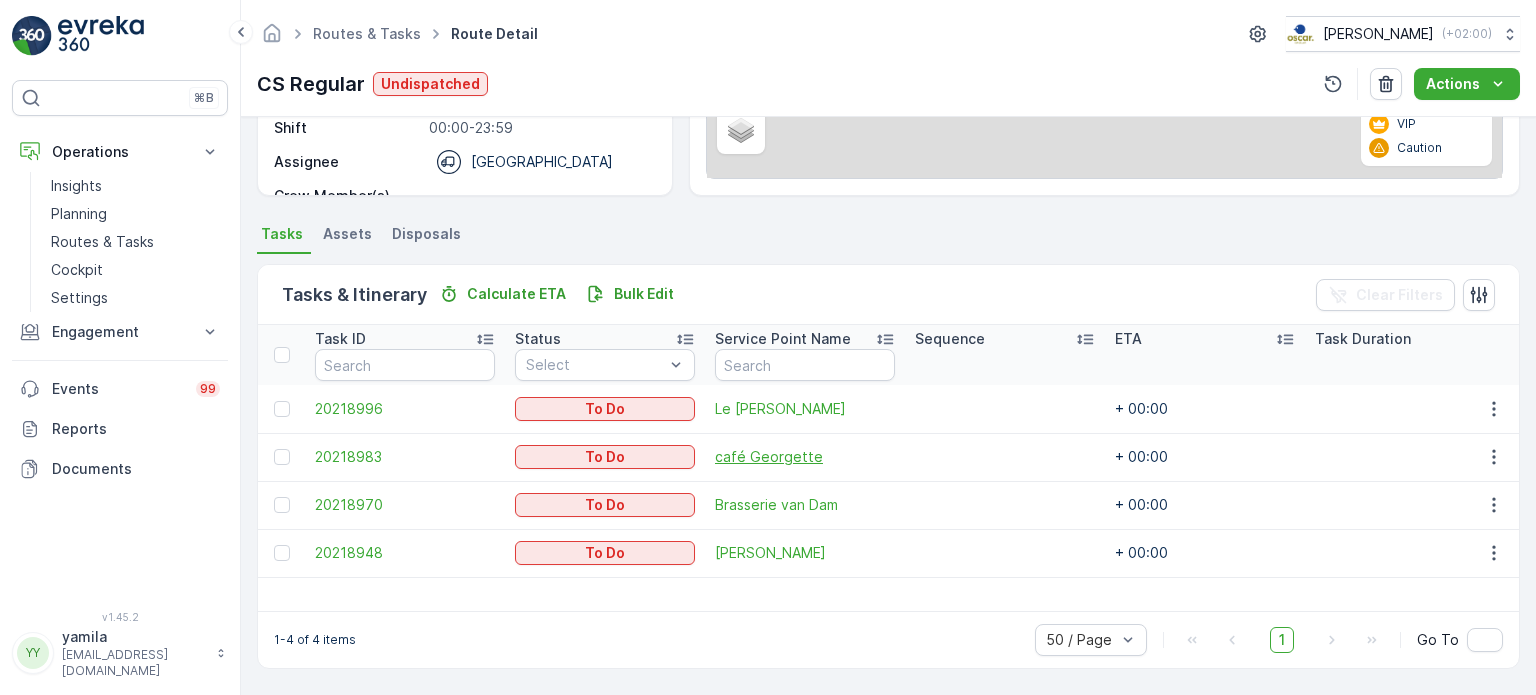scroll, scrollTop: 335, scrollLeft: 0, axis: vertical 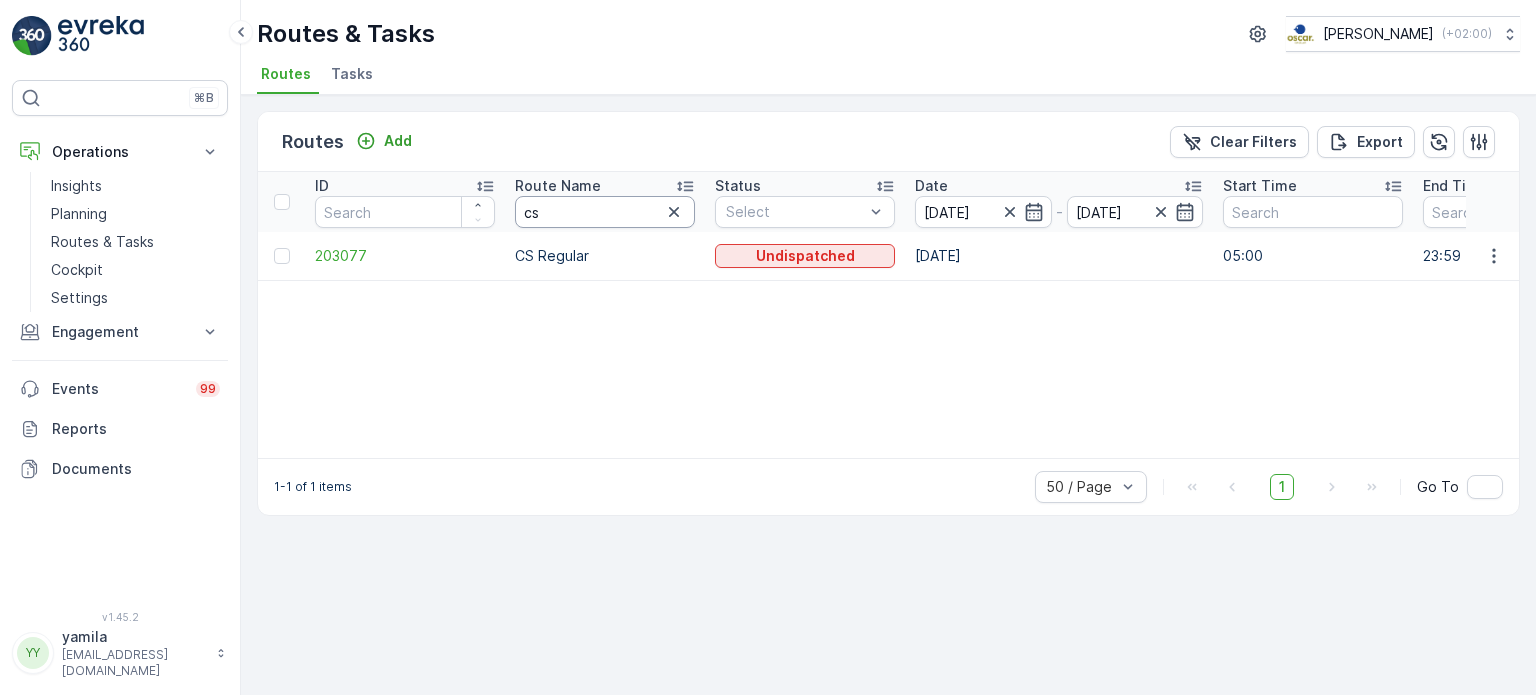 click on "cs" at bounding box center [605, 212] 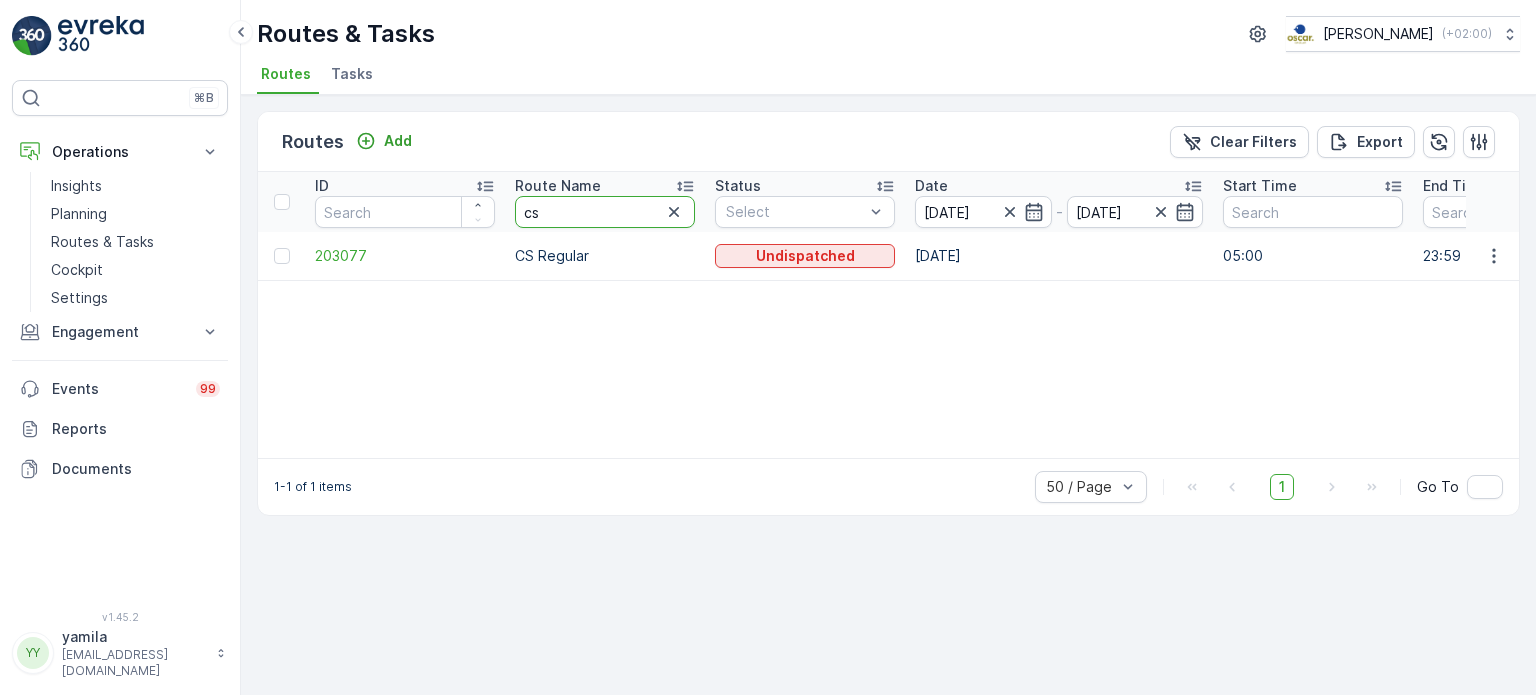 click on "cs" at bounding box center [605, 212] 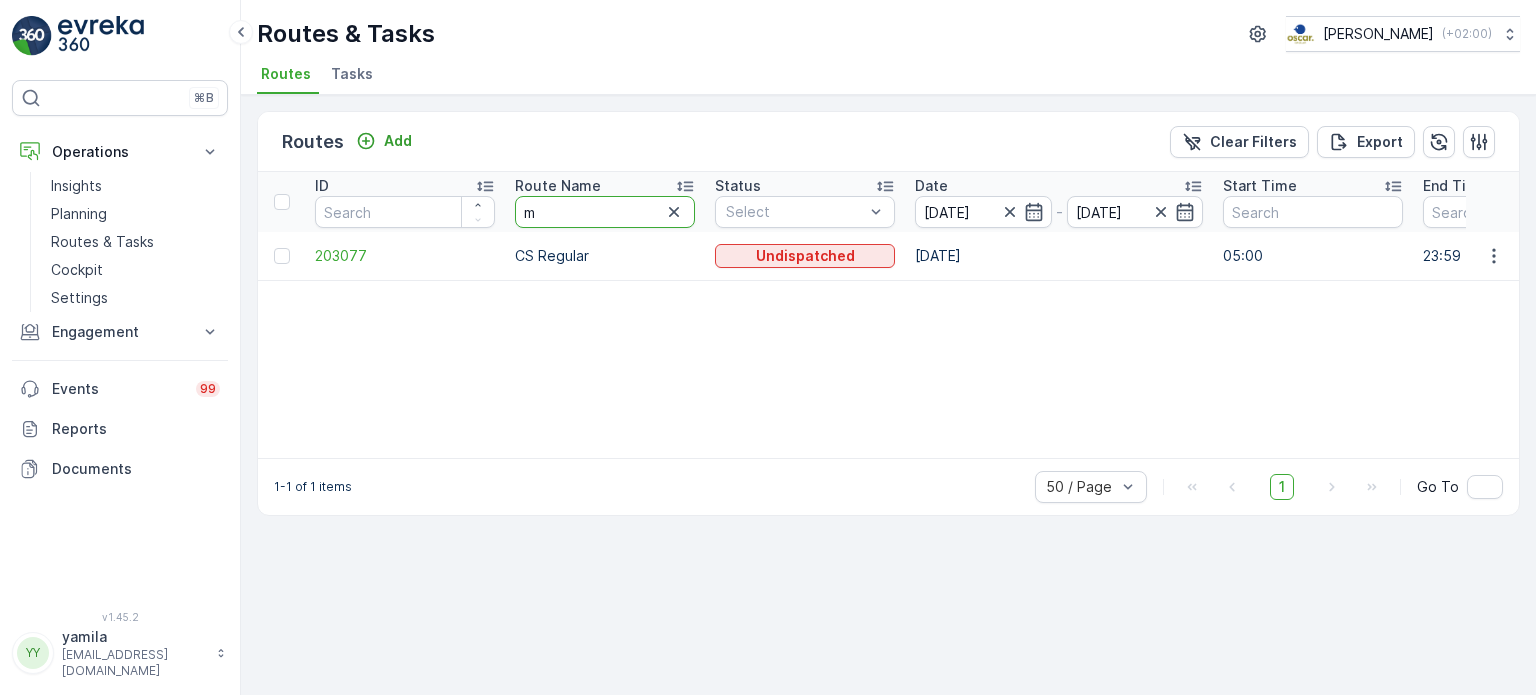 type on "mq" 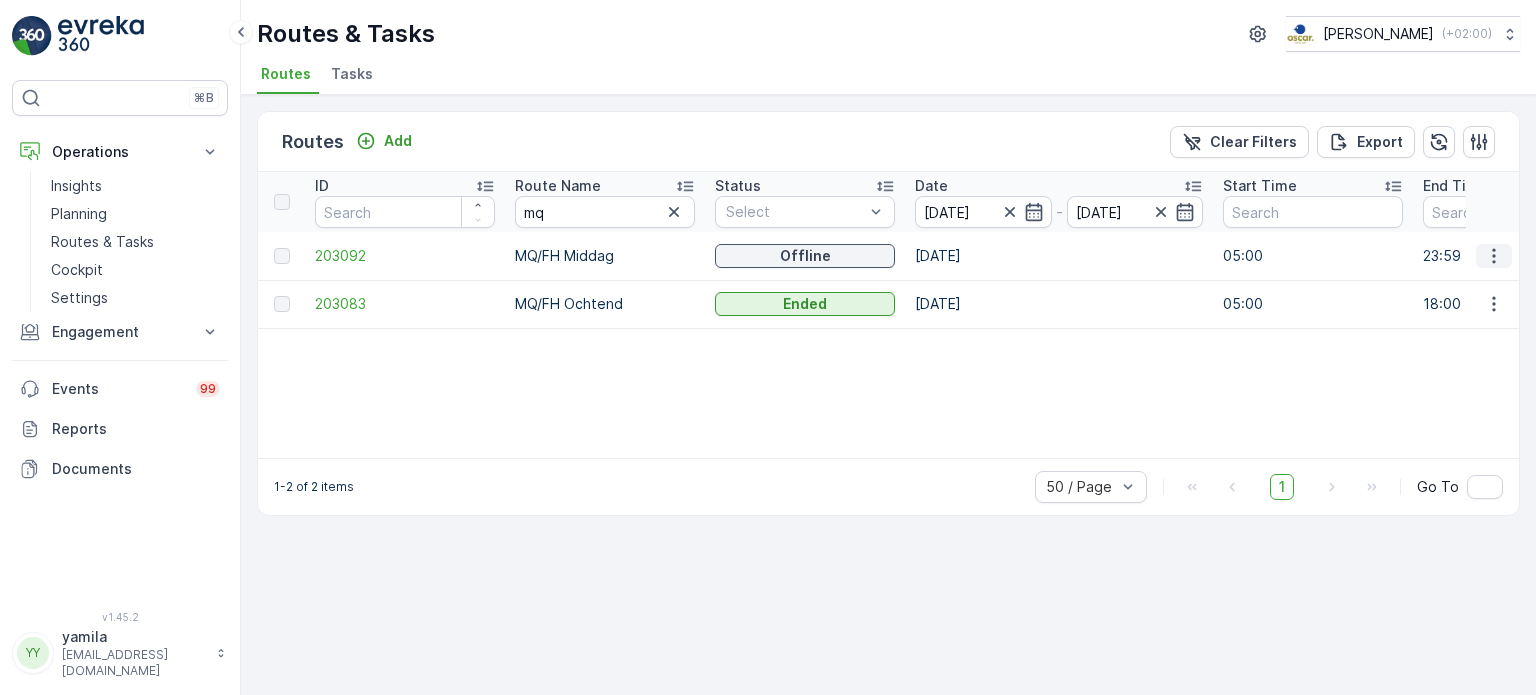click 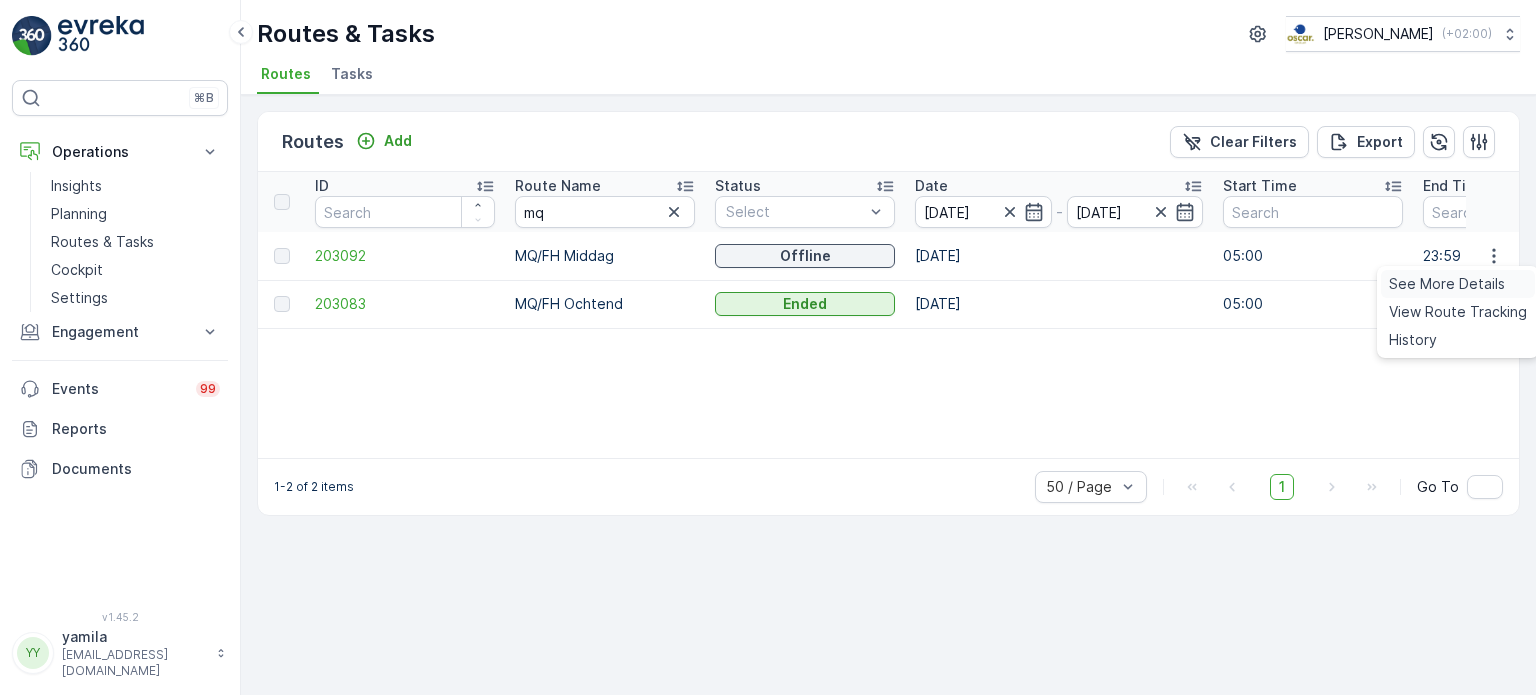 click on "See More Details" at bounding box center [1447, 284] 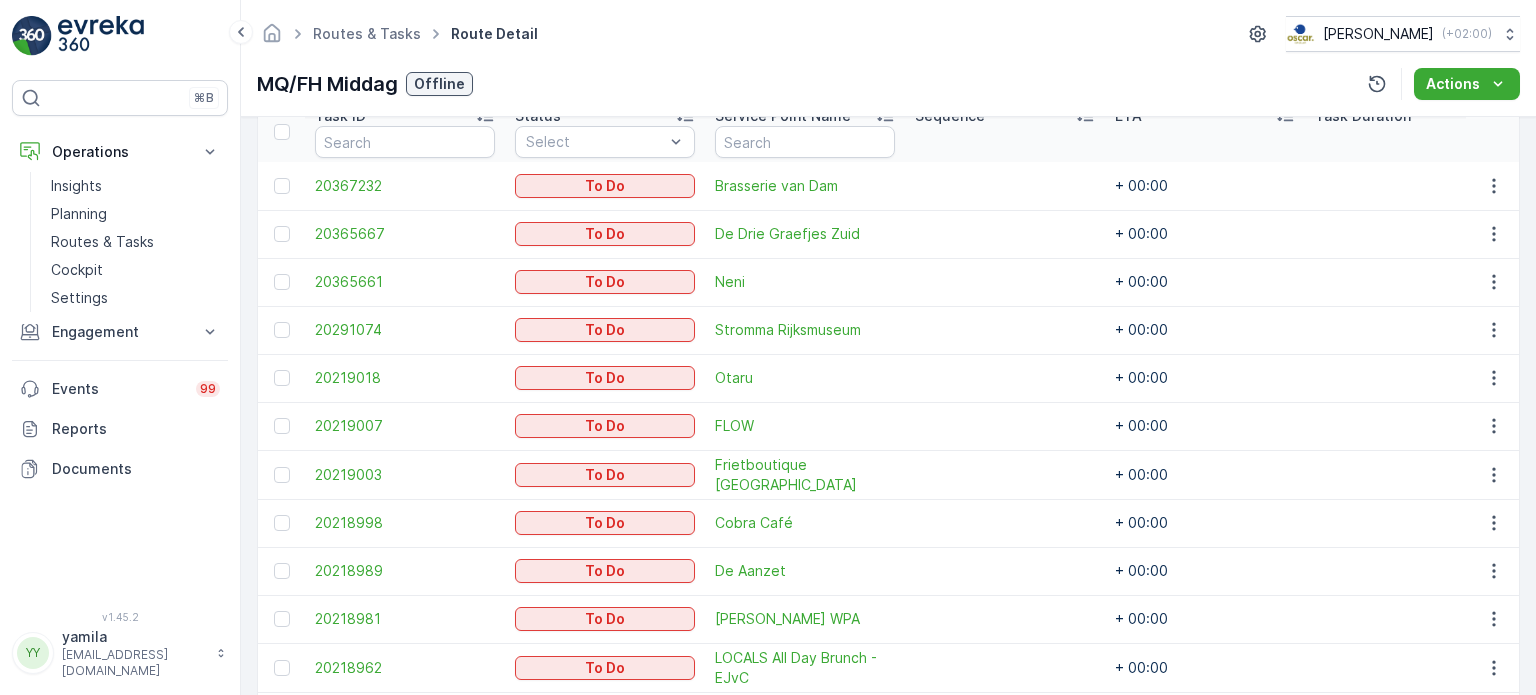 scroll, scrollTop: 525, scrollLeft: 0, axis: vertical 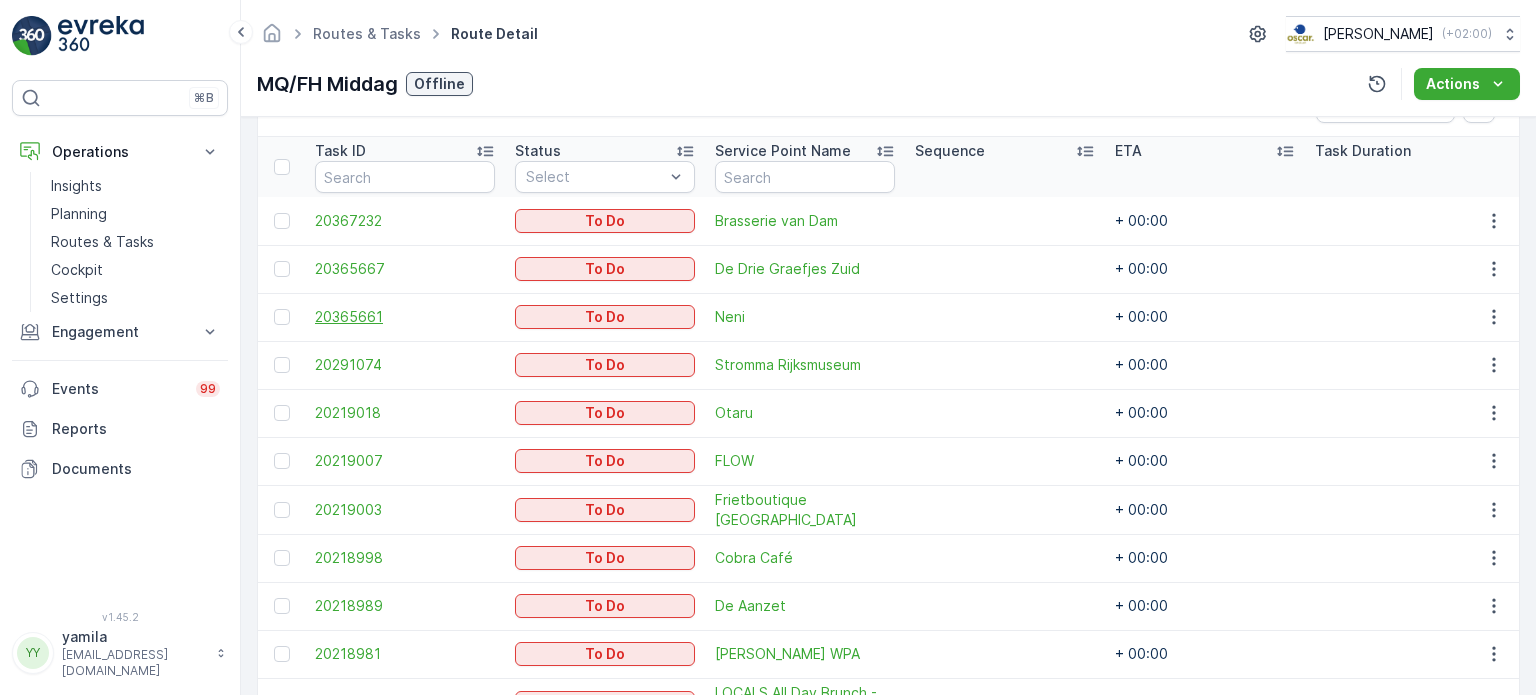 click on "20365661" at bounding box center (405, 317) 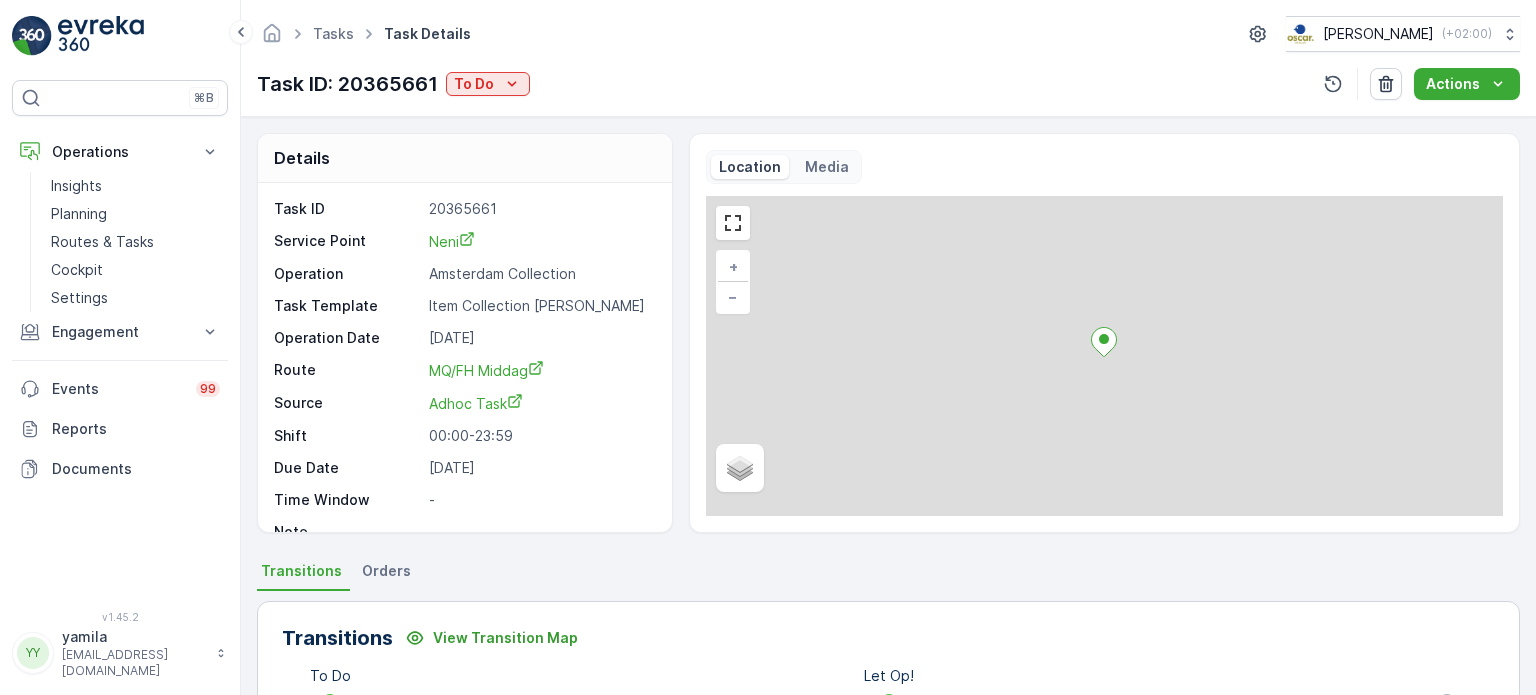 scroll, scrollTop: 300, scrollLeft: 0, axis: vertical 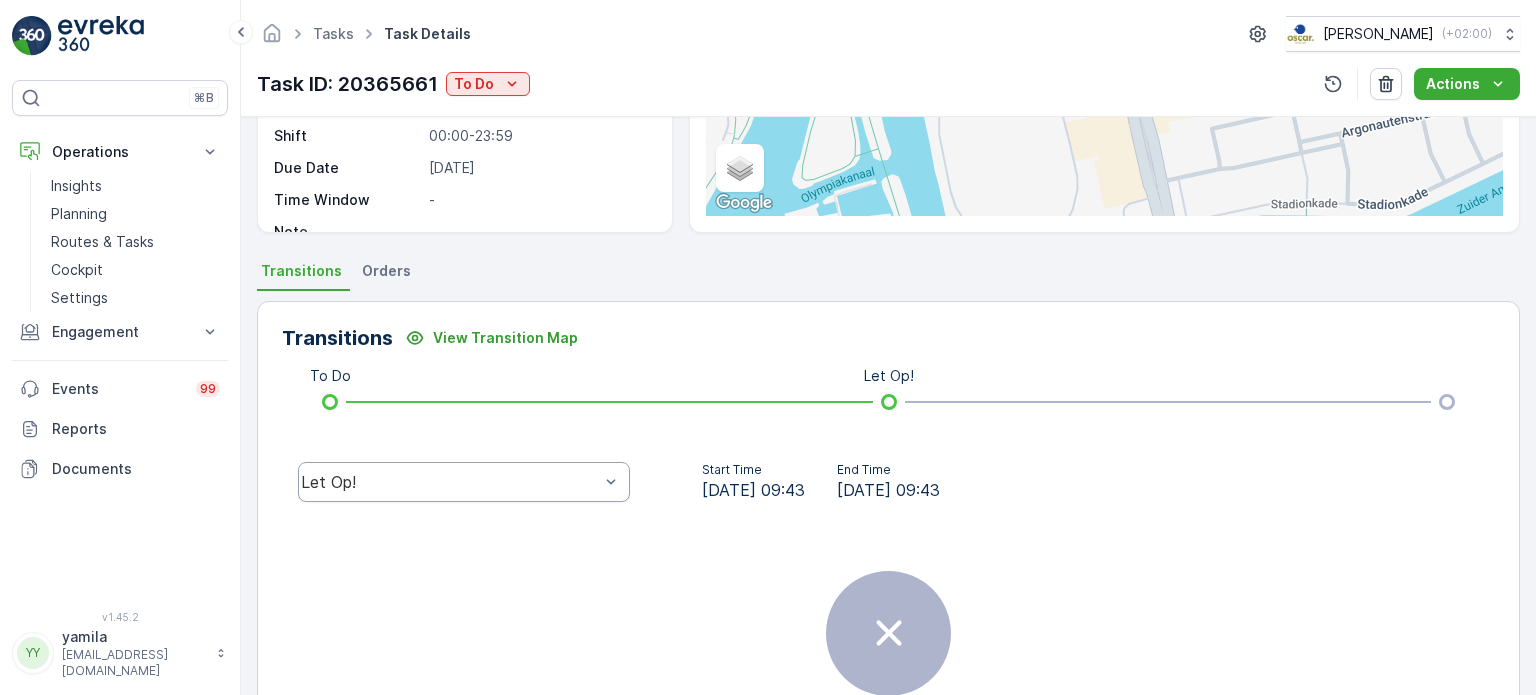 click on "Let Op!" at bounding box center (464, 482) 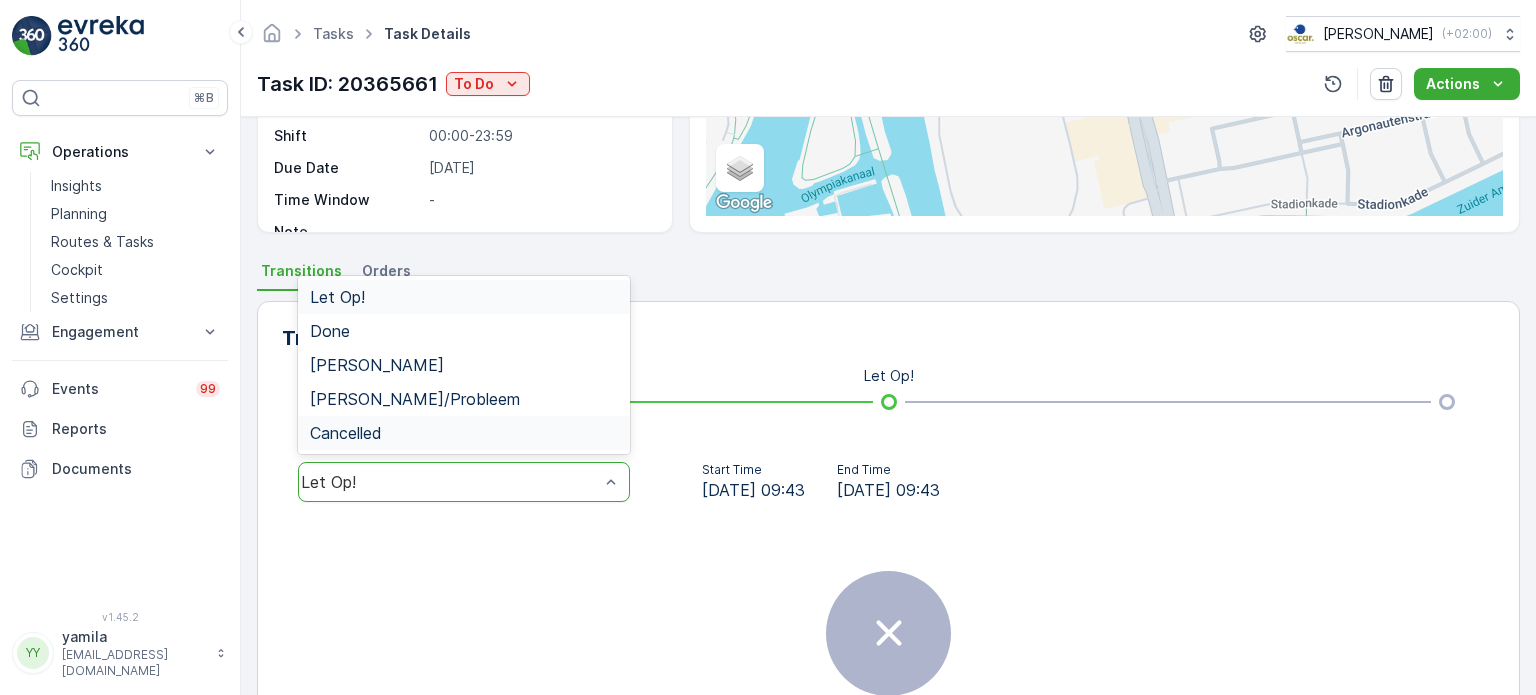 click on "Cancelled" at bounding box center (346, 433) 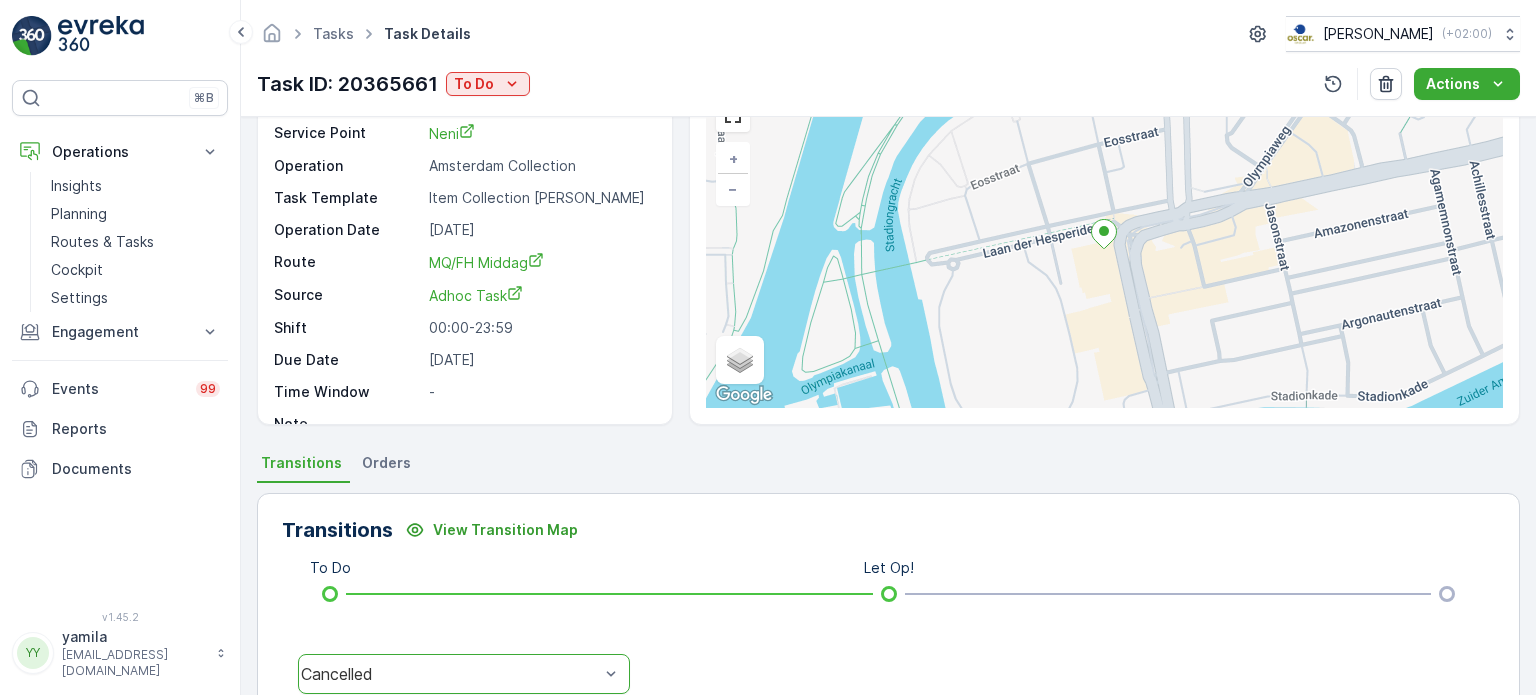 scroll, scrollTop: 300, scrollLeft: 0, axis: vertical 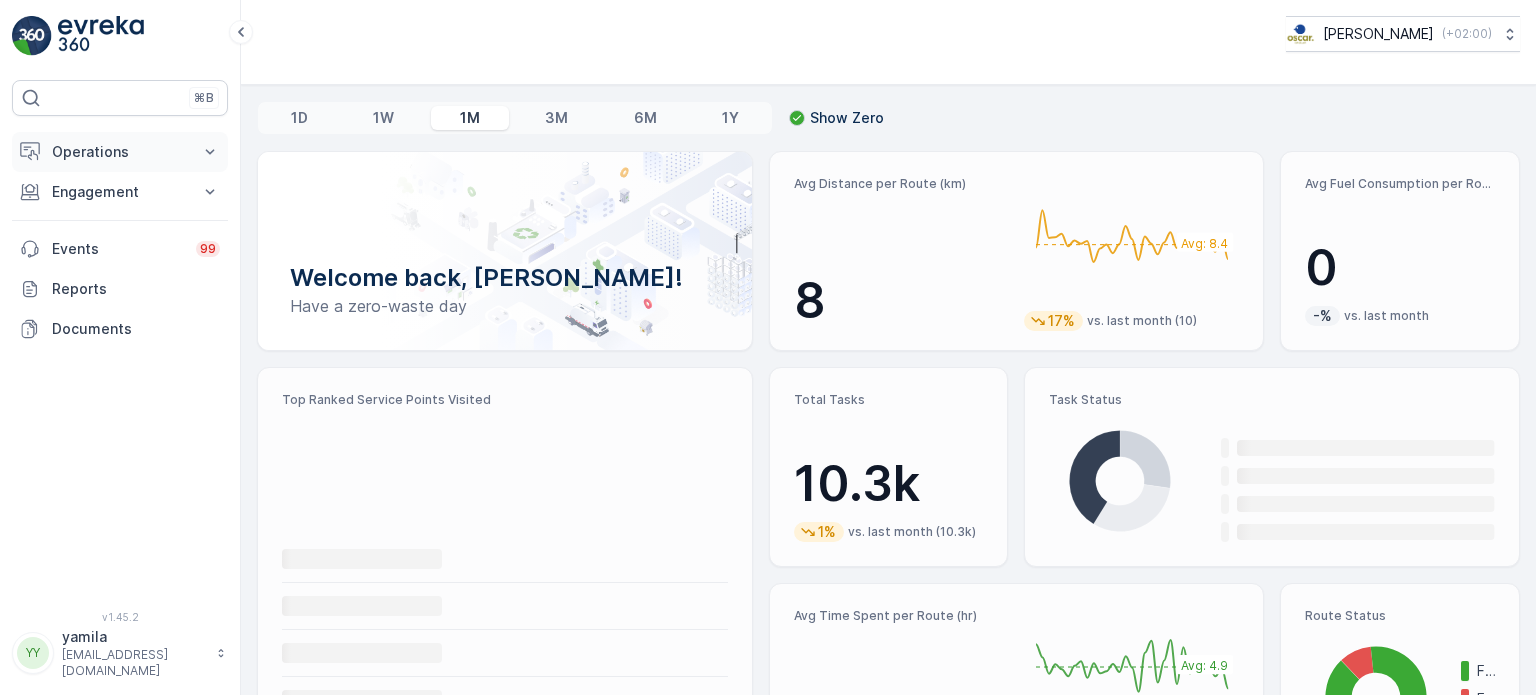 click on "Operations" at bounding box center [120, 152] 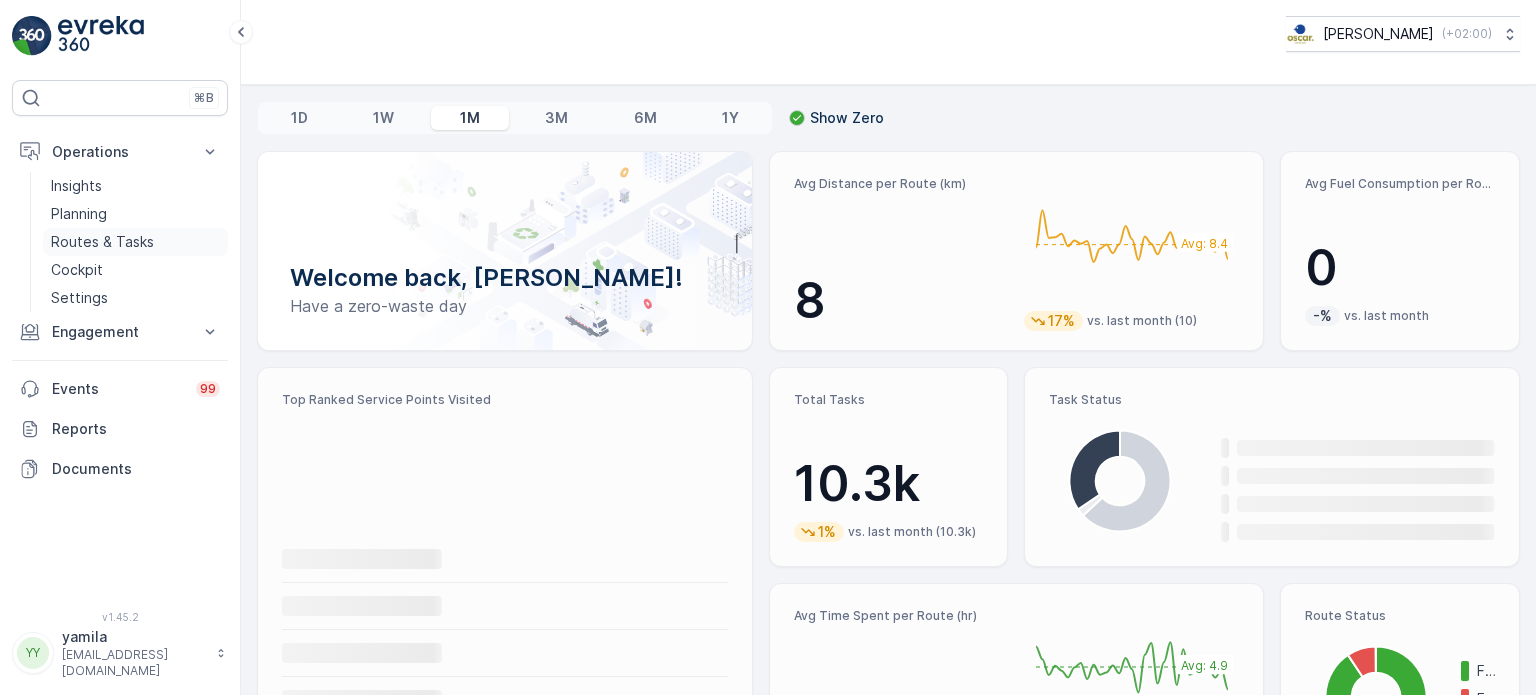 click on "Routes & Tasks" at bounding box center [102, 242] 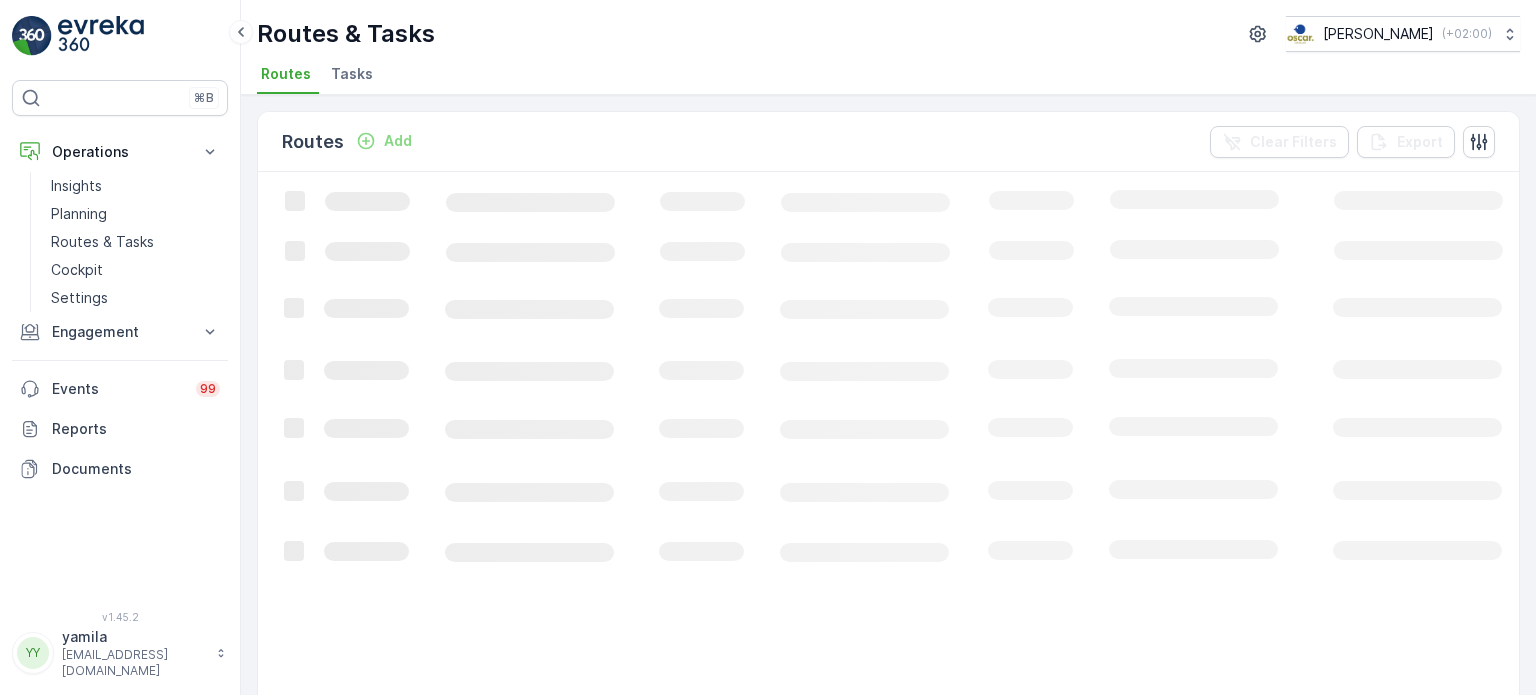 click on "Routes Tasks" at bounding box center (880, 77) 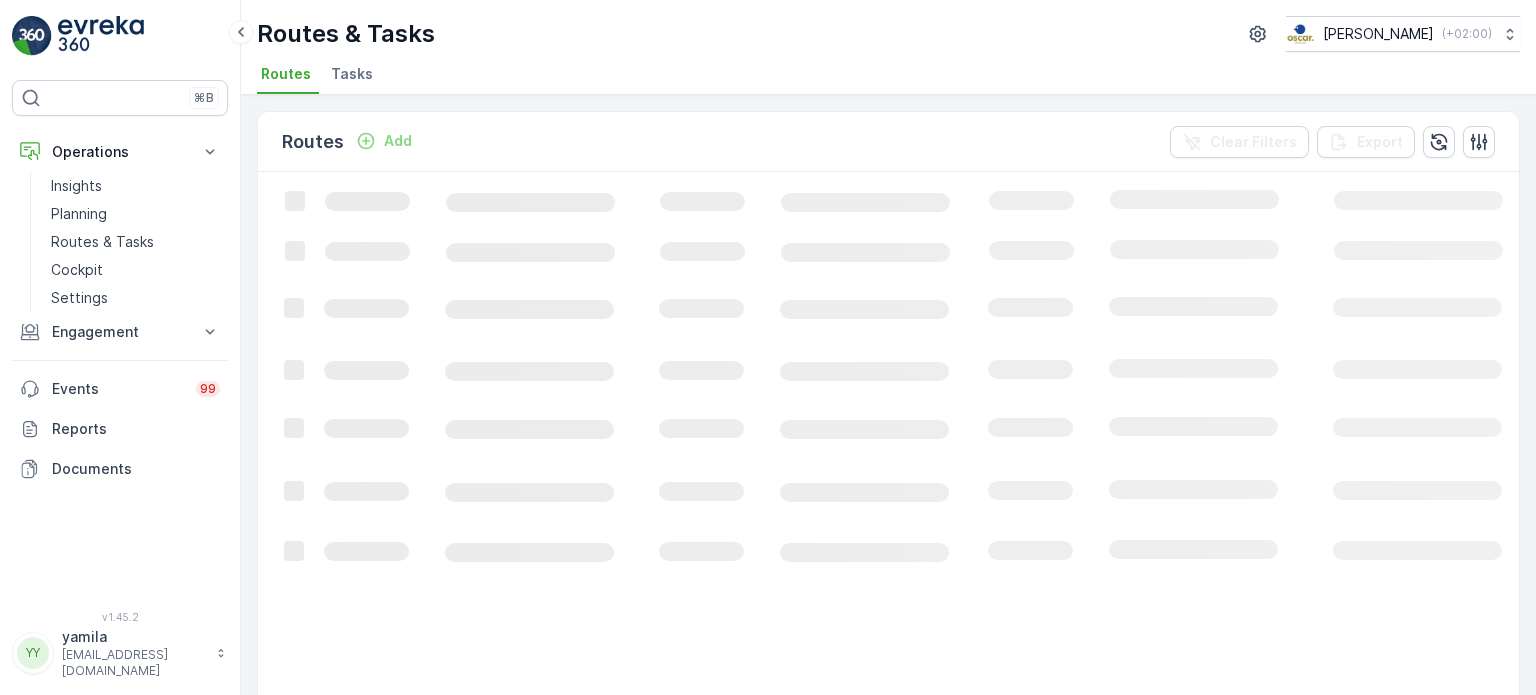 click on "Routes Tasks" at bounding box center (880, 77) 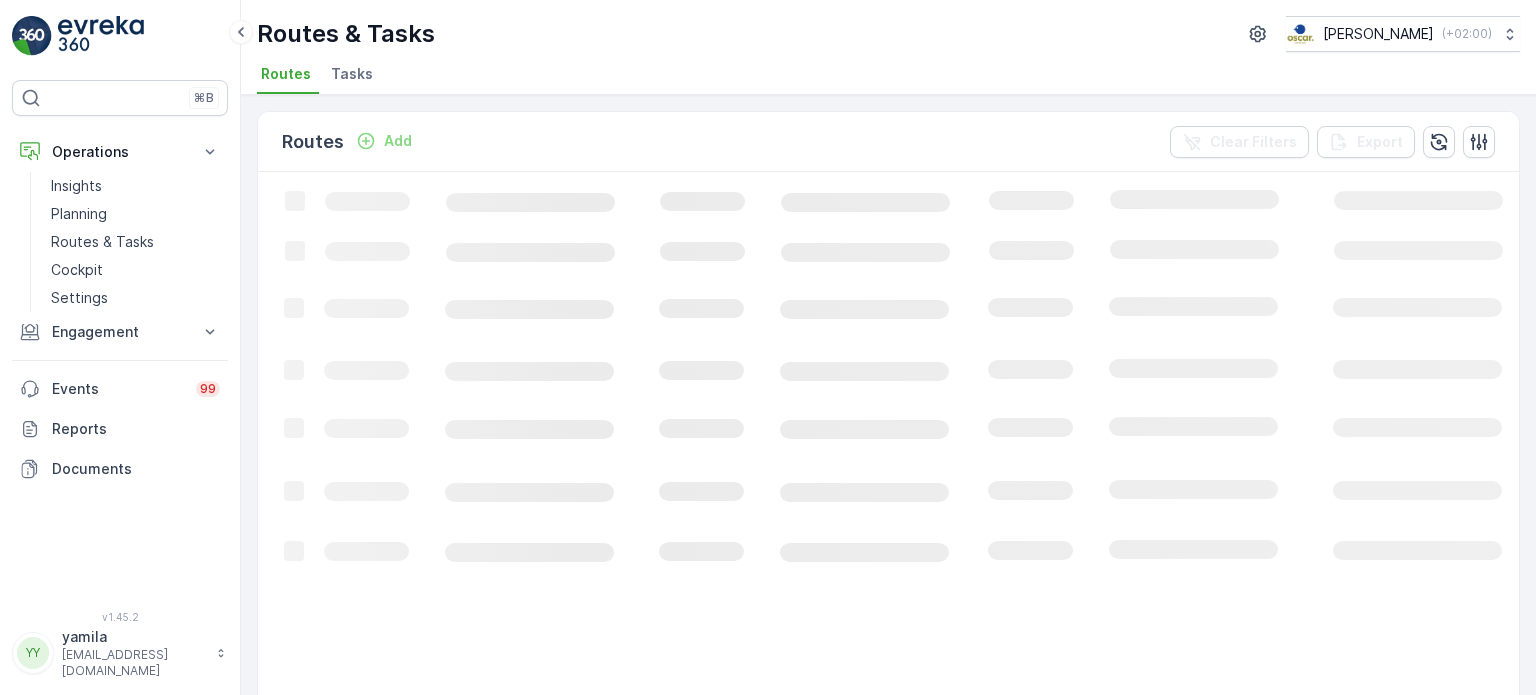click on "Tasks" at bounding box center (354, 77) 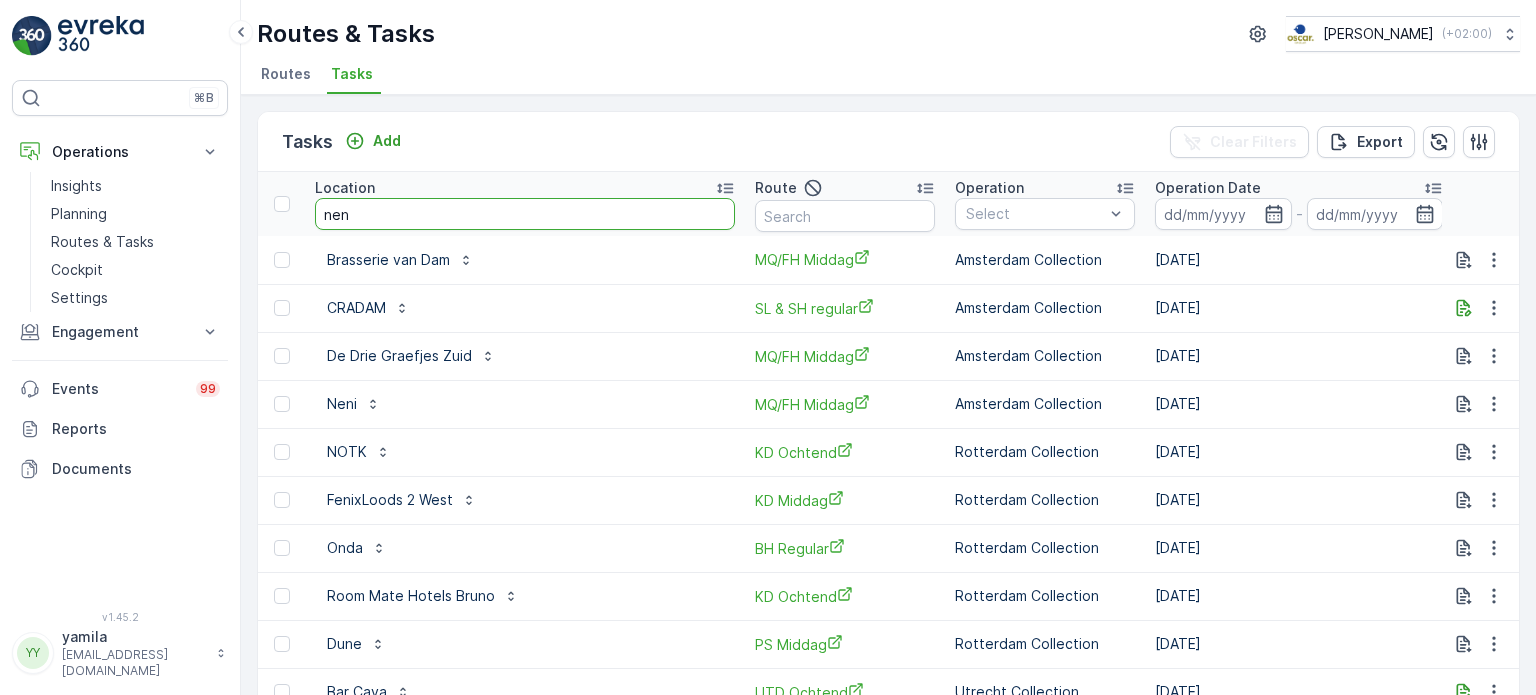 type on "neni" 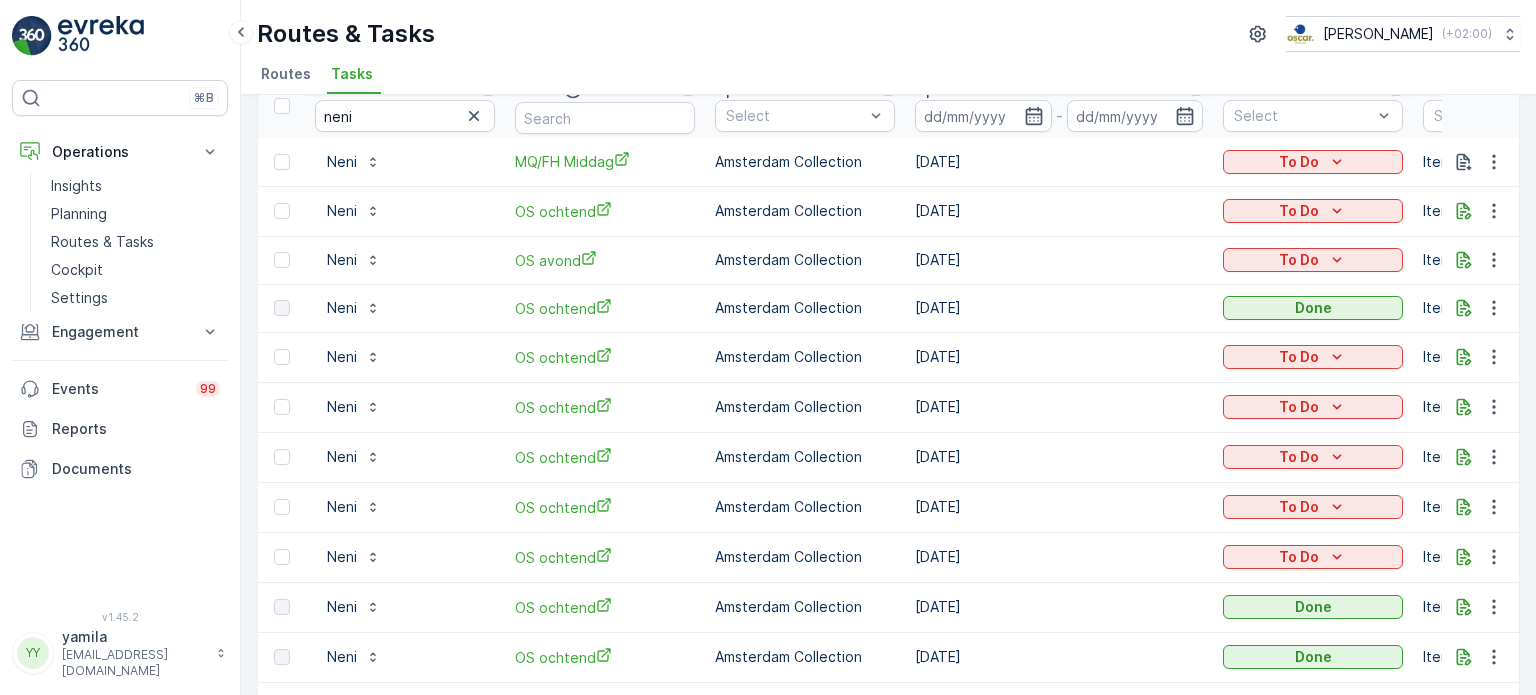 scroll, scrollTop: 0, scrollLeft: 0, axis: both 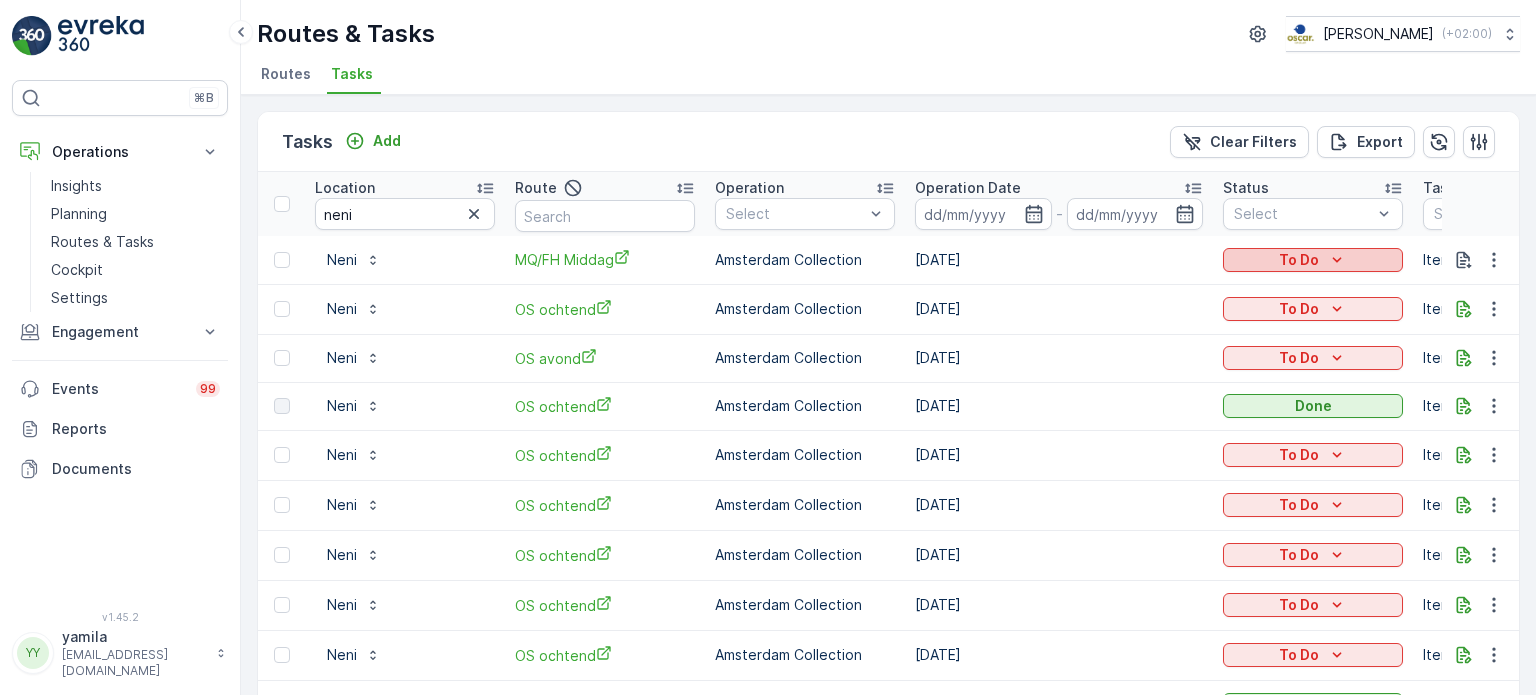 click on "To Do" at bounding box center (1299, 260) 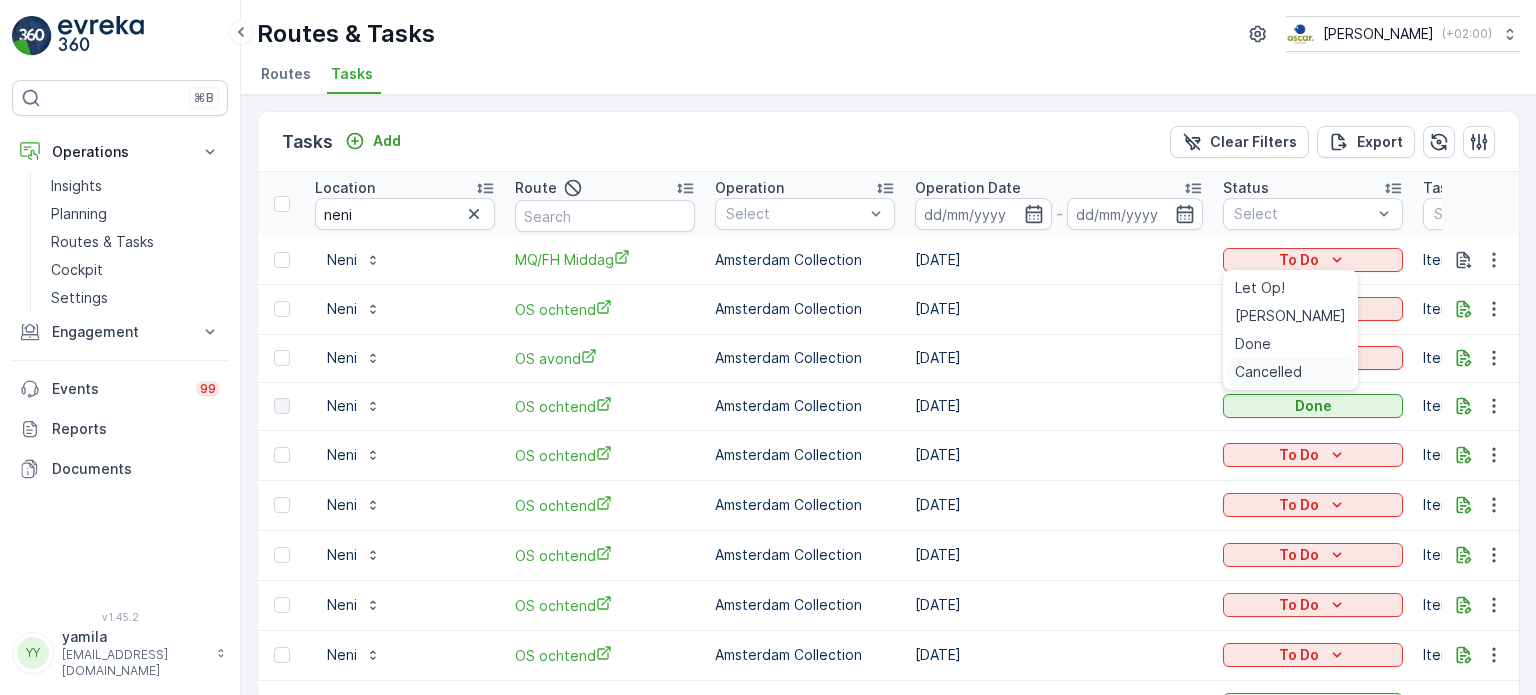click on "Cancelled" at bounding box center [1268, 372] 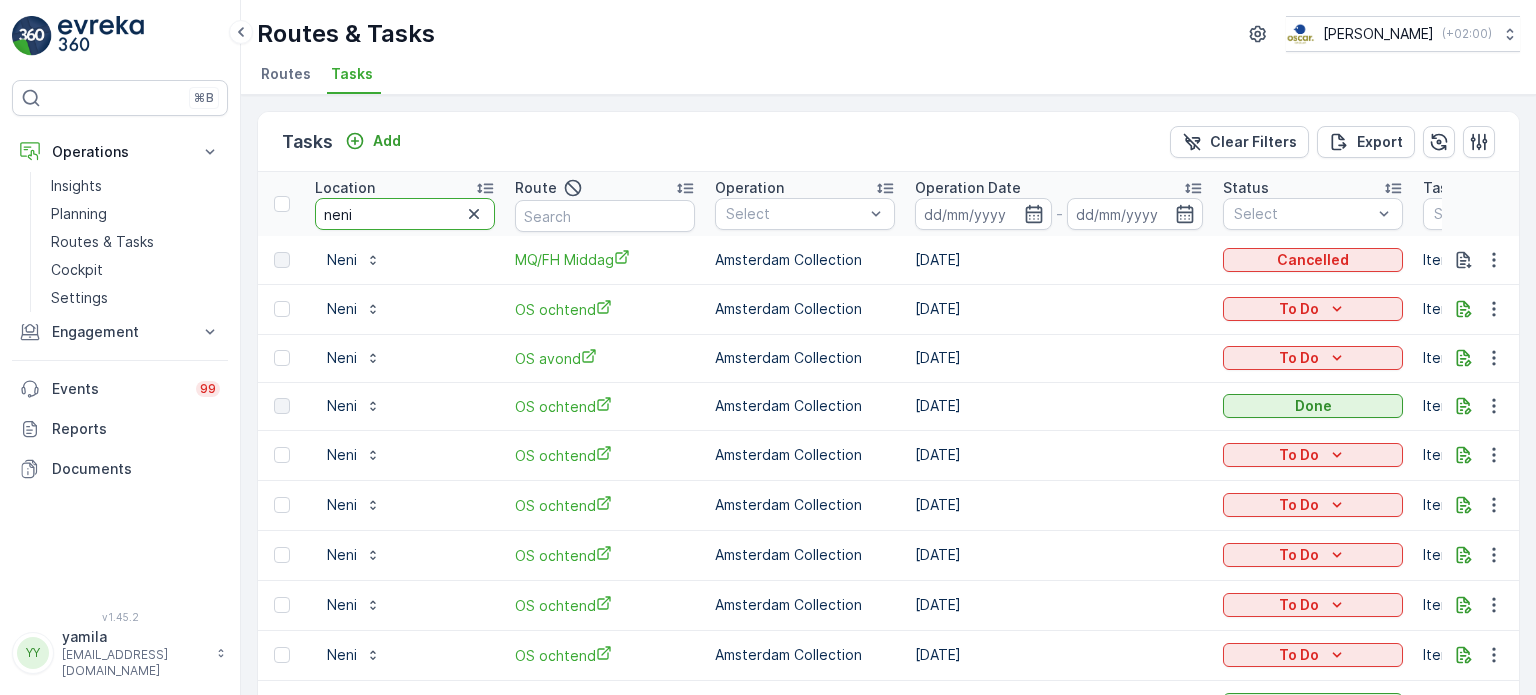 click on "neni" at bounding box center (405, 214) 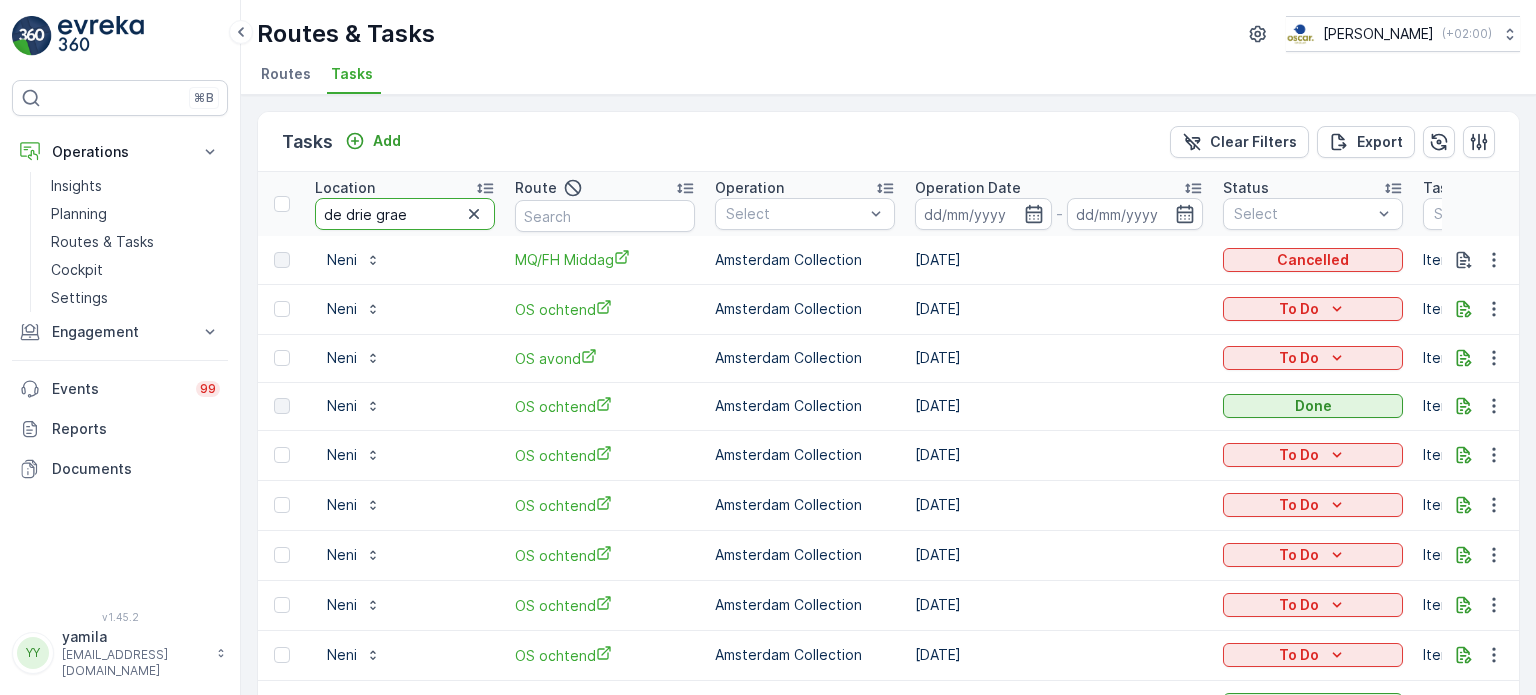 type on "de drie graef" 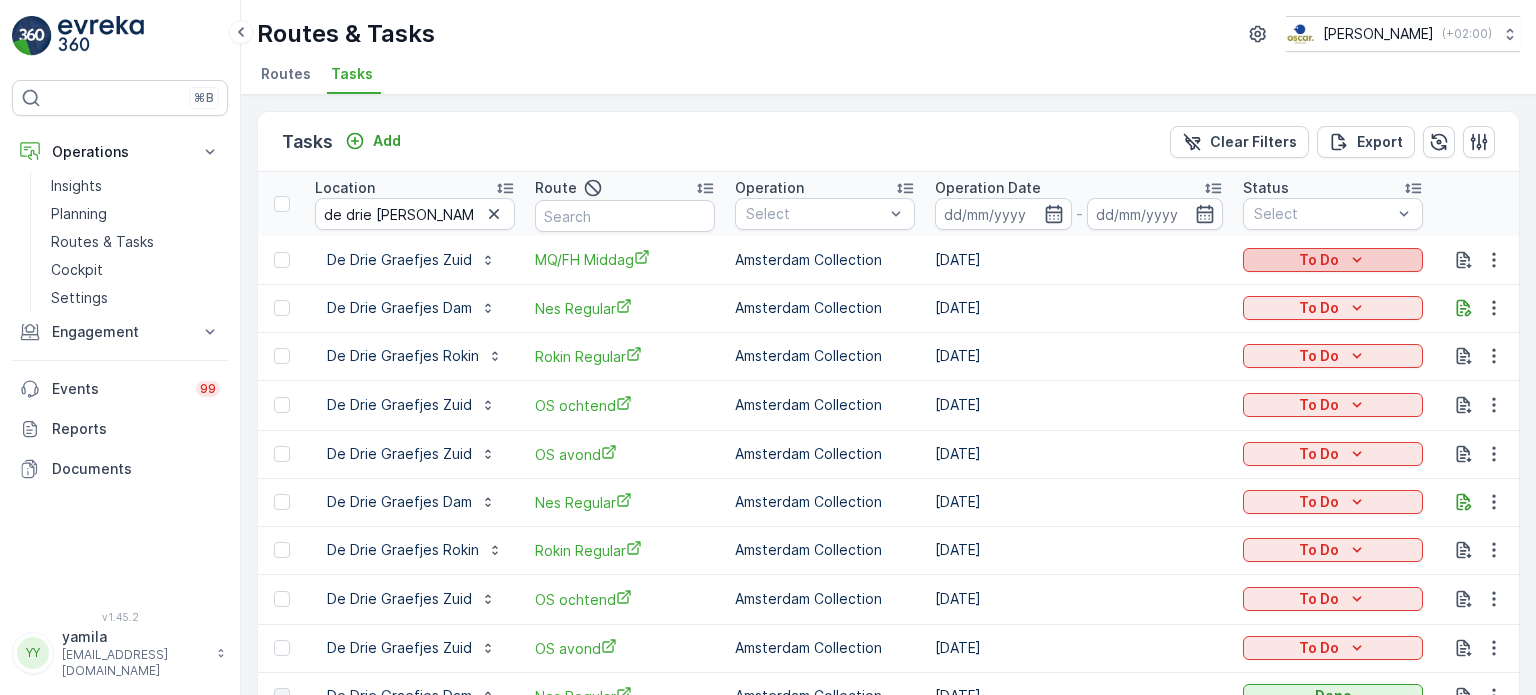 click on "To Do" at bounding box center (1333, 260) 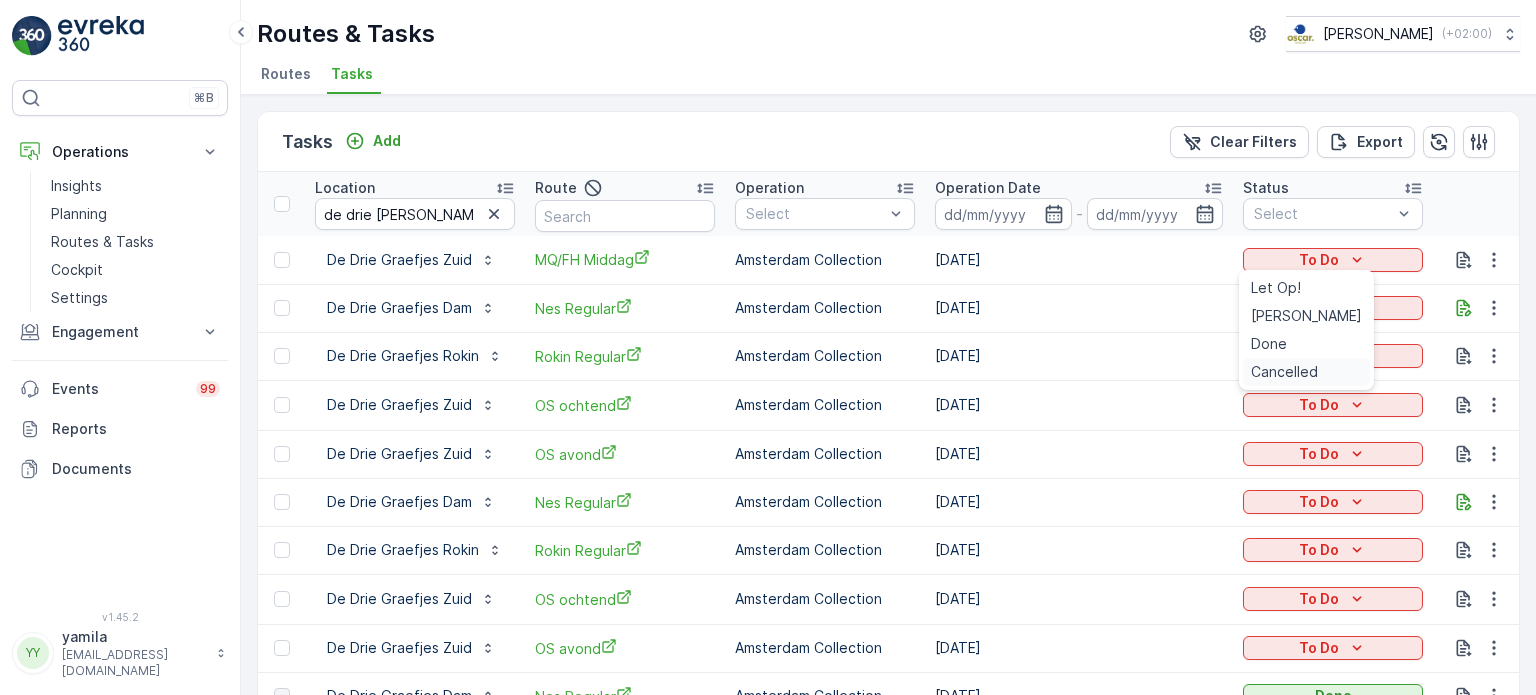click on "Cancelled" at bounding box center [1284, 372] 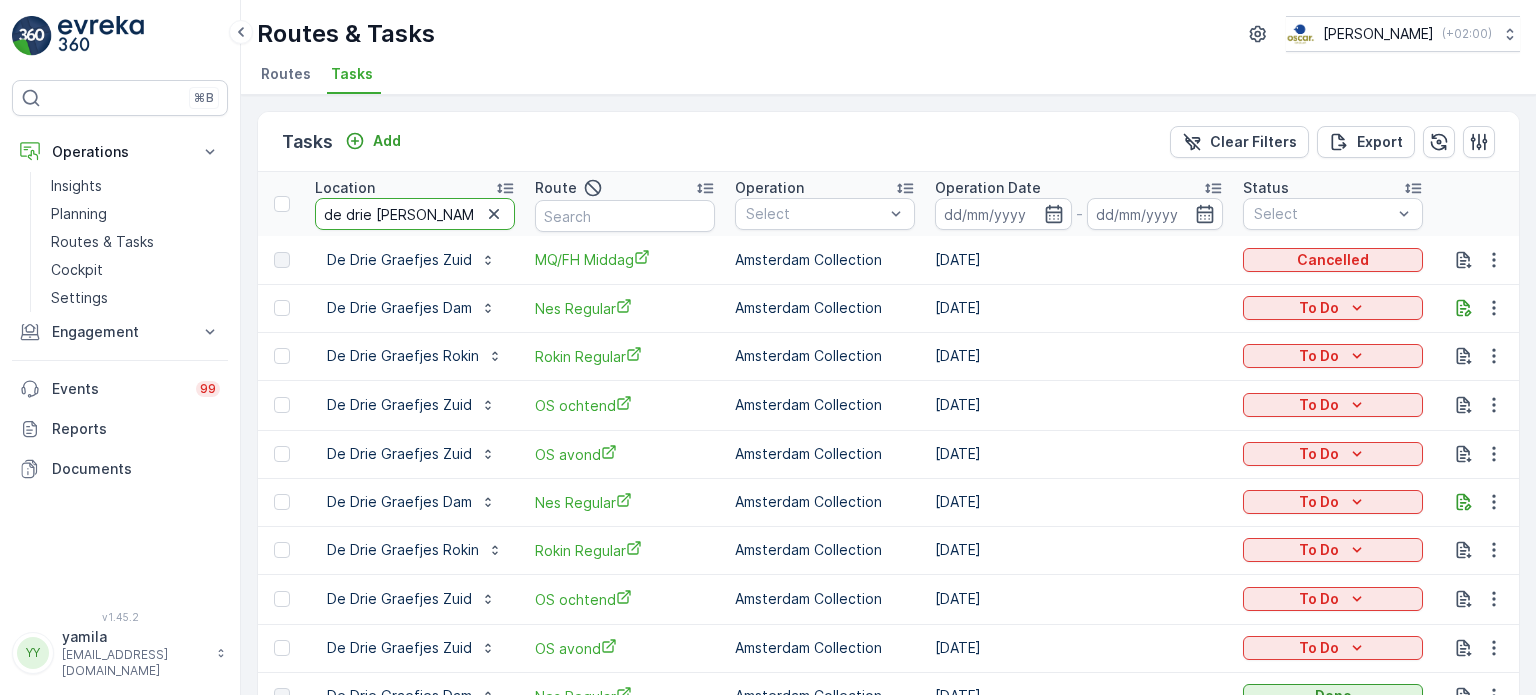 click on "de drie graef" at bounding box center (415, 214) 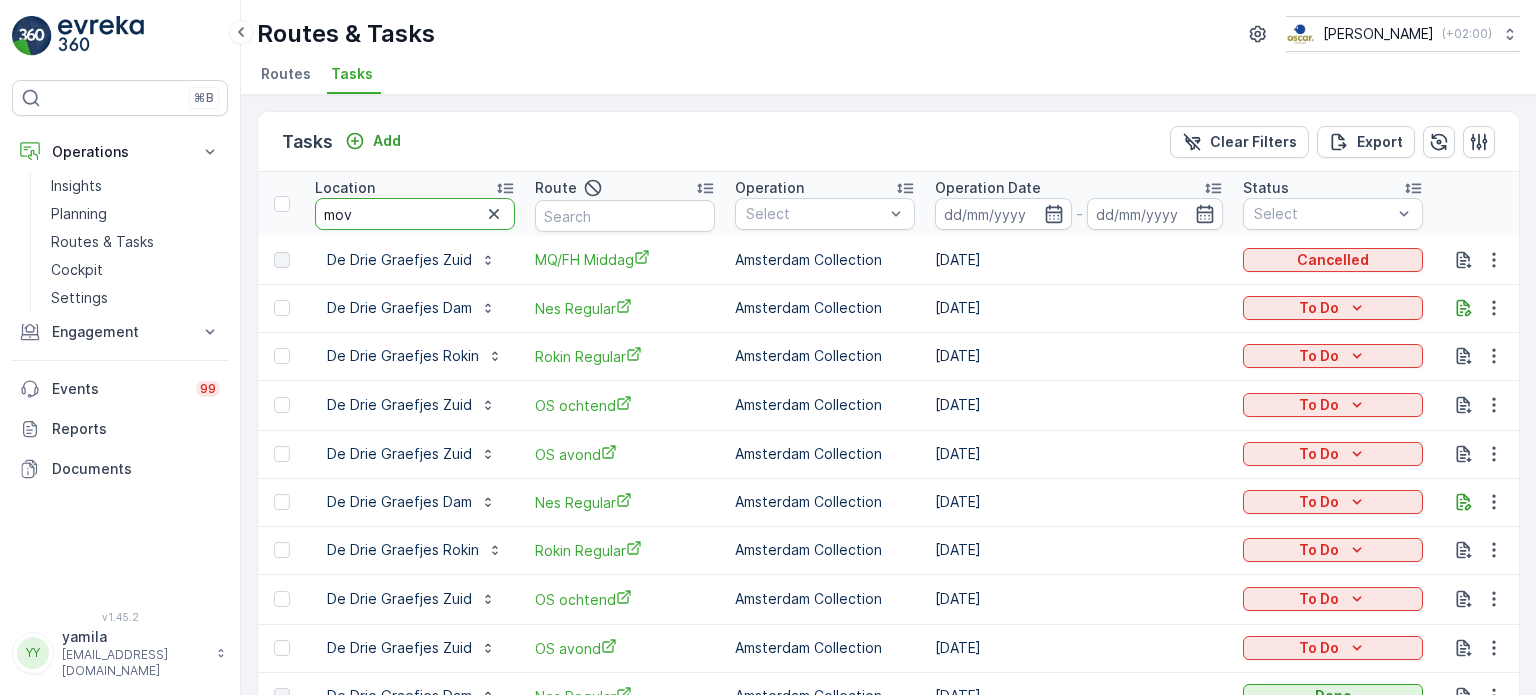 type on "move" 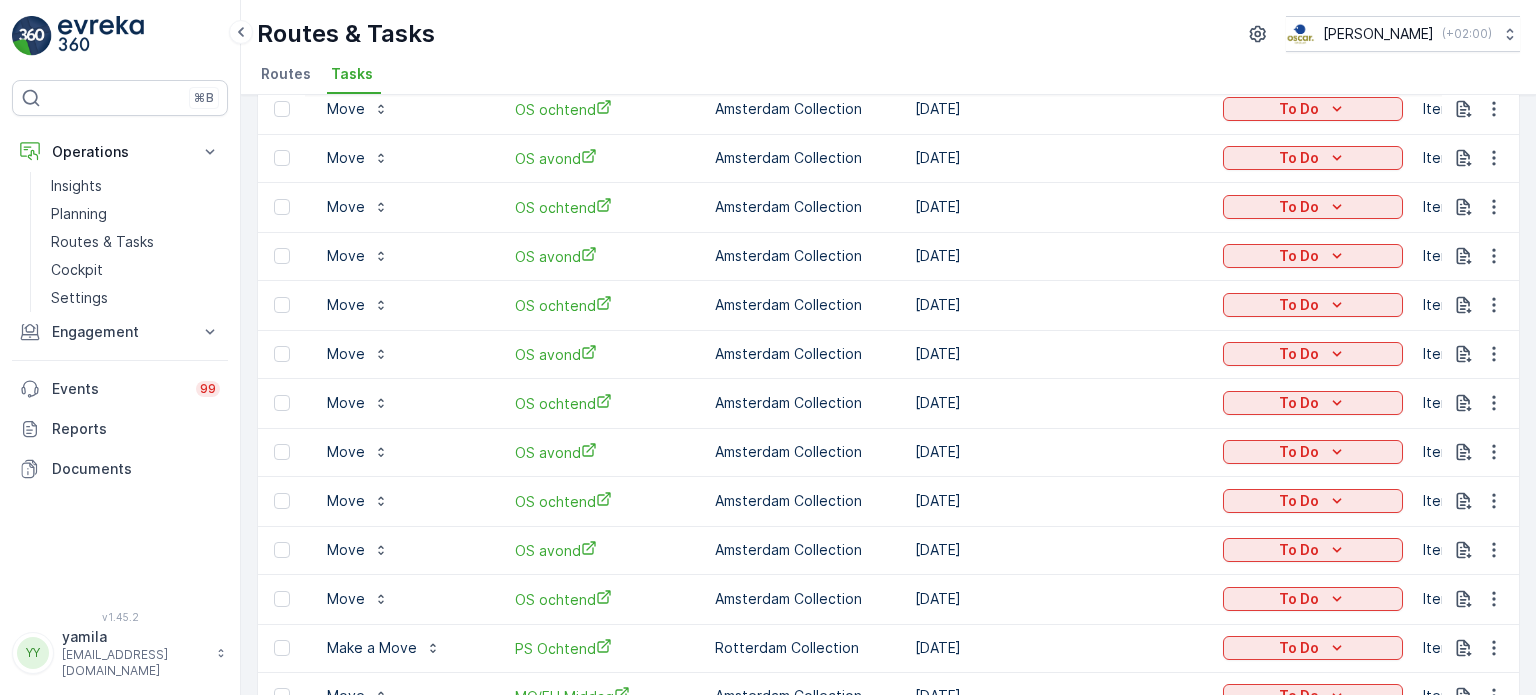 scroll, scrollTop: 300, scrollLeft: 0, axis: vertical 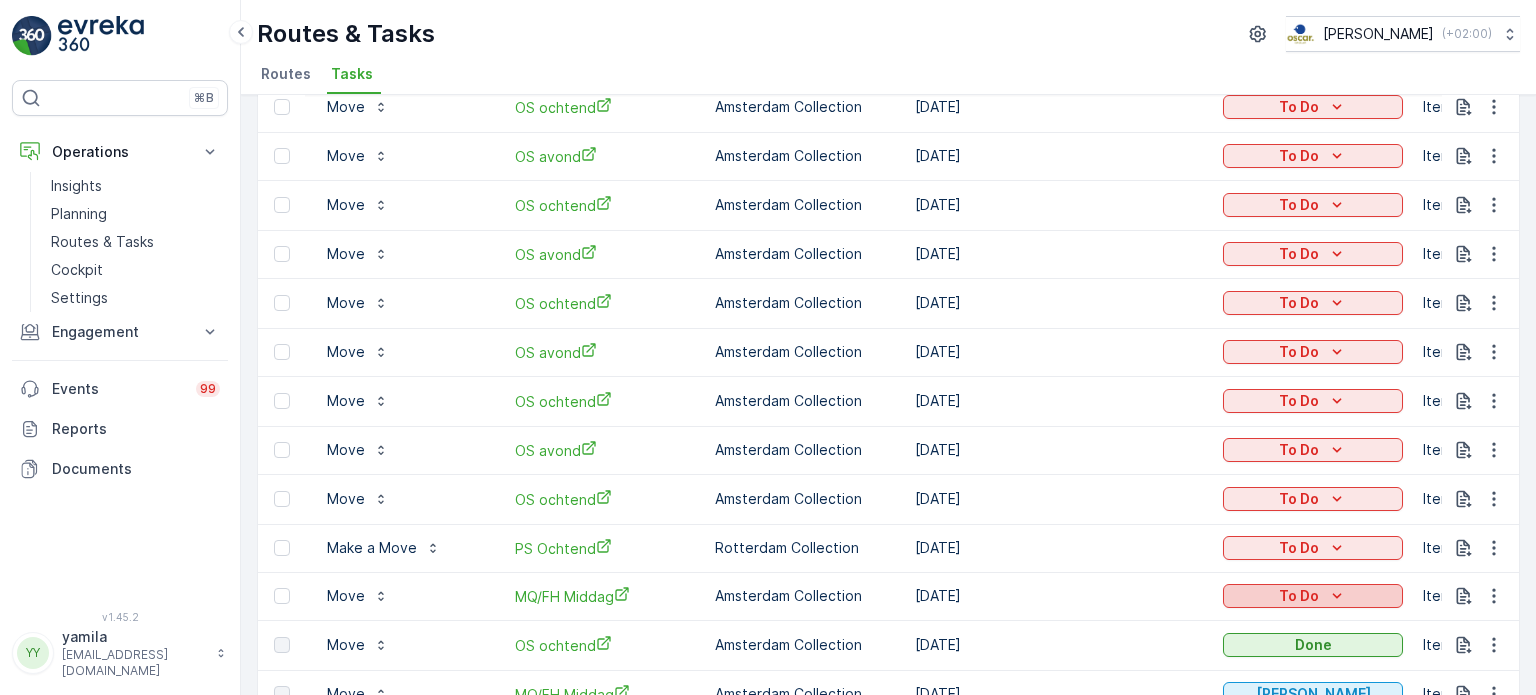 click on "To Do" at bounding box center [1299, 596] 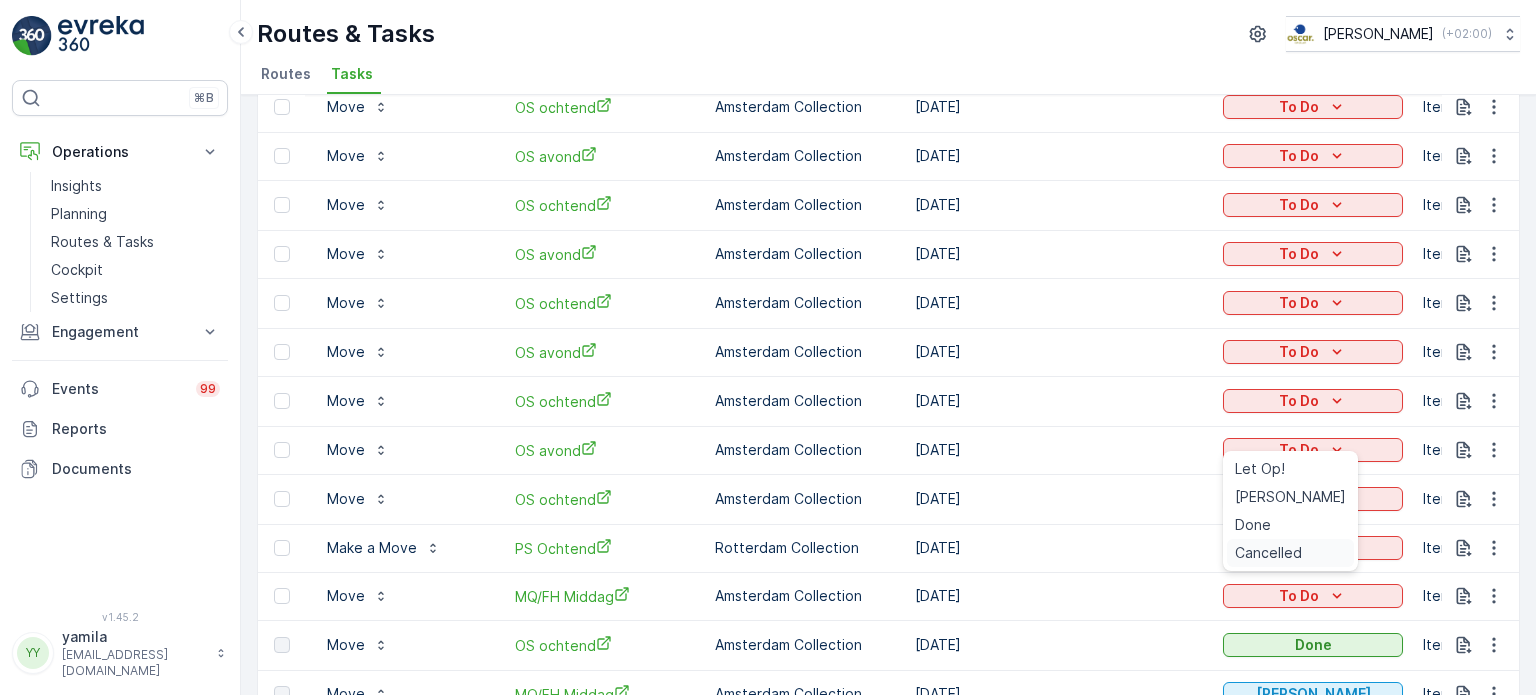 click on "Cancelled" at bounding box center [1268, 553] 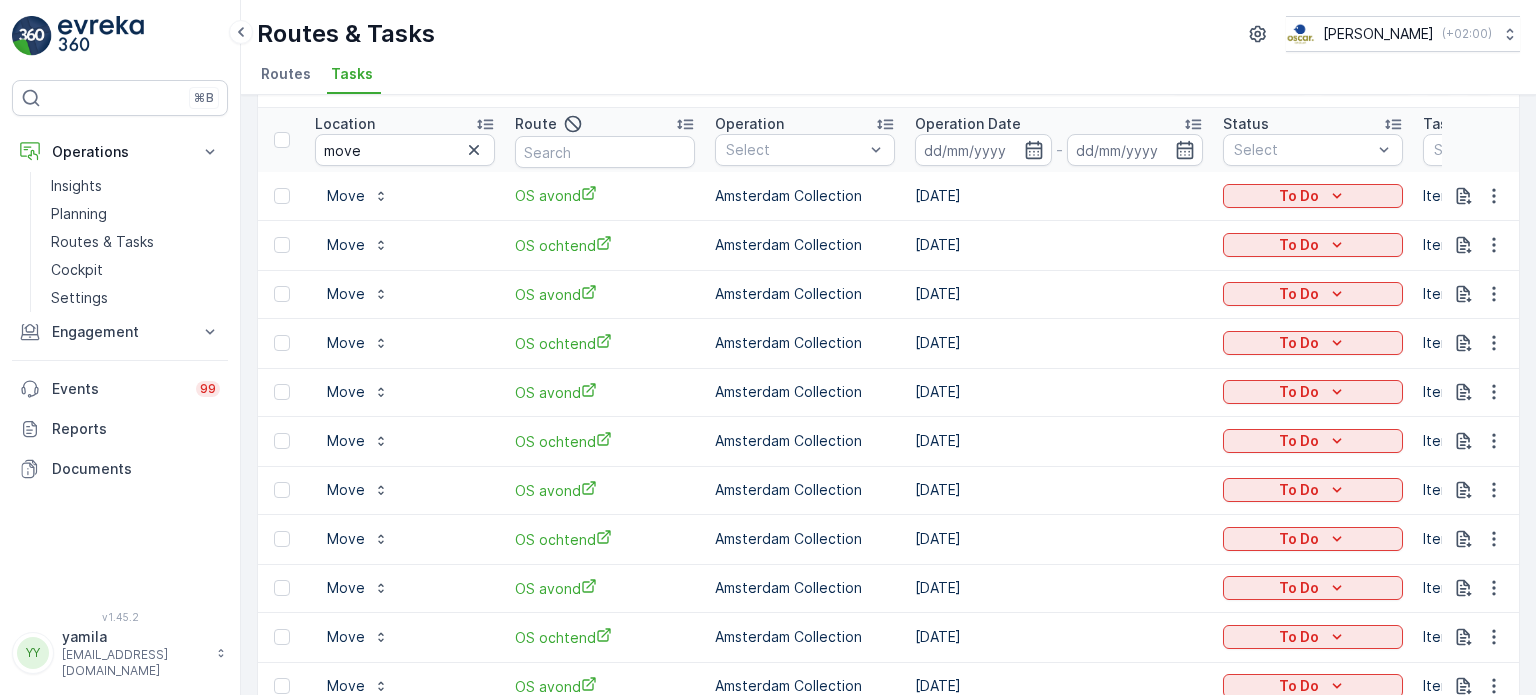 scroll, scrollTop: 0, scrollLeft: 0, axis: both 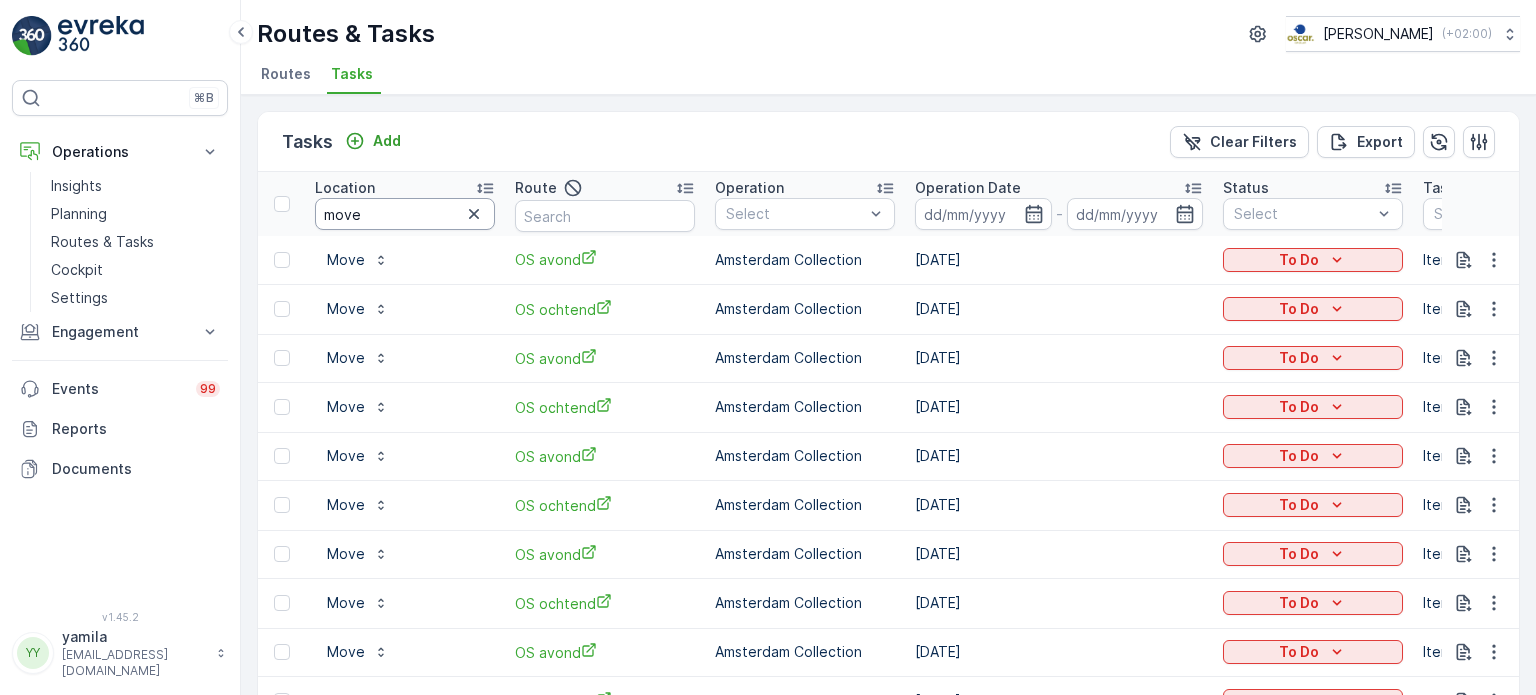 click on "move" at bounding box center [405, 214] 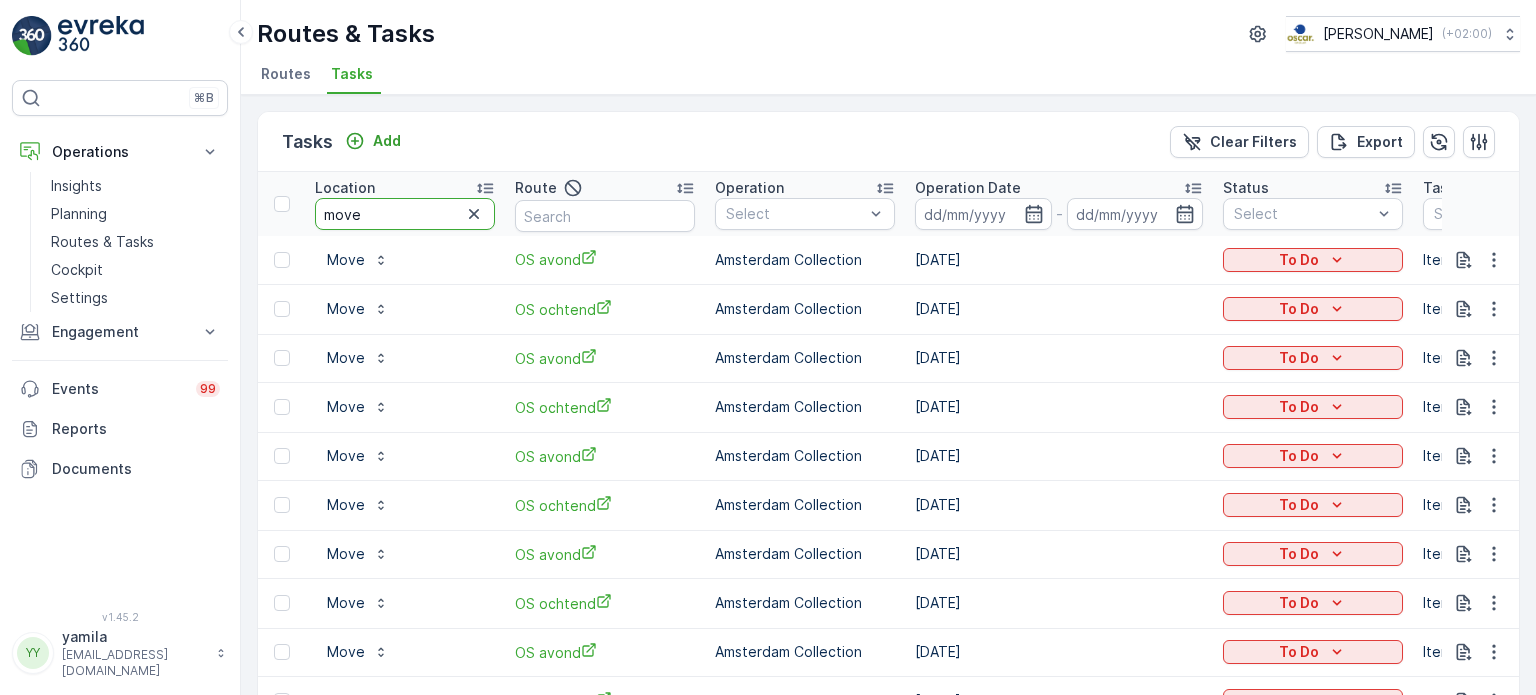 click on "move" at bounding box center [405, 214] 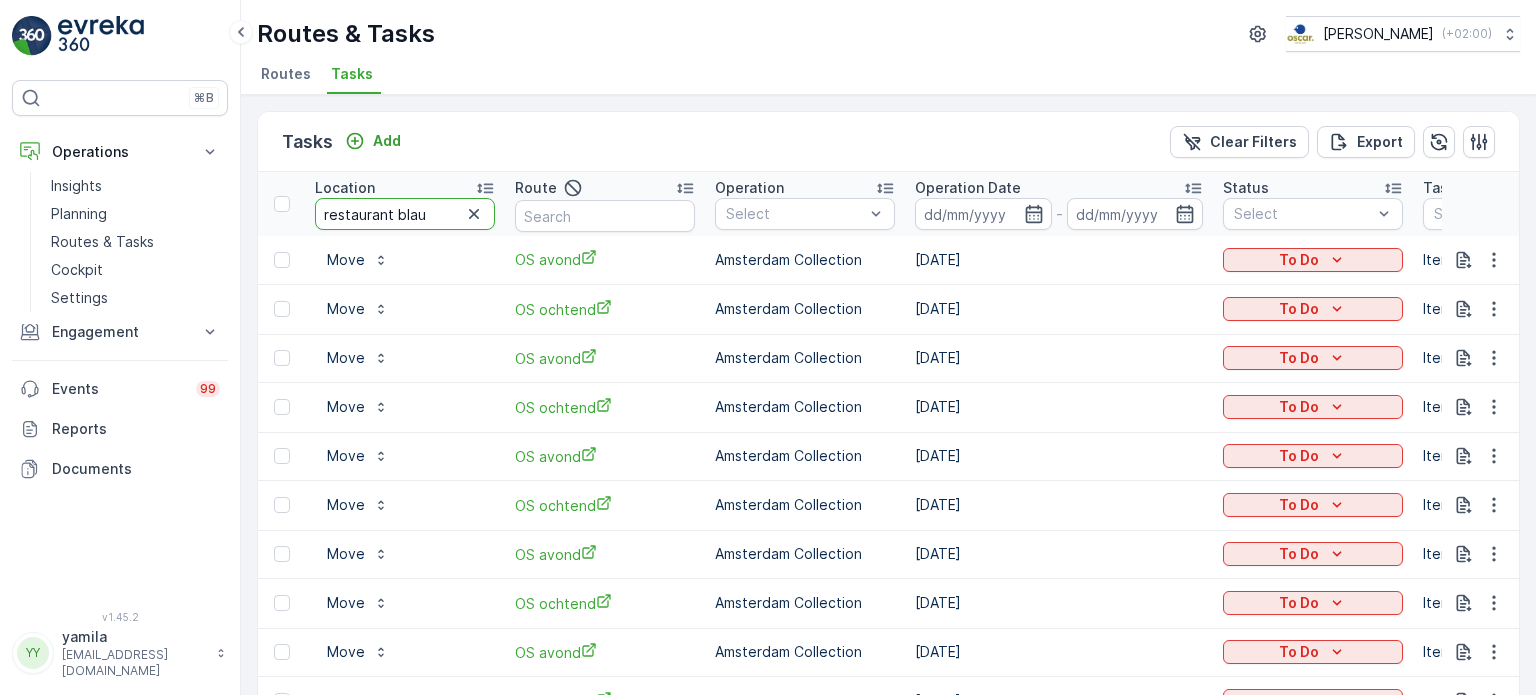 type on "restaurant blauw" 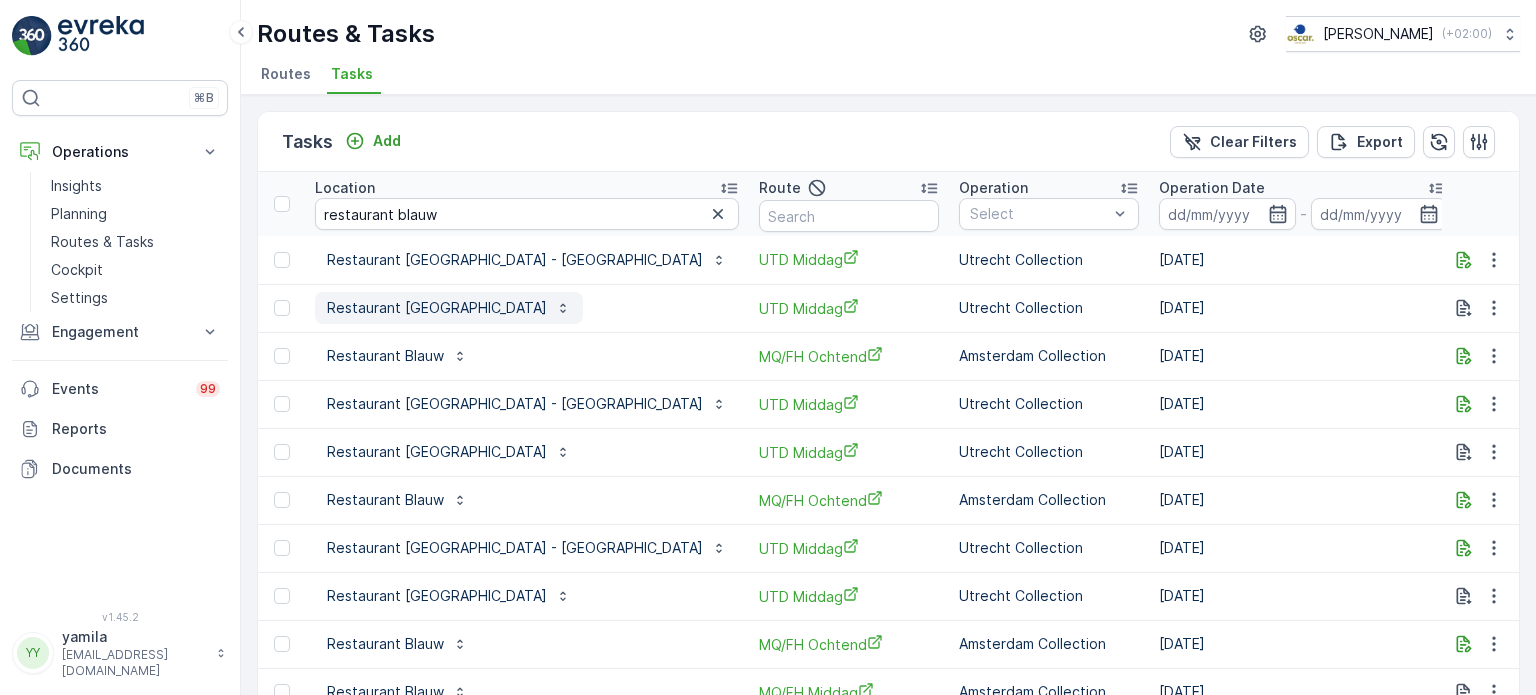 click on "Restaurant Blauw Utrecht" at bounding box center (437, 308) 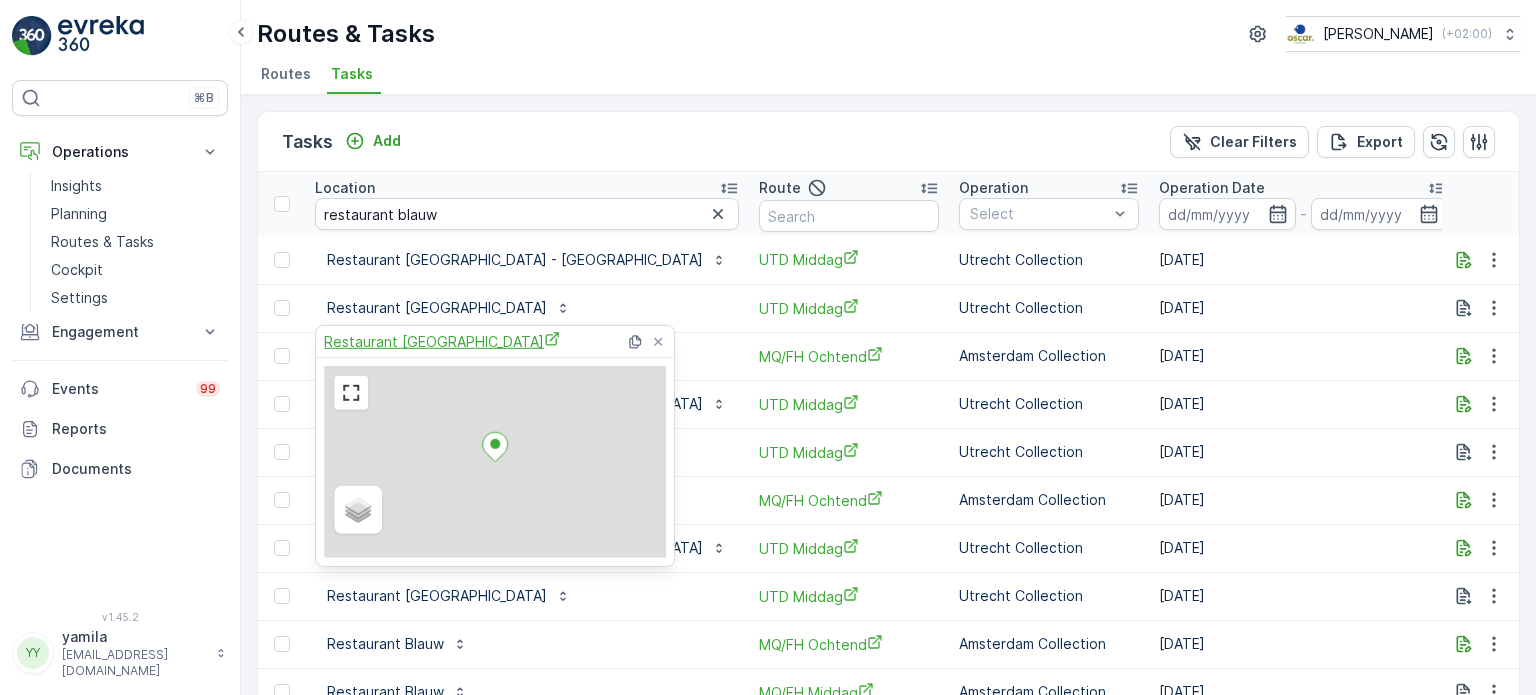 click on "Restaurant Blauw Utrecht" at bounding box center (442, 341) 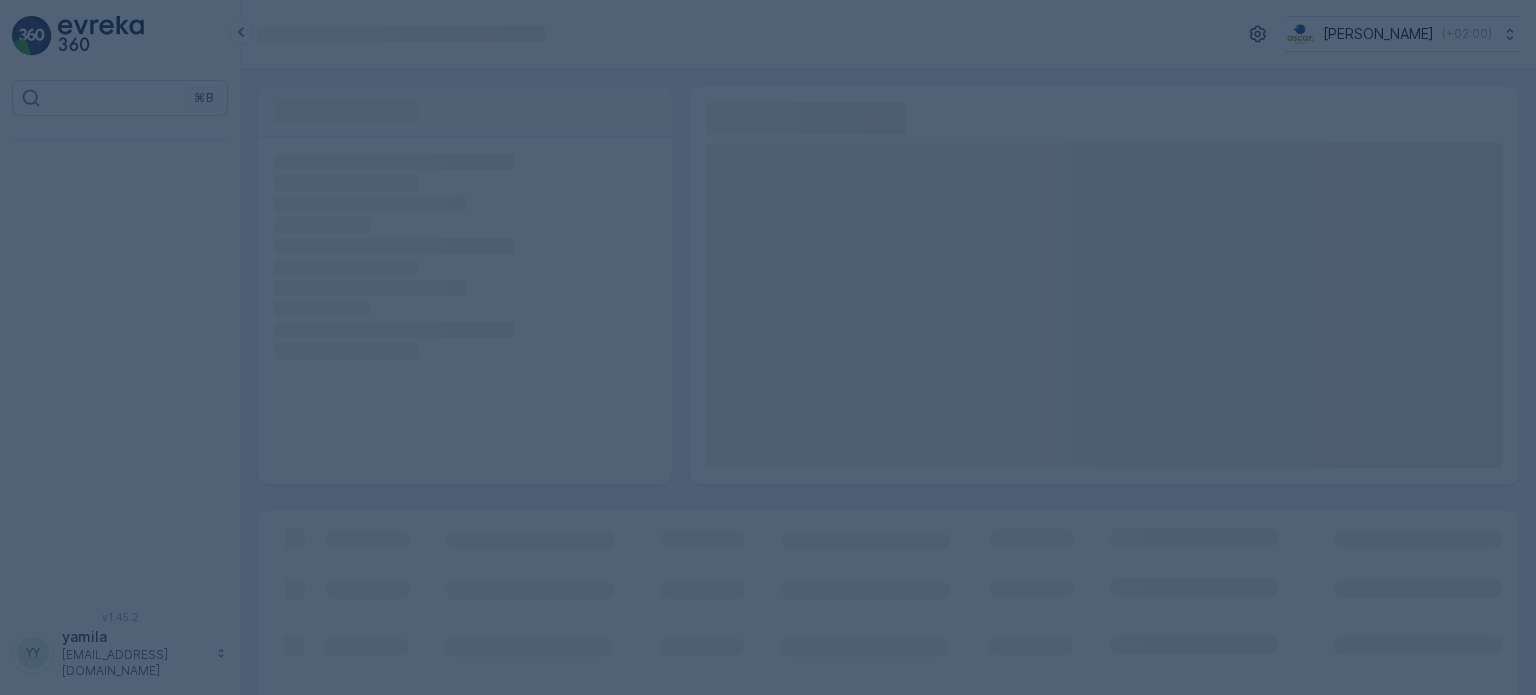 scroll, scrollTop: 0, scrollLeft: 0, axis: both 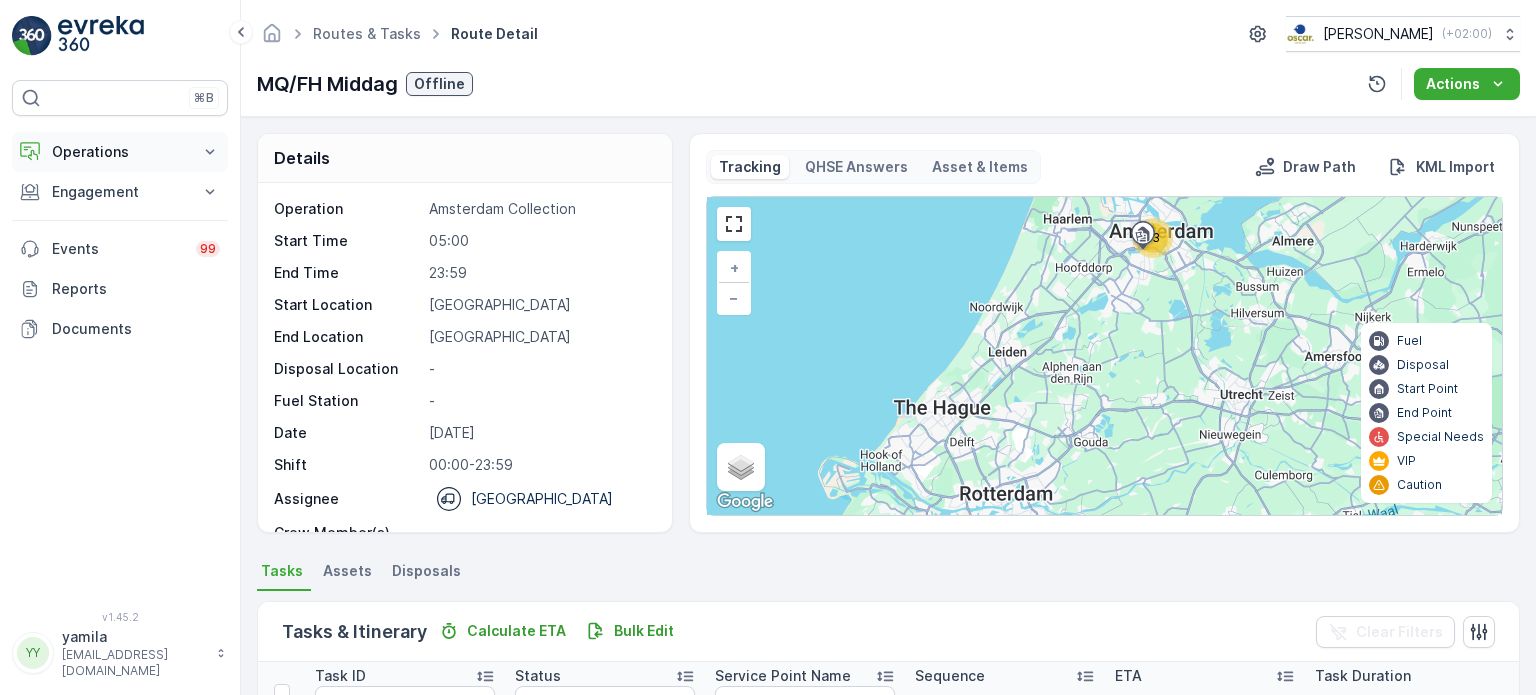click on "Operations" at bounding box center [120, 152] 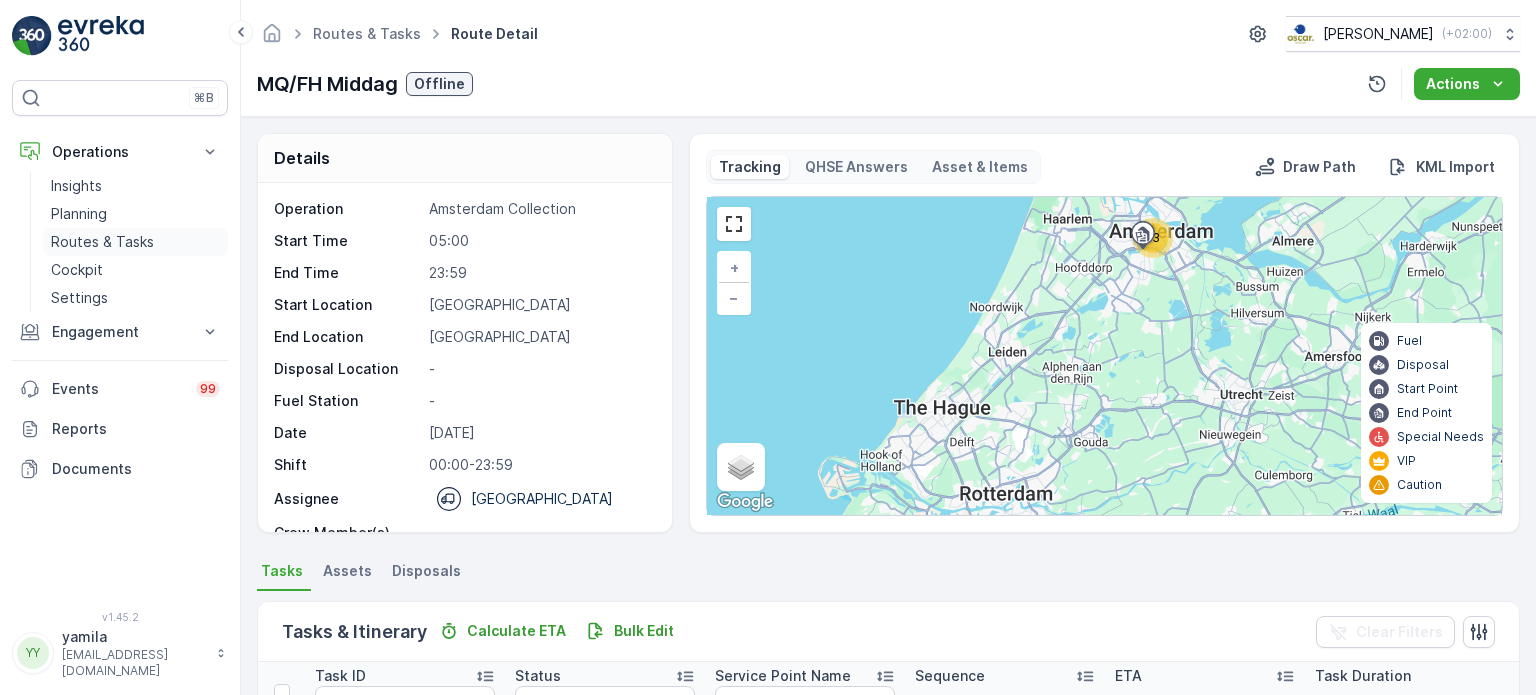 click on "Routes & Tasks" at bounding box center (102, 242) 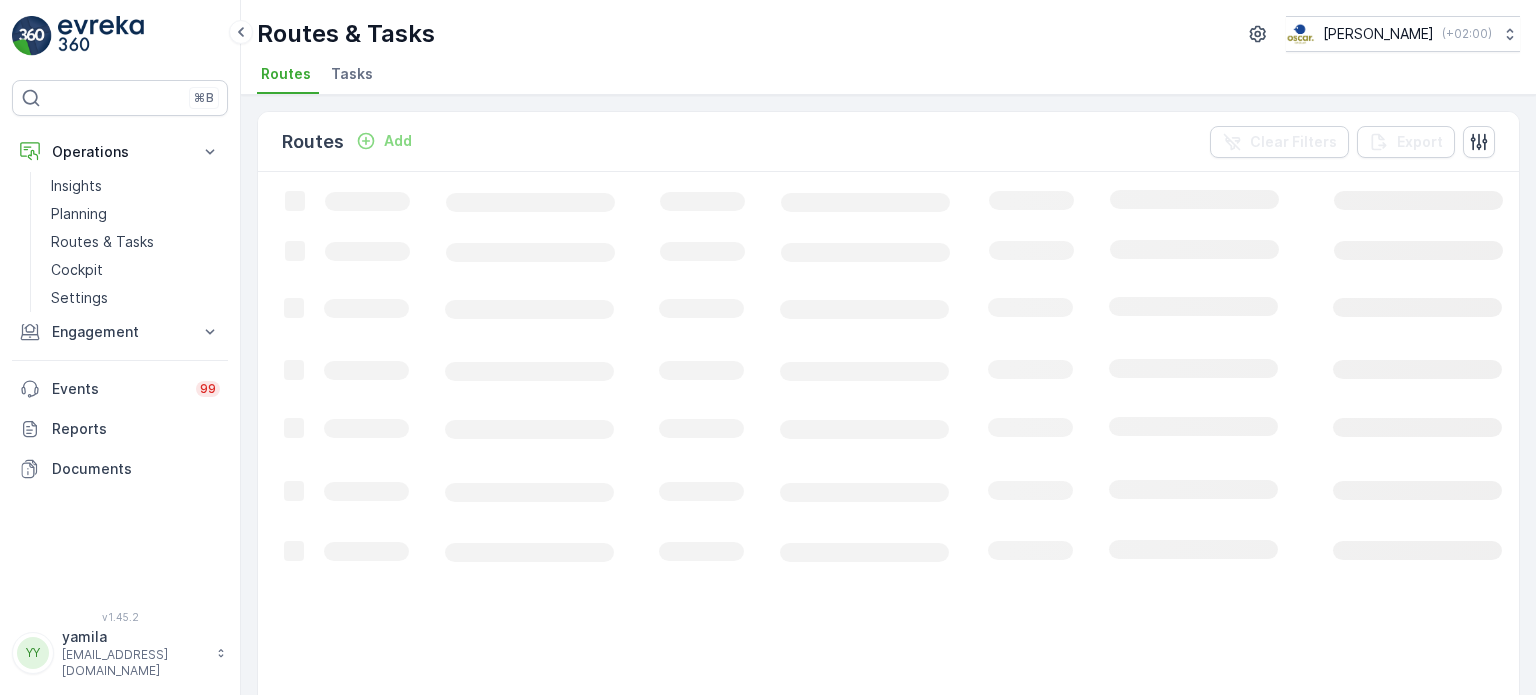 click on "Tasks" at bounding box center (354, 77) 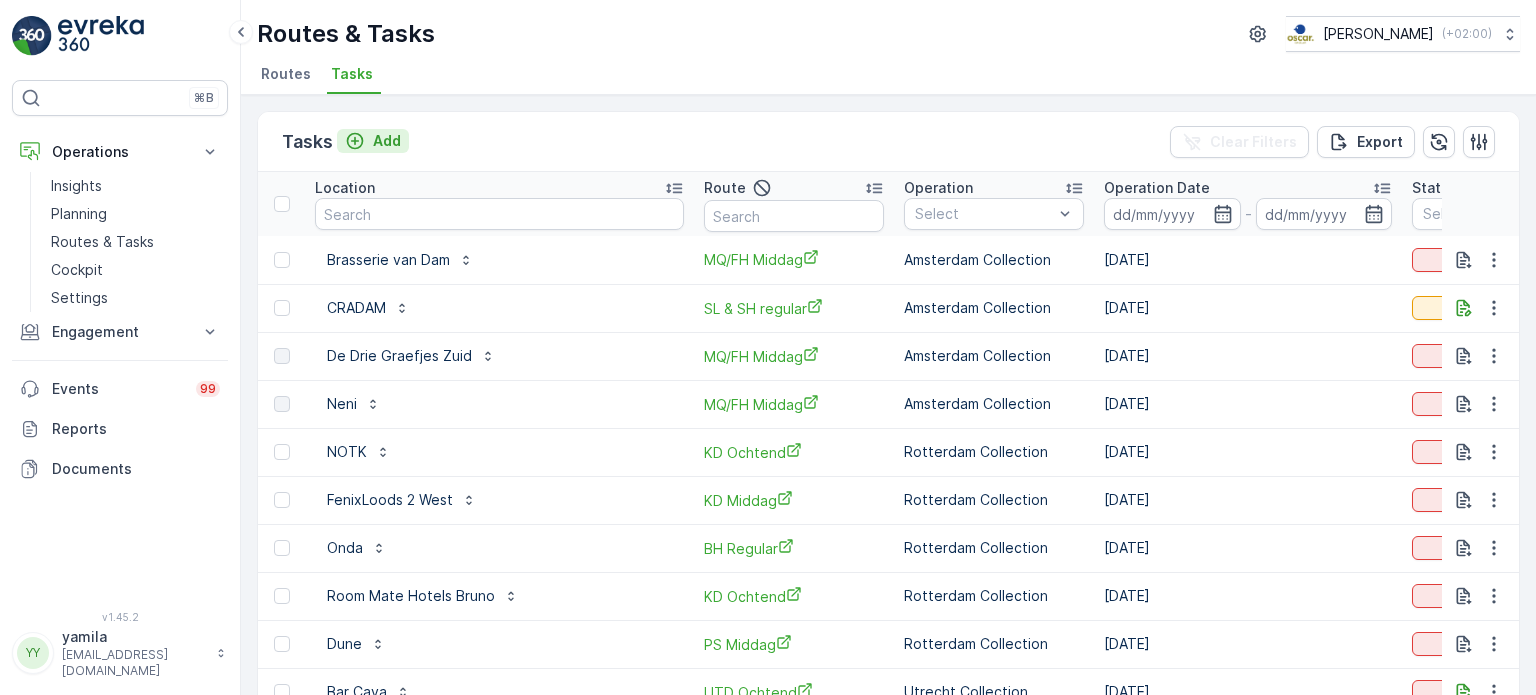 click on "Add" at bounding box center [387, 141] 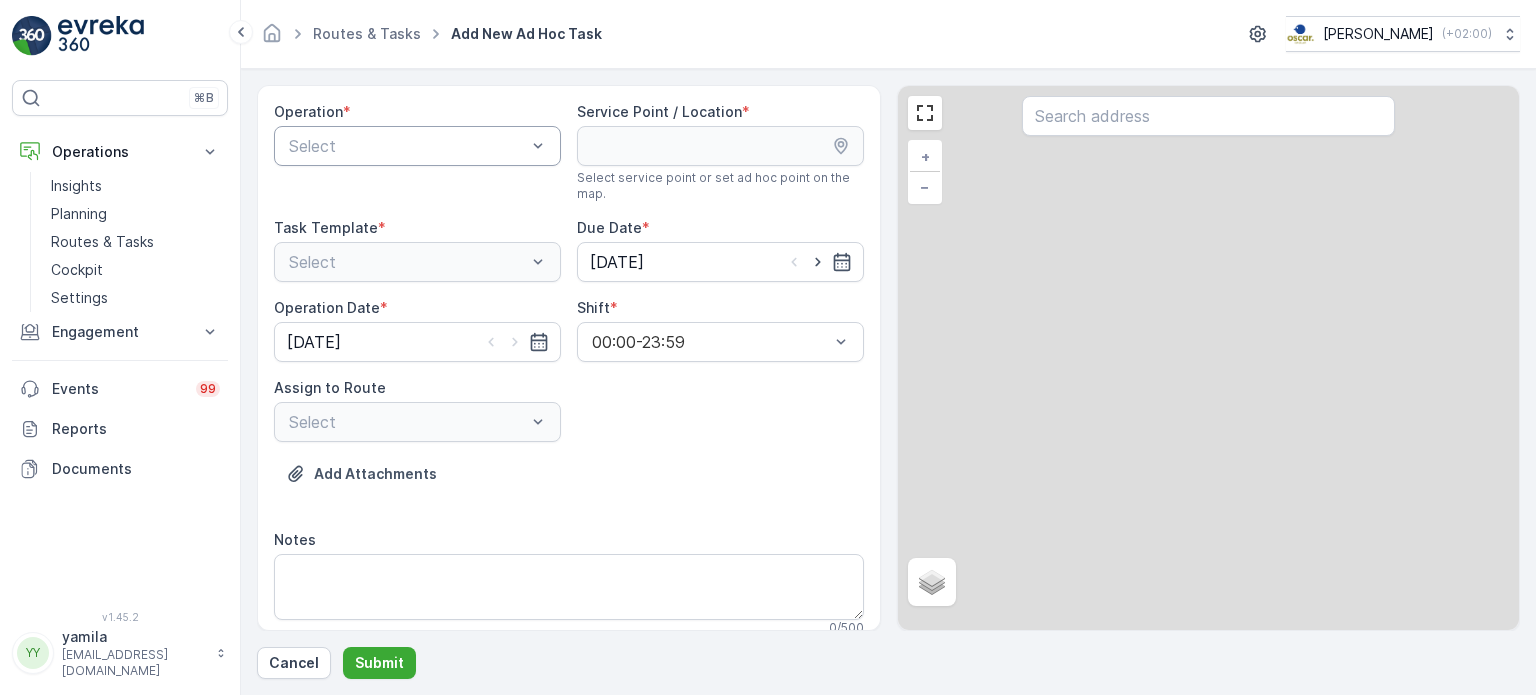 click at bounding box center (407, 146) 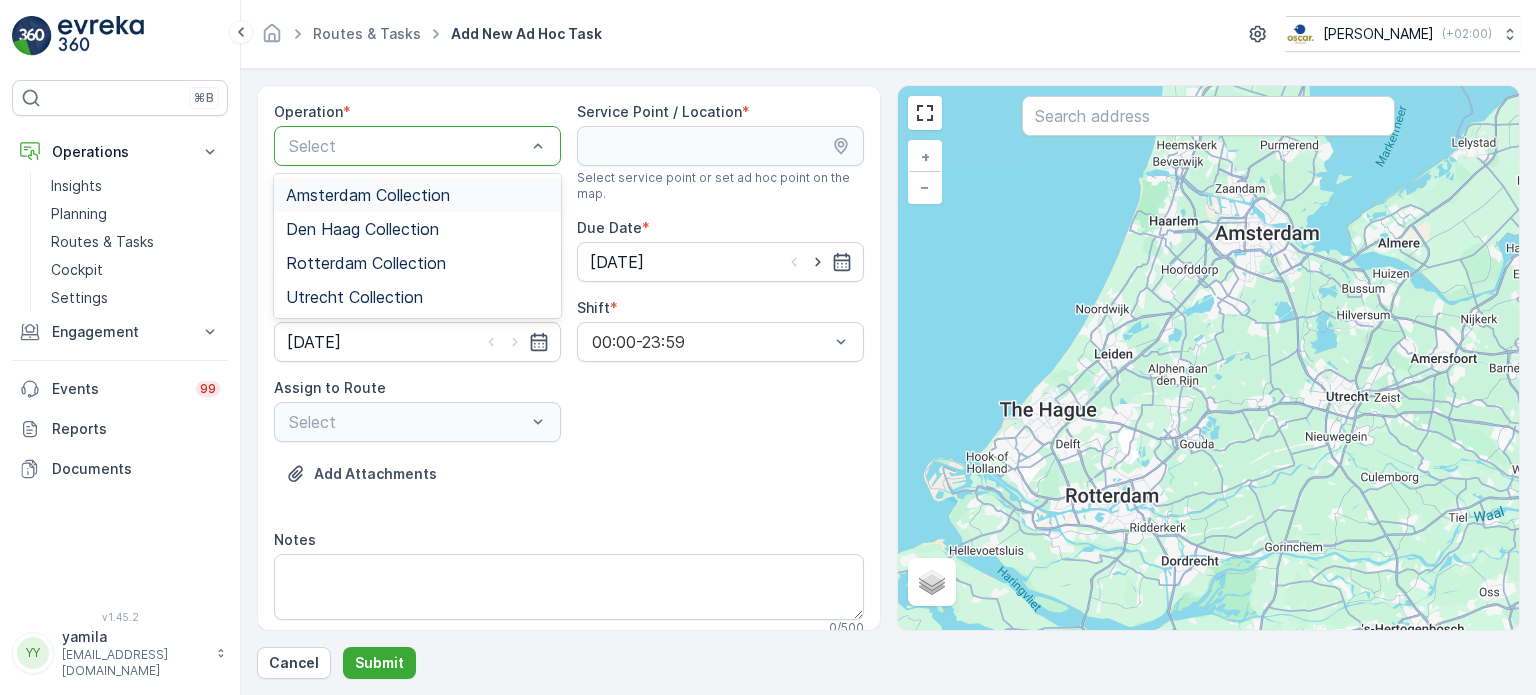 click on "Amsterdam Collection" at bounding box center (368, 195) 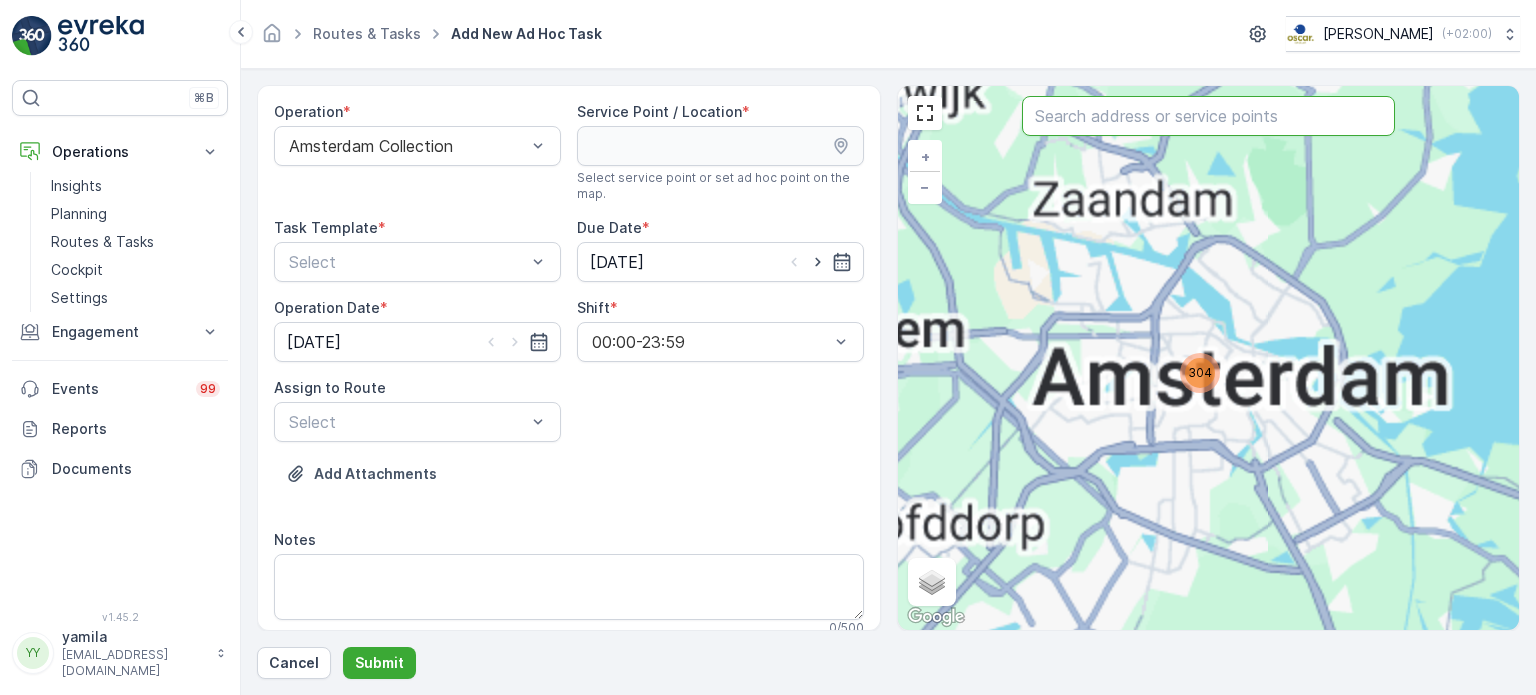 click at bounding box center (1208, 116) 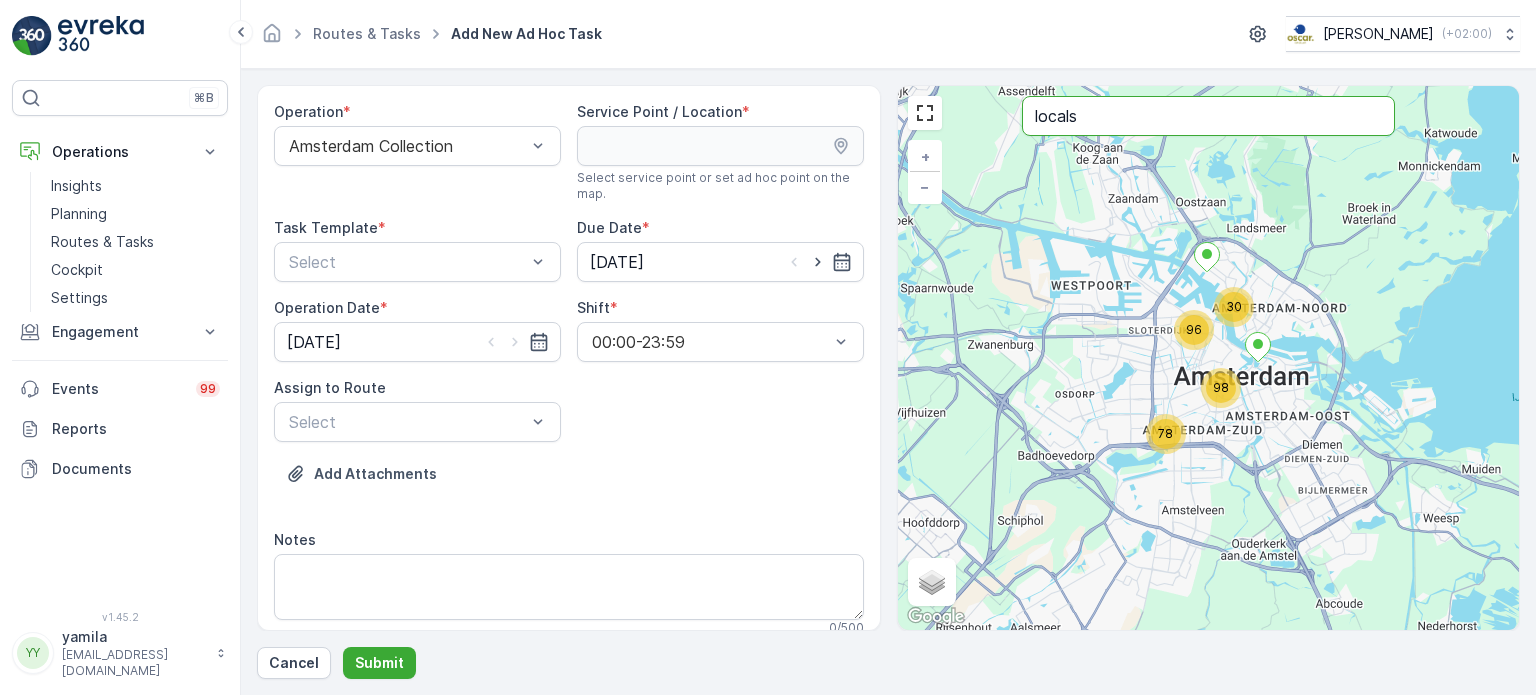 type on "locals" 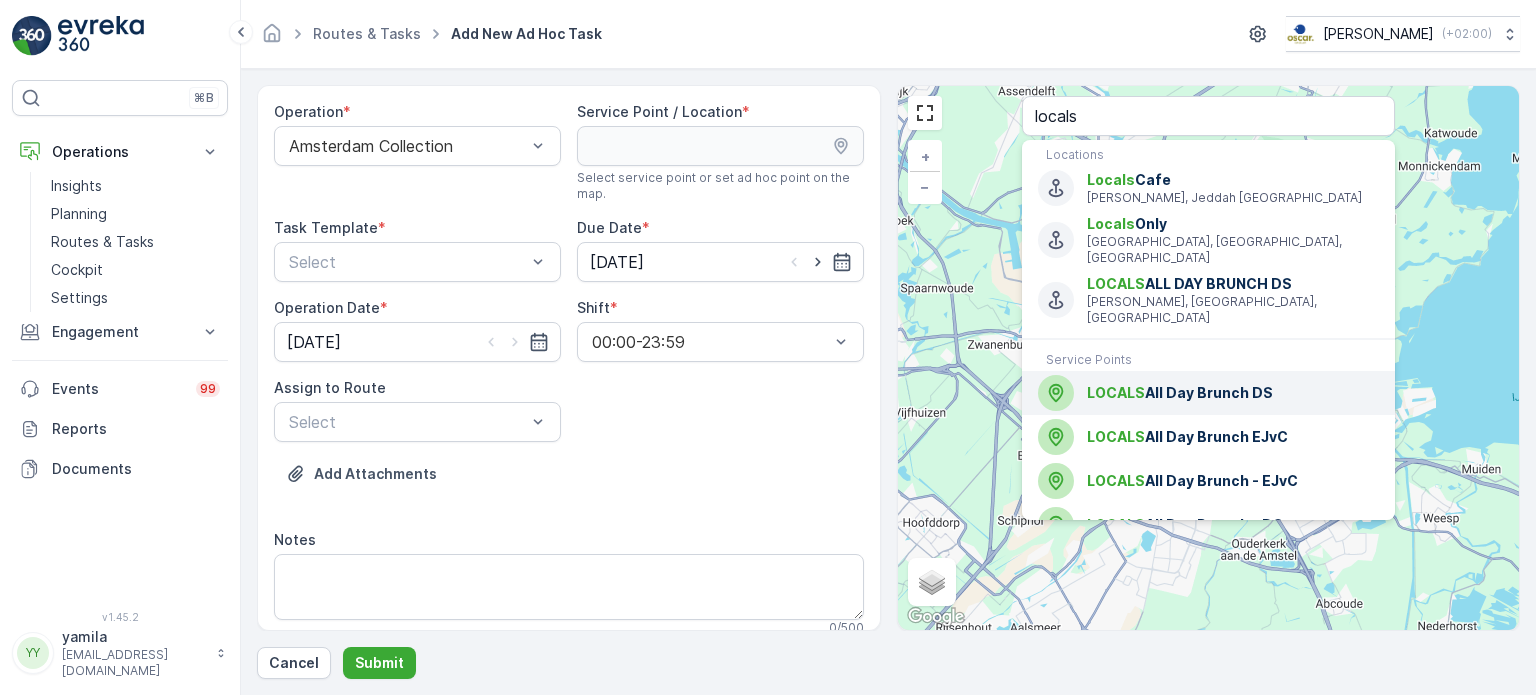 click on "LOCALS  All Day Brunch DS" at bounding box center (1233, 393) 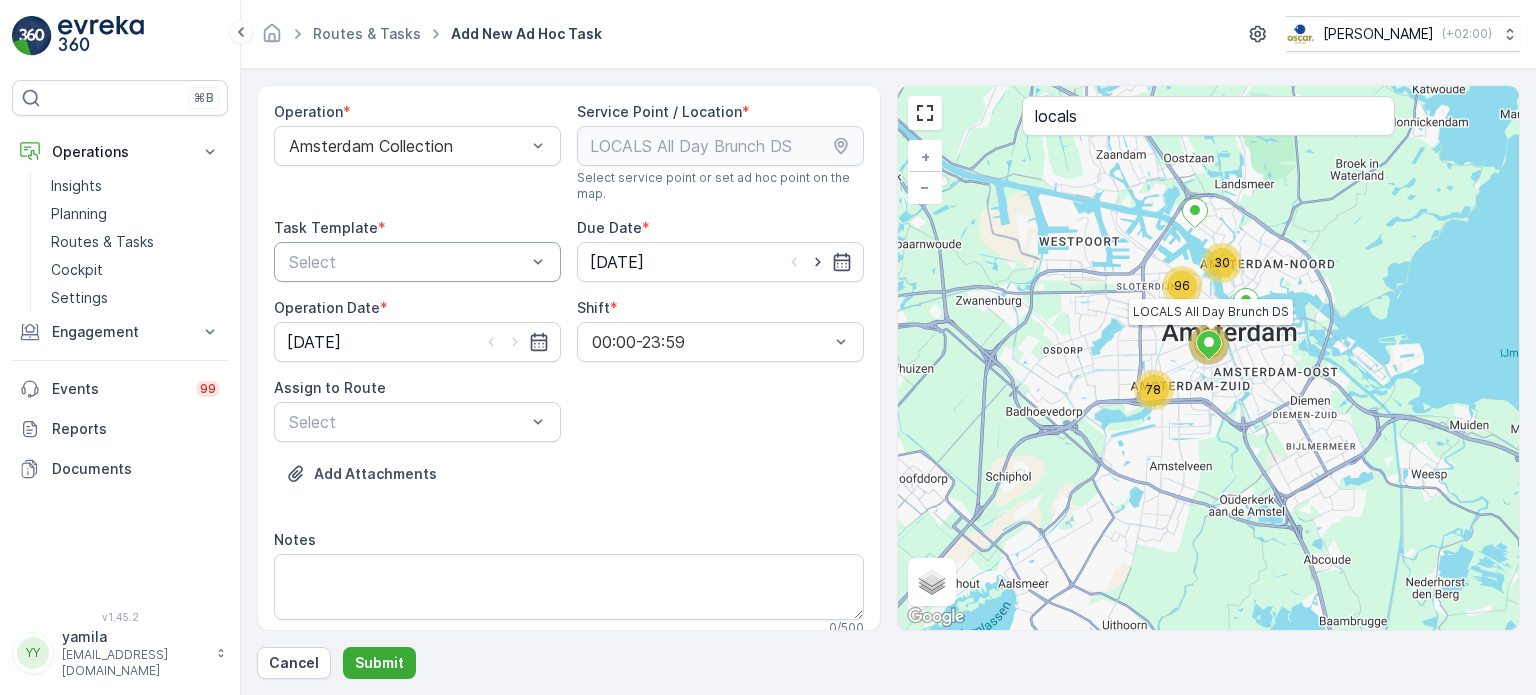 click on "Select" at bounding box center [417, 262] 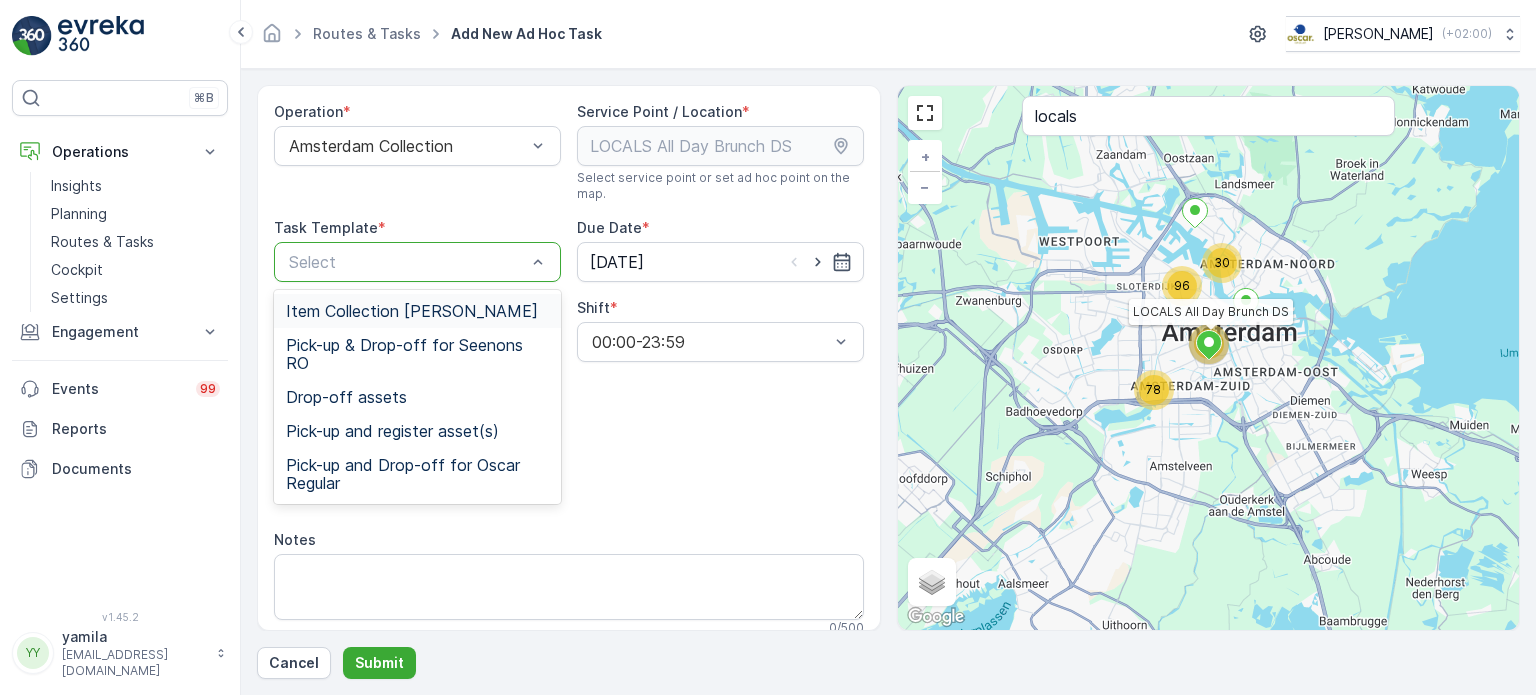 click on "Item Collection [PERSON_NAME]" at bounding box center [412, 311] 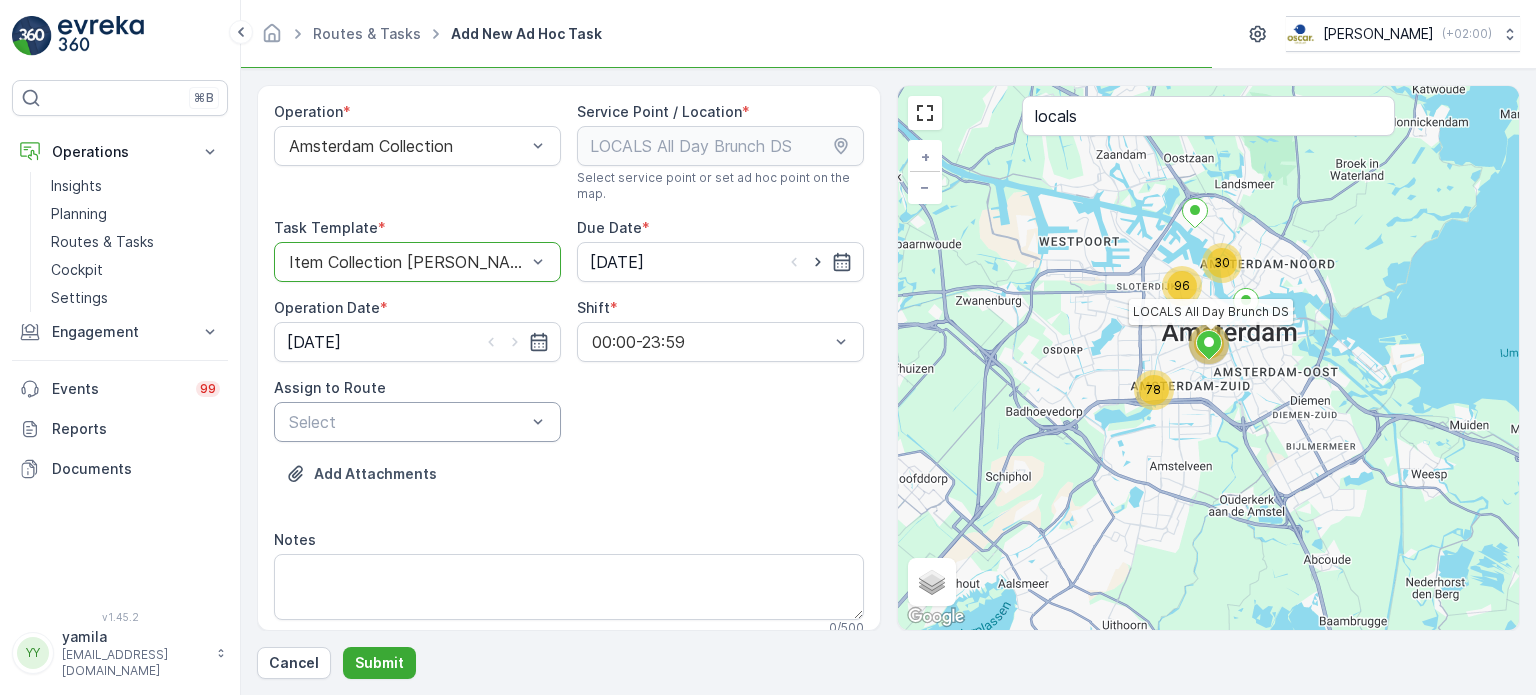 click on "Select" at bounding box center (417, 422) 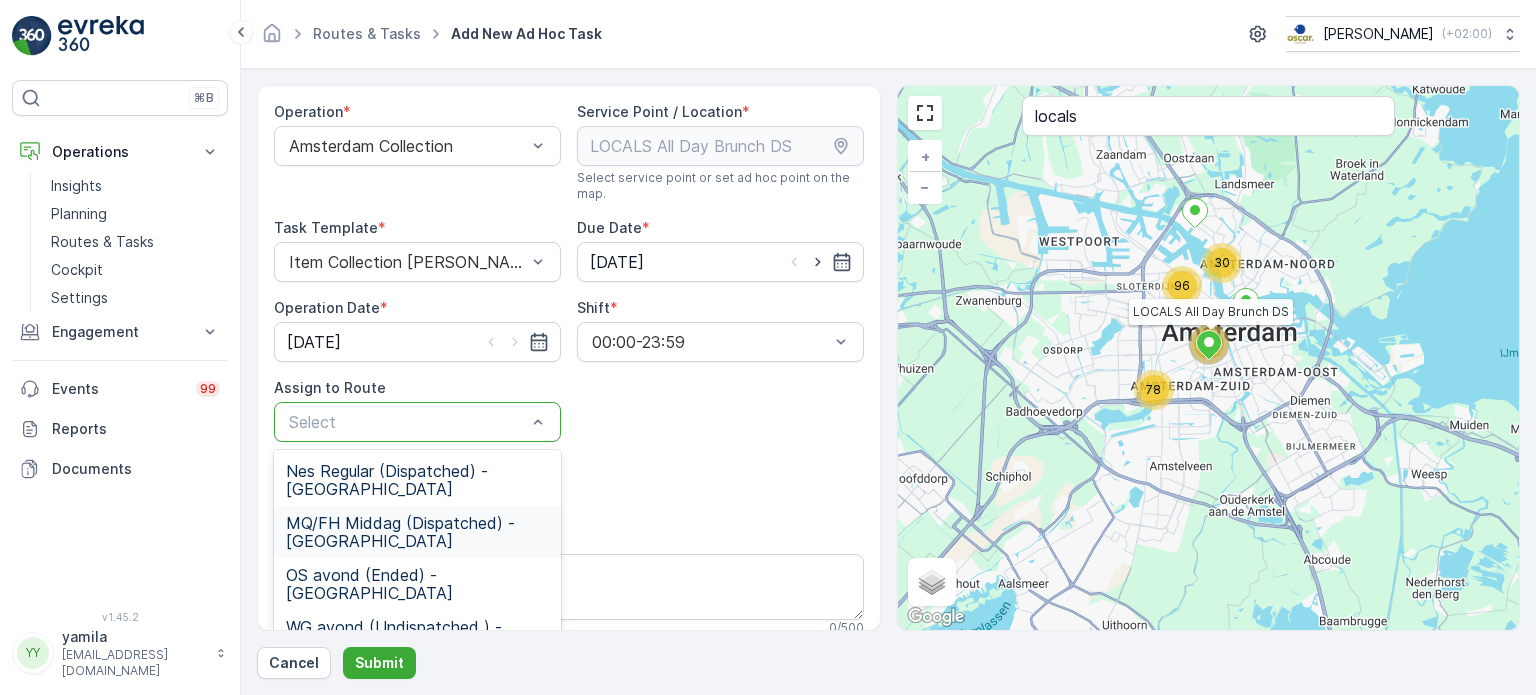 click on "MQ/FH Middag (Dispatched) - [GEOGRAPHIC_DATA]" at bounding box center (417, 532) 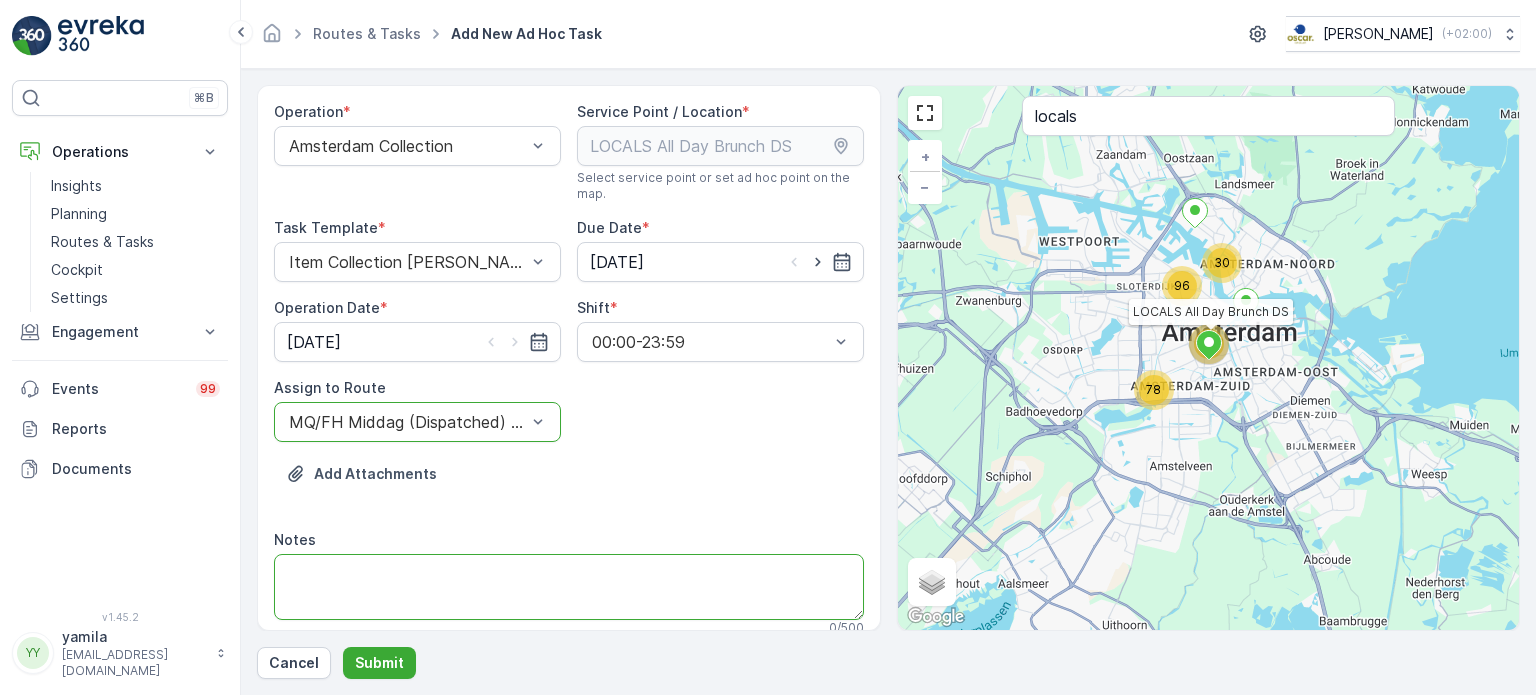 click on "Notes" at bounding box center (569, 587) 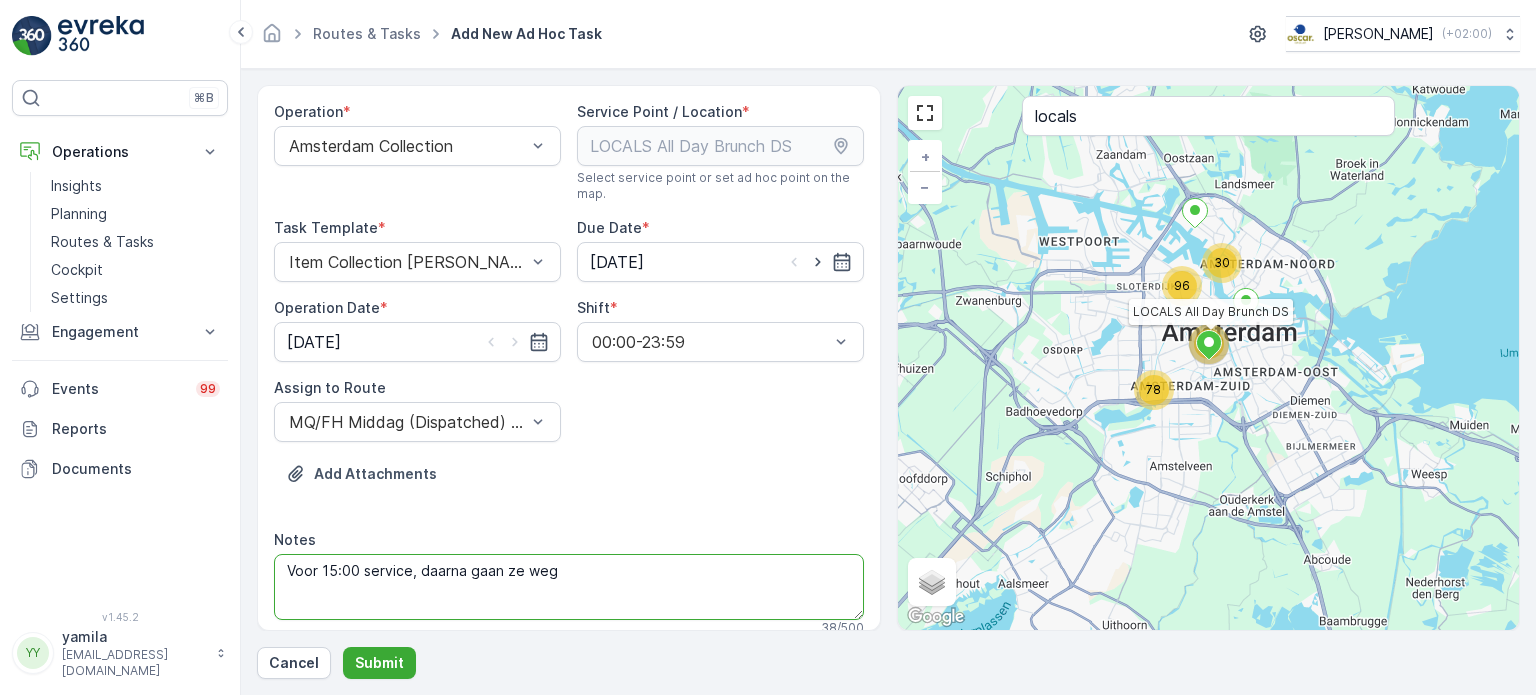 scroll, scrollTop: 100, scrollLeft: 0, axis: vertical 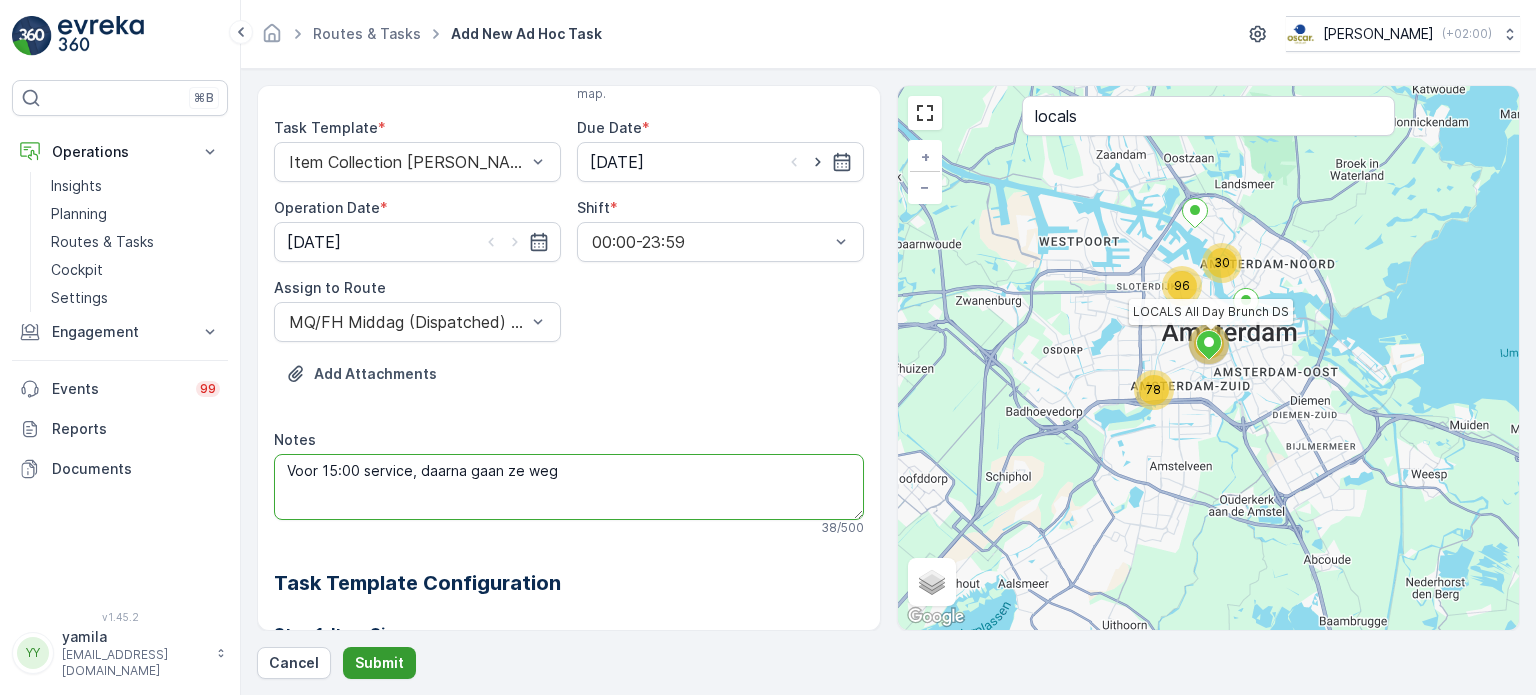 type on "Voor 15:00 service, daarna gaan ze weg" 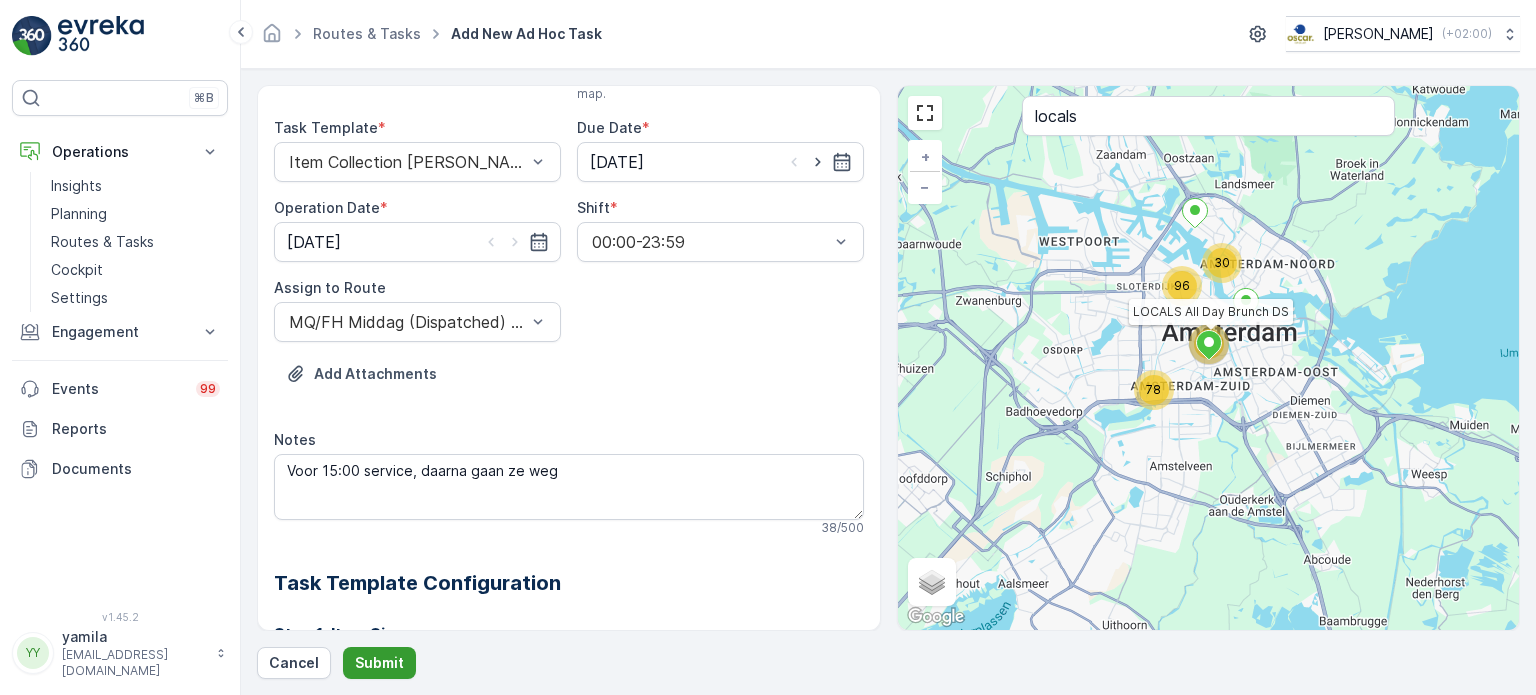 click on "Submit" at bounding box center (379, 663) 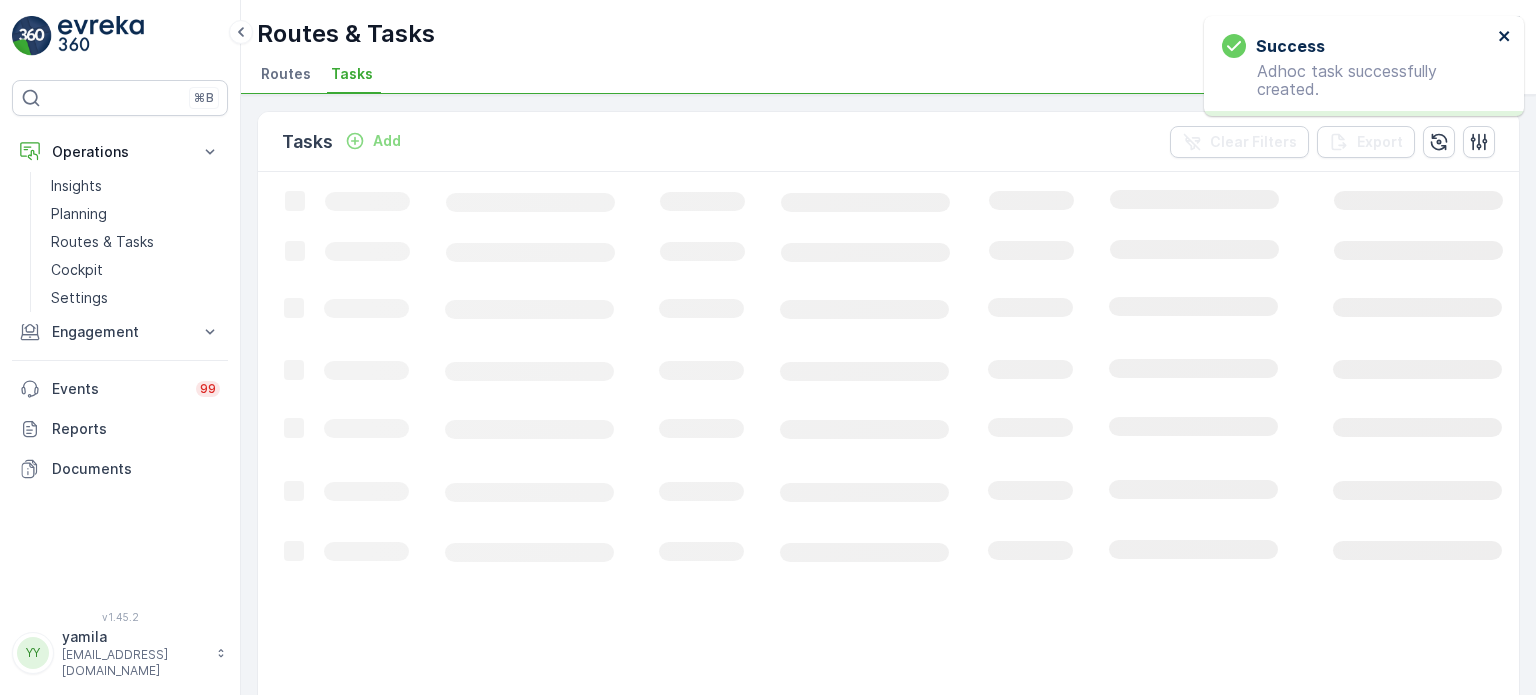 click 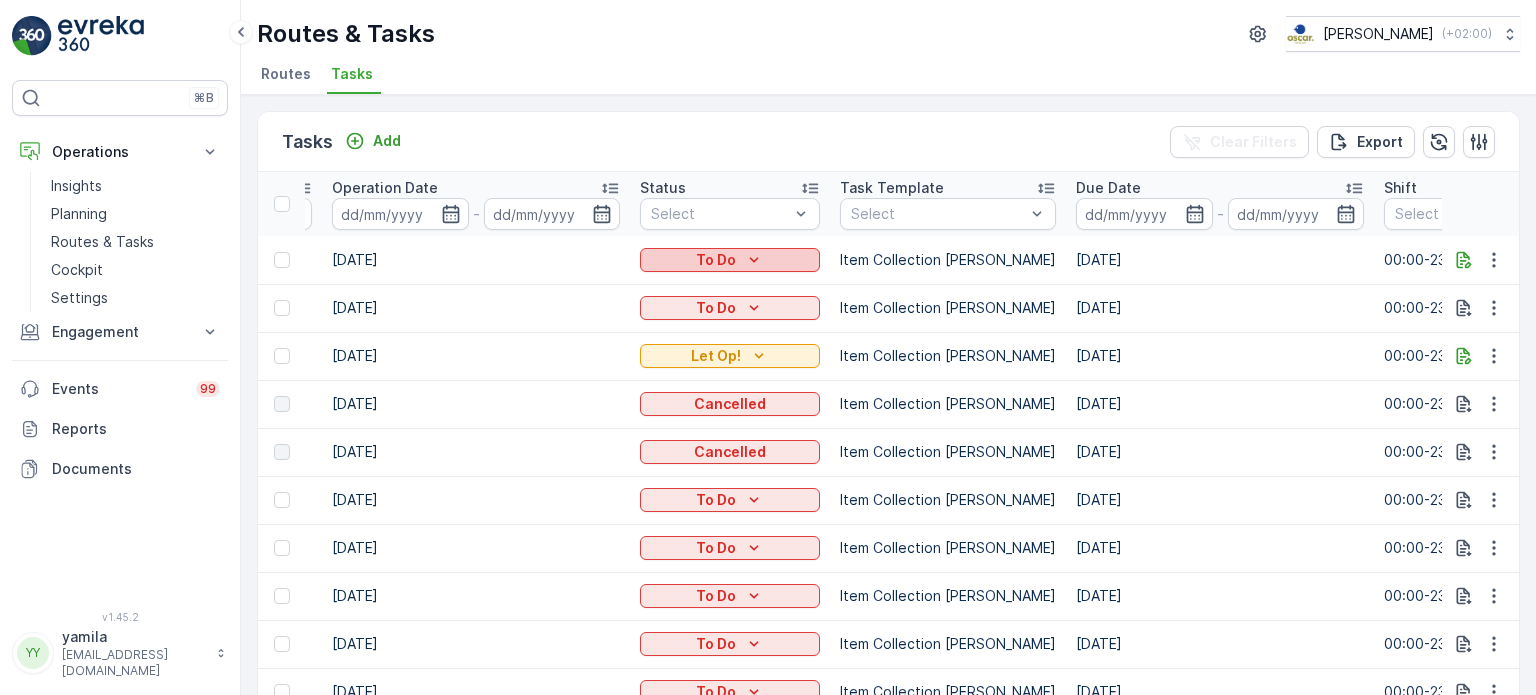 scroll, scrollTop: 0, scrollLeft: 772, axis: horizontal 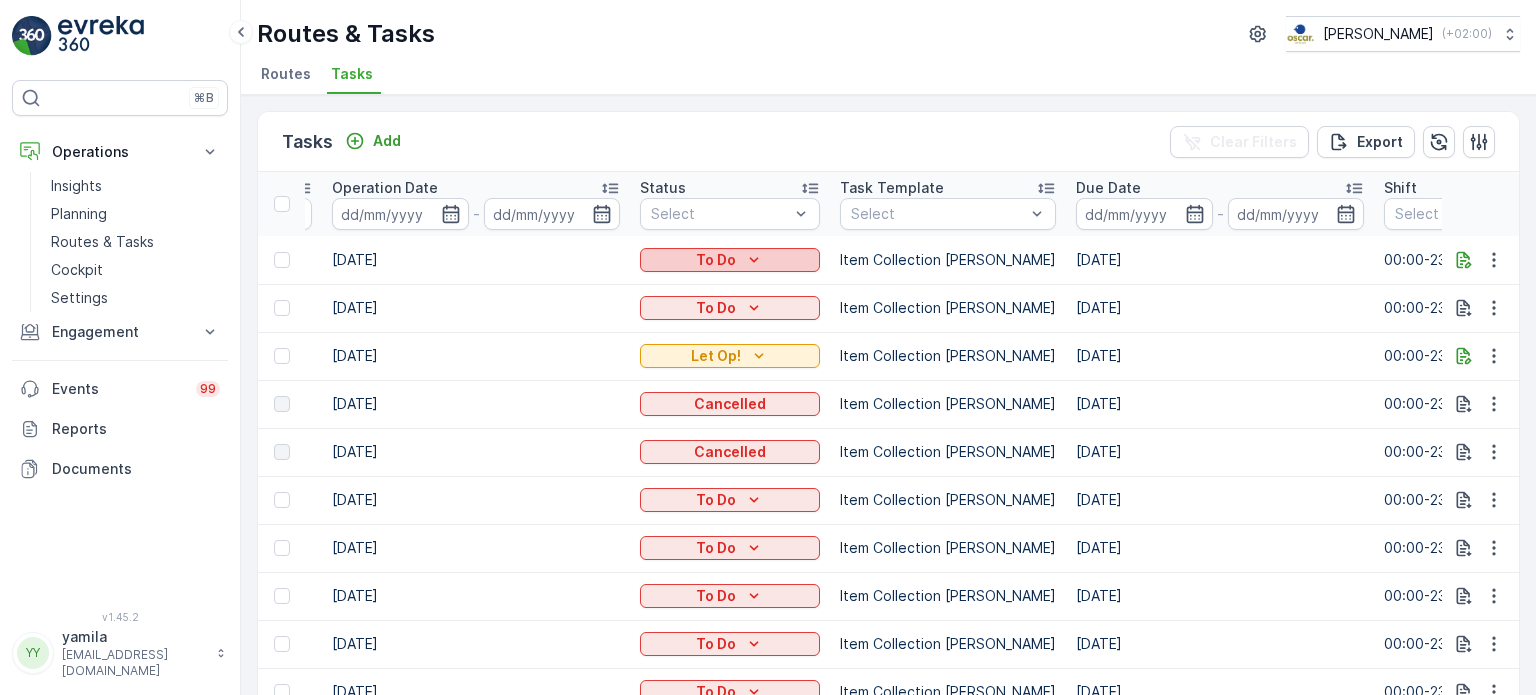 click 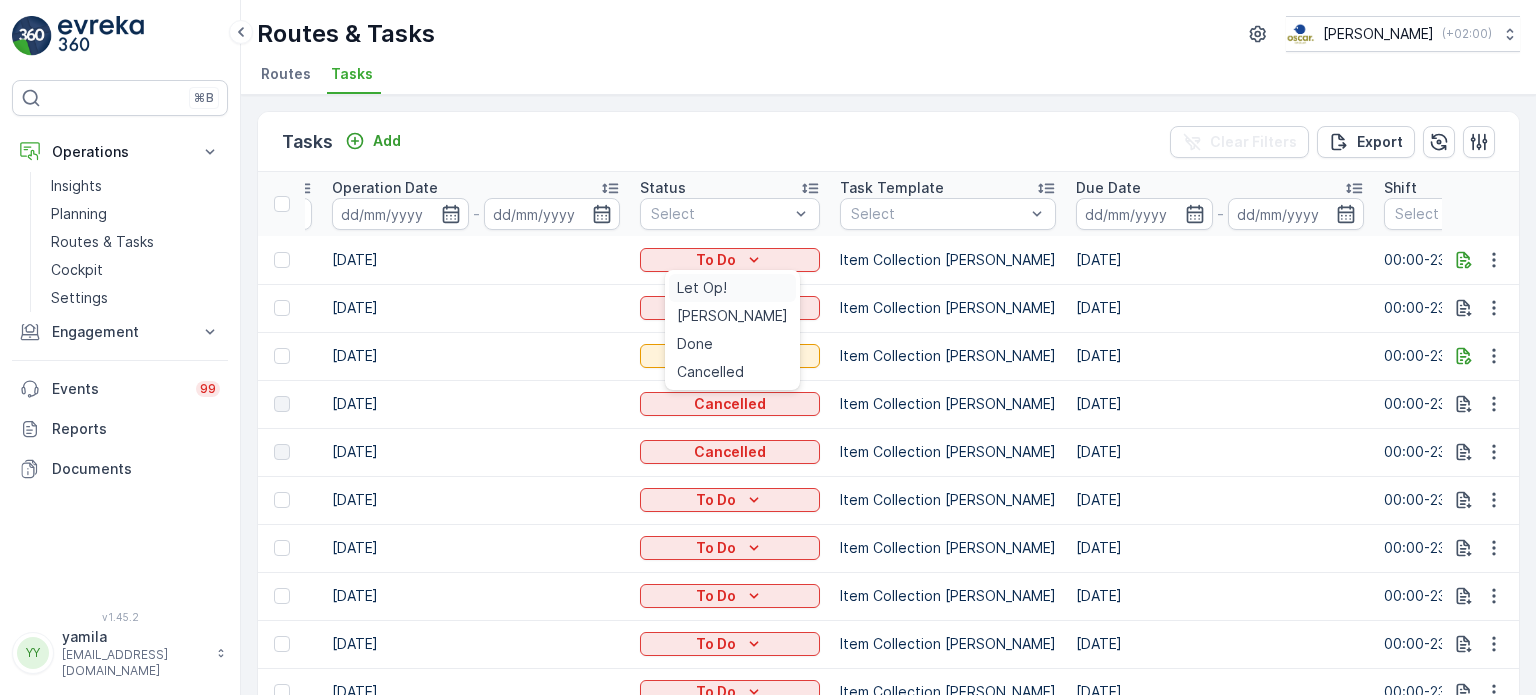 click on "Let Op!" at bounding box center [702, 288] 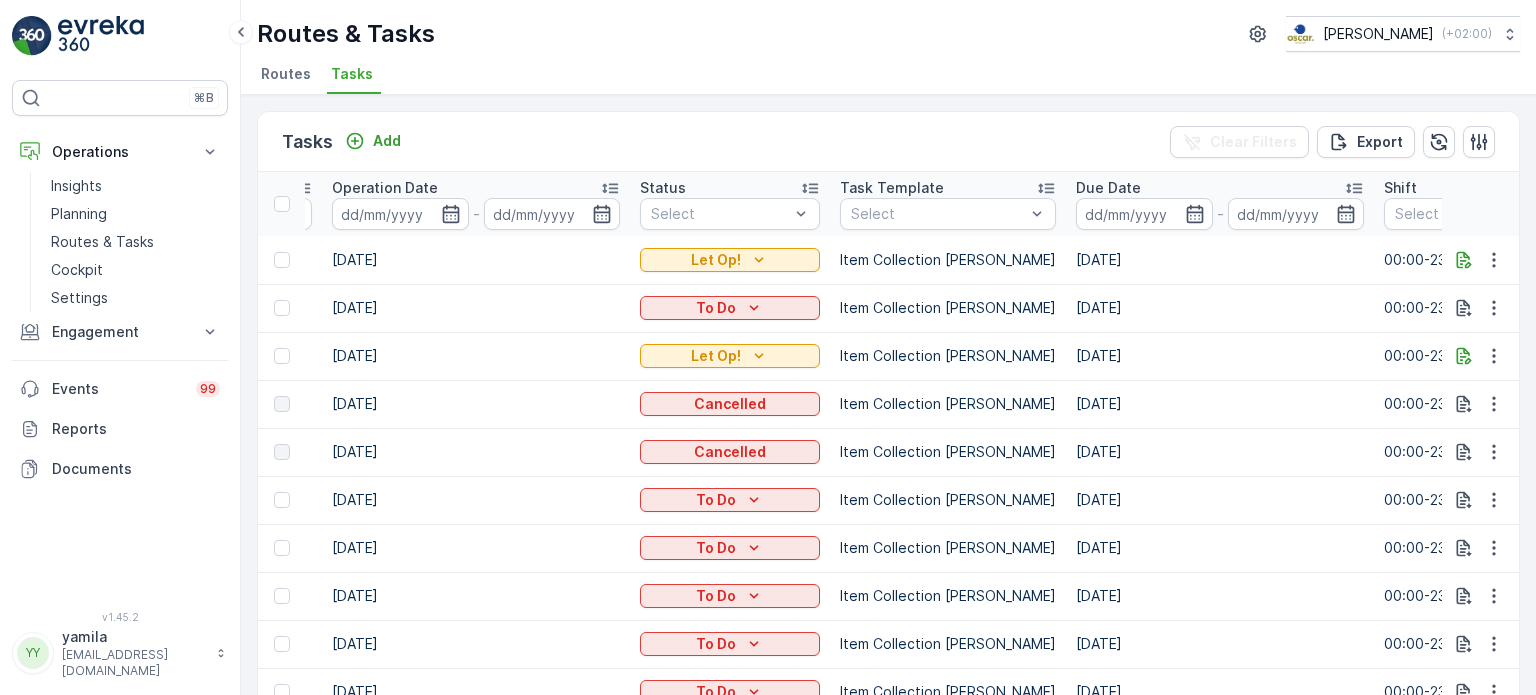 scroll, scrollTop: 0, scrollLeft: 663, axis: horizontal 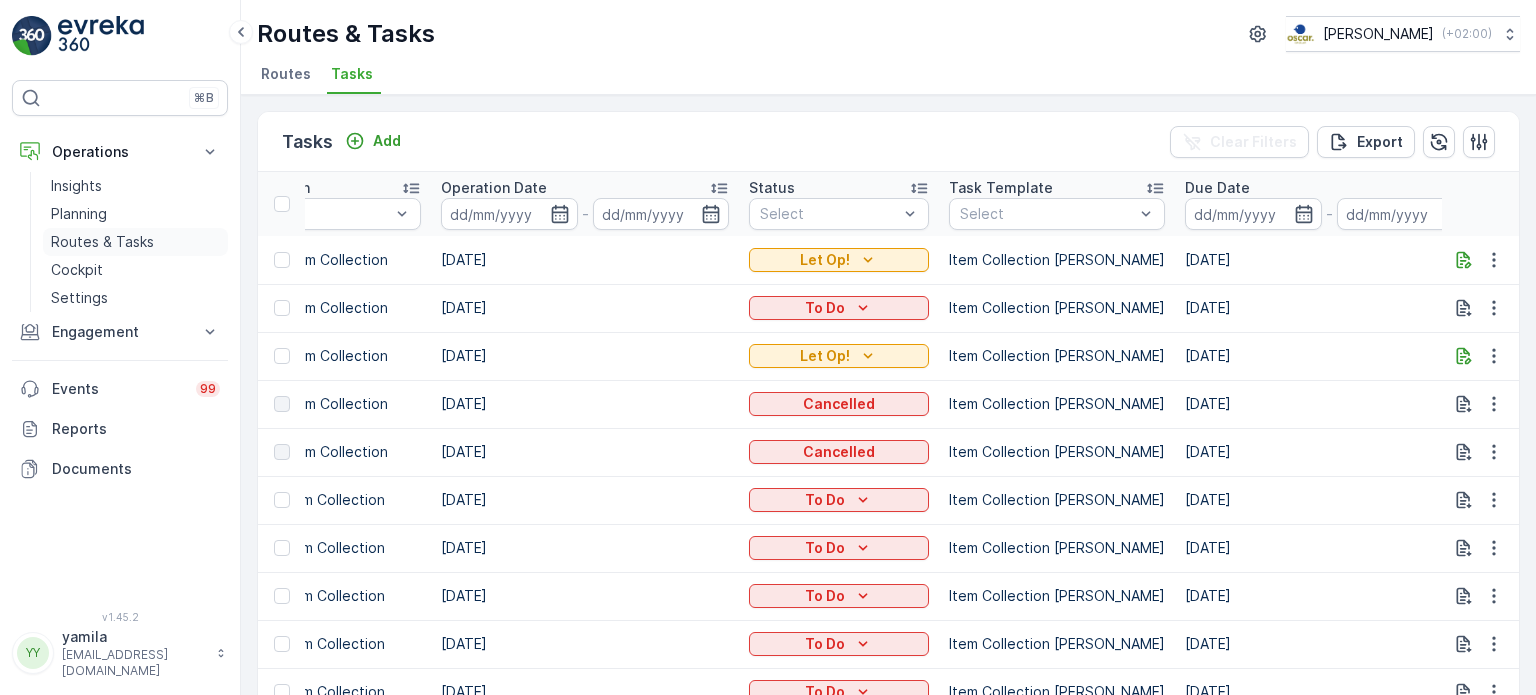 click on "Routes & Tasks" at bounding box center [102, 242] 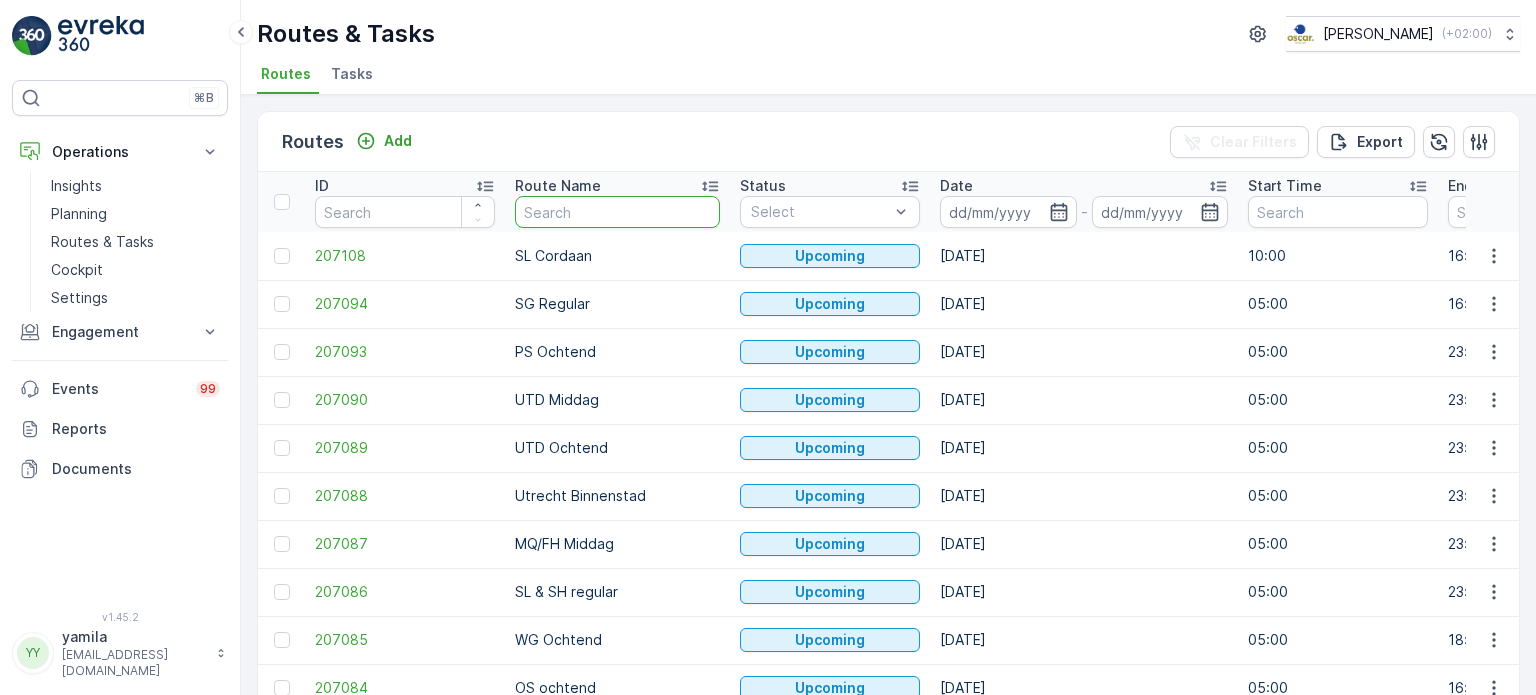 click at bounding box center [617, 212] 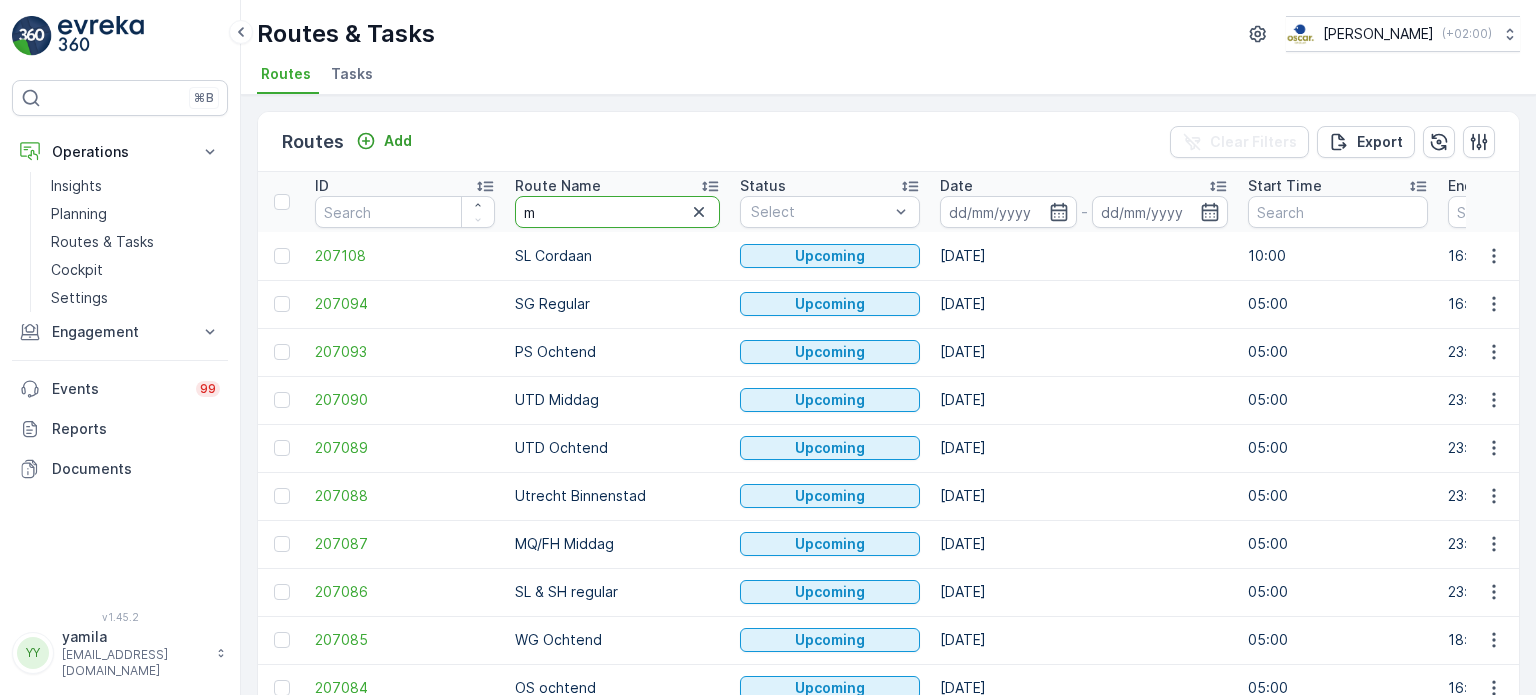 type on "mq" 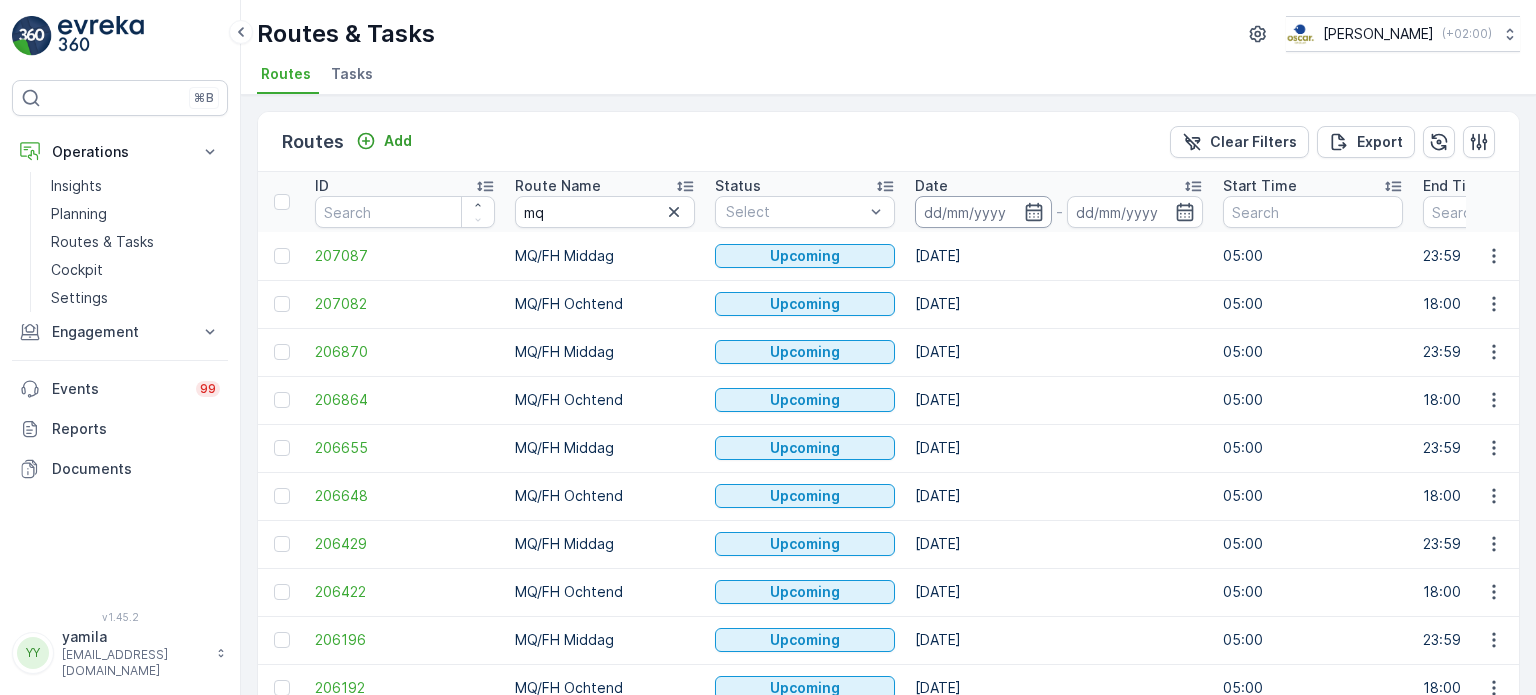 click at bounding box center (983, 212) 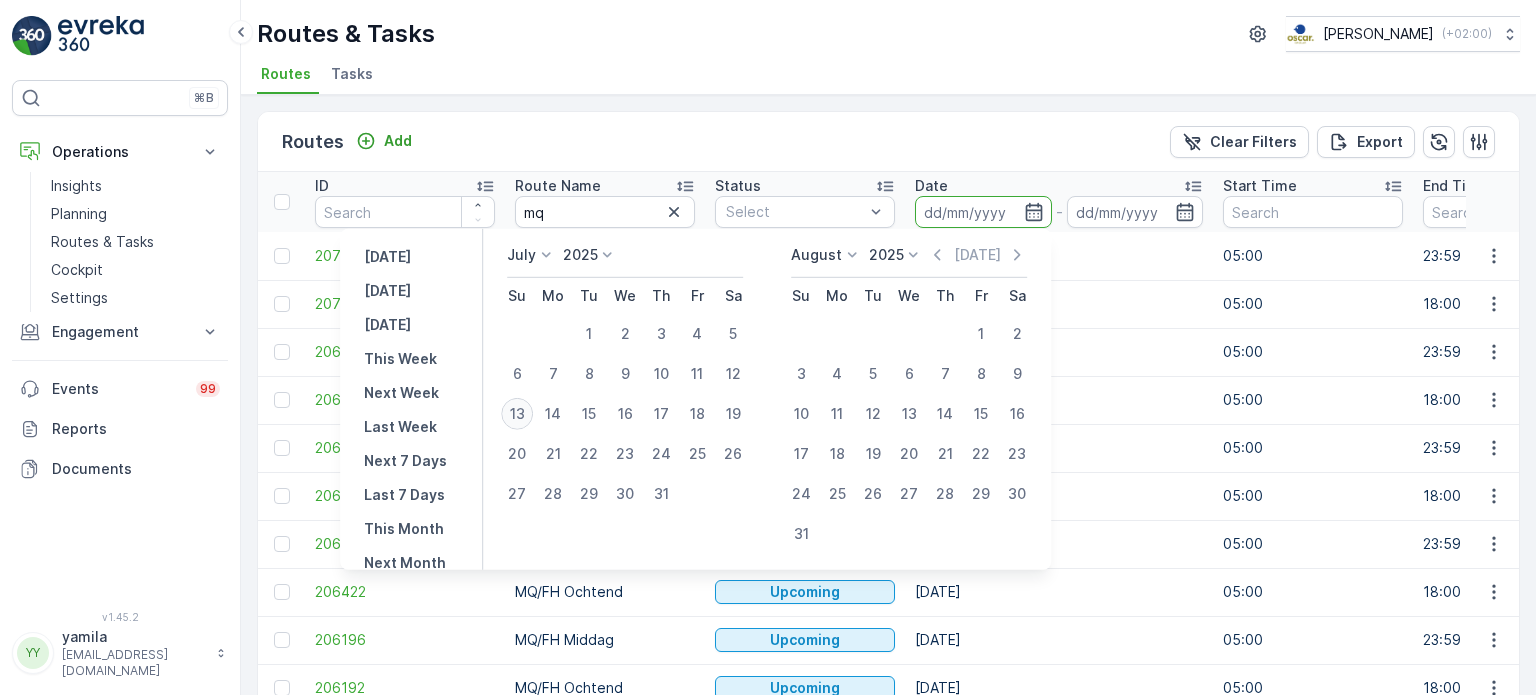 click on "13" at bounding box center [517, 414] 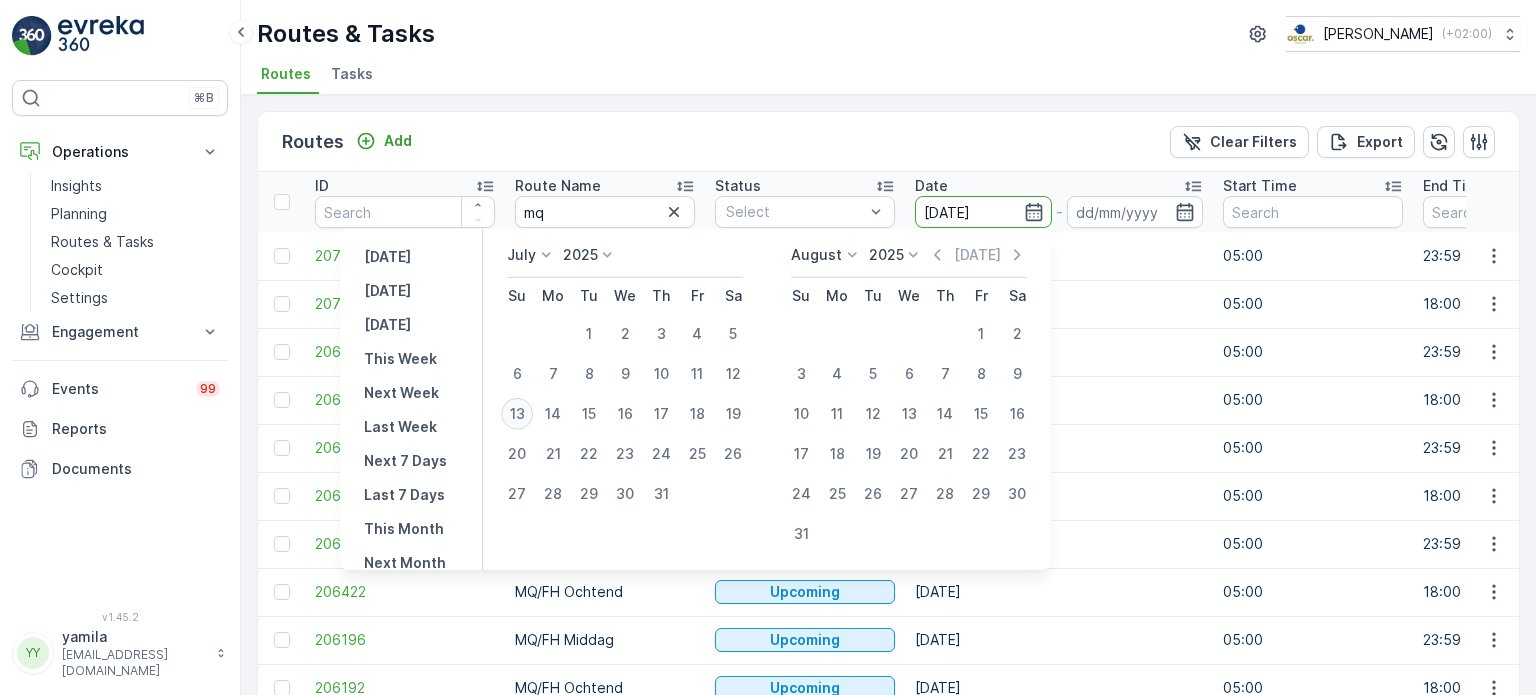click on "13" at bounding box center (517, 414) 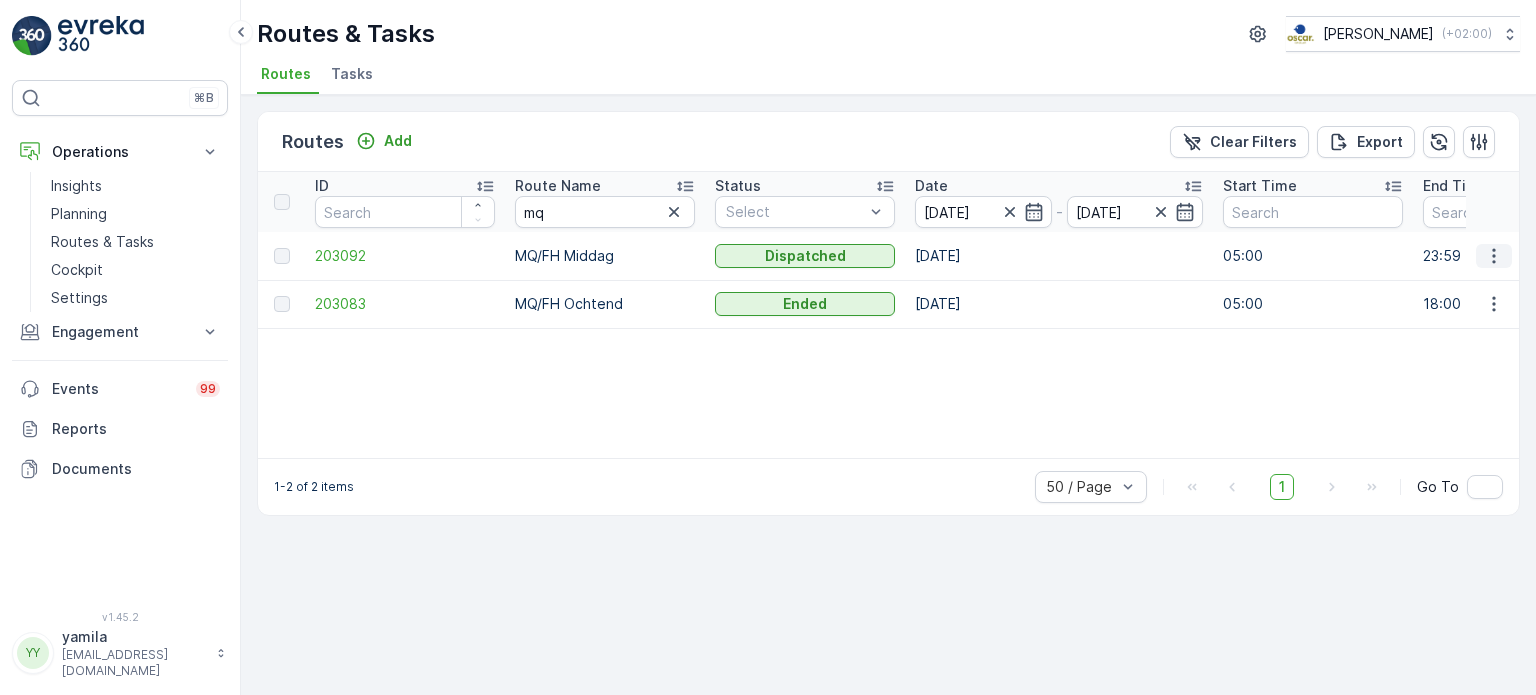 click 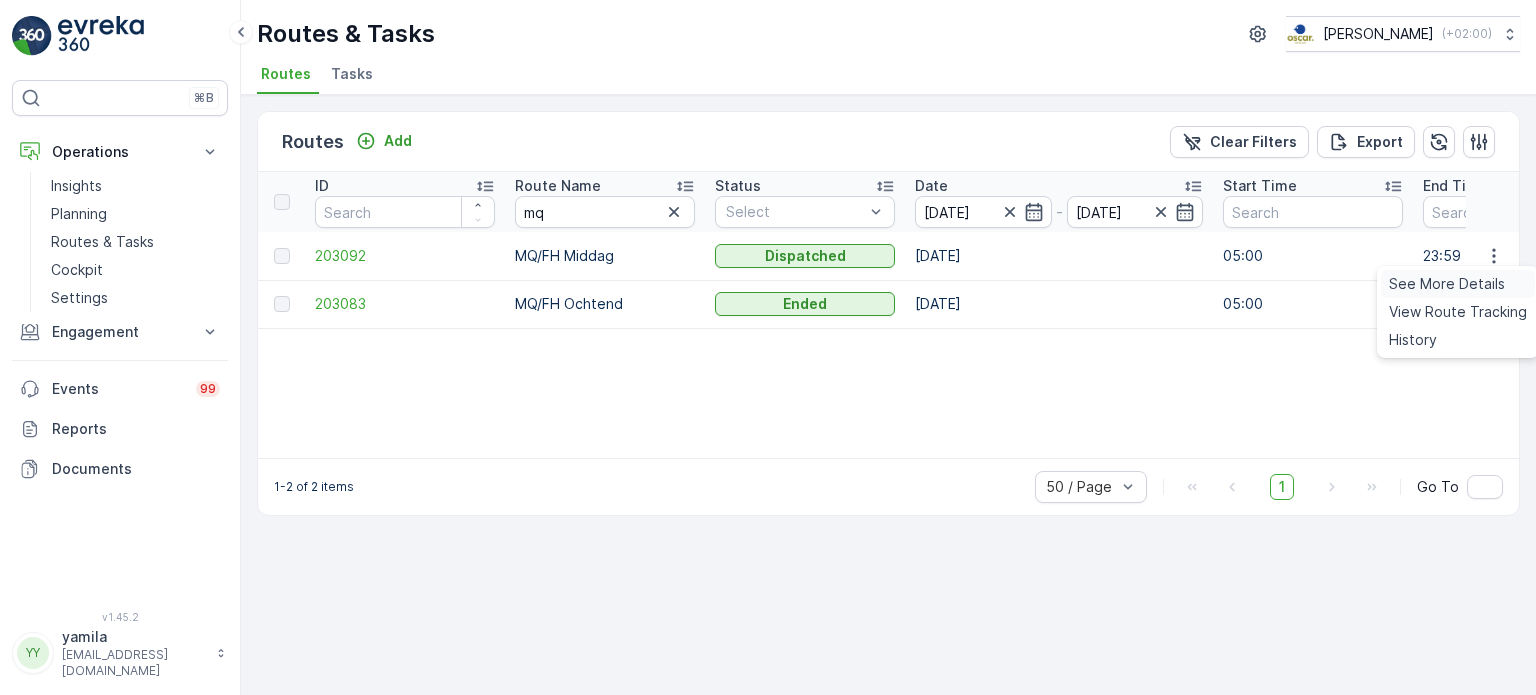 click on "See More Details" at bounding box center [1458, 284] 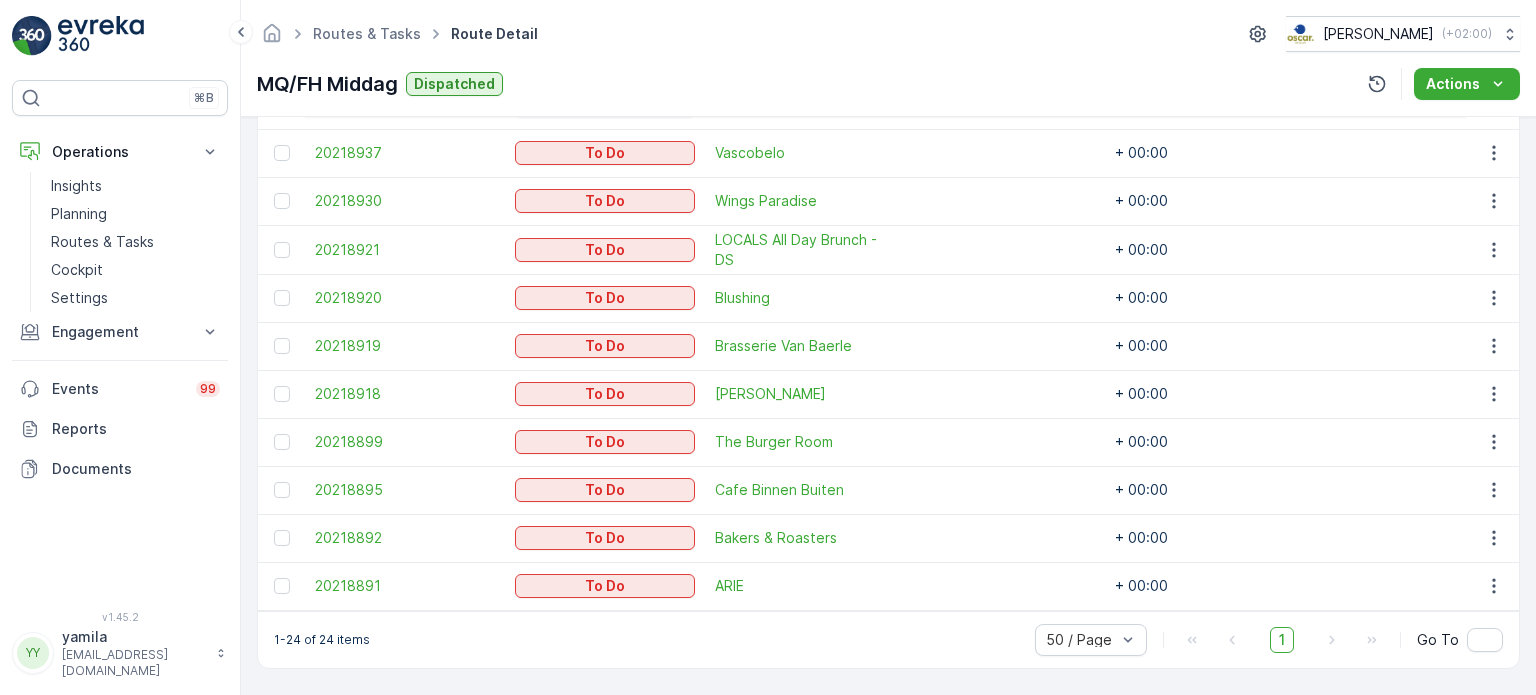 scroll, scrollTop: 1173, scrollLeft: 0, axis: vertical 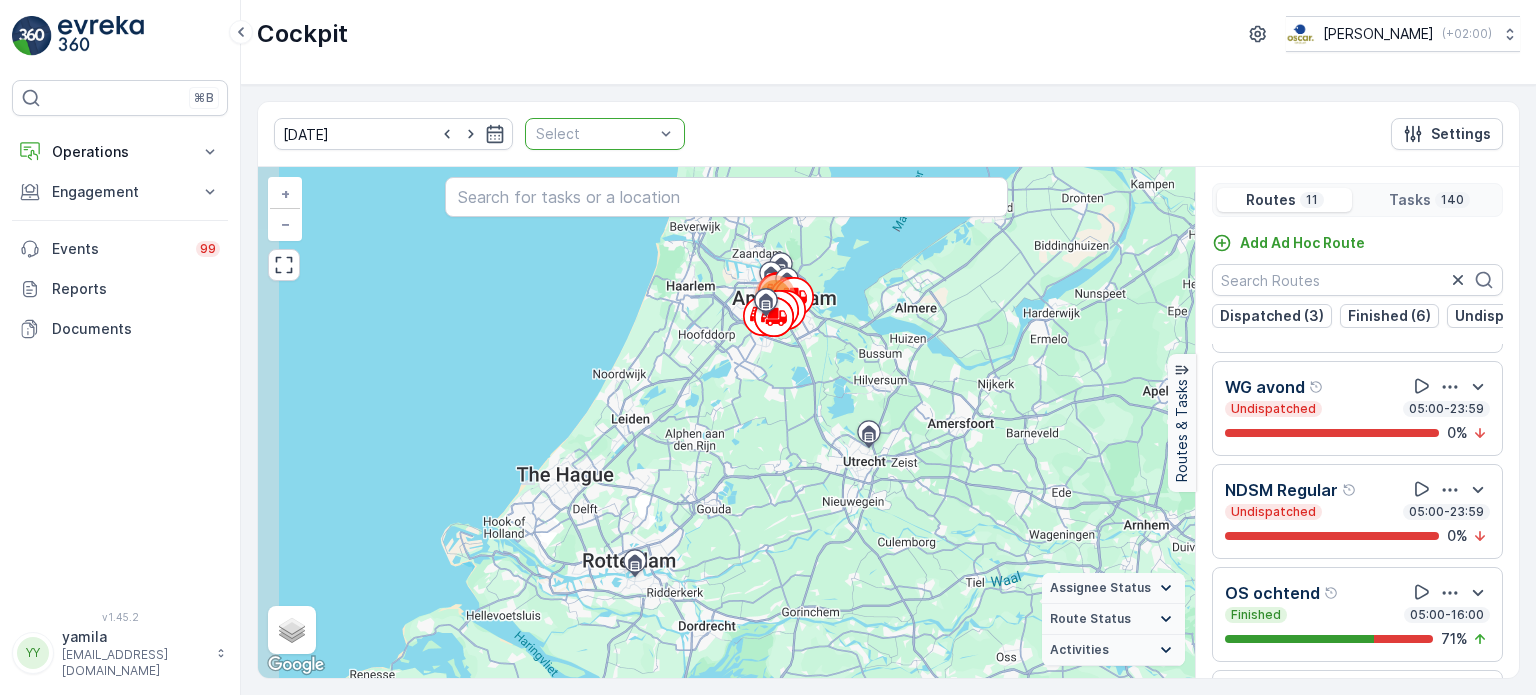 click on "Select" at bounding box center [605, 134] 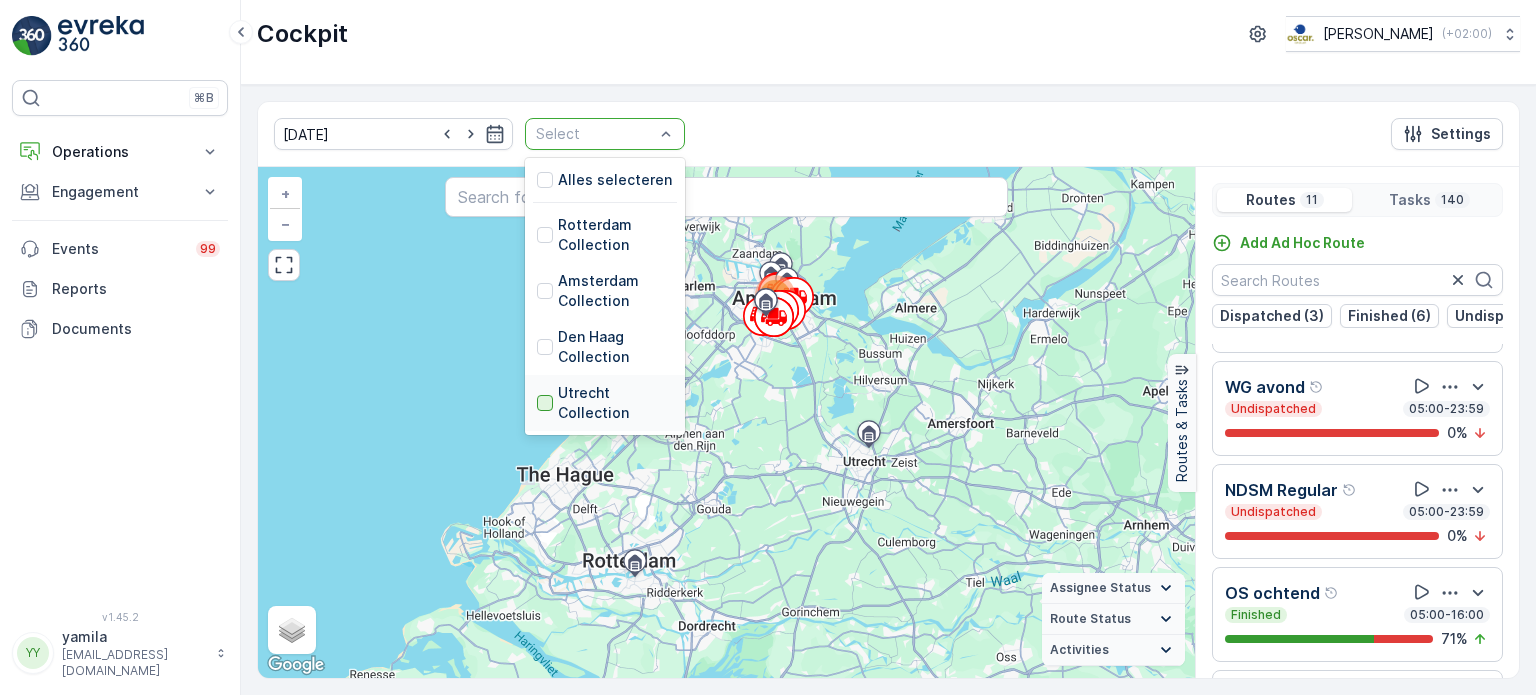 click at bounding box center [545, 403] 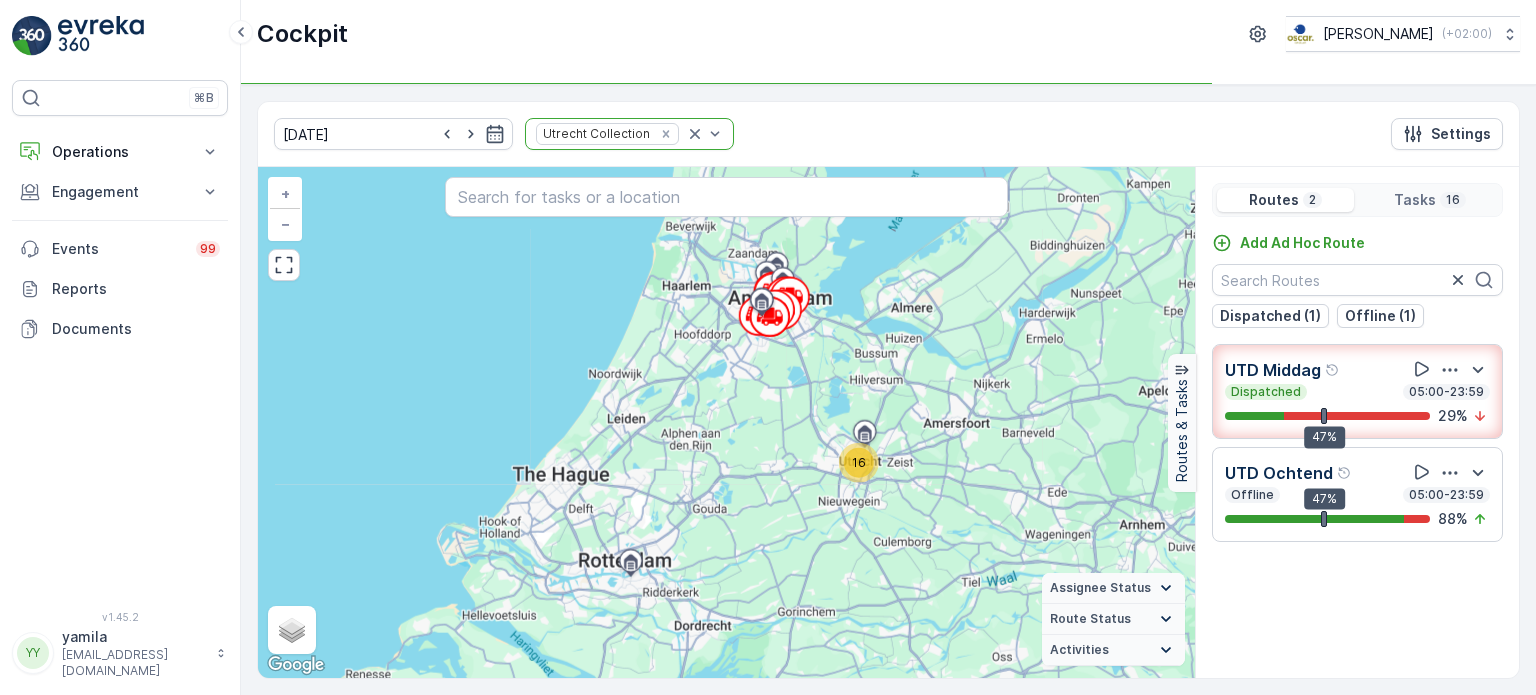 scroll, scrollTop: 0, scrollLeft: 0, axis: both 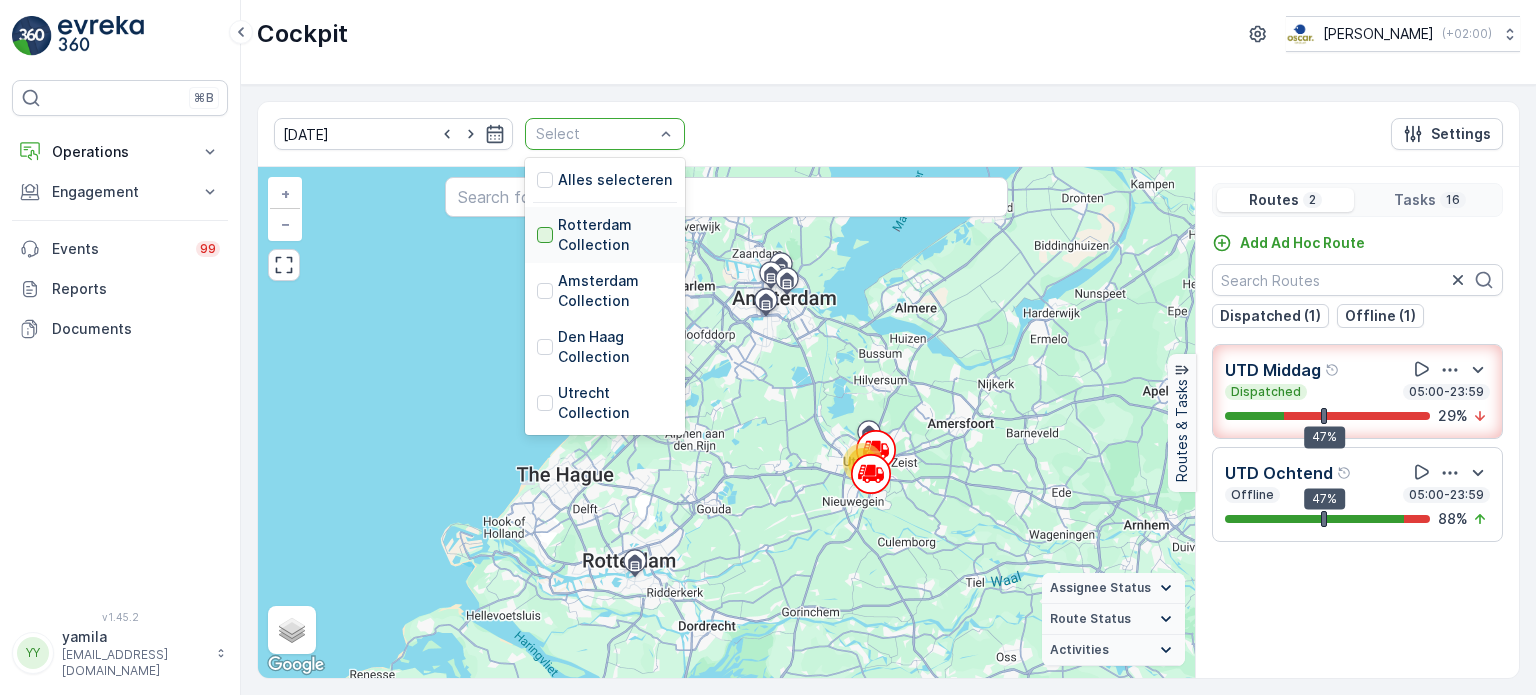 click at bounding box center (545, 235) 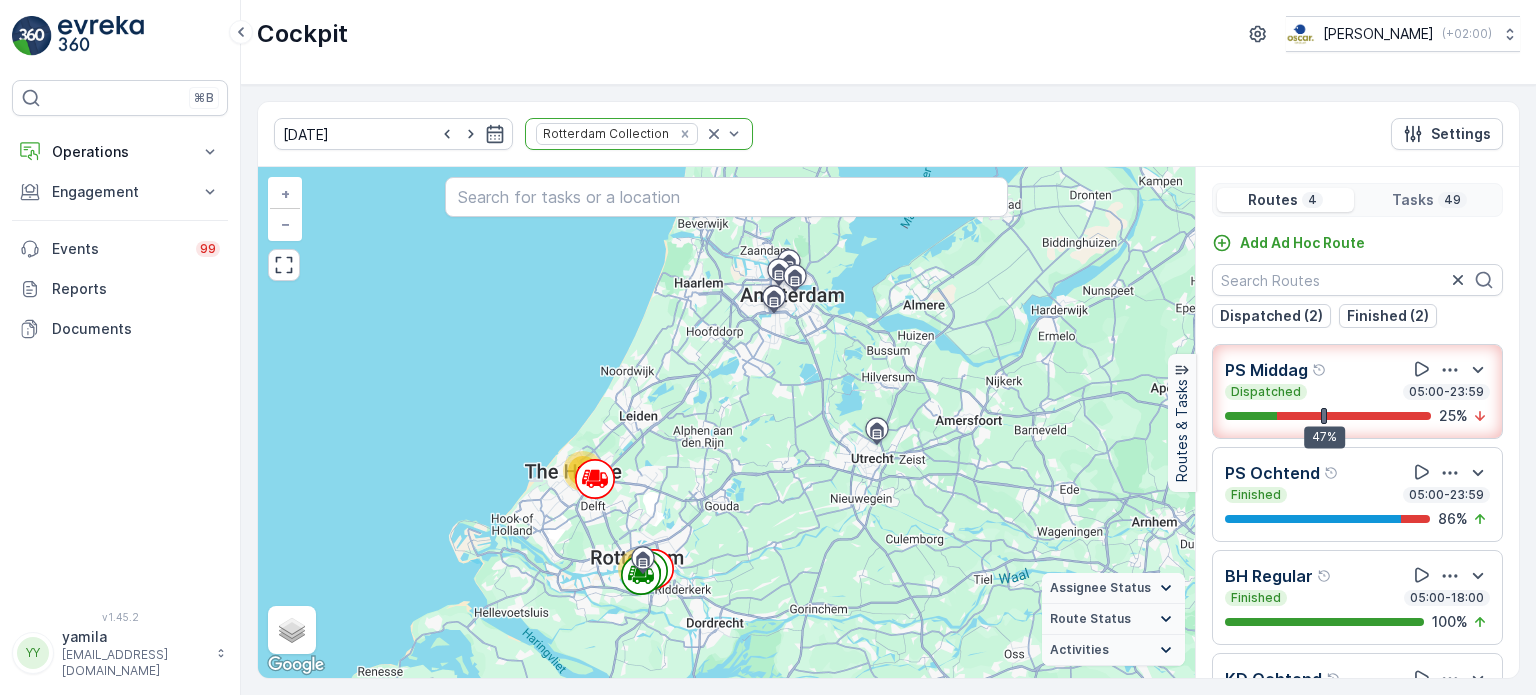 scroll, scrollTop: 36, scrollLeft: 0, axis: vertical 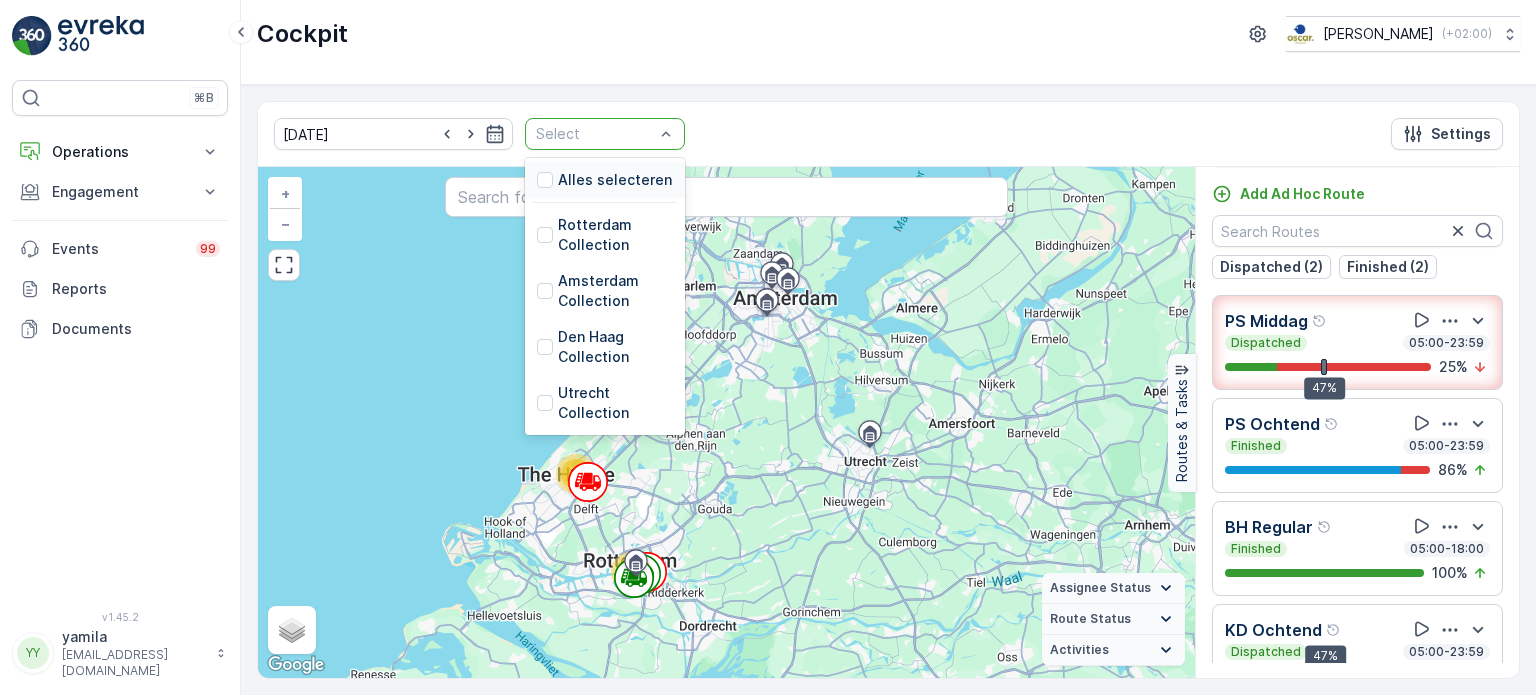 click on "Select" at bounding box center (605, 134) 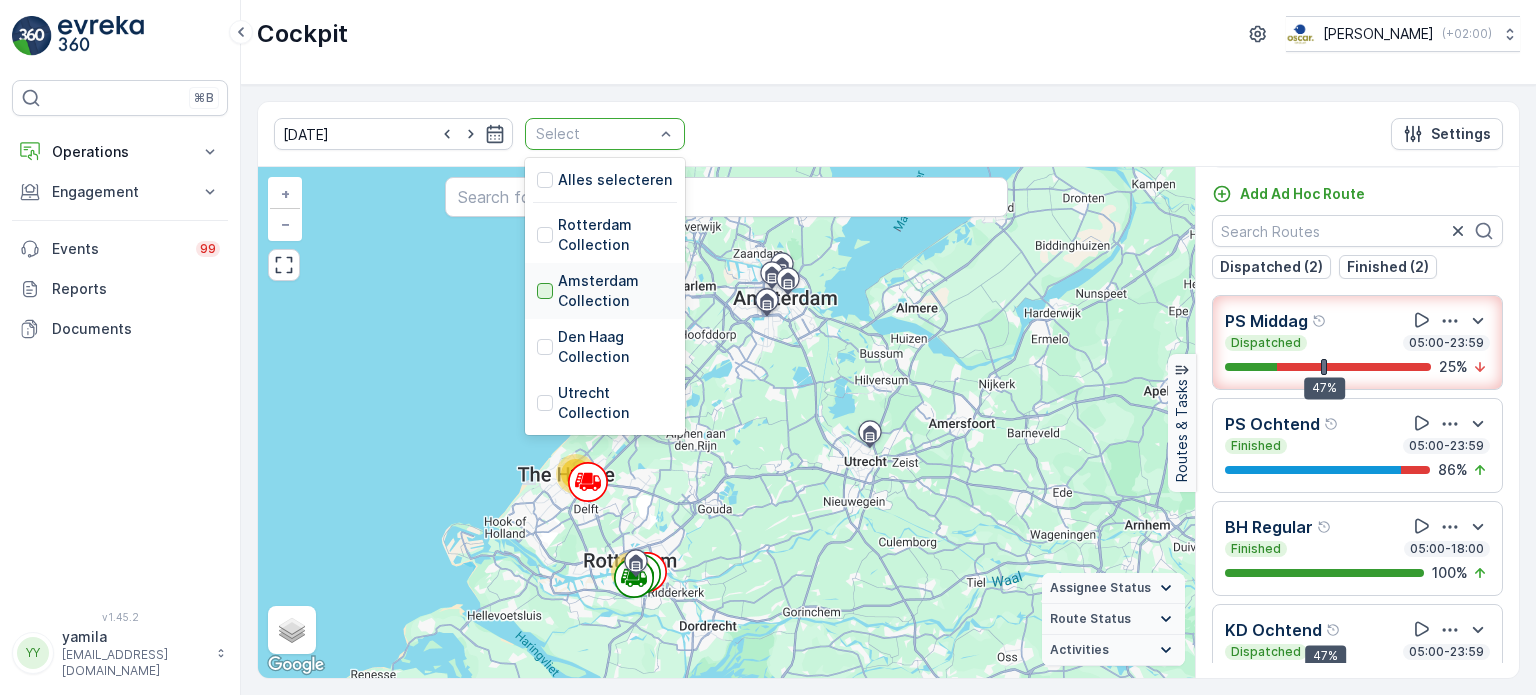 click at bounding box center (545, 291) 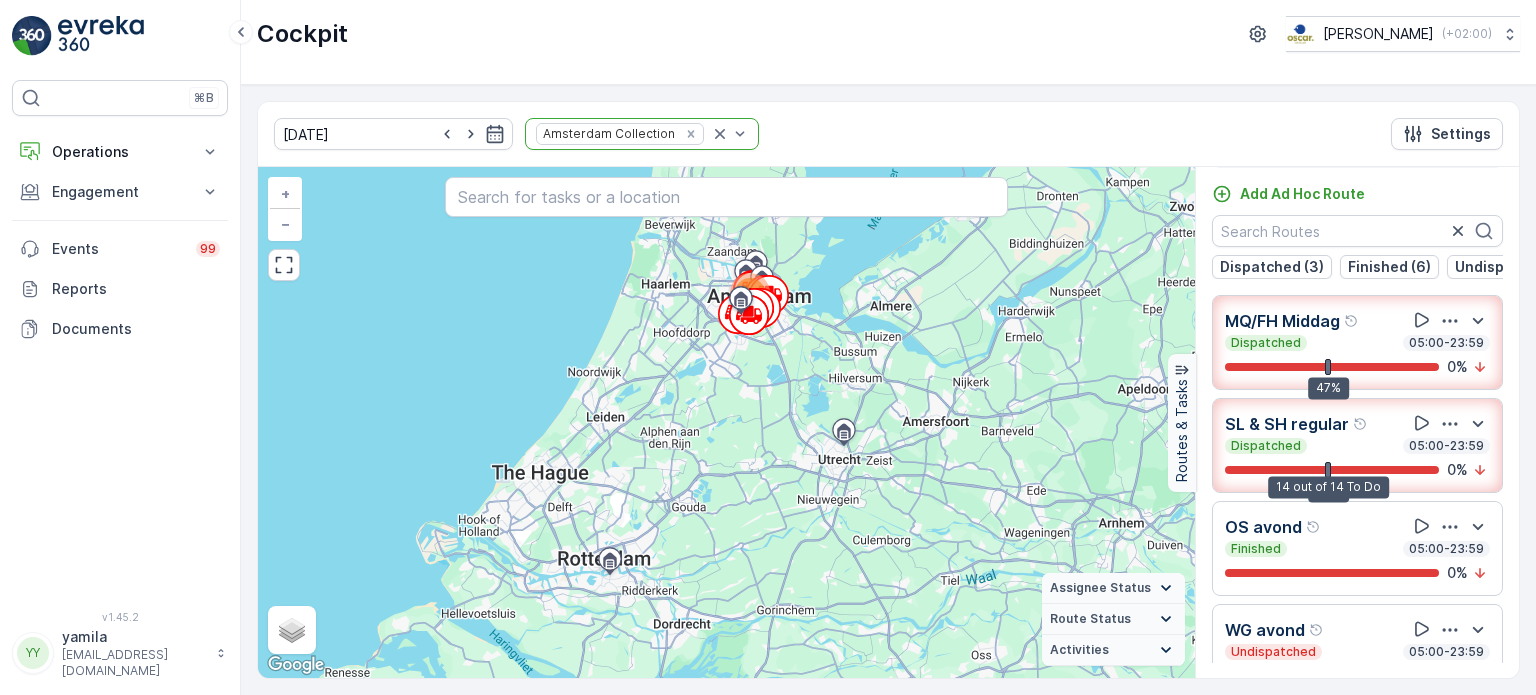 scroll, scrollTop: 0, scrollLeft: 0, axis: both 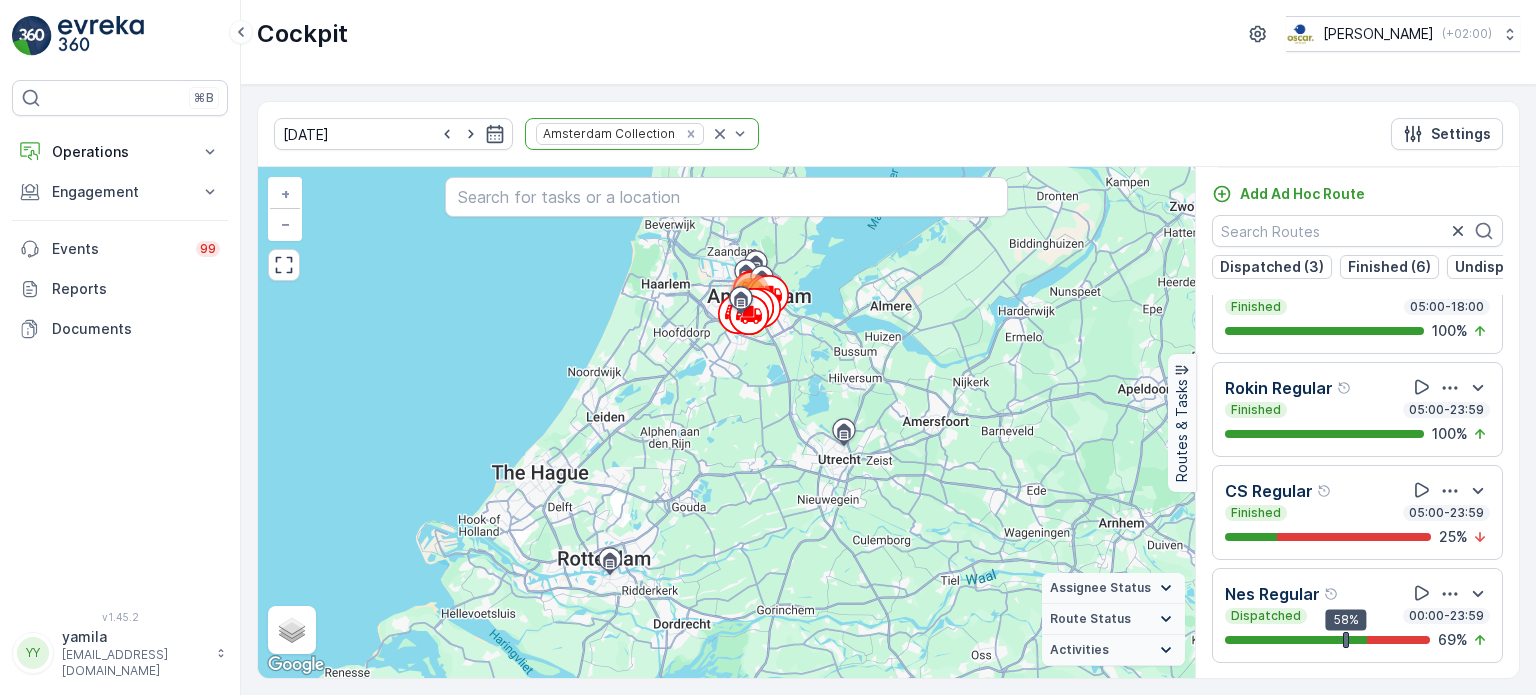 click on "CS Regular" at bounding box center [1279, 490] 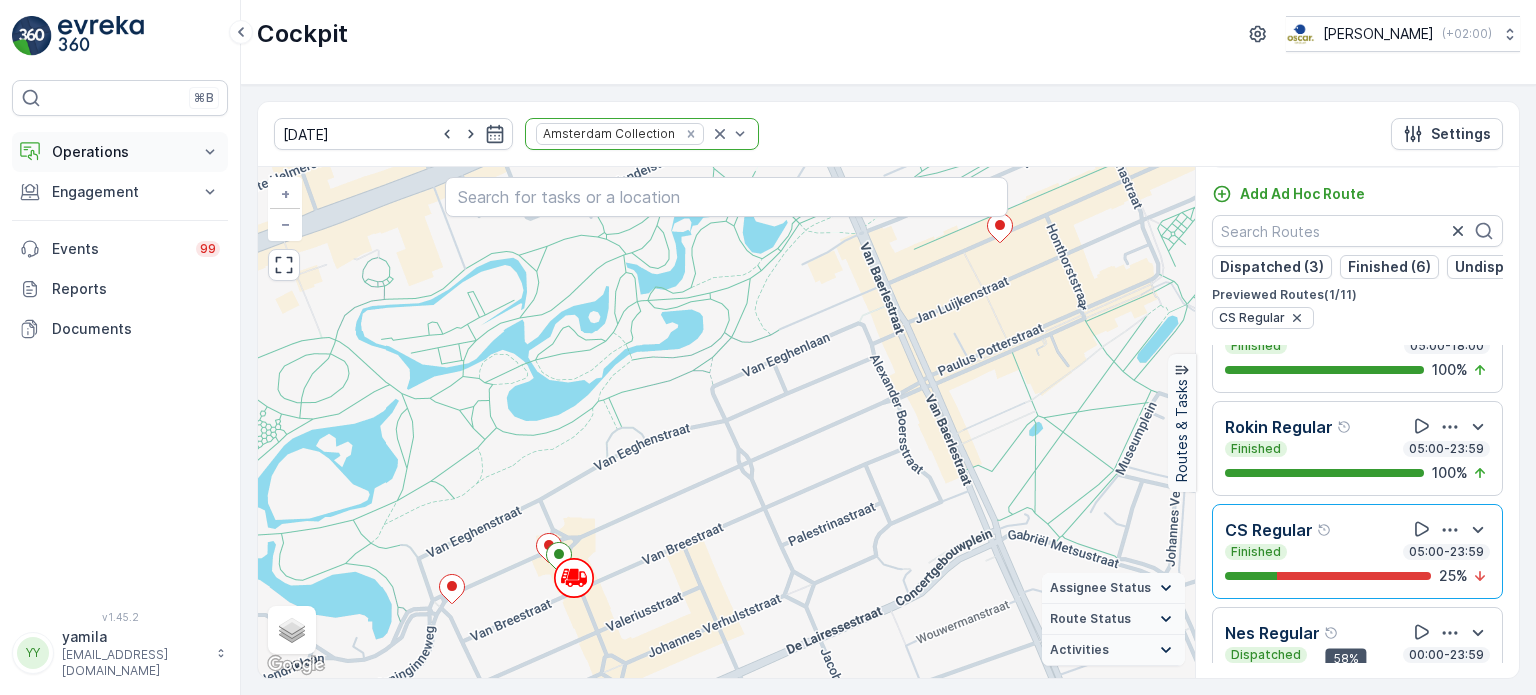 click on "Operations" at bounding box center [120, 152] 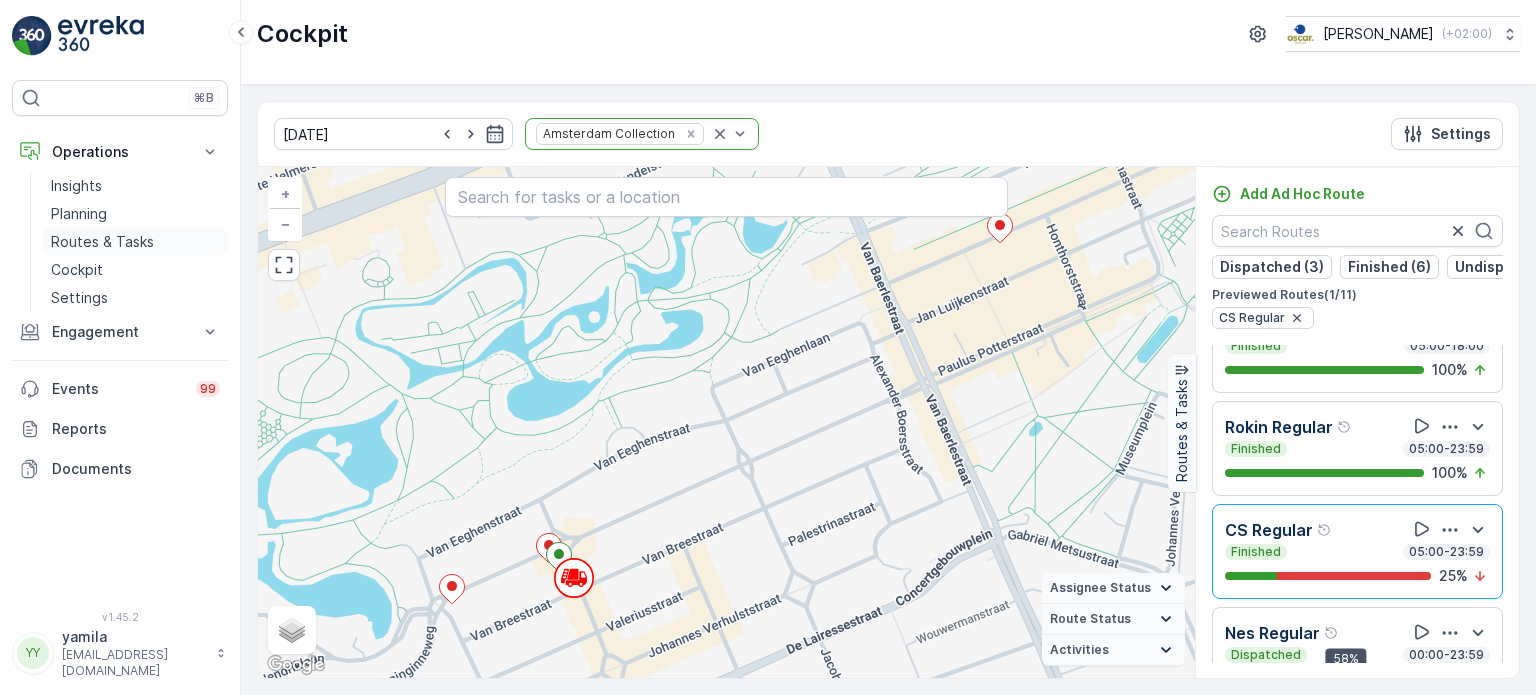 click on "Routes & Tasks" at bounding box center [102, 242] 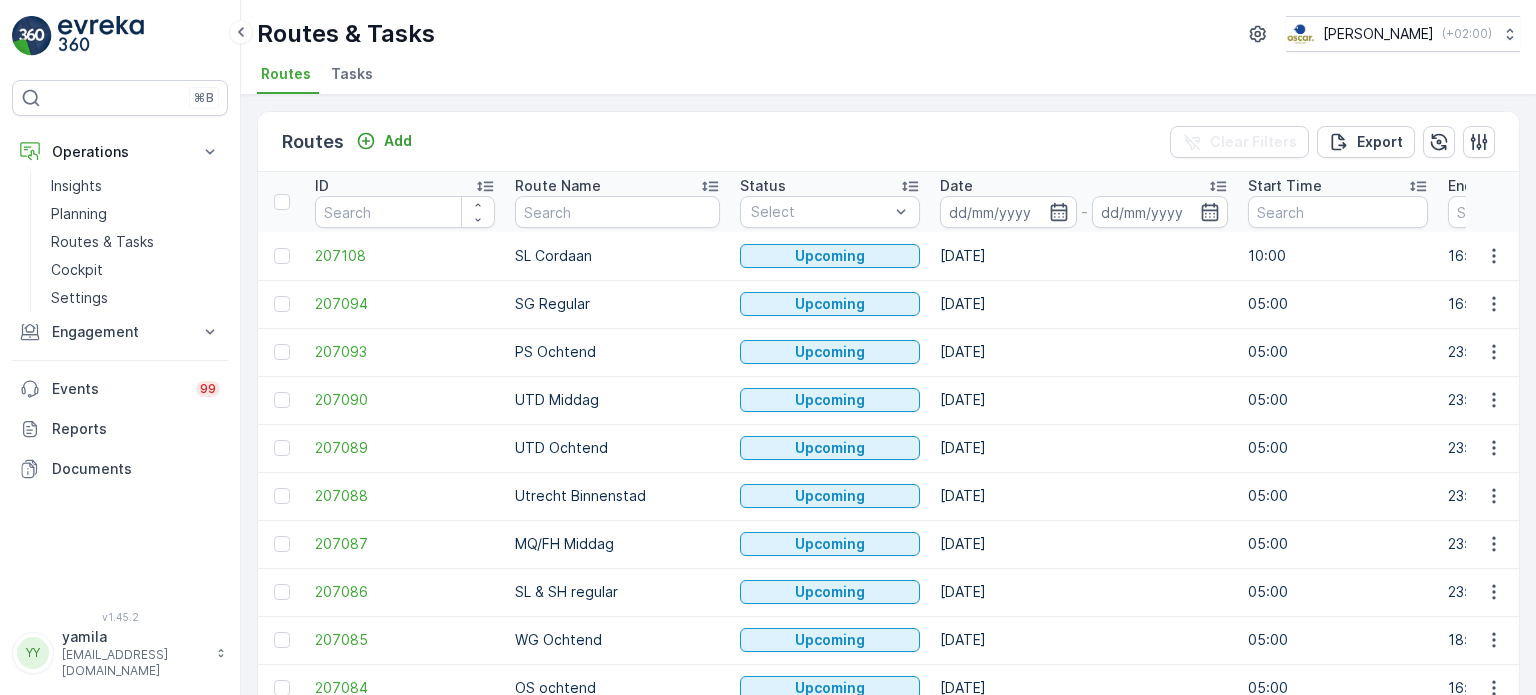 click at bounding box center [617, 212] 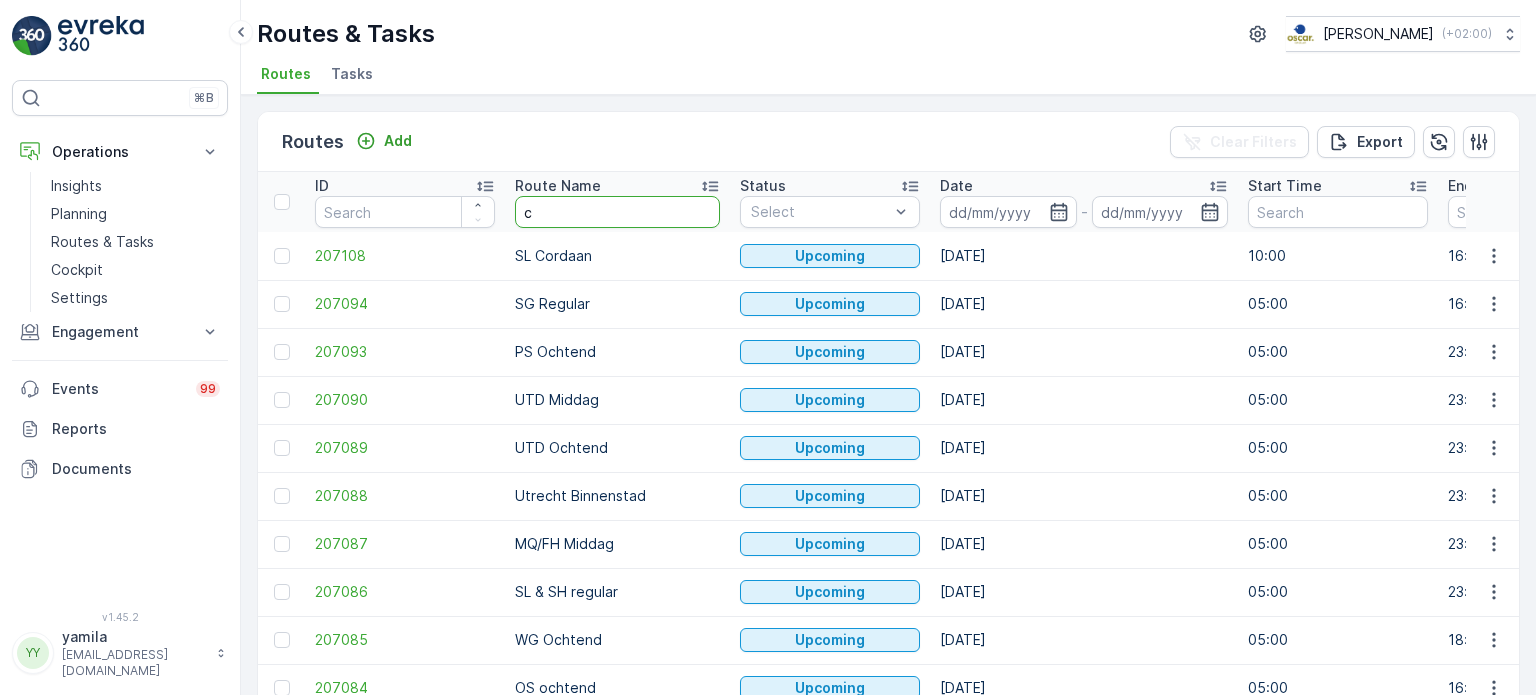 type on "cs" 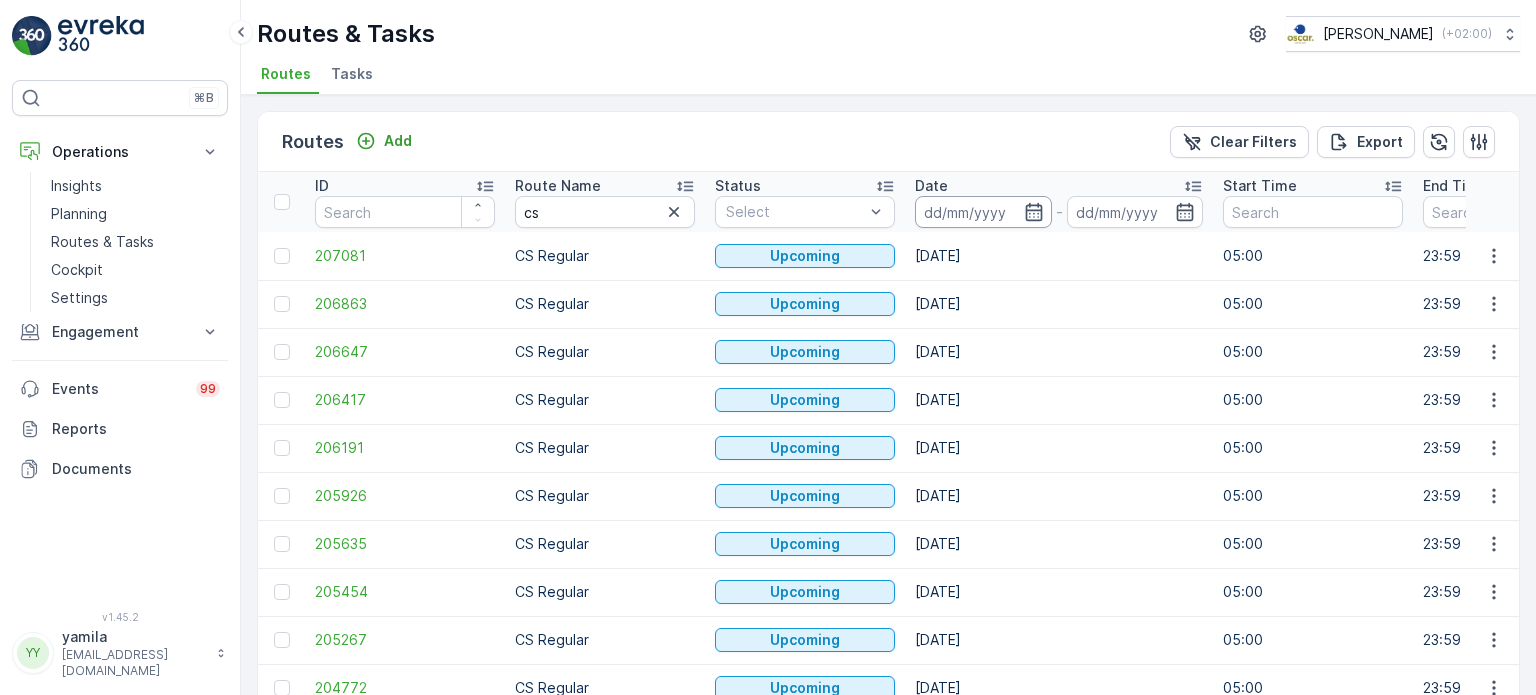 click at bounding box center (983, 212) 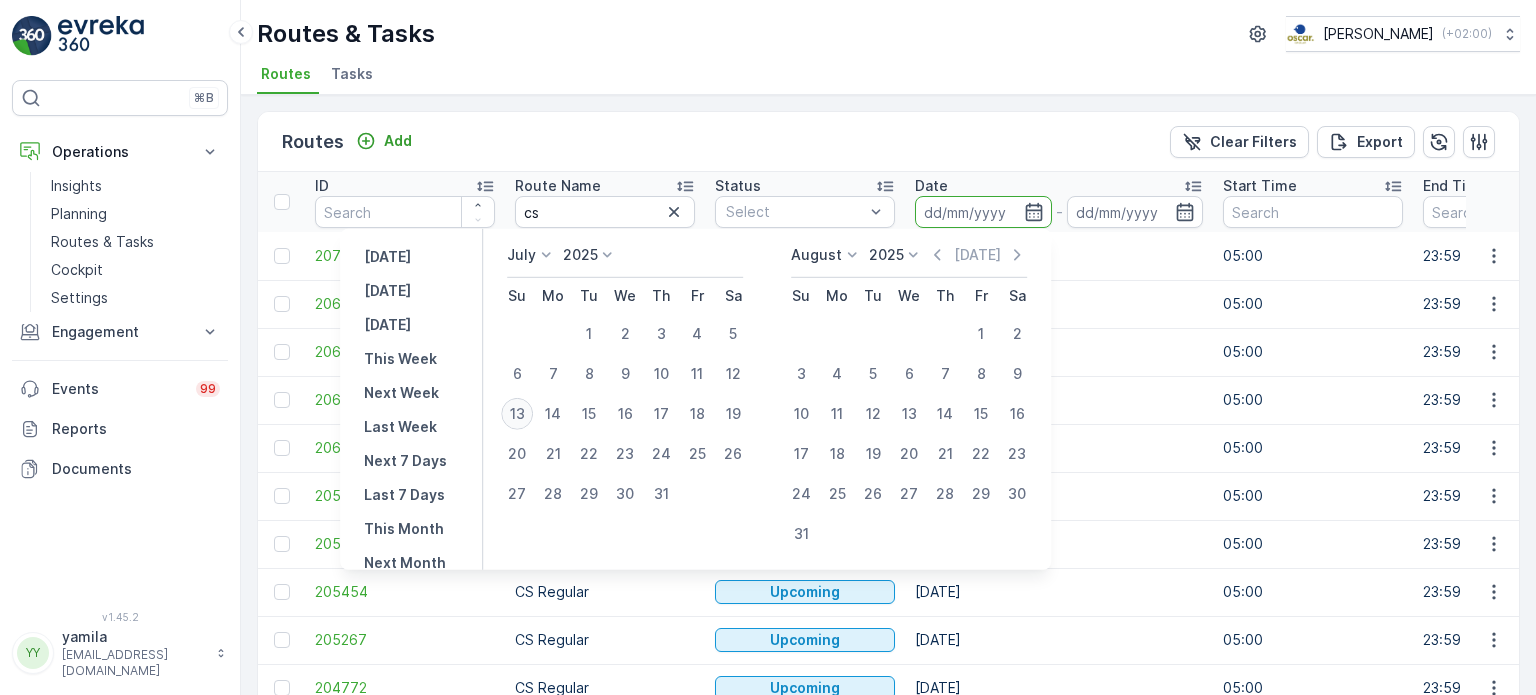 click on "13" at bounding box center (517, 414) 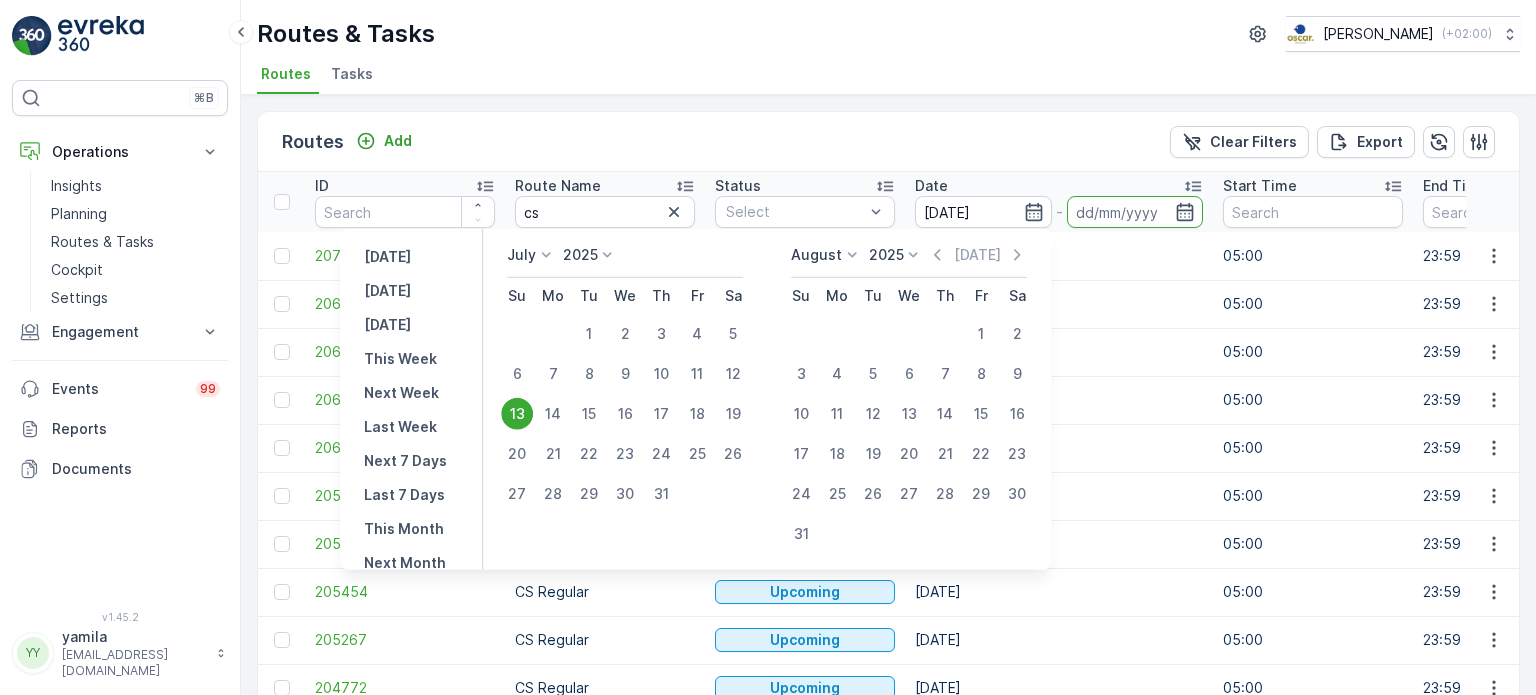 click on "13" at bounding box center [517, 414] 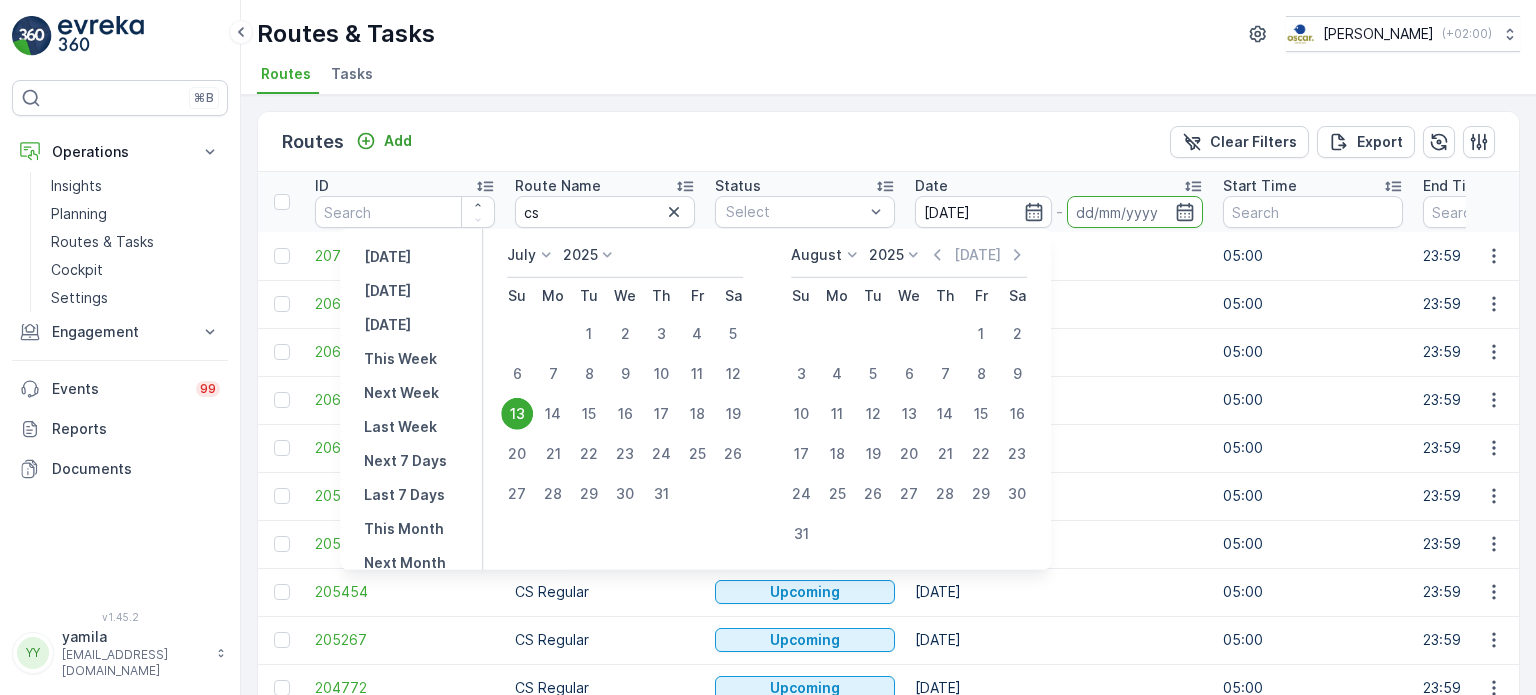 type on "[DATE]" 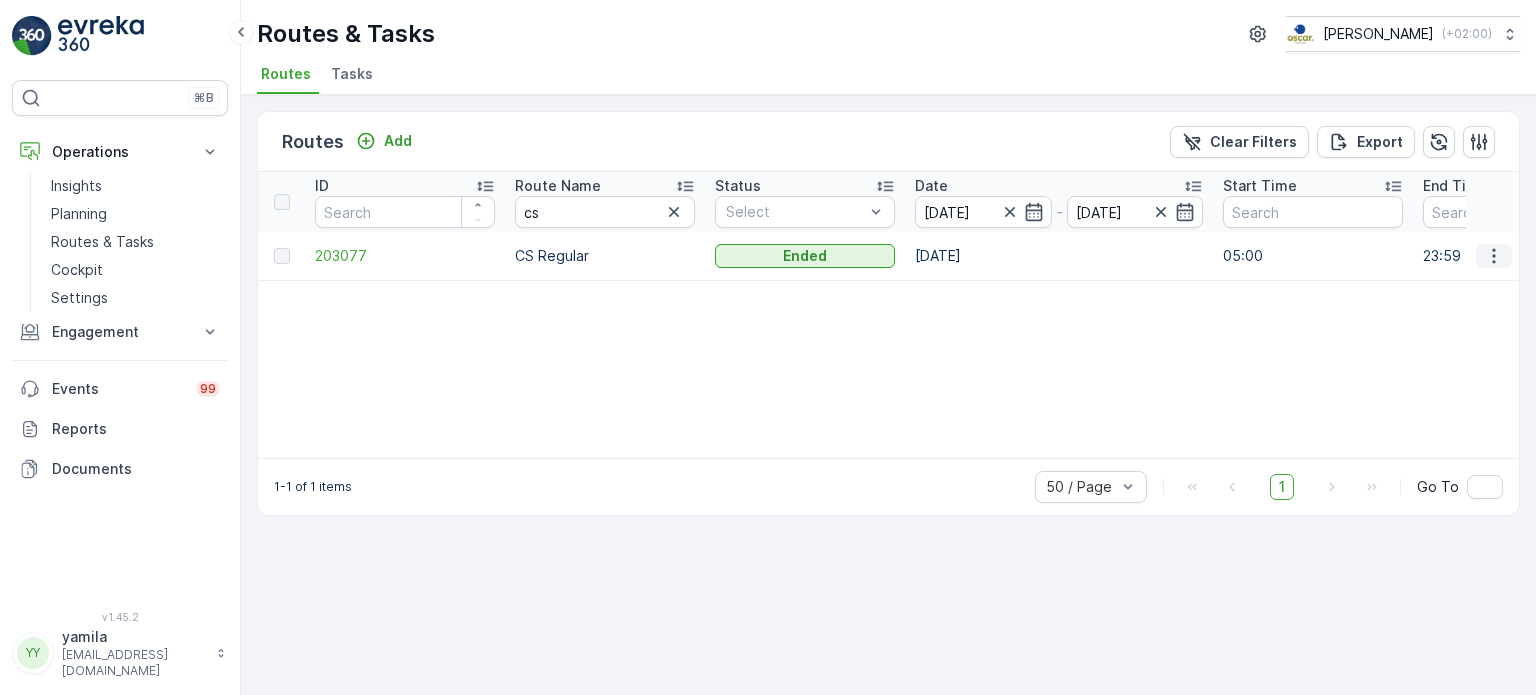 click 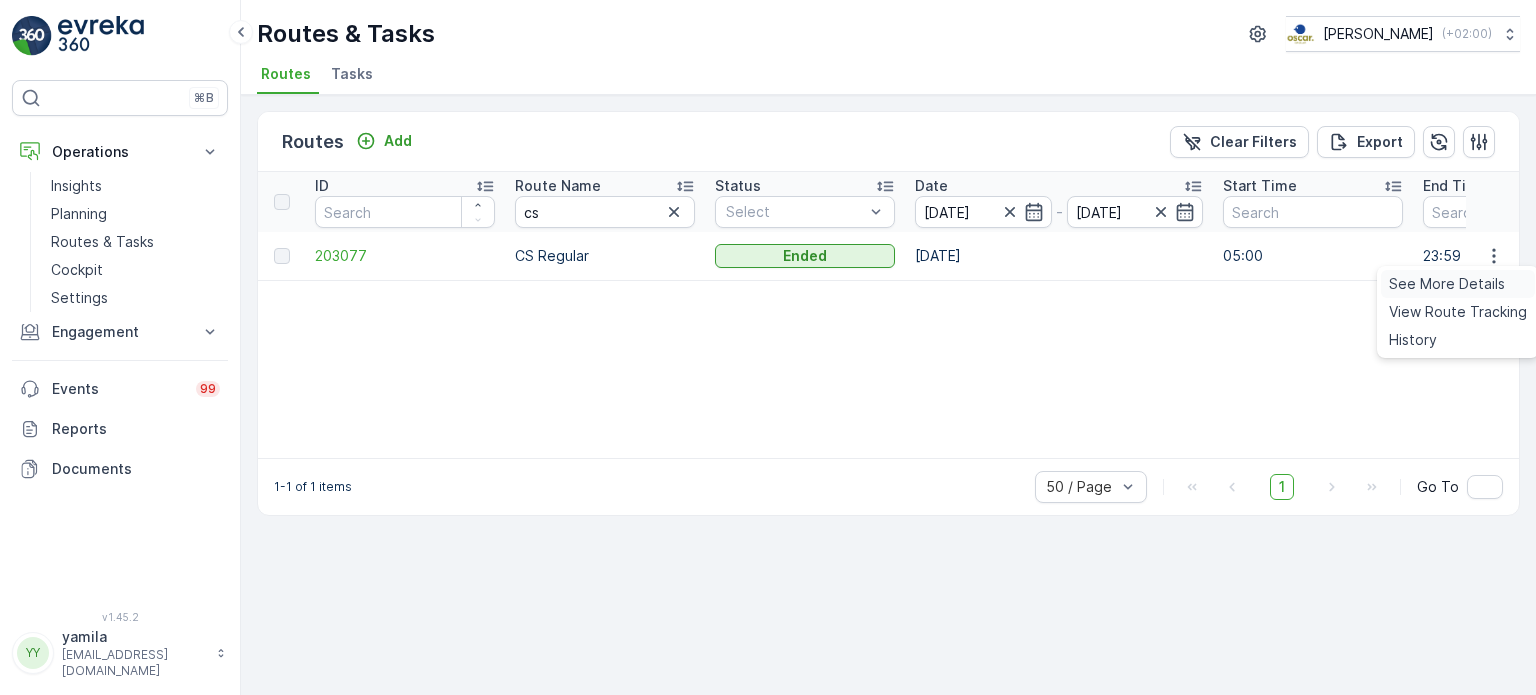click on "See More Details" at bounding box center (1458, 284) 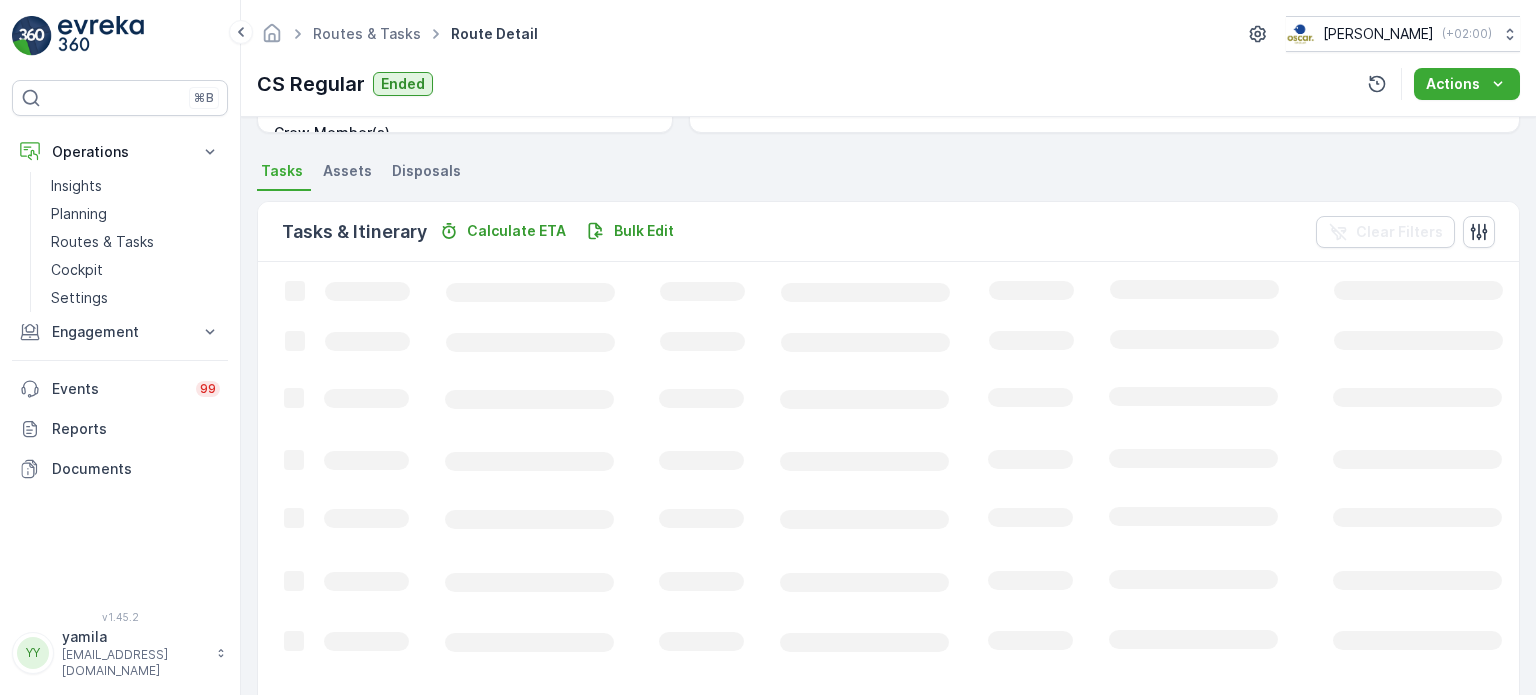 scroll, scrollTop: 335, scrollLeft: 0, axis: vertical 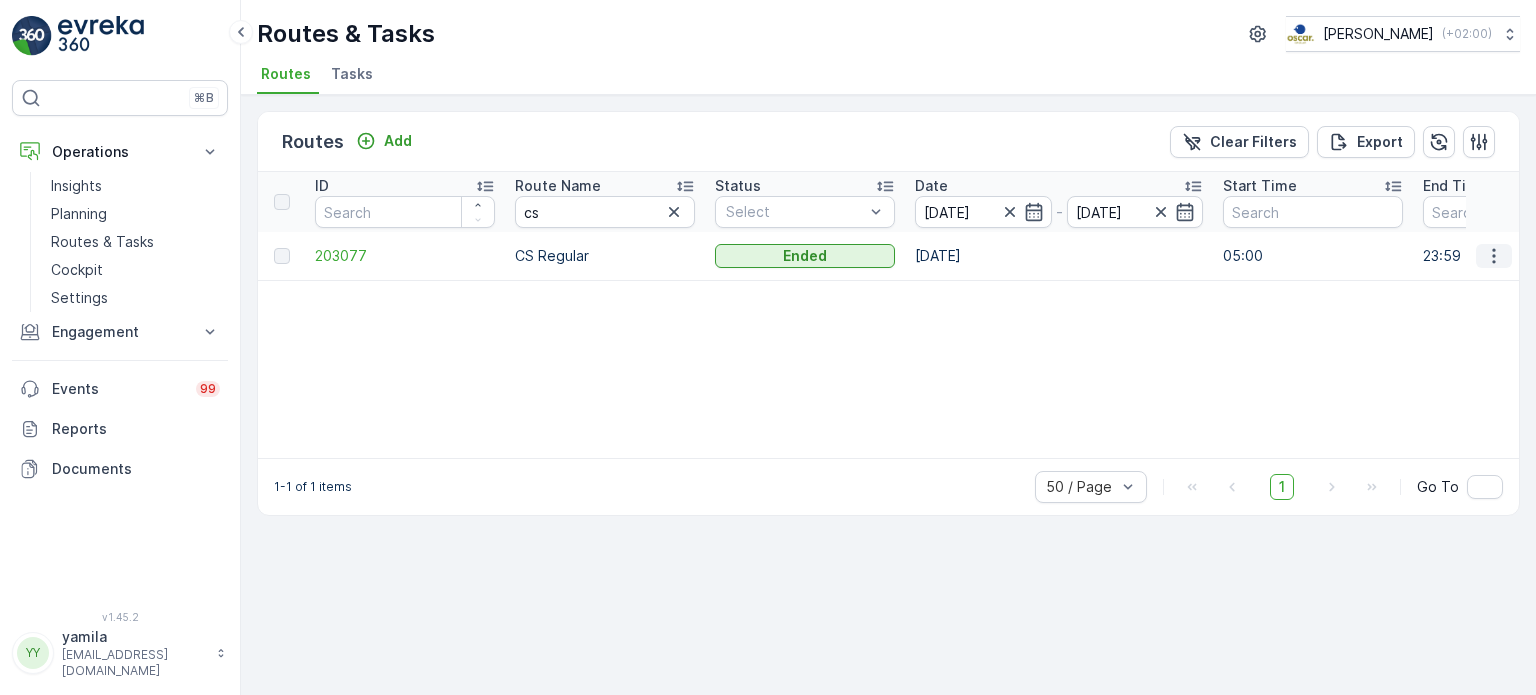 click 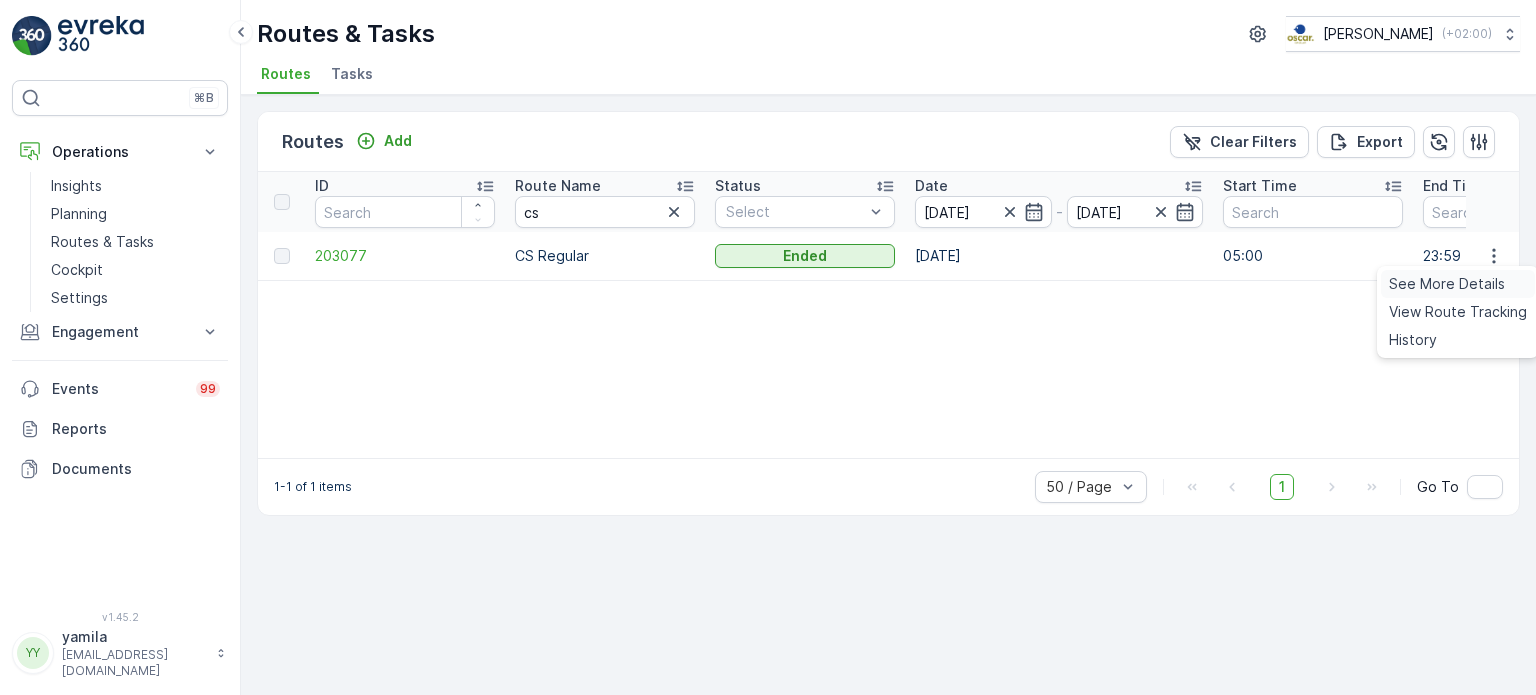 click on "See More Details" at bounding box center (1447, 284) 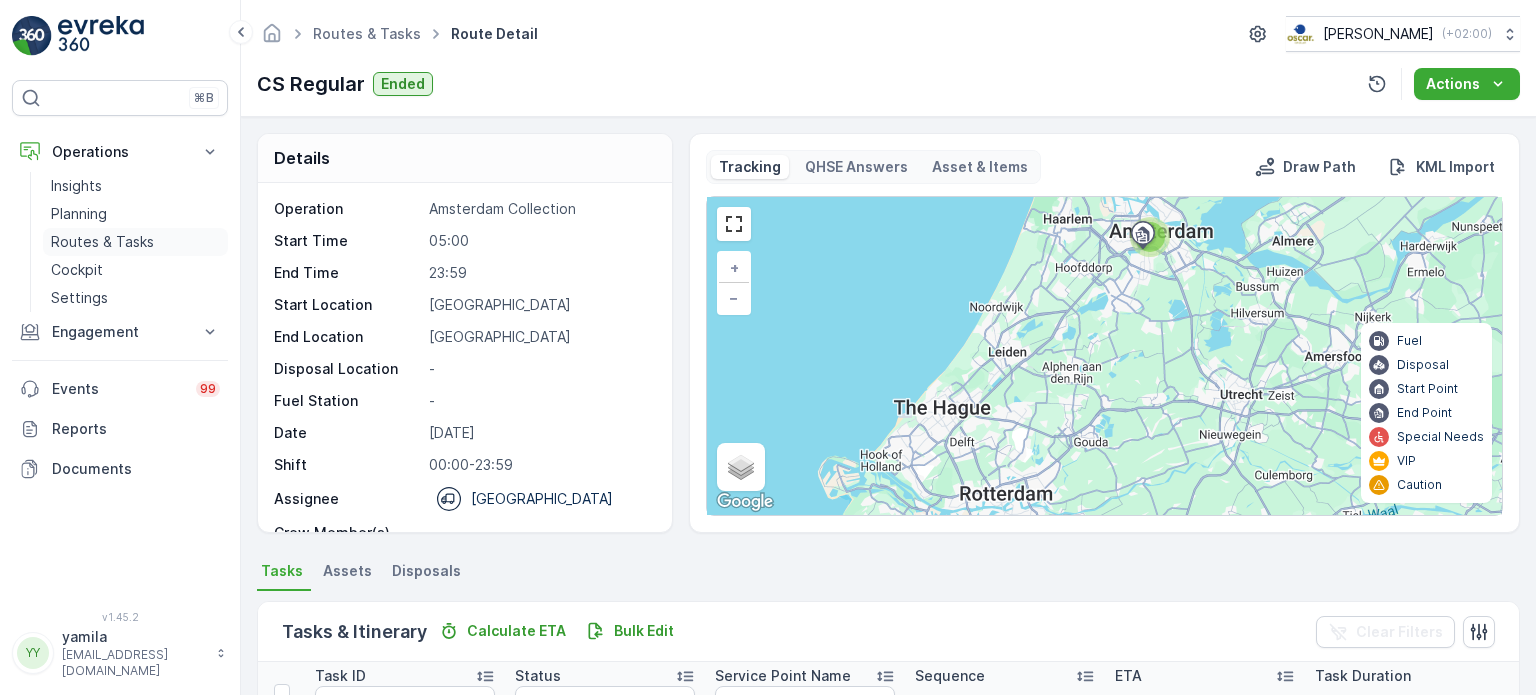click on "Routes & Tasks" at bounding box center (135, 242) 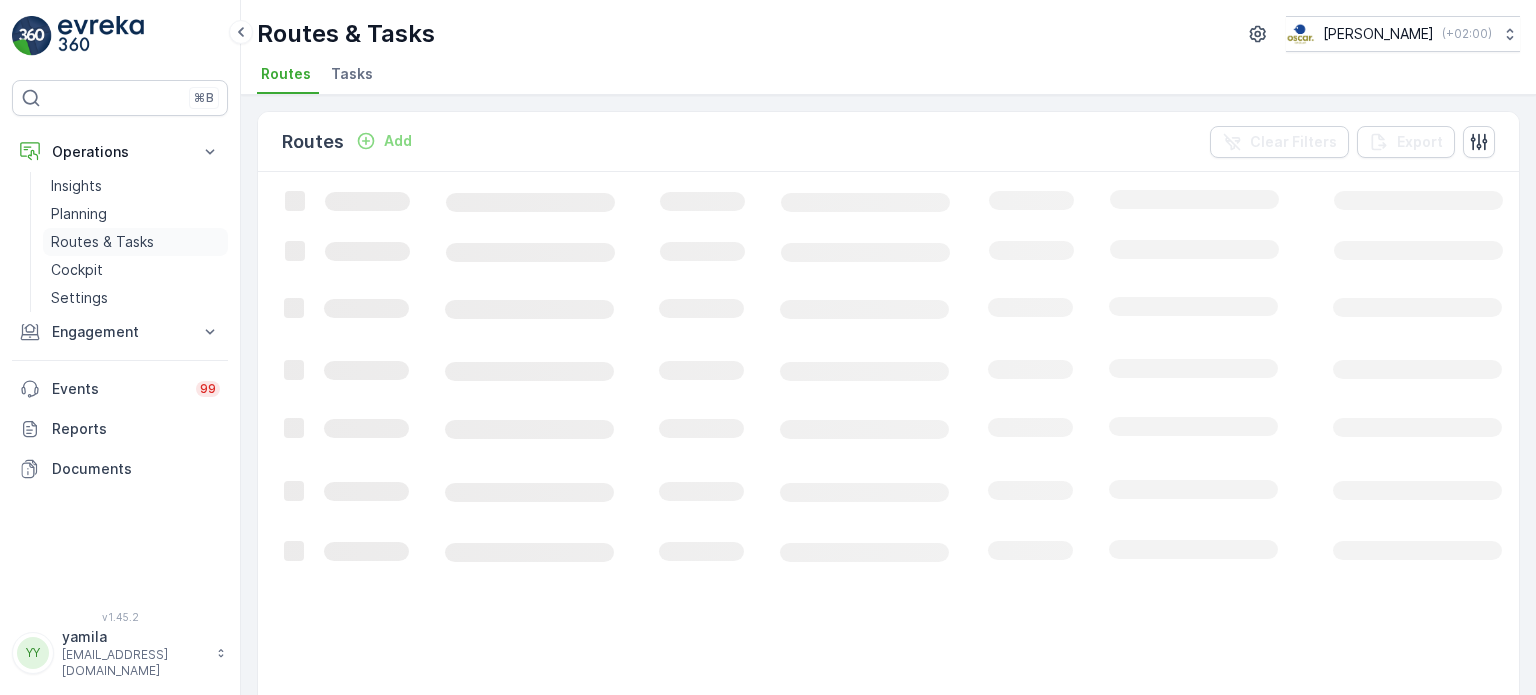 click on "Routes & Tasks" at bounding box center [102, 242] 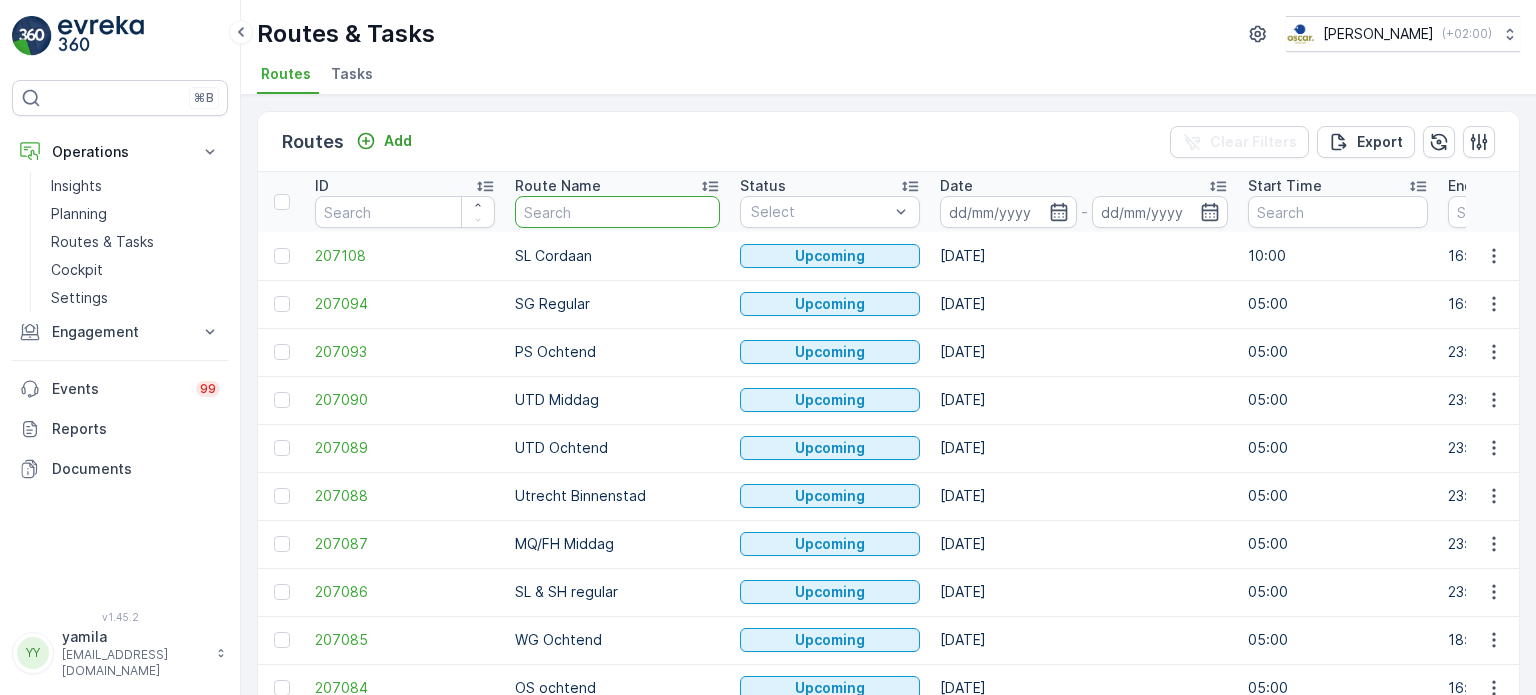 click at bounding box center [617, 212] 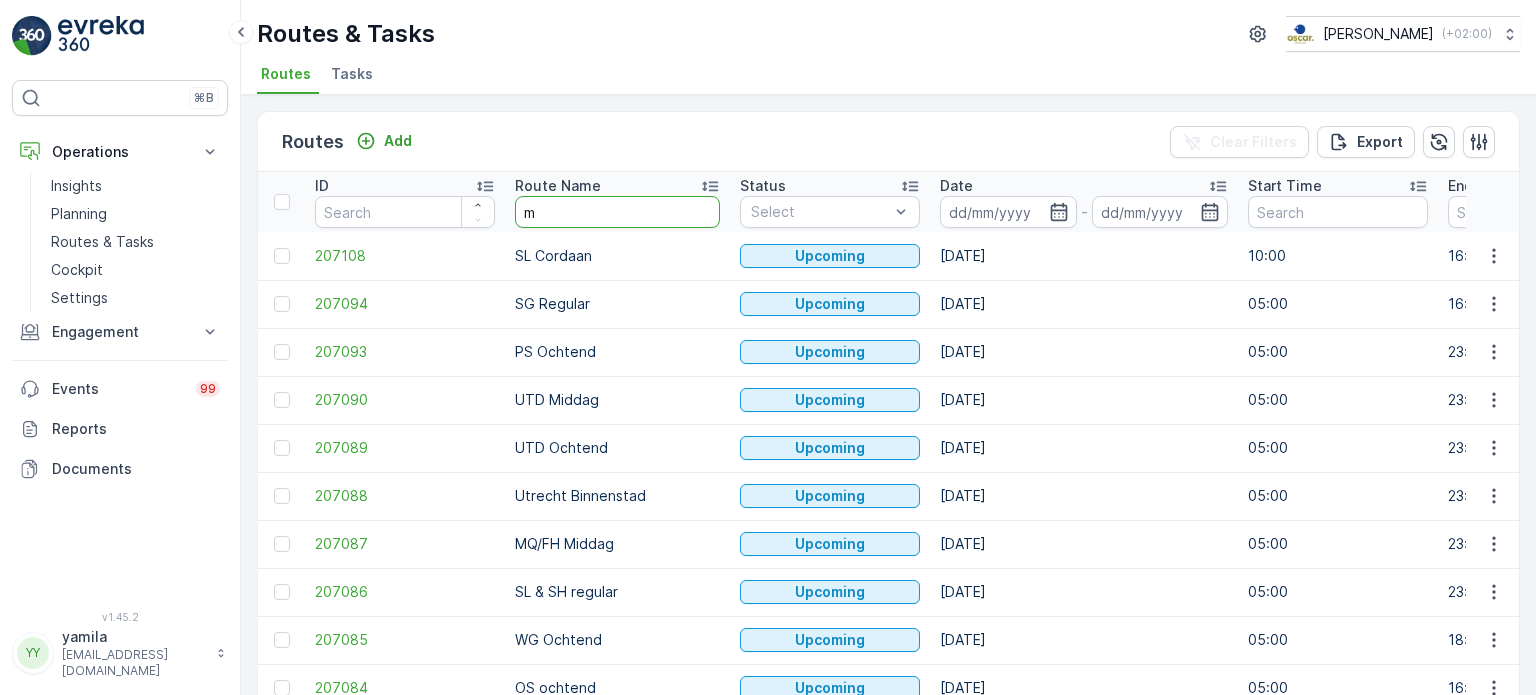 type on "mq" 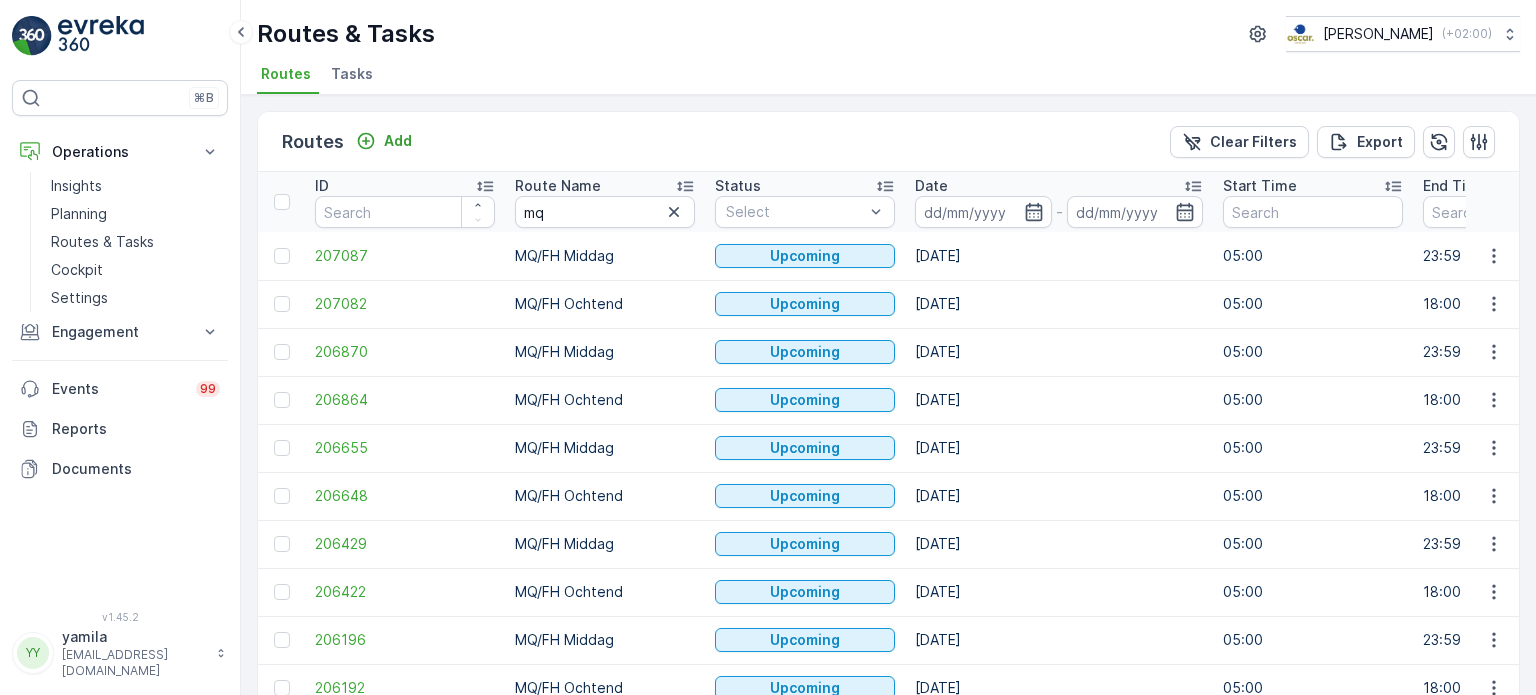 click at bounding box center (983, 212) 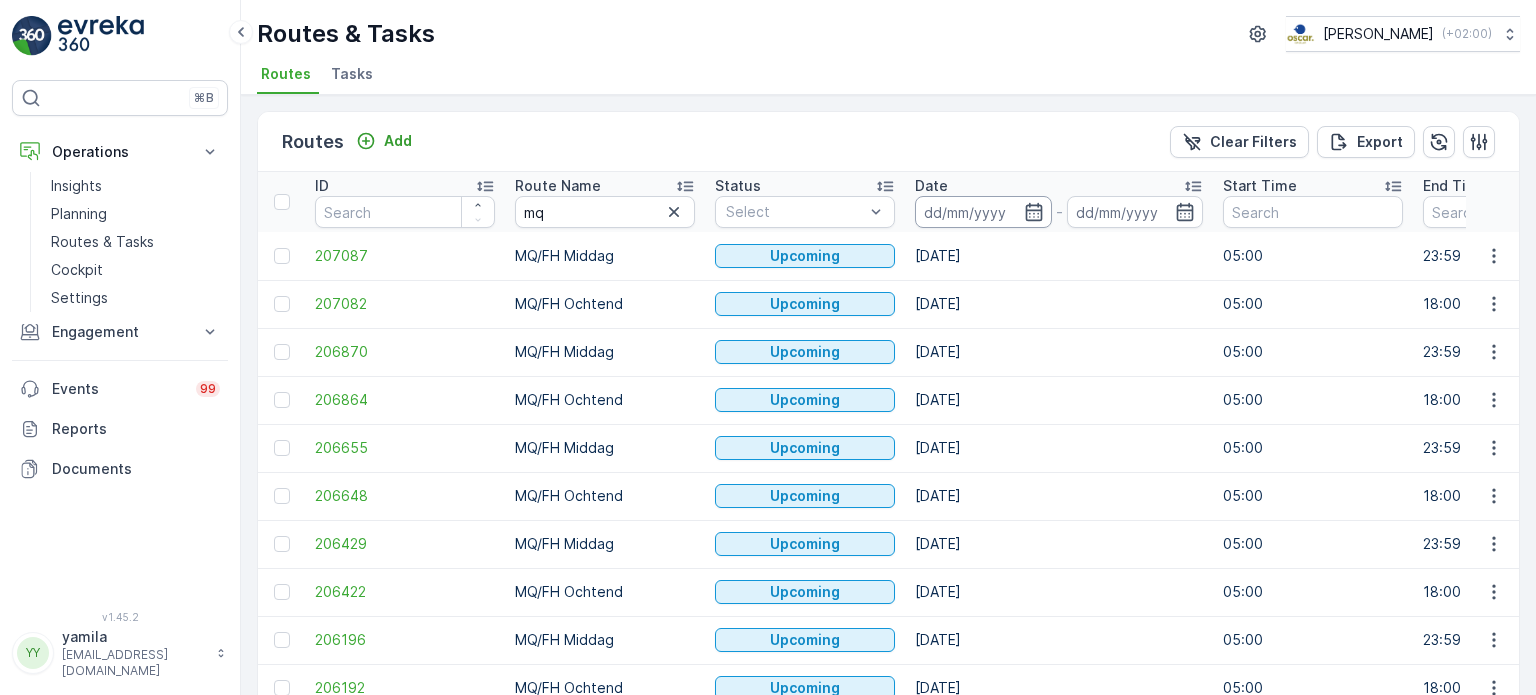 click at bounding box center (983, 212) 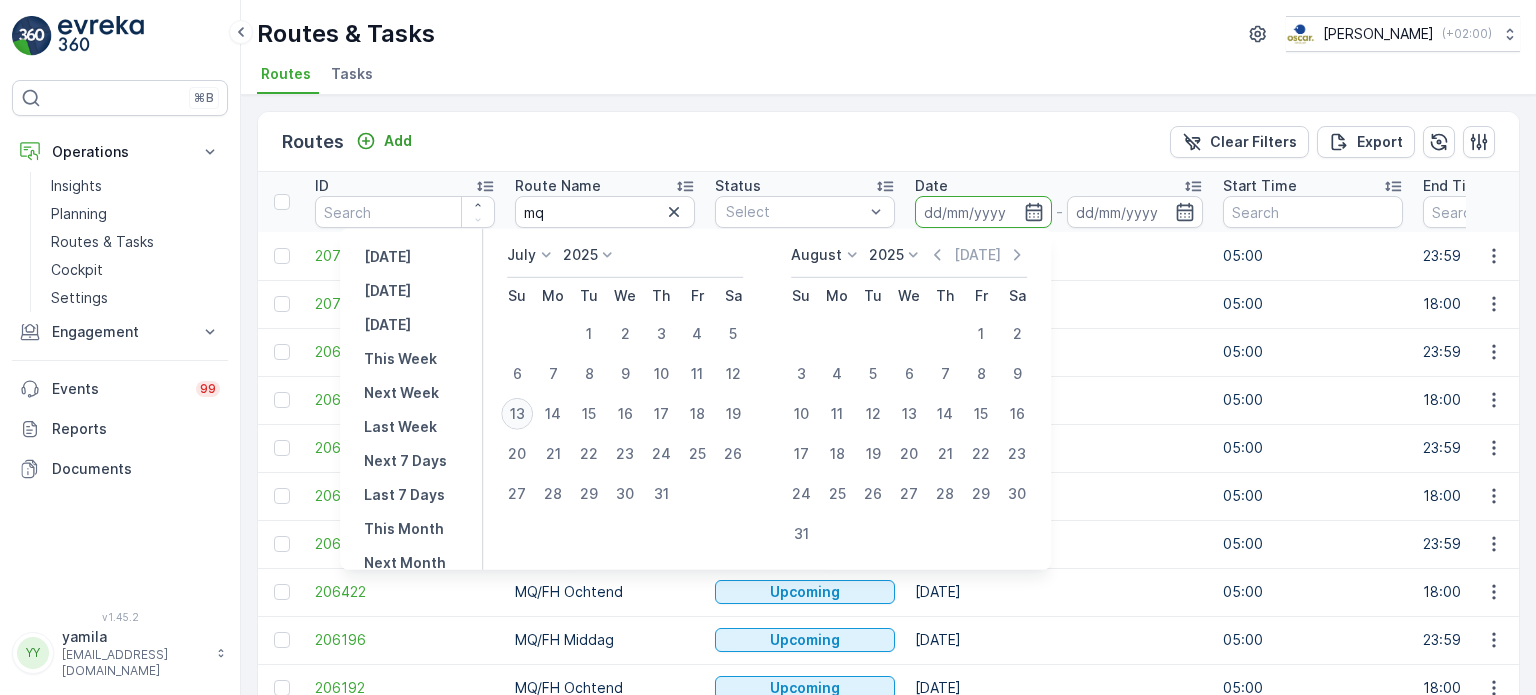 click on "13" at bounding box center (517, 414) 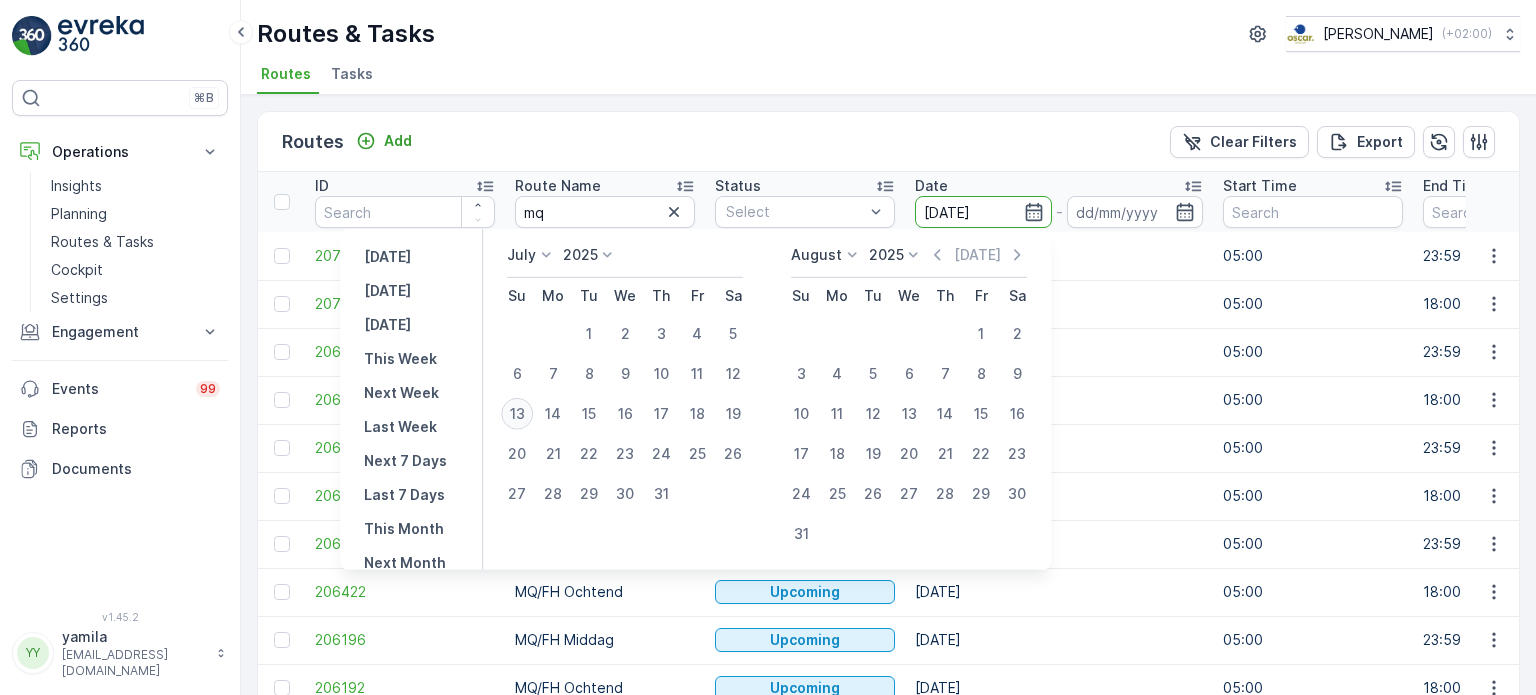 click on "13" at bounding box center (517, 414) 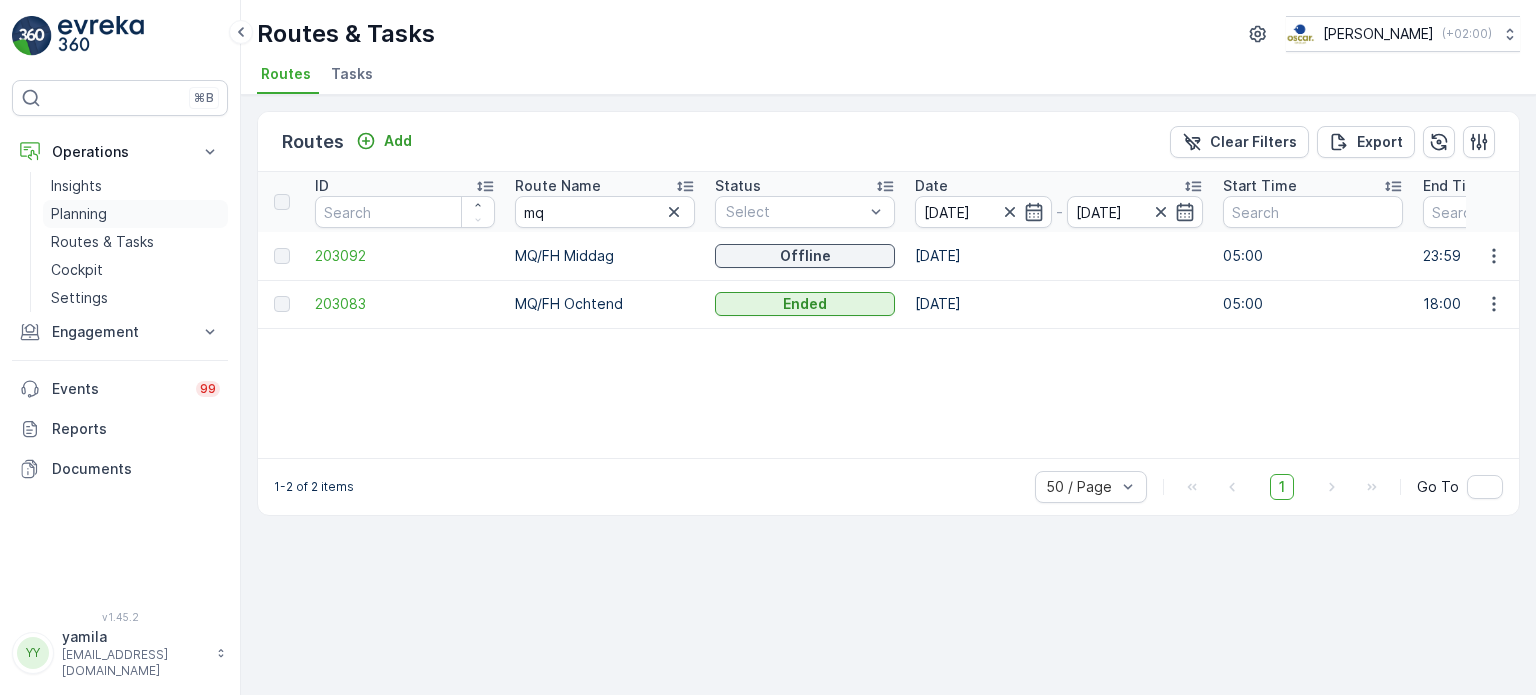 click on "Routes & Tasks" at bounding box center (102, 242) 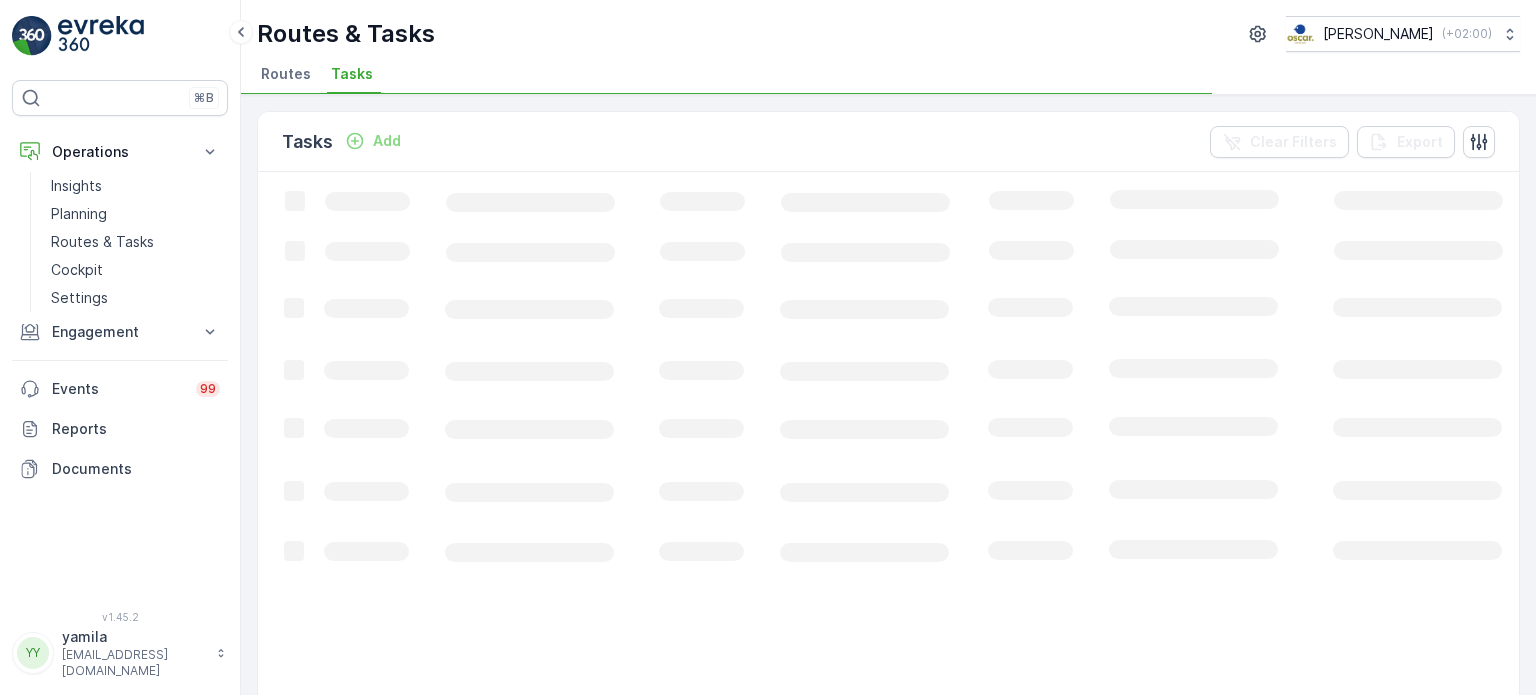 click on "Routes" at bounding box center (286, 74) 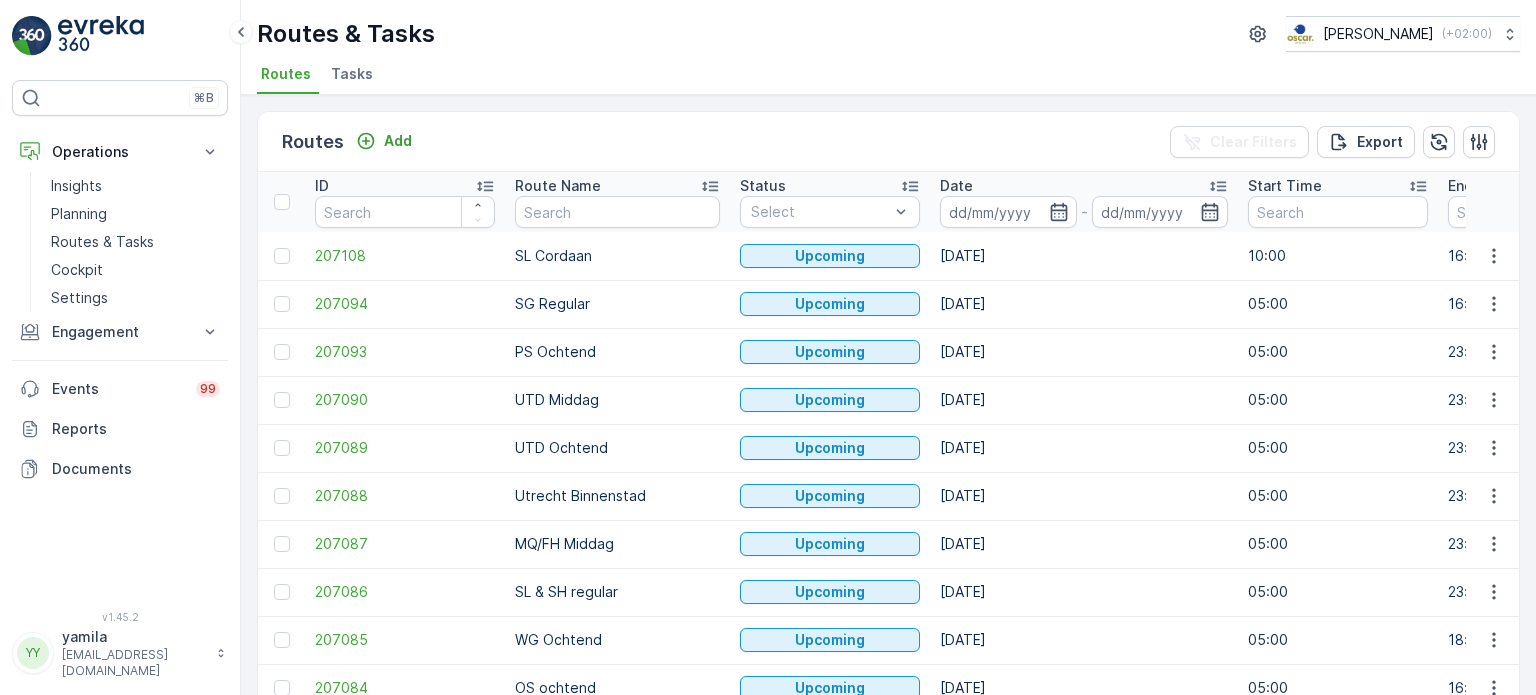 click at bounding box center [617, 212] 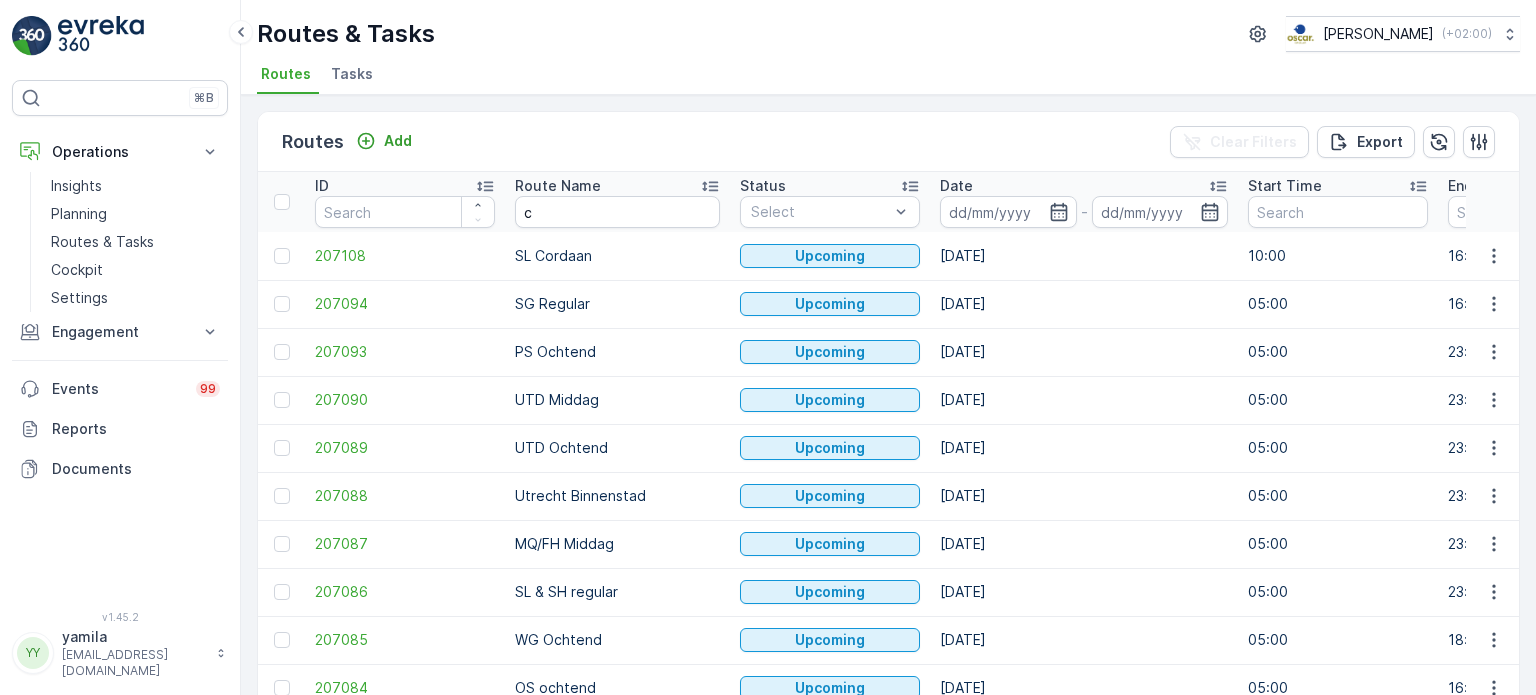 type on "cs" 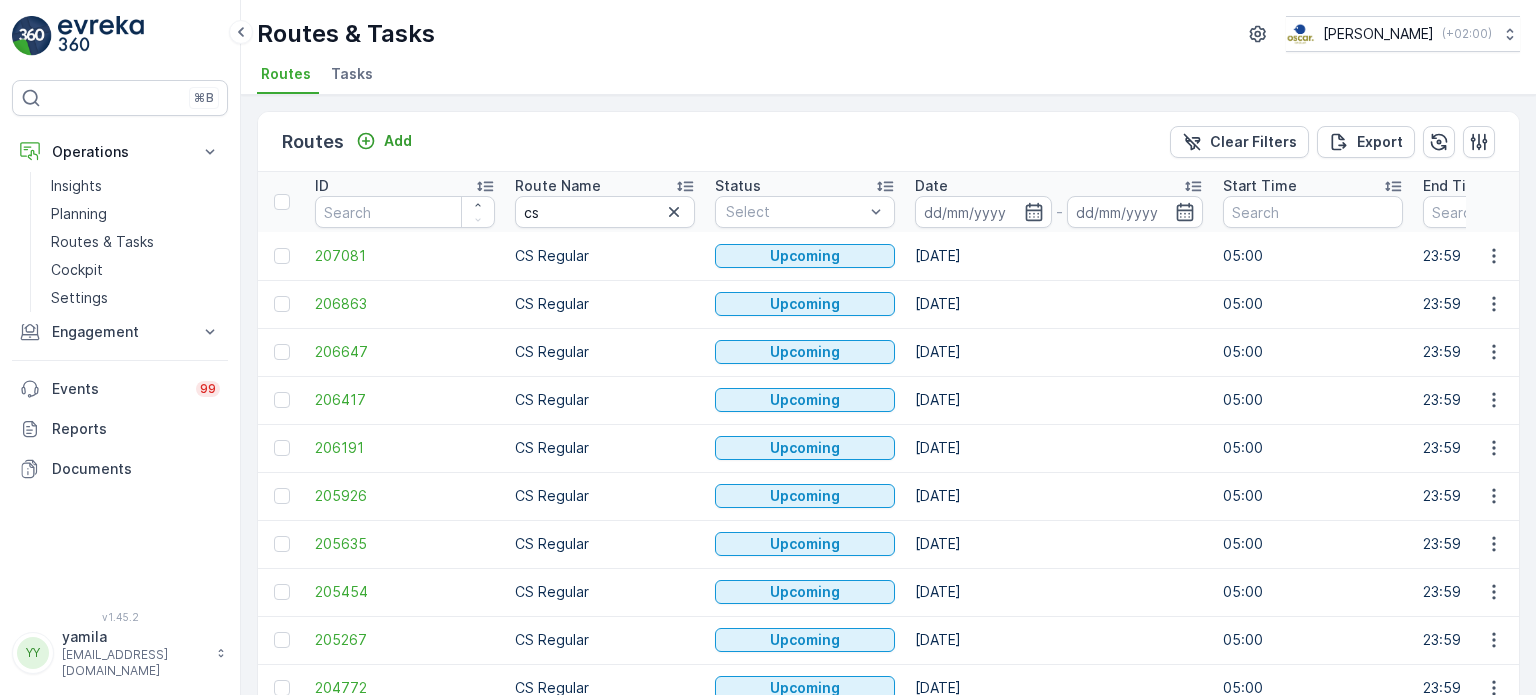 click on "Date" at bounding box center (1059, 186) 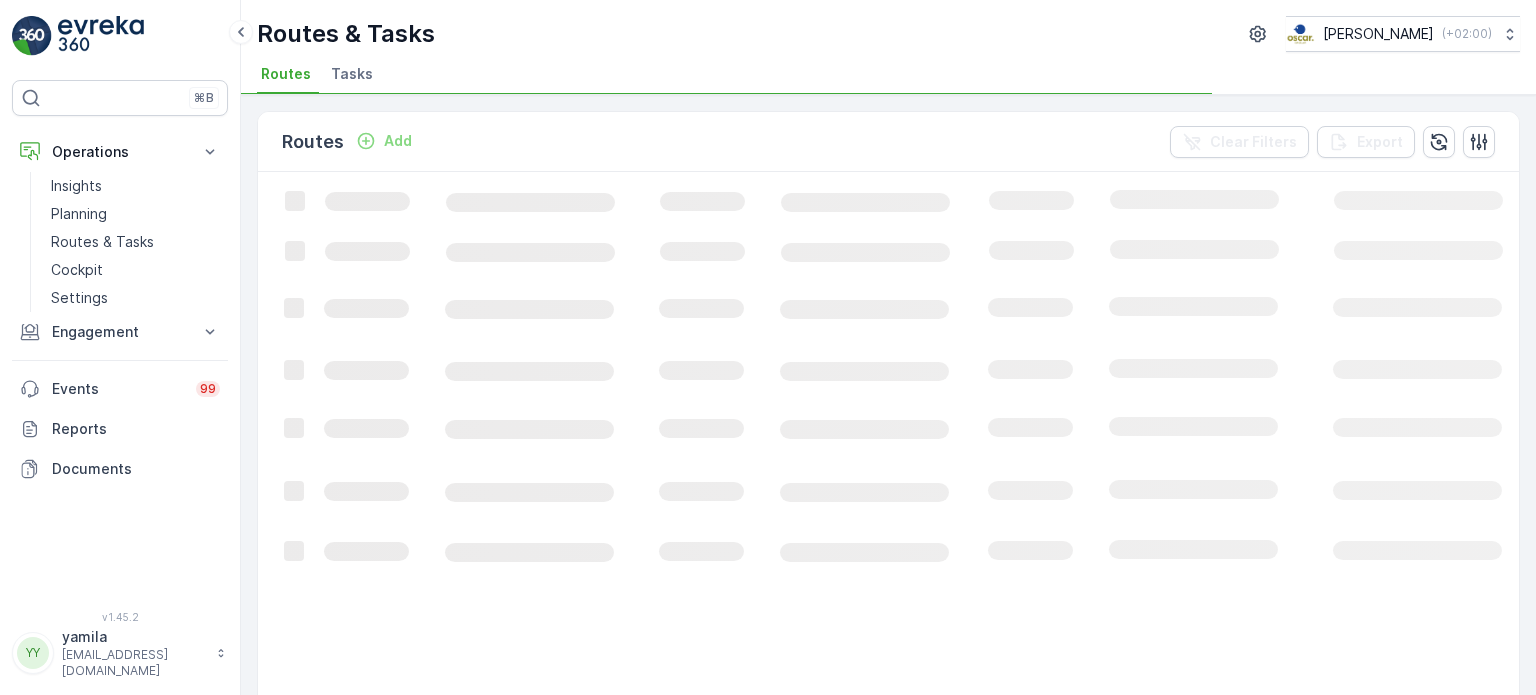 click 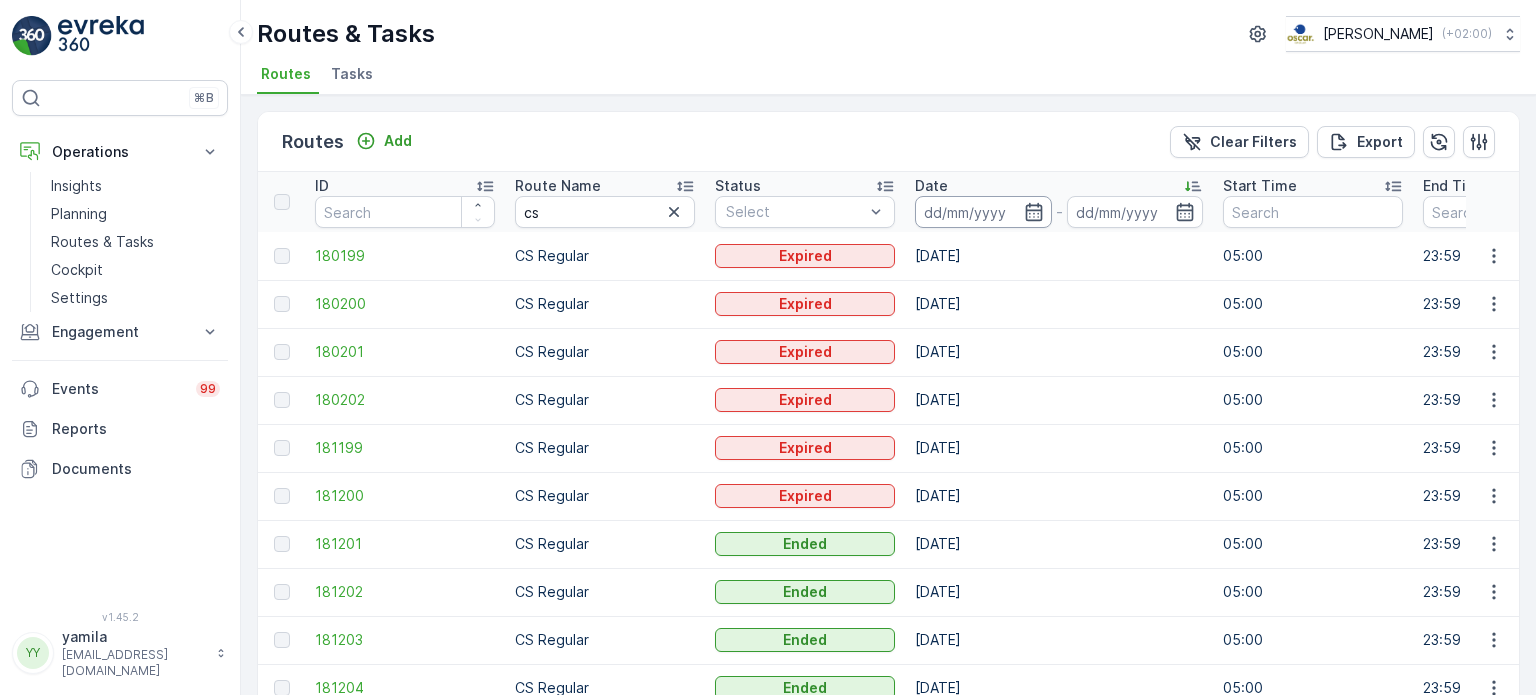 click at bounding box center [983, 212] 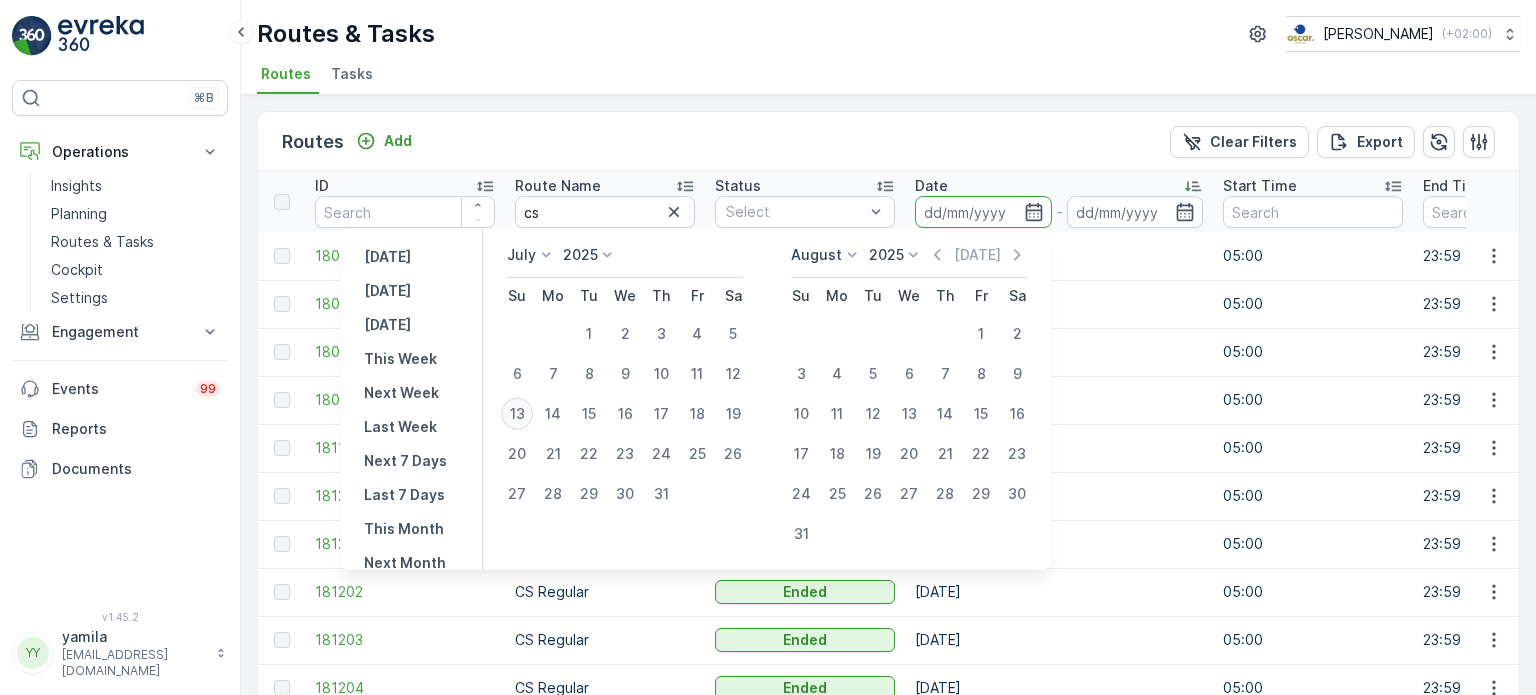 click on "13" at bounding box center (517, 414) 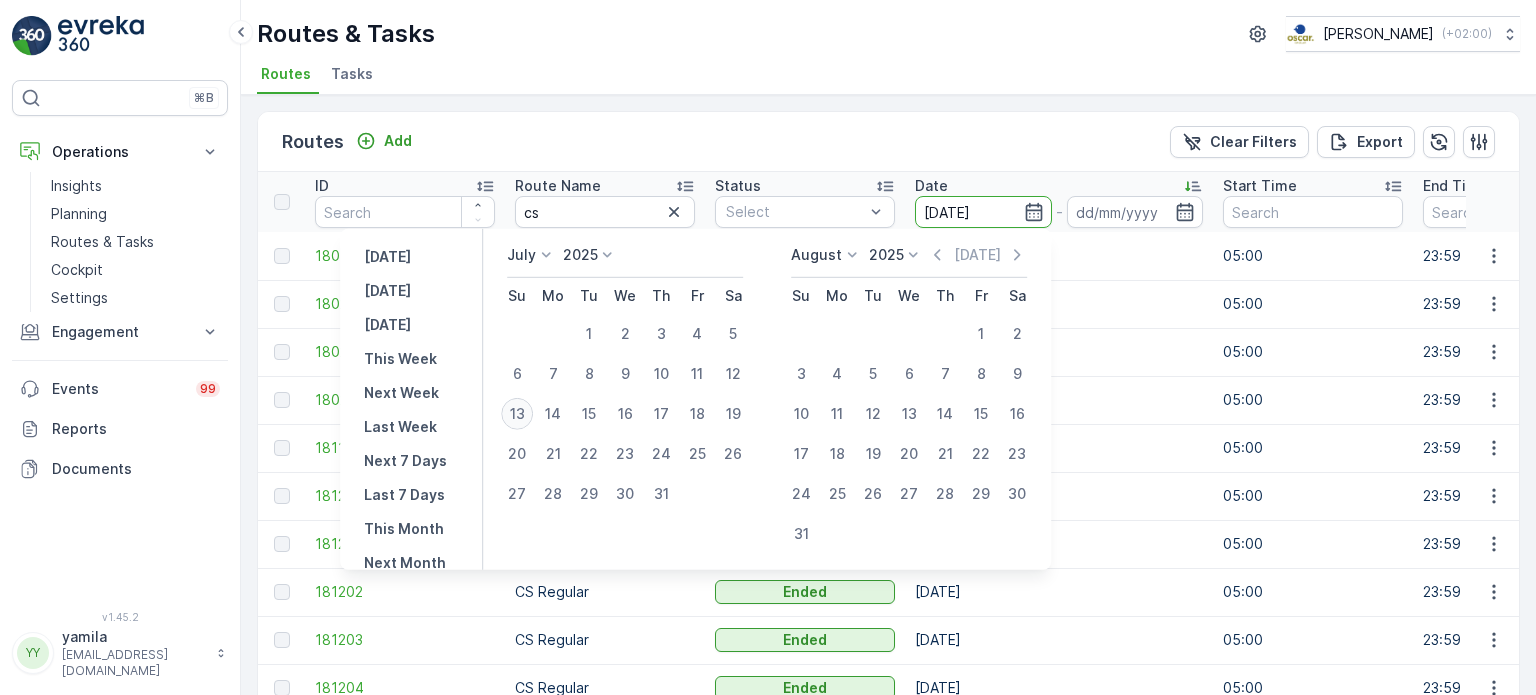 click on "13" at bounding box center (517, 414) 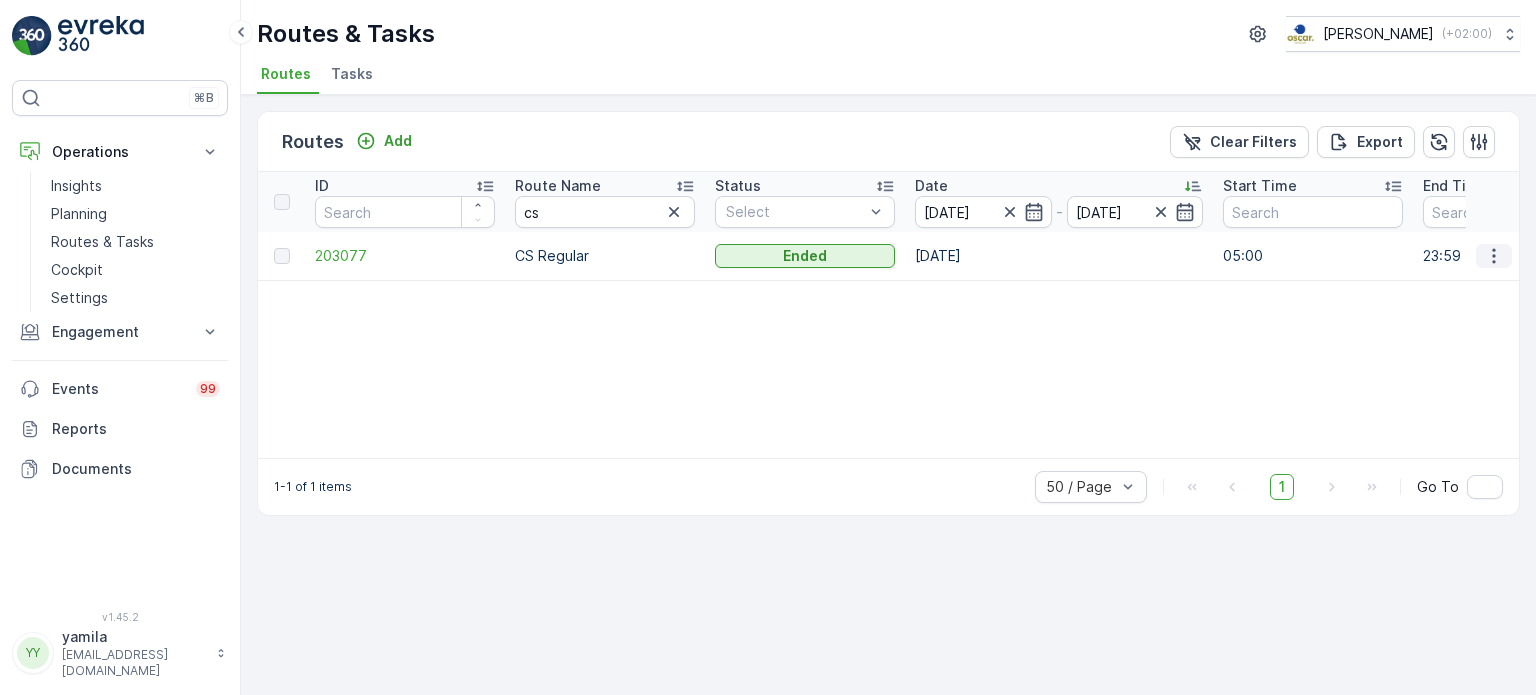 click 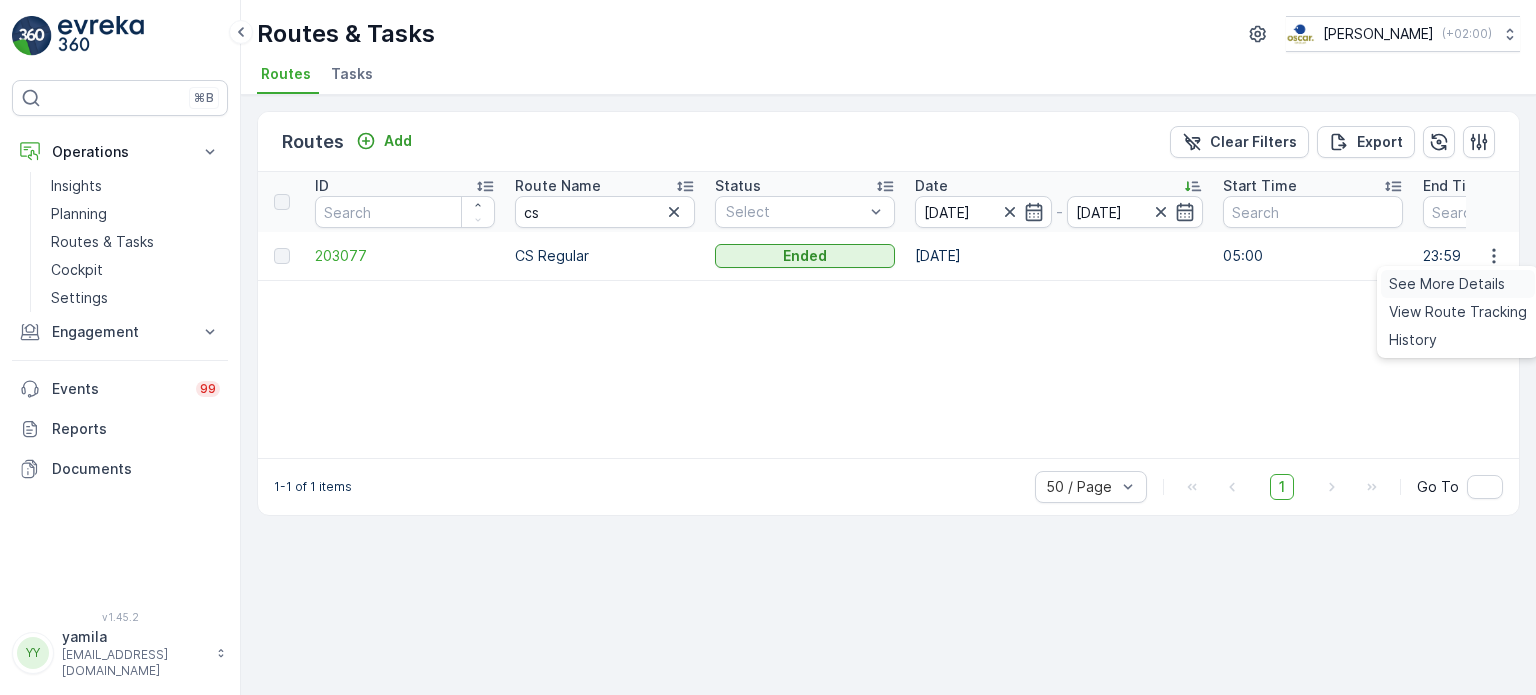 click on "See More Details" at bounding box center [1447, 284] 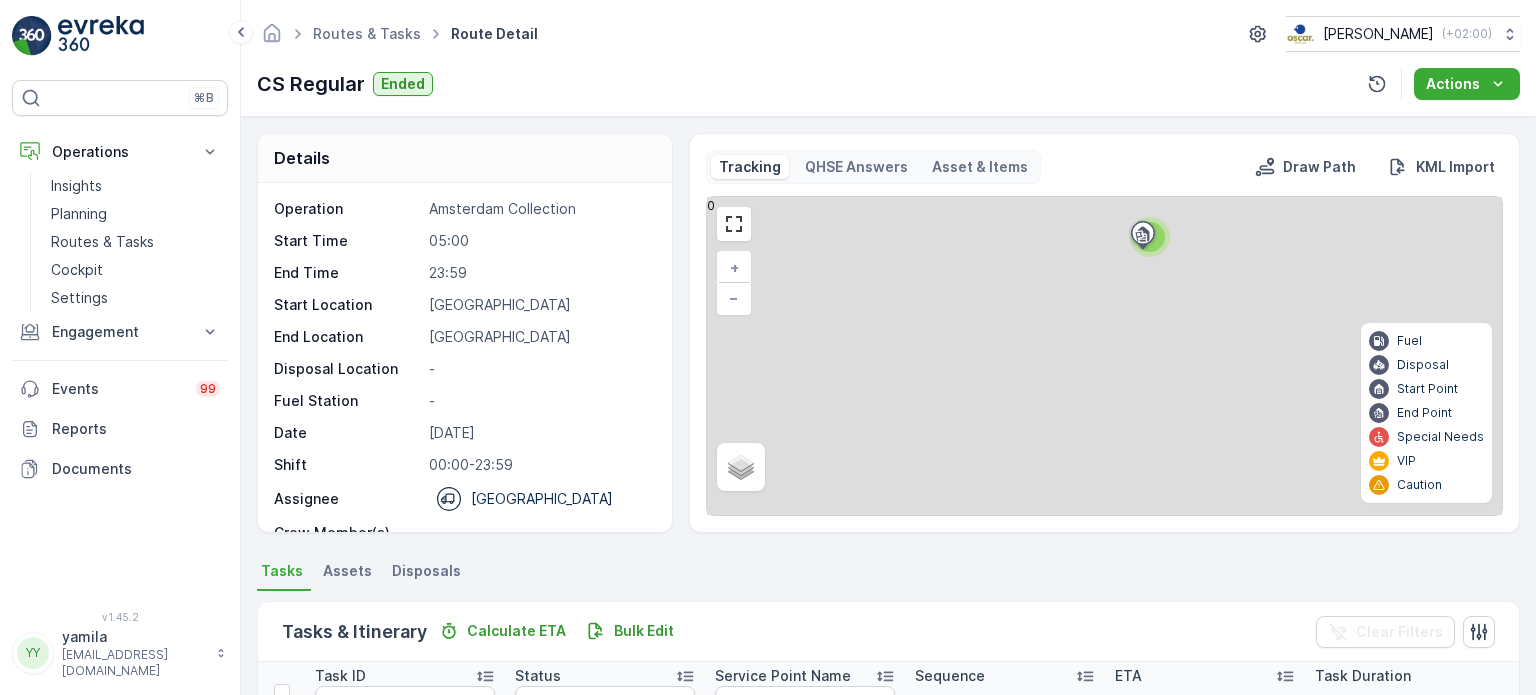 scroll, scrollTop: 335, scrollLeft: 0, axis: vertical 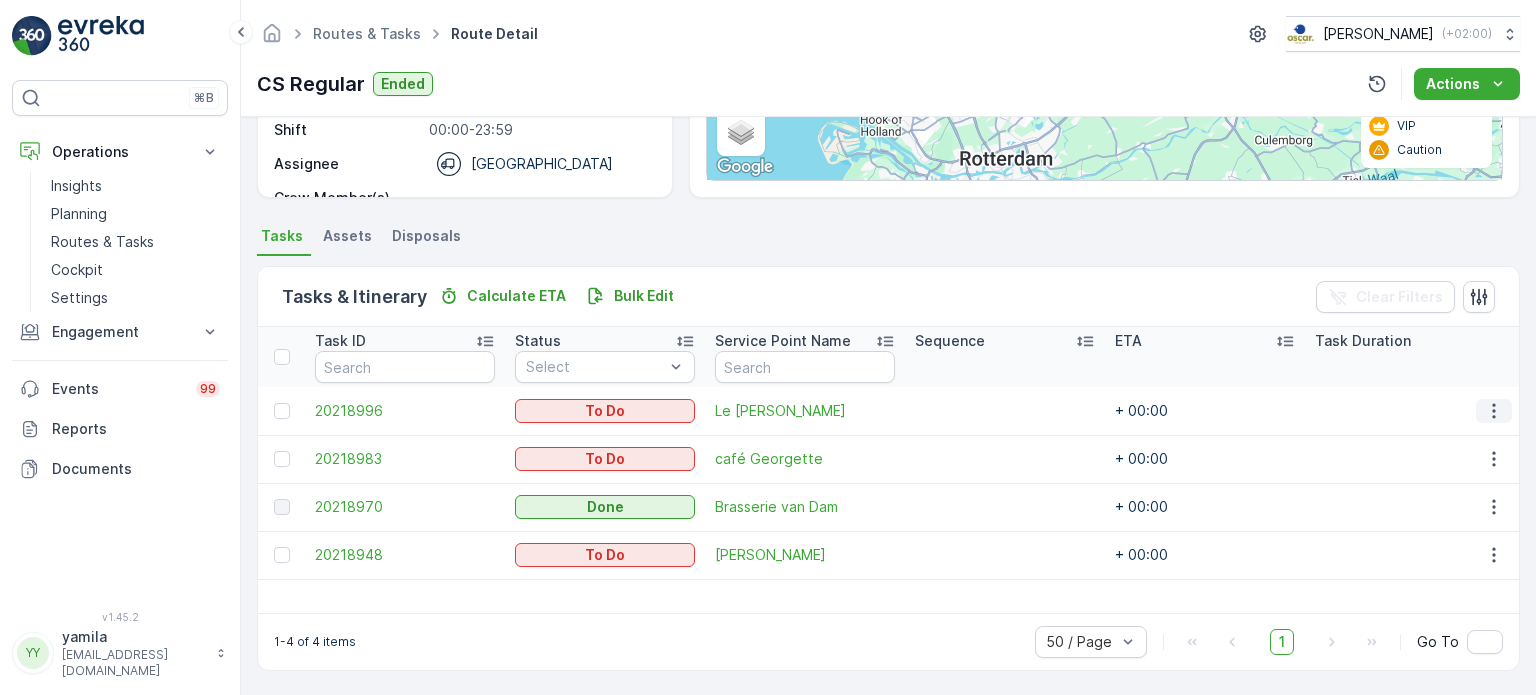 click 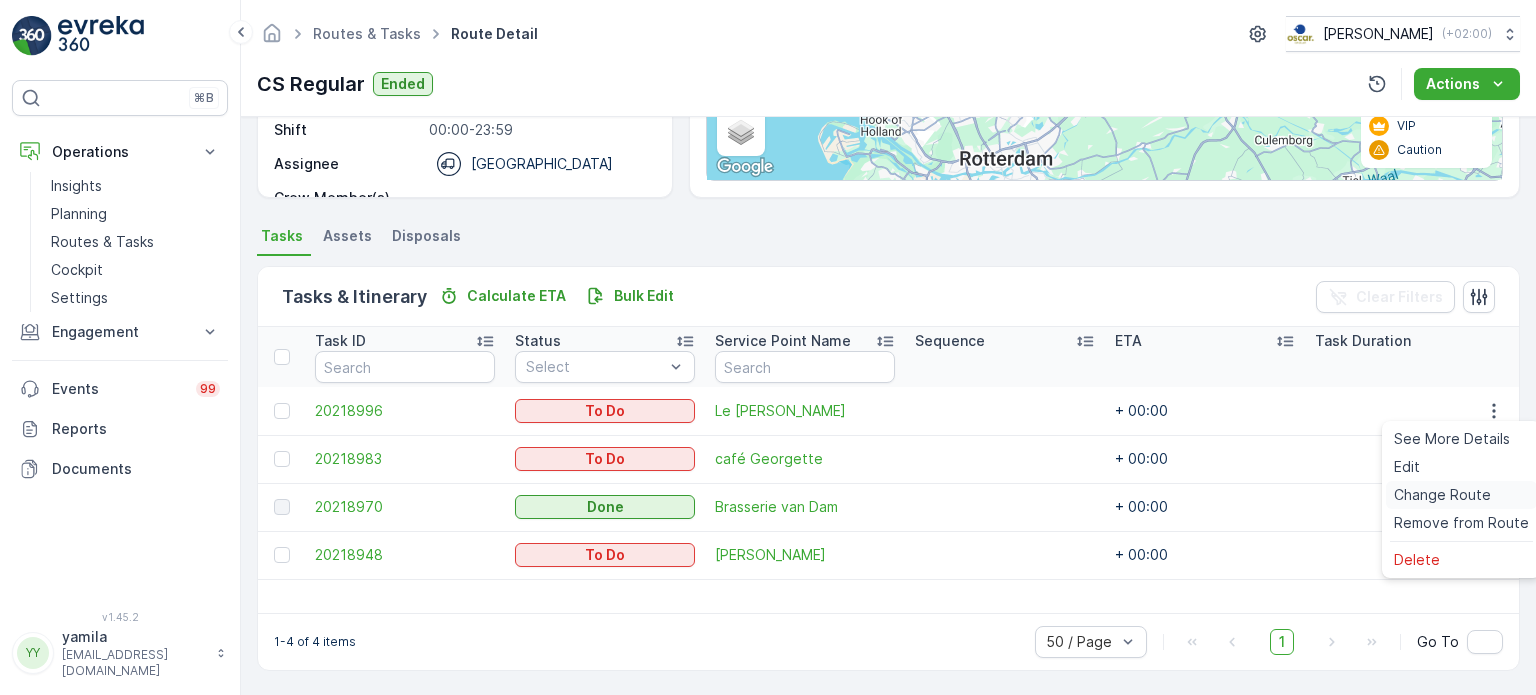 click on "Change Route" at bounding box center [1442, 495] 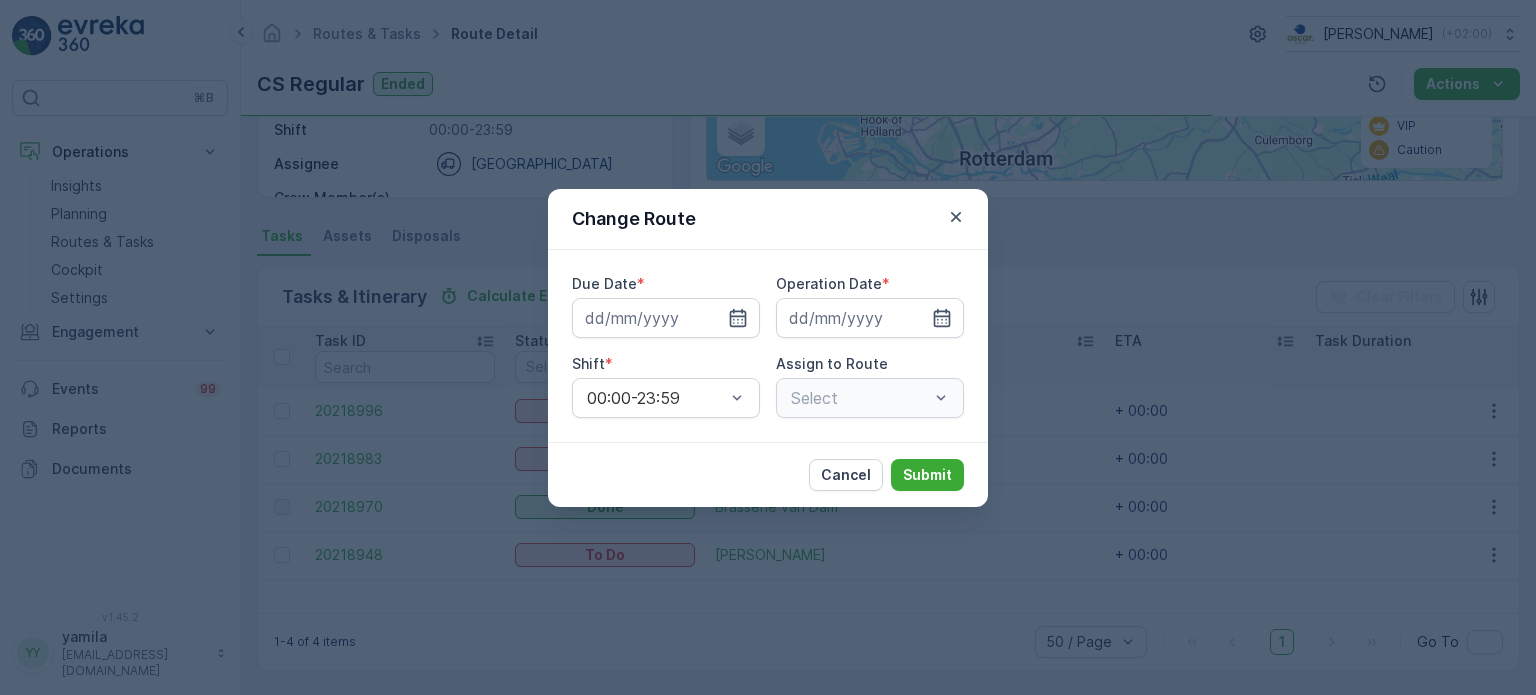 type on "[DATE]" 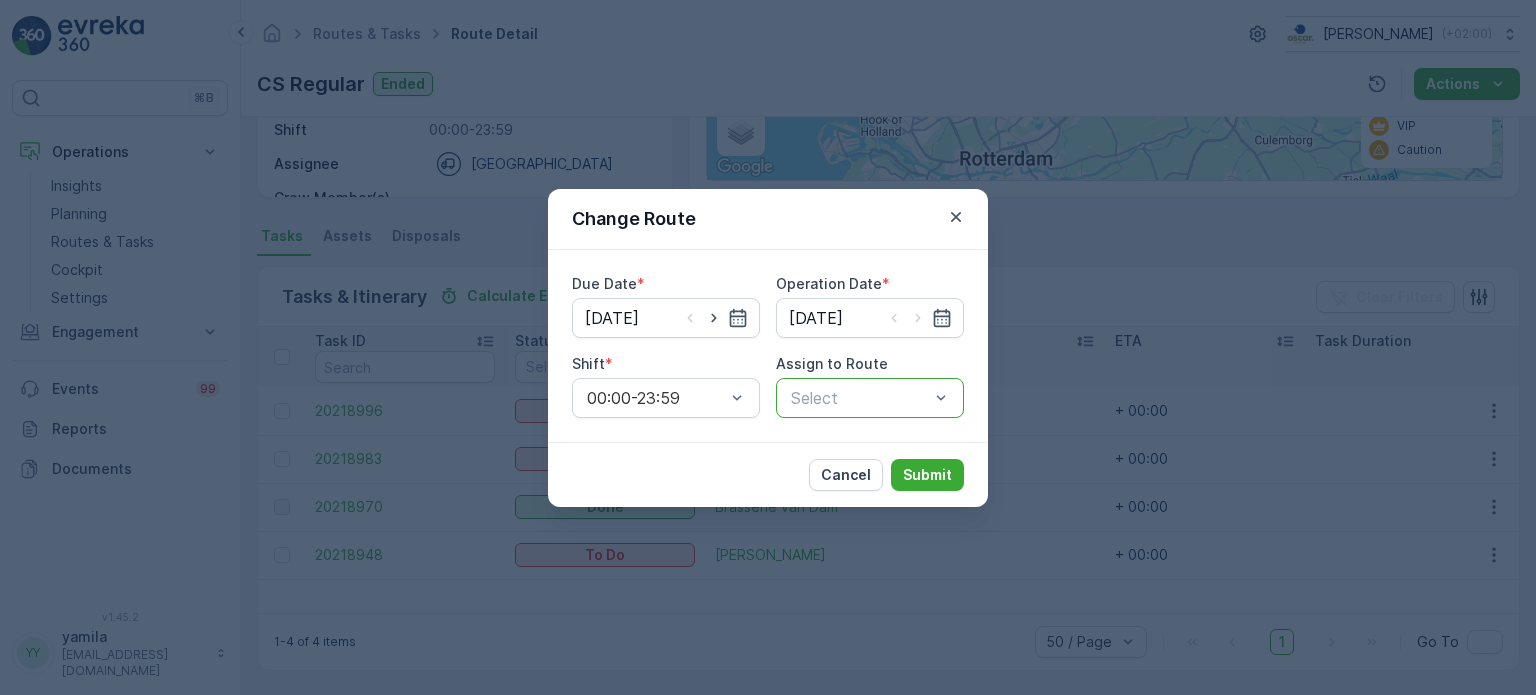 click at bounding box center [860, 398] 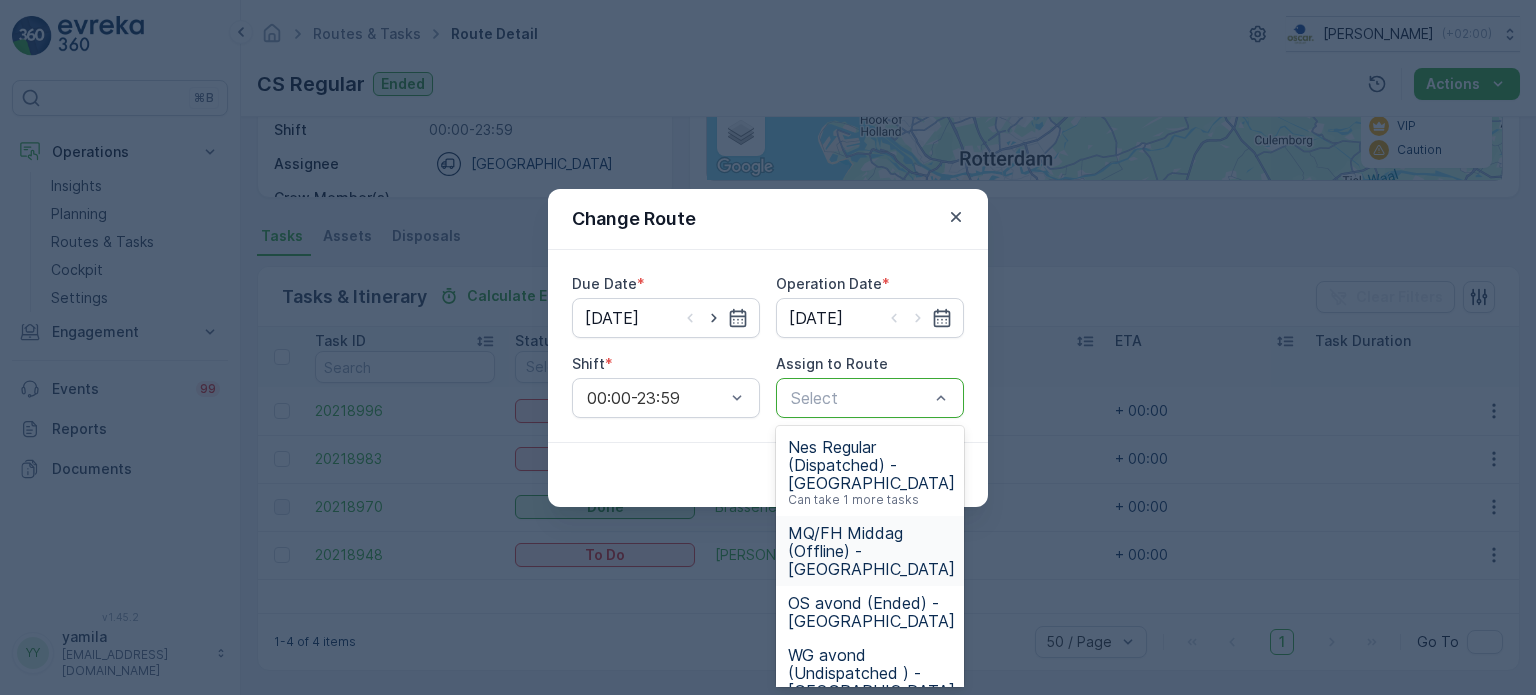 click on "MQ/FH Middag (Offline) - Amsterdam" at bounding box center (871, 551) 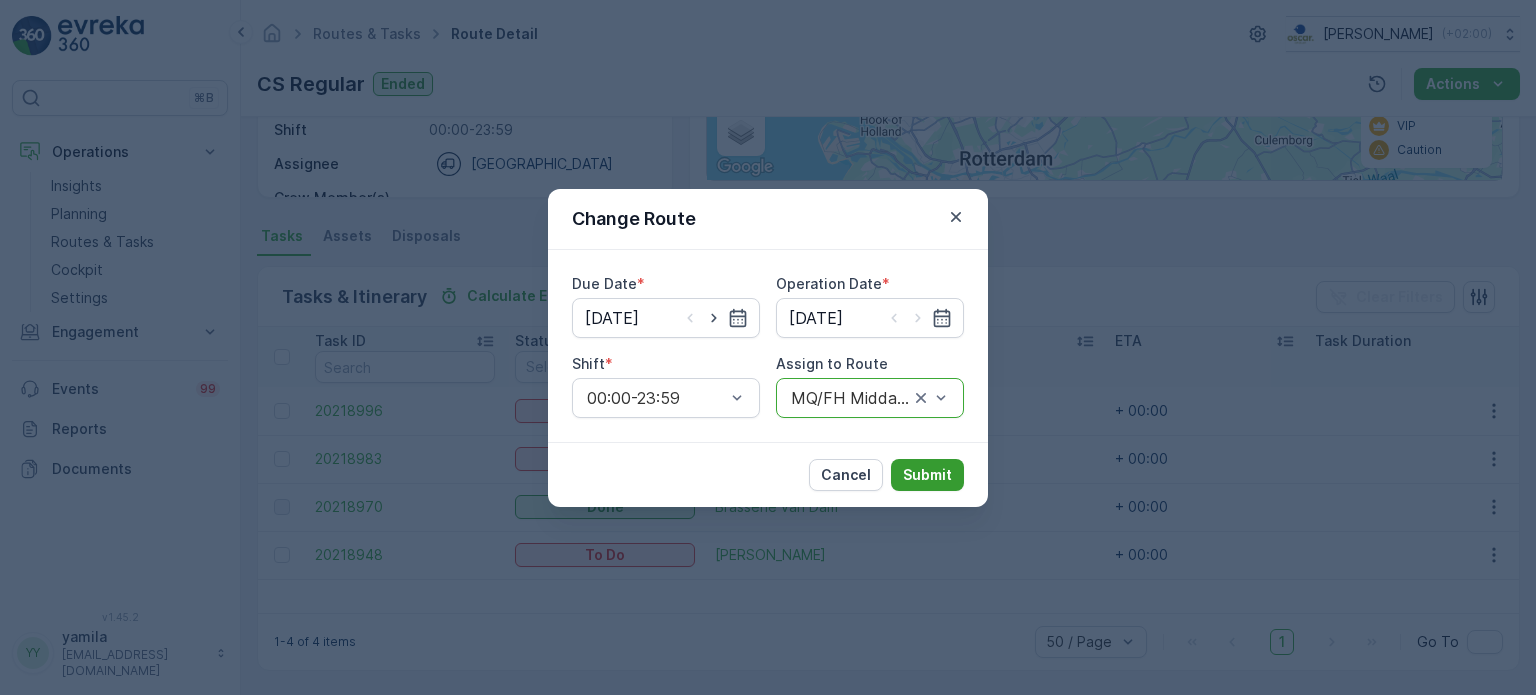 click on "Submit" at bounding box center (927, 475) 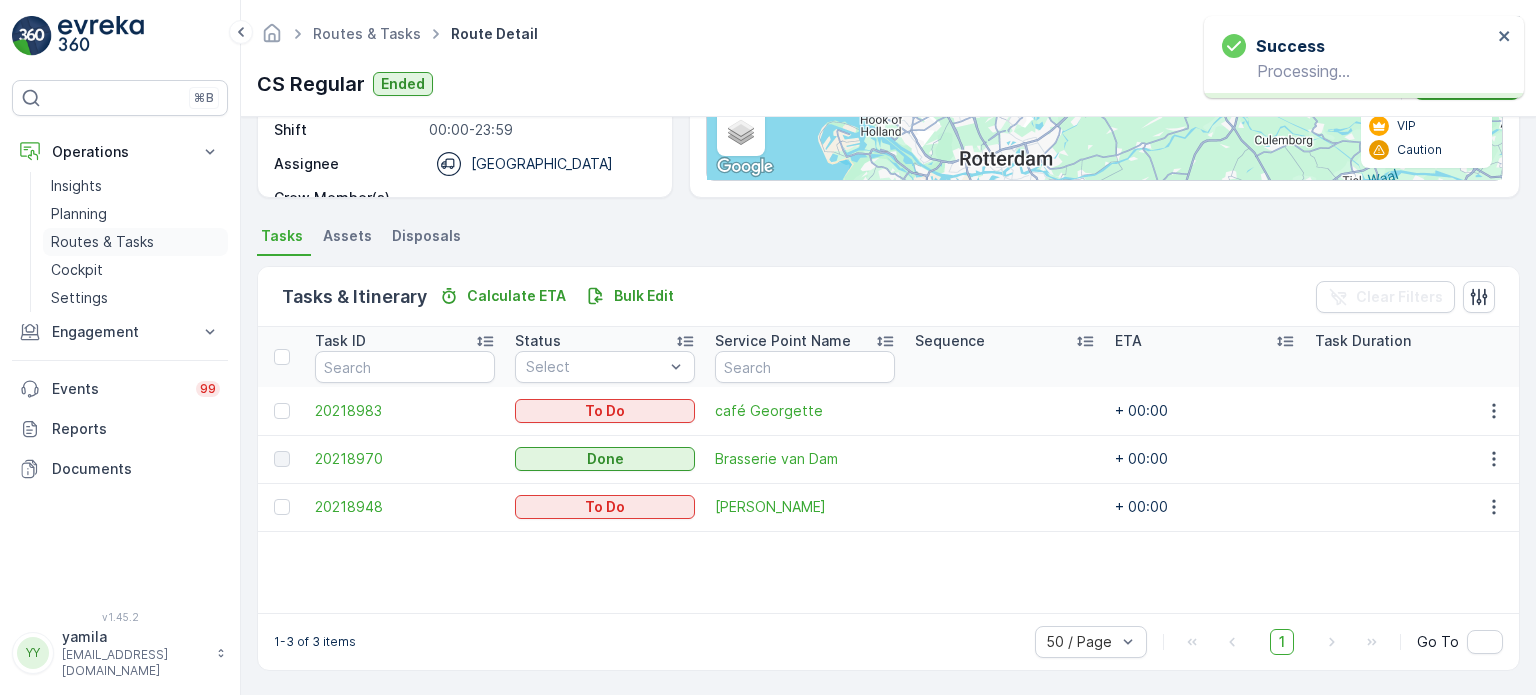 click on "Routes & Tasks" at bounding box center (102, 242) 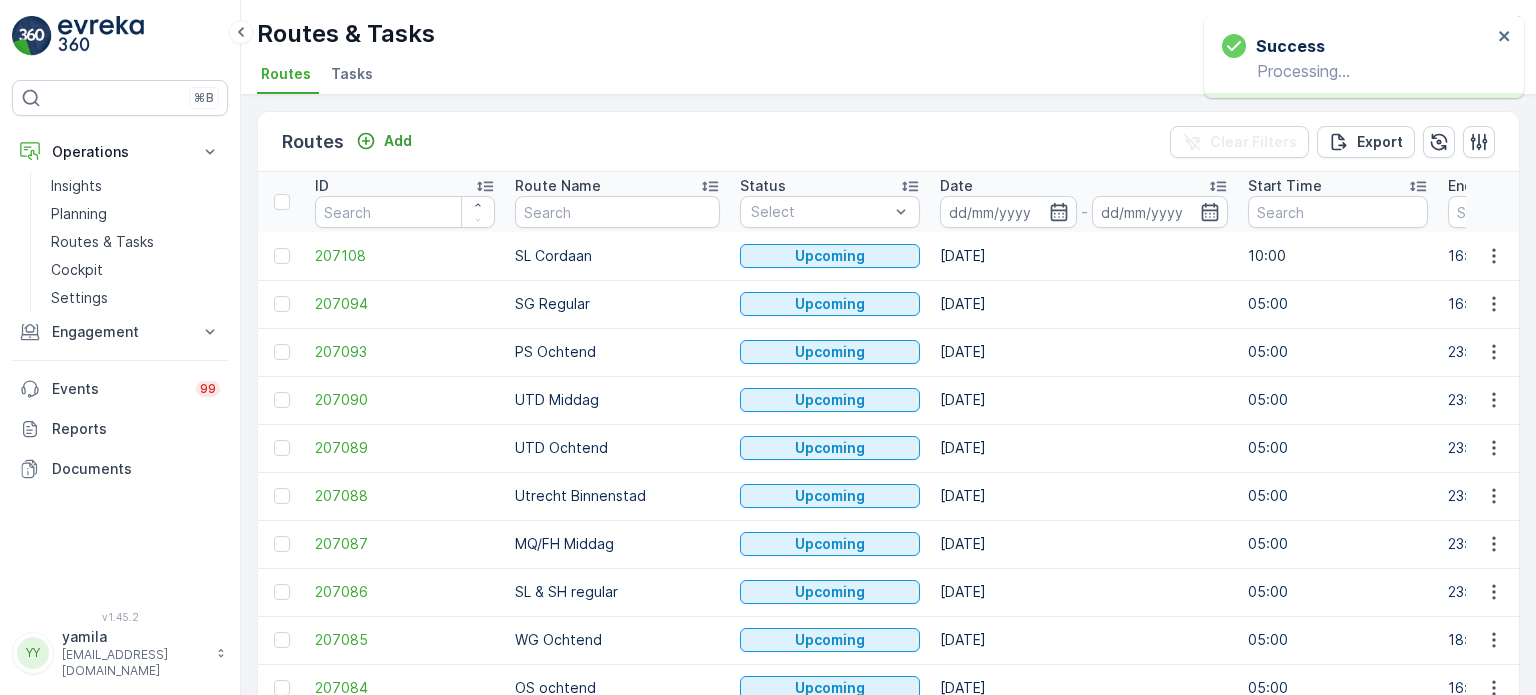 click on "Tasks" at bounding box center (352, 74) 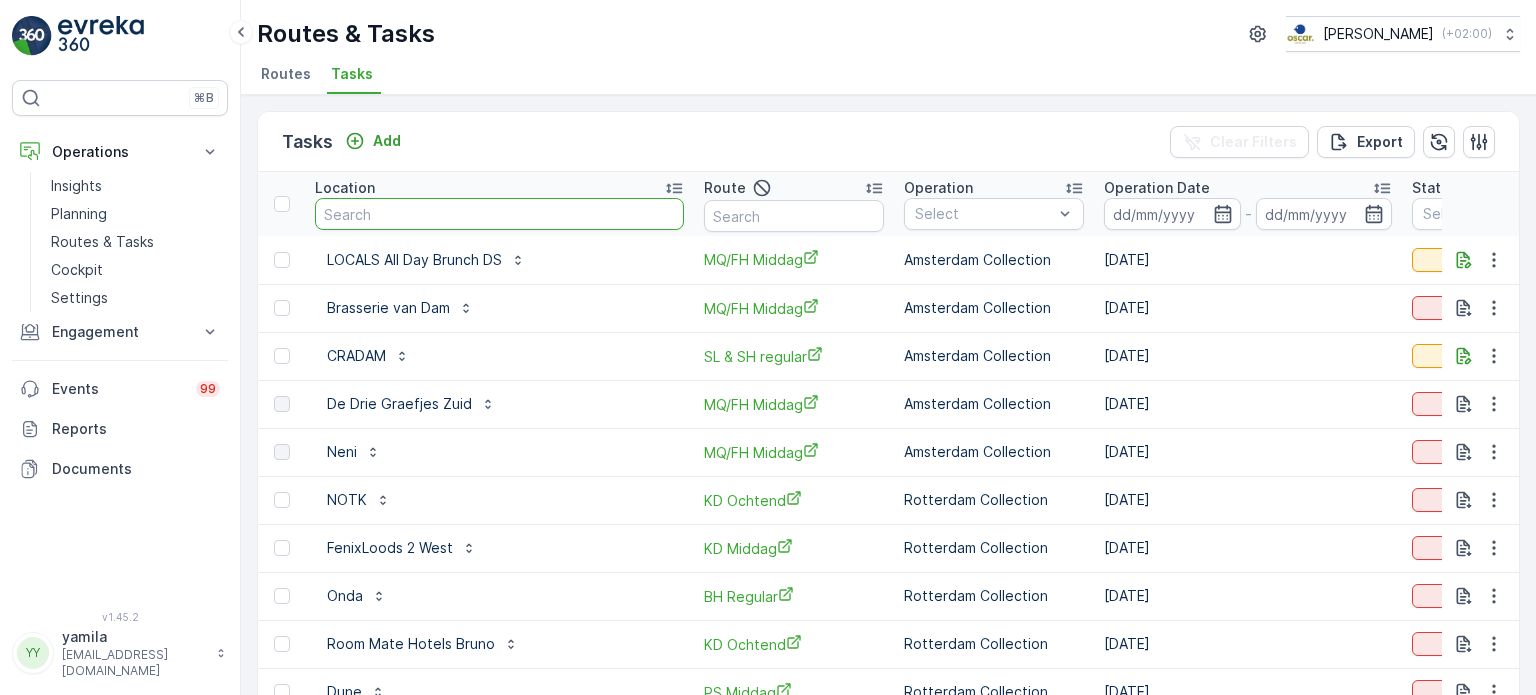 click at bounding box center [499, 214] 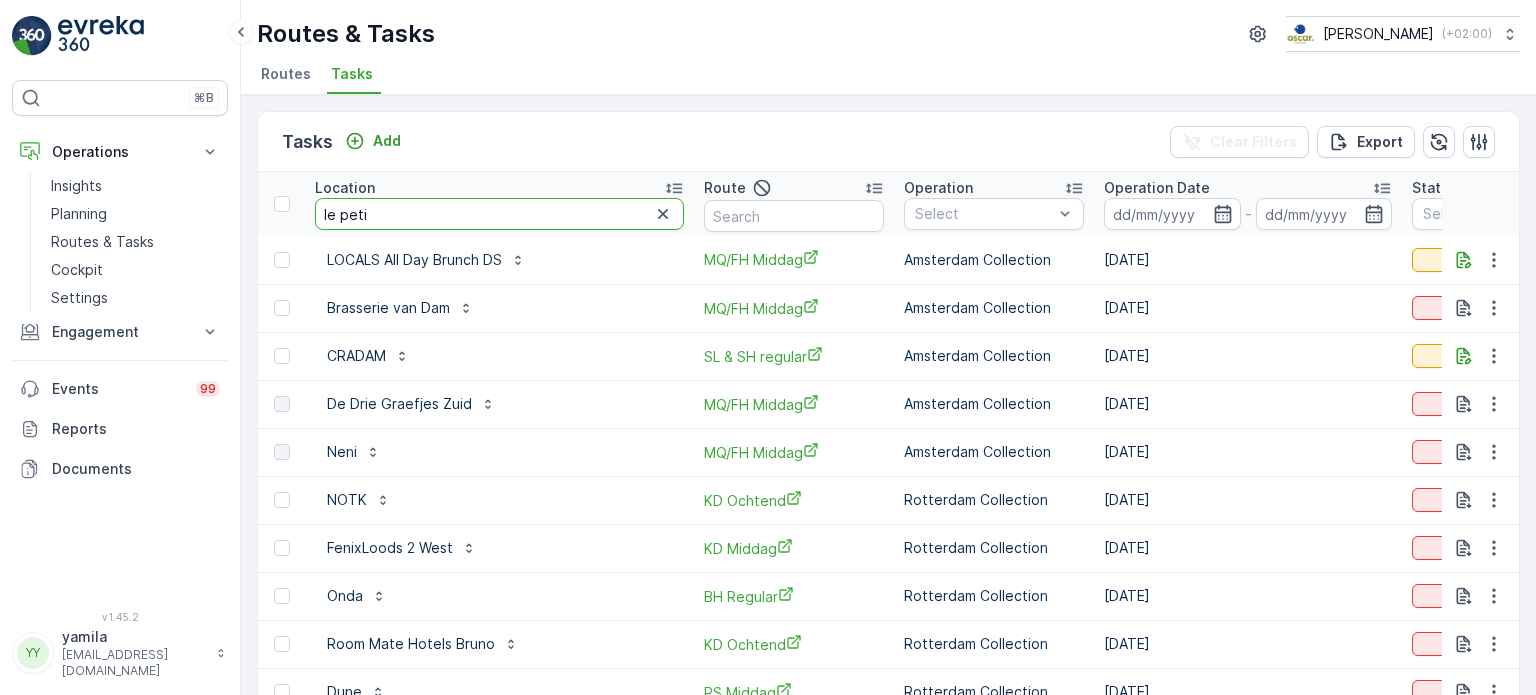 type on "le petit" 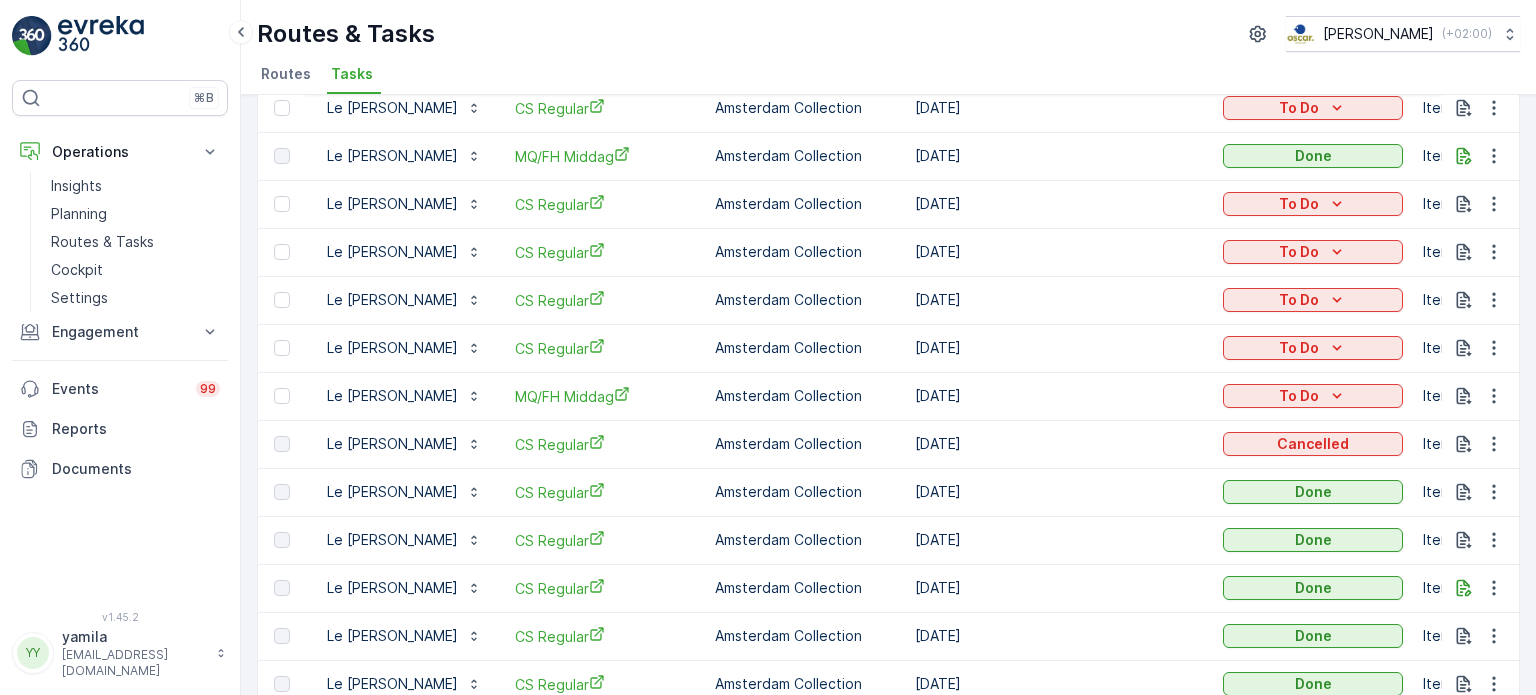 scroll, scrollTop: 0, scrollLeft: 0, axis: both 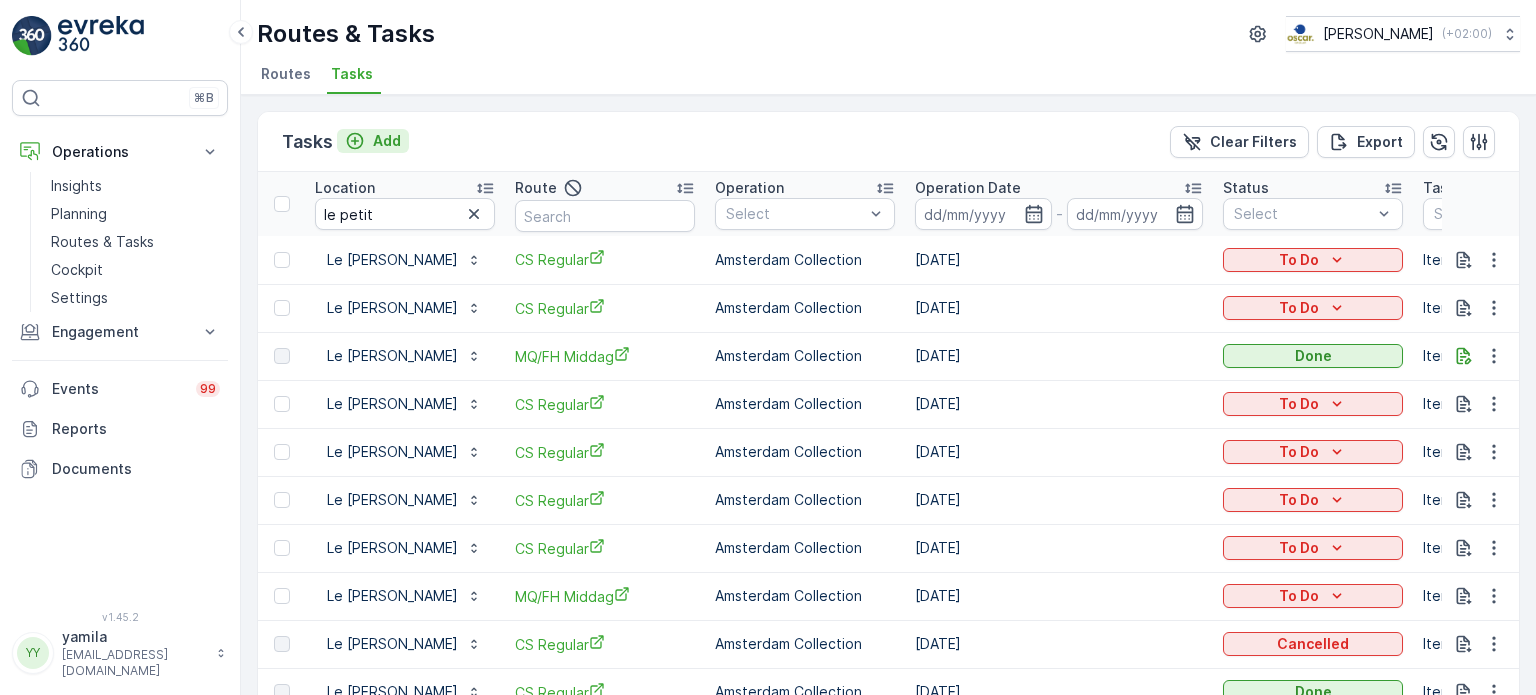 click on "Add" at bounding box center [387, 141] 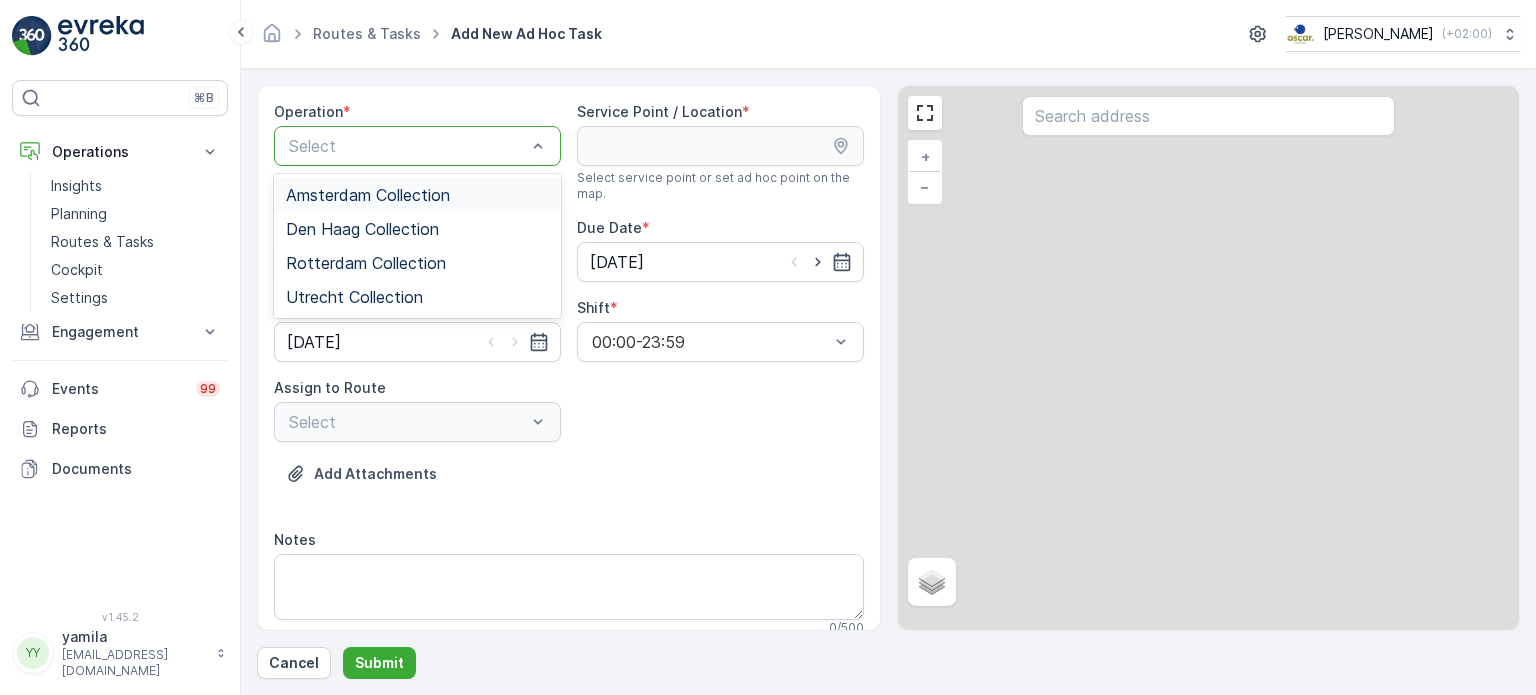 click on "Select" at bounding box center (417, 146) 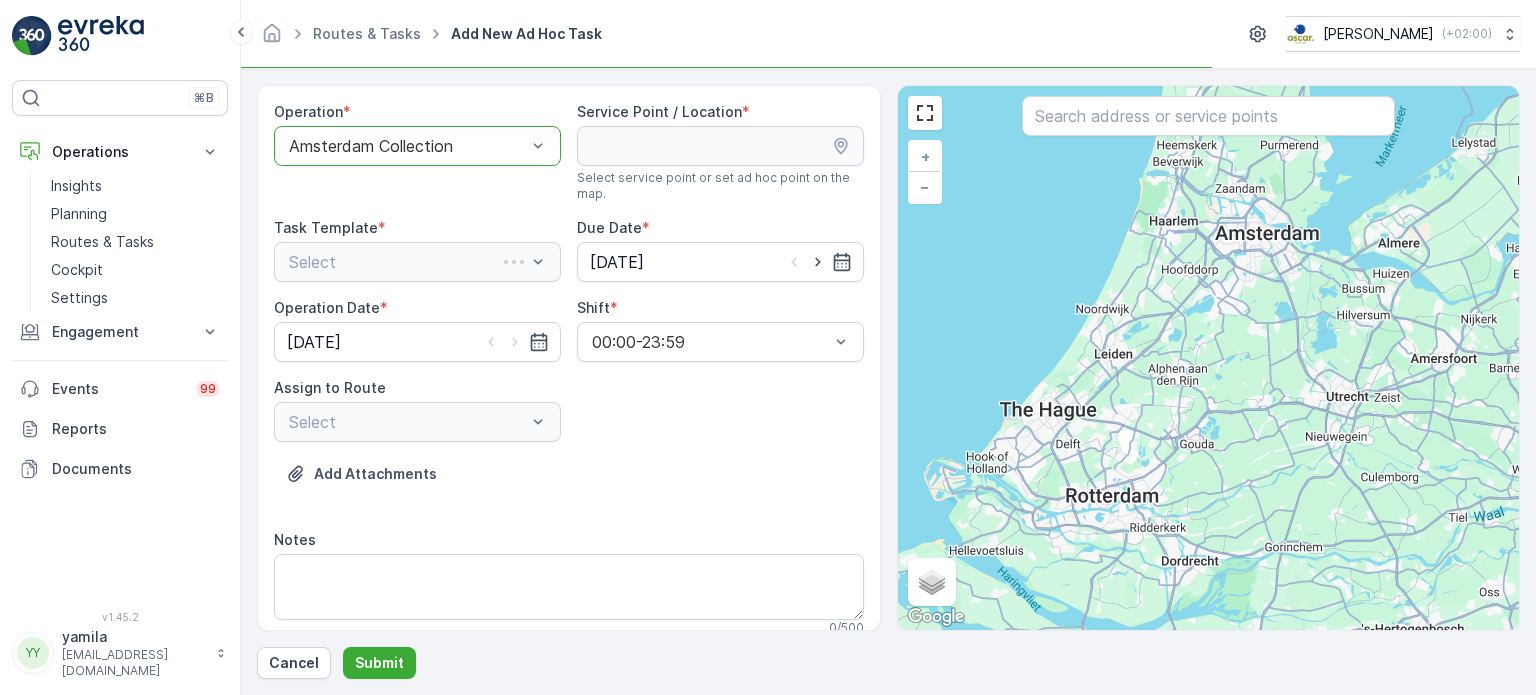 click at bounding box center [1208, 116] 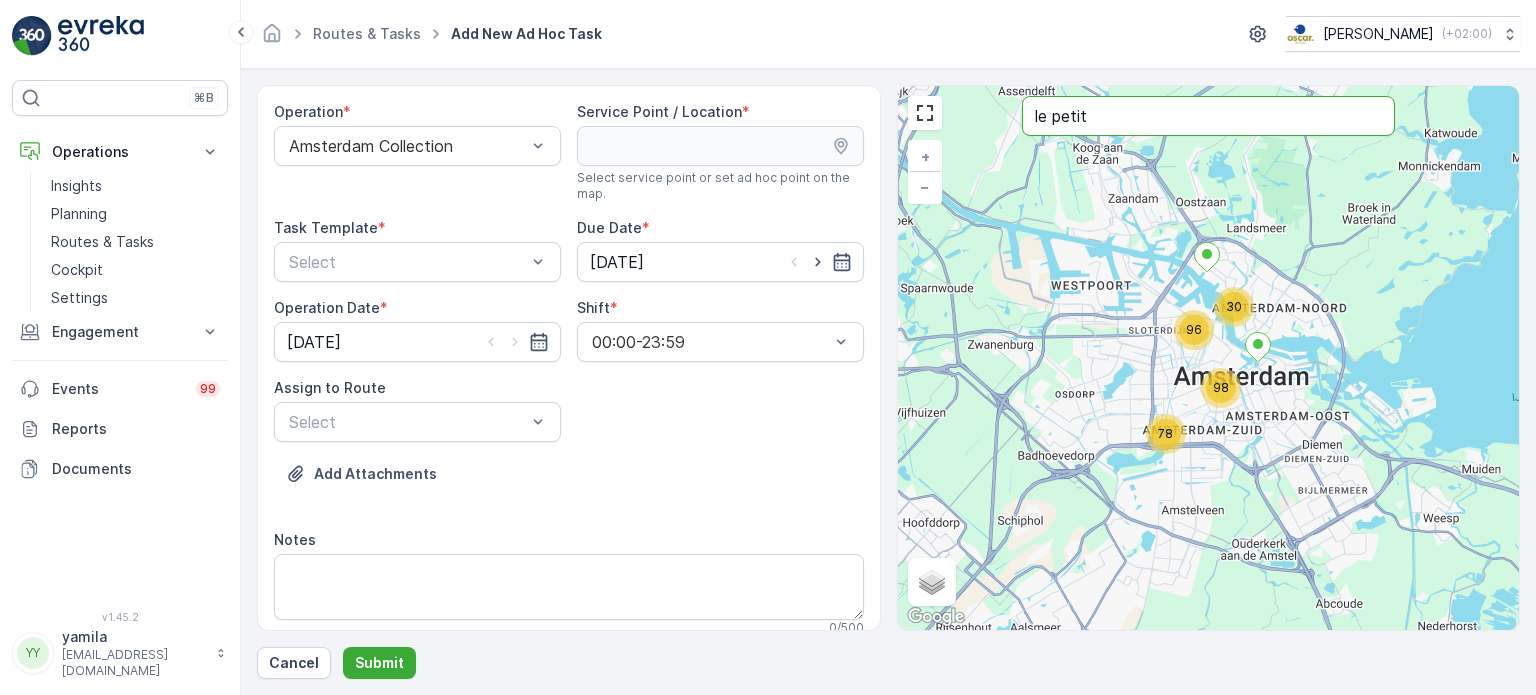 type on "le petit" 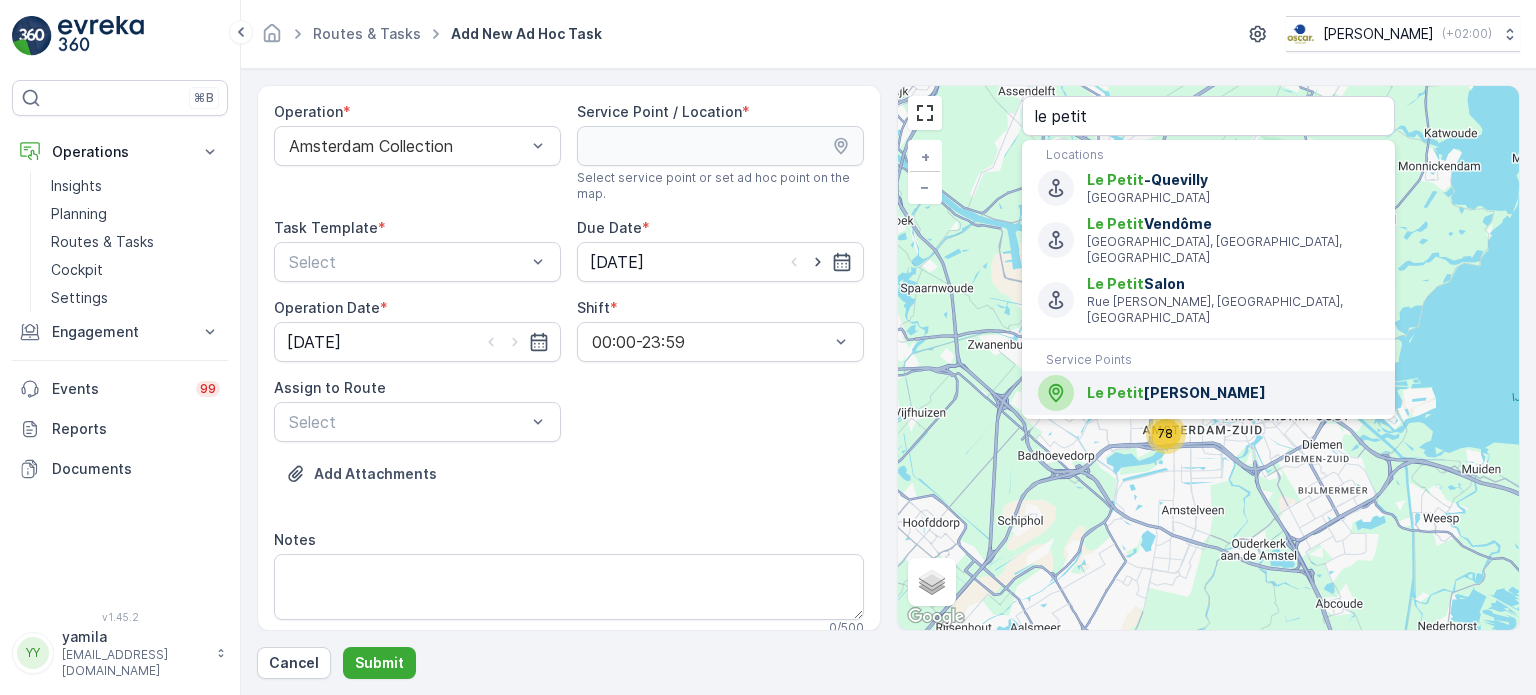 click on "Le Petit" at bounding box center [1115, 392] 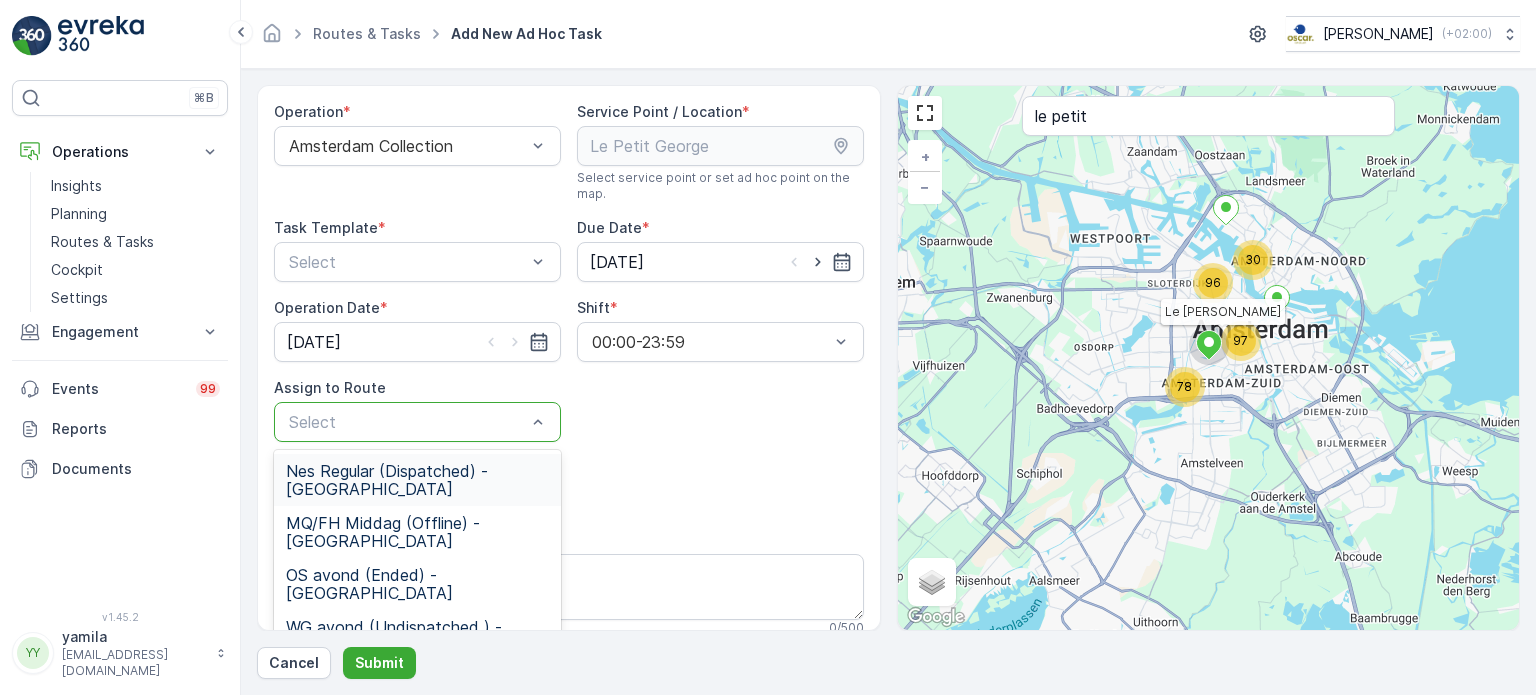 click on "Select" at bounding box center (417, 422) 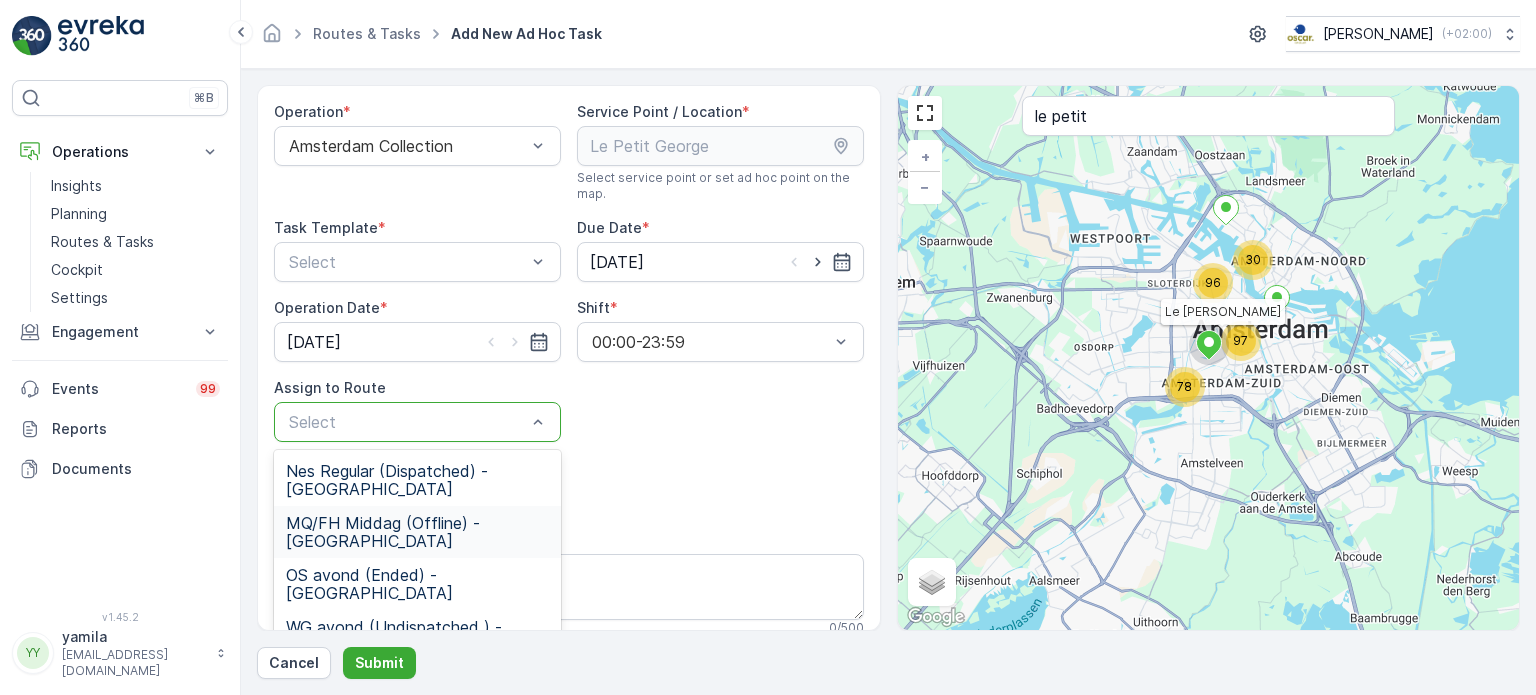 click on "MQ/FH Middag (Offline) - Amsterdam" at bounding box center (417, 532) 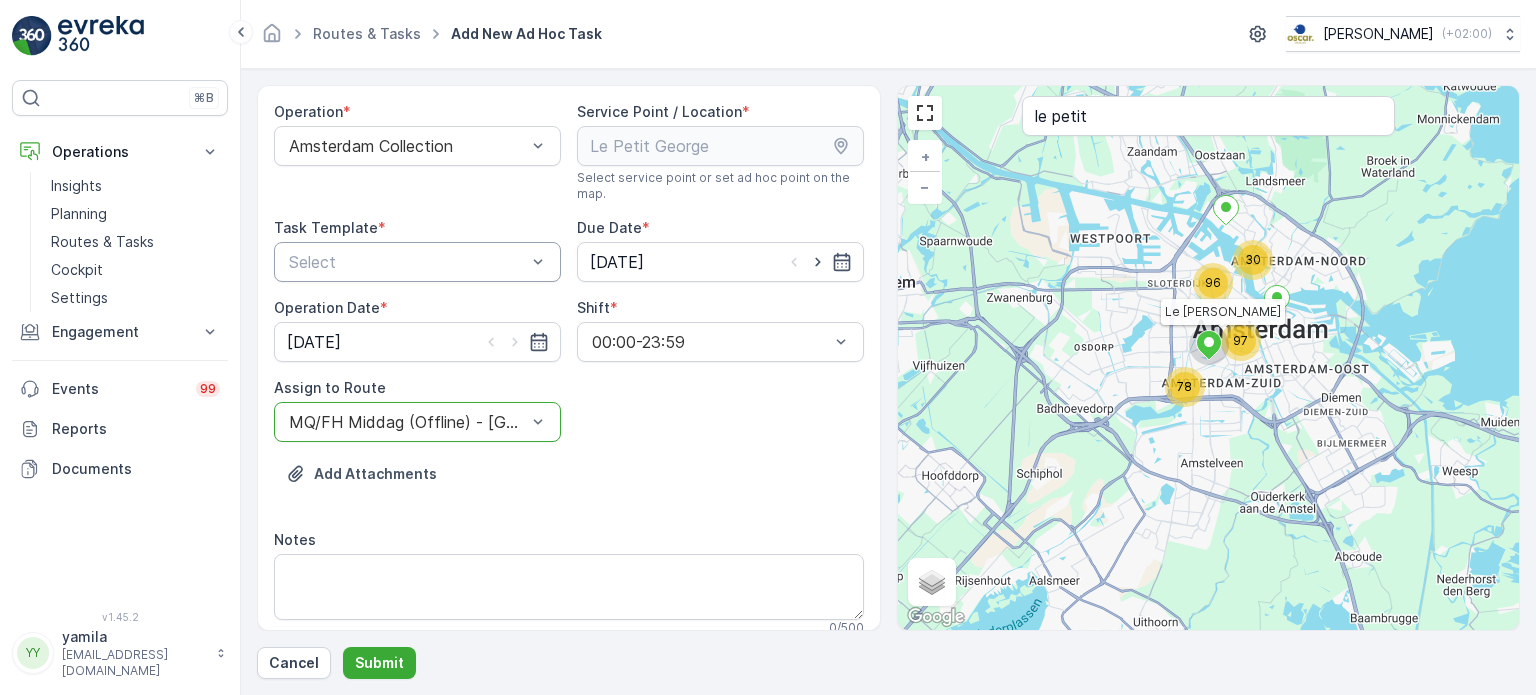 click on "Select" at bounding box center [417, 262] 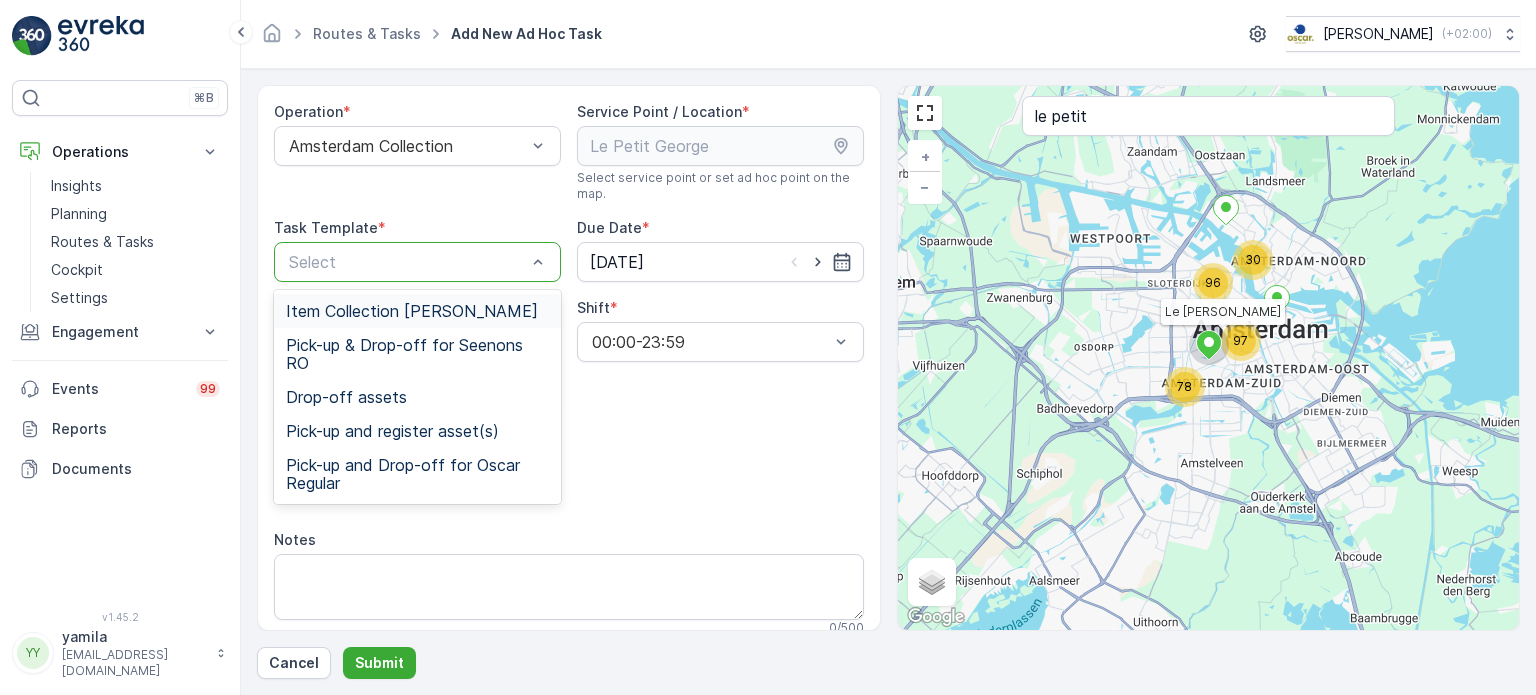 click on "Item Collection [PERSON_NAME]" at bounding box center (412, 311) 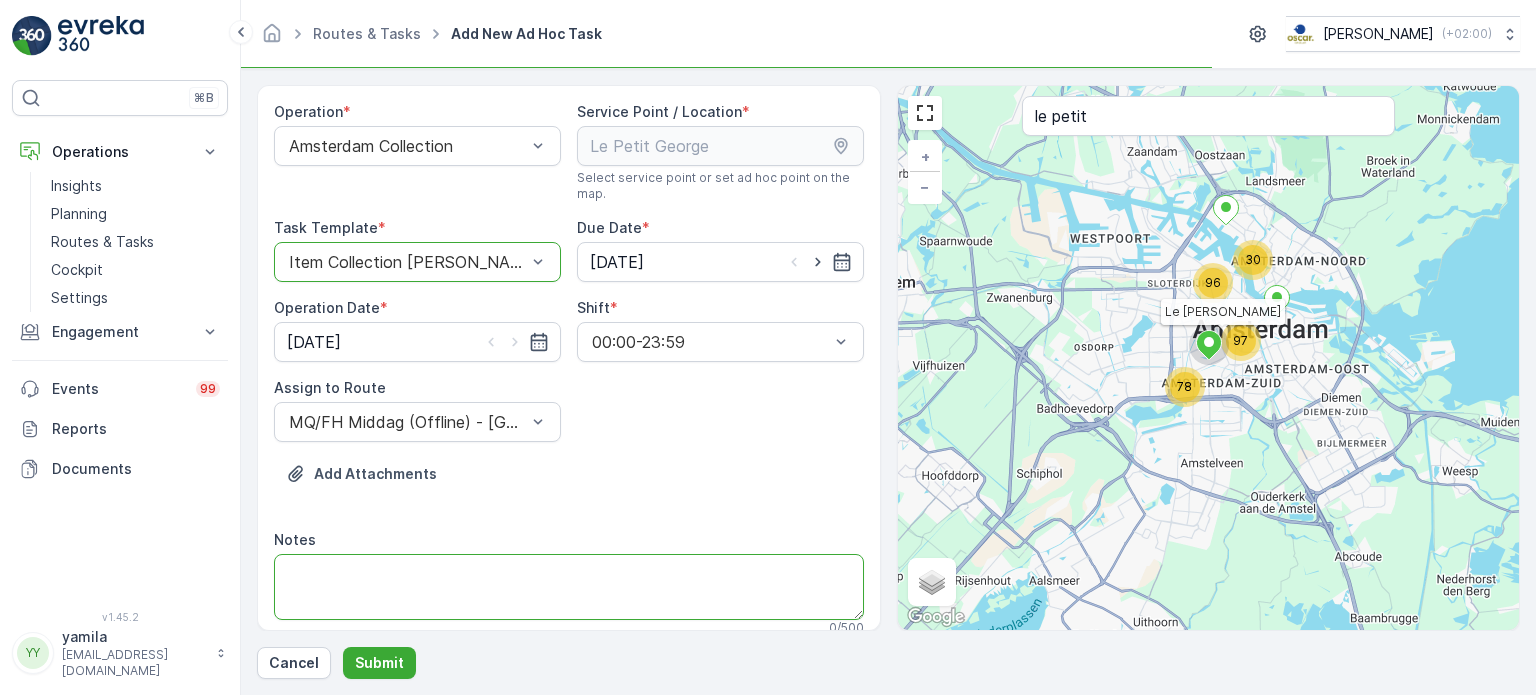 click on "Notes" at bounding box center [569, 587] 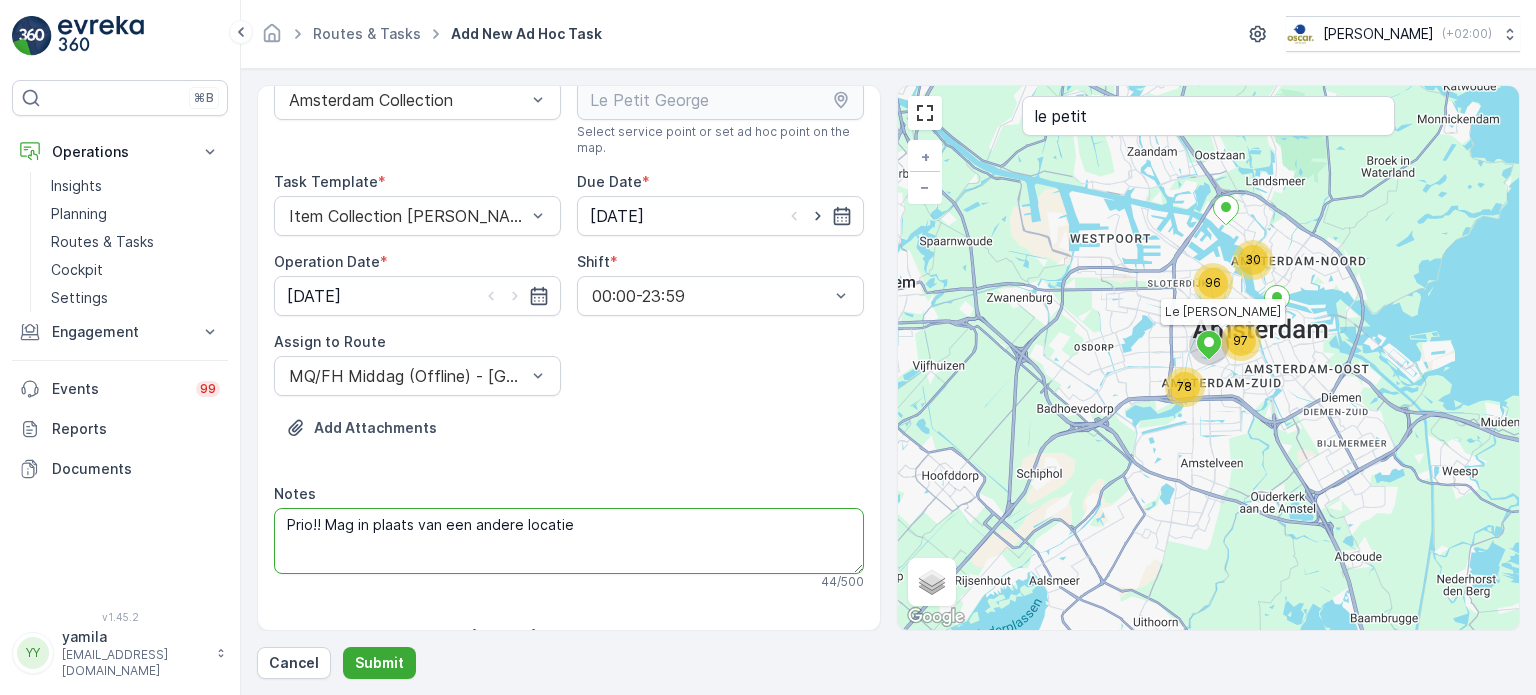 scroll, scrollTop: 0, scrollLeft: 0, axis: both 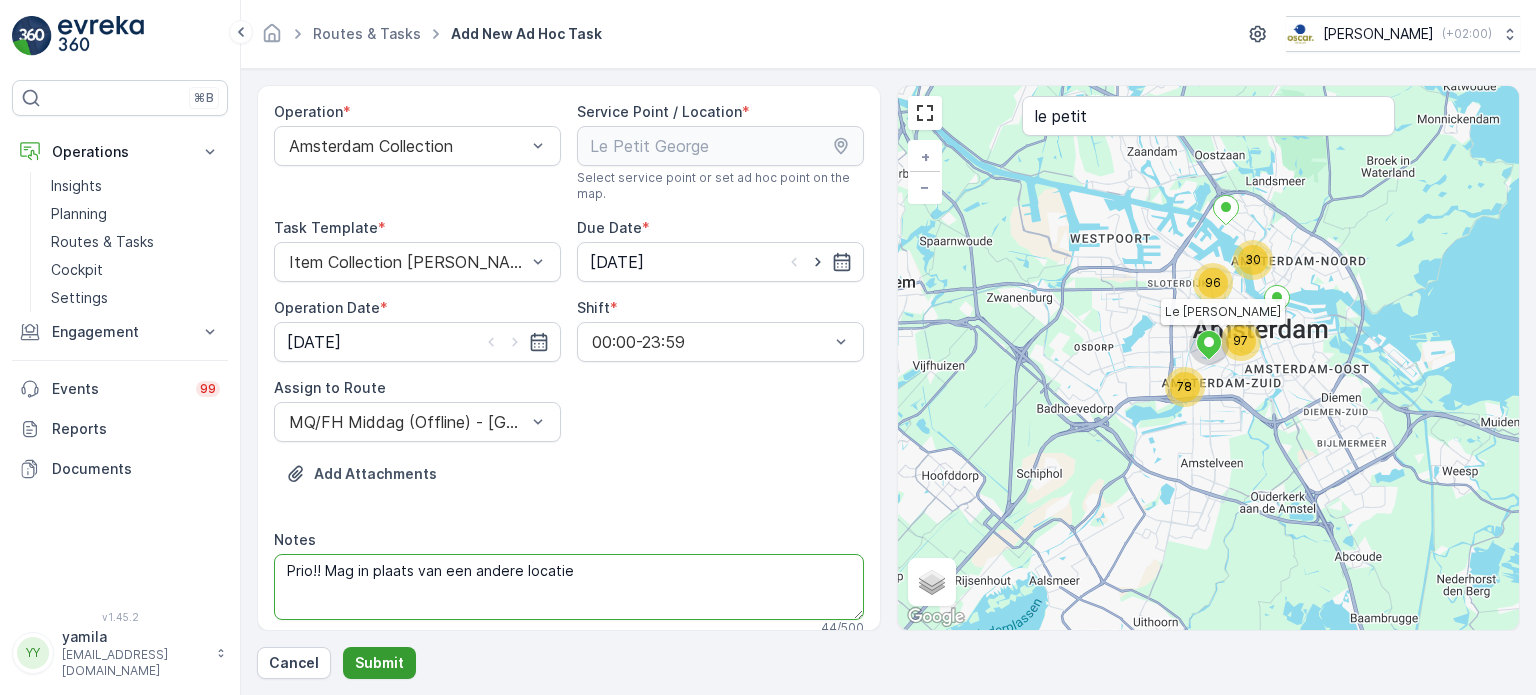 type on "Prio!! Mag in plaats van een andere locatie" 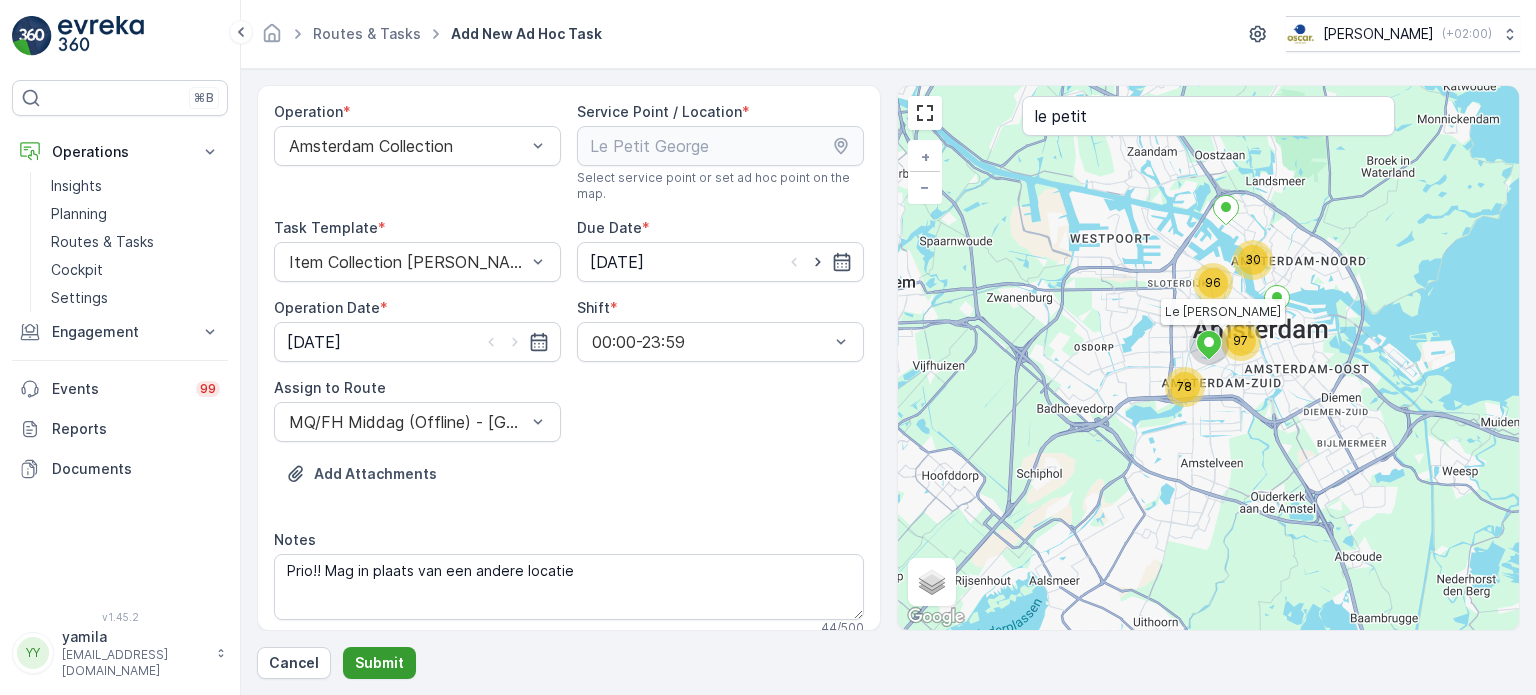 click on "Submit" at bounding box center [379, 663] 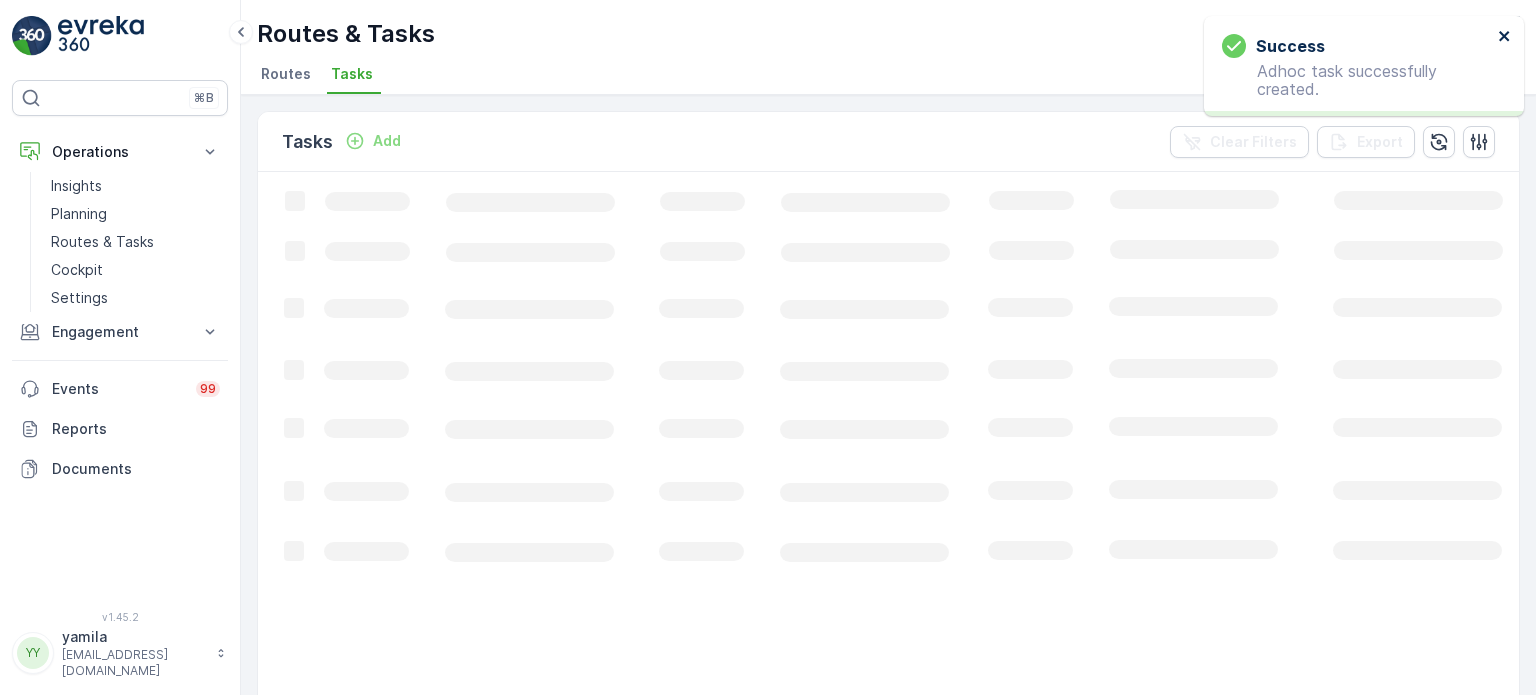 click 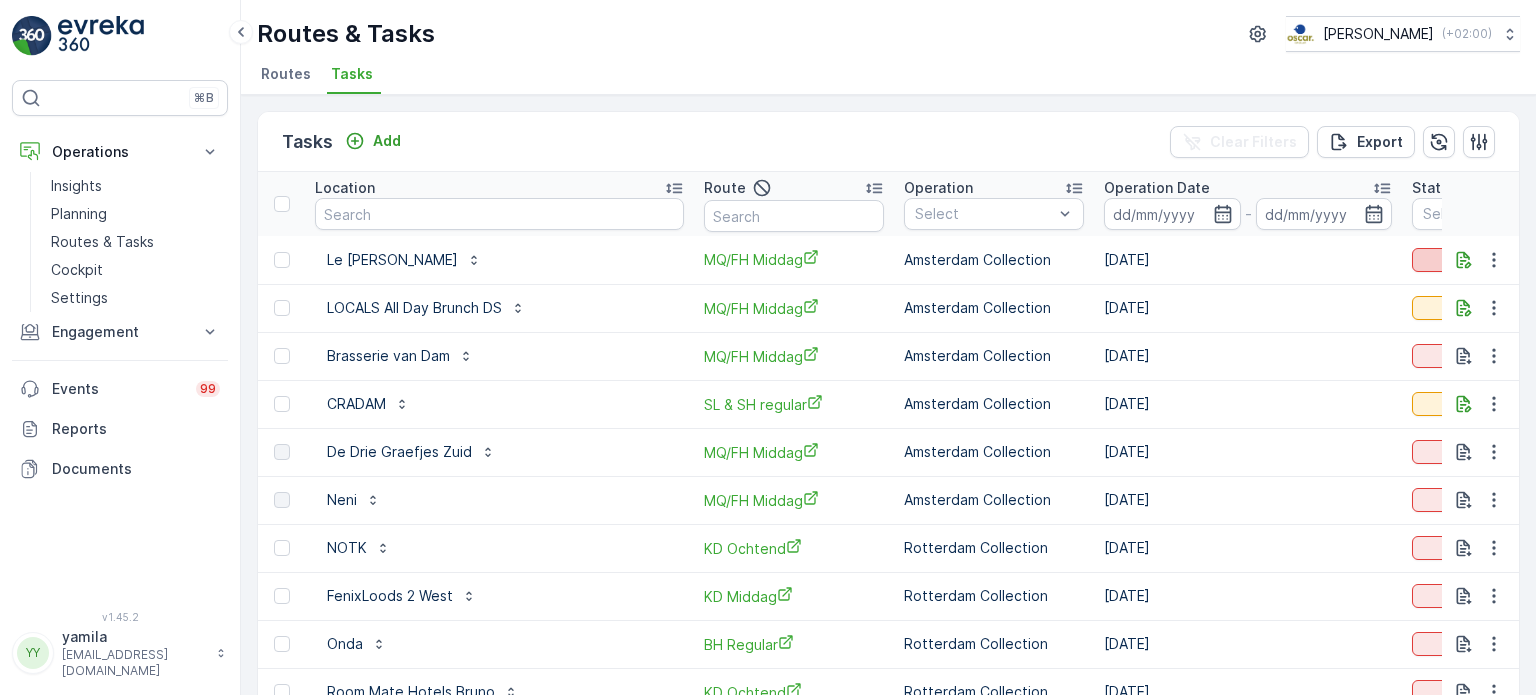 click on "To Do" at bounding box center (1502, 260) 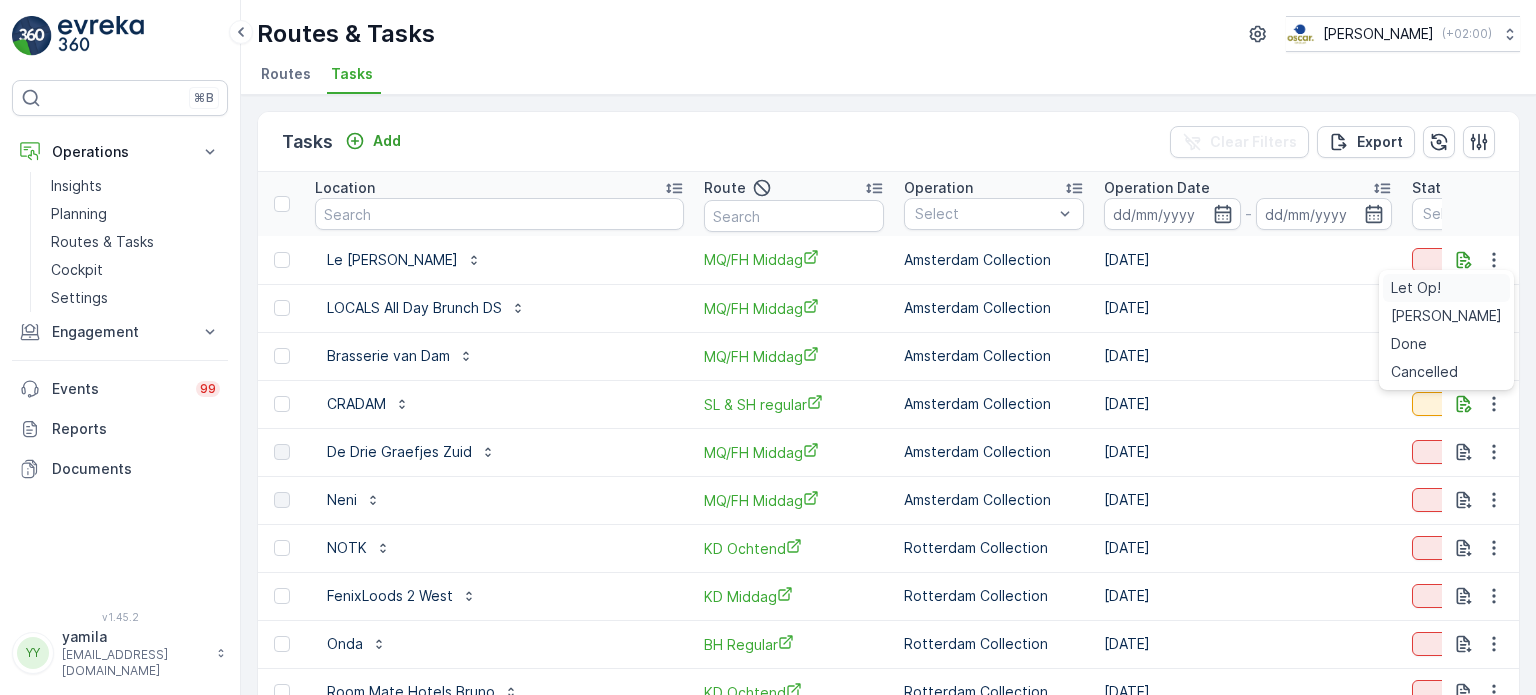 click on "Let Op!" at bounding box center [1416, 288] 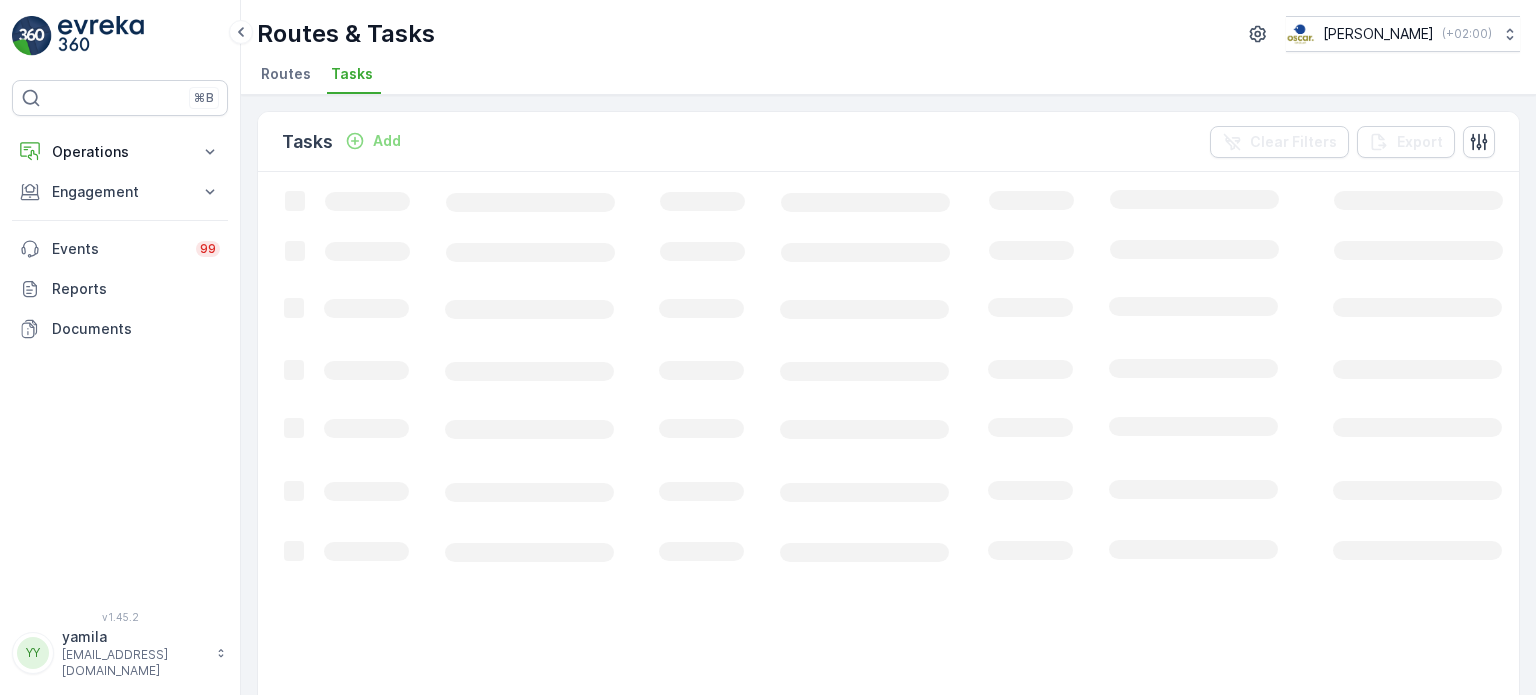 scroll, scrollTop: 0, scrollLeft: 0, axis: both 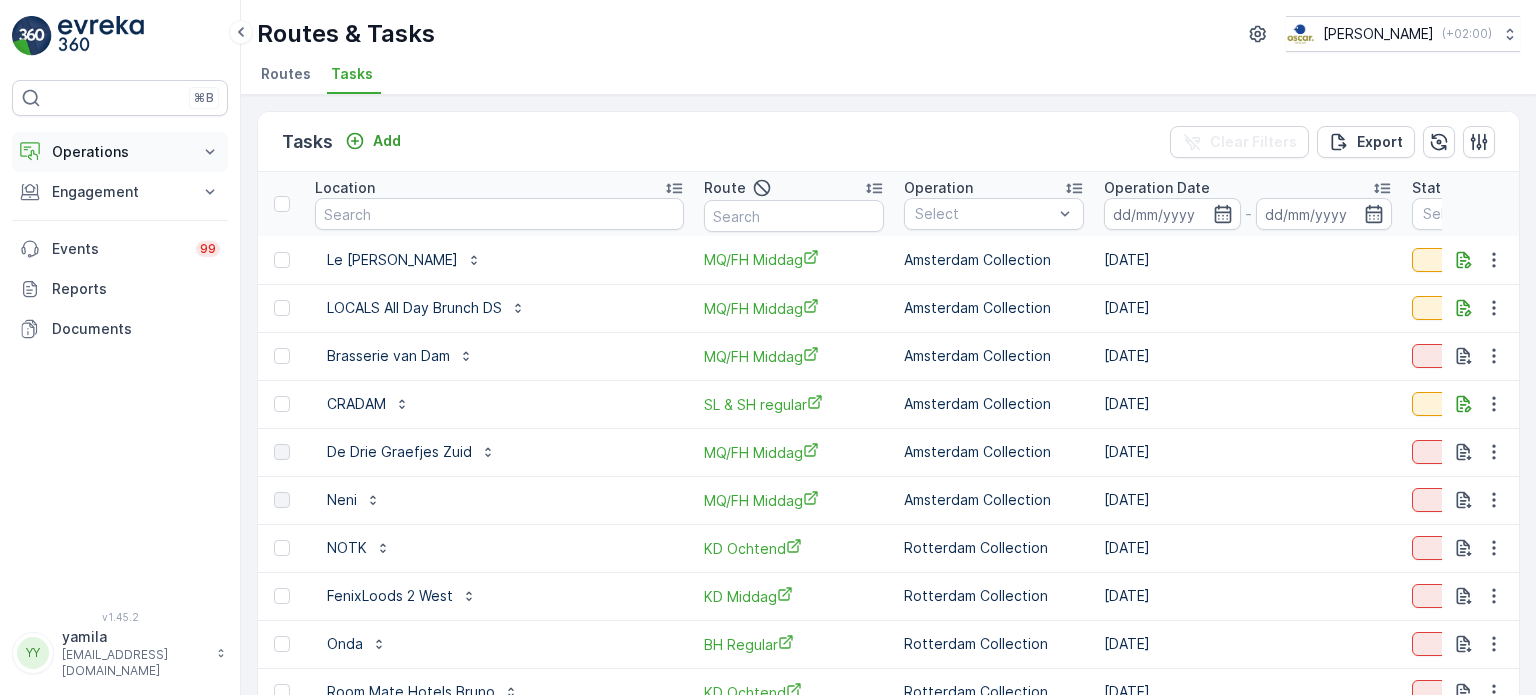 click on "Operations" at bounding box center [120, 152] 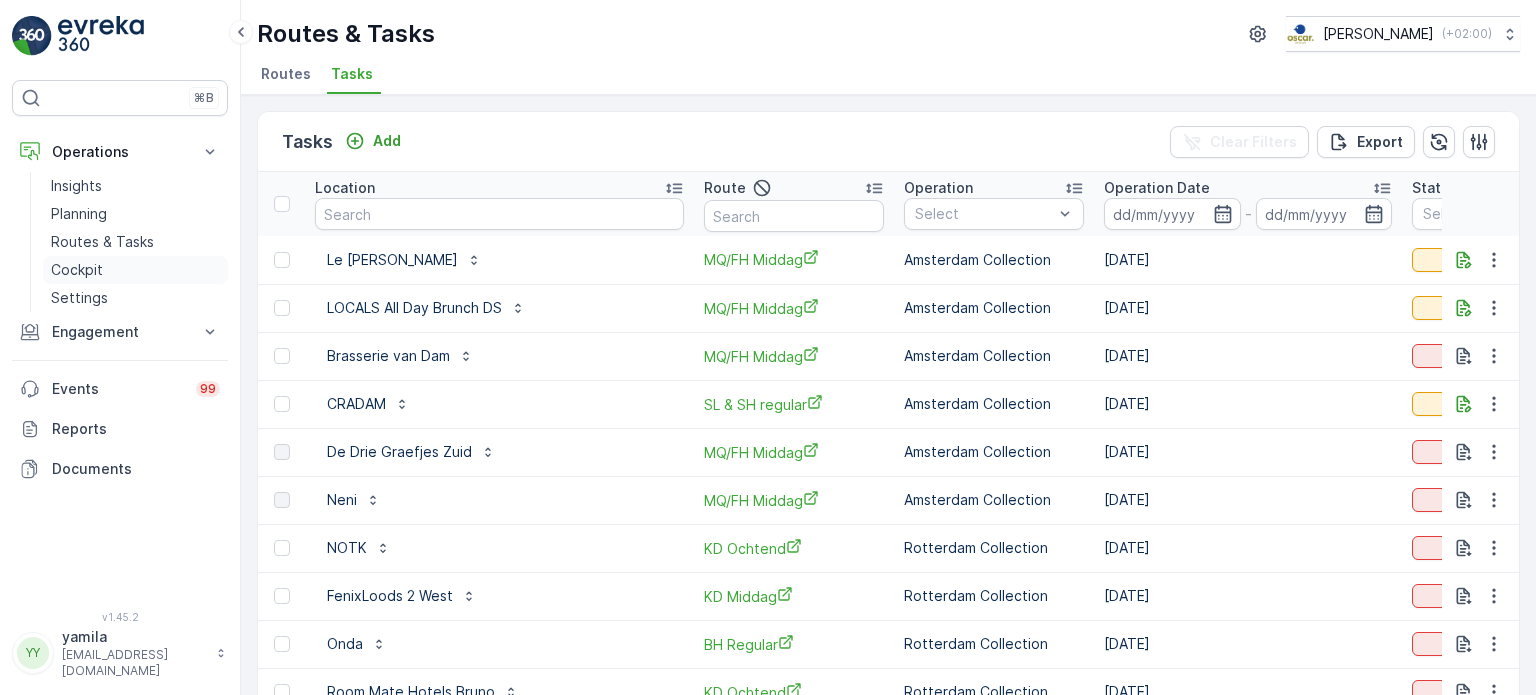 click on "Cockpit" at bounding box center [77, 270] 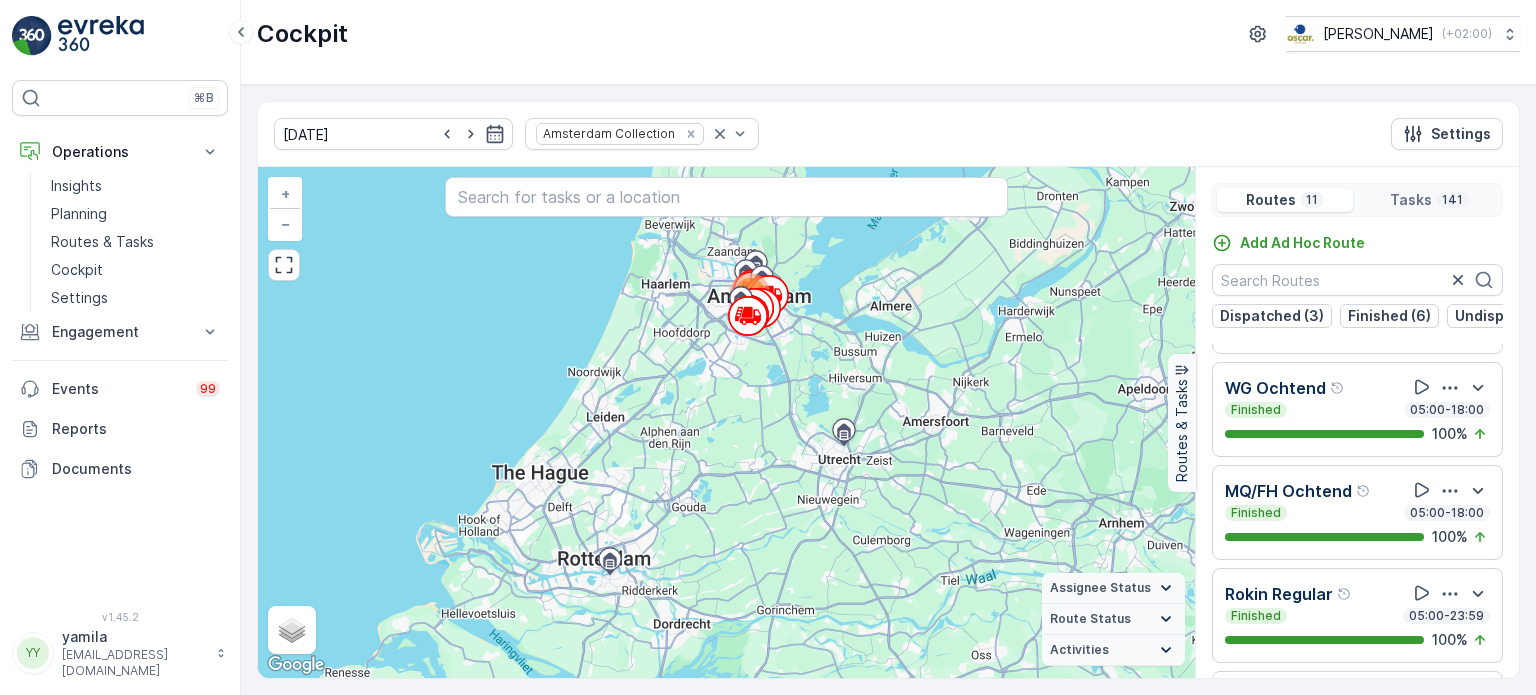 scroll, scrollTop: 768, scrollLeft: 0, axis: vertical 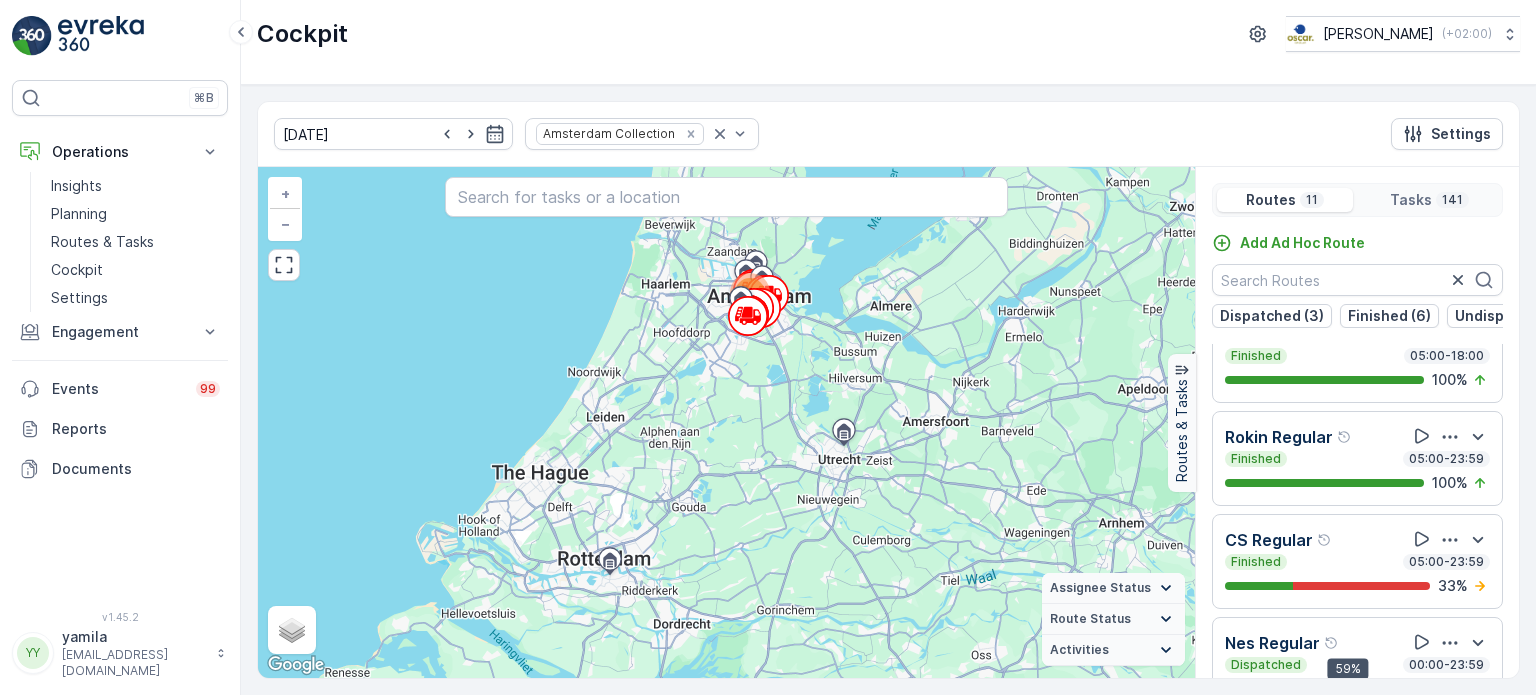 click on "CS Regular" at bounding box center (1269, 540) 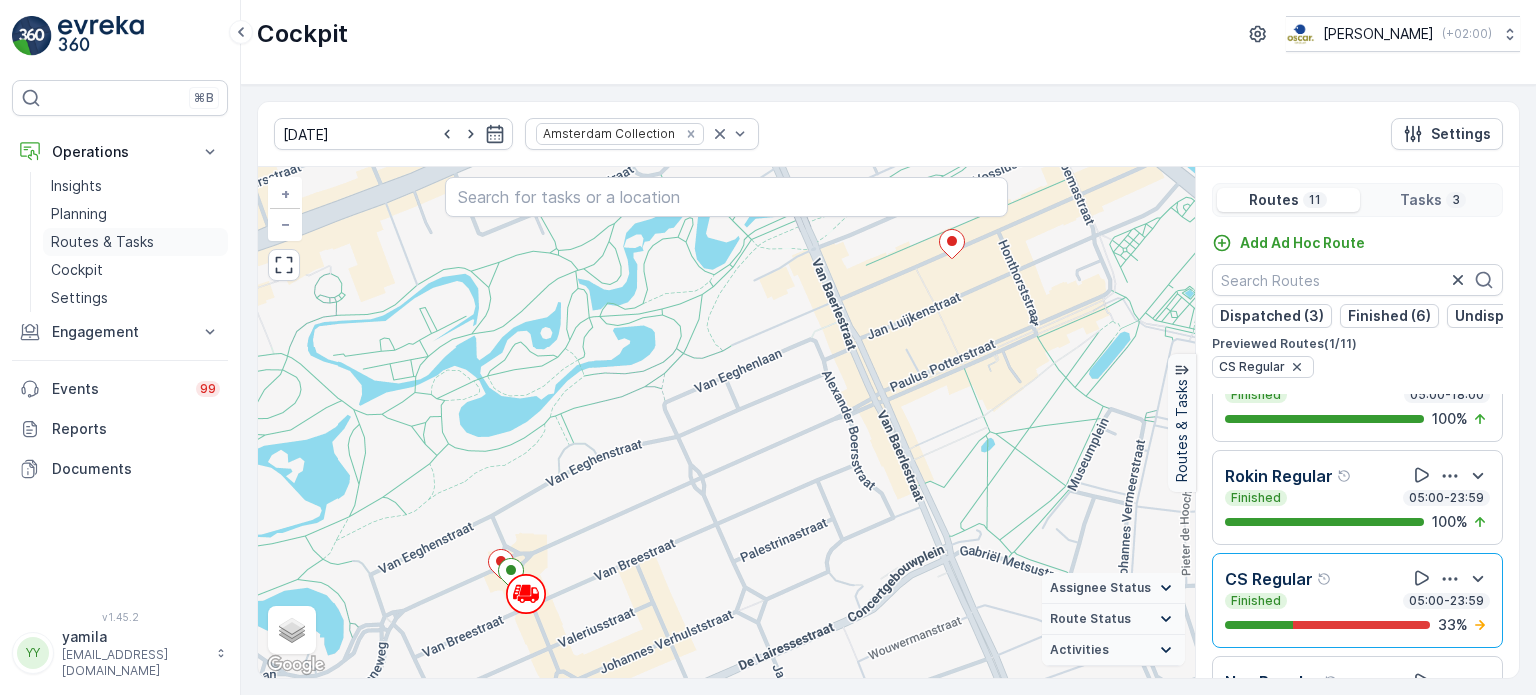 click on "Routes & Tasks" at bounding box center (102, 242) 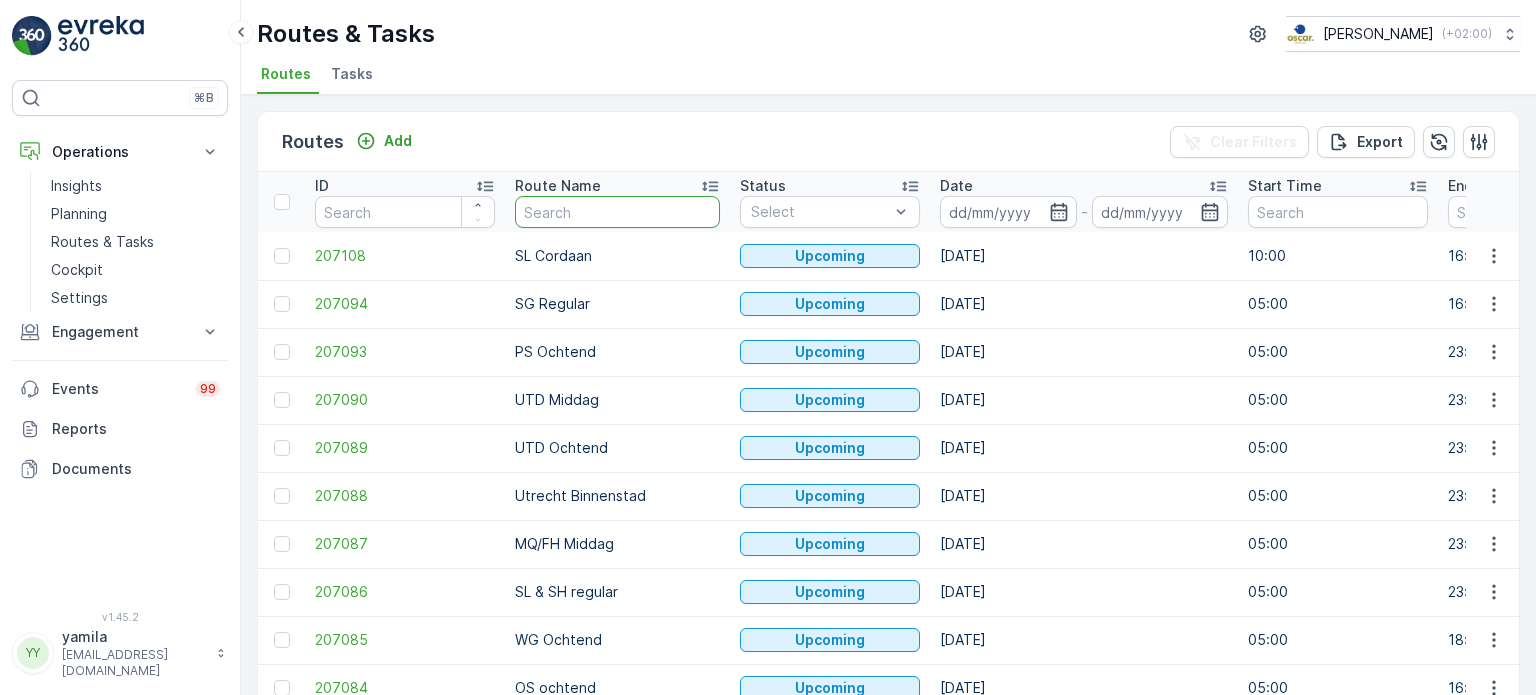 click at bounding box center [617, 212] 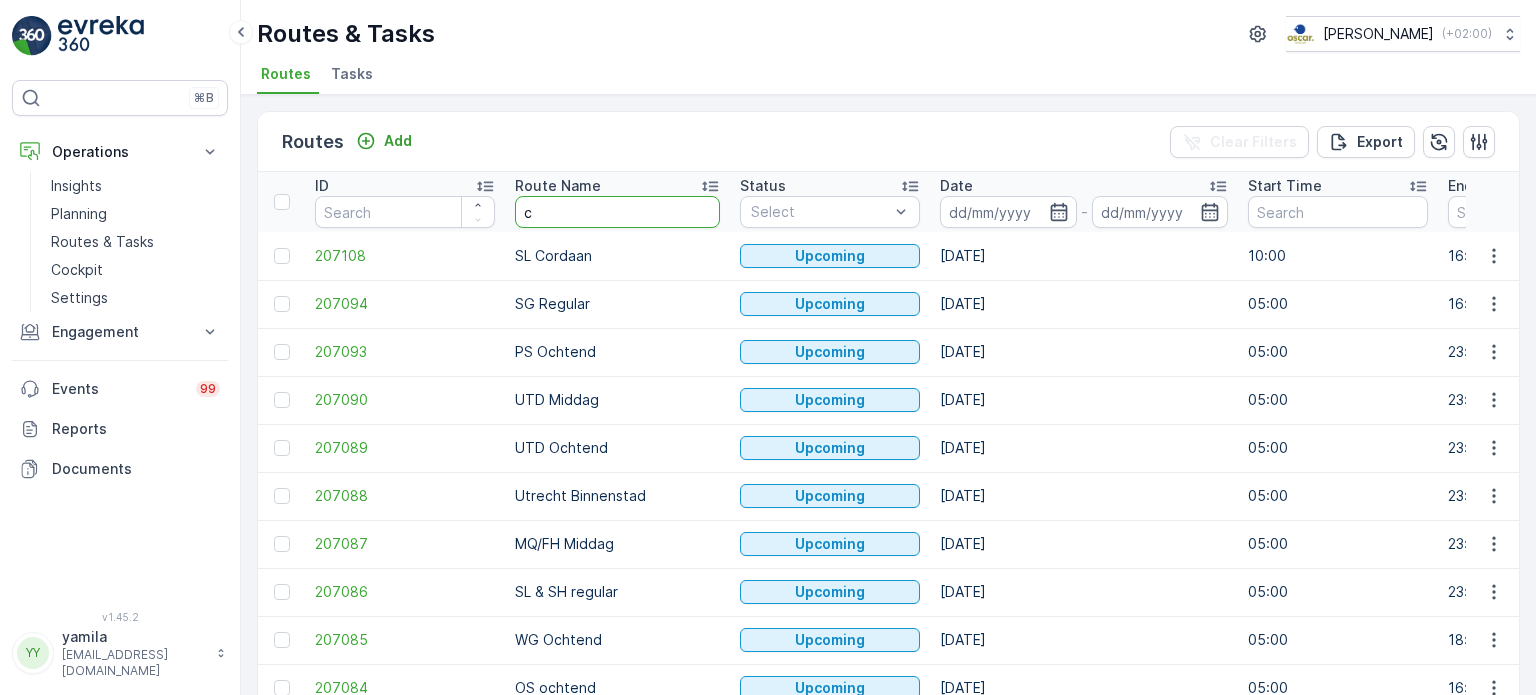 type on "cs" 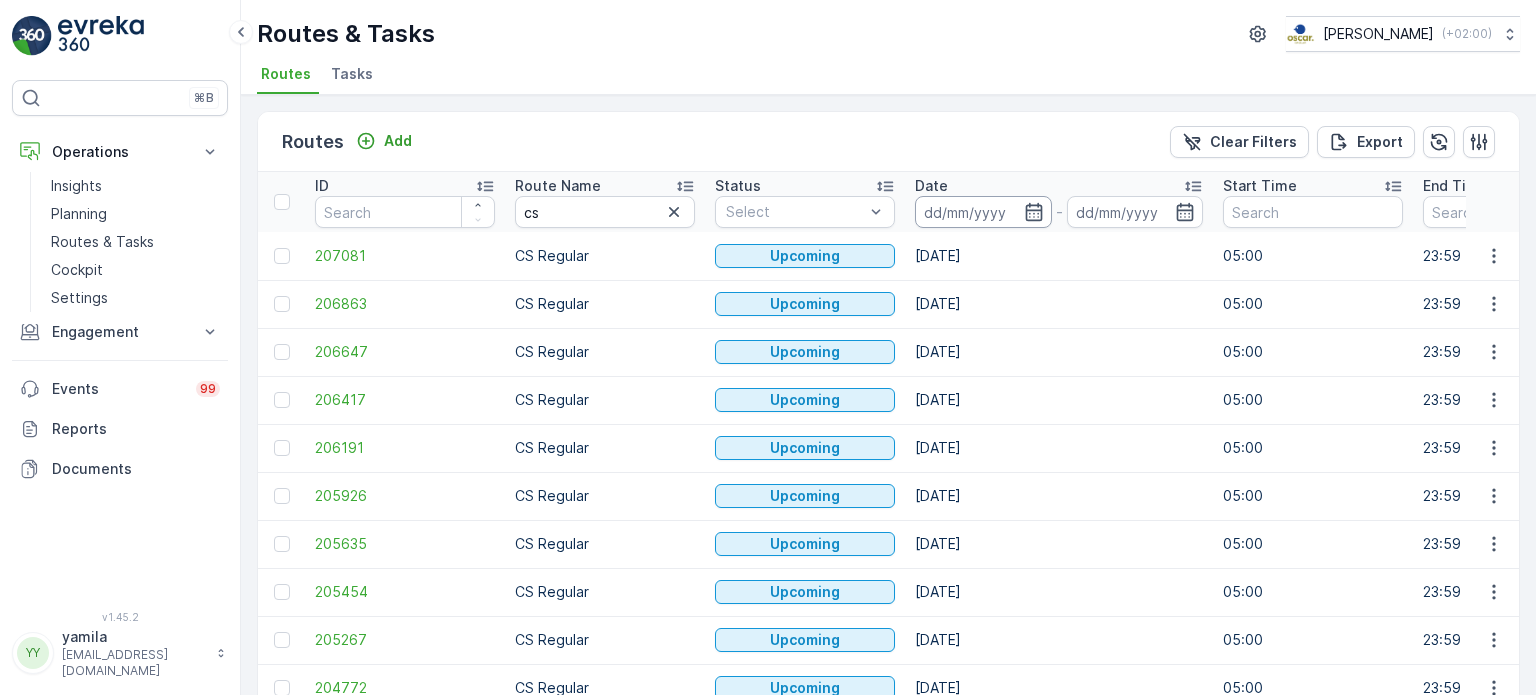 click at bounding box center (983, 212) 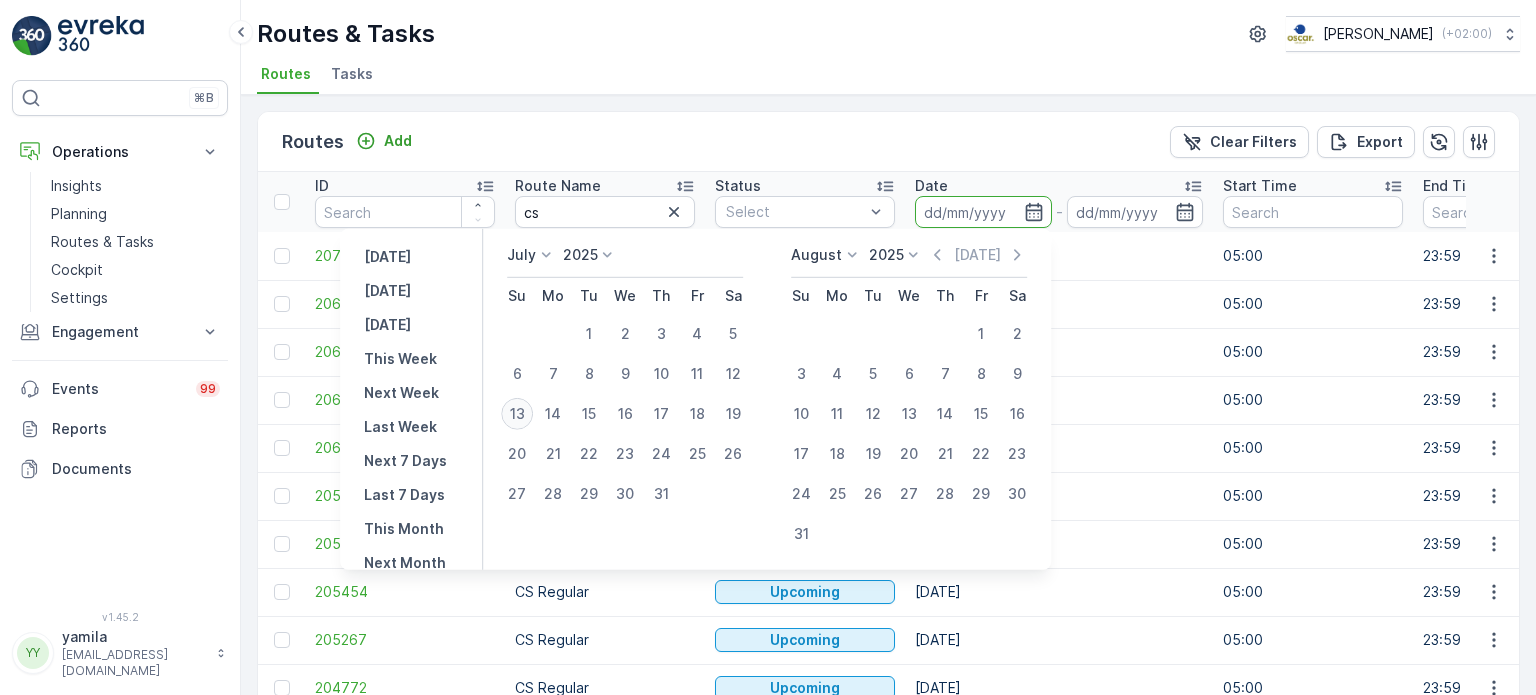 click on "13" at bounding box center (517, 414) 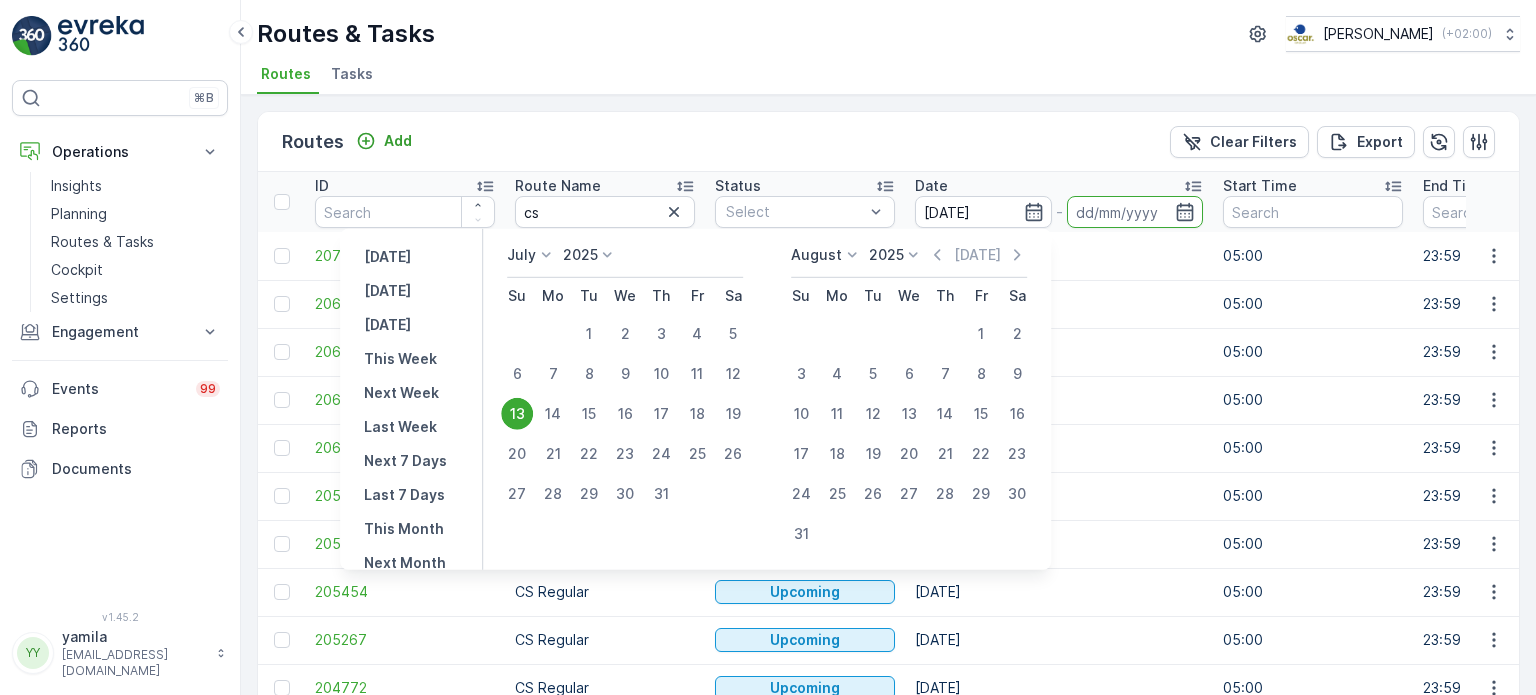 click on "13" at bounding box center (517, 414) 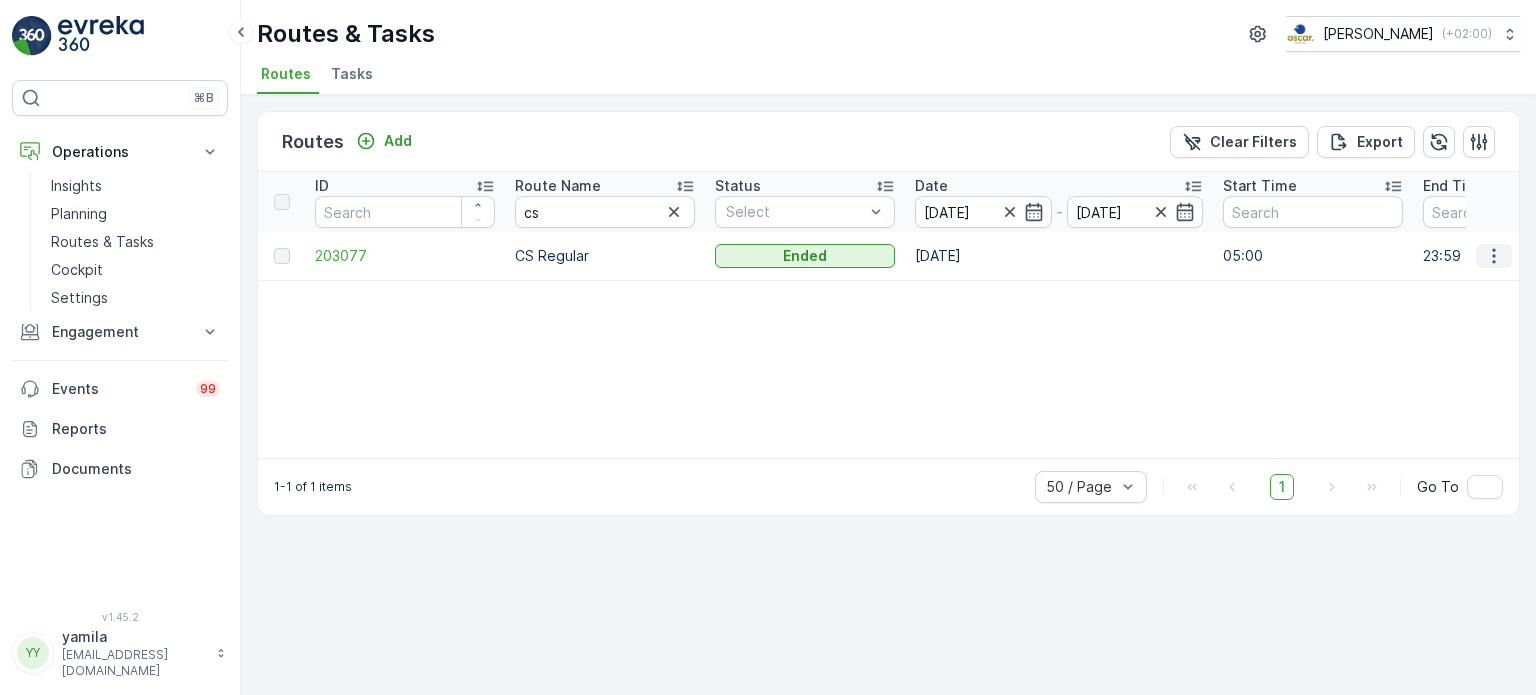 click 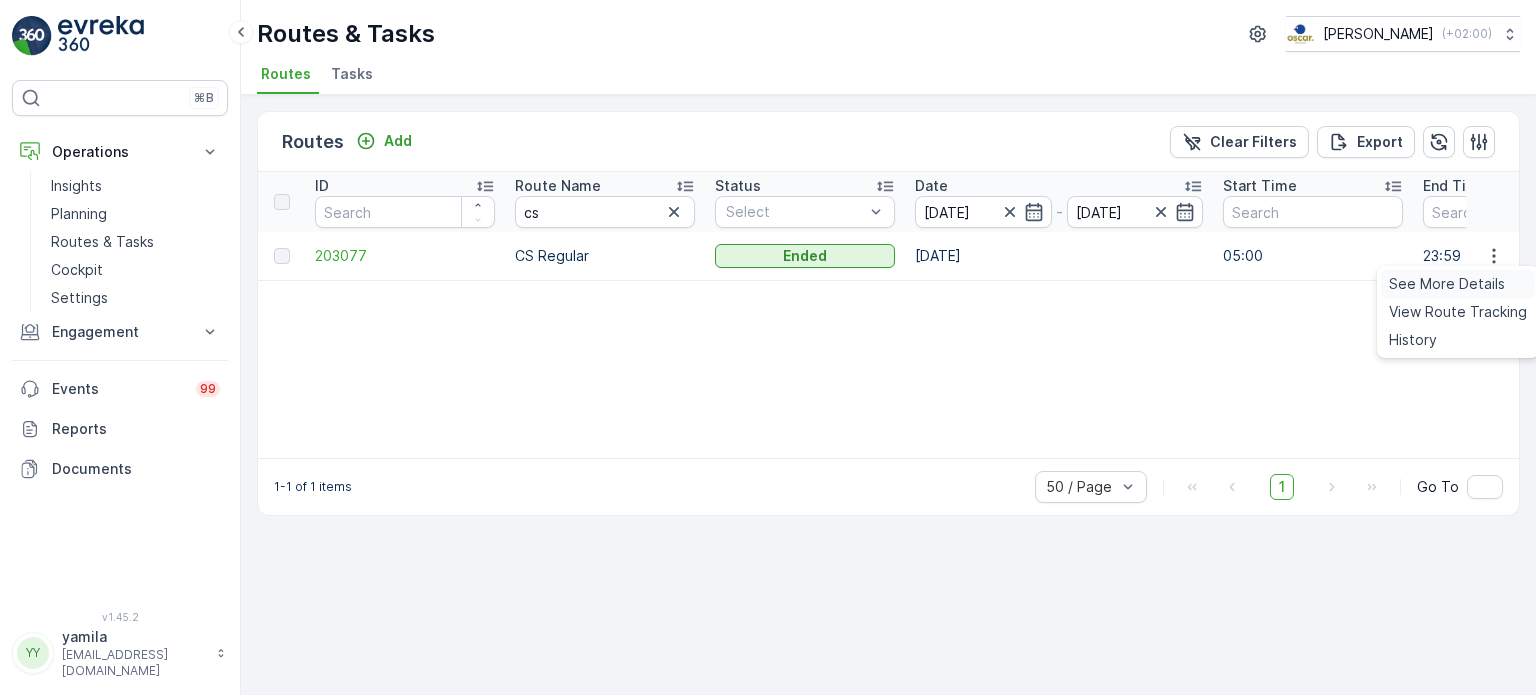 click on "See More Details" at bounding box center (1447, 284) 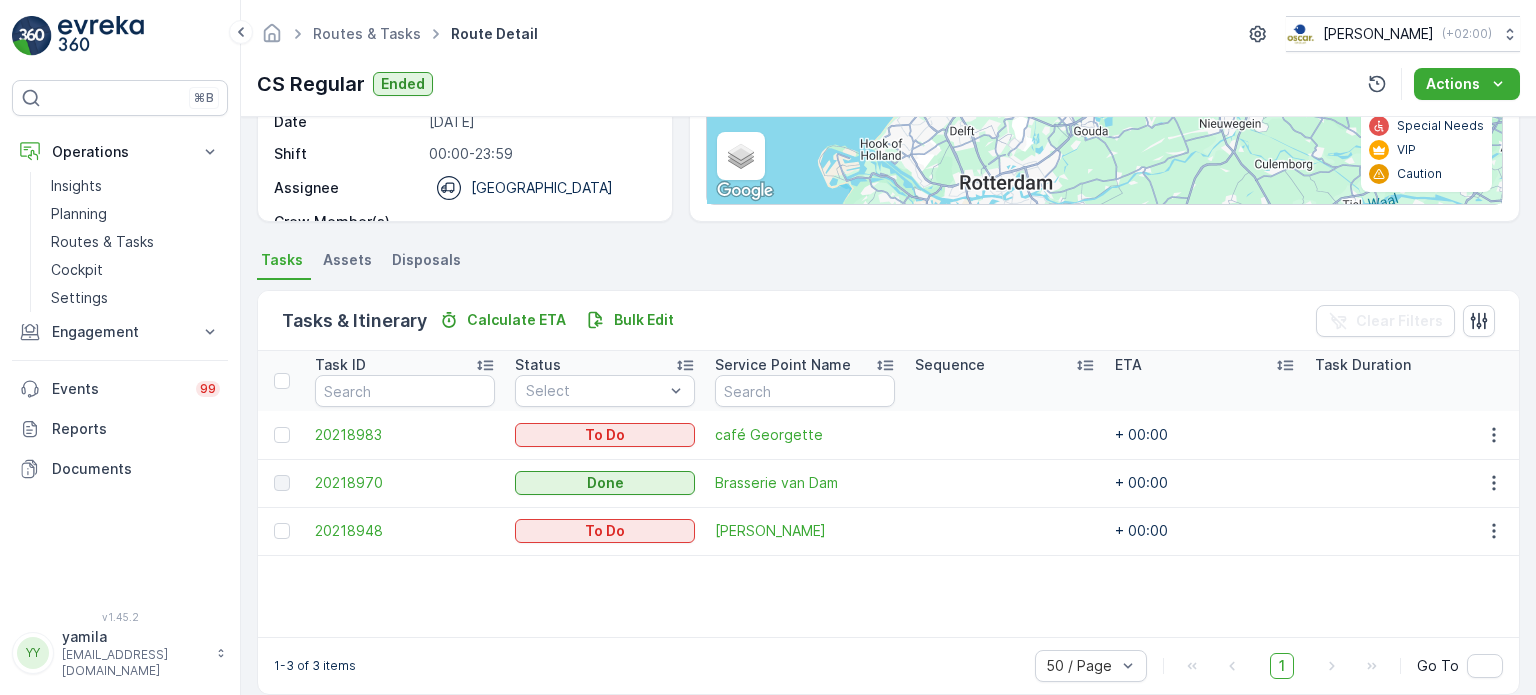scroll, scrollTop: 335, scrollLeft: 0, axis: vertical 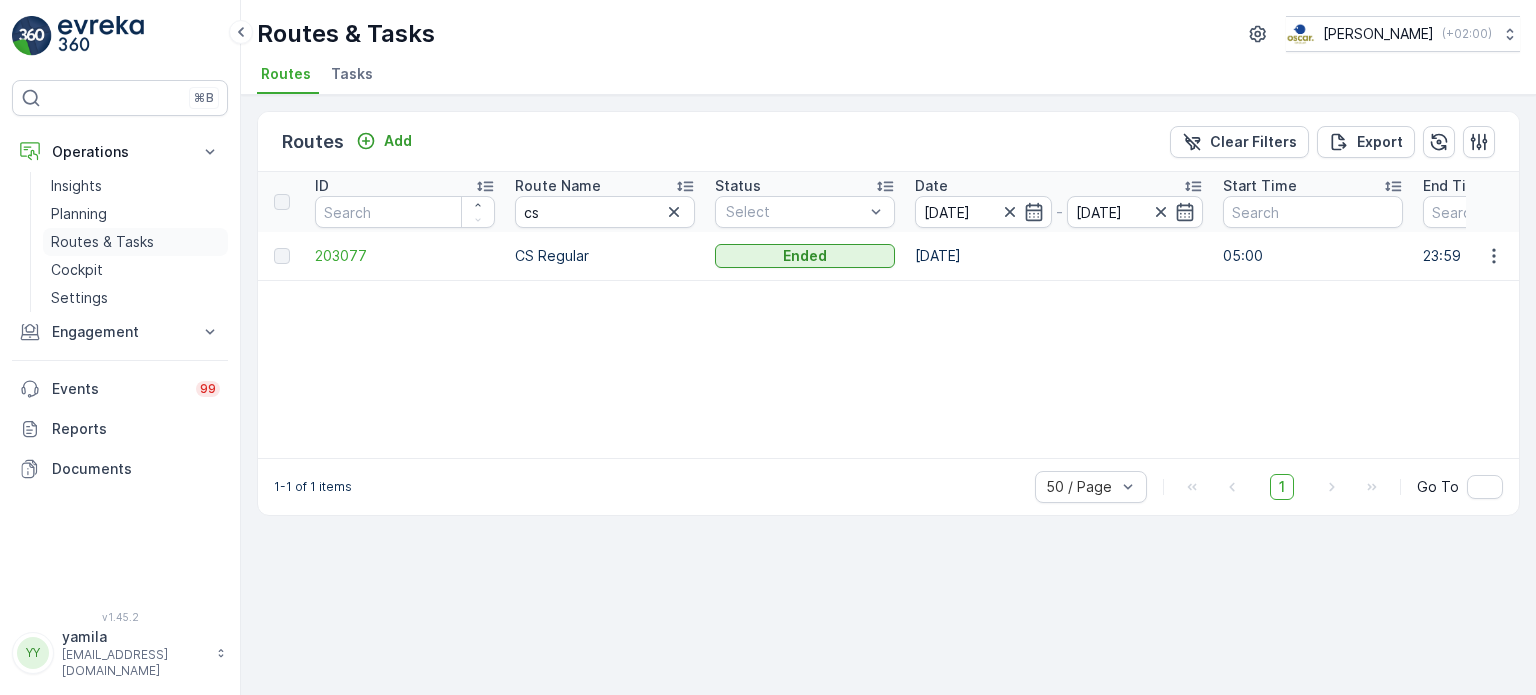 click on "Routes & Tasks" at bounding box center [102, 242] 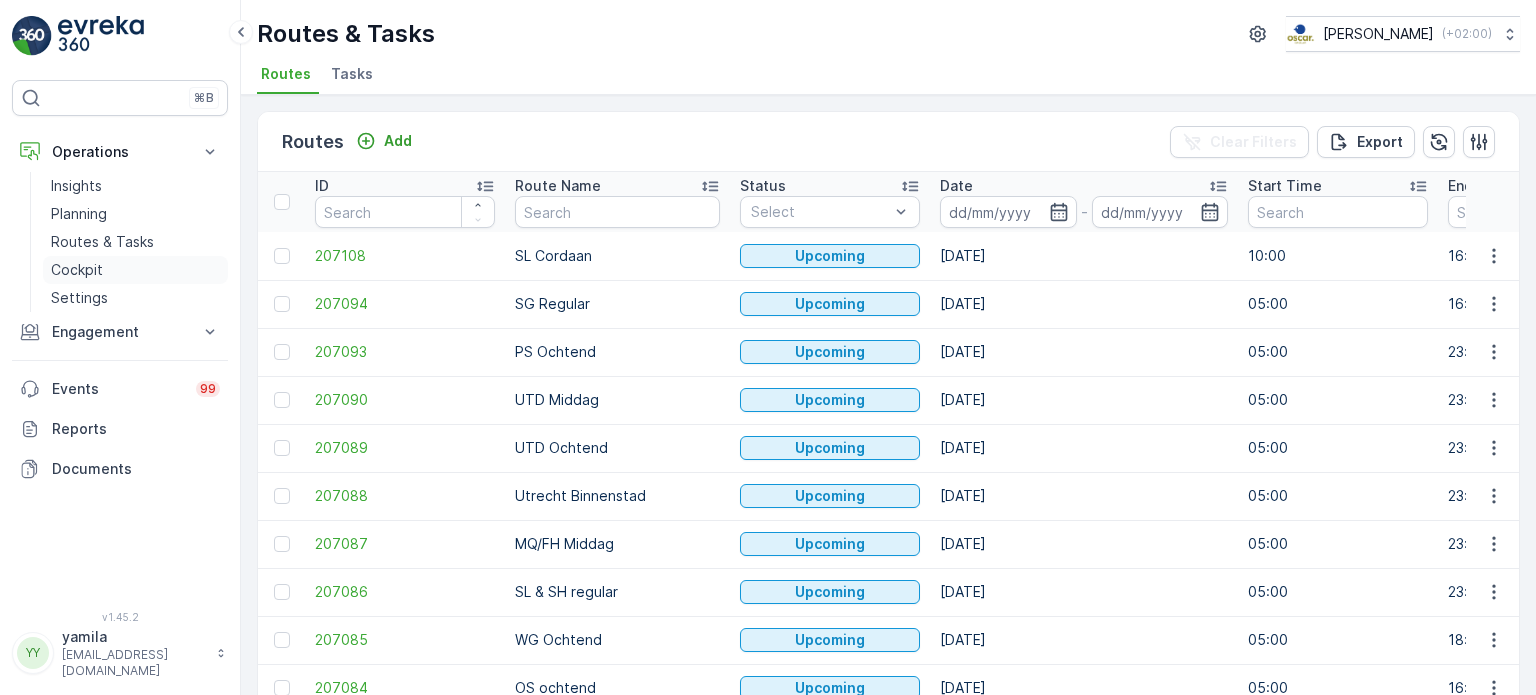 click on "Cockpit" at bounding box center (77, 270) 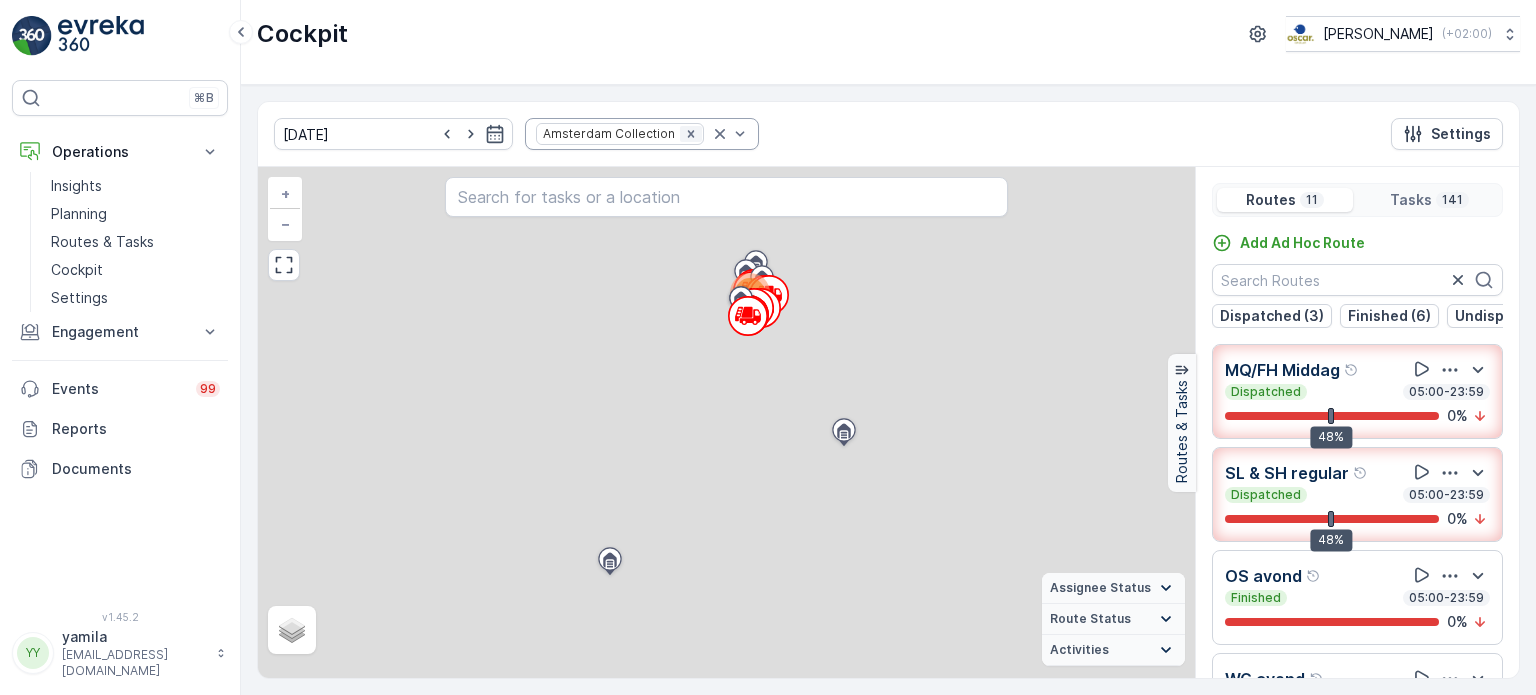 click at bounding box center (691, 134) 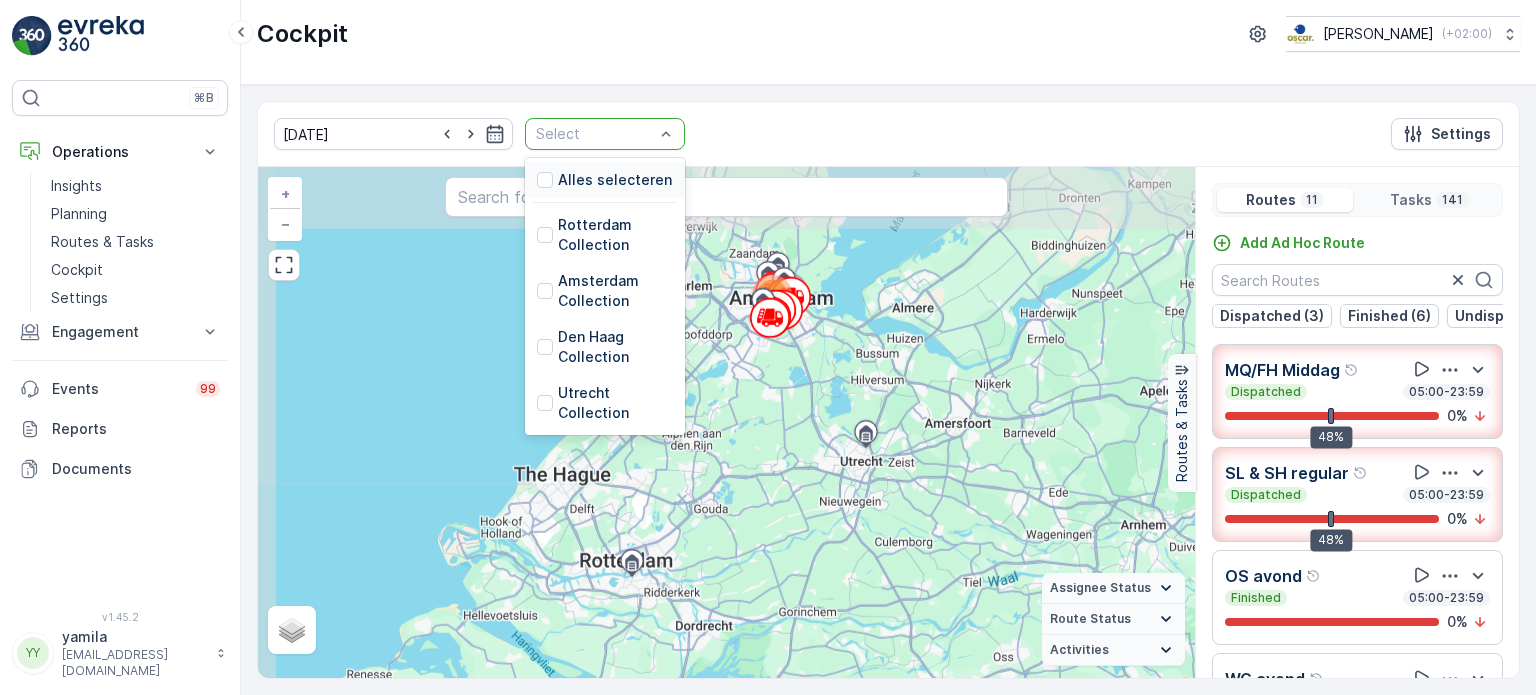 click on "Select" at bounding box center [605, 134] 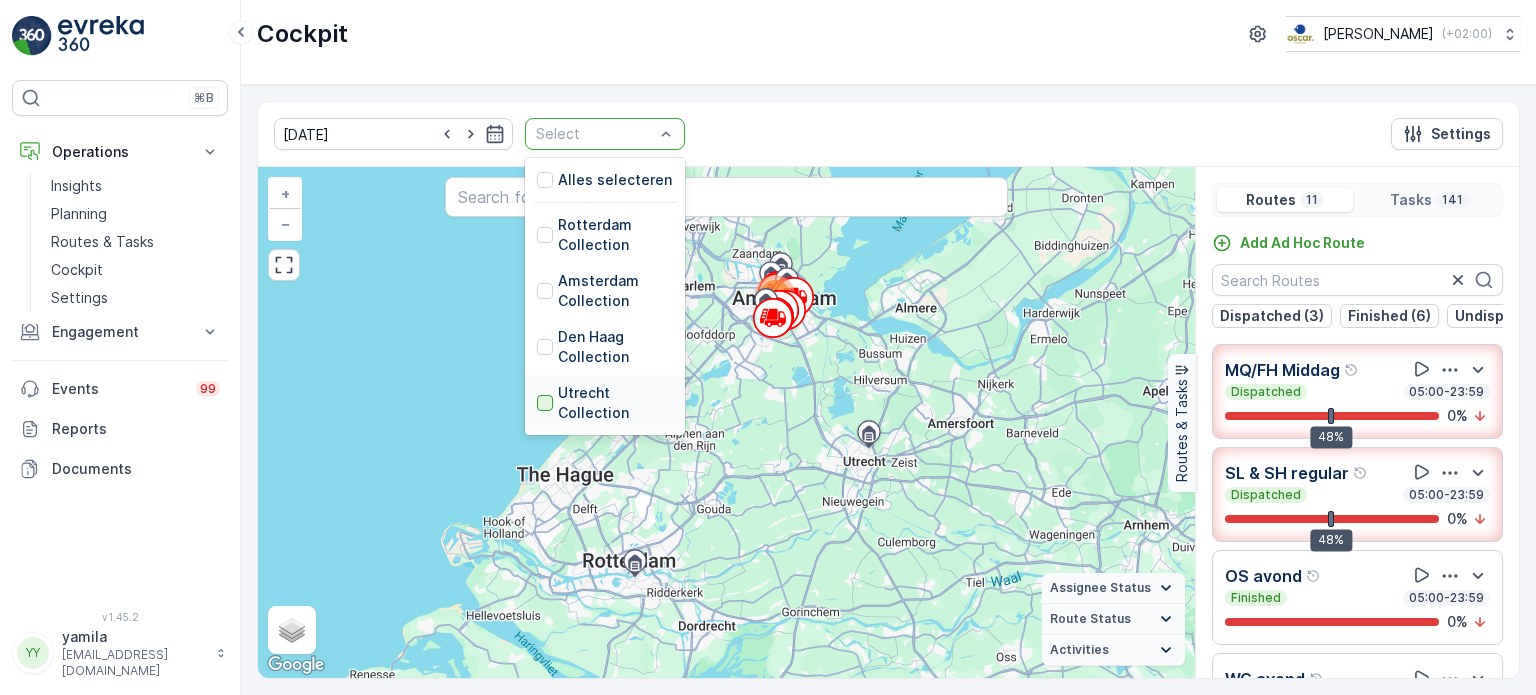 click at bounding box center (545, 403) 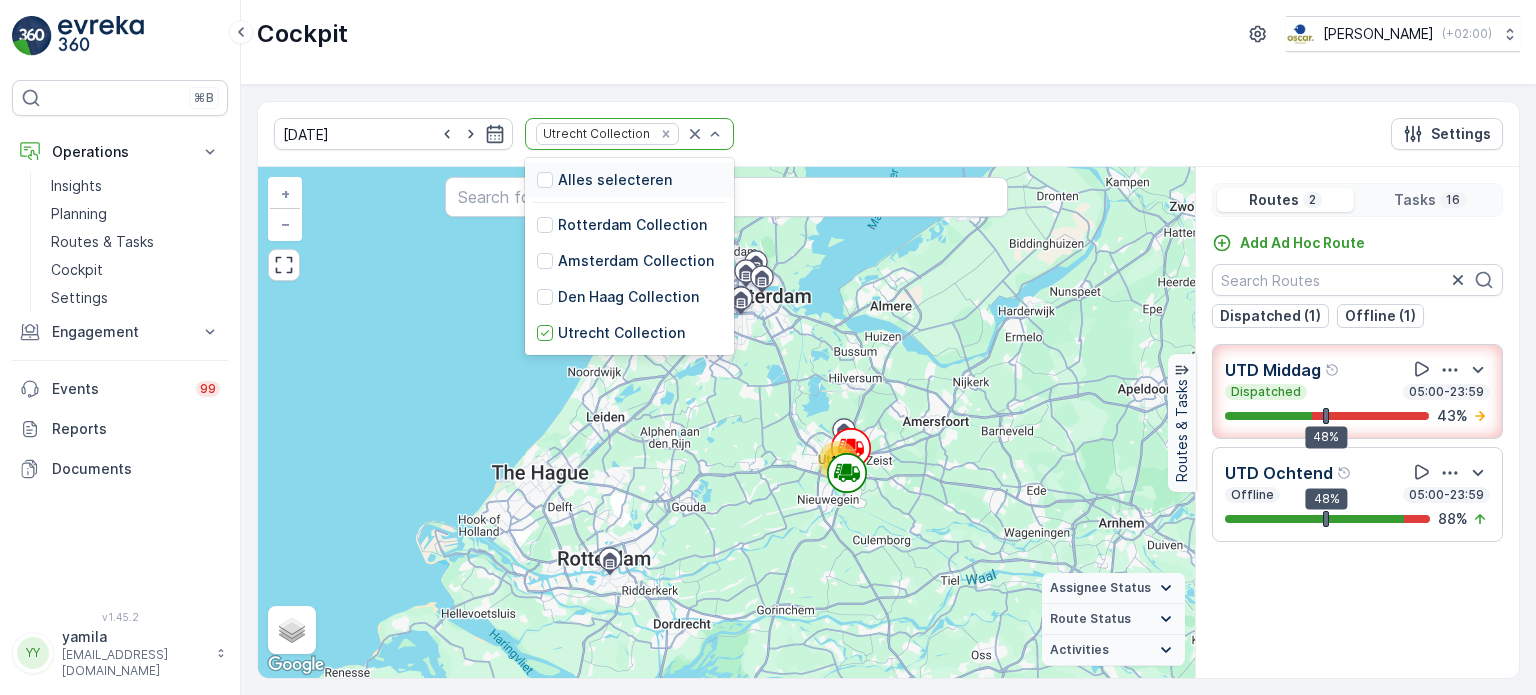 drag, startPoint x: 643, startPoint y: 127, endPoint x: 653, endPoint y: 135, distance: 12.806249 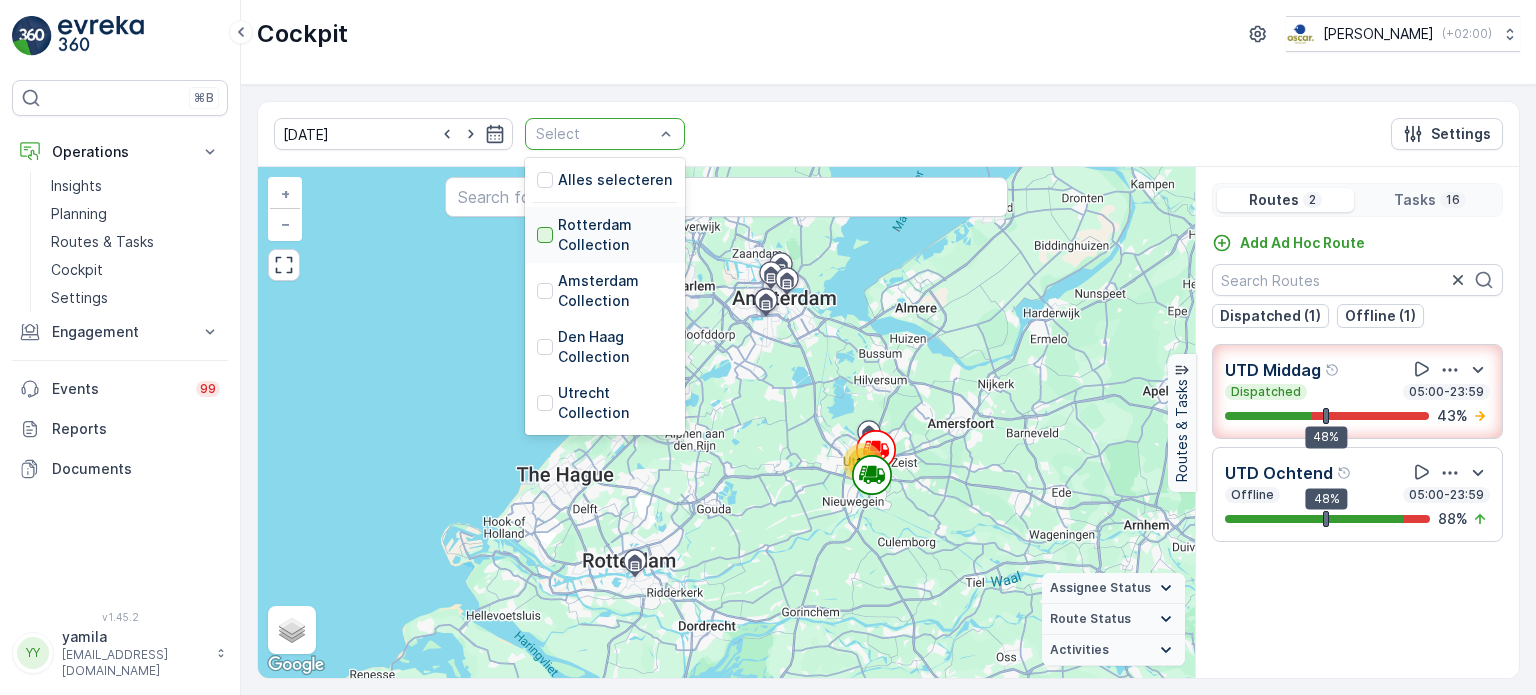 click at bounding box center (545, 235) 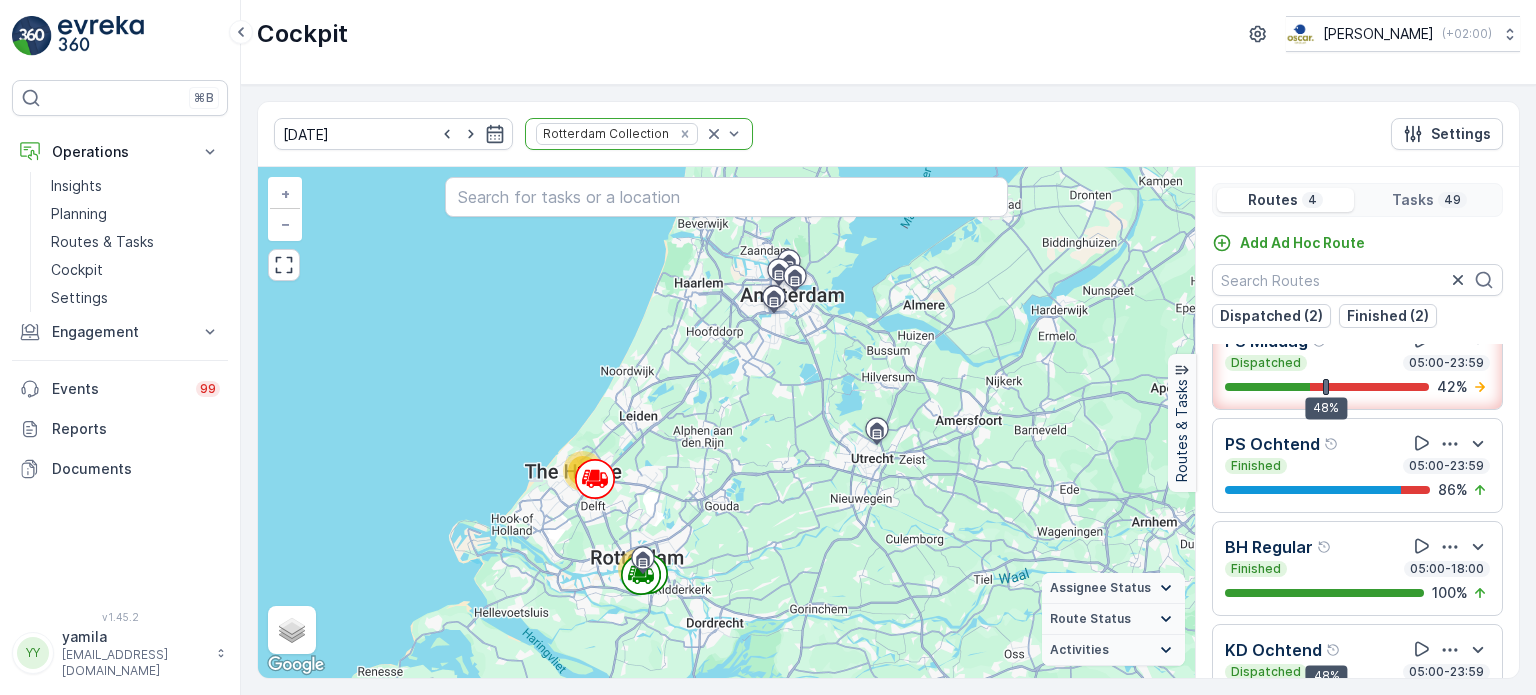 scroll, scrollTop: 36, scrollLeft: 0, axis: vertical 